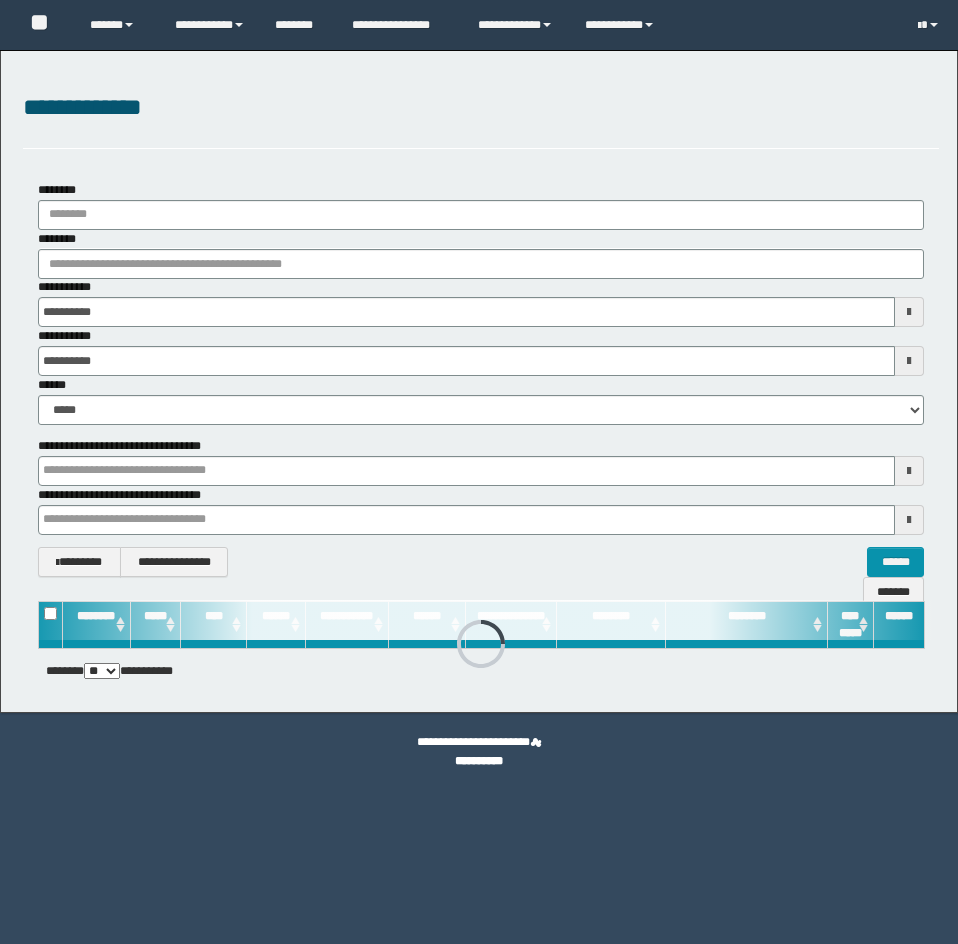 scroll, scrollTop: 0, scrollLeft: 0, axis: both 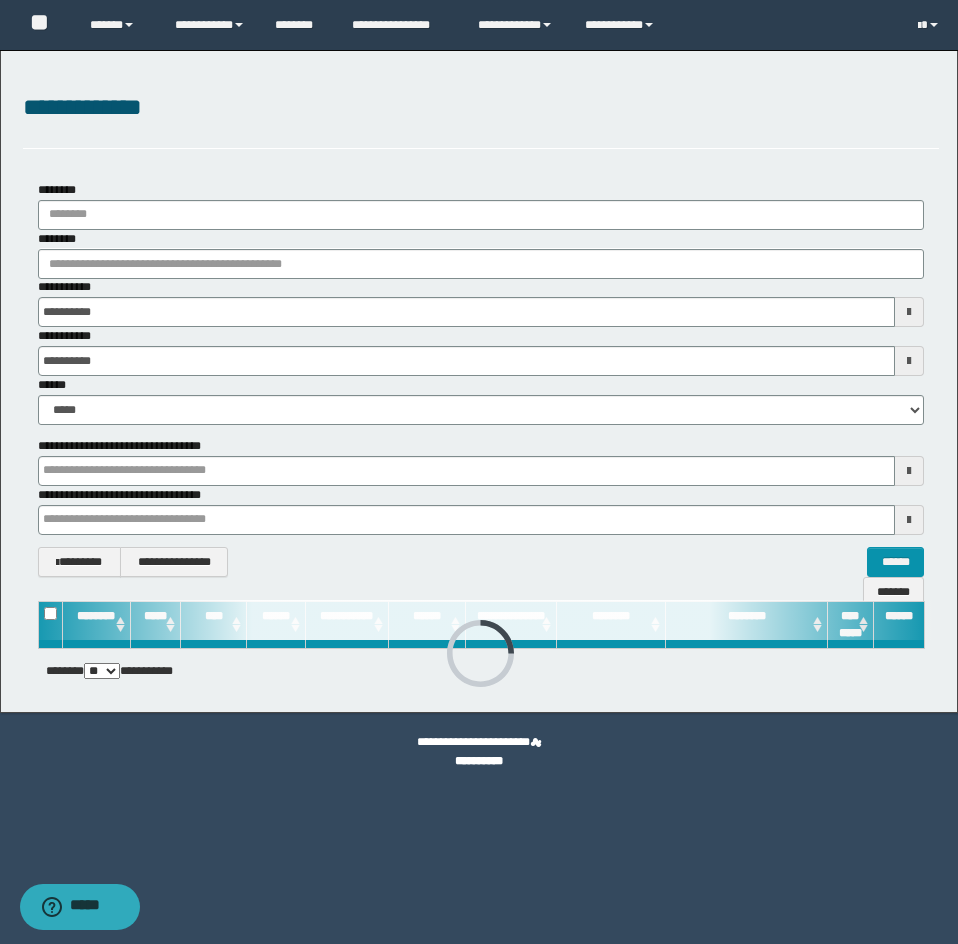 click on "**********" at bounding box center [481, 302] 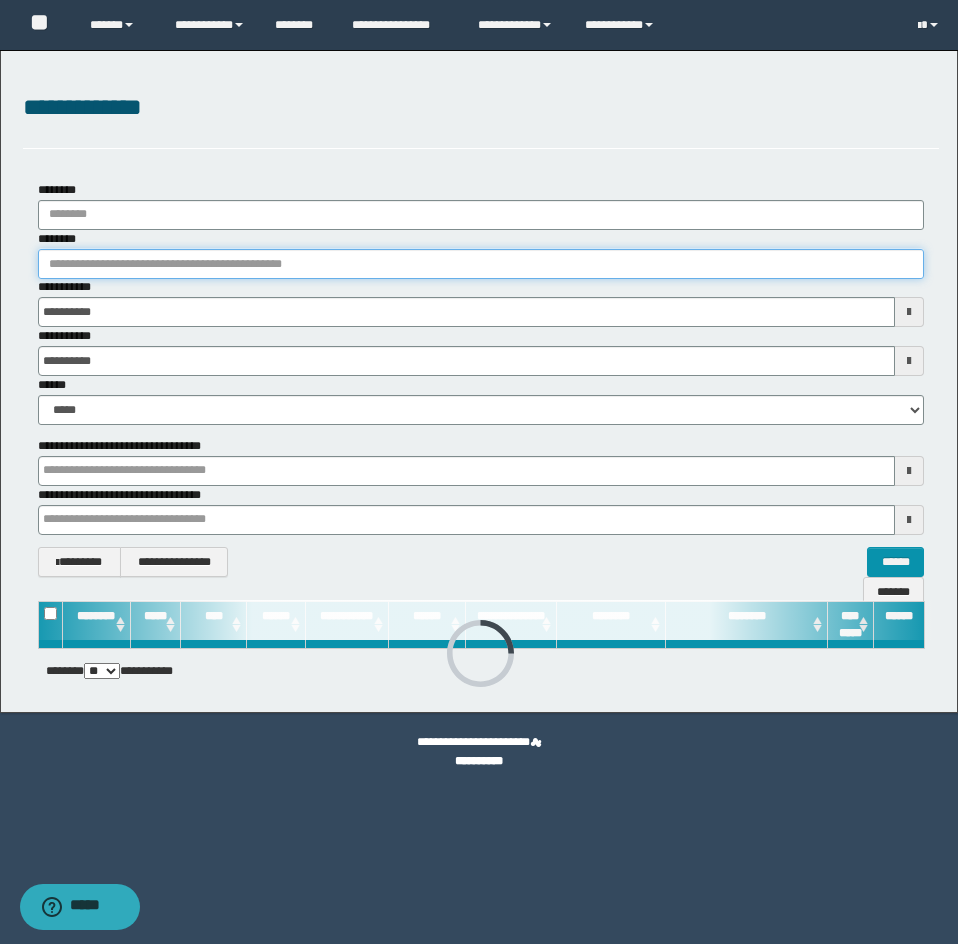 click on "********" at bounding box center (481, 264) 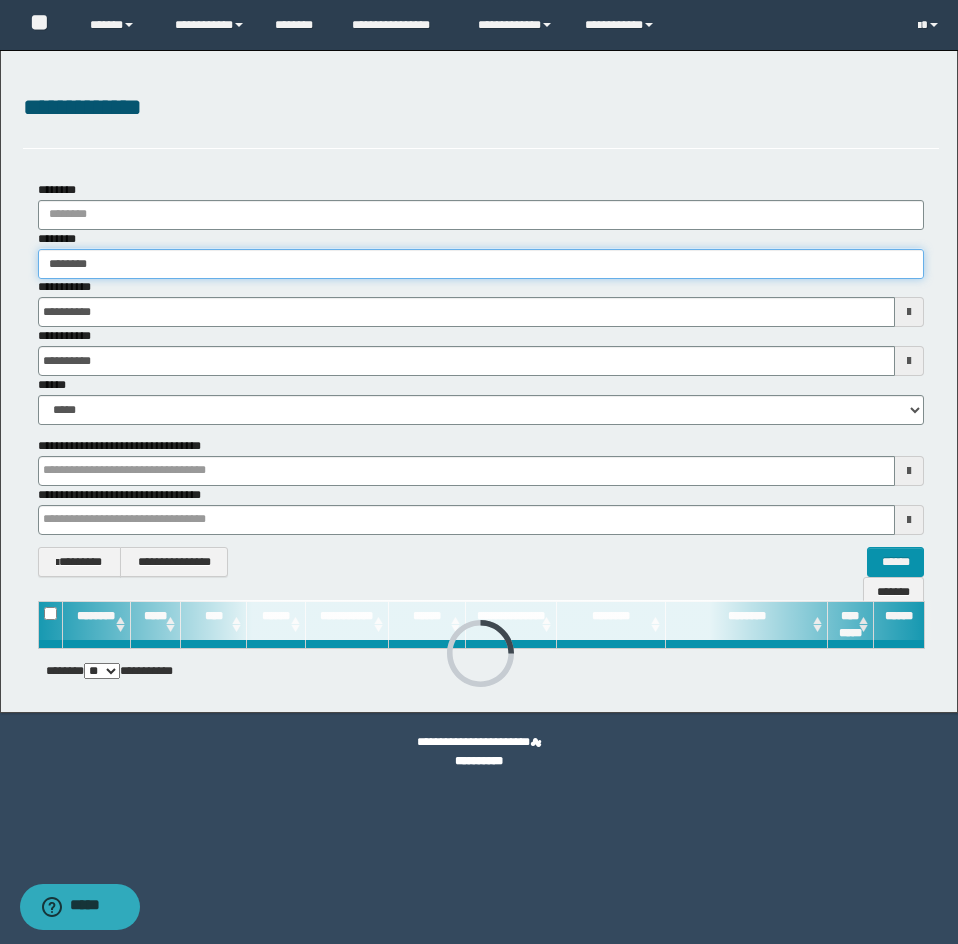 type on "********" 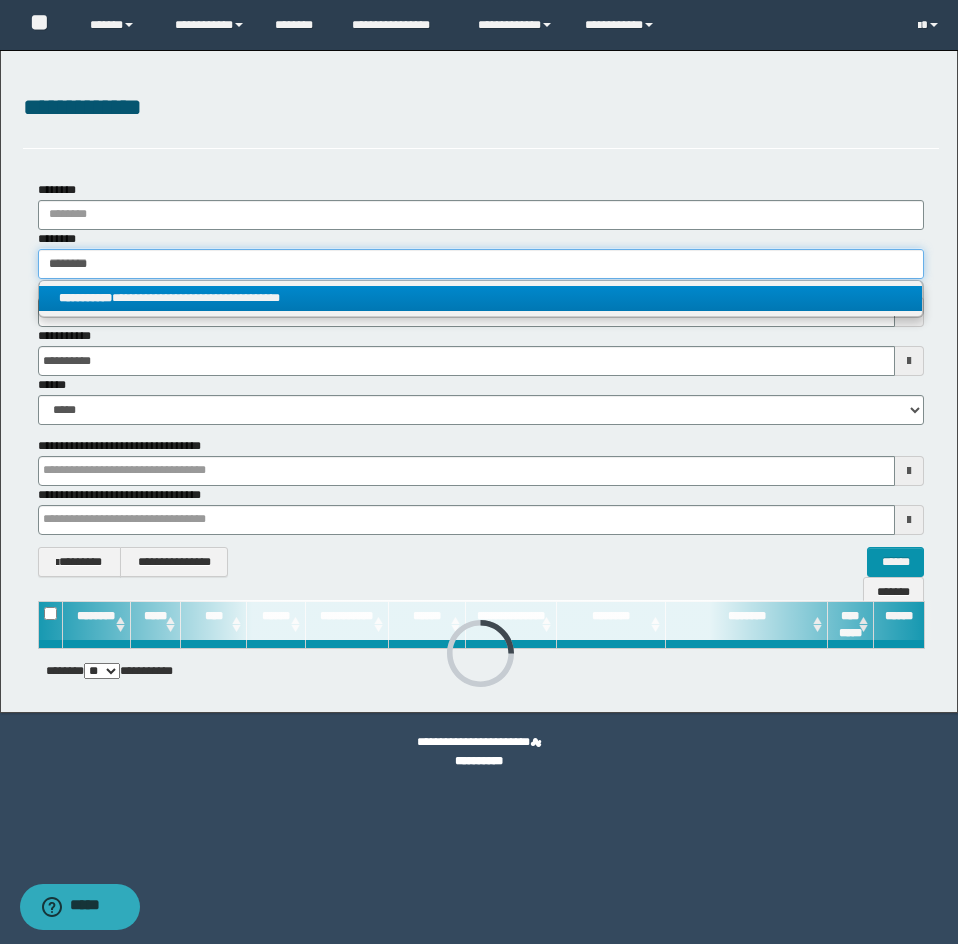 type on "********" 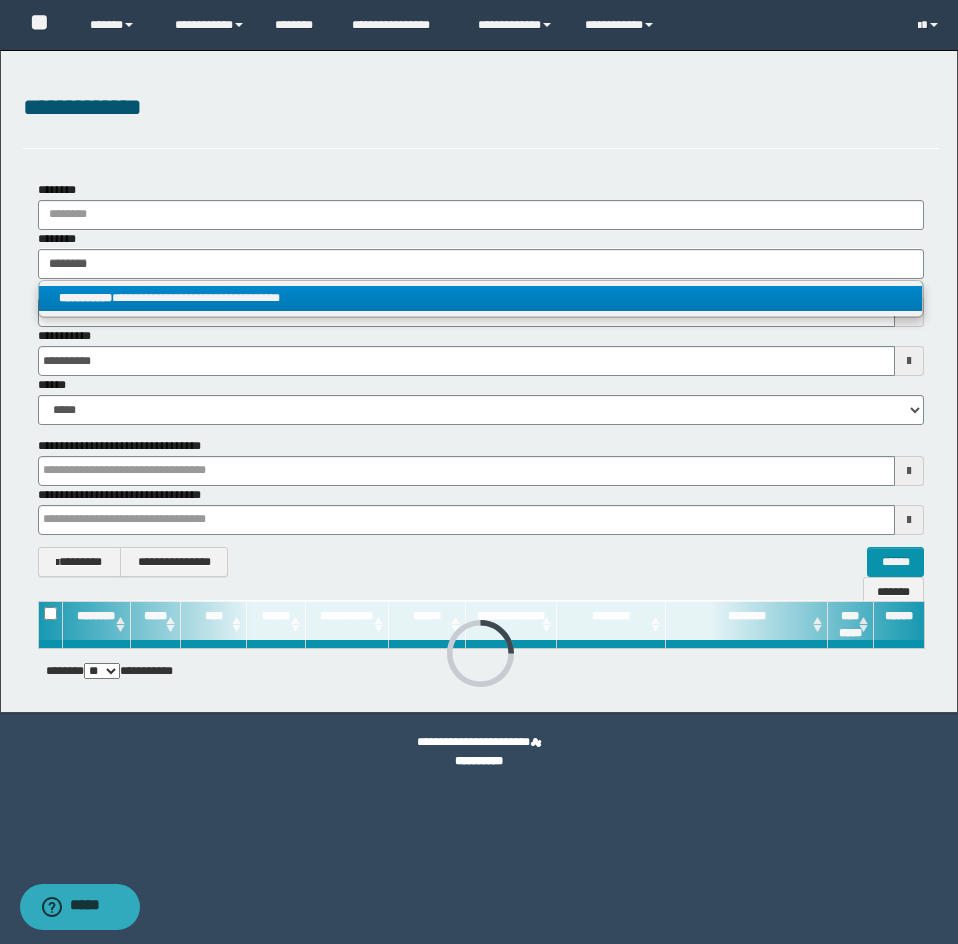 click on "**********" at bounding box center (480, 298) 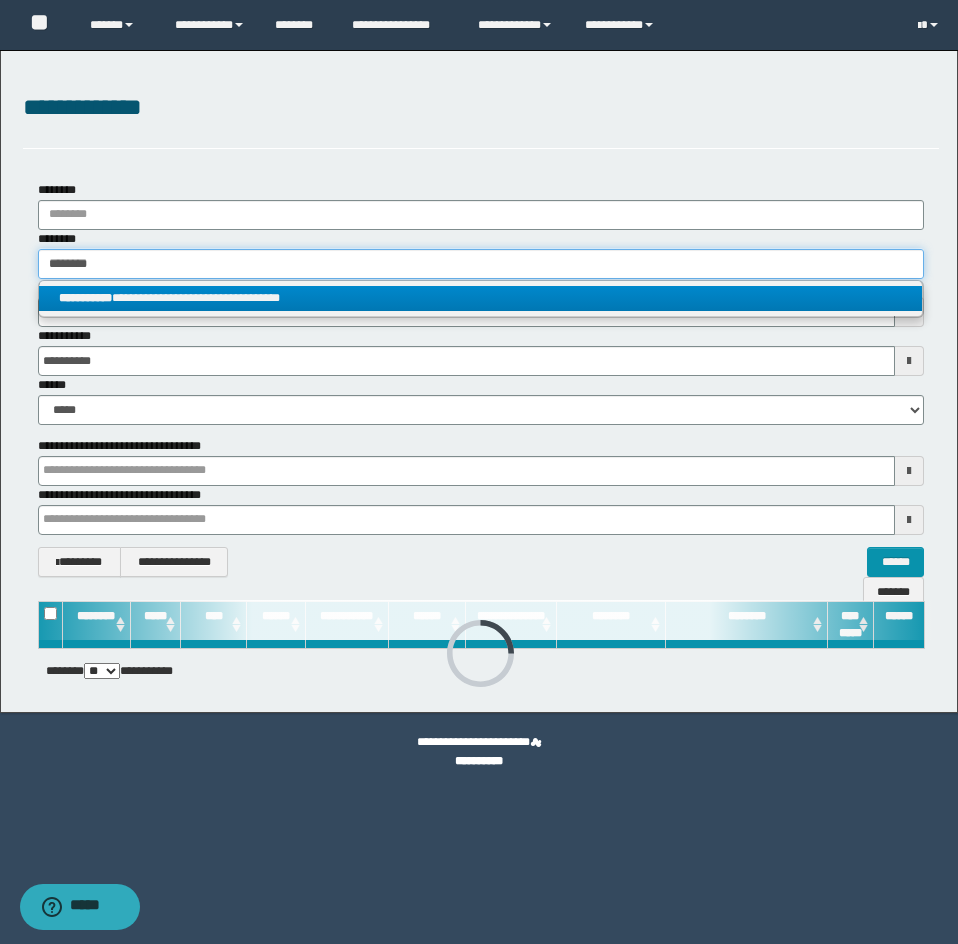 type 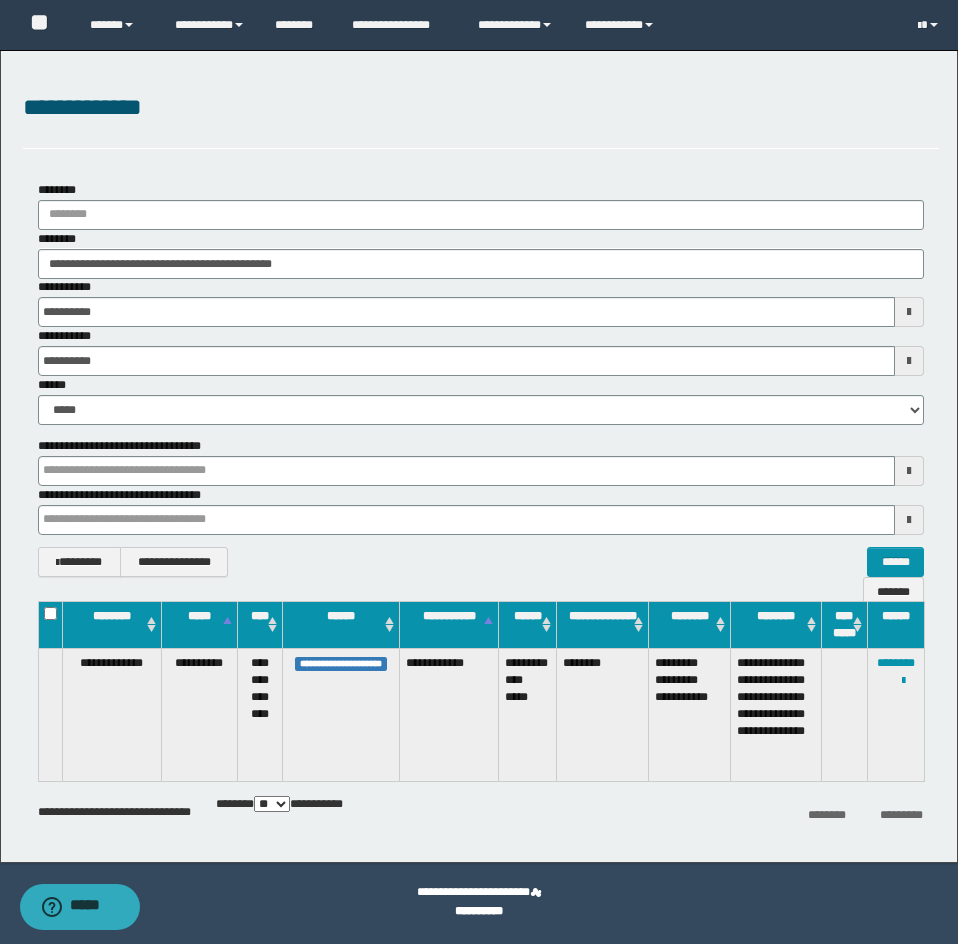 click on "**********" at bounding box center (449, 714) 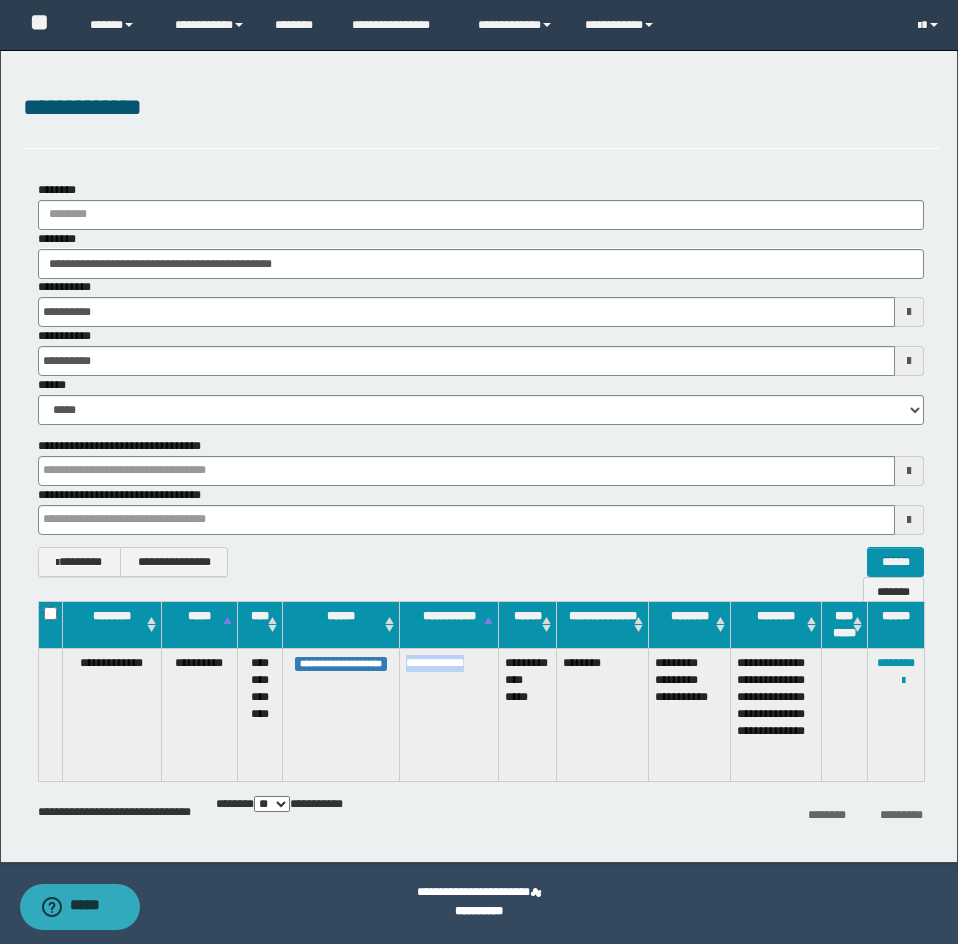 click on "**********" at bounding box center [449, 714] 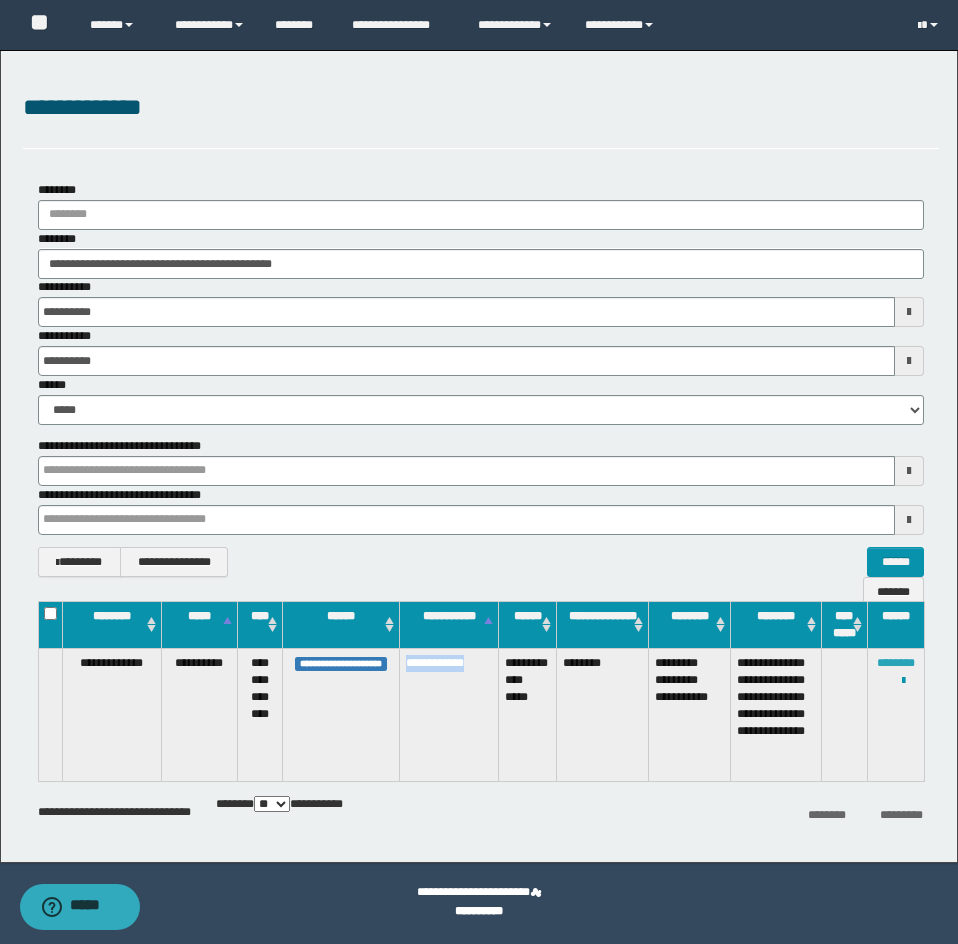 click on "********" at bounding box center (896, 663) 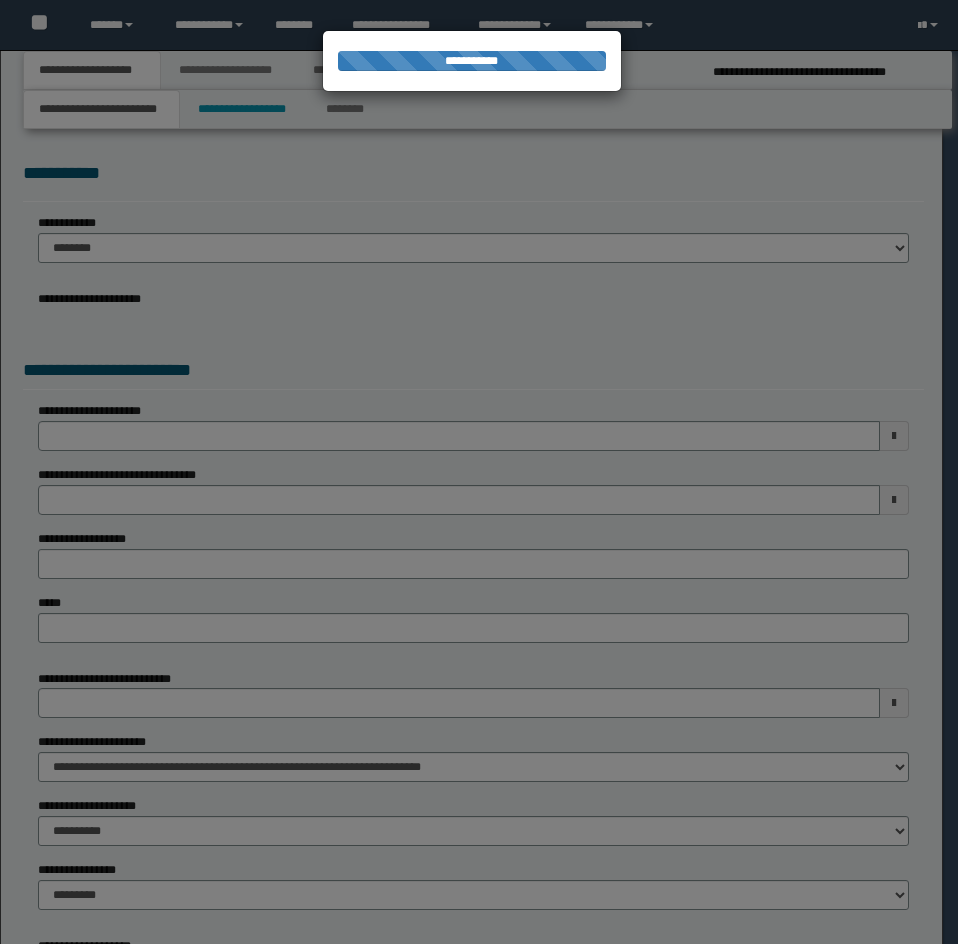 scroll, scrollTop: 0, scrollLeft: 0, axis: both 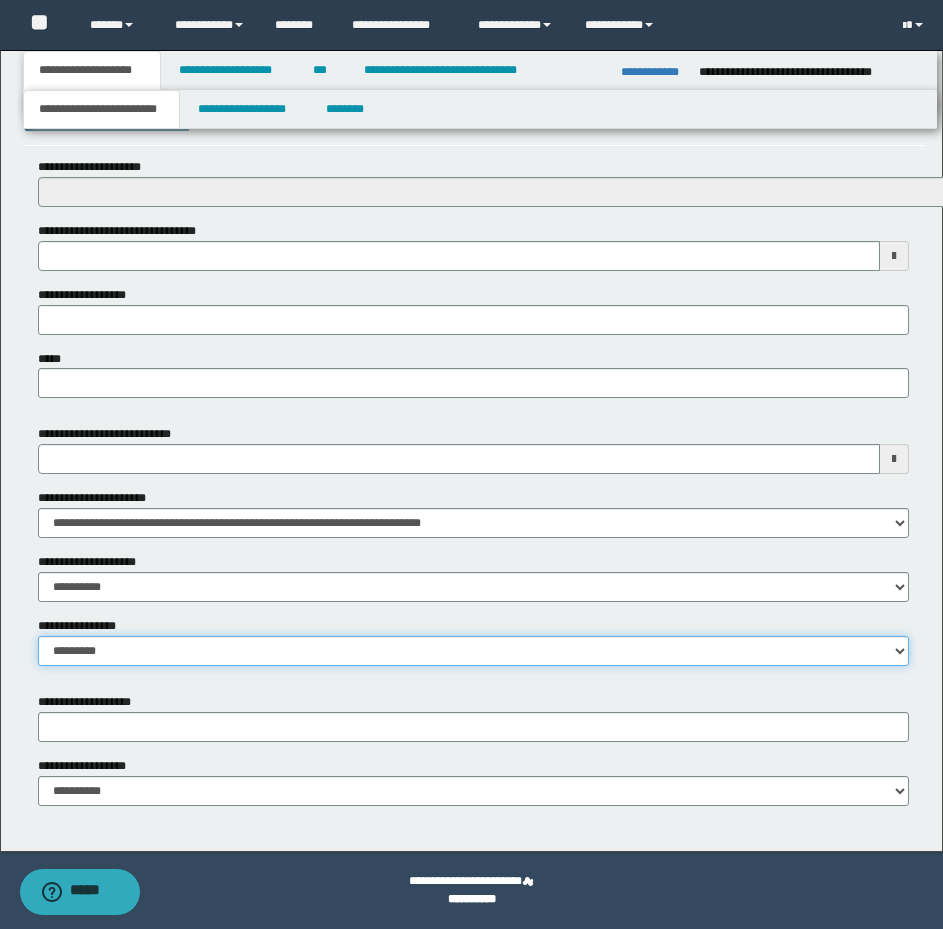 drag, startPoint x: 156, startPoint y: 651, endPoint x: 153, endPoint y: 665, distance: 14.3178215 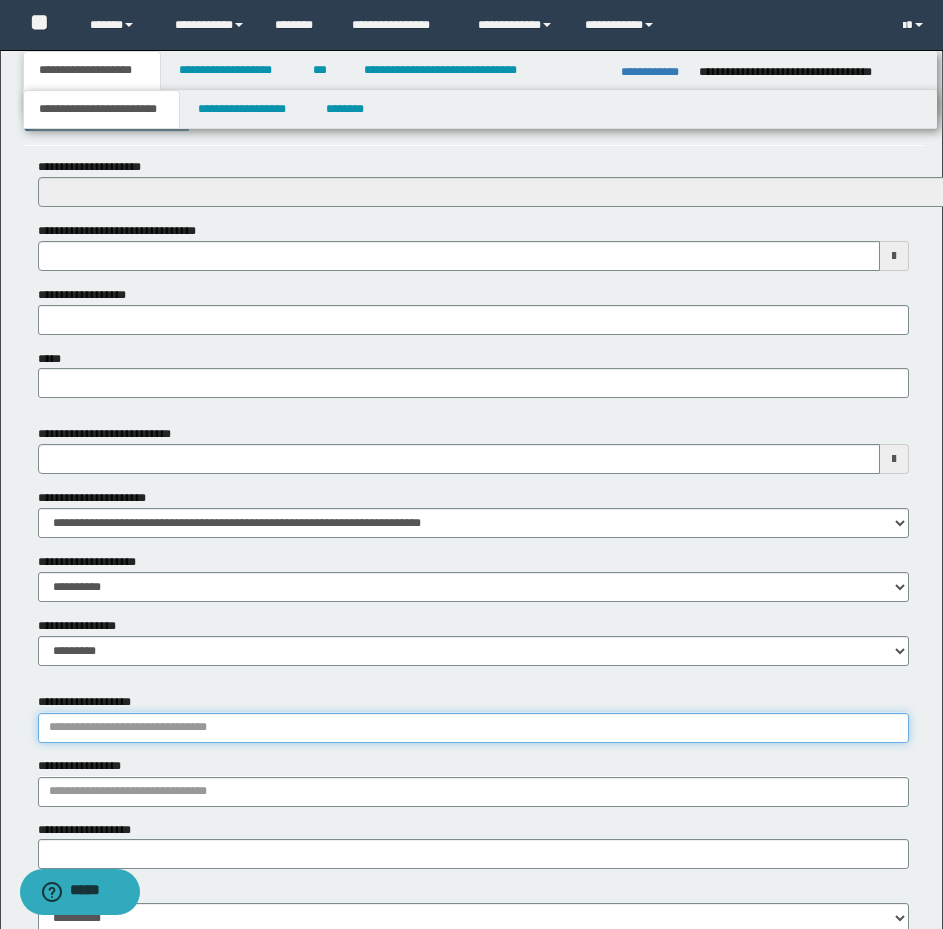 click on "**********" at bounding box center (473, 728) 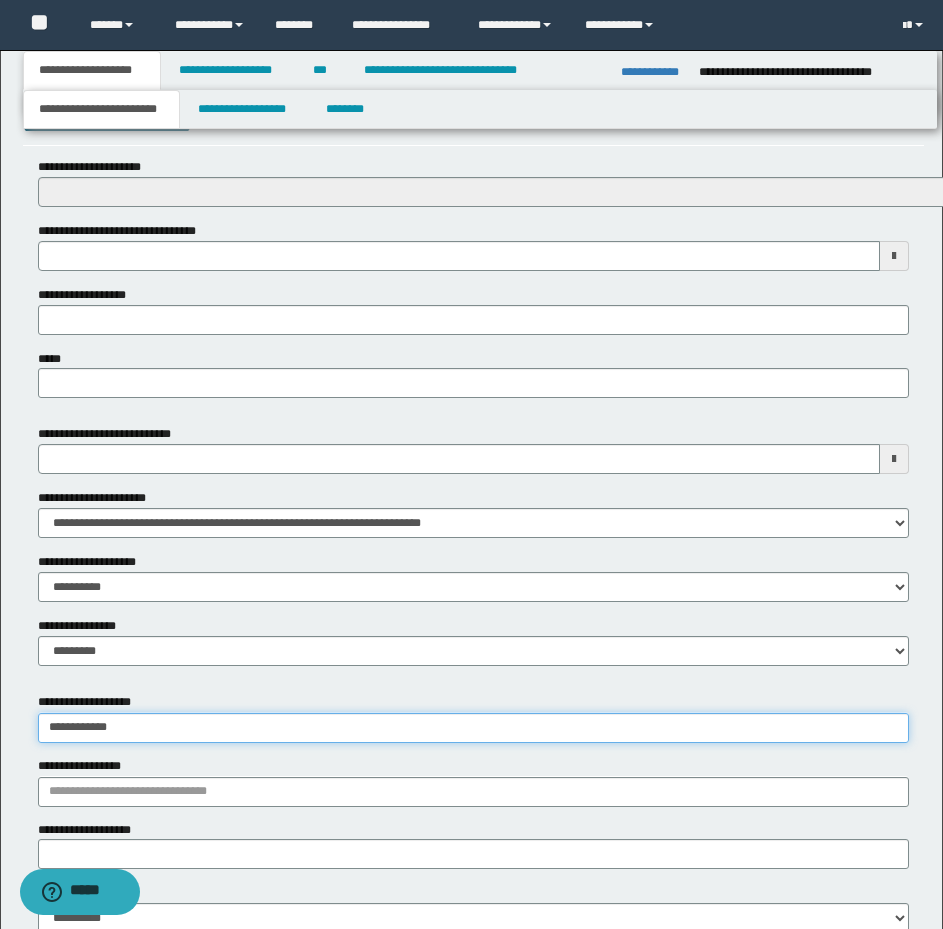type on "**********" 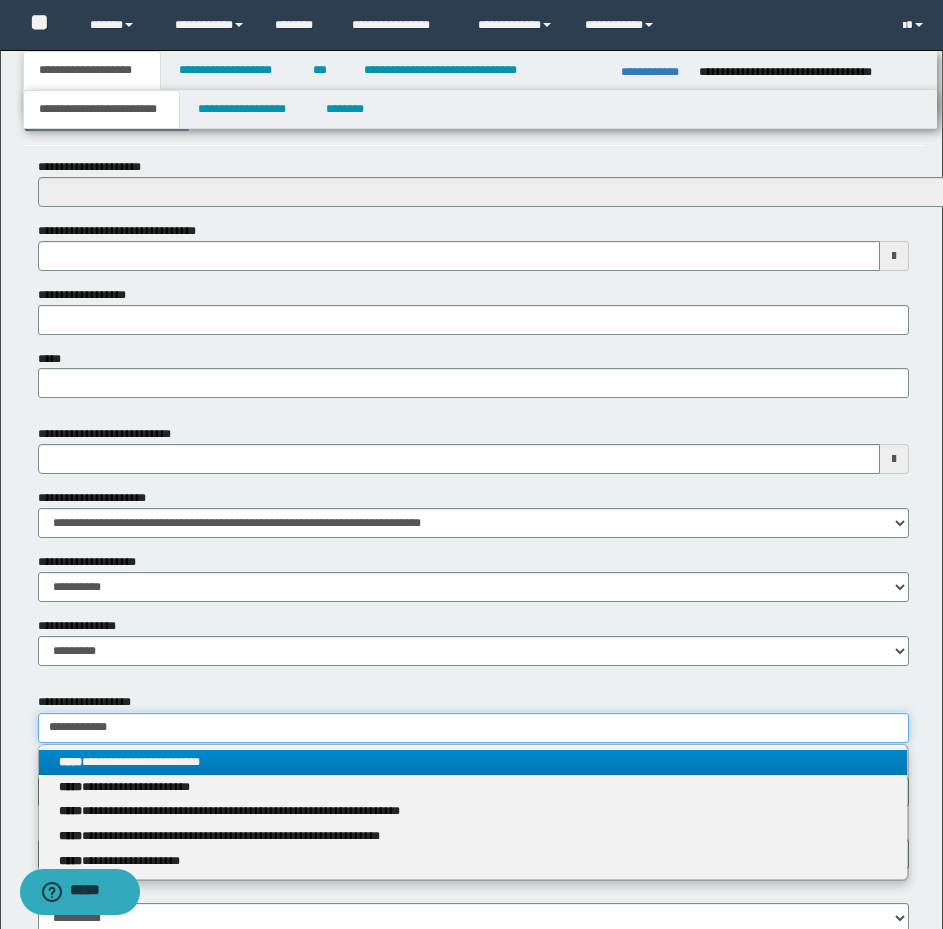 type on "**********" 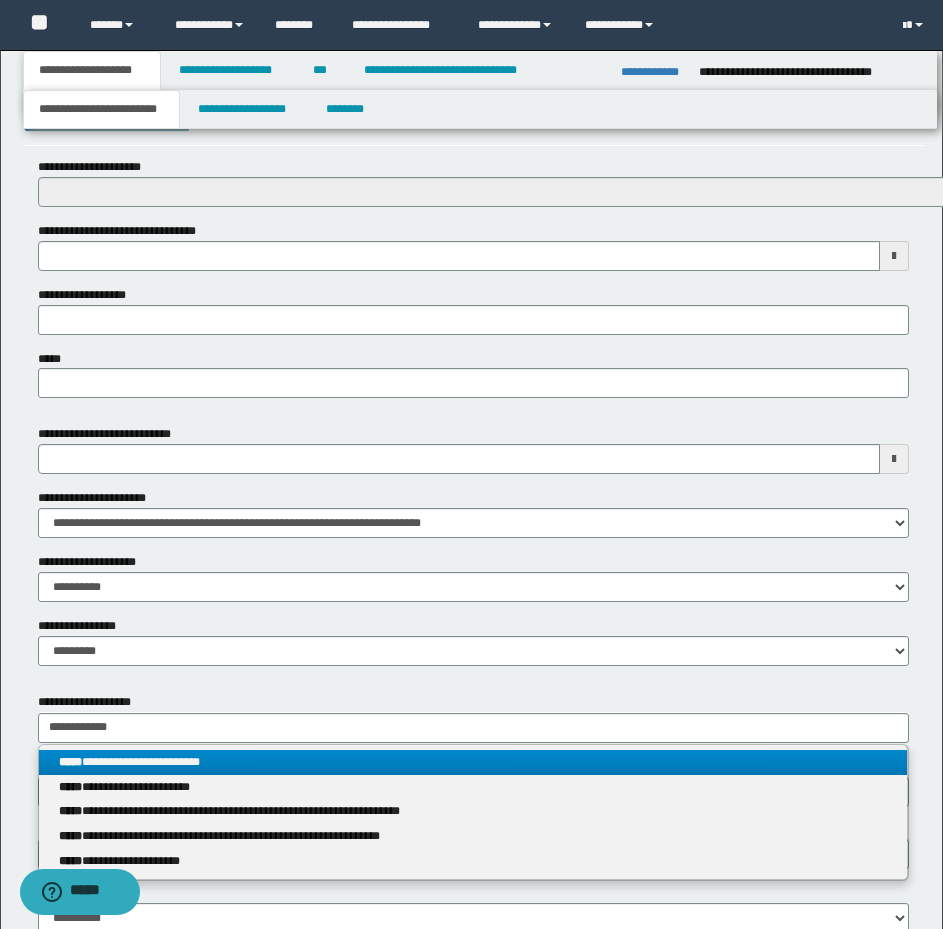 click on "**********" at bounding box center [473, 762] 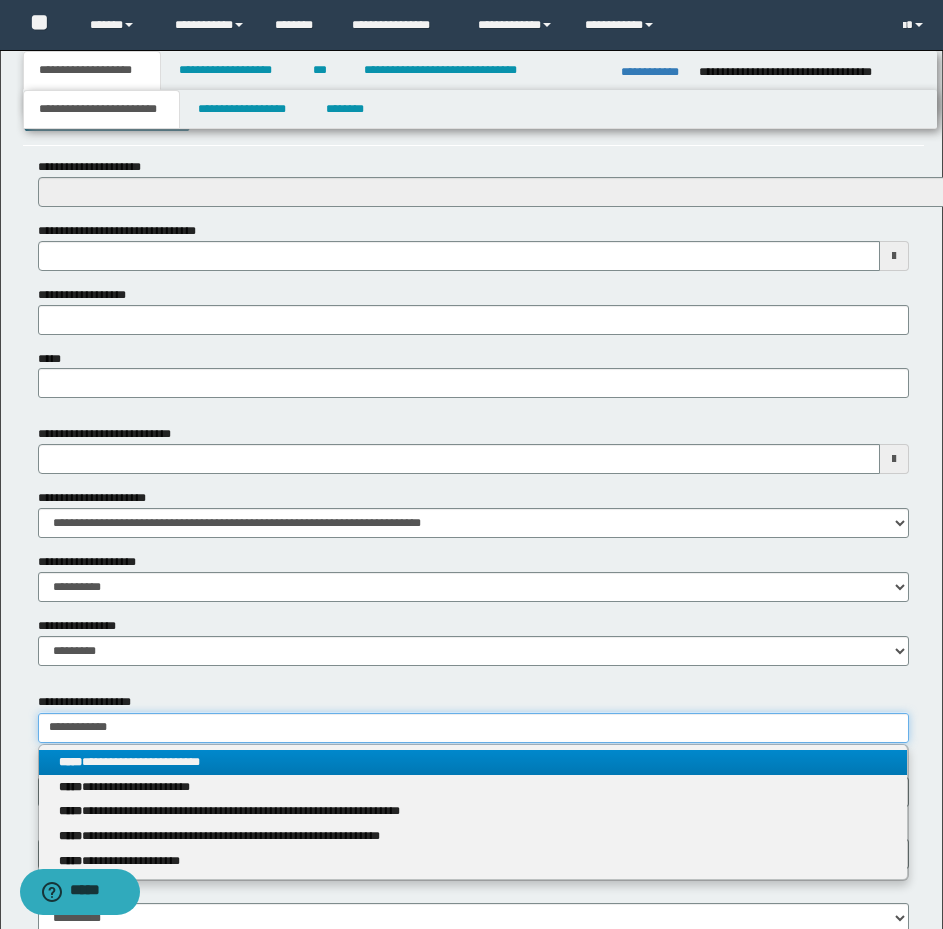 type 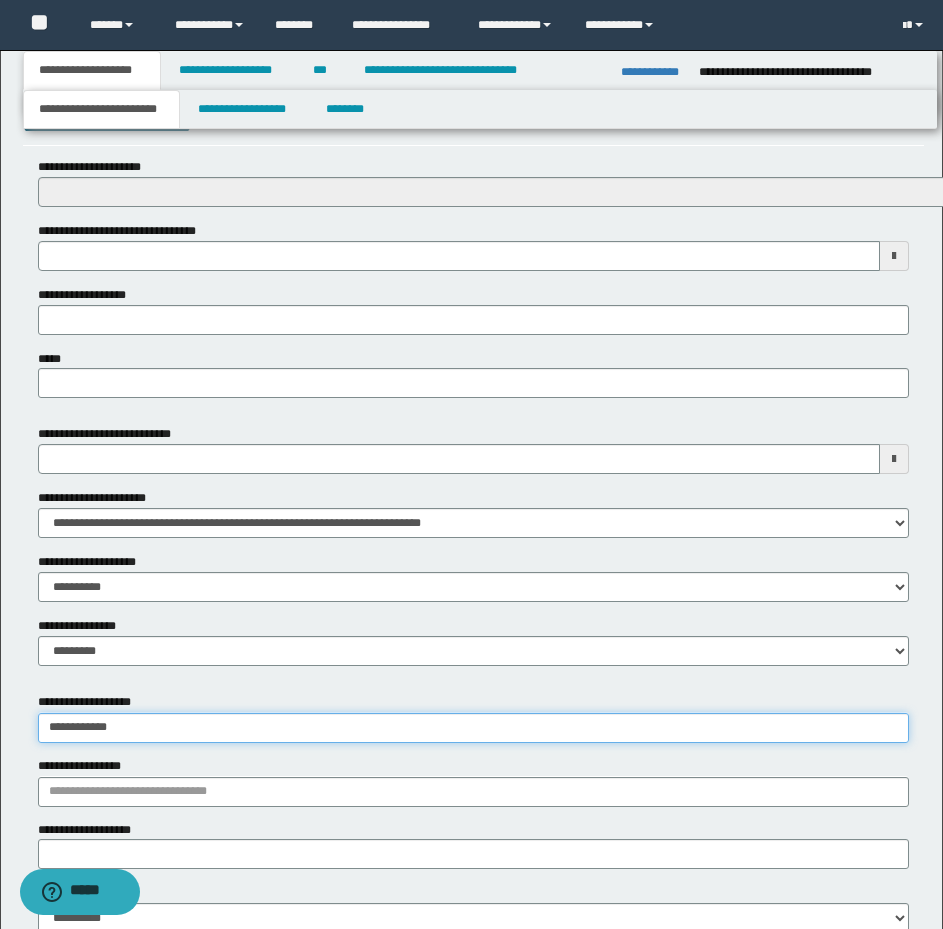 scroll, scrollTop: 635, scrollLeft: 0, axis: vertical 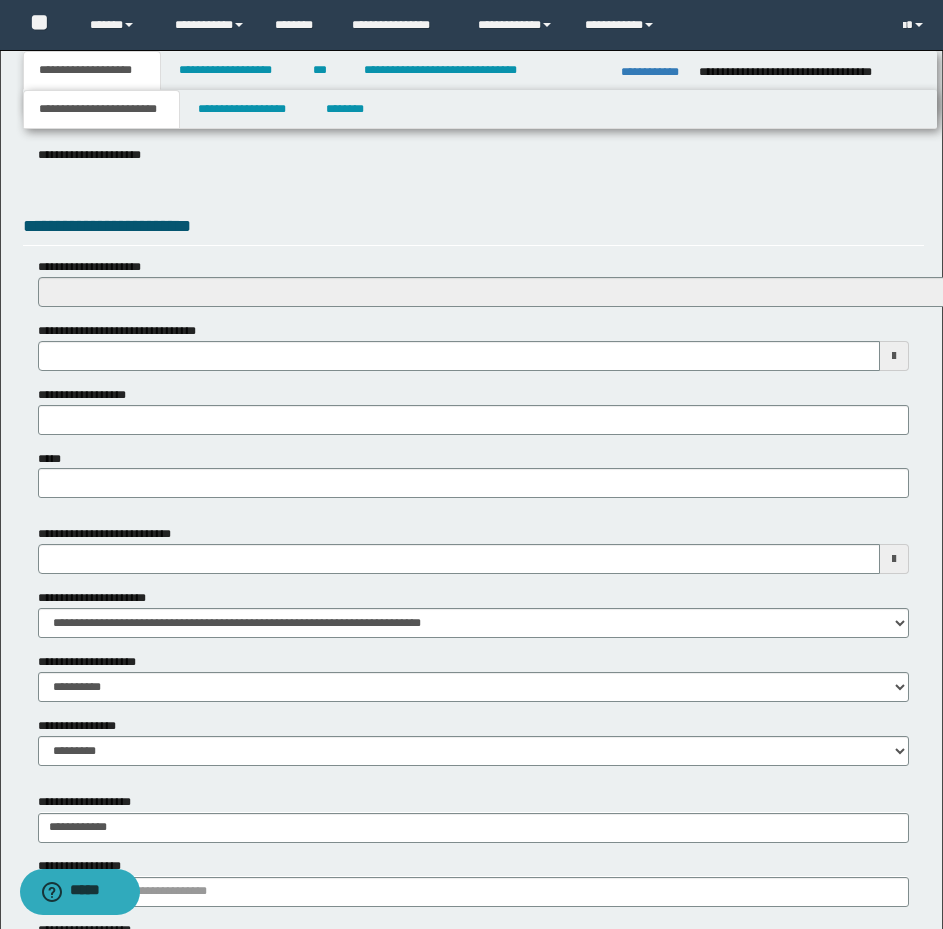 click on "**********" at bounding box center (91, 267) 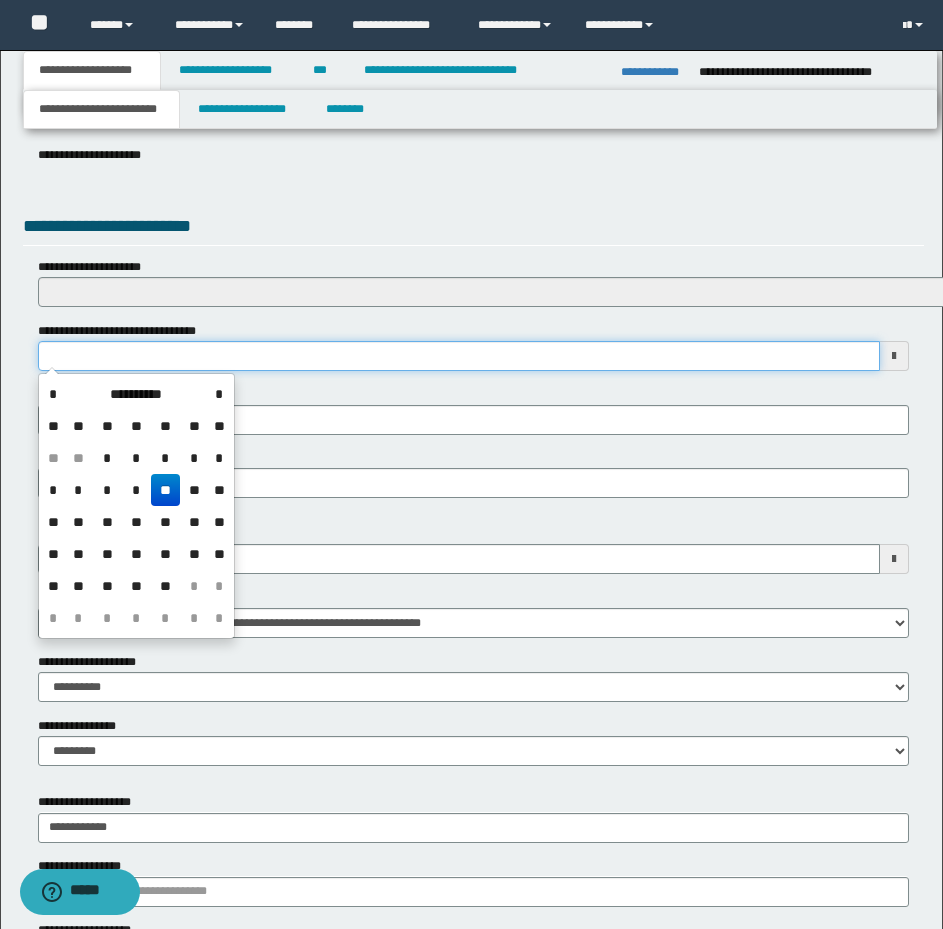 click on "**********" at bounding box center [459, 356] 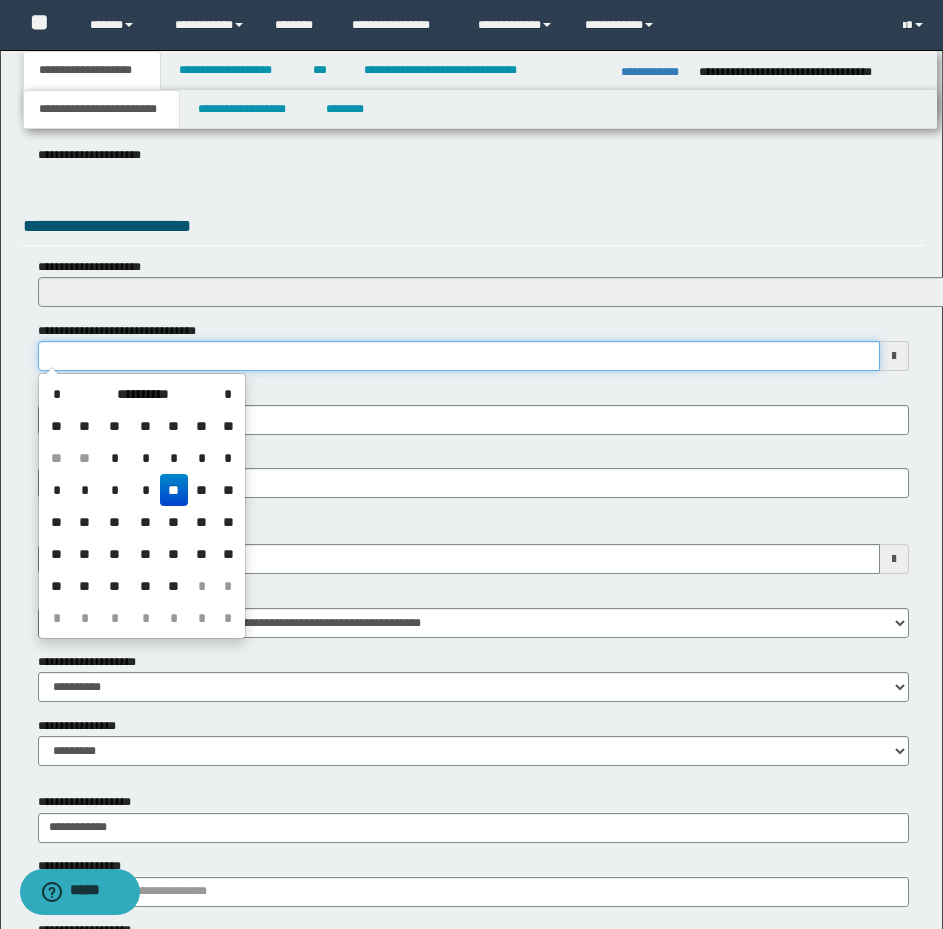 type on "**********" 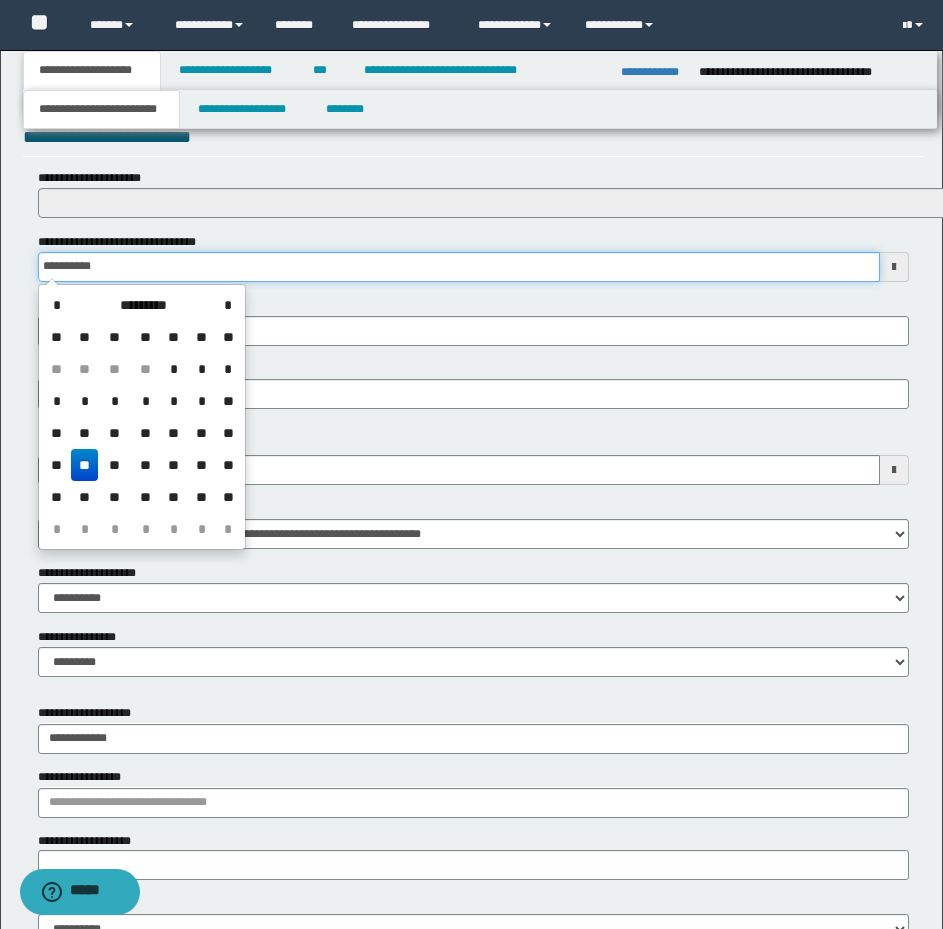 scroll, scrollTop: 863, scrollLeft: 0, axis: vertical 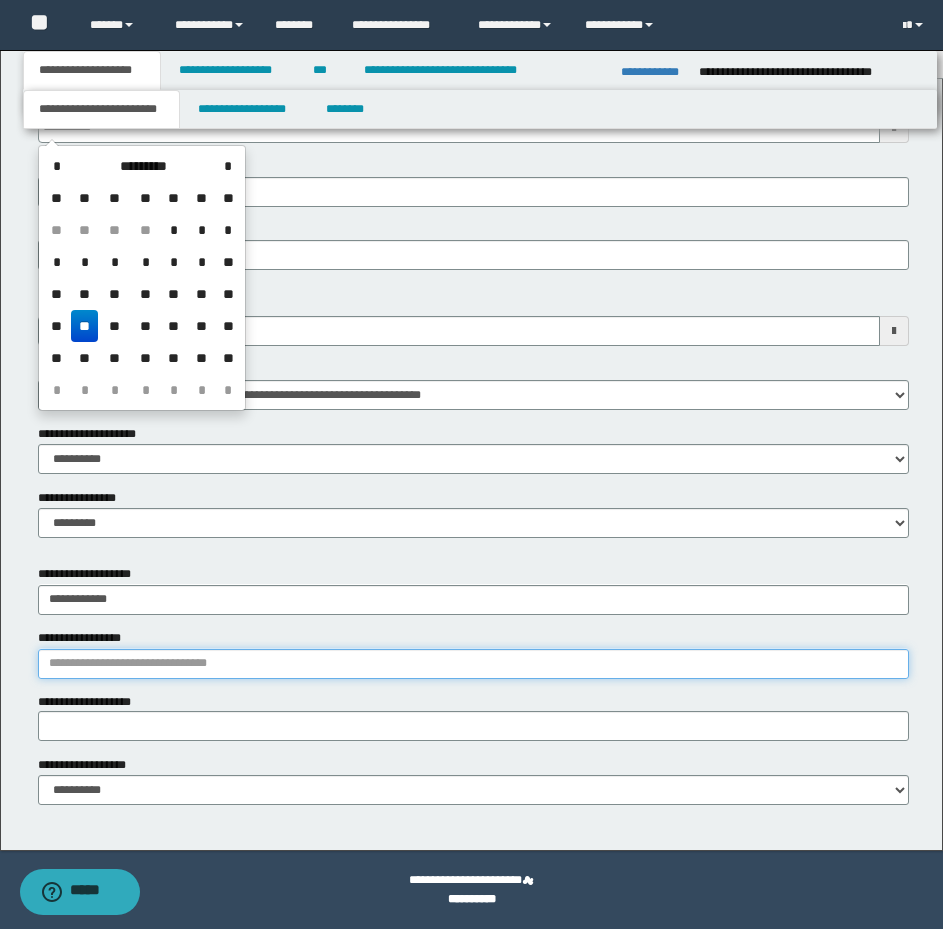 click on "**********" at bounding box center [473, 664] 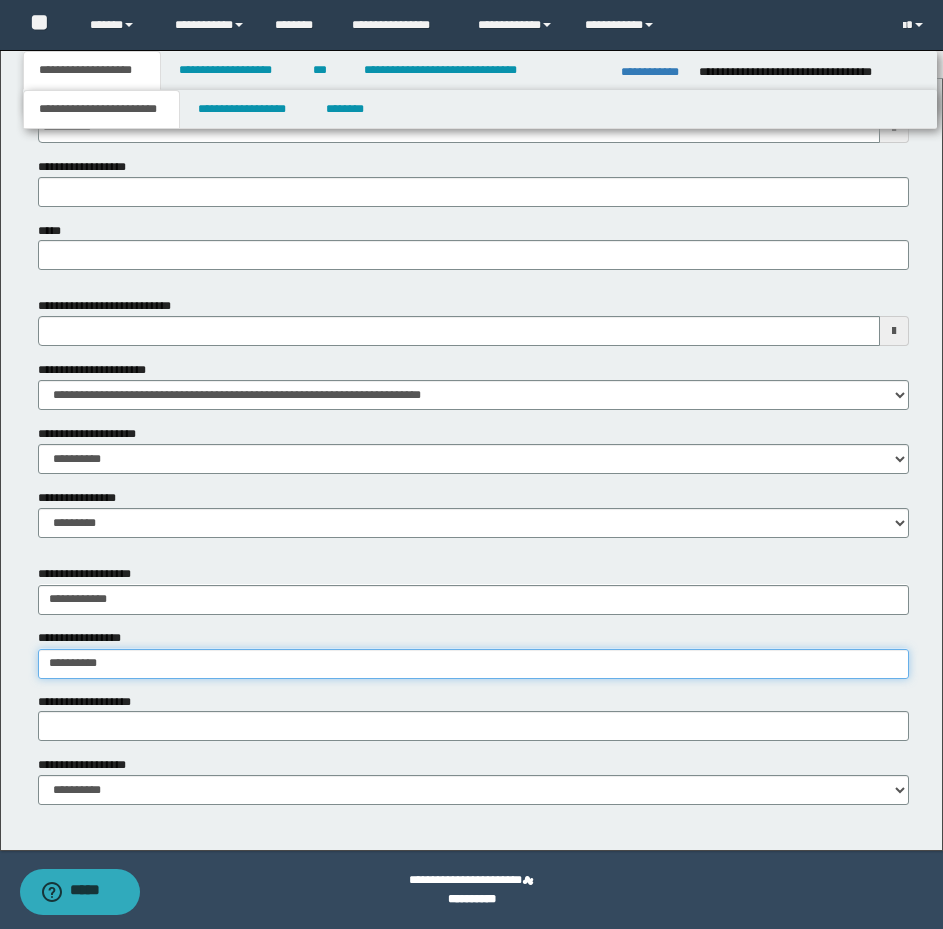 type on "**********" 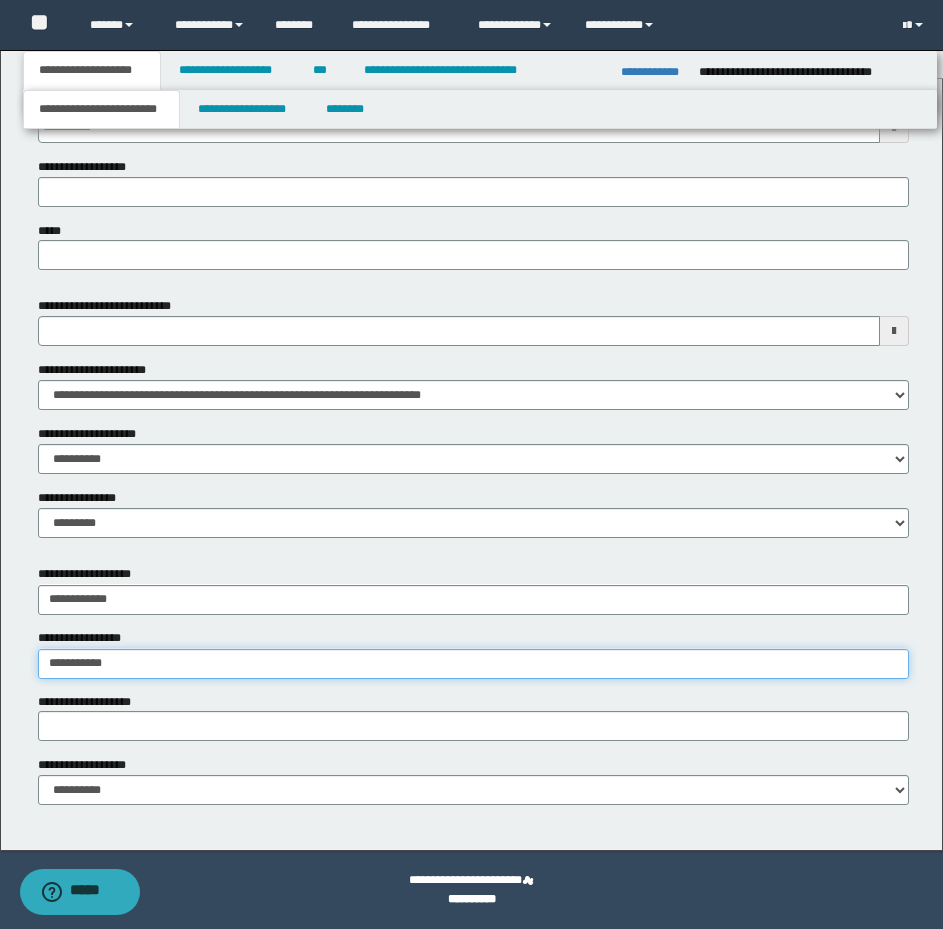 type on "**********" 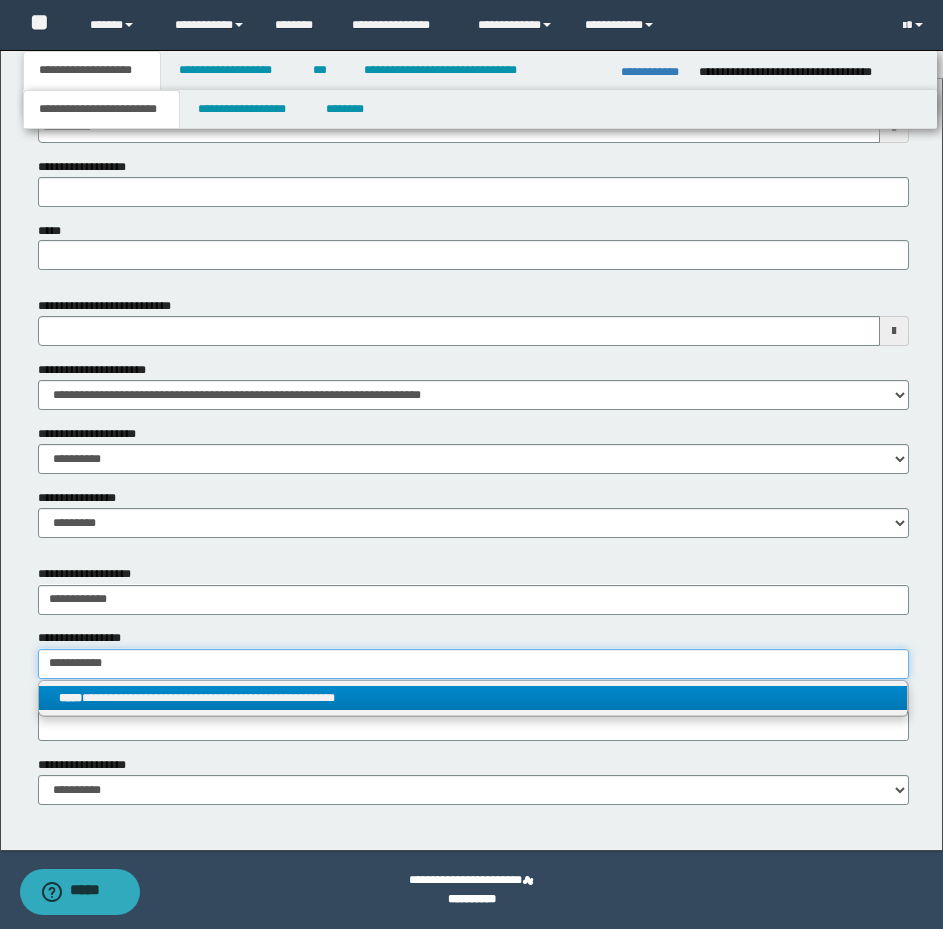 type on "**********" 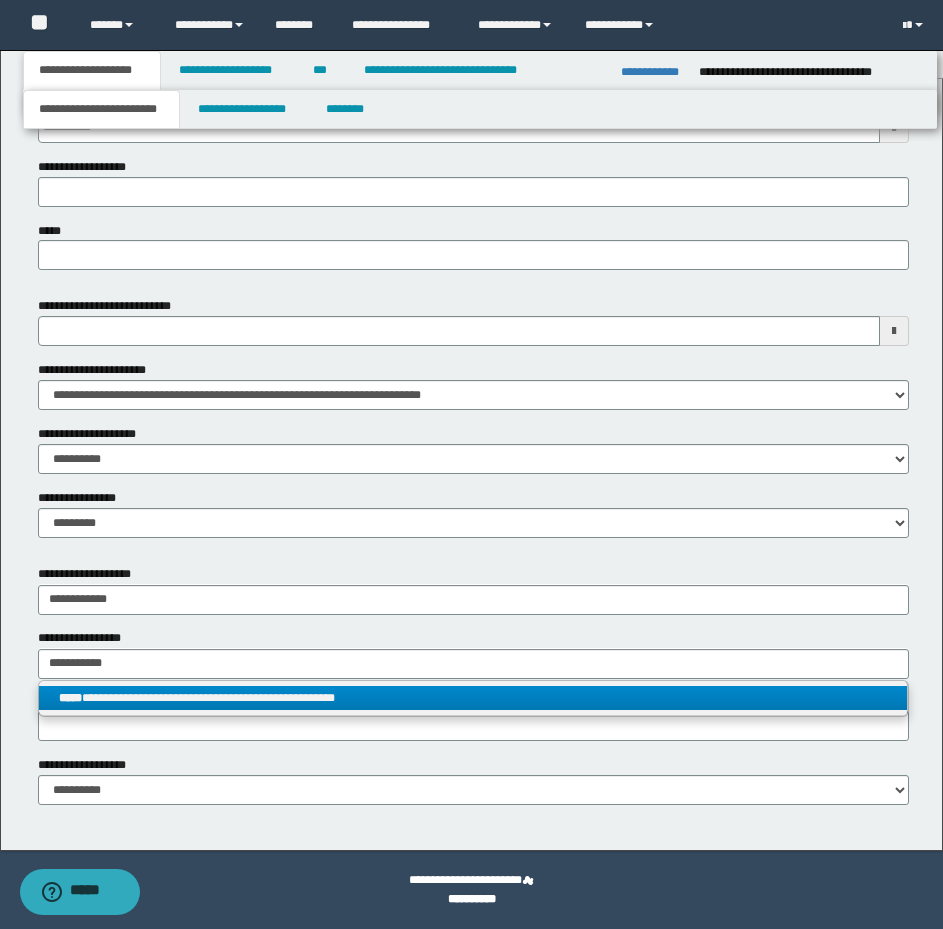 click on "**********" at bounding box center [473, 698] 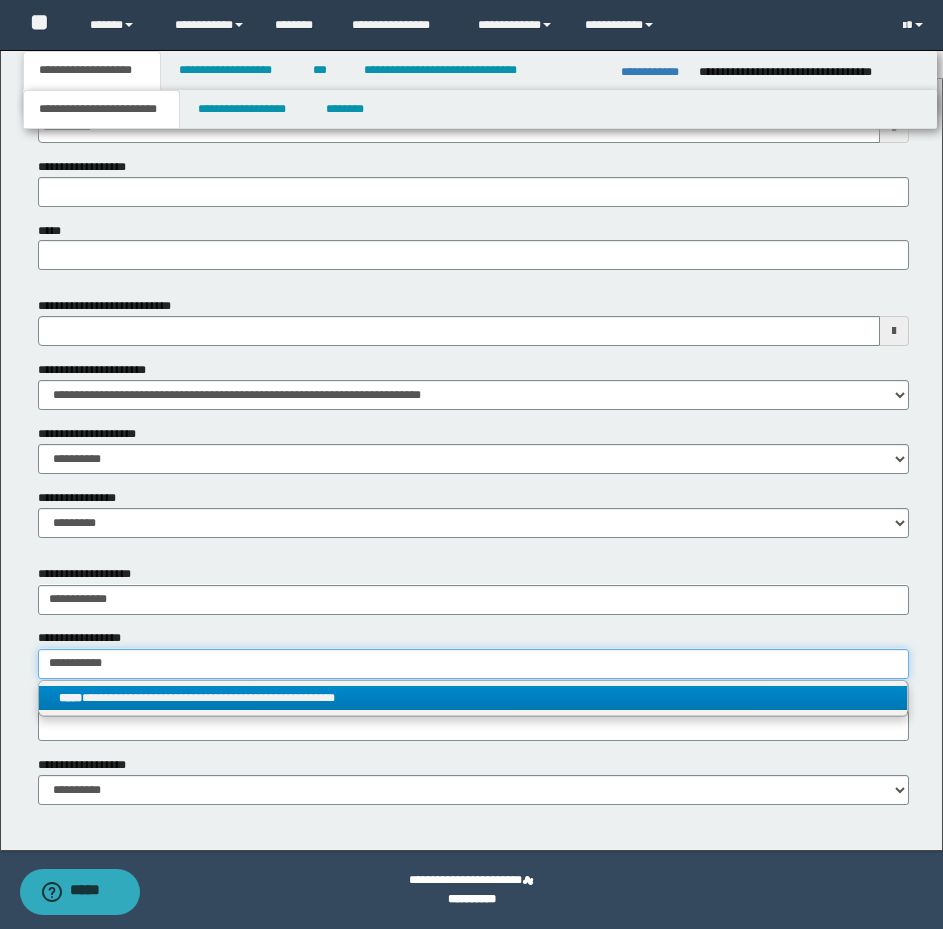 type 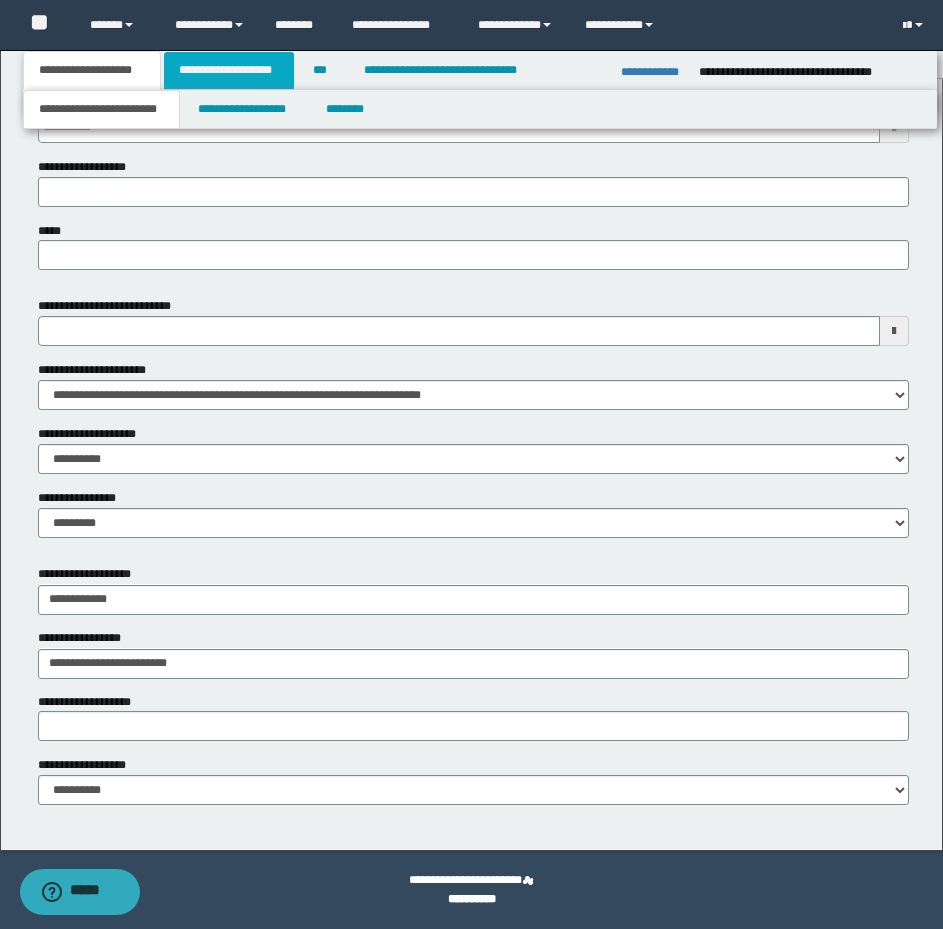 click on "**********" at bounding box center [229, 70] 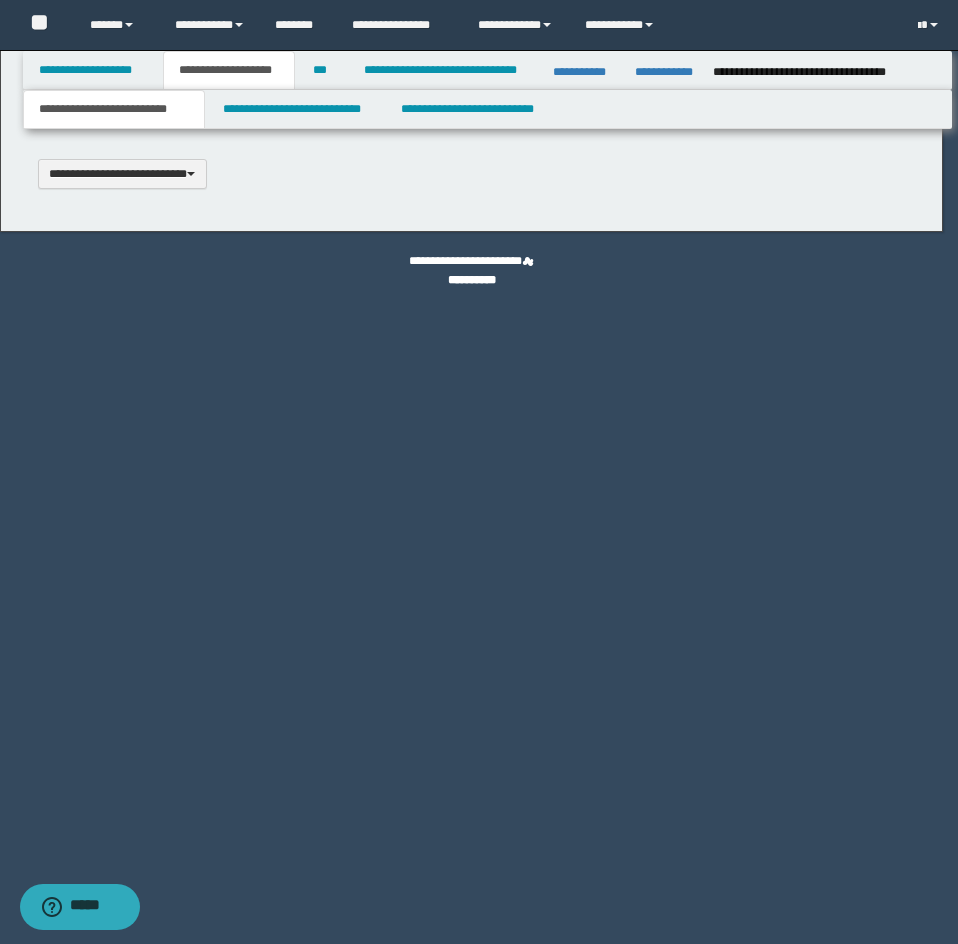 scroll, scrollTop: 0, scrollLeft: 0, axis: both 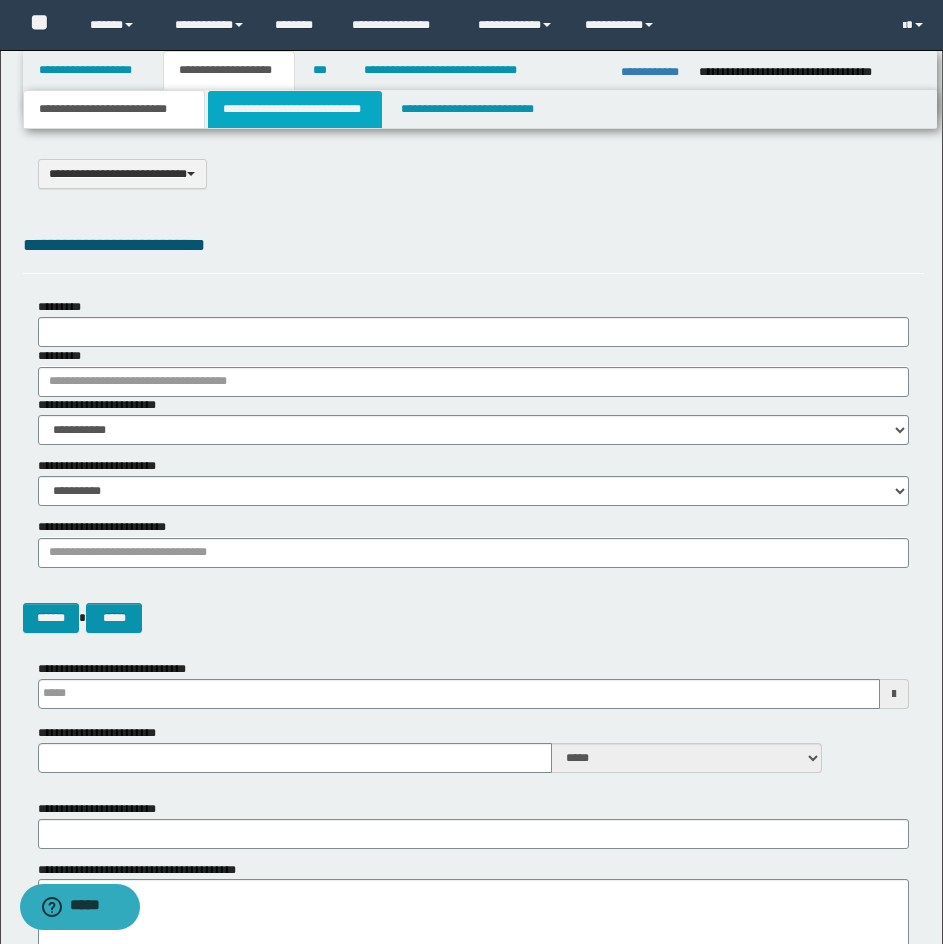 click on "**********" at bounding box center (295, 109) 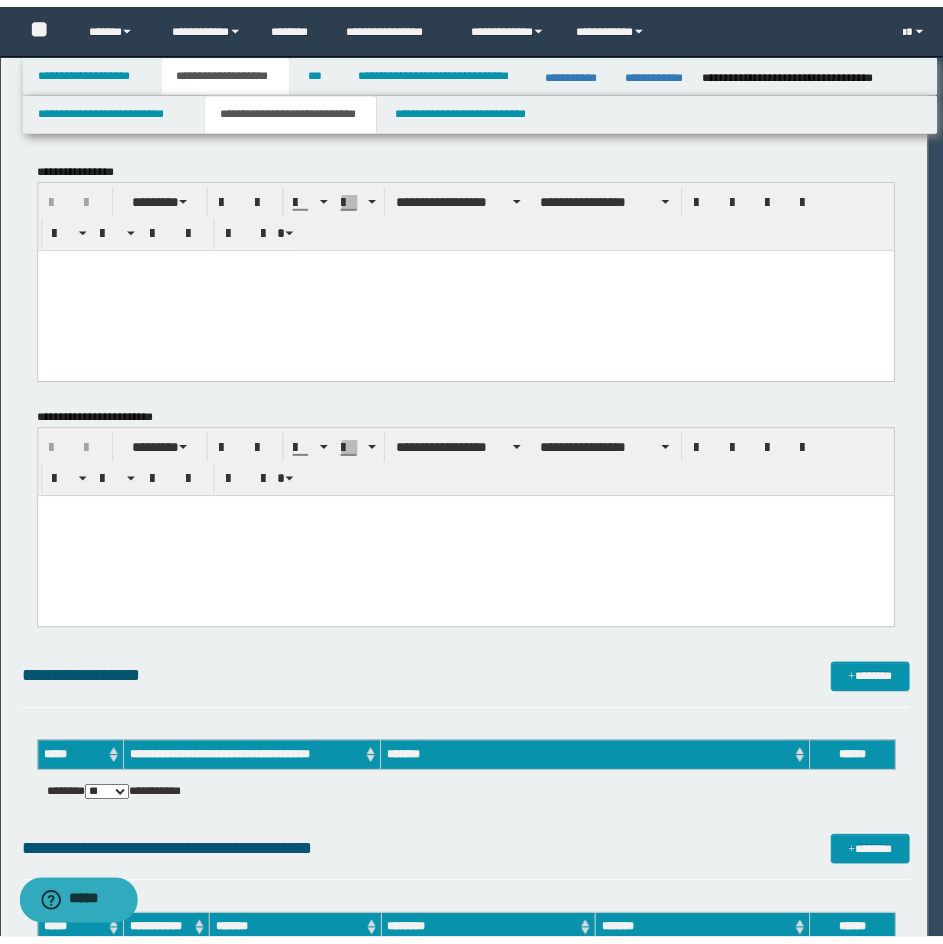 scroll, scrollTop: 0, scrollLeft: 0, axis: both 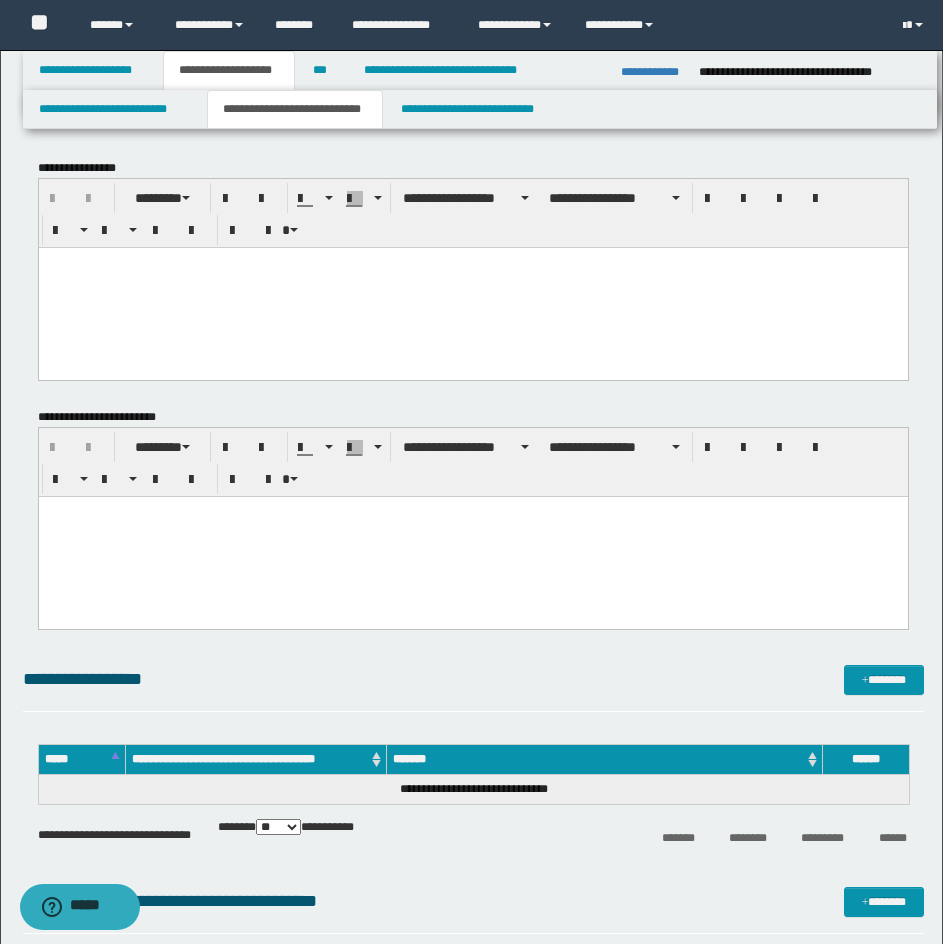 click at bounding box center (472, 262) 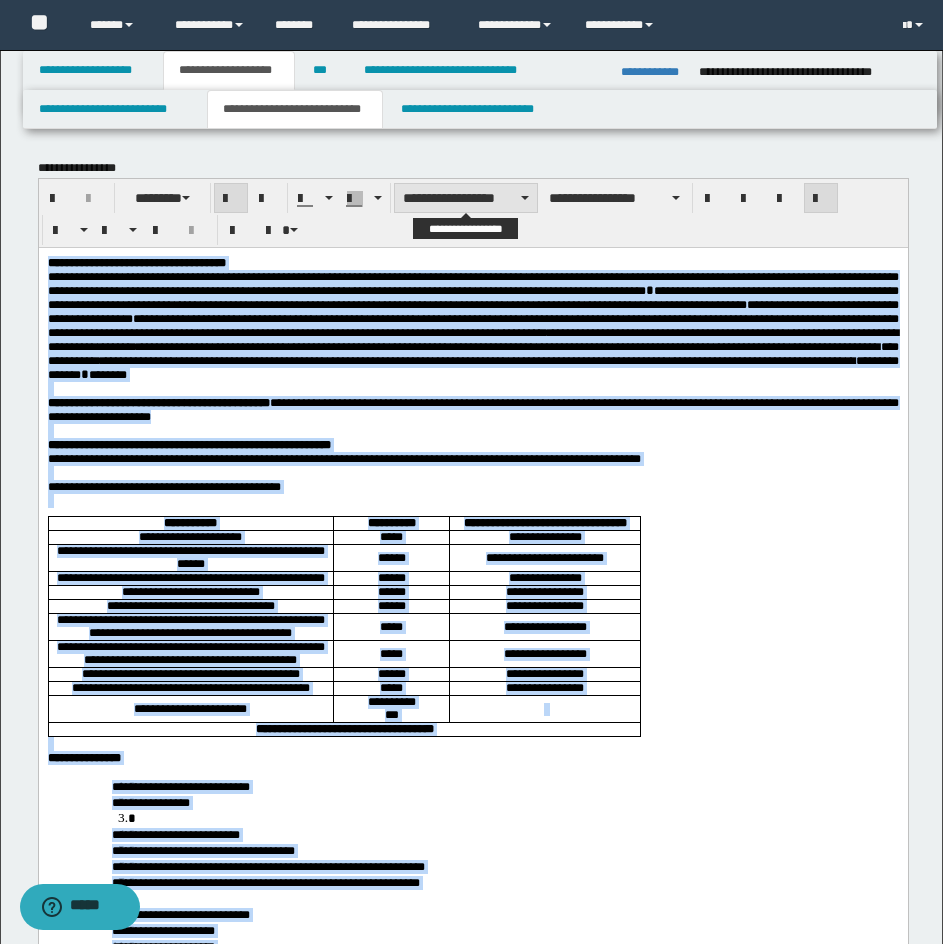 click on "**********" at bounding box center [466, 198] 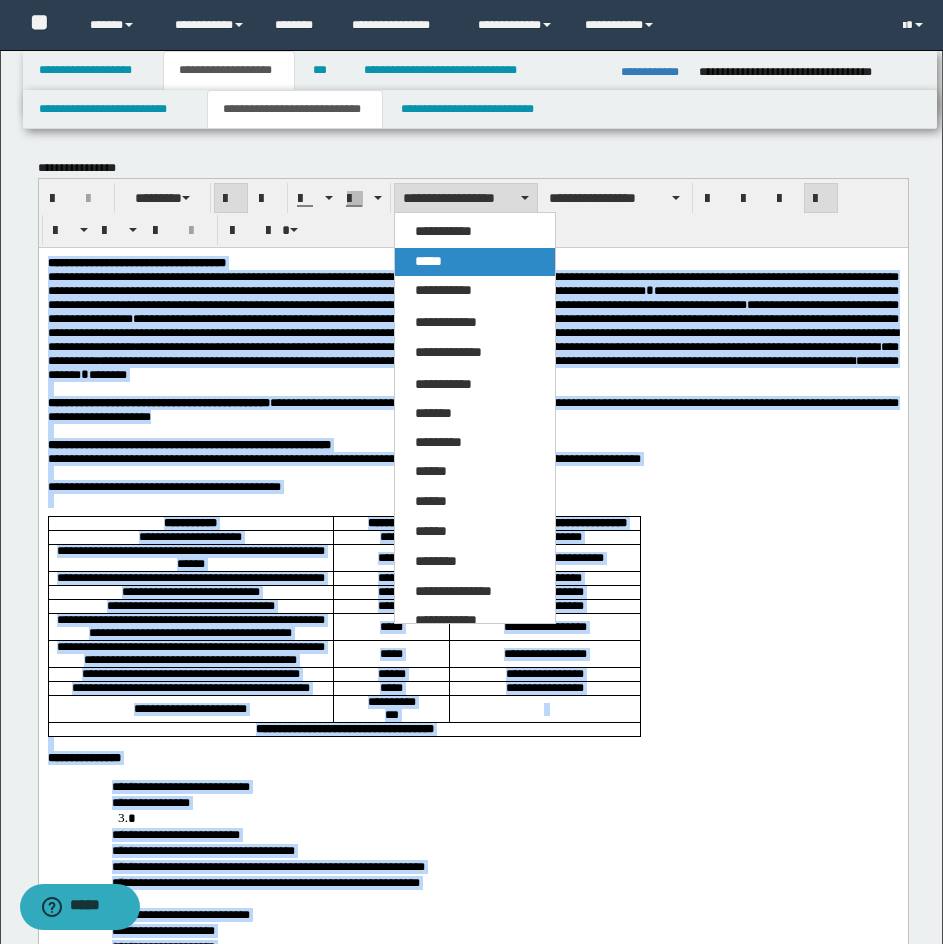 click on "*****" at bounding box center (475, 262) 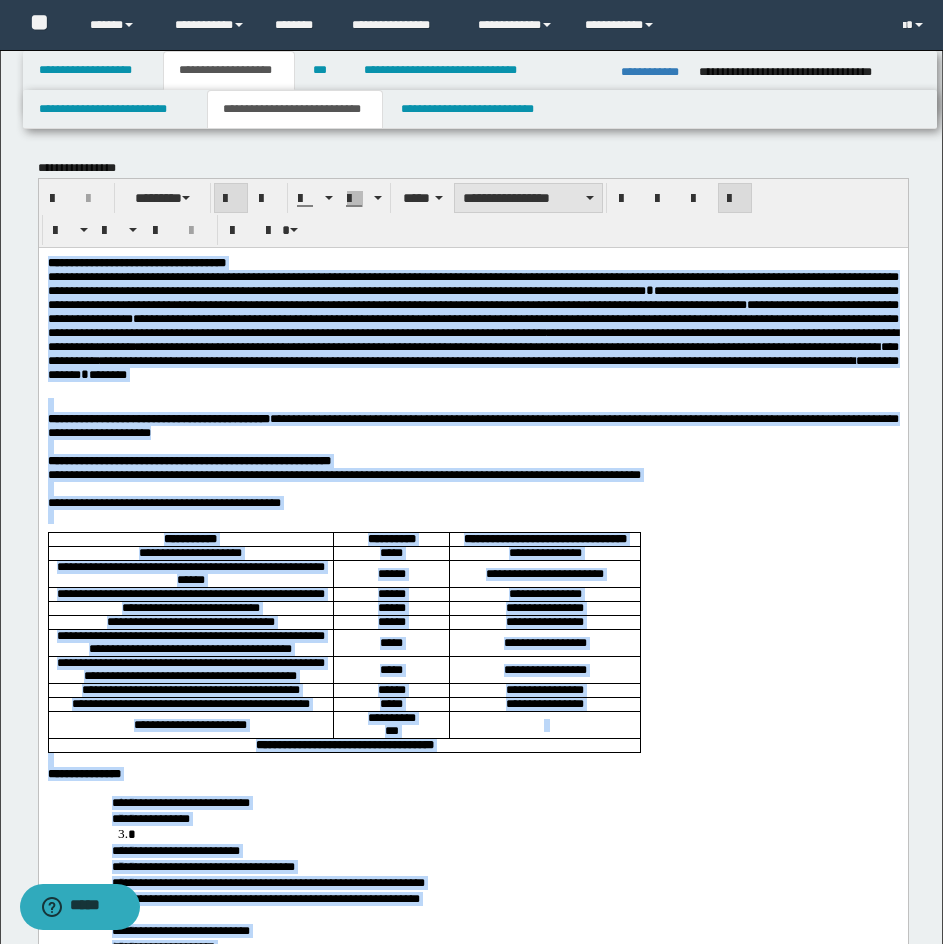 click on "**********" at bounding box center [528, 198] 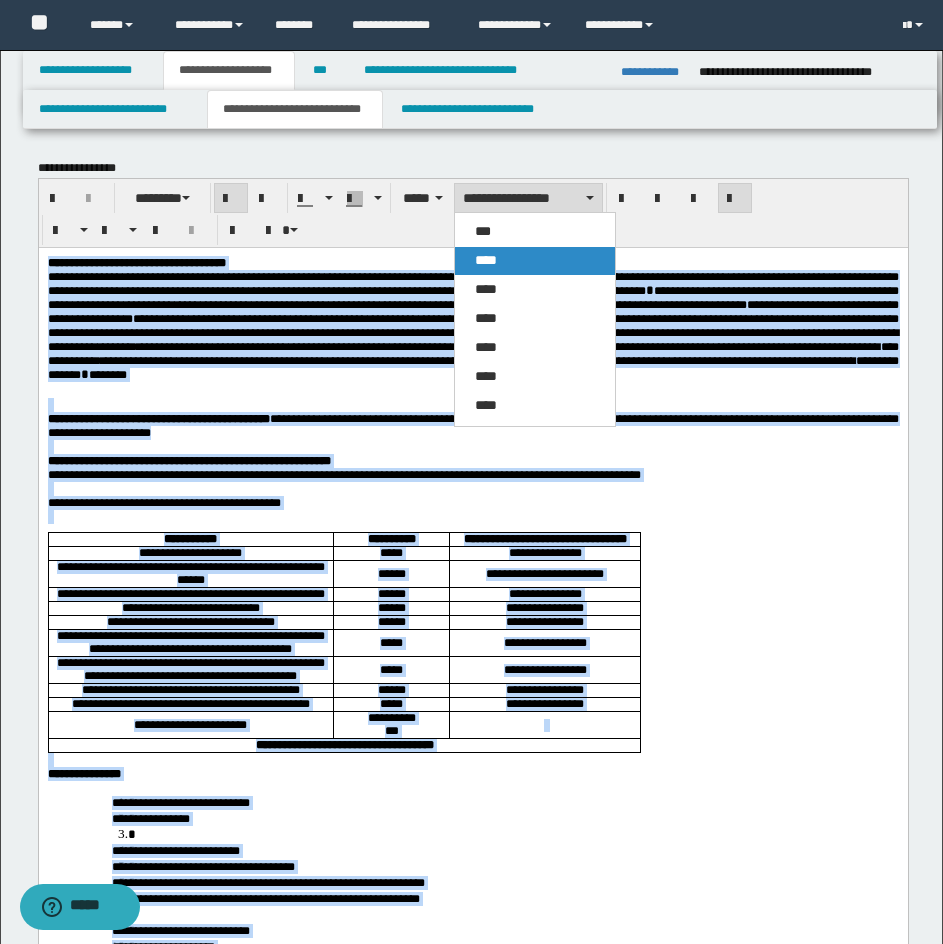 click on "****" at bounding box center (486, 260) 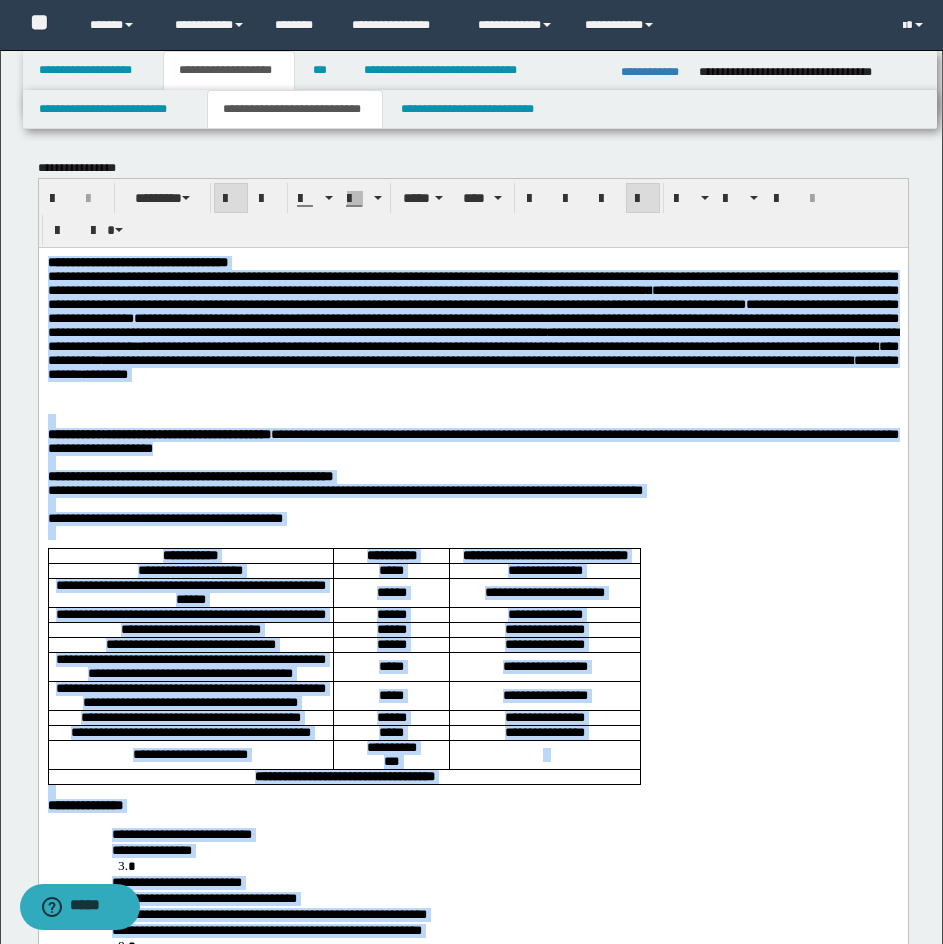 click at bounding box center [643, 199] 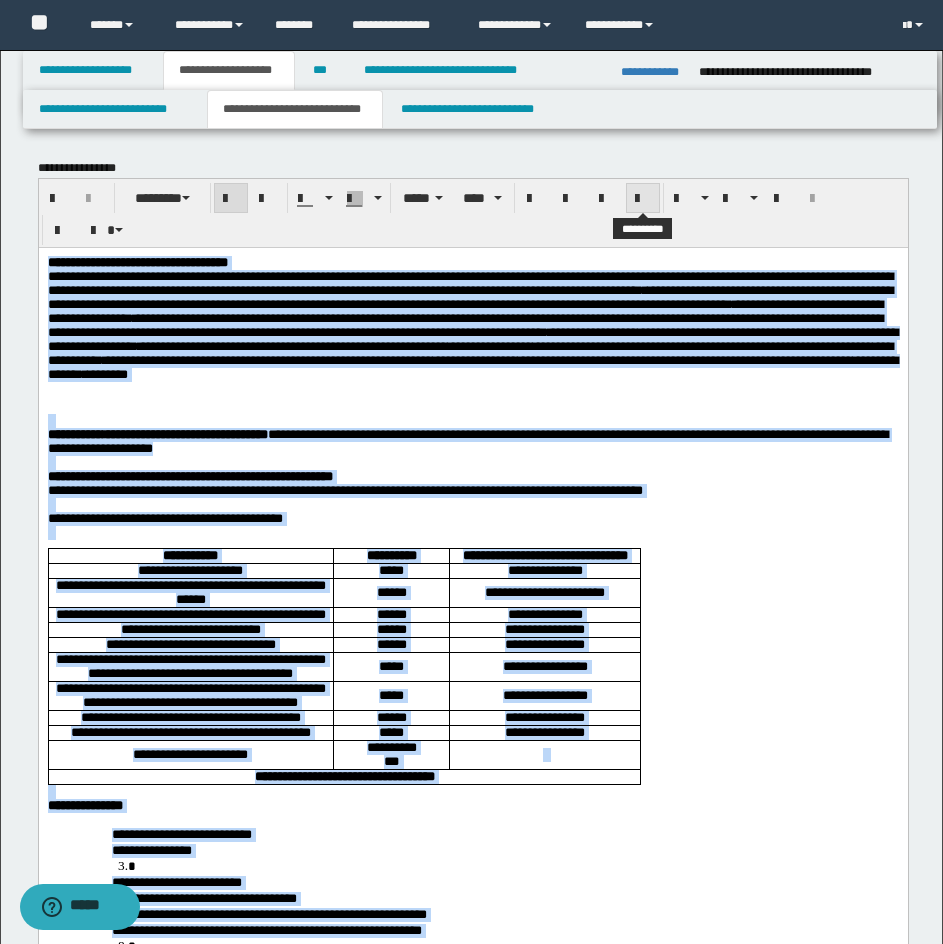 click at bounding box center (643, 199) 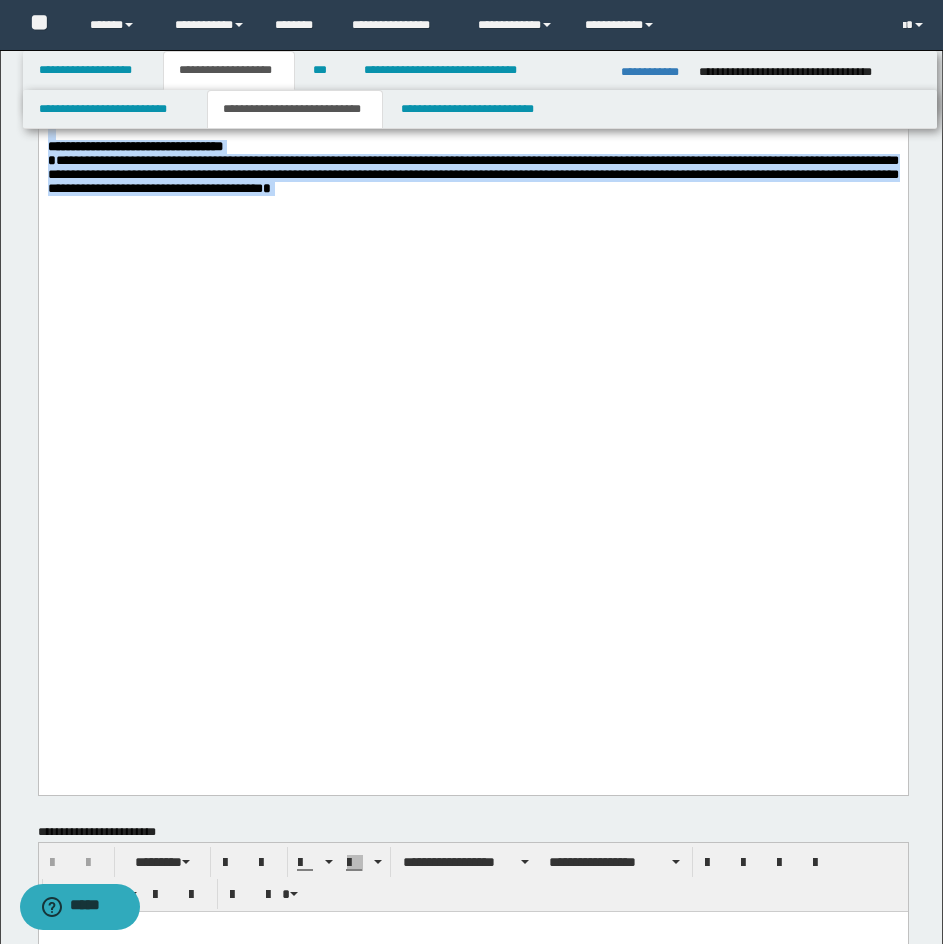 scroll, scrollTop: 2300, scrollLeft: 0, axis: vertical 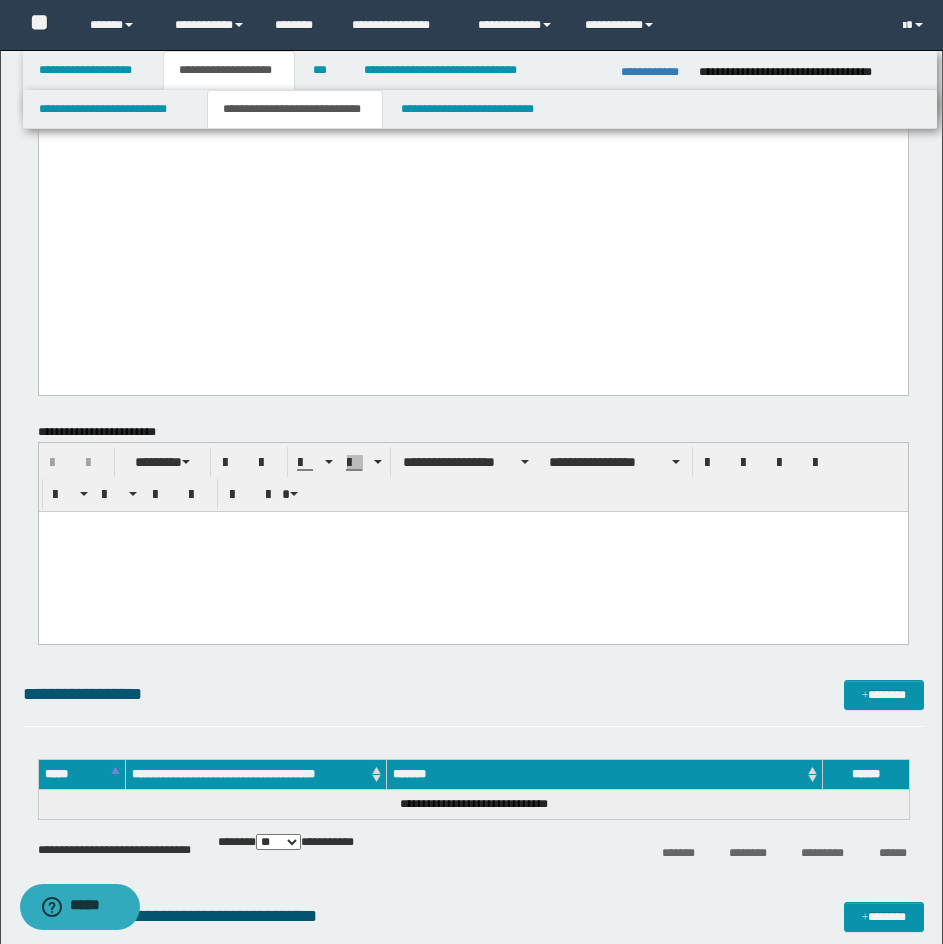 drag, startPoint x: 279, startPoint y: 545, endPoint x: 72, endPoint y: 1062, distance: 556.9003 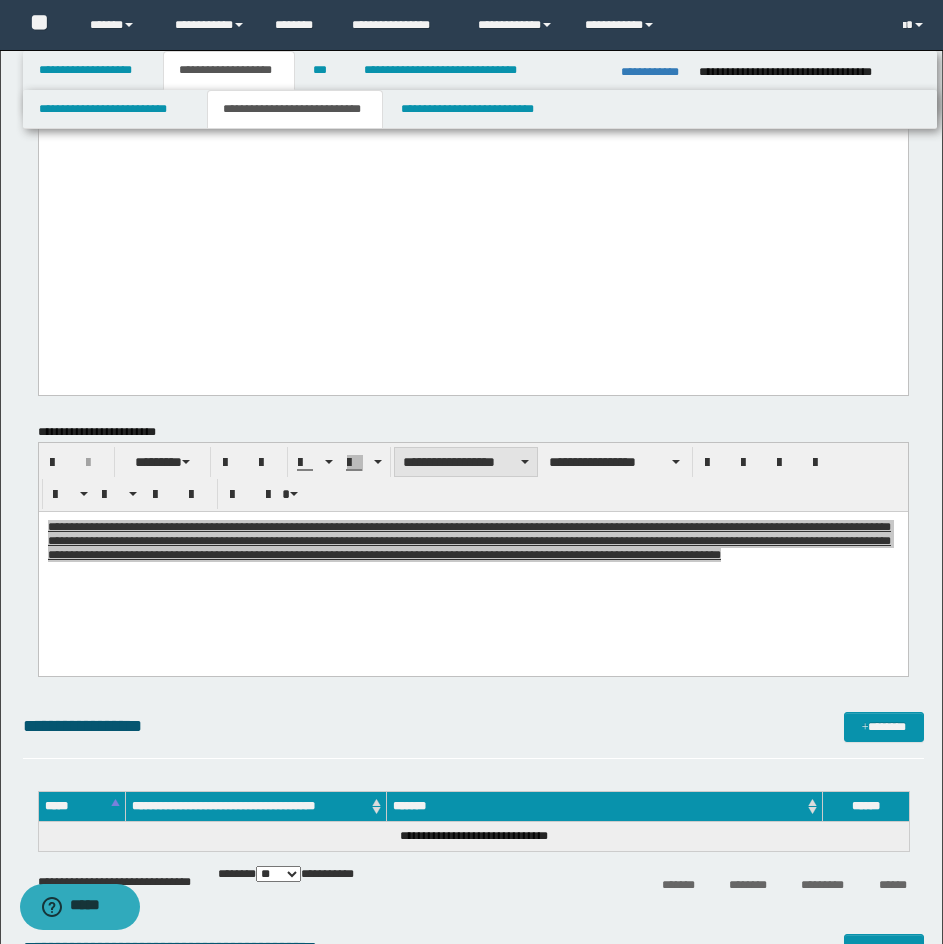 drag, startPoint x: 434, startPoint y: 487, endPoint x: 427, endPoint y: 467, distance: 21.189621 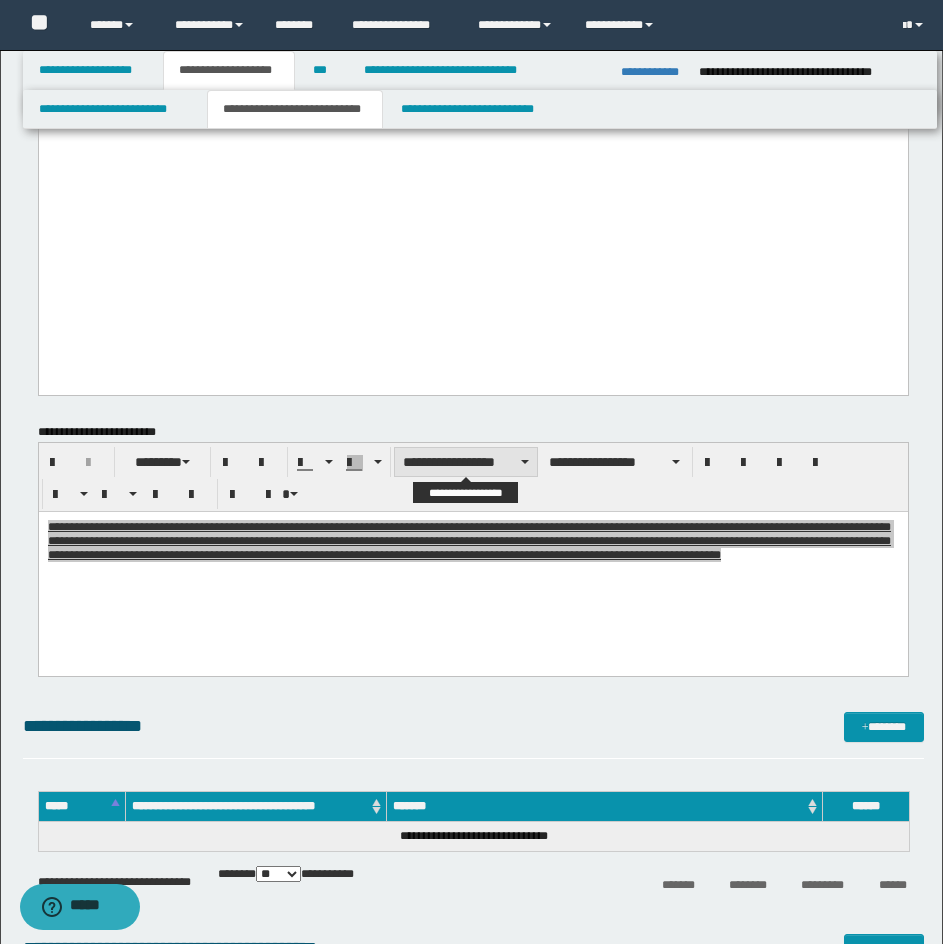click on "**********" at bounding box center (466, 462) 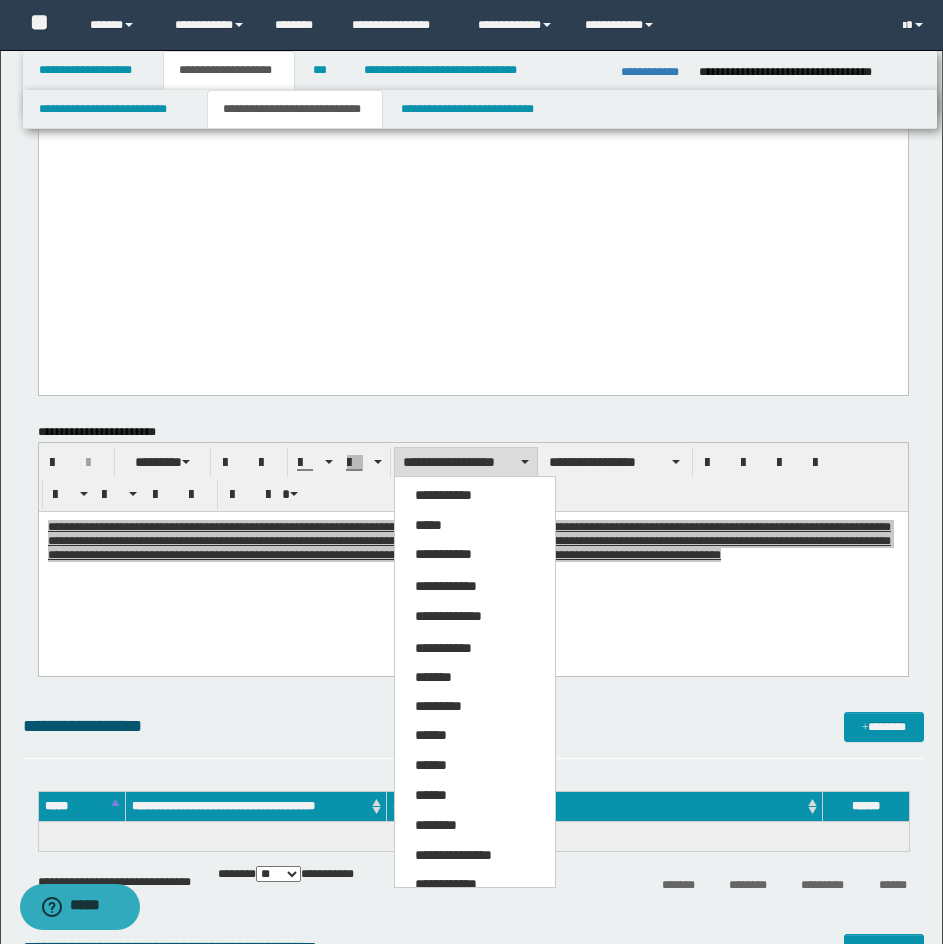 drag, startPoint x: 422, startPoint y: 528, endPoint x: 499, endPoint y: 477, distance: 92.358 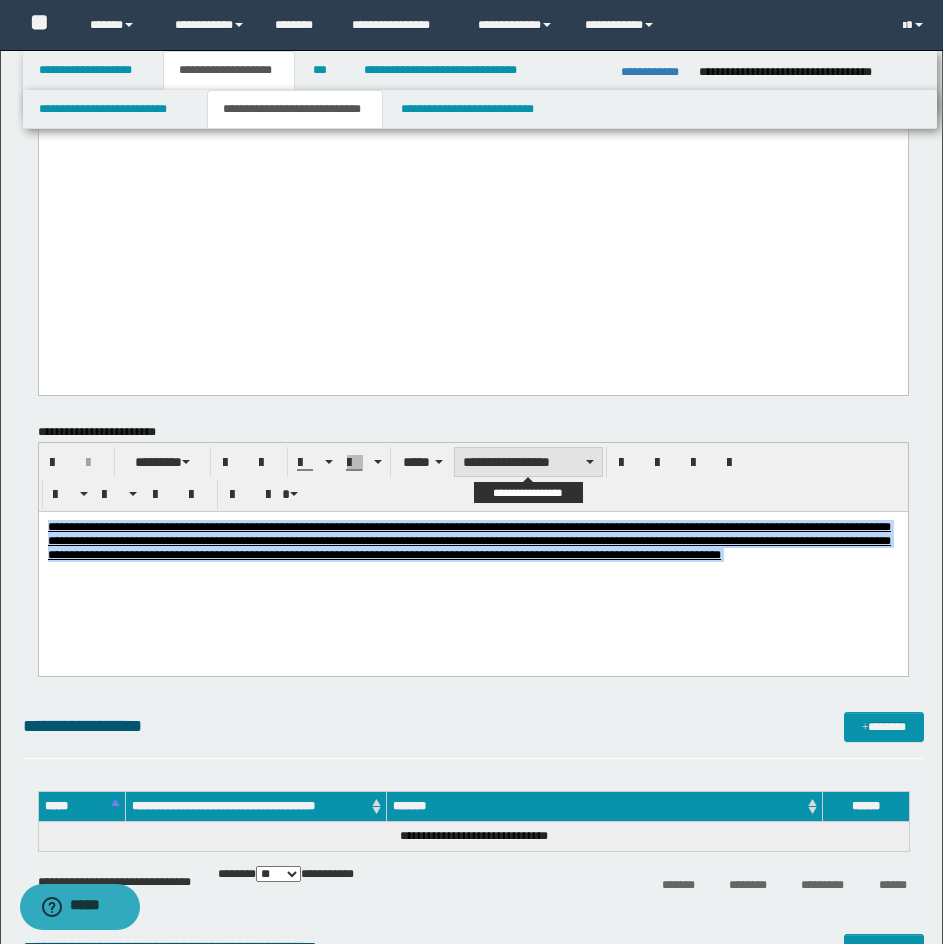 click on "**********" at bounding box center [528, 462] 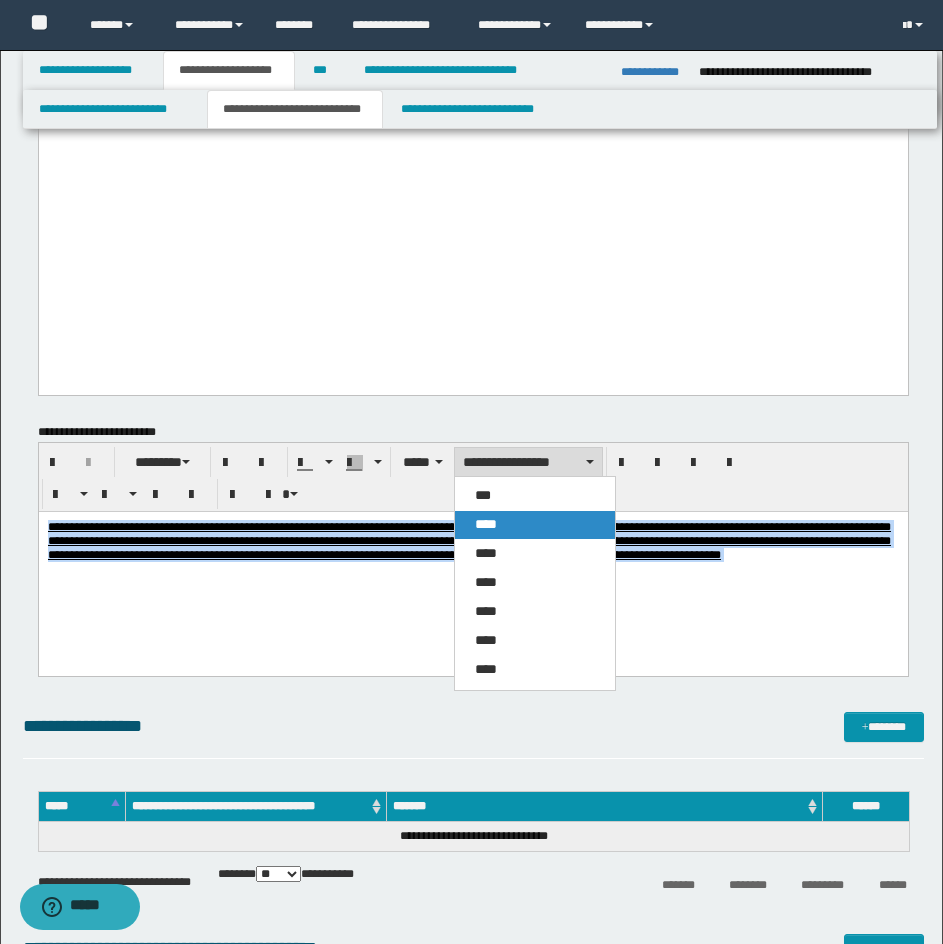 drag, startPoint x: 512, startPoint y: 523, endPoint x: 505, endPoint y: 1, distance: 522.04694 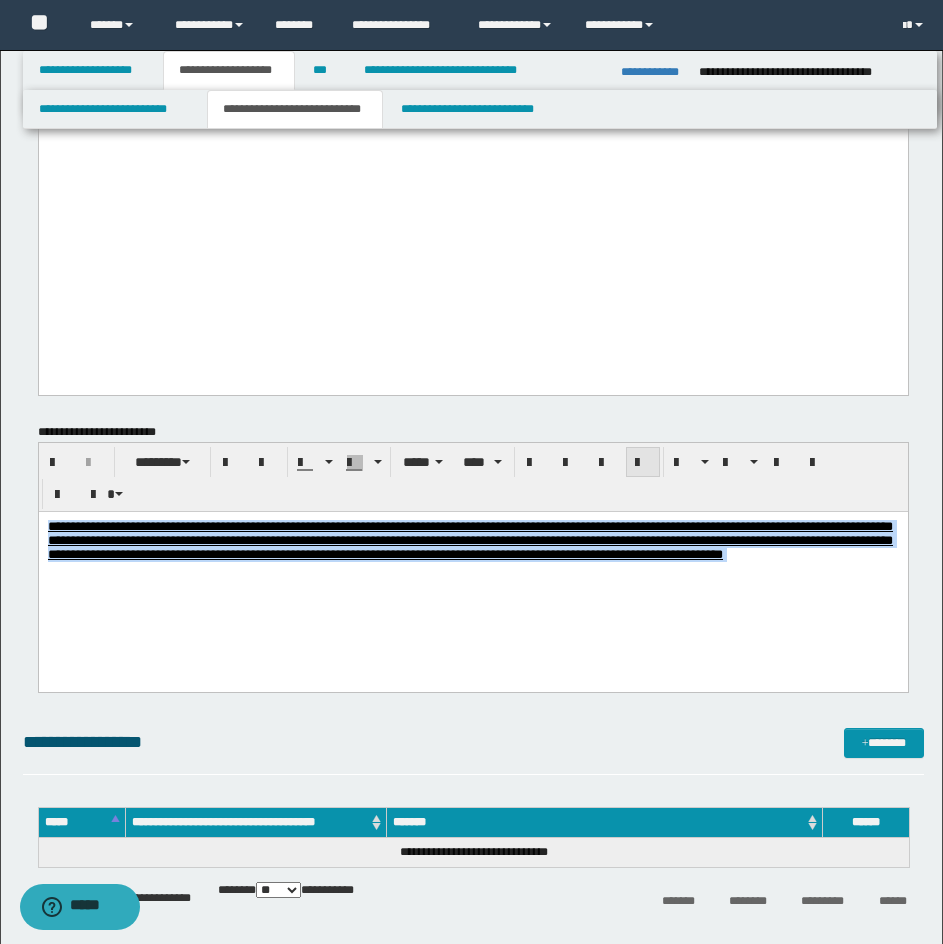 click at bounding box center (643, 463) 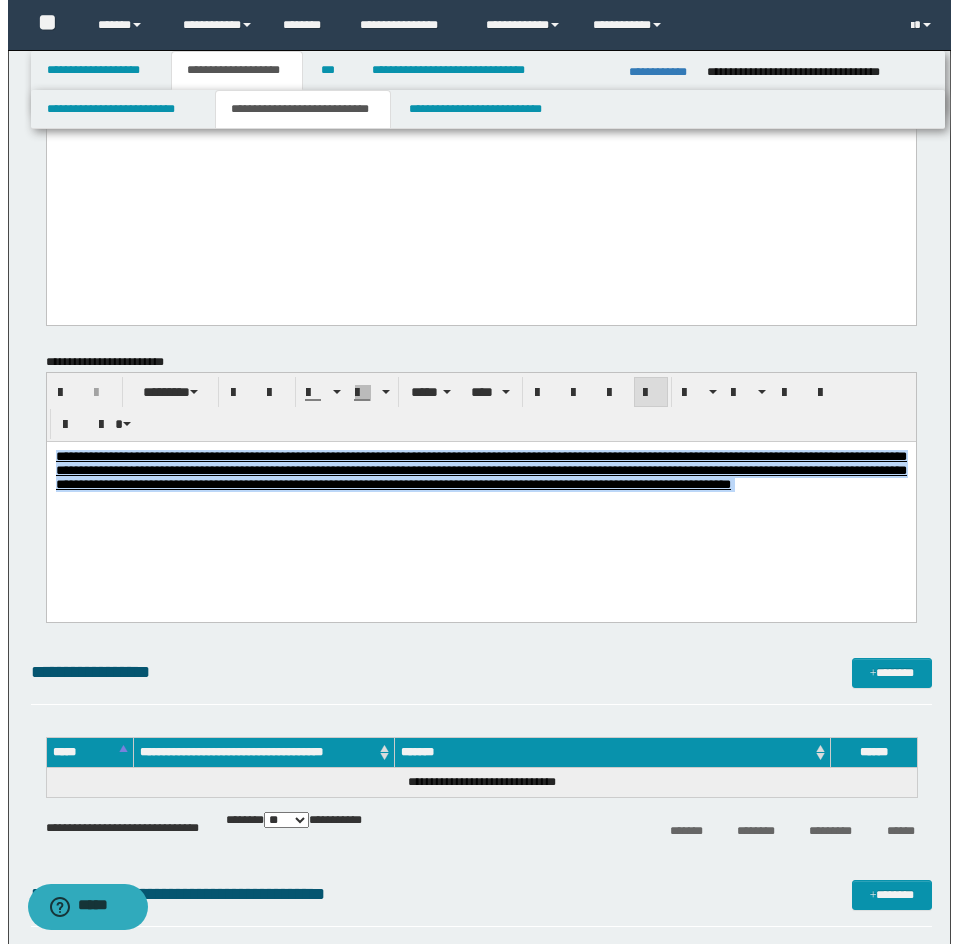 scroll, scrollTop: 2500, scrollLeft: 0, axis: vertical 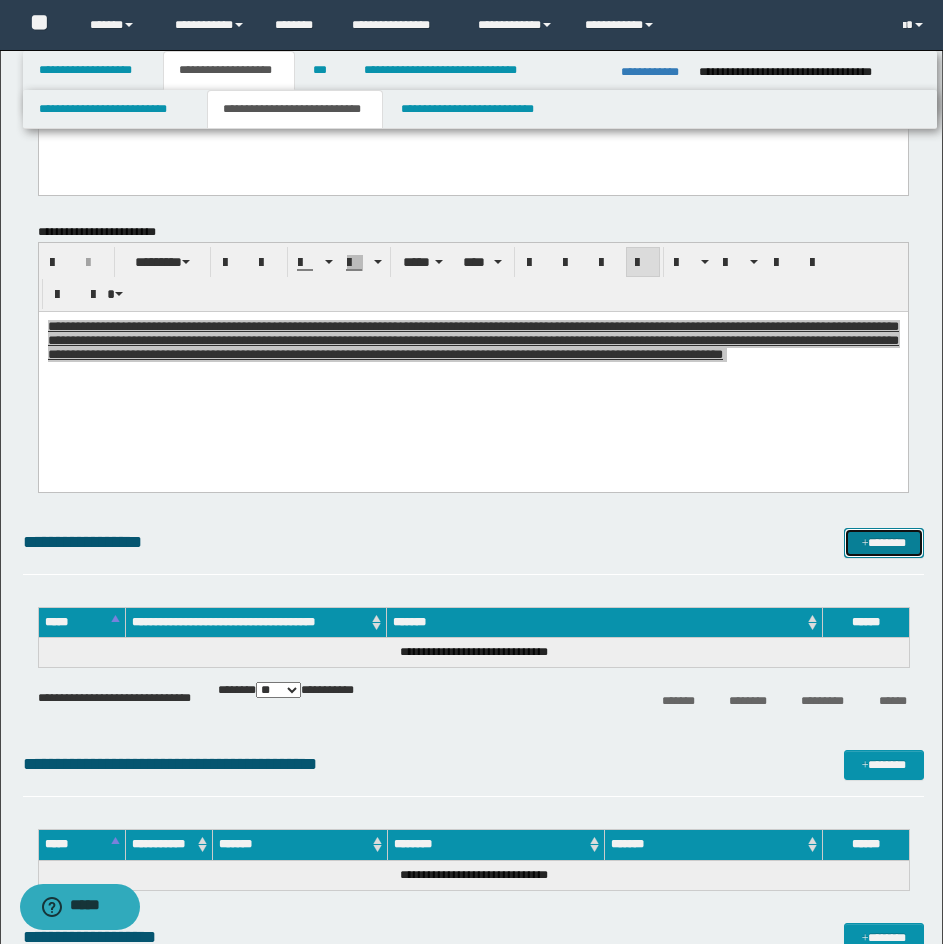 click on "*******" at bounding box center [884, 543] 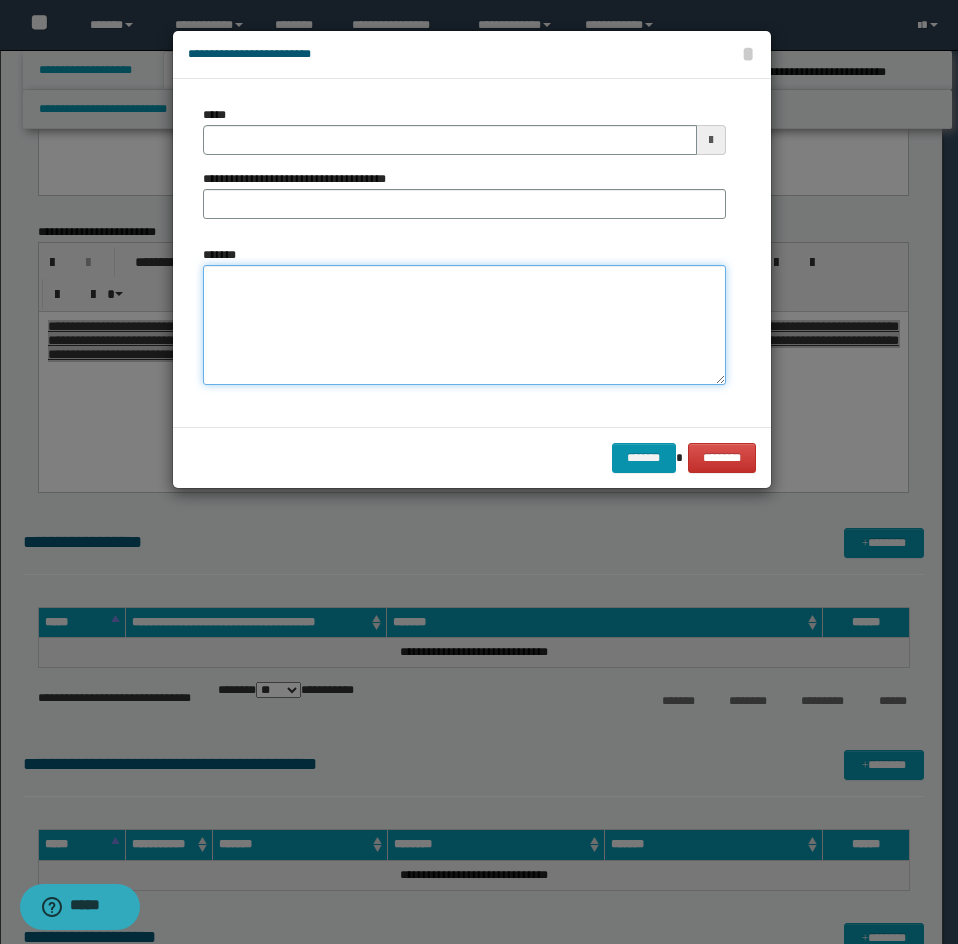click on "*******" at bounding box center [464, 325] 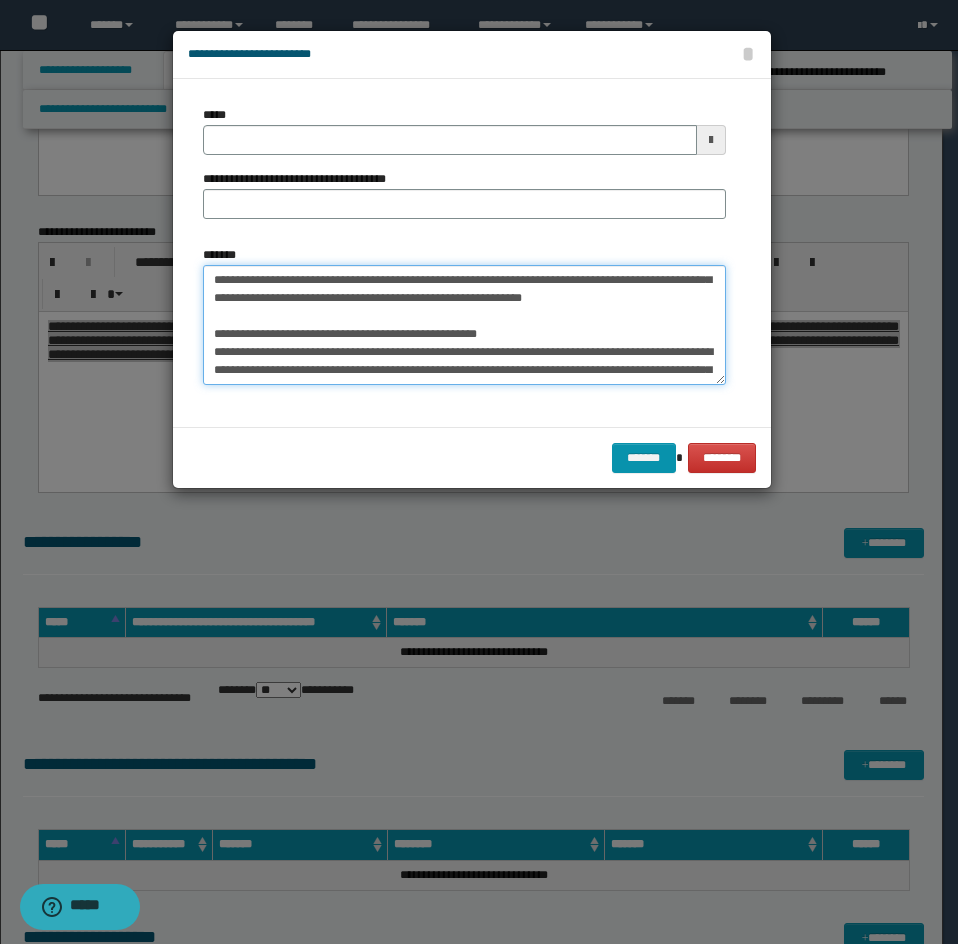 scroll, scrollTop: 0, scrollLeft: 0, axis: both 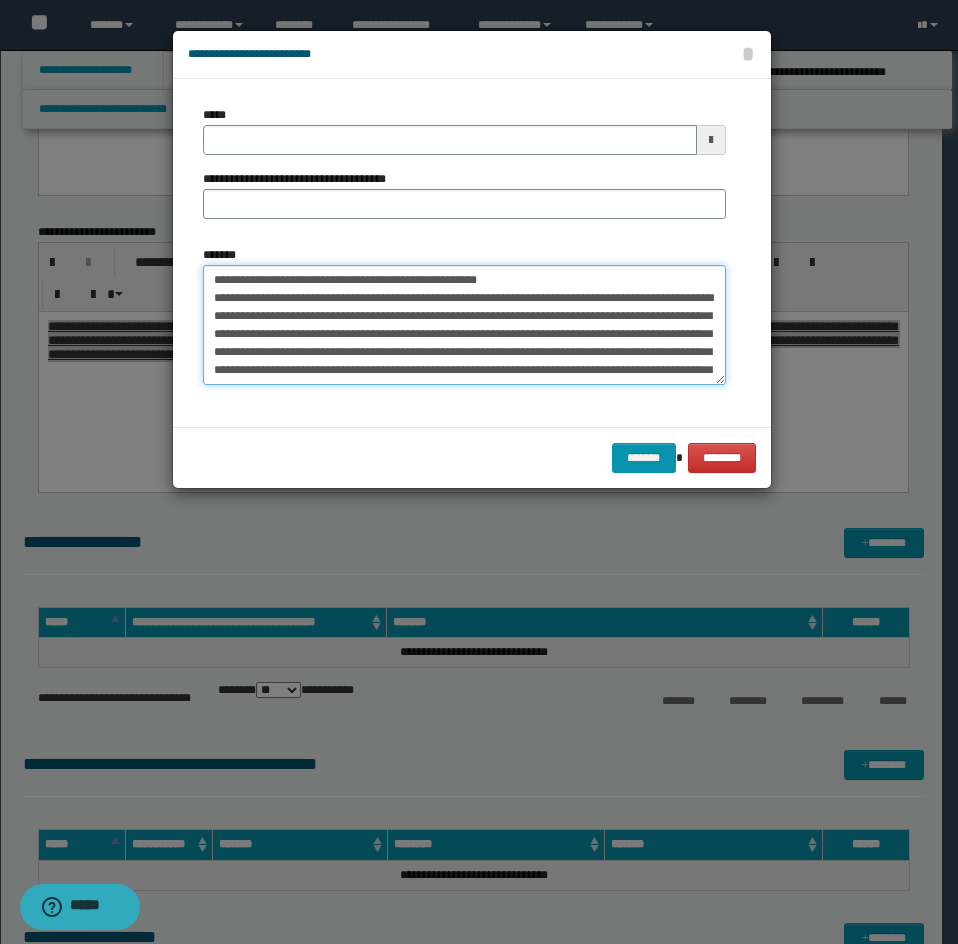 click on "*******" at bounding box center [464, 325] 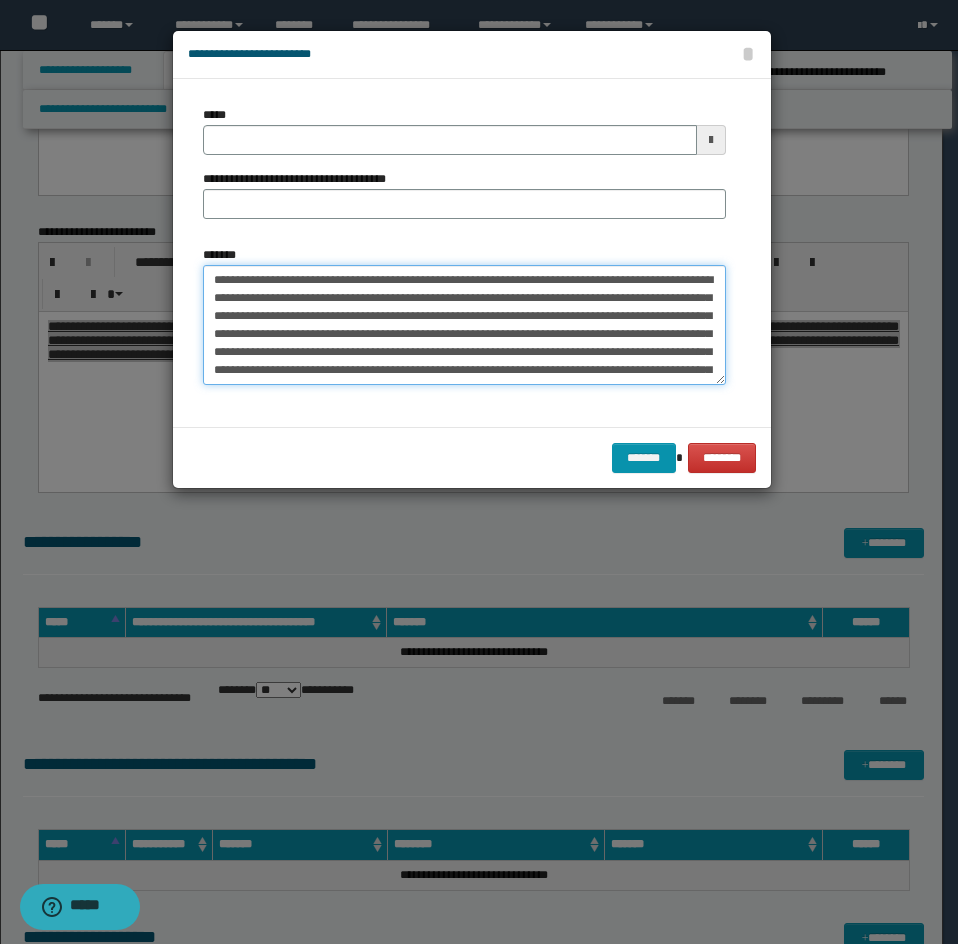 type 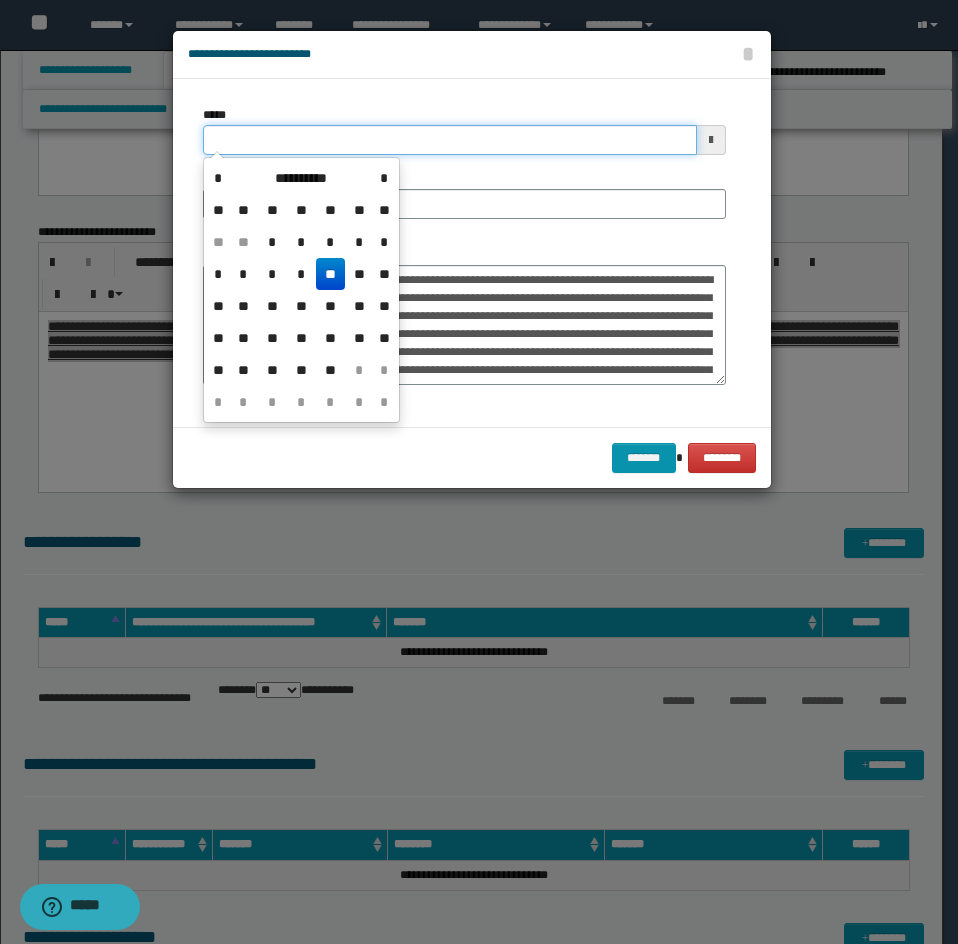 click on "*****" at bounding box center (450, 140) 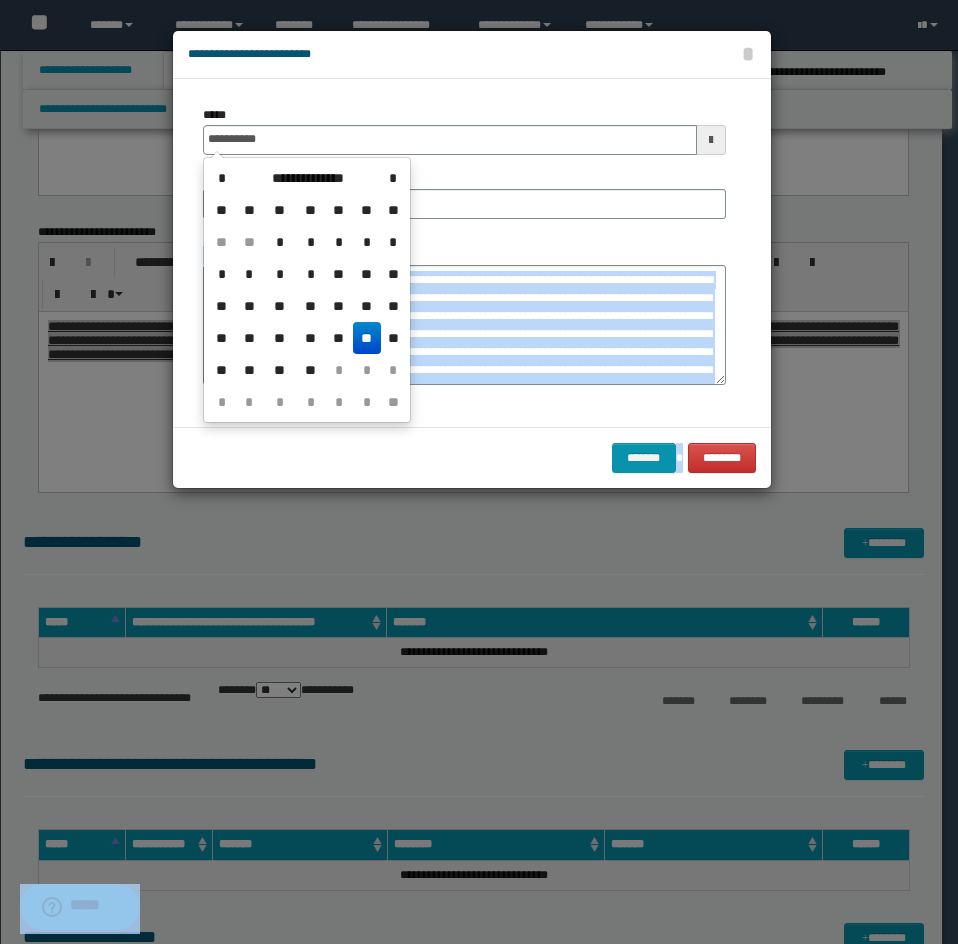 drag, startPoint x: 409, startPoint y: 202, endPoint x: 468, endPoint y: 201, distance: 59.008472 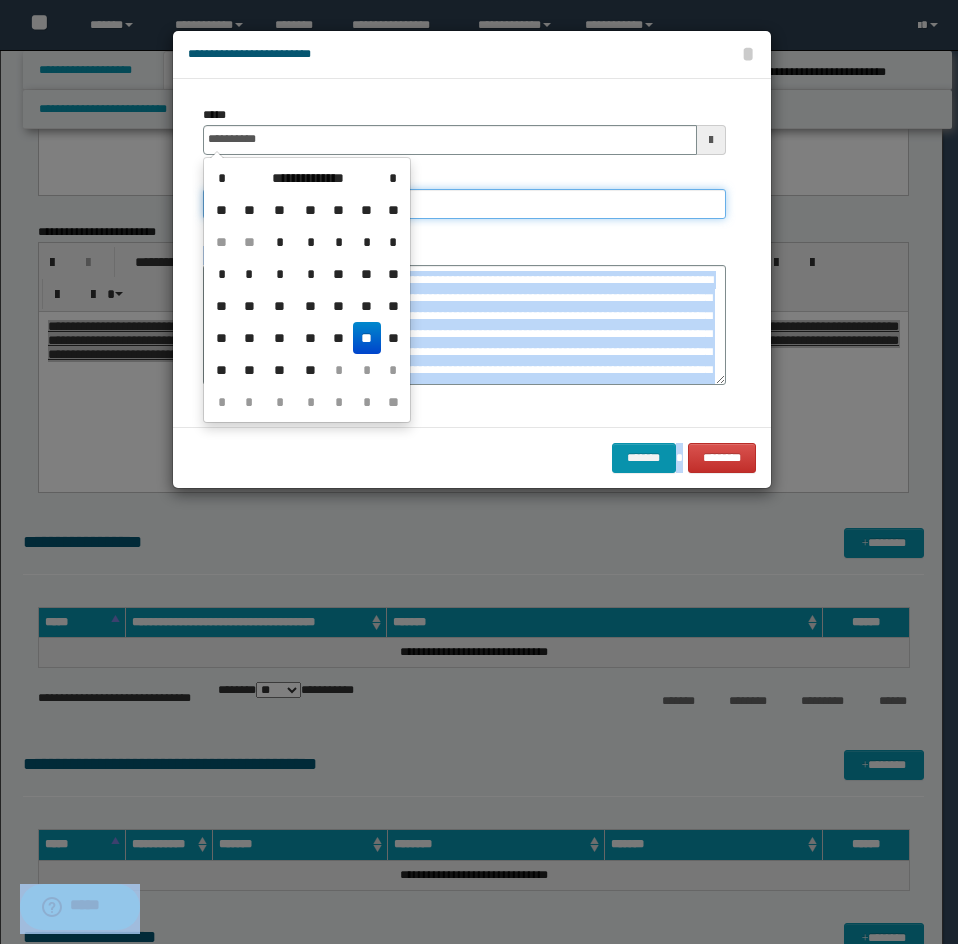type on "**********" 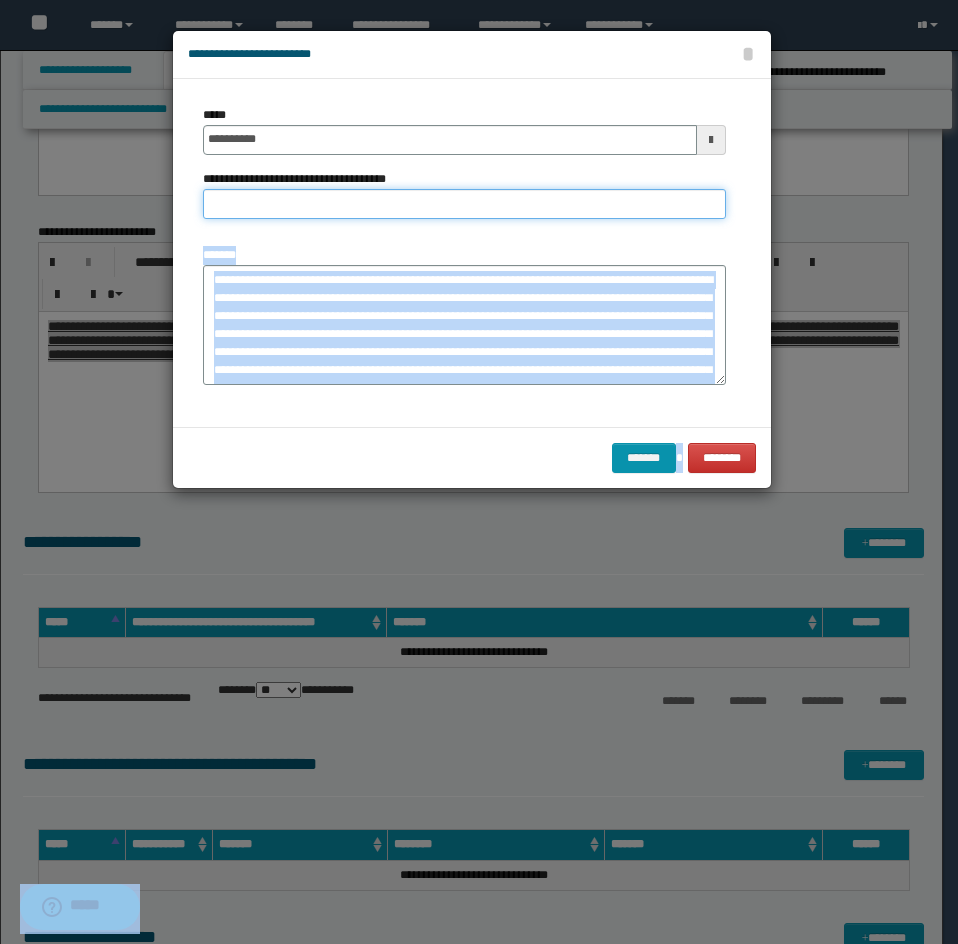 click on "**********" at bounding box center [464, 204] 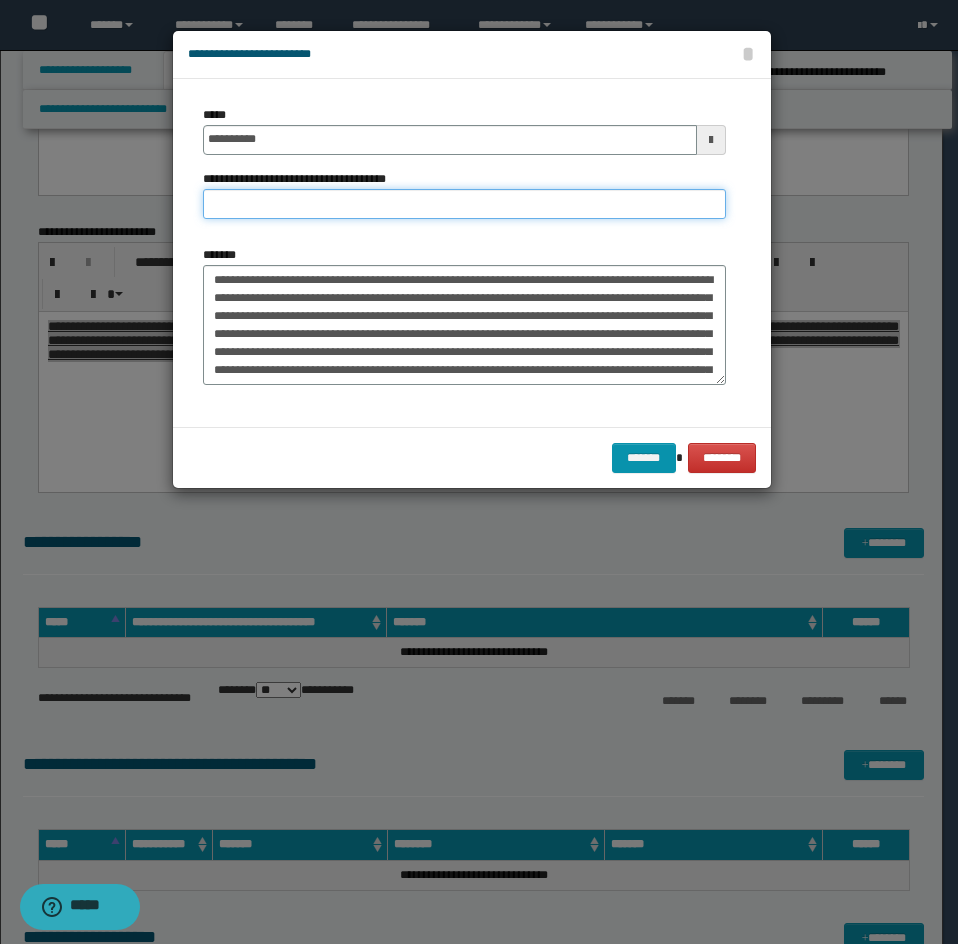 paste on "**********" 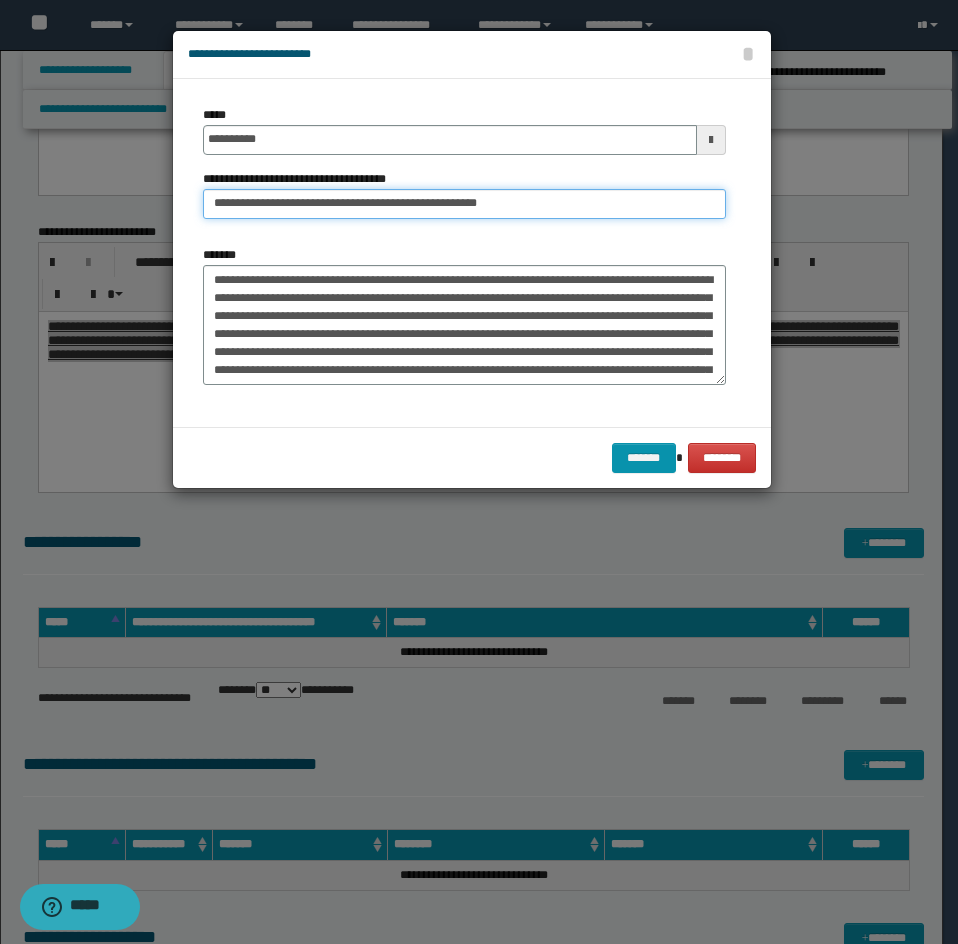 drag, startPoint x: 267, startPoint y: 207, endPoint x: 192, endPoint y: 261, distance: 92.417534 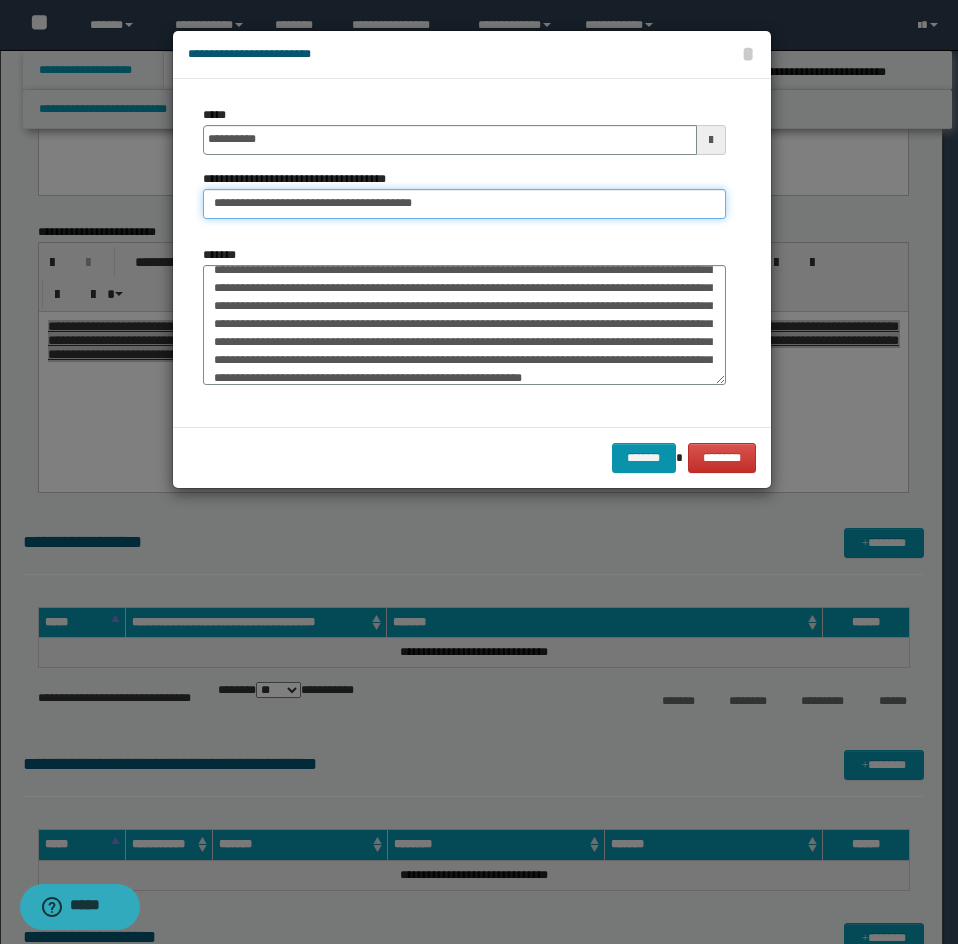 scroll, scrollTop: 200, scrollLeft: 0, axis: vertical 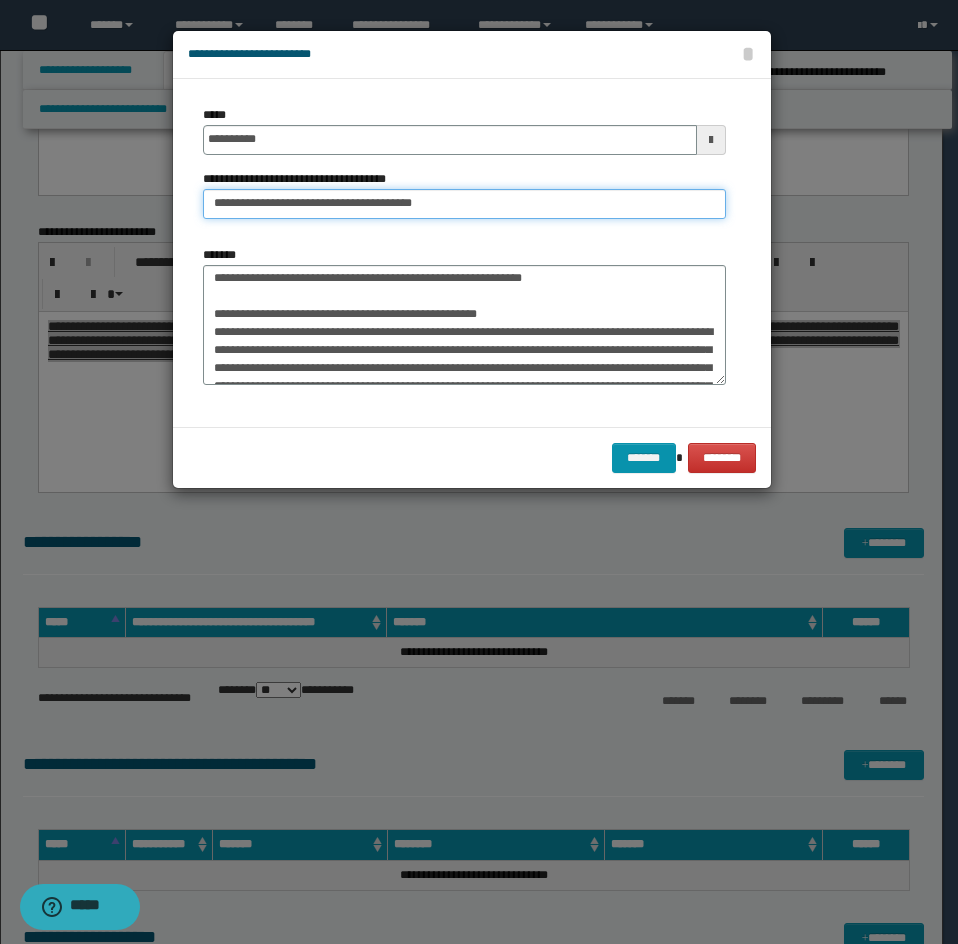 type on "**********" 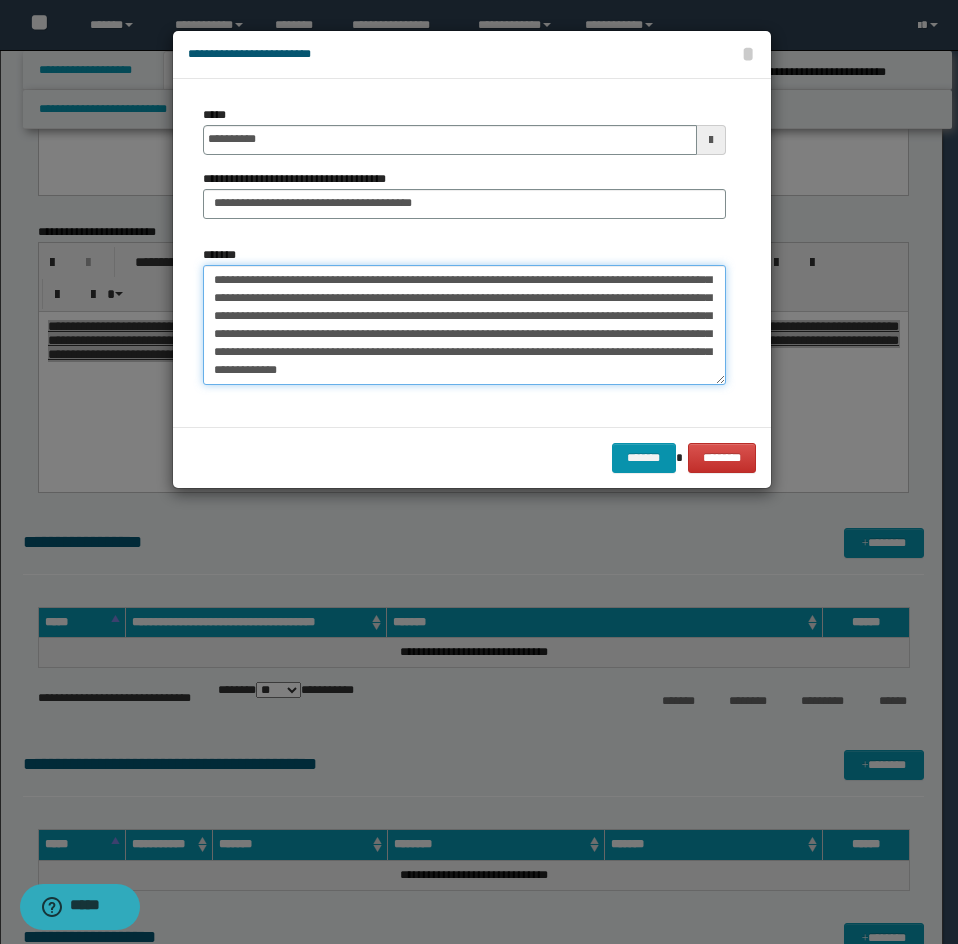 drag, startPoint x: 211, startPoint y: 346, endPoint x: 303, endPoint y: 369, distance: 94.83143 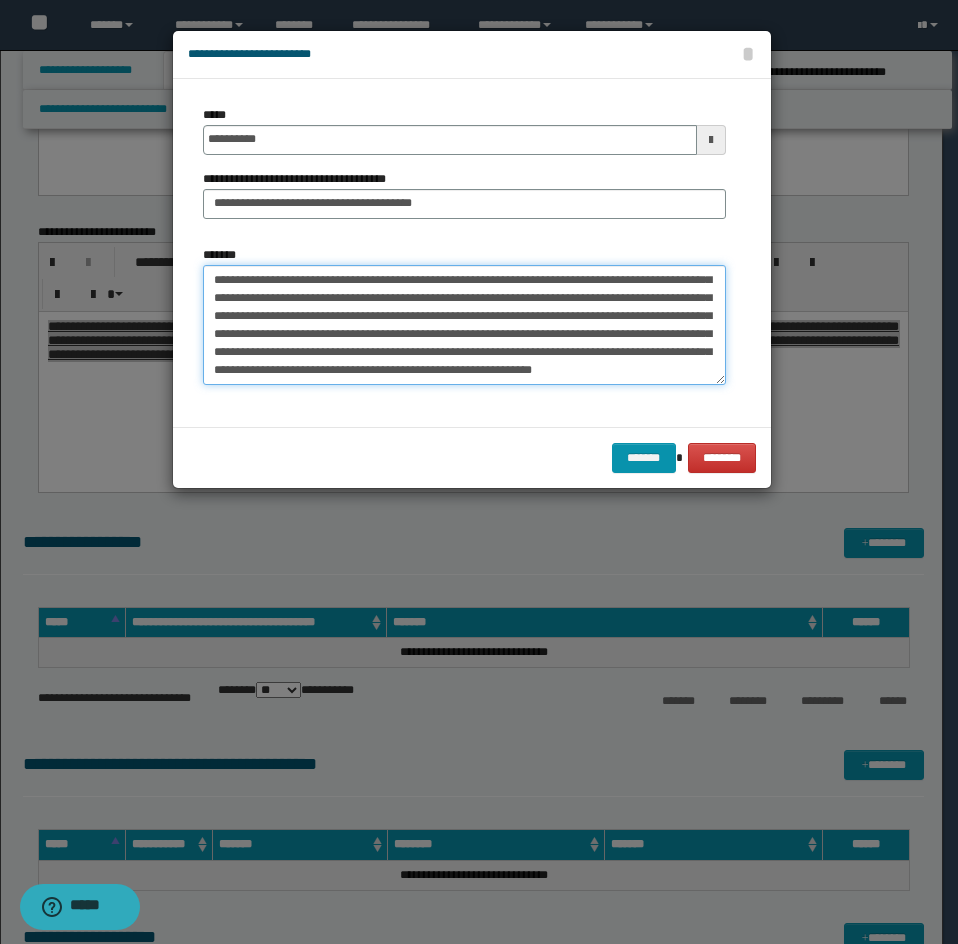 scroll, scrollTop: 180, scrollLeft: 0, axis: vertical 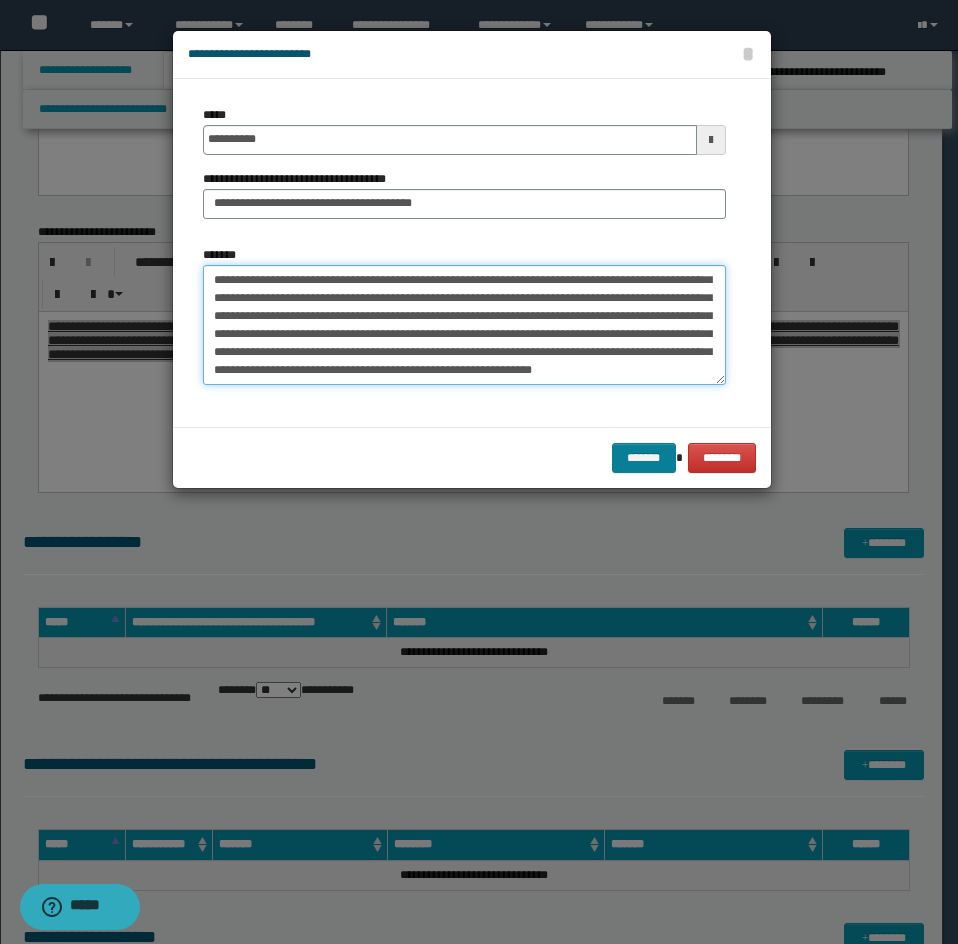 type on "**********" 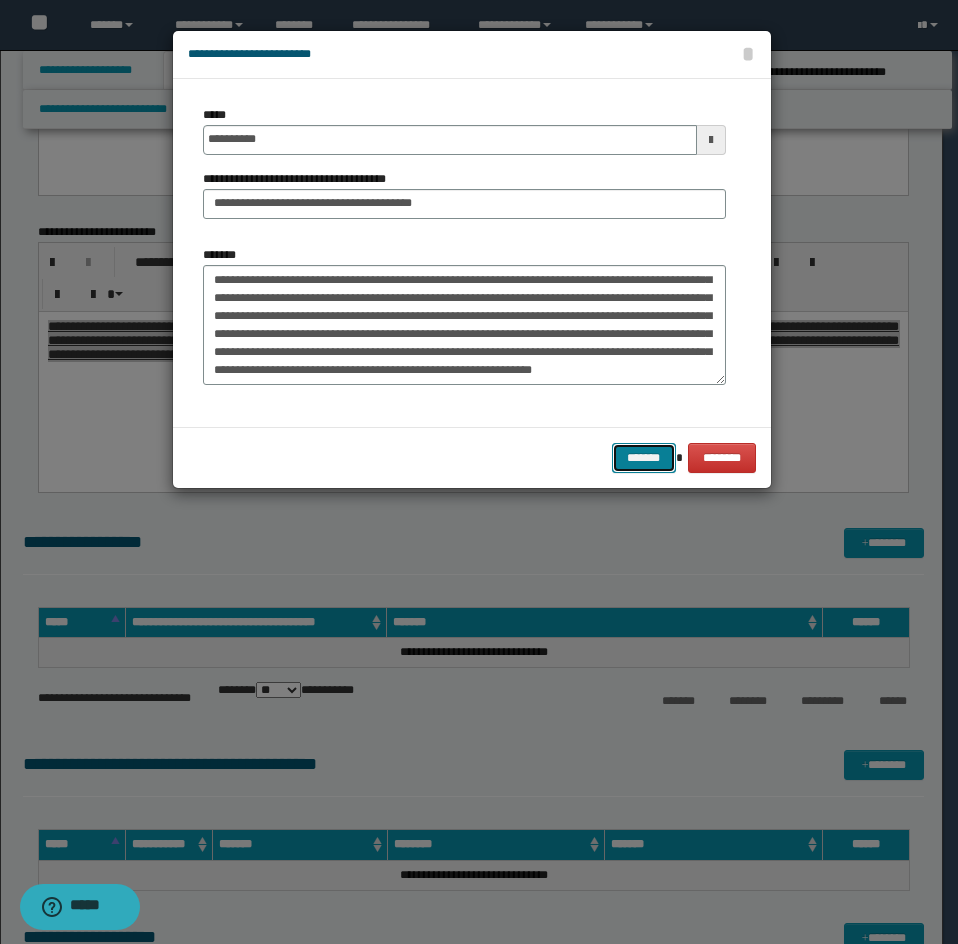 click on "*******" at bounding box center (644, 458) 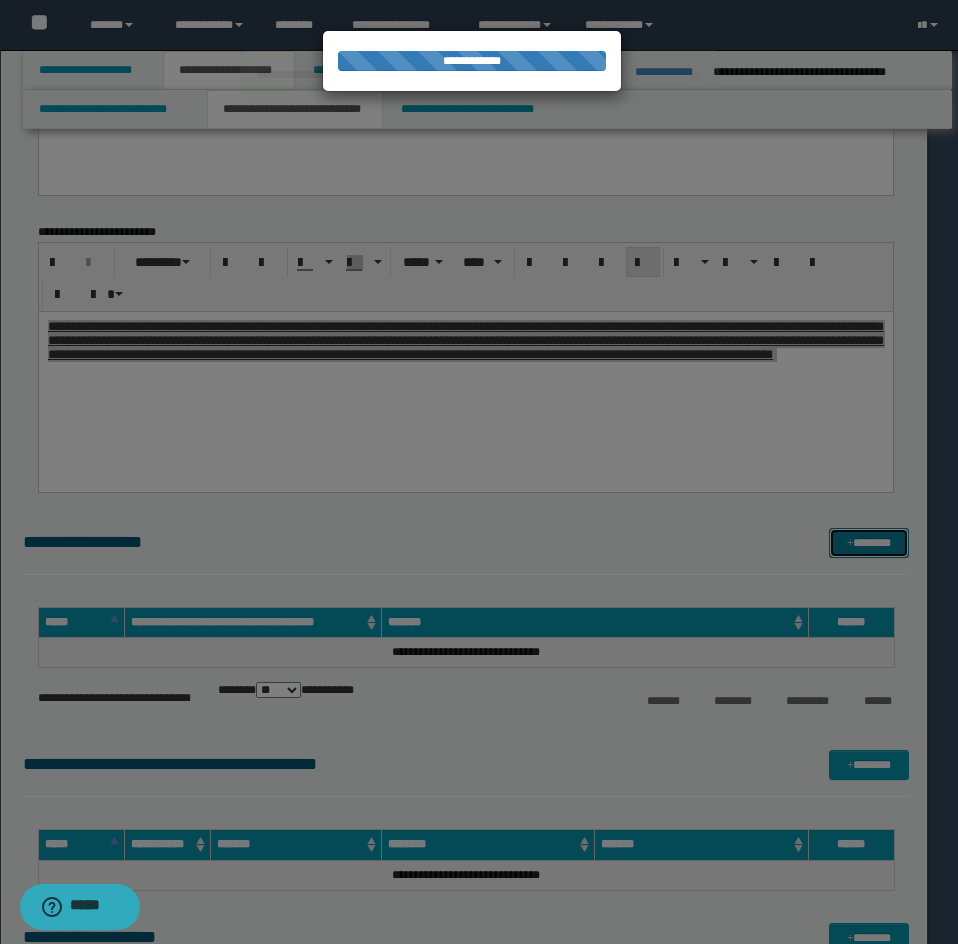 type 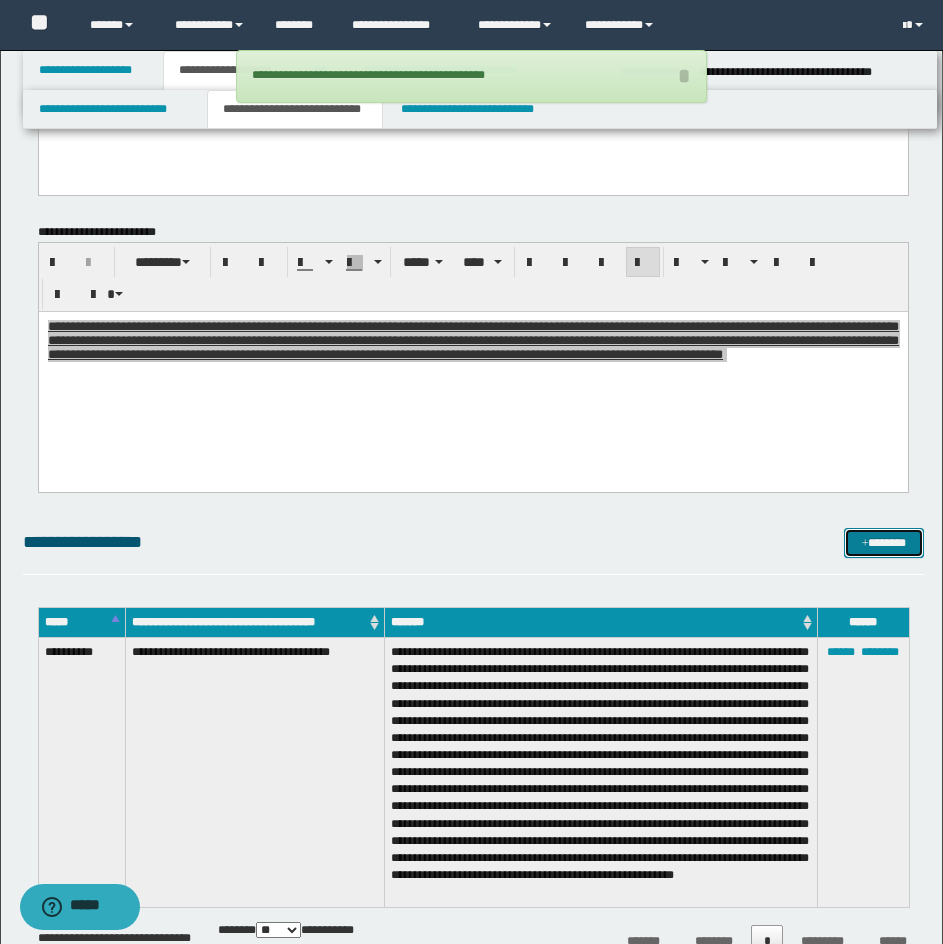 click on "*******" at bounding box center (884, 543) 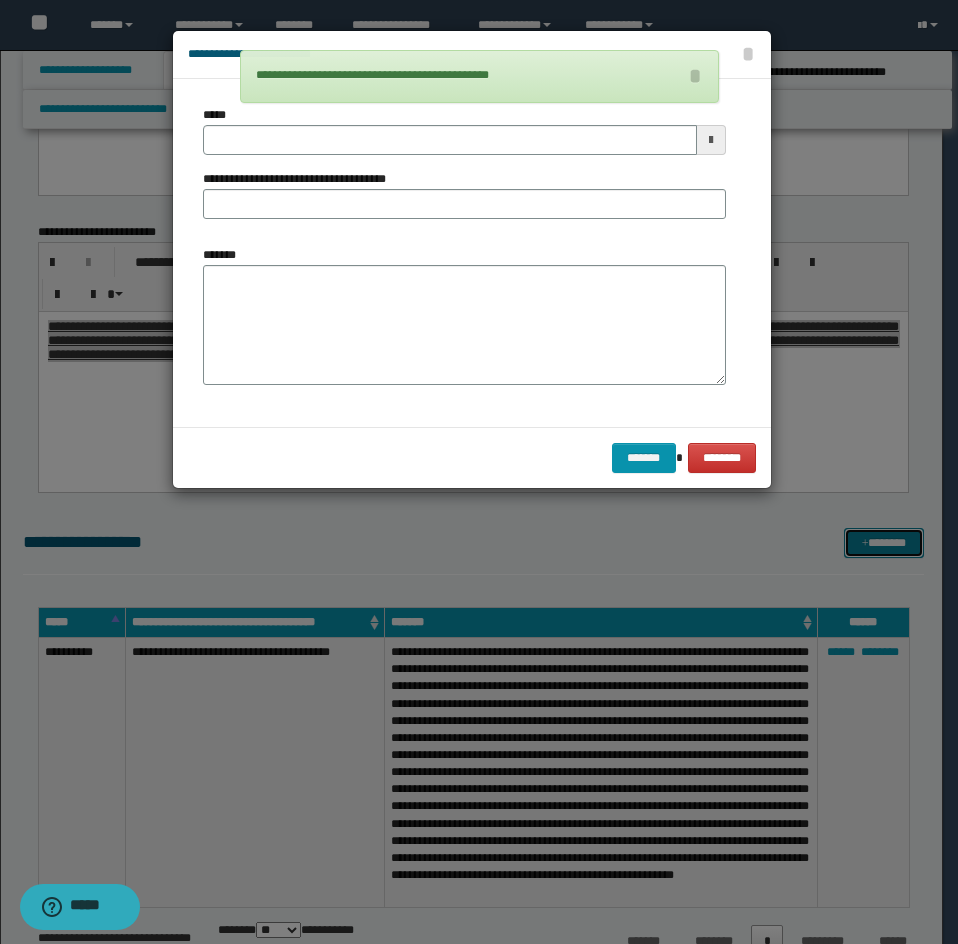 scroll, scrollTop: 0, scrollLeft: 0, axis: both 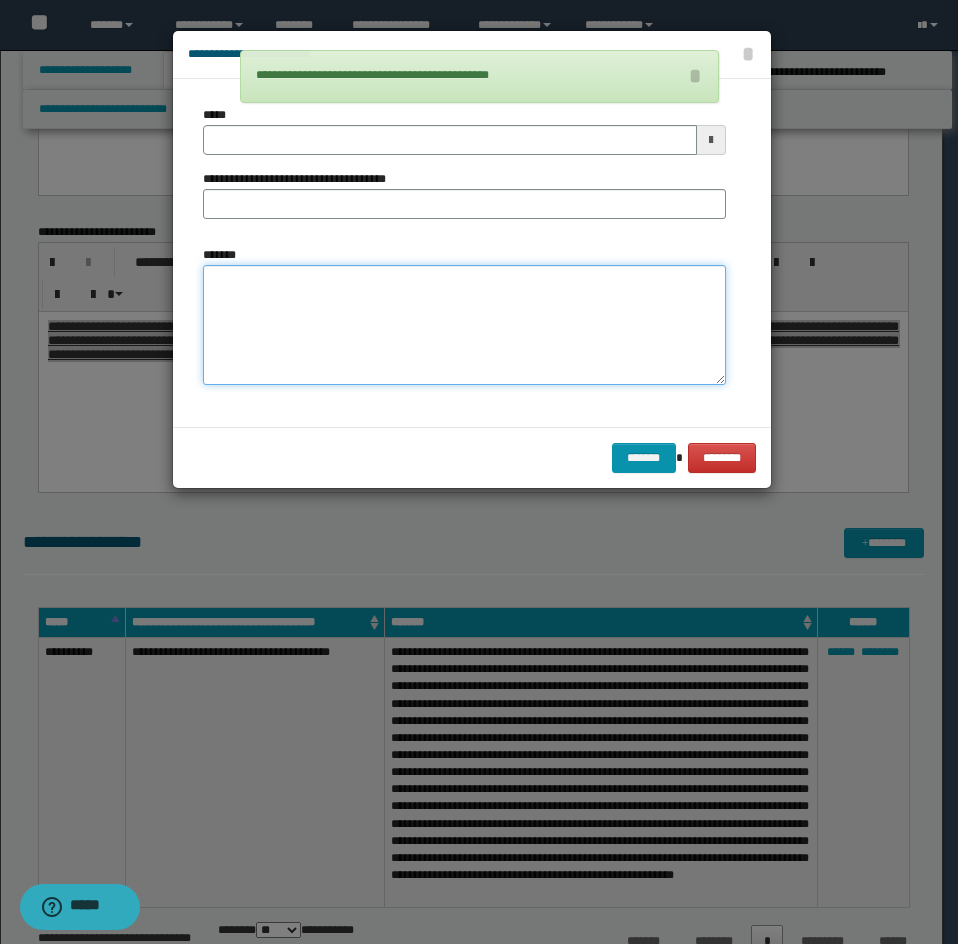 click on "*******" at bounding box center [464, 325] 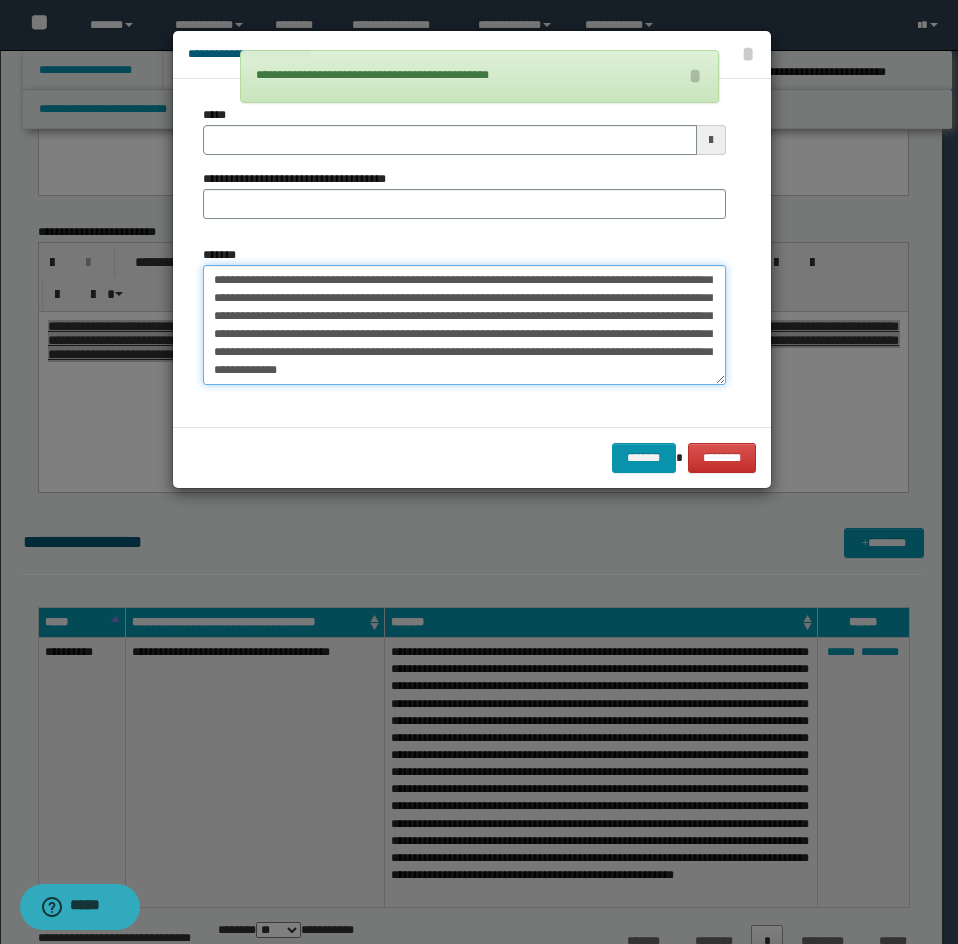 scroll, scrollTop: 0, scrollLeft: 0, axis: both 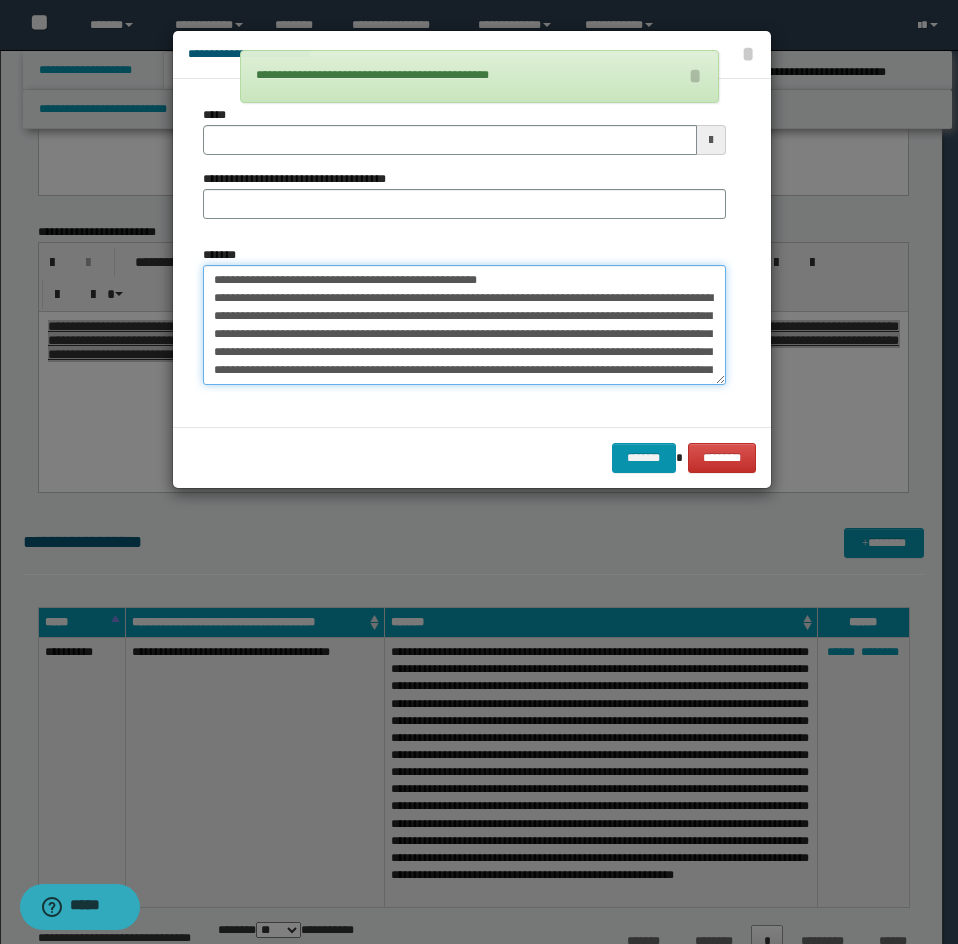 click on "**********" at bounding box center (464, 325) 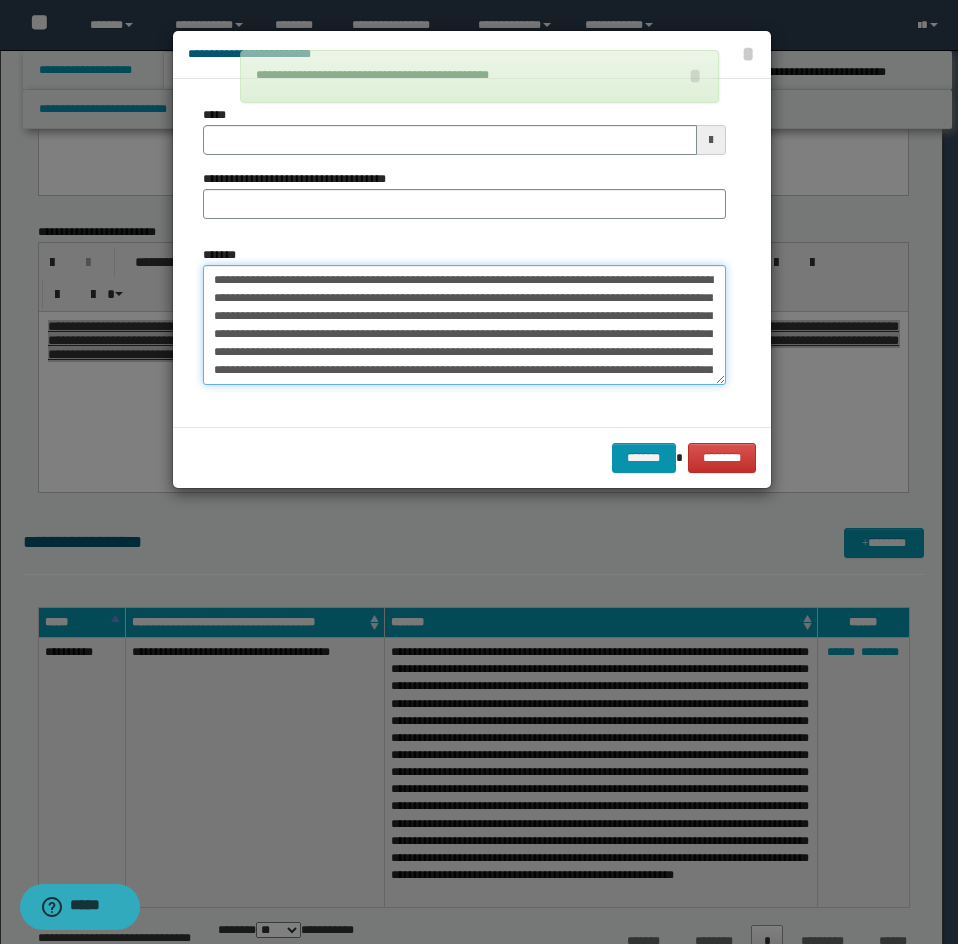 type on "**********" 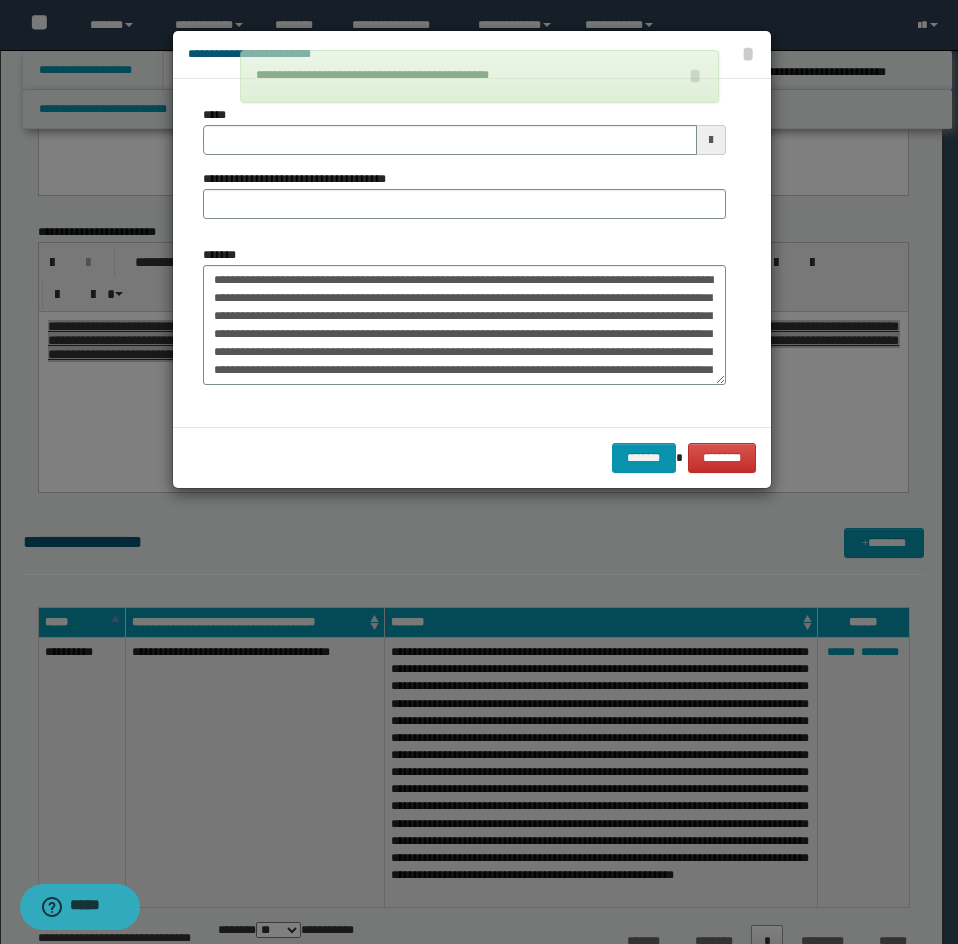 click on "**********" at bounding box center (464, 170) 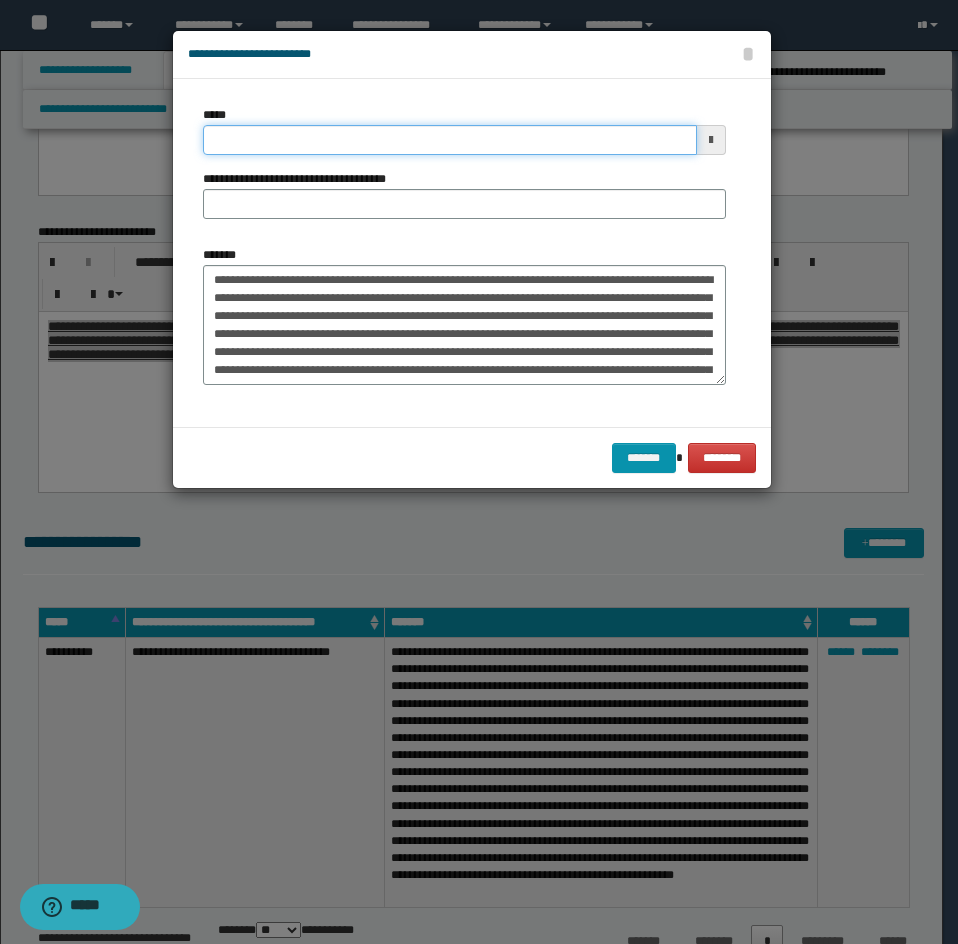 click on "*****" at bounding box center (450, 140) 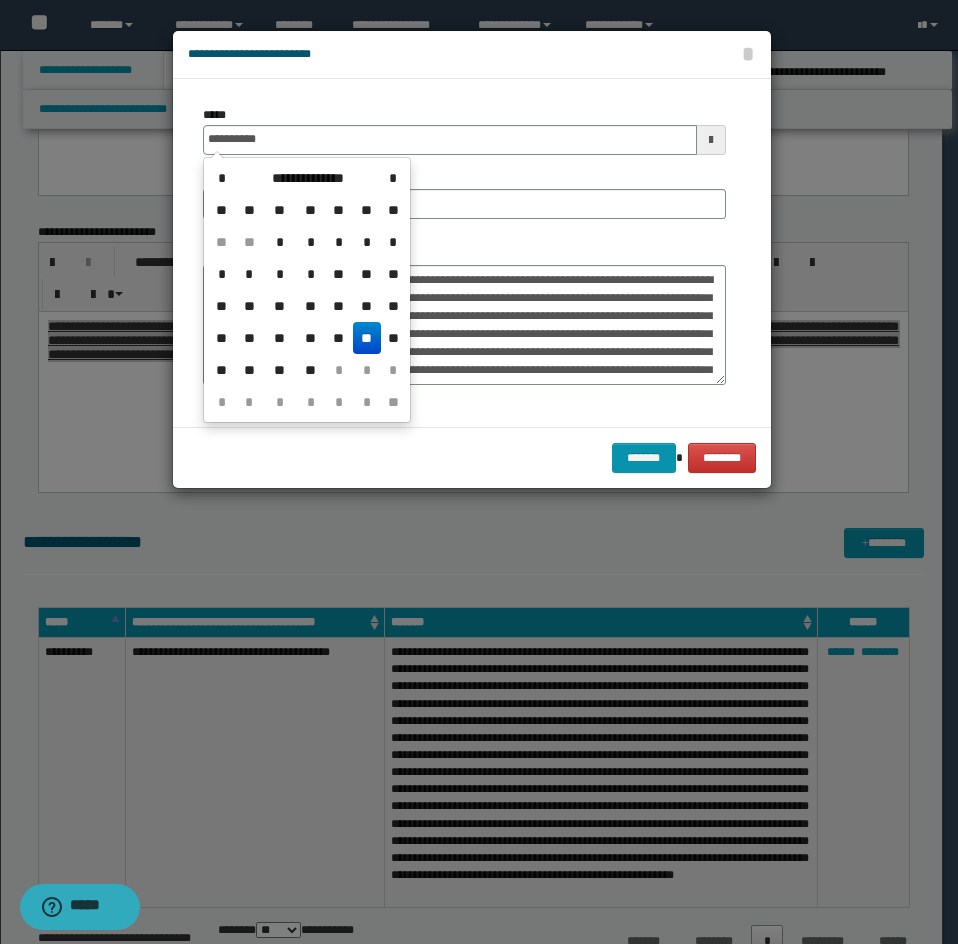 type on "**********" 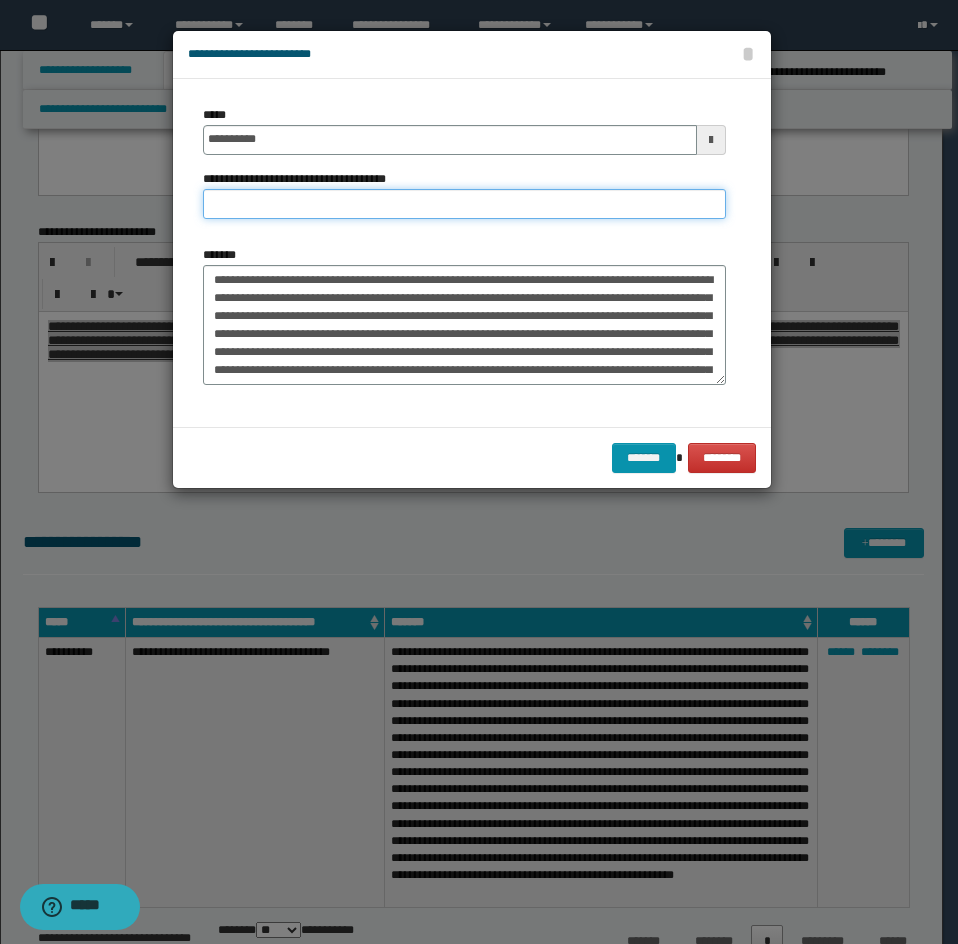 click on "**********" at bounding box center (464, 204) 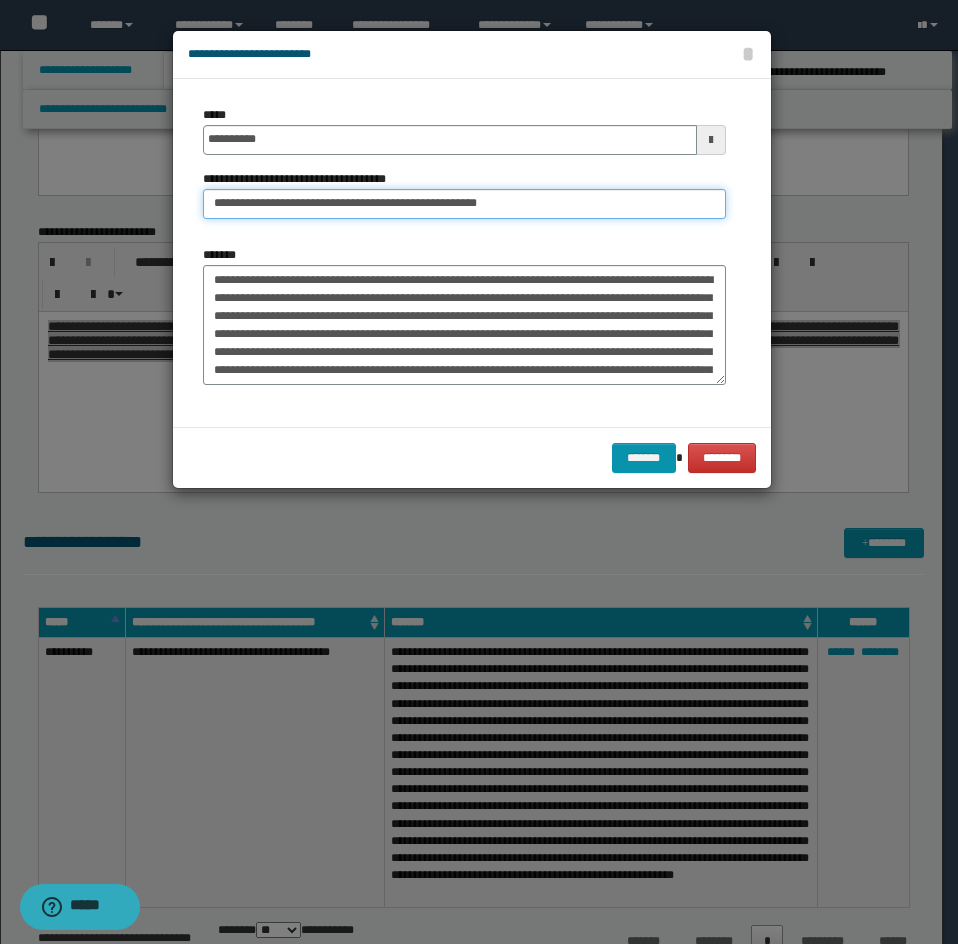 drag, startPoint x: 280, startPoint y: 196, endPoint x: 183, endPoint y: 245, distance: 108.67382 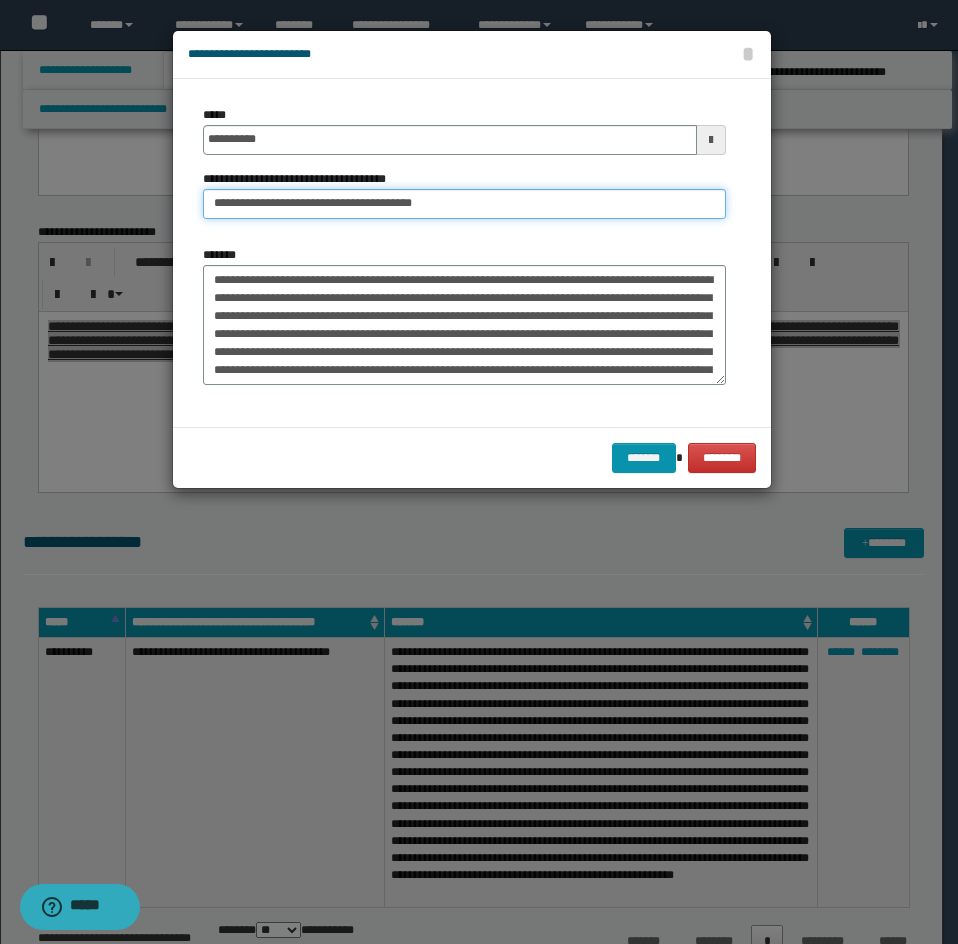 type on "**********" 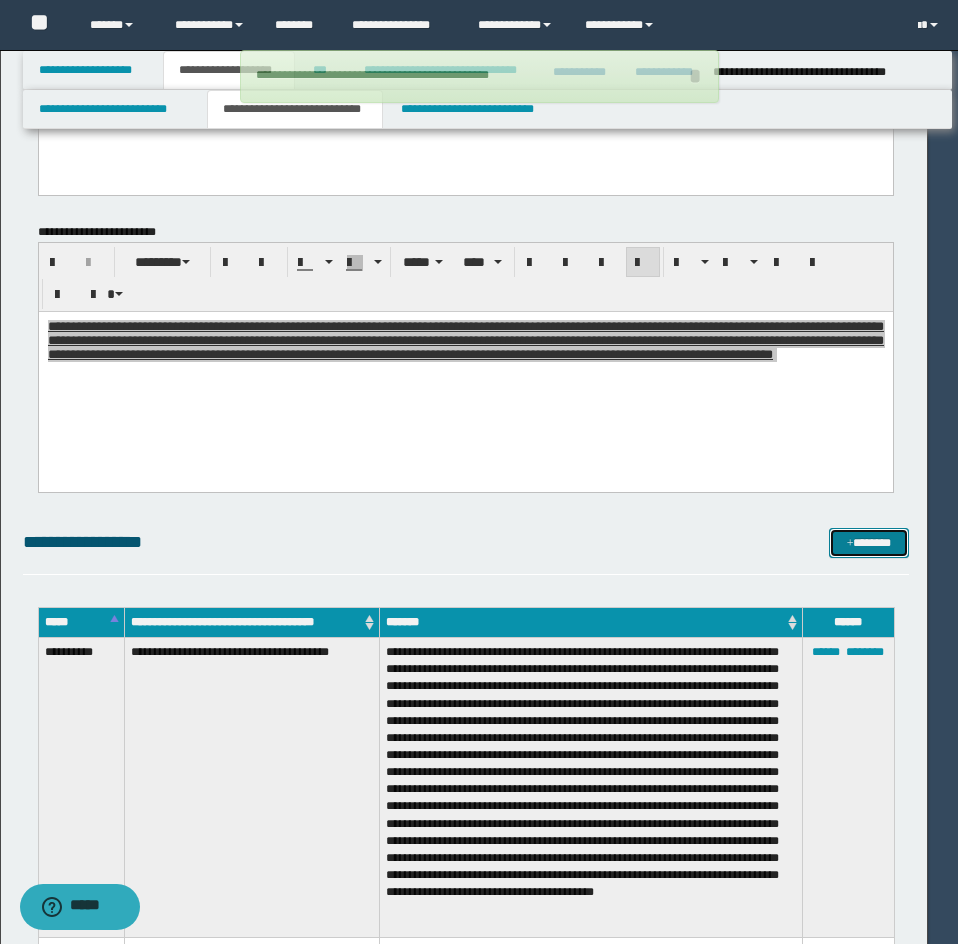 type 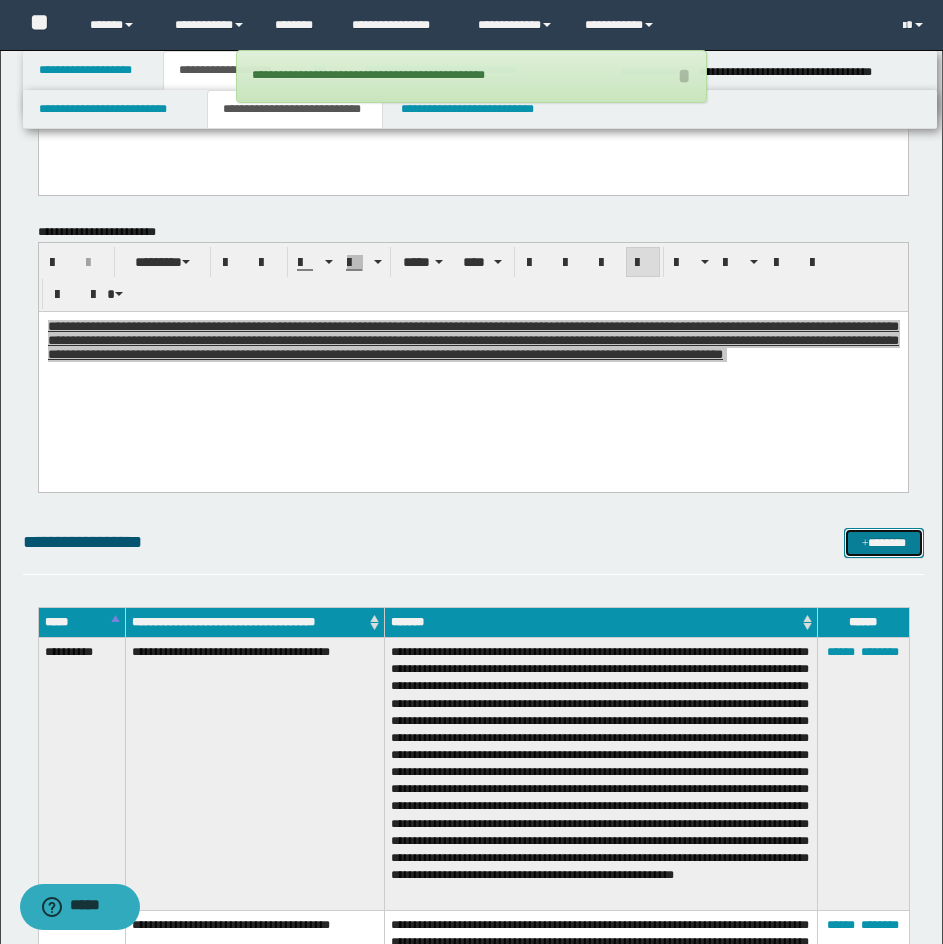 click on "*******" at bounding box center [884, 543] 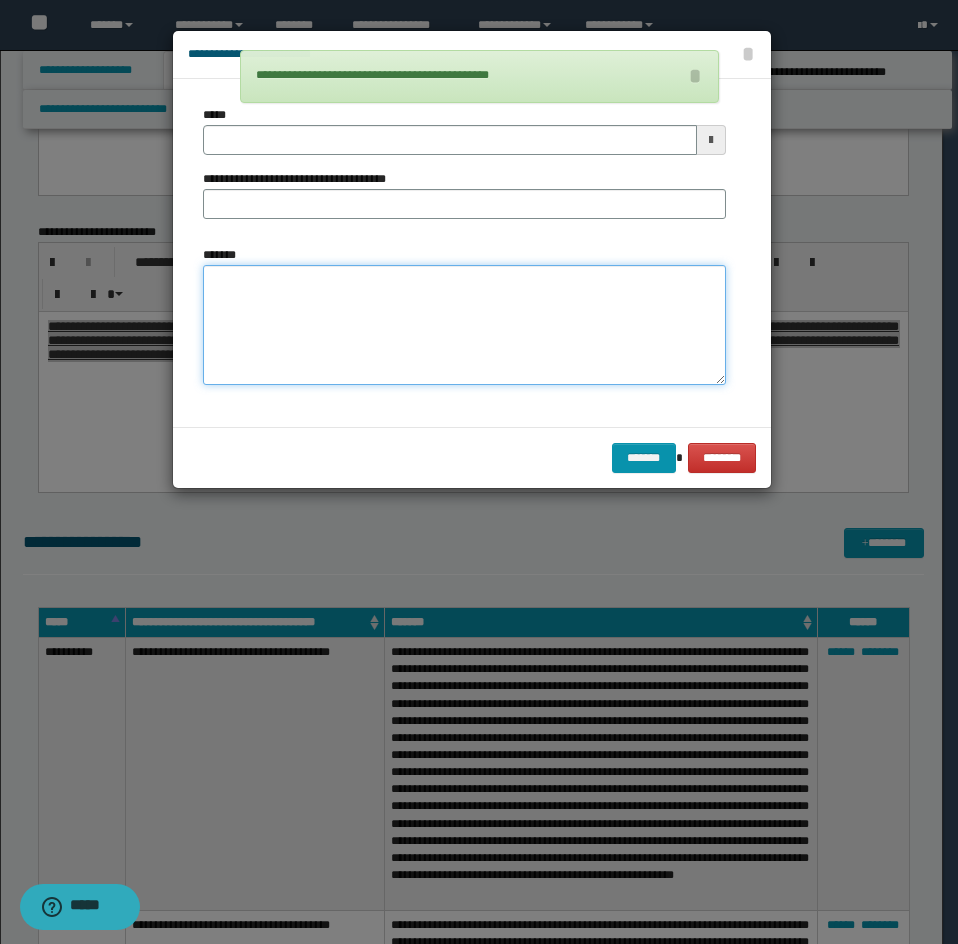 click on "*******" at bounding box center [464, 325] 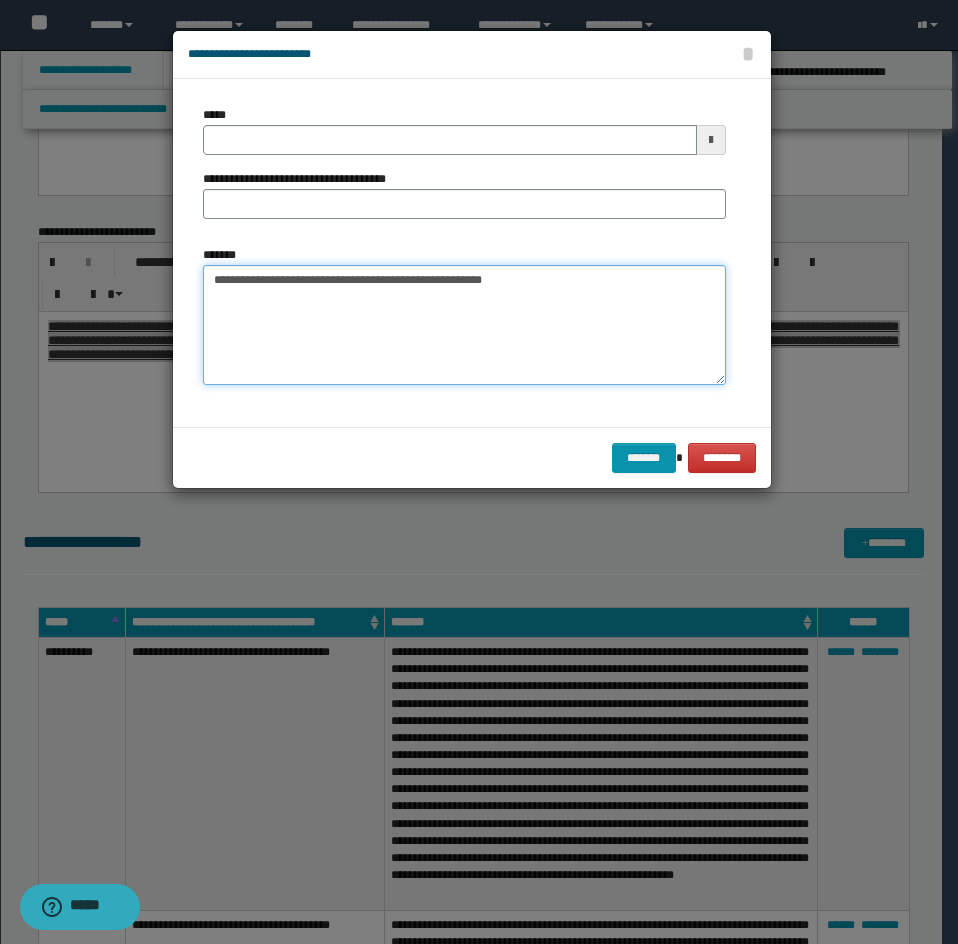 click on "**********" at bounding box center (464, 325) 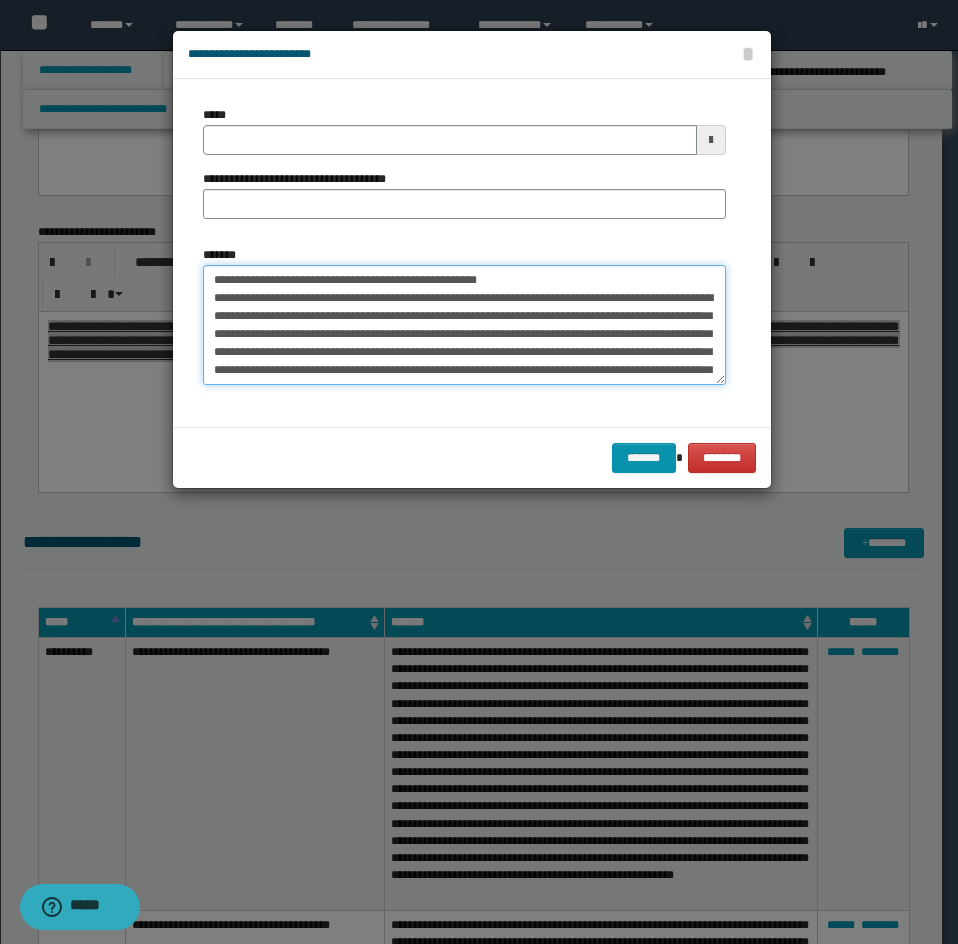 click on "*******" at bounding box center (464, 325) 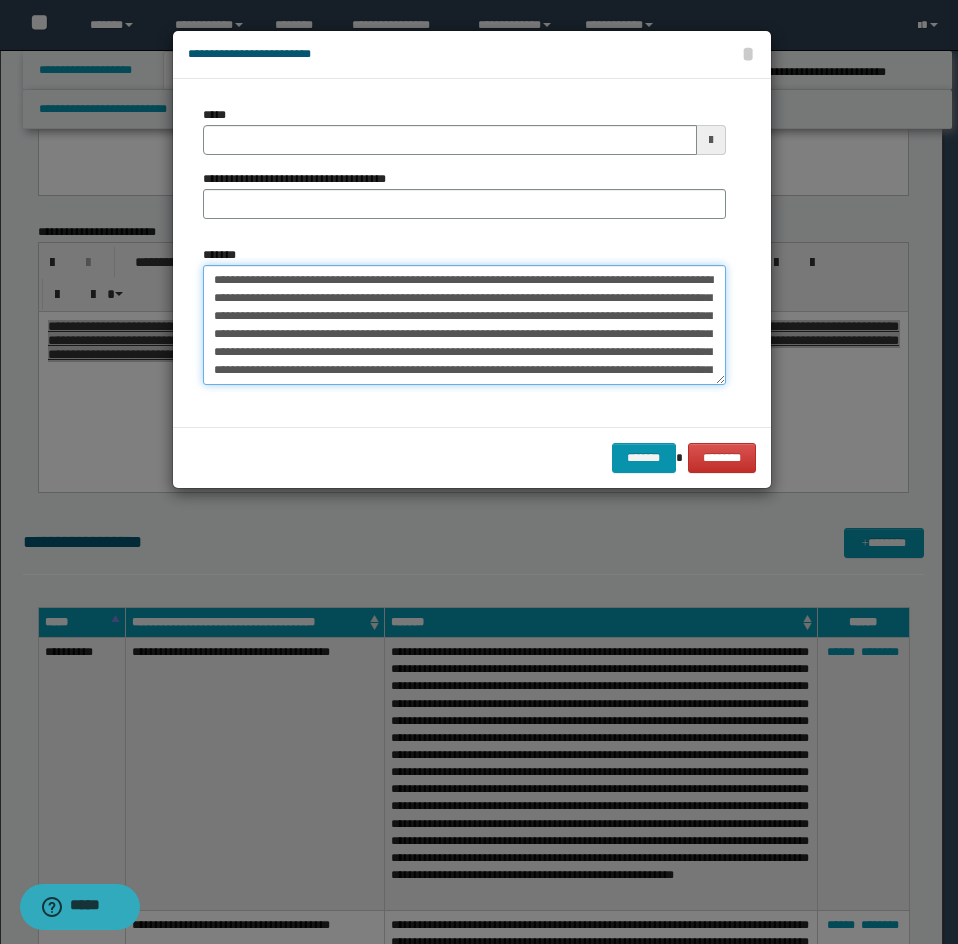 type 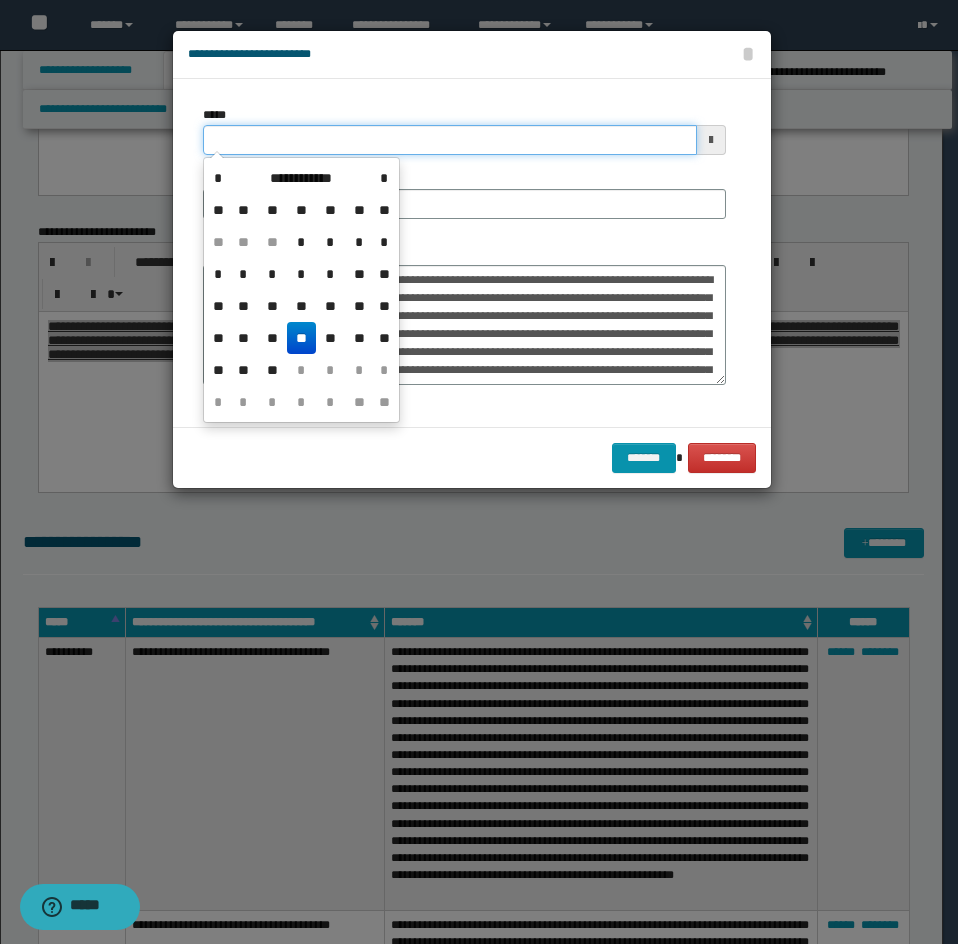 click on "*****" at bounding box center (450, 140) 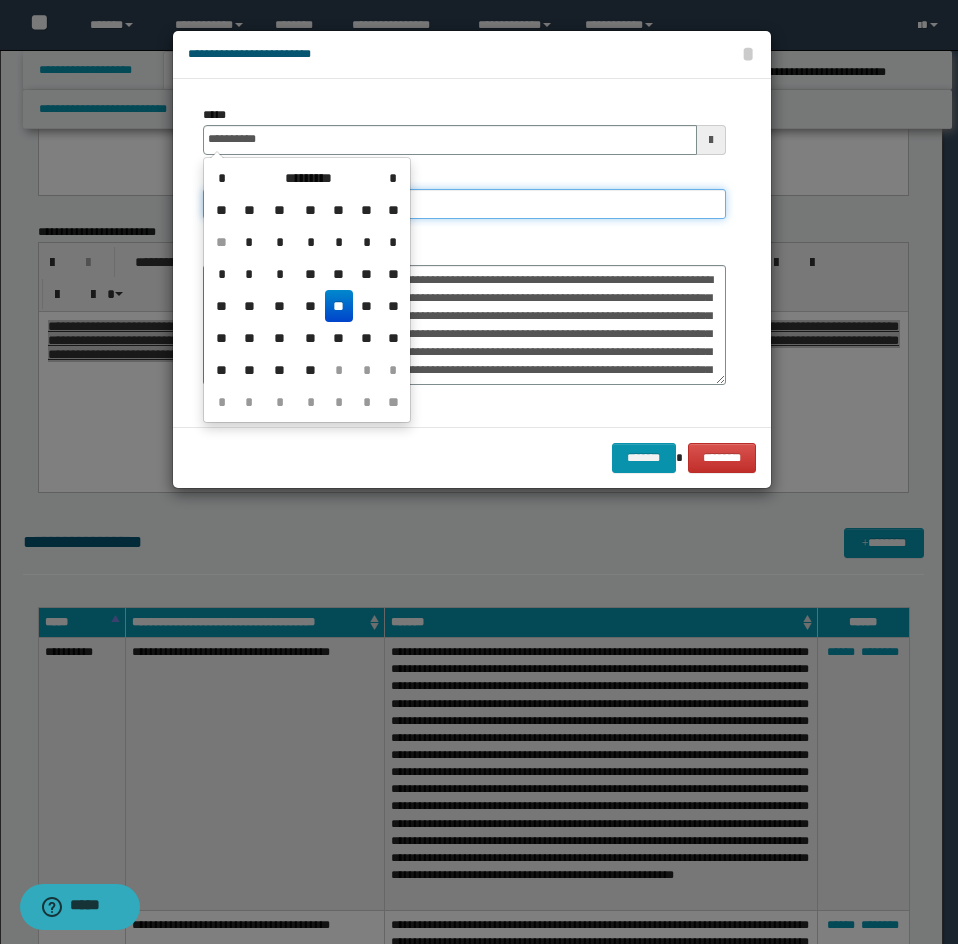 type on "**********" 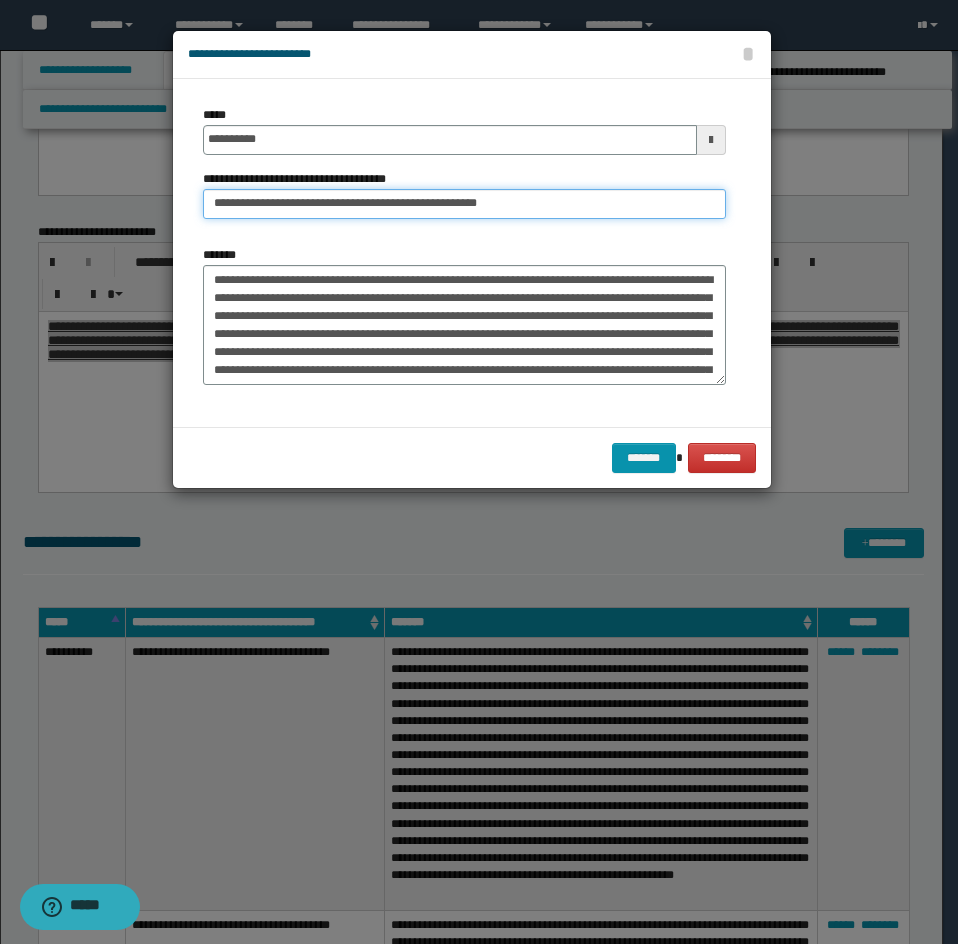 drag, startPoint x: 287, startPoint y: 208, endPoint x: 201, endPoint y: 239, distance: 91.416626 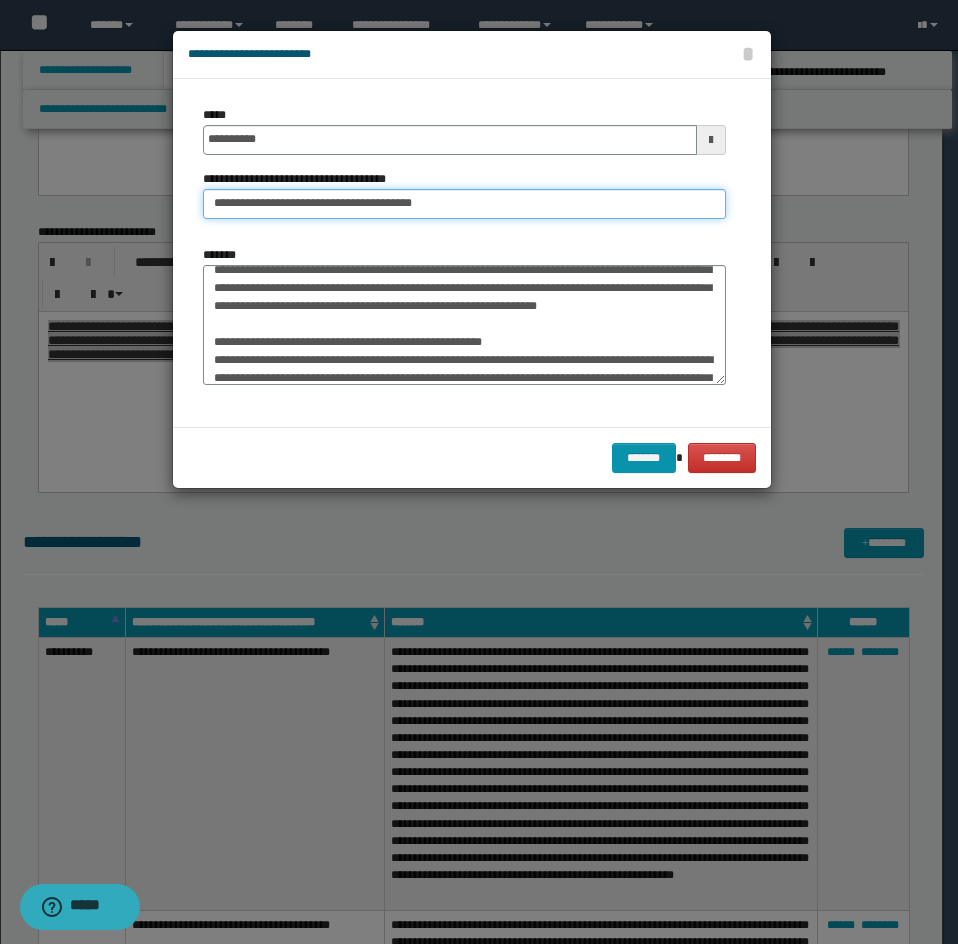 type on "**********" 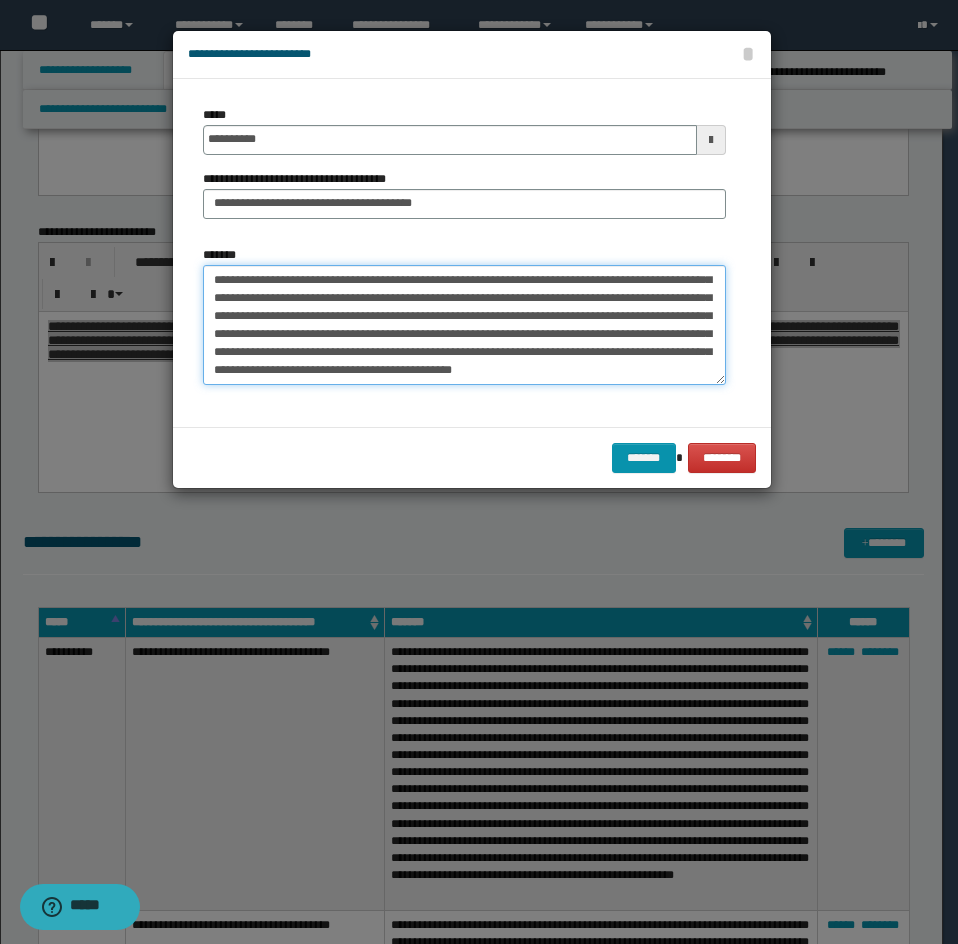 drag, startPoint x: 205, startPoint y: 356, endPoint x: 293, endPoint y: 379, distance: 90.95603 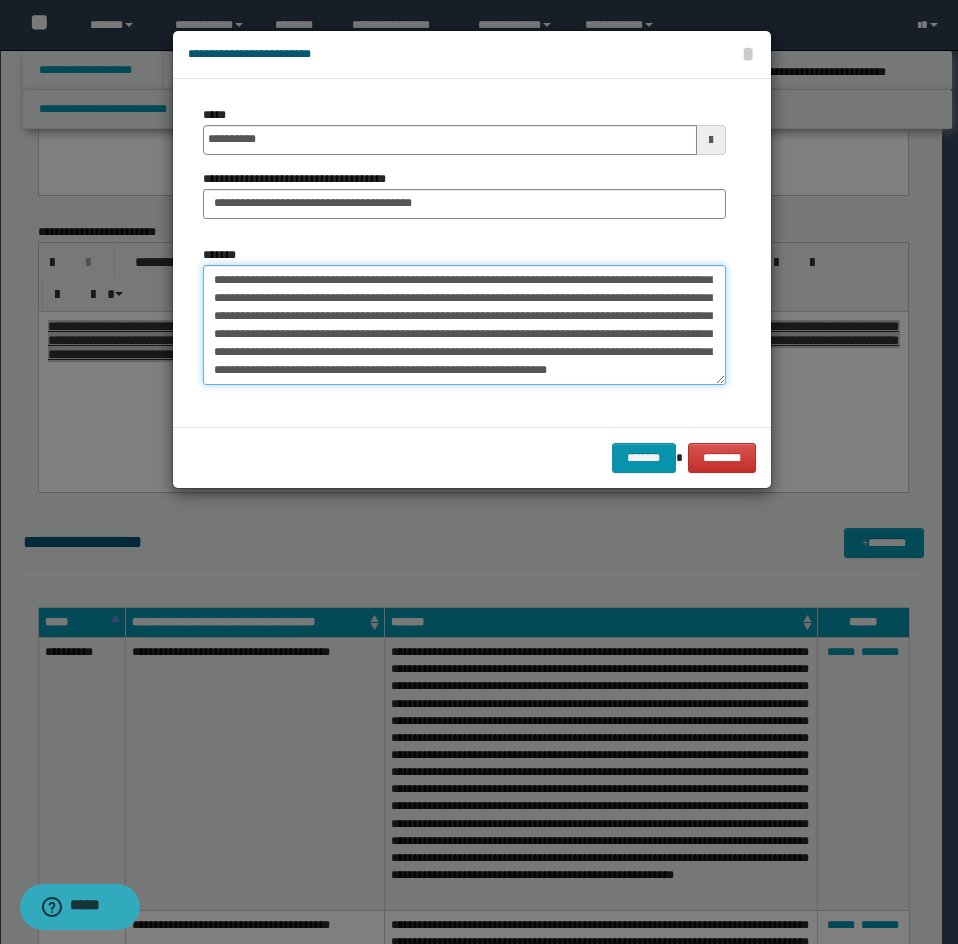scroll, scrollTop: 90, scrollLeft: 0, axis: vertical 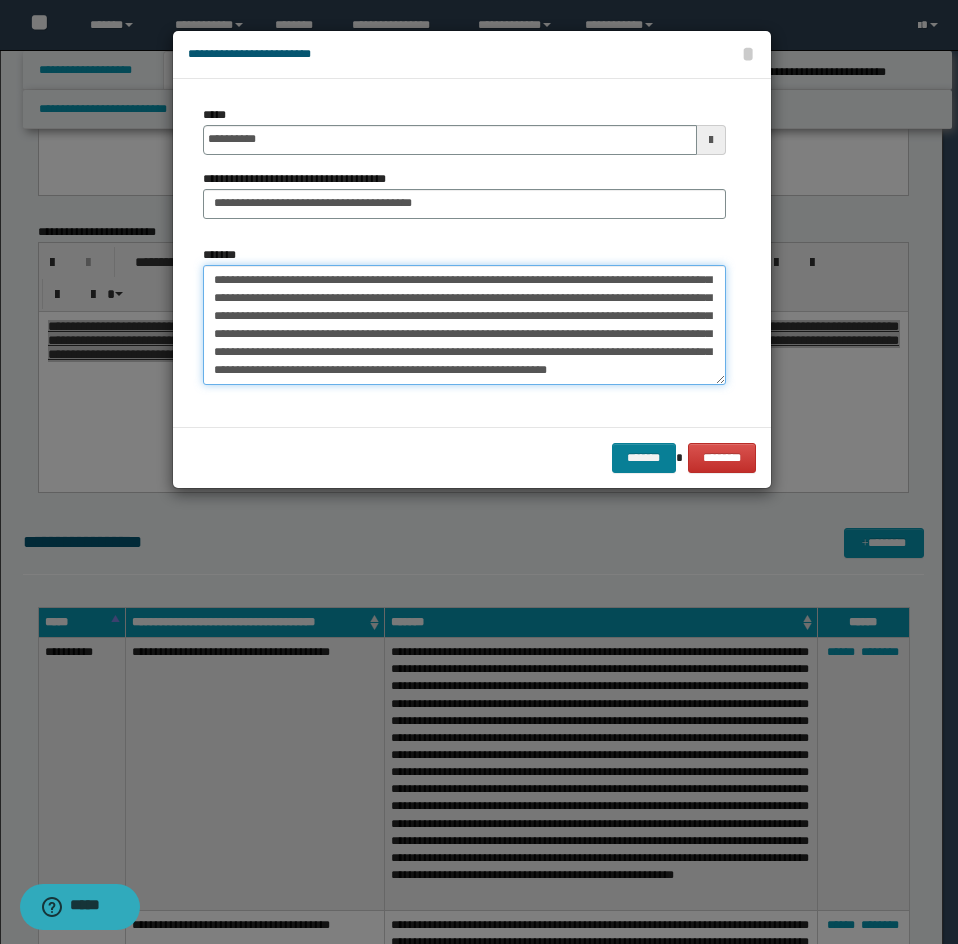 type on "**********" 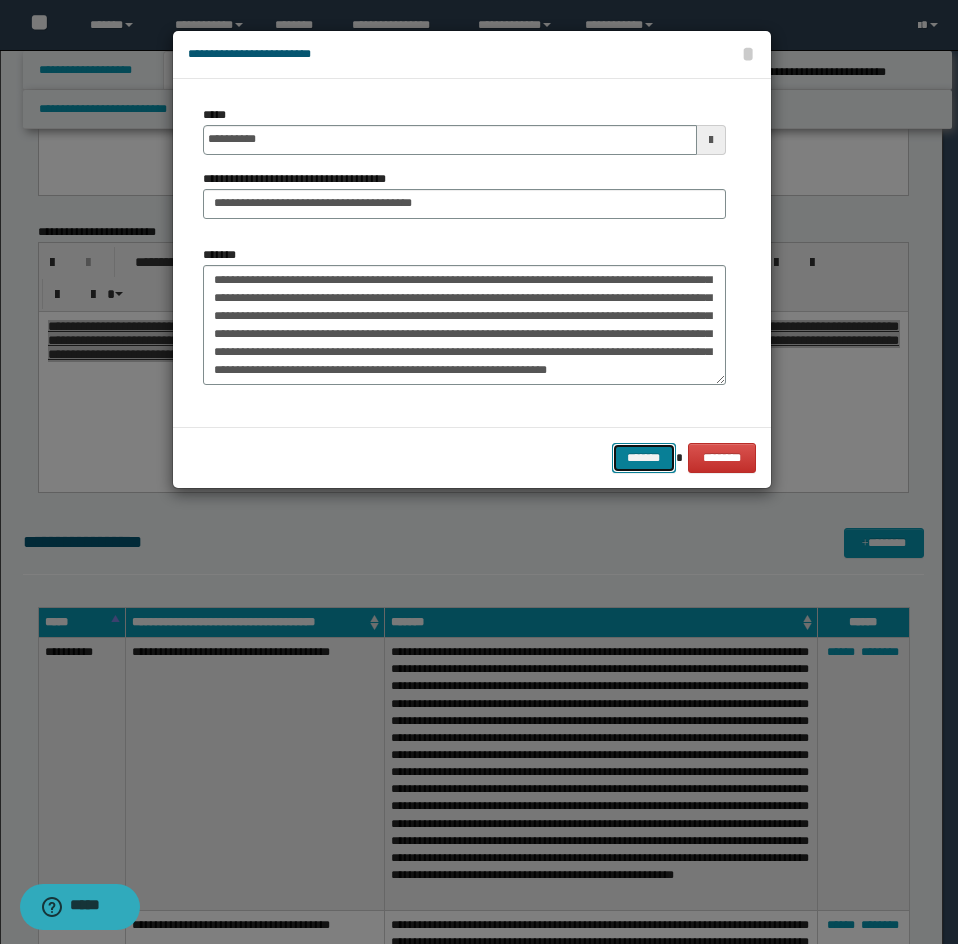 click on "*******" at bounding box center (644, 458) 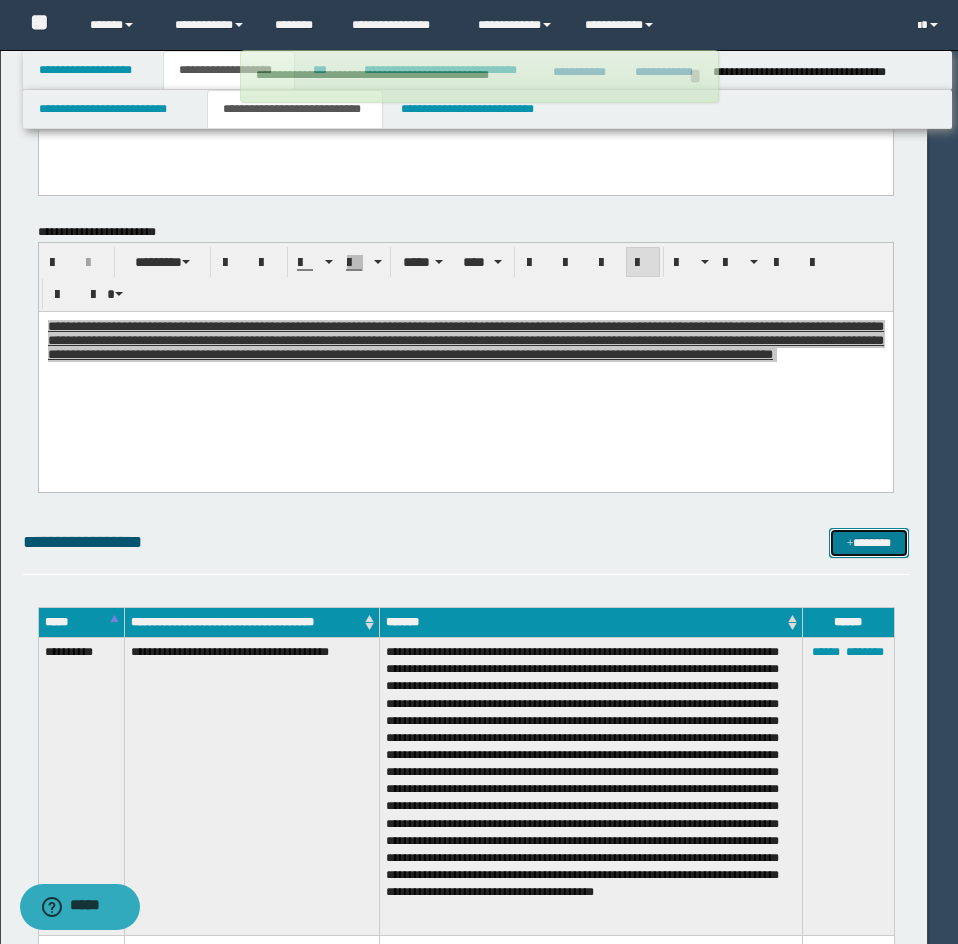 type 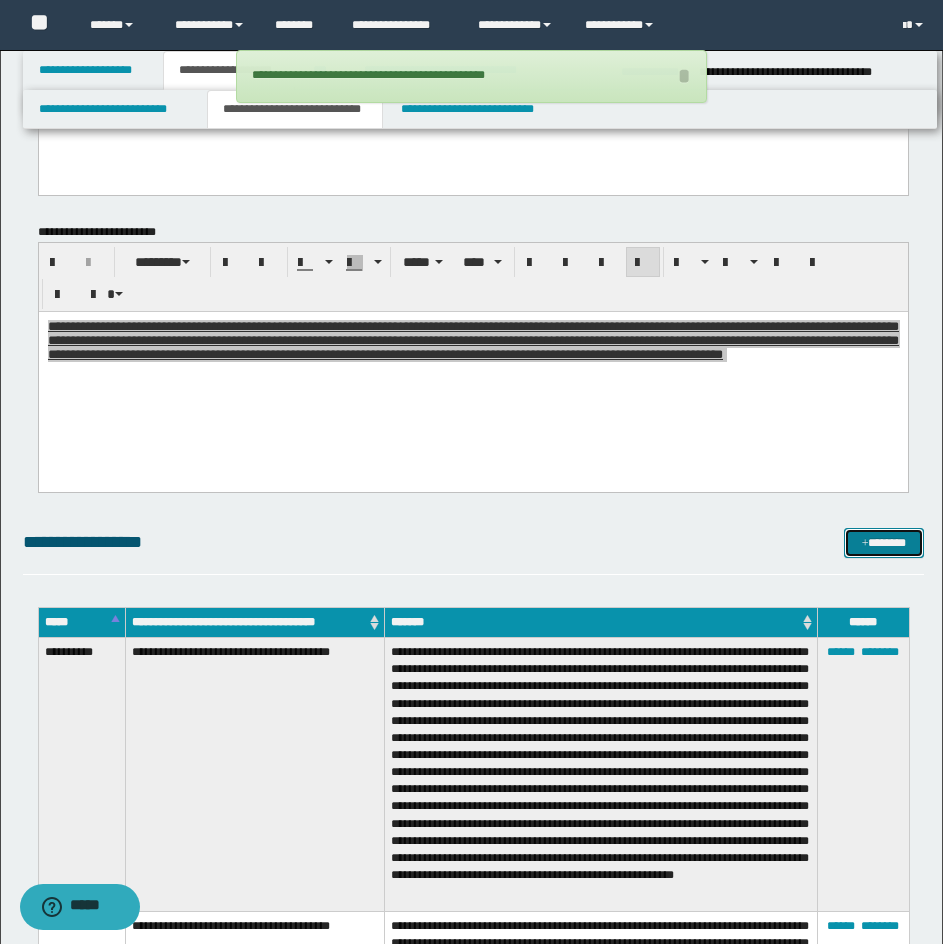 click at bounding box center [865, 544] 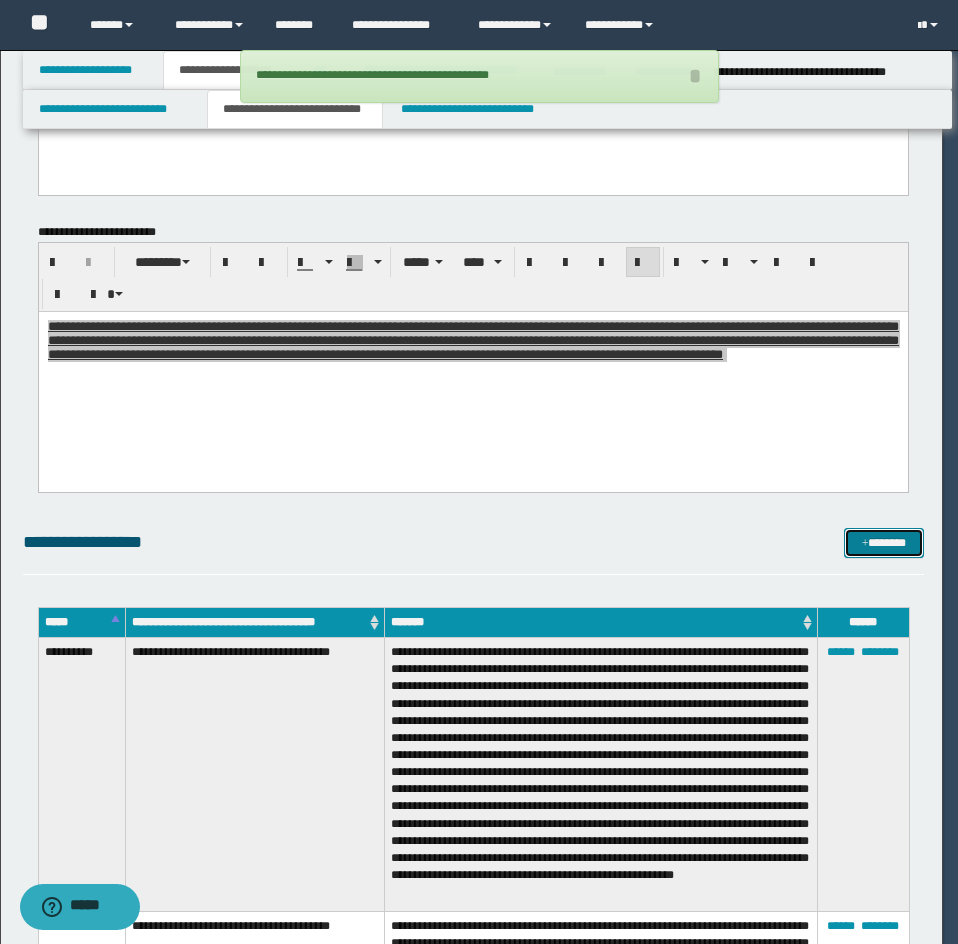 scroll, scrollTop: 0, scrollLeft: 0, axis: both 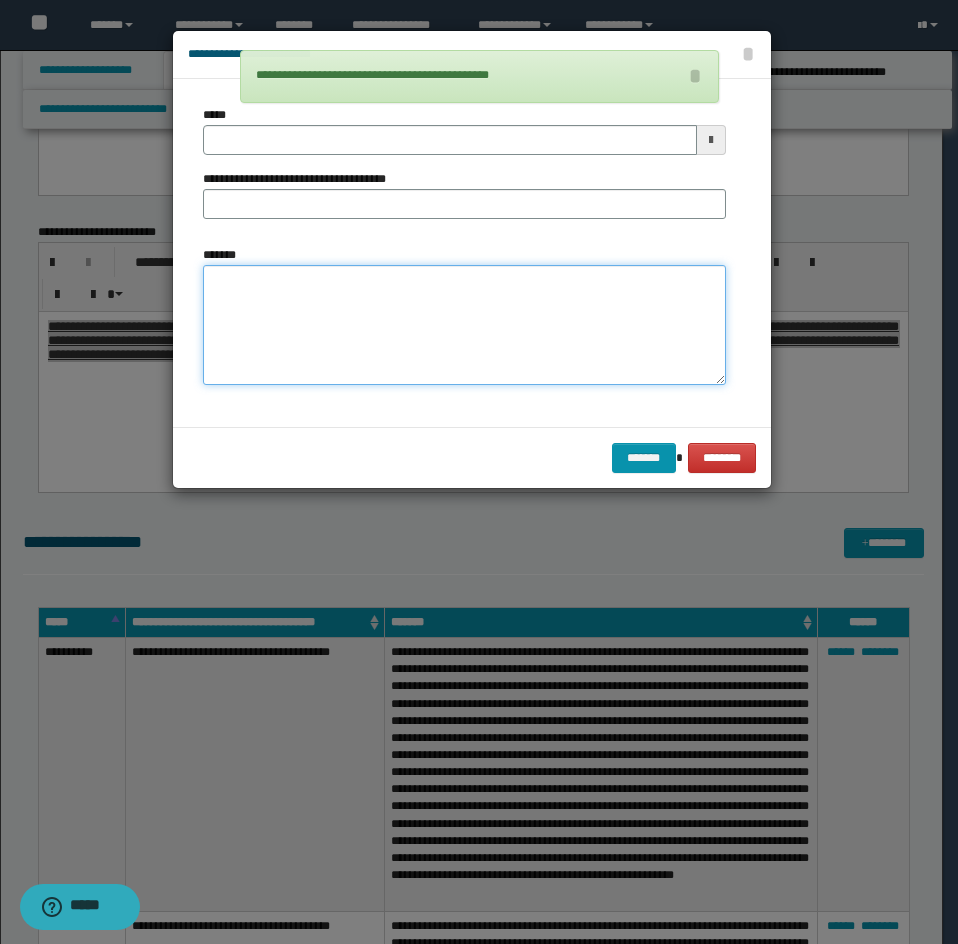 click on "*******" at bounding box center (464, 325) 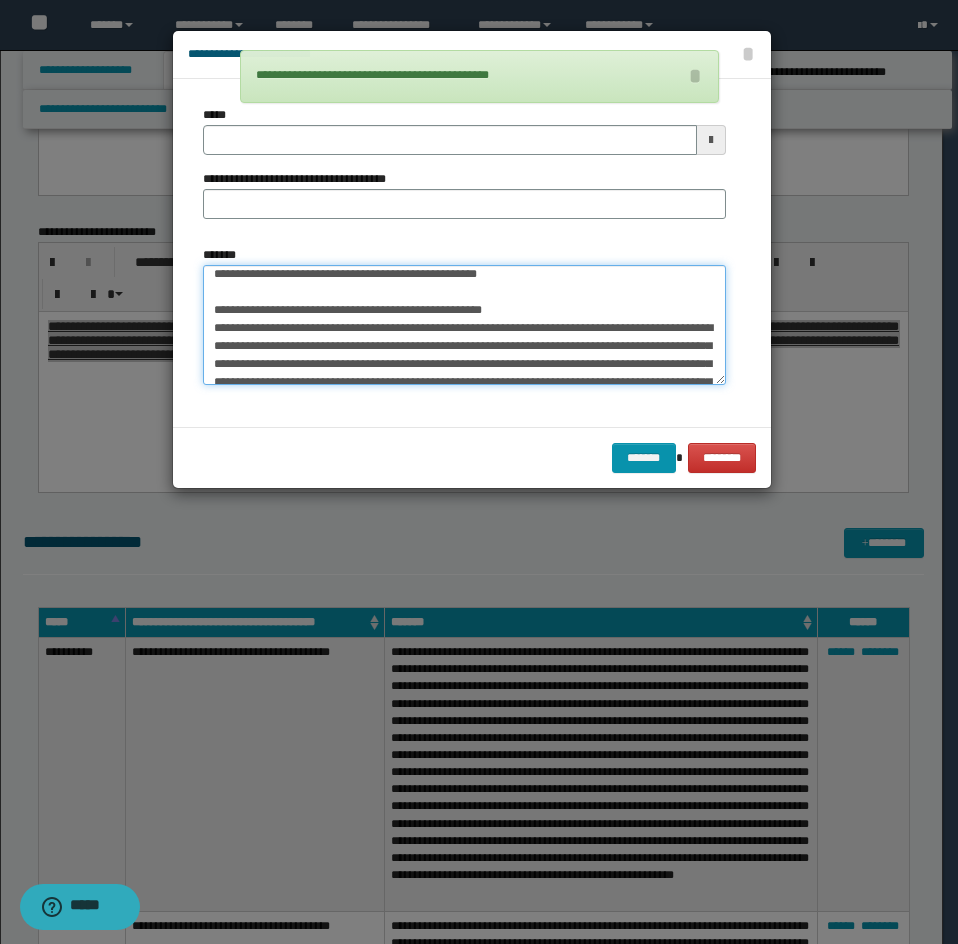 scroll, scrollTop: 0, scrollLeft: 0, axis: both 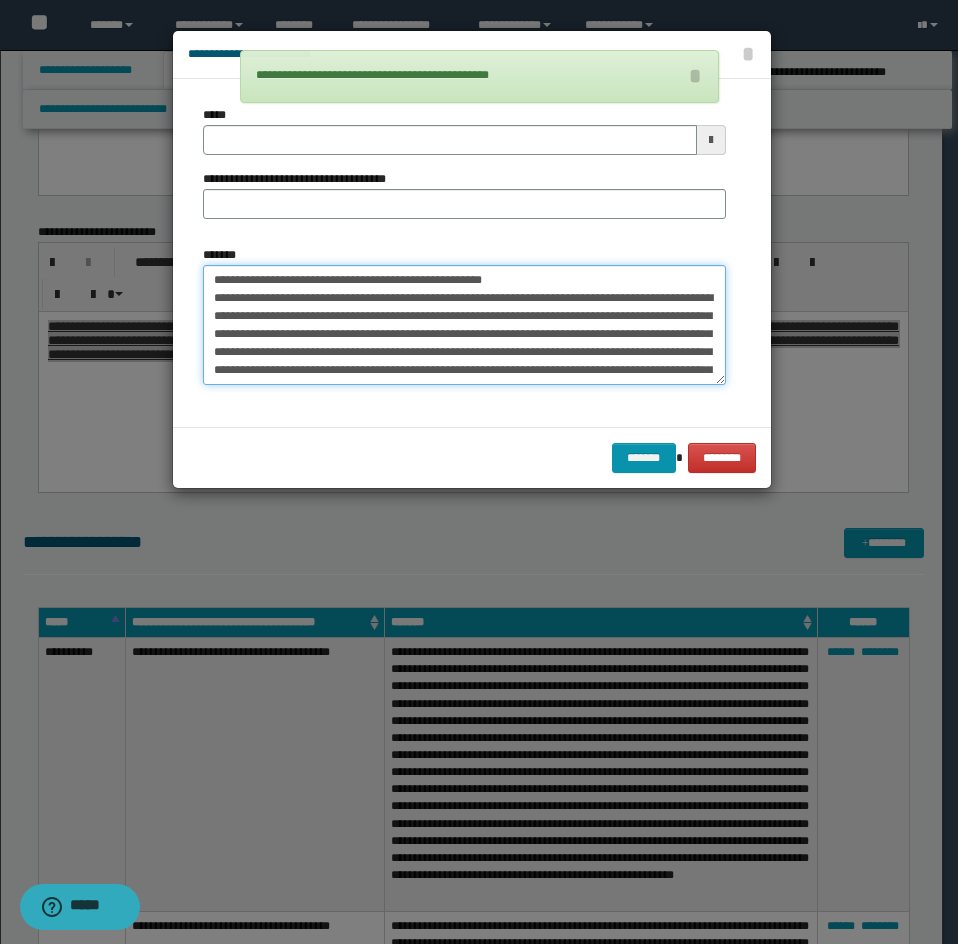 click on "*******" at bounding box center [464, 325] 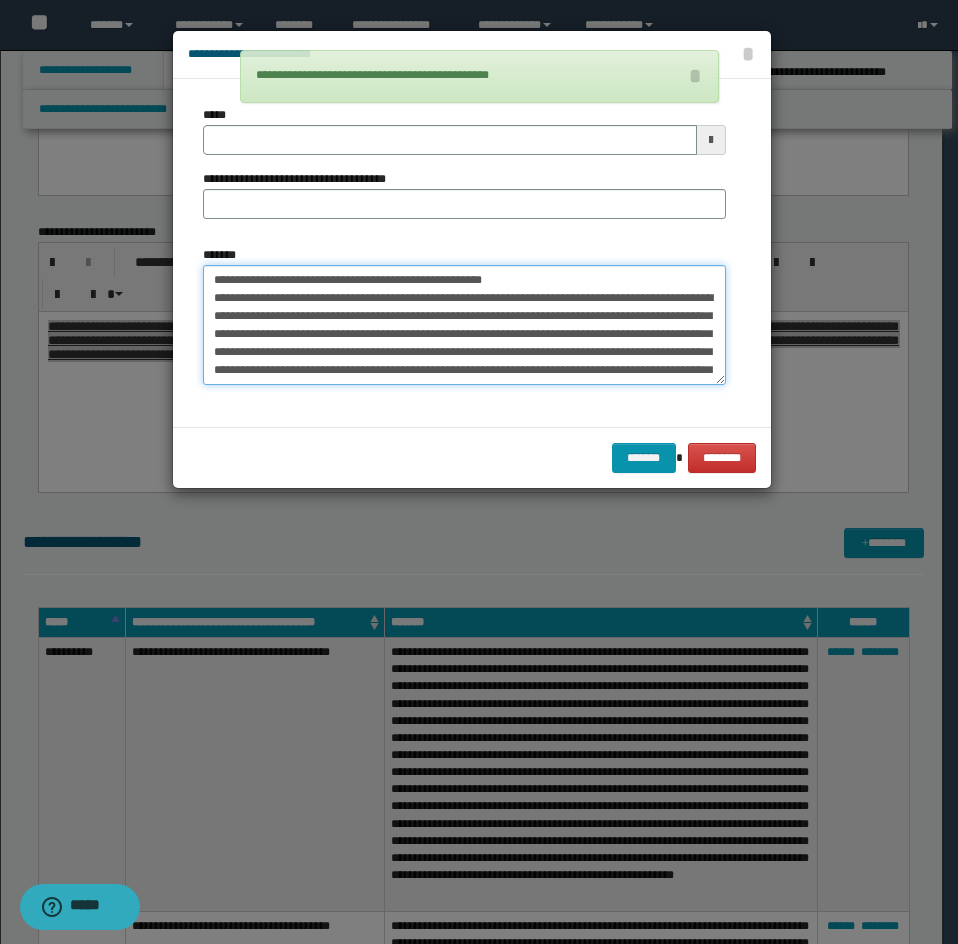 click on "*******" at bounding box center (464, 325) 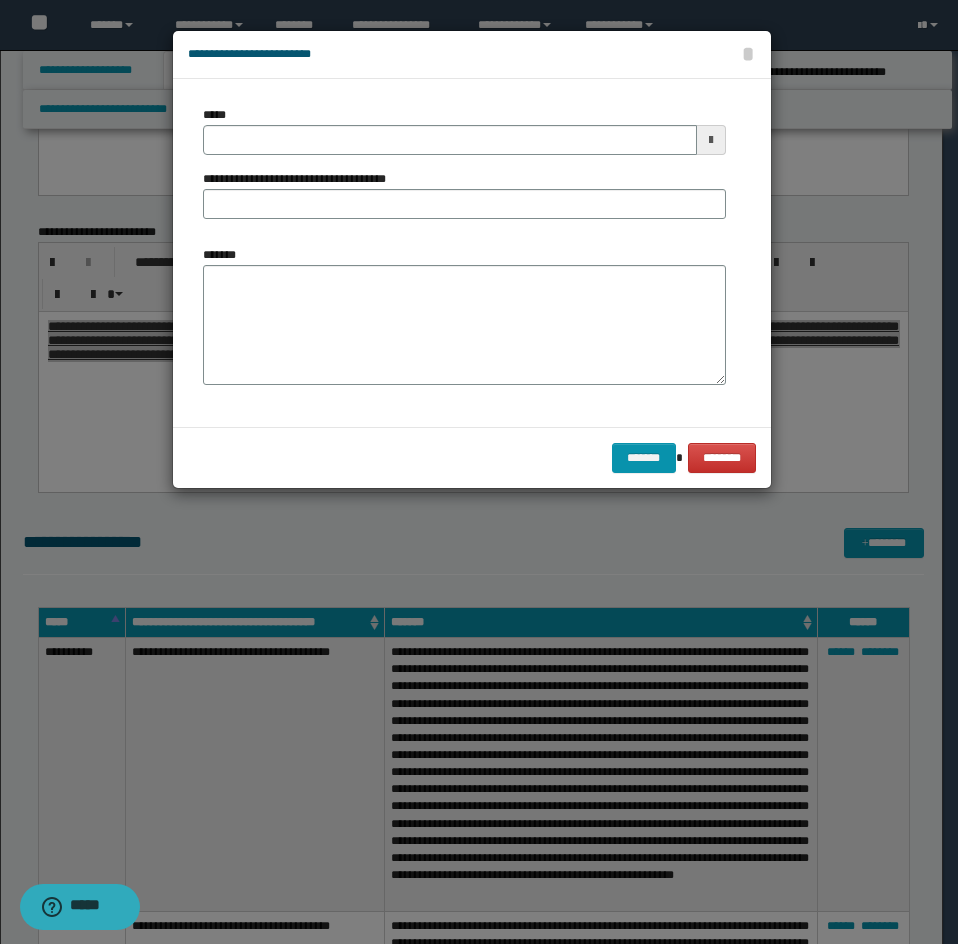 click on "*****" at bounding box center (464, 130) 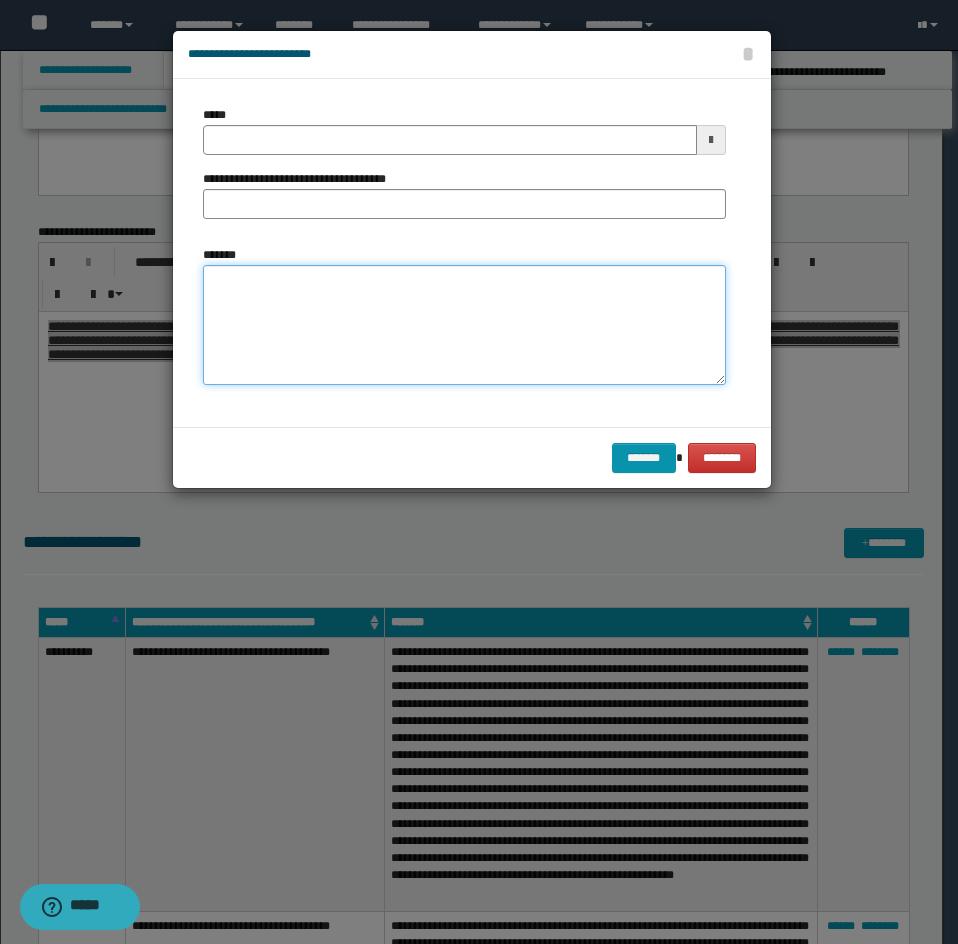 click on "*******" at bounding box center (464, 325) 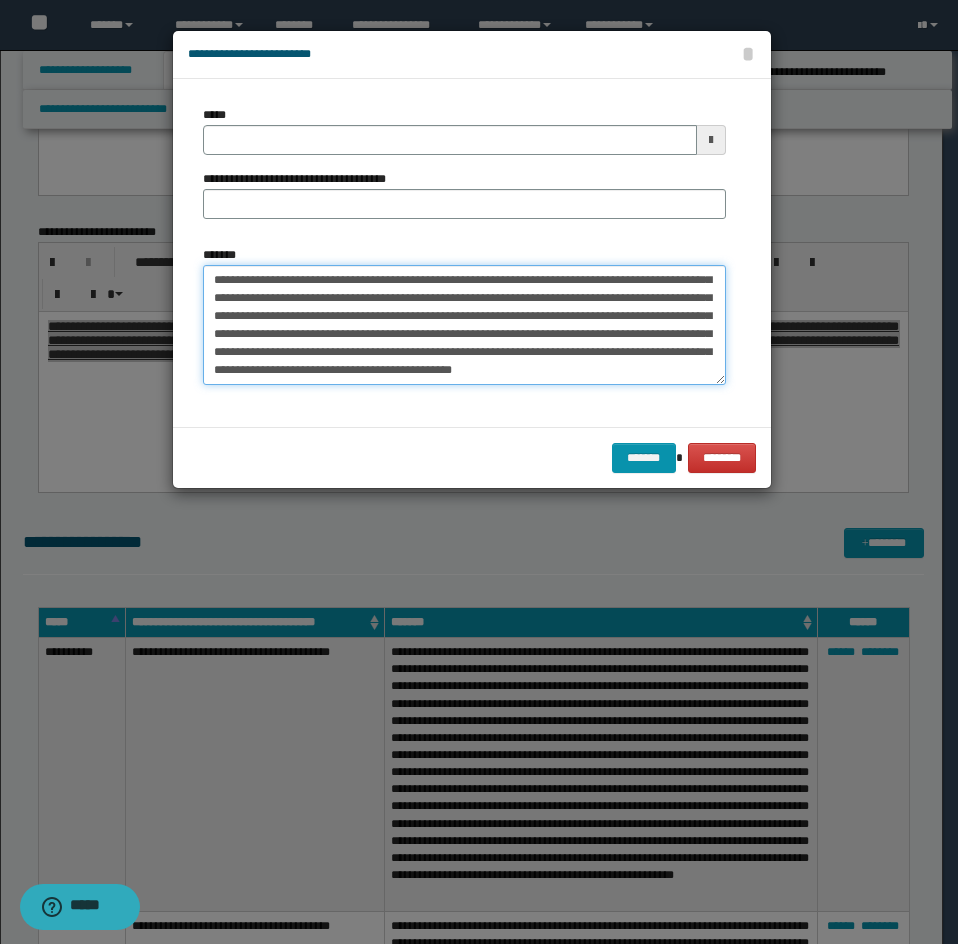 scroll, scrollTop: 0, scrollLeft: 0, axis: both 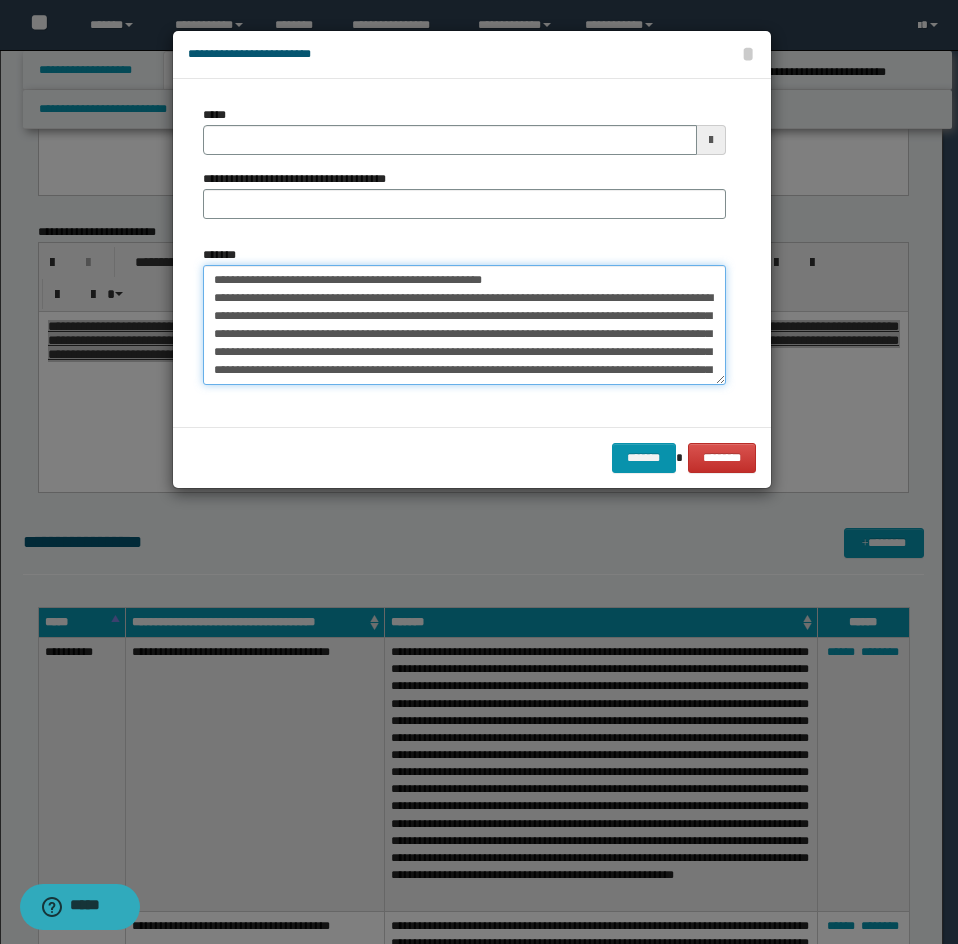 click on "*******" at bounding box center [464, 325] 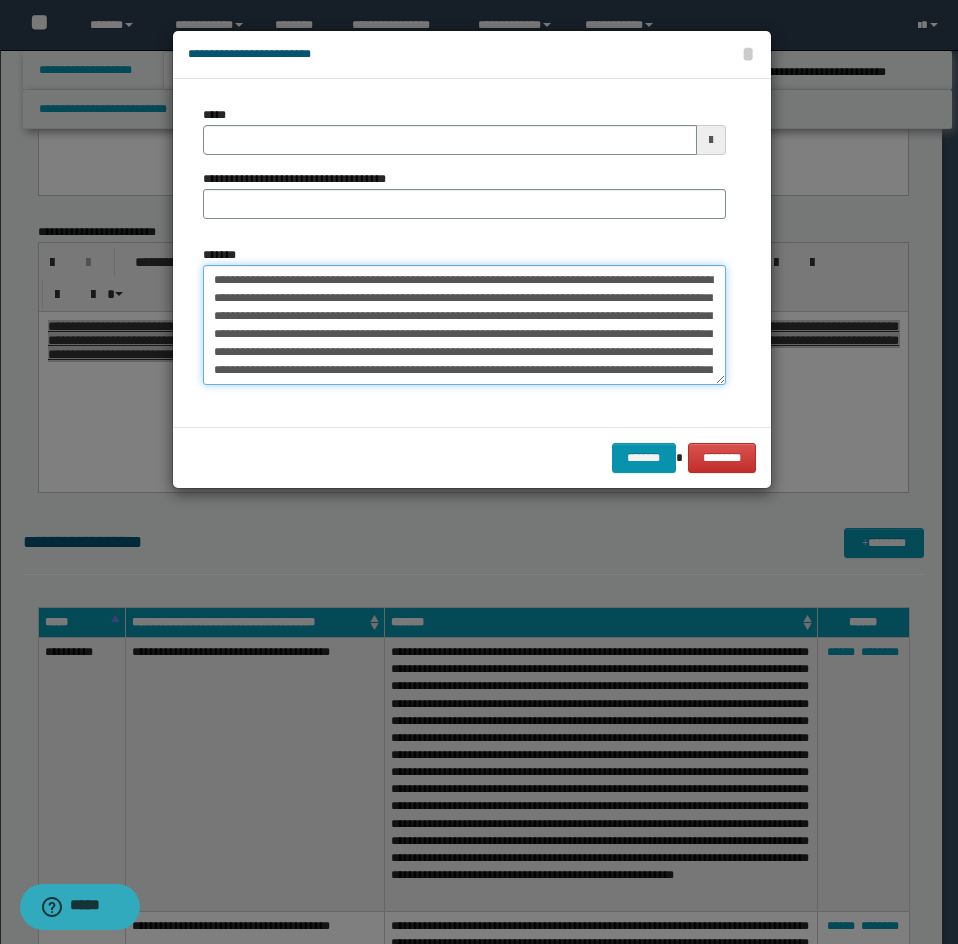 type 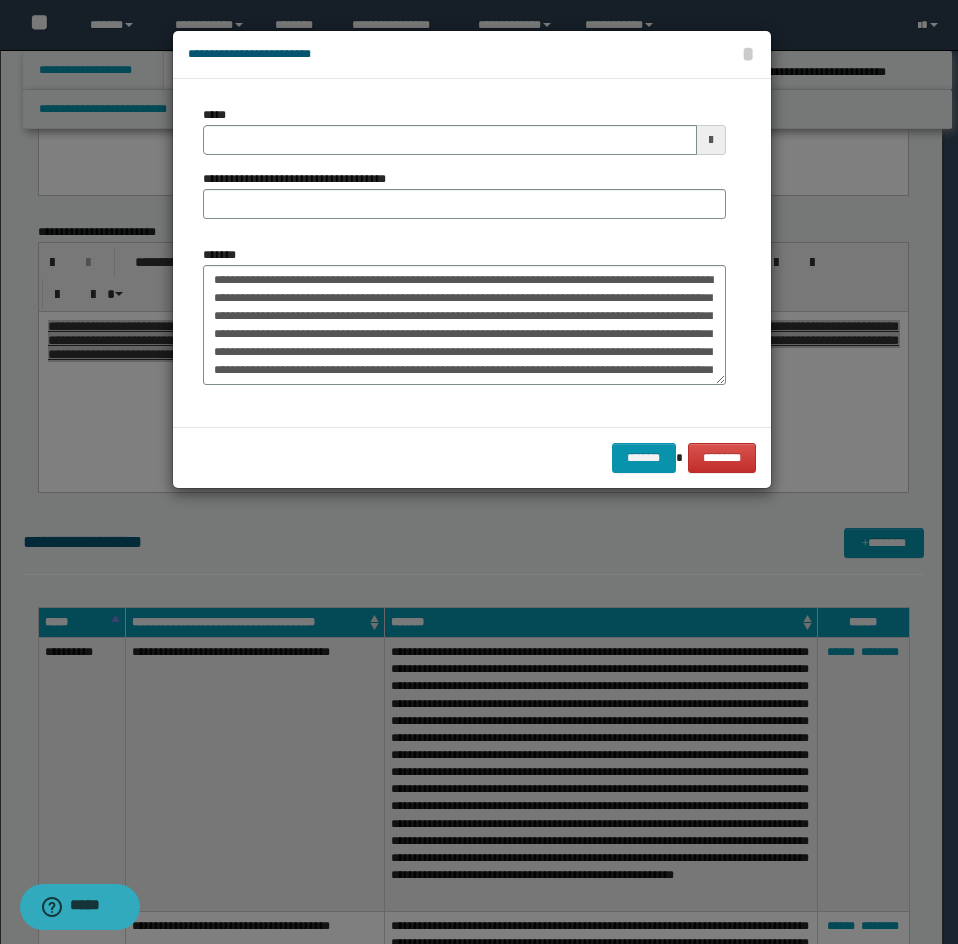 drag, startPoint x: 242, startPoint y: 118, endPoint x: 252, endPoint y: 126, distance: 12.806249 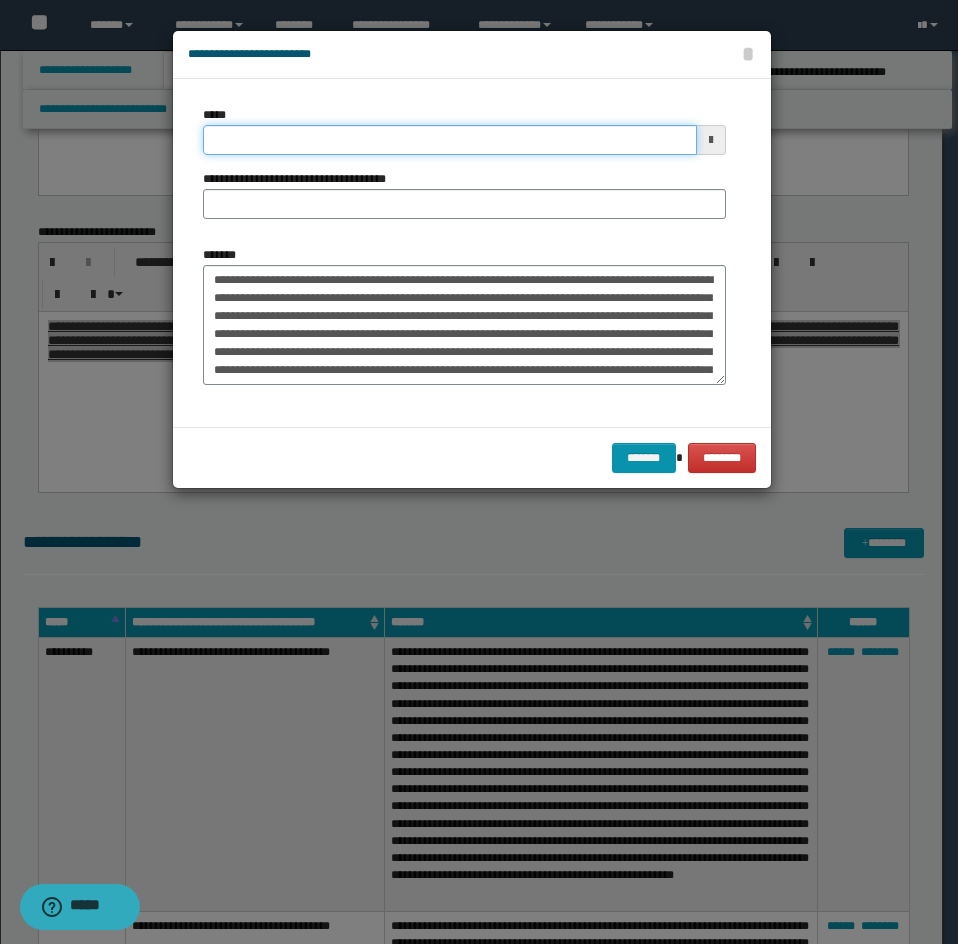 click on "*****" at bounding box center [450, 140] 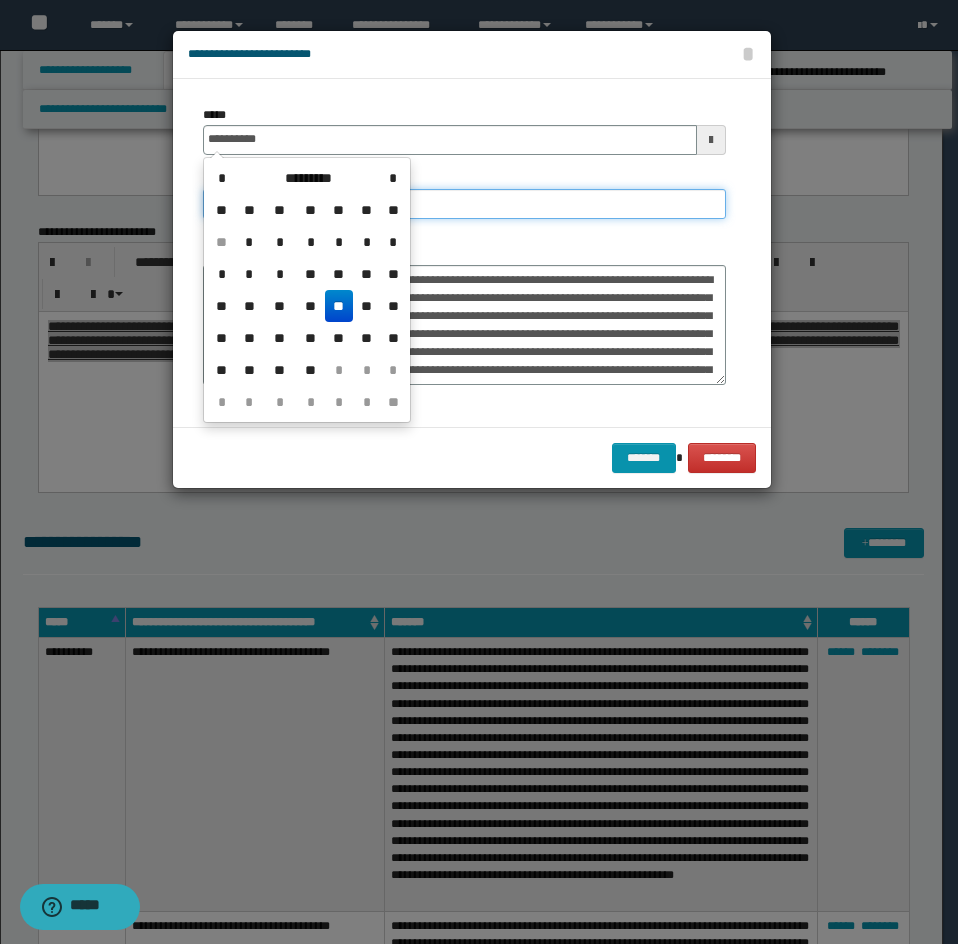 type on "**********" 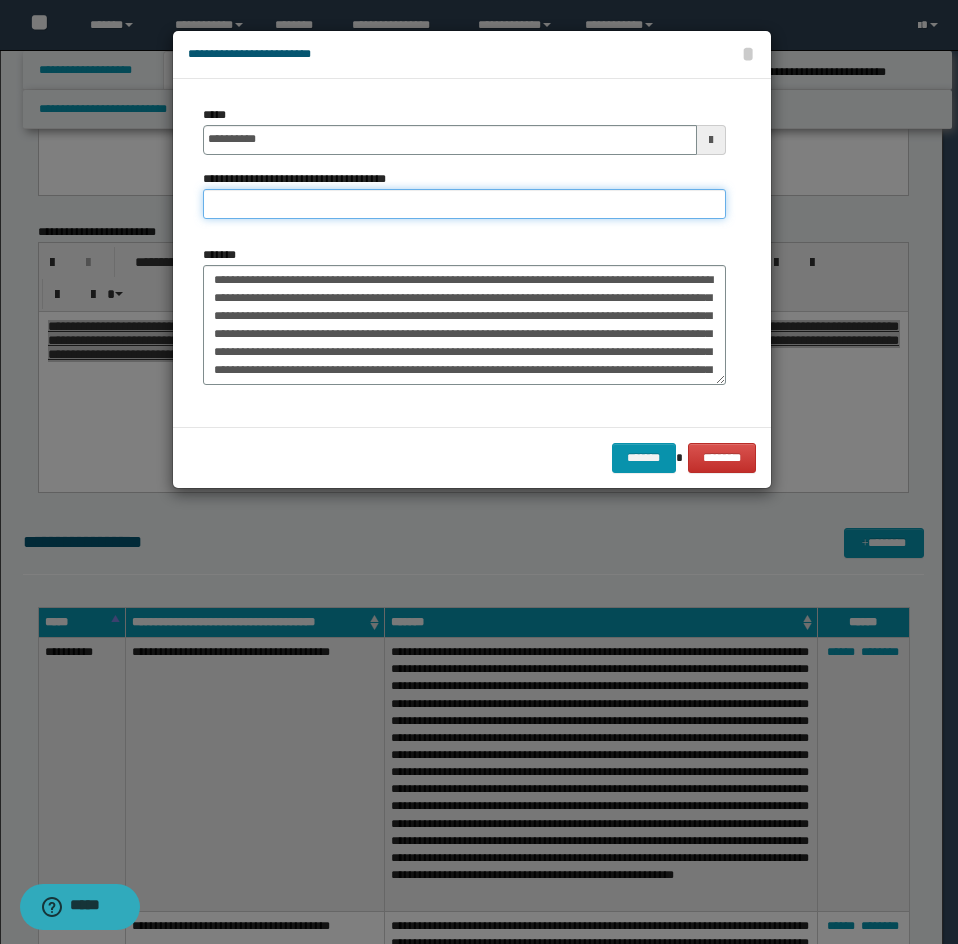 drag, startPoint x: 477, startPoint y: 195, endPoint x: 321, endPoint y: 201, distance: 156.11534 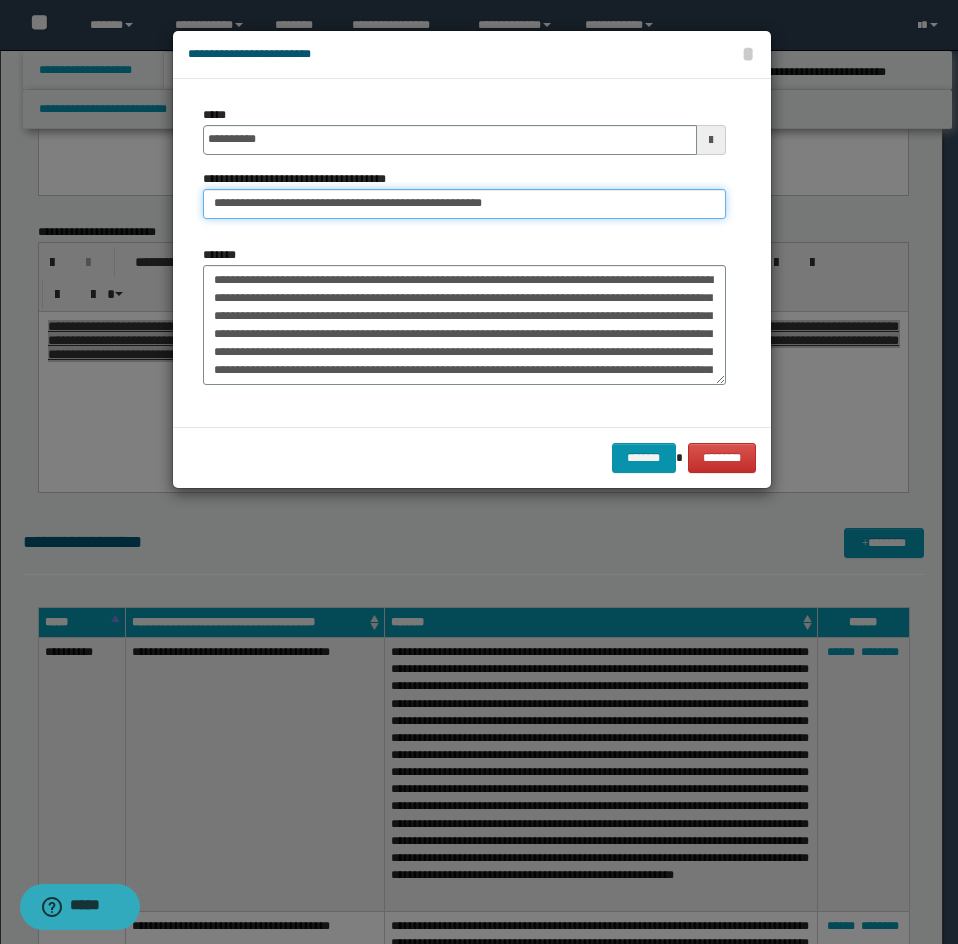 drag, startPoint x: 284, startPoint y: 203, endPoint x: 202, endPoint y: 219, distance: 83.546394 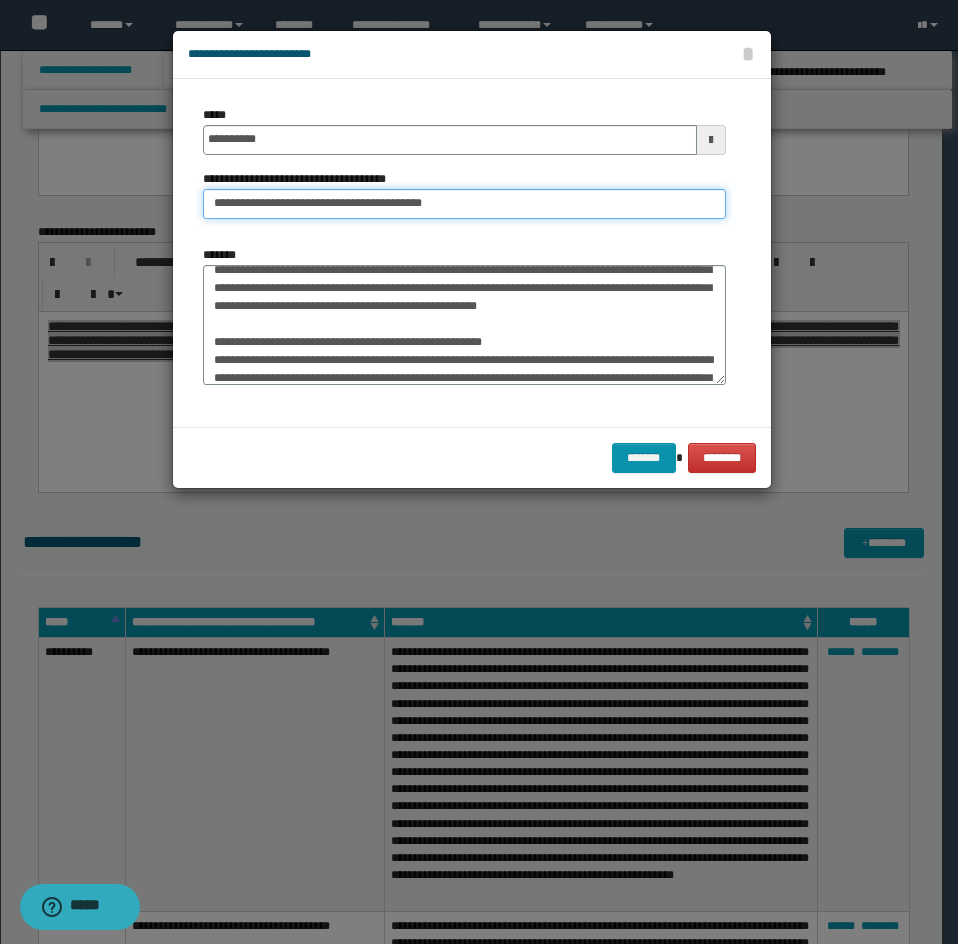 type on "**********" 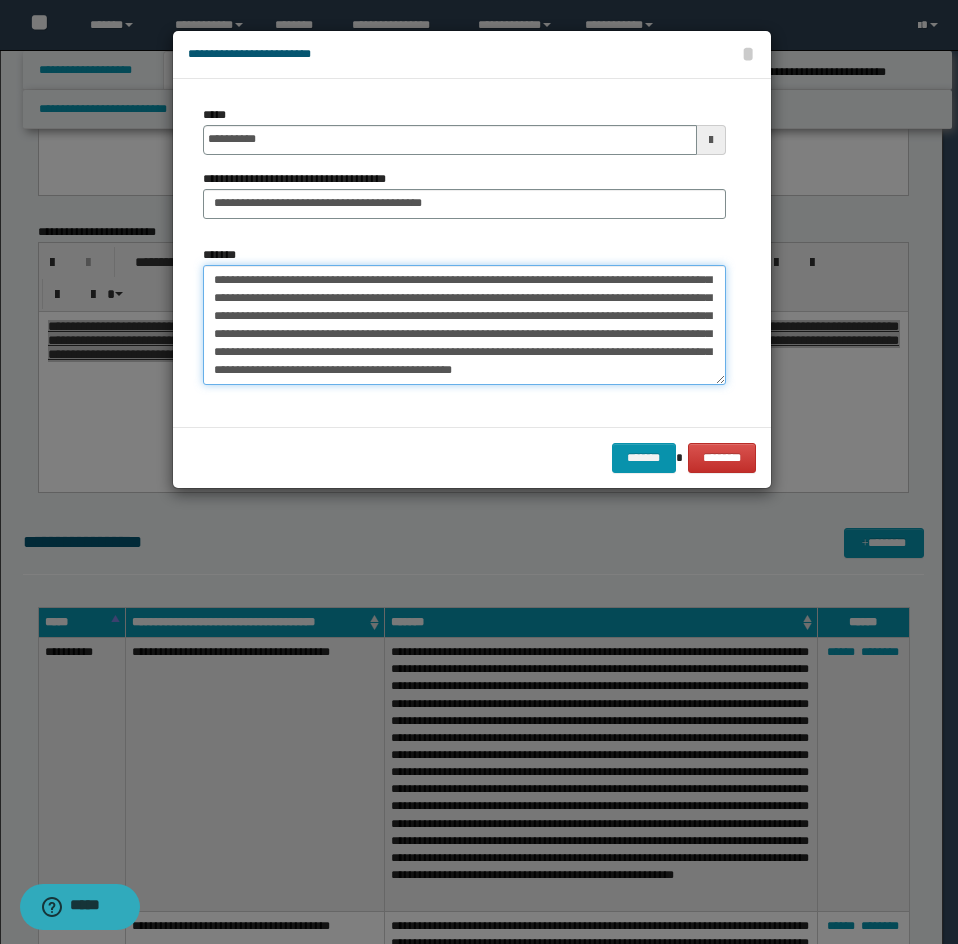 drag, startPoint x: 206, startPoint y: 360, endPoint x: 307, endPoint y: 381, distance: 103.16007 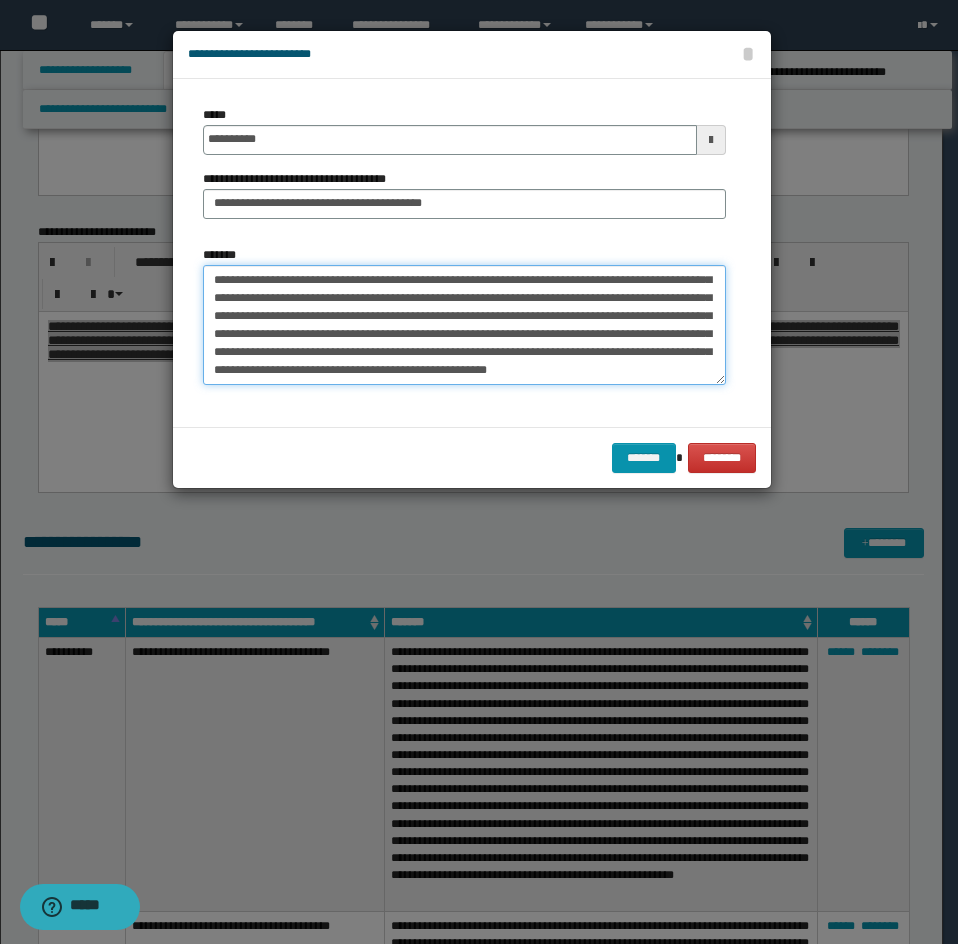 scroll, scrollTop: 90, scrollLeft: 0, axis: vertical 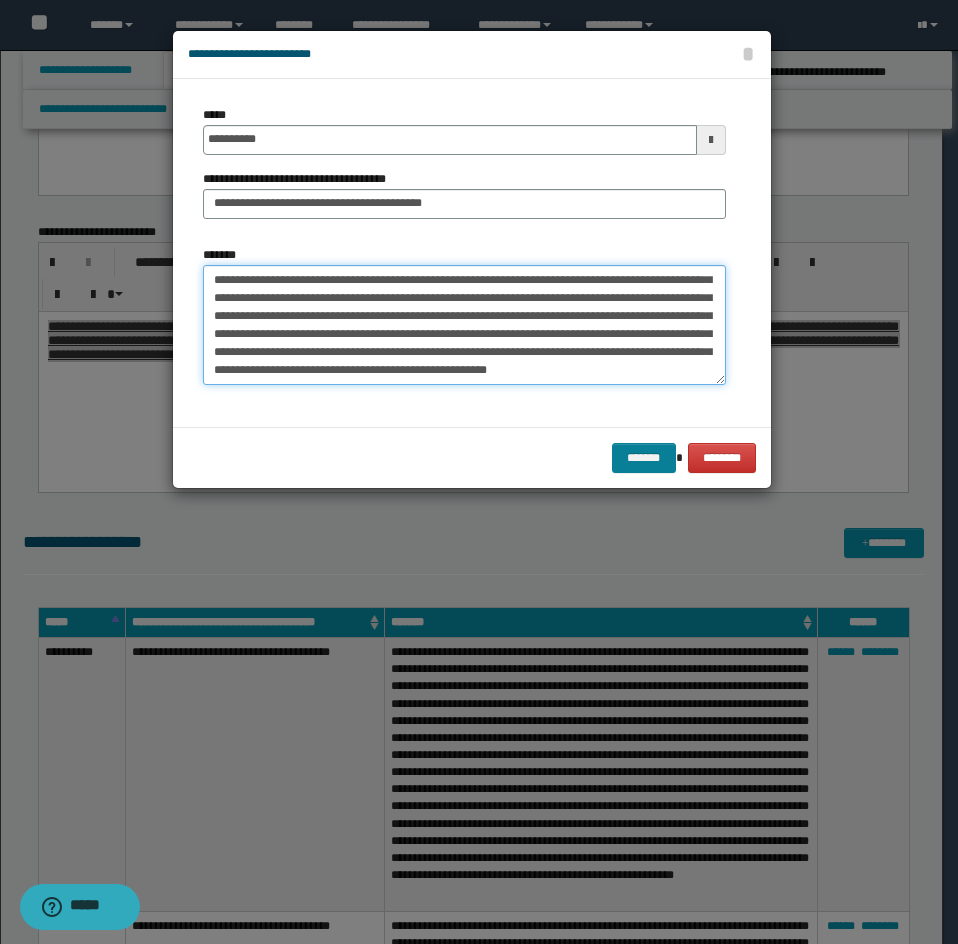 type on "**********" 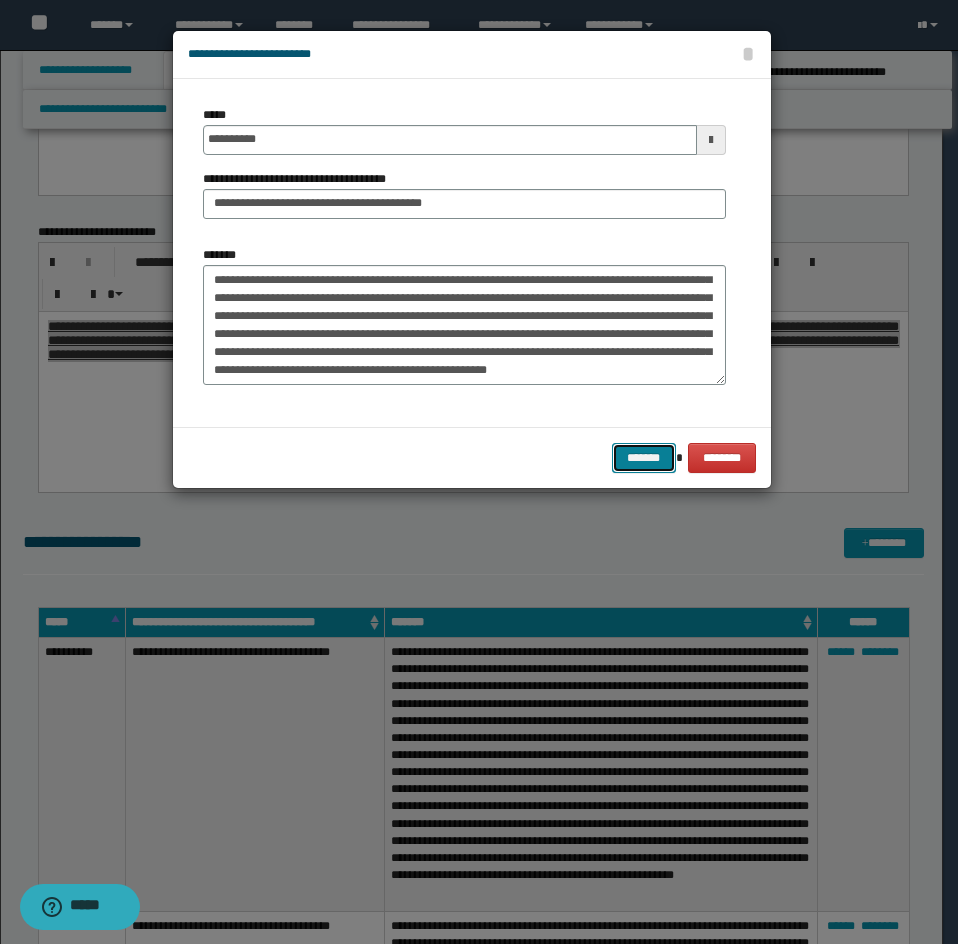 click on "*******" at bounding box center (644, 458) 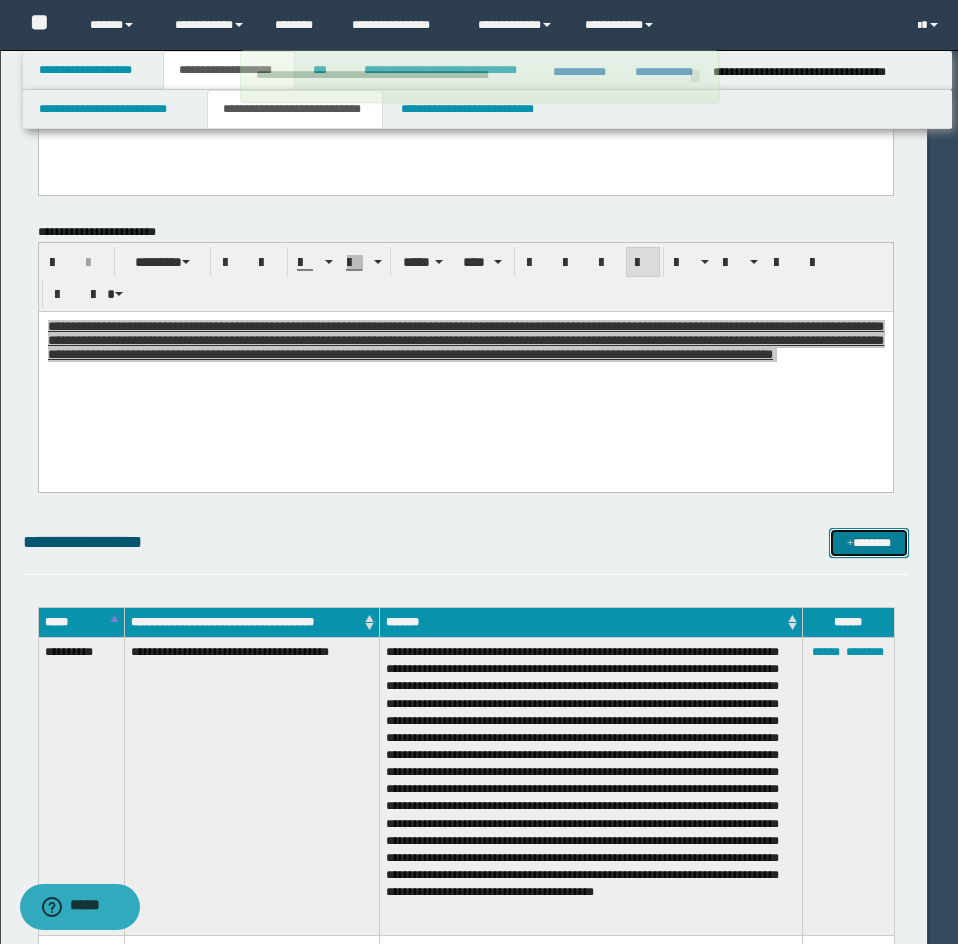 type 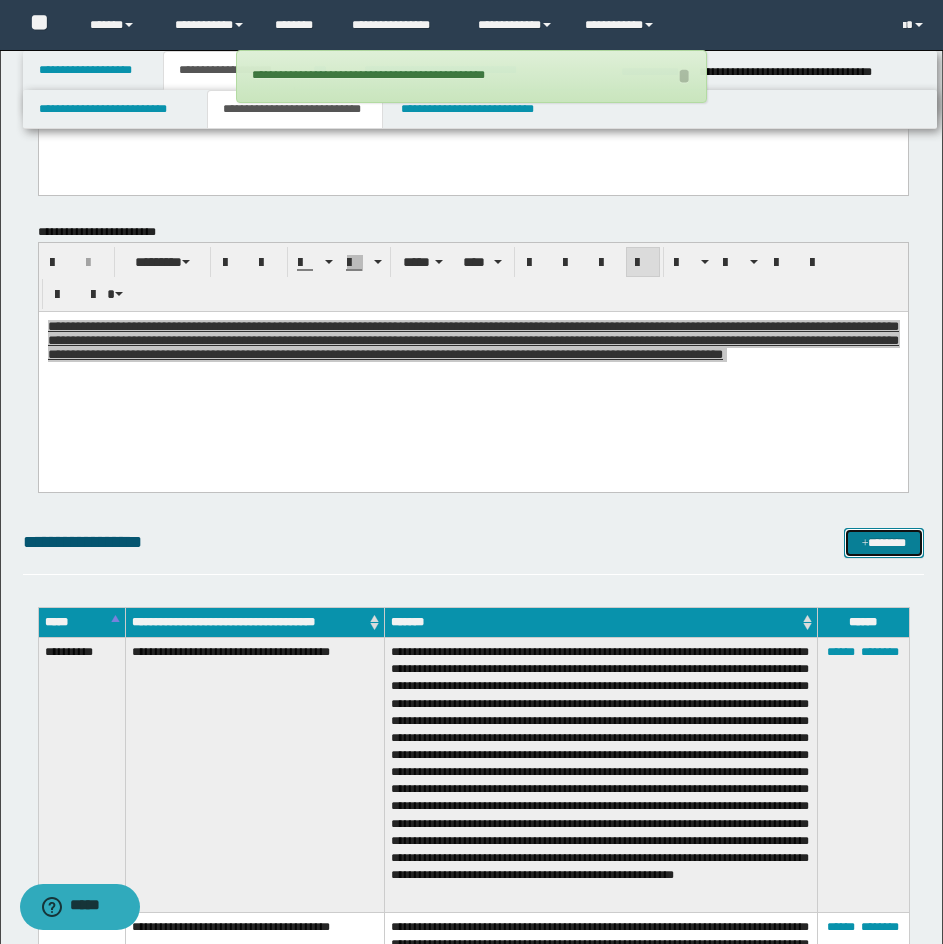 click on "*******" at bounding box center [884, 543] 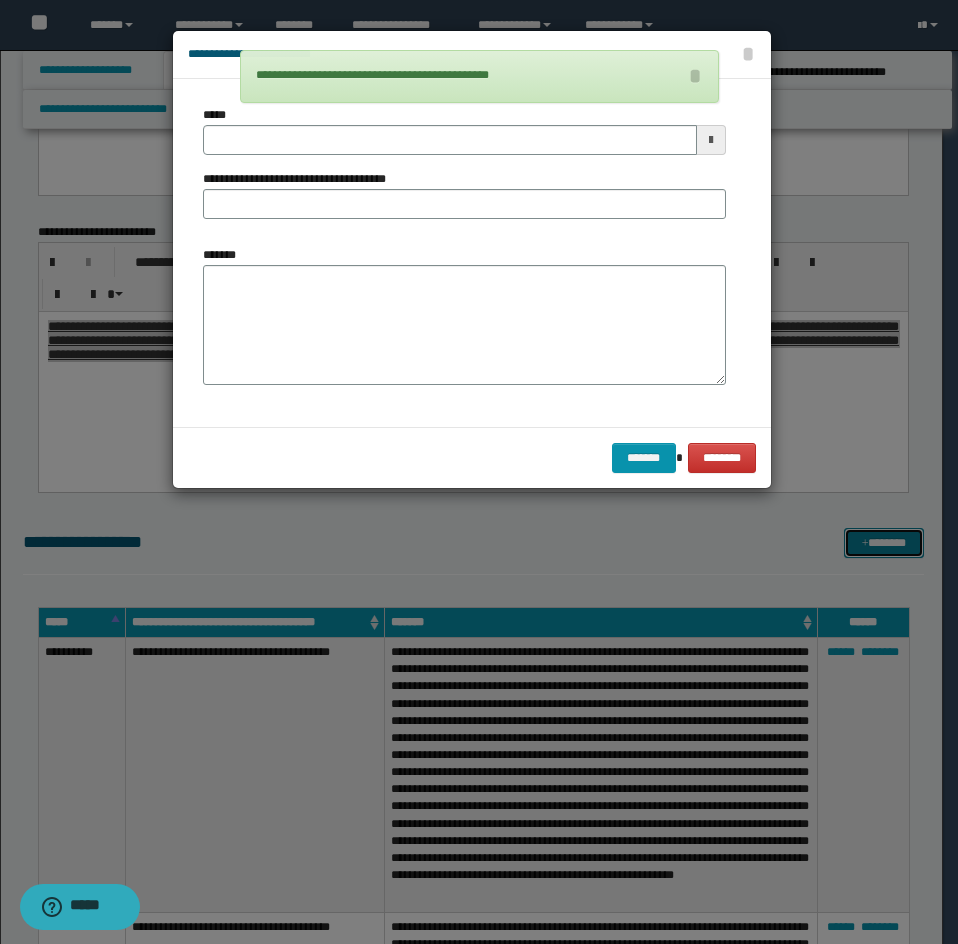 scroll, scrollTop: 0, scrollLeft: 0, axis: both 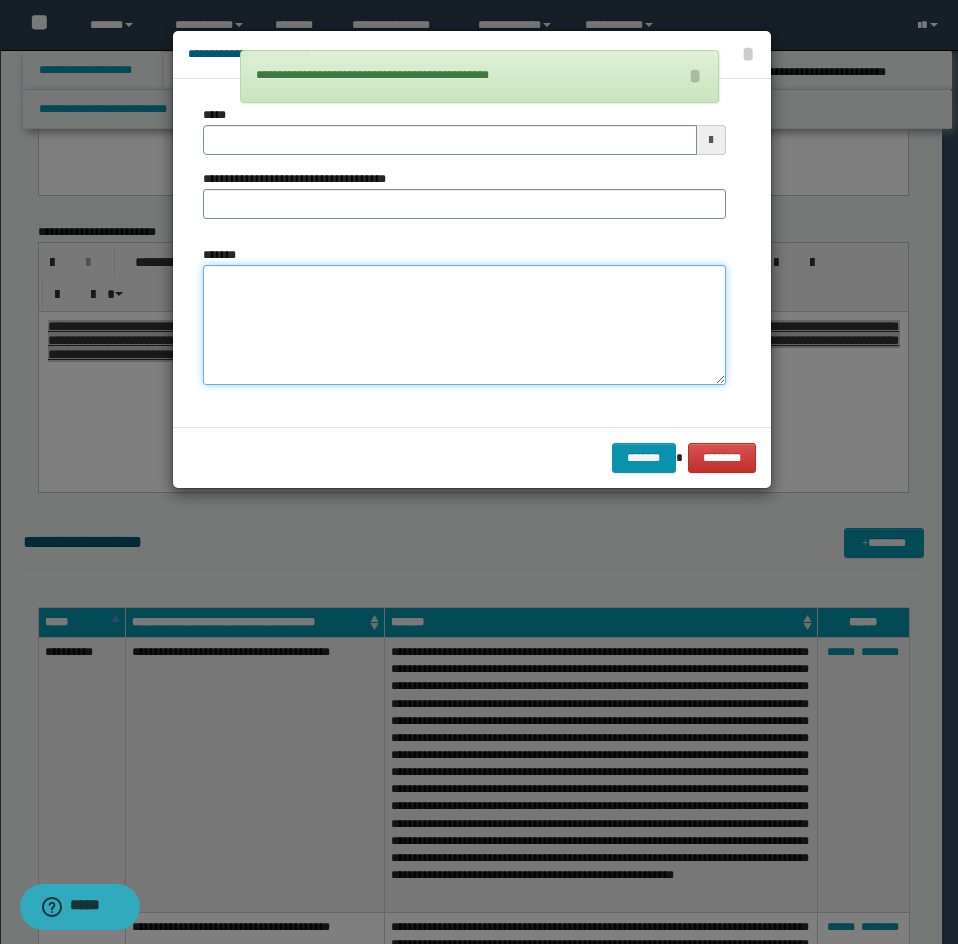 click on "*******" at bounding box center (464, 325) 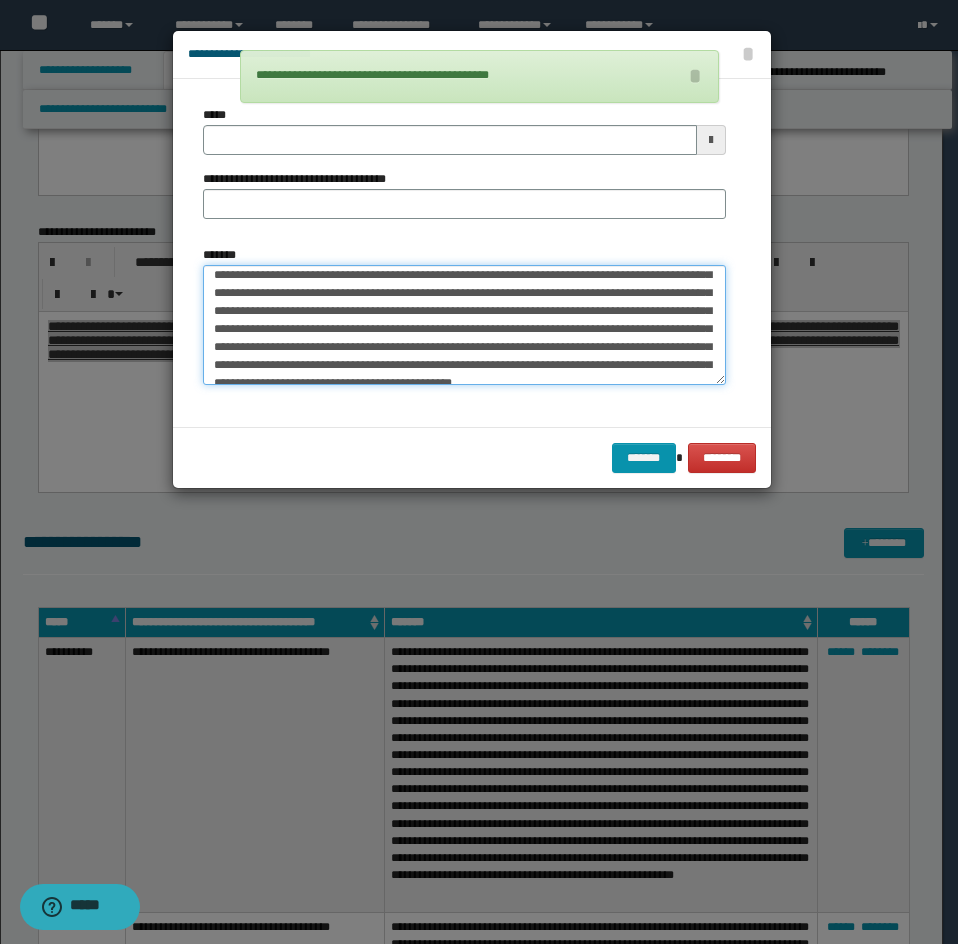 scroll, scrollTop: 0, scrollLeft: 0, axis: both 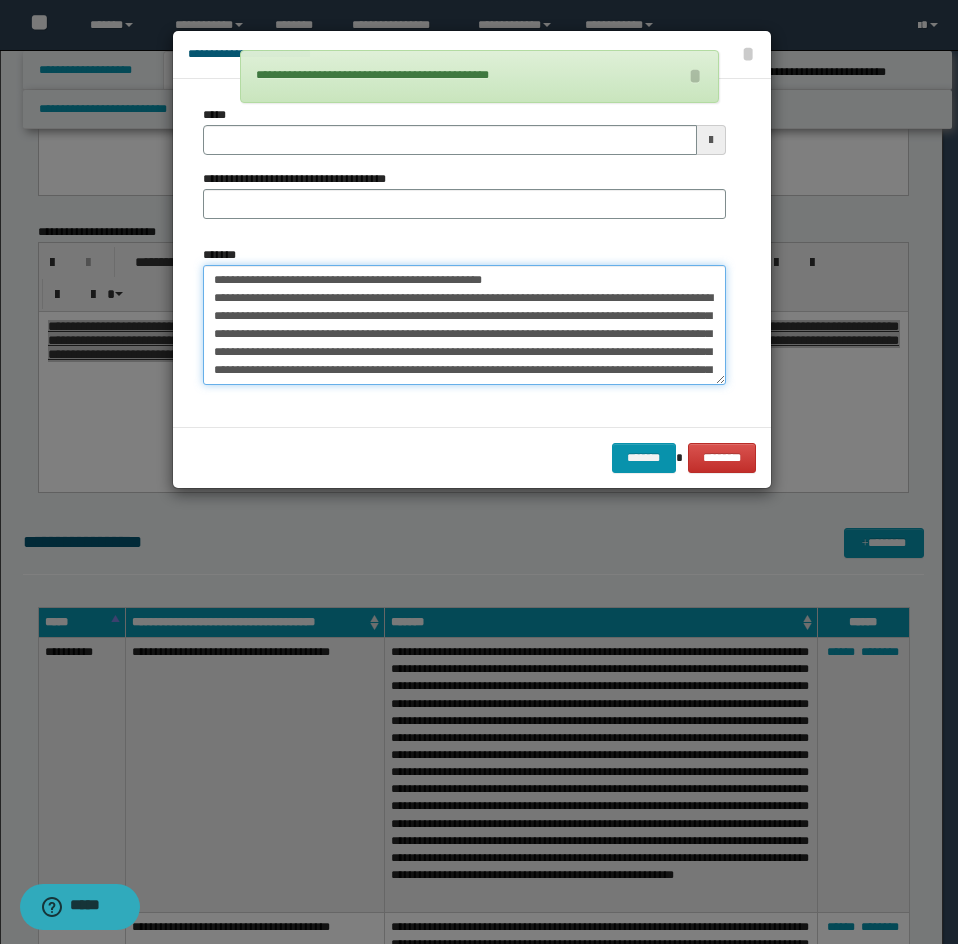 click on "**********" at bounding box center (464, 325) 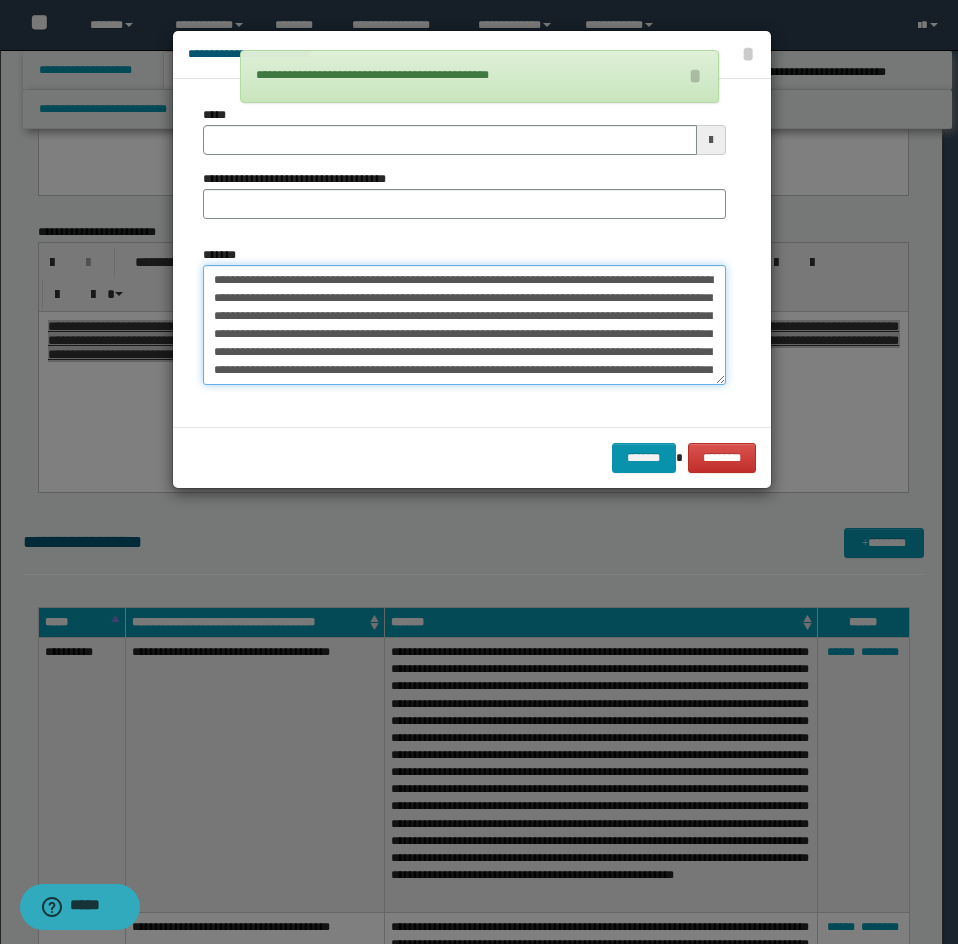 type 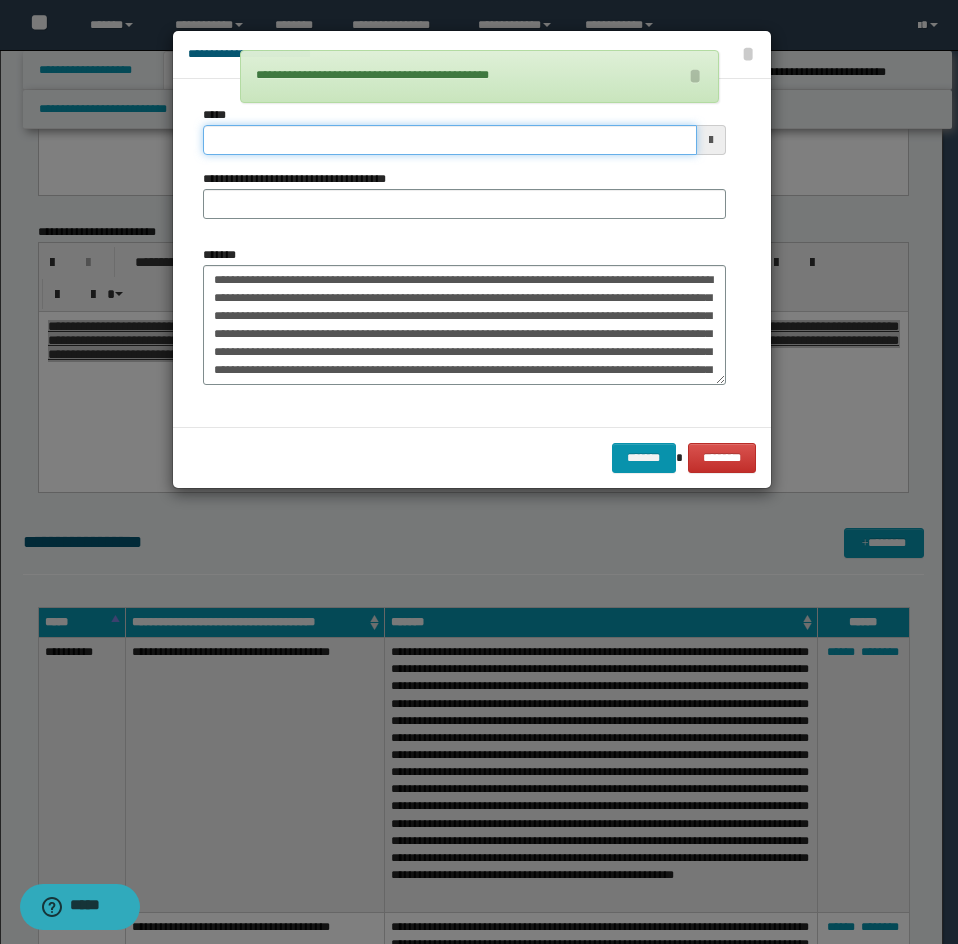 click on "*****" at bounding box center (450, 140) 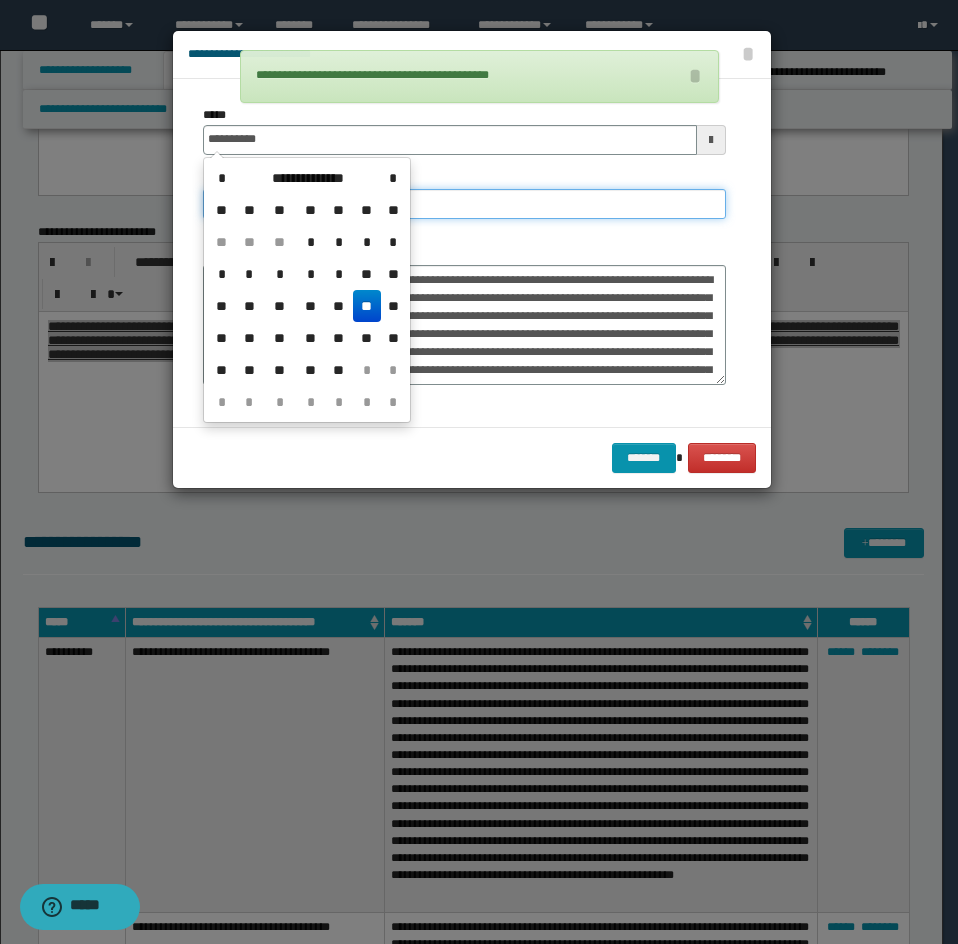 type on "**********" 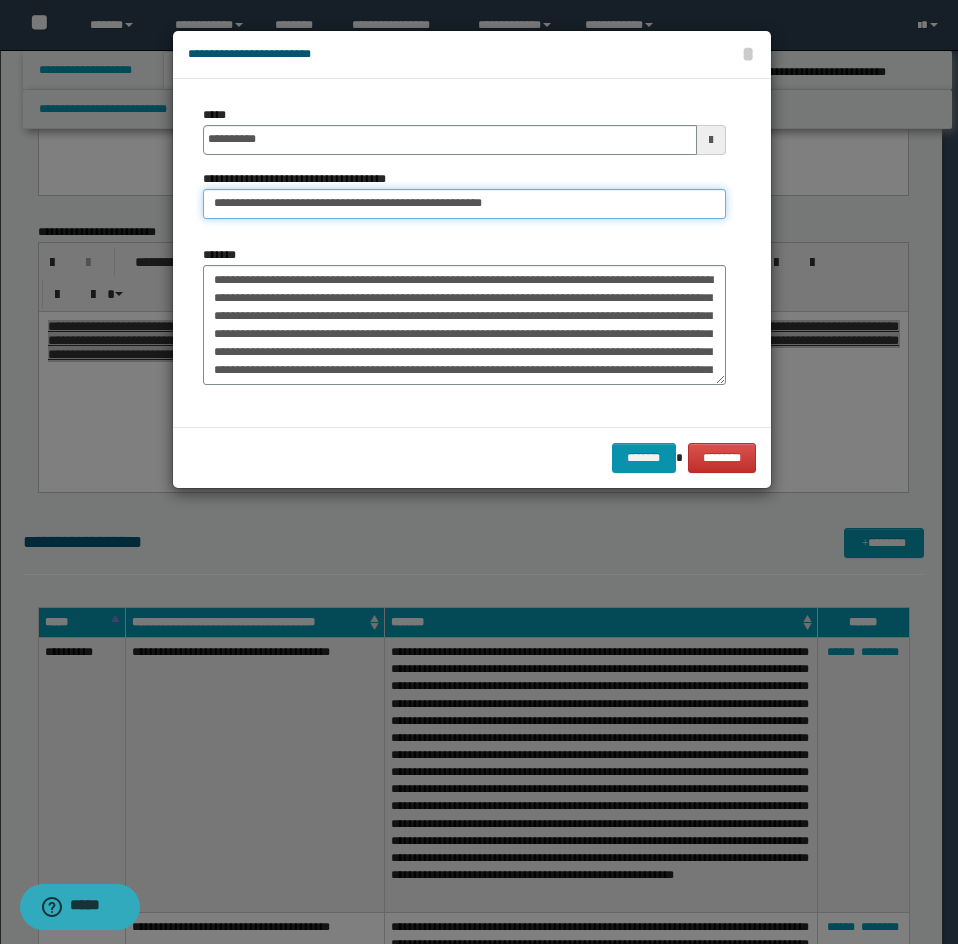 drag, startPoint x: 283, startPoint y: 193, endPoint x: 169, endPoint y: 219, distance: 116.92733 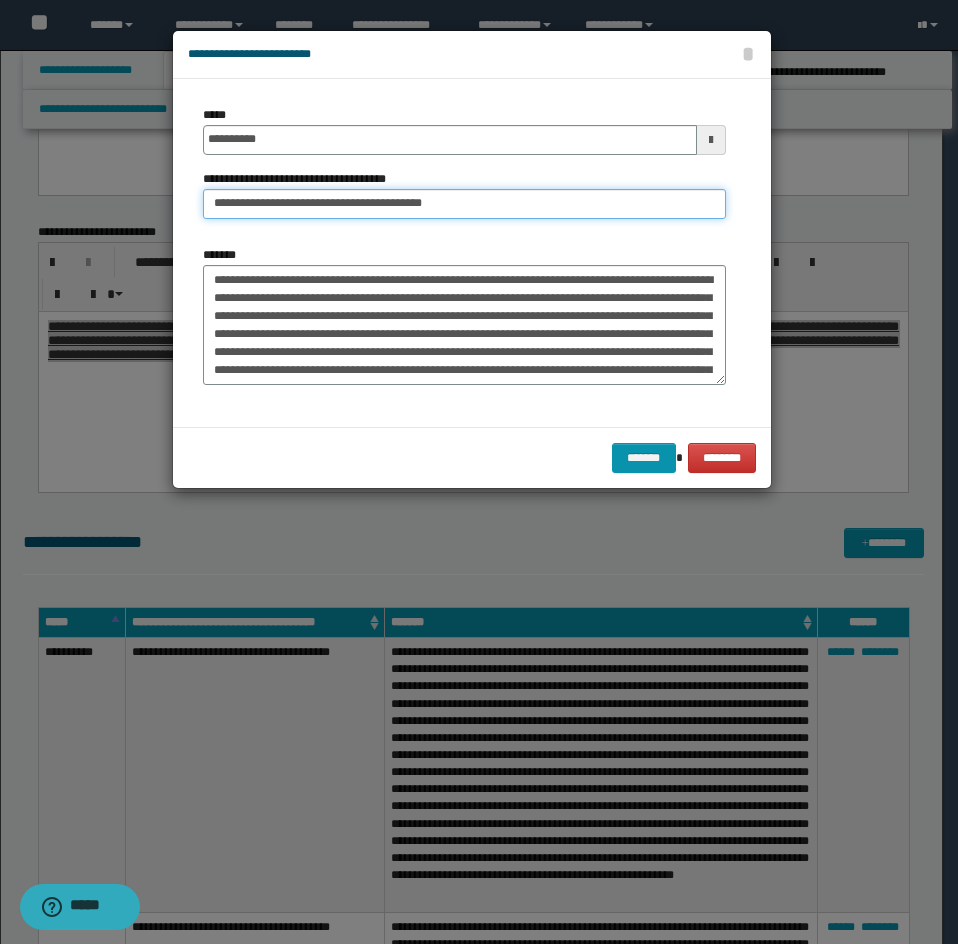 type on "**********" 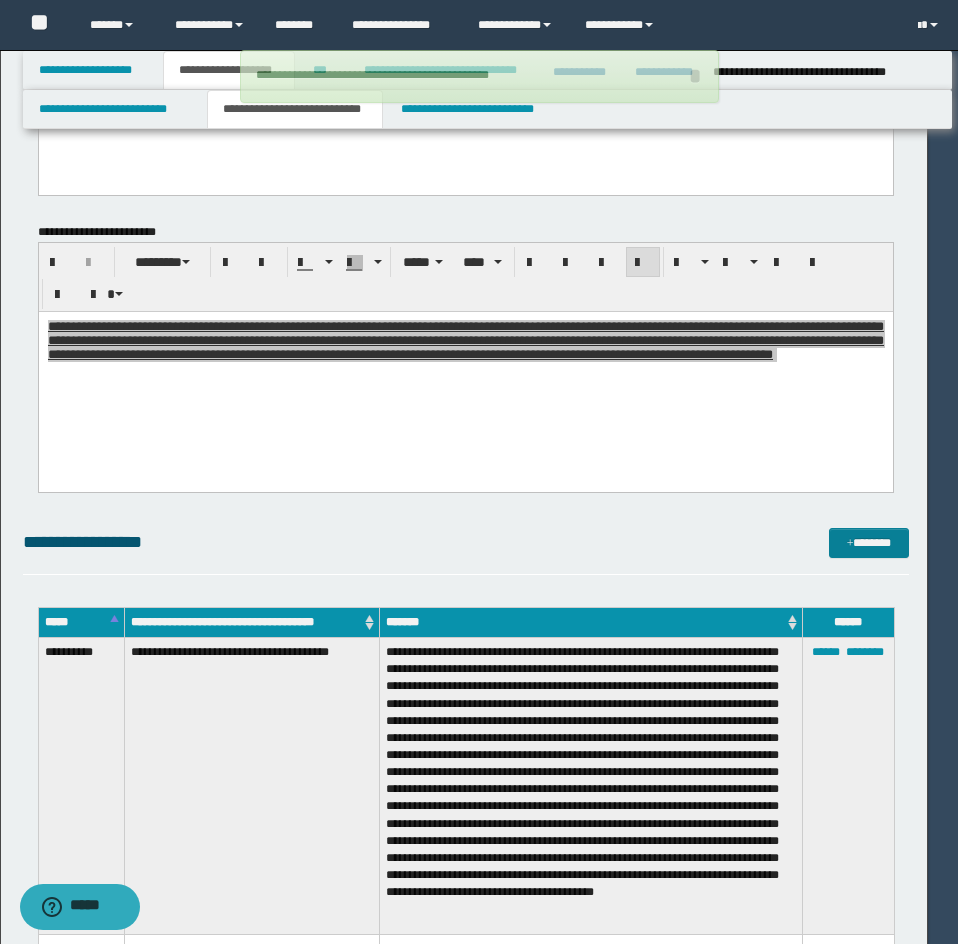type 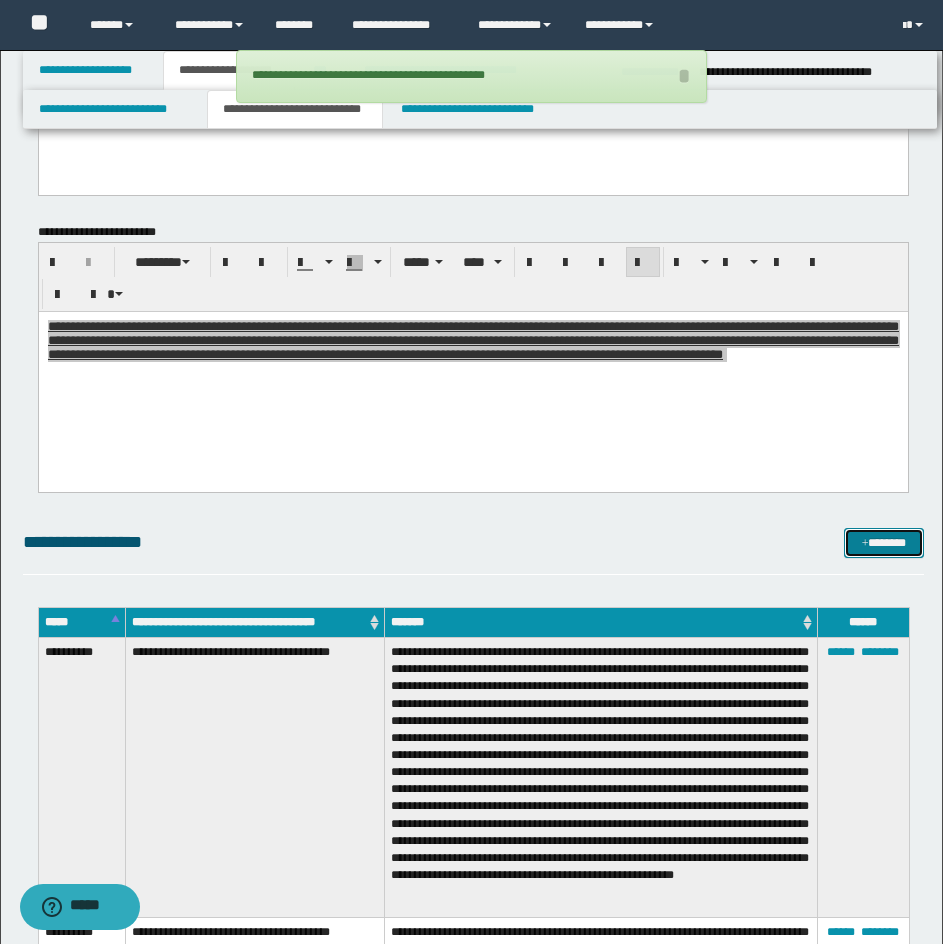 click on "*******" at bounding box center (884, 543) 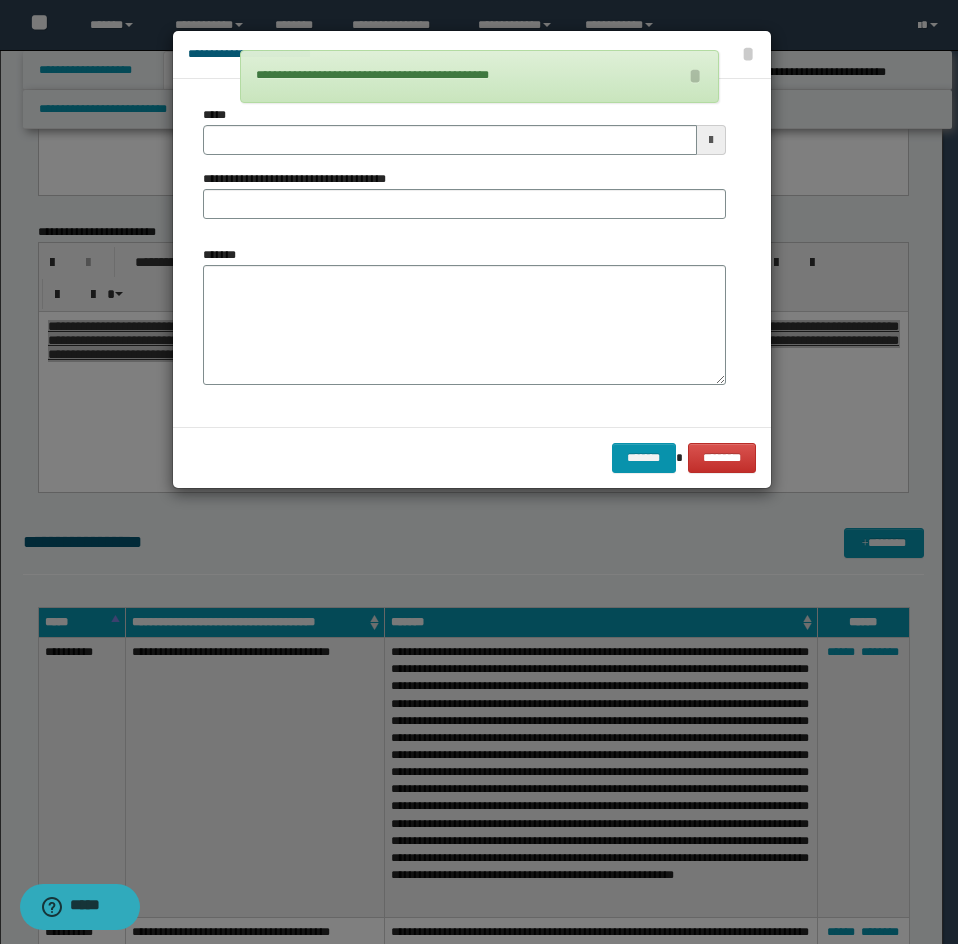 click on "*******" at bounding box center [464, 325] 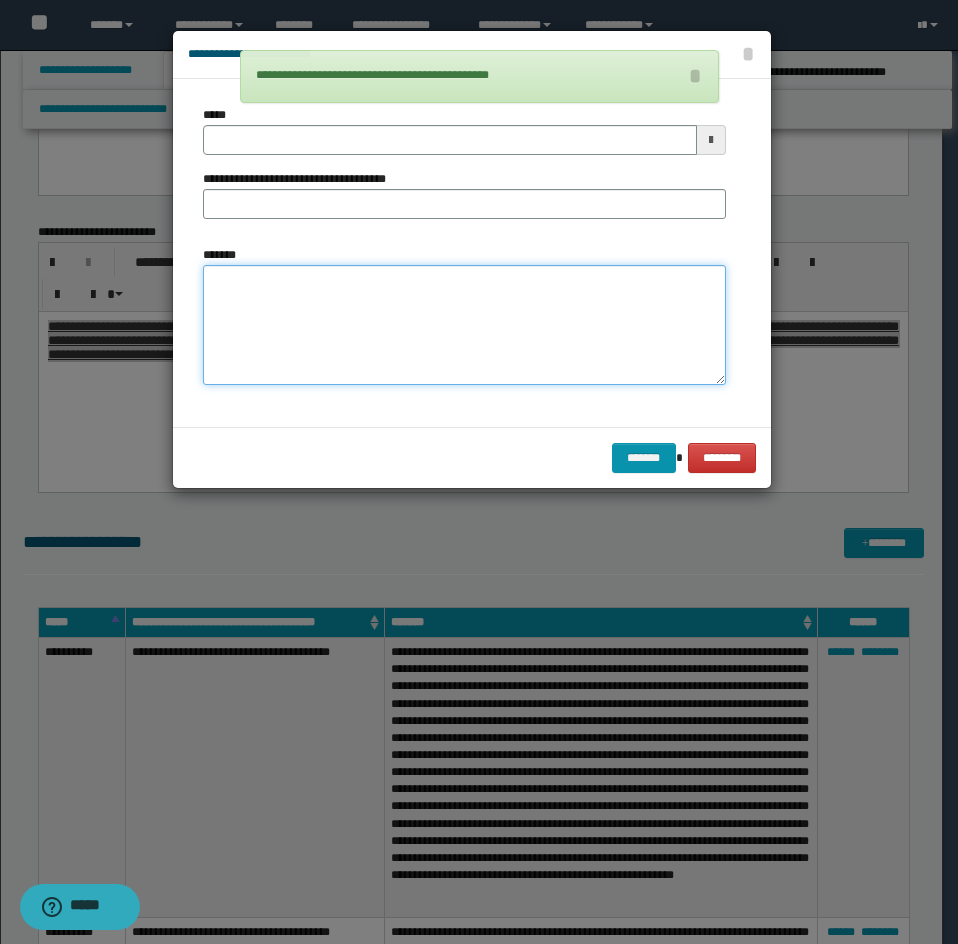 click on "*******" at bounding box center [464, 325] 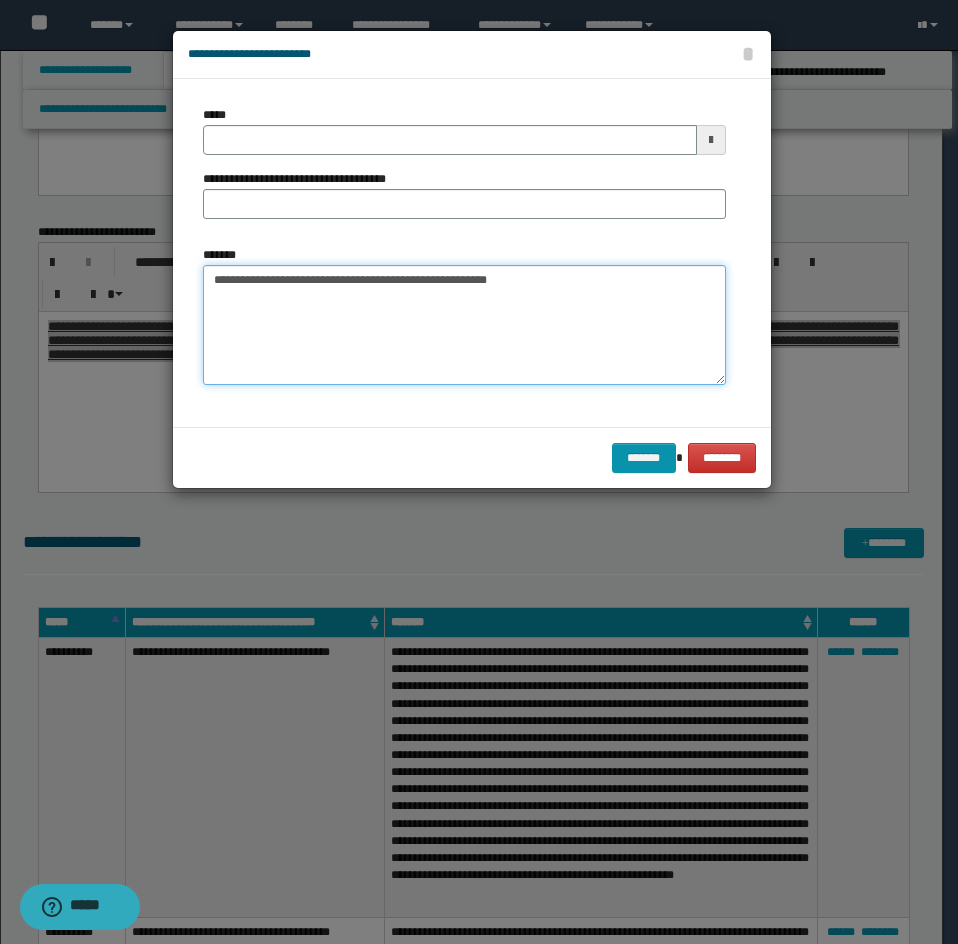 click on "**********" at bounding box center (464, 325) 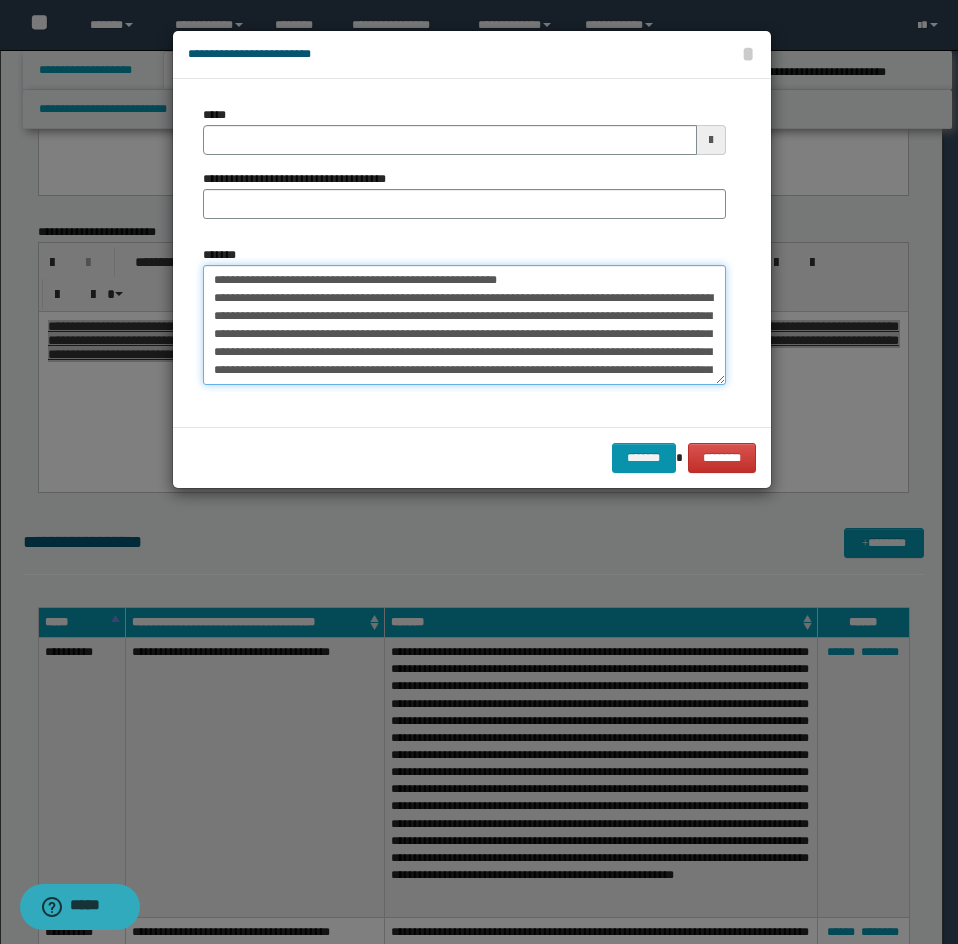 click on "*******" at bounding box center [464, 325] 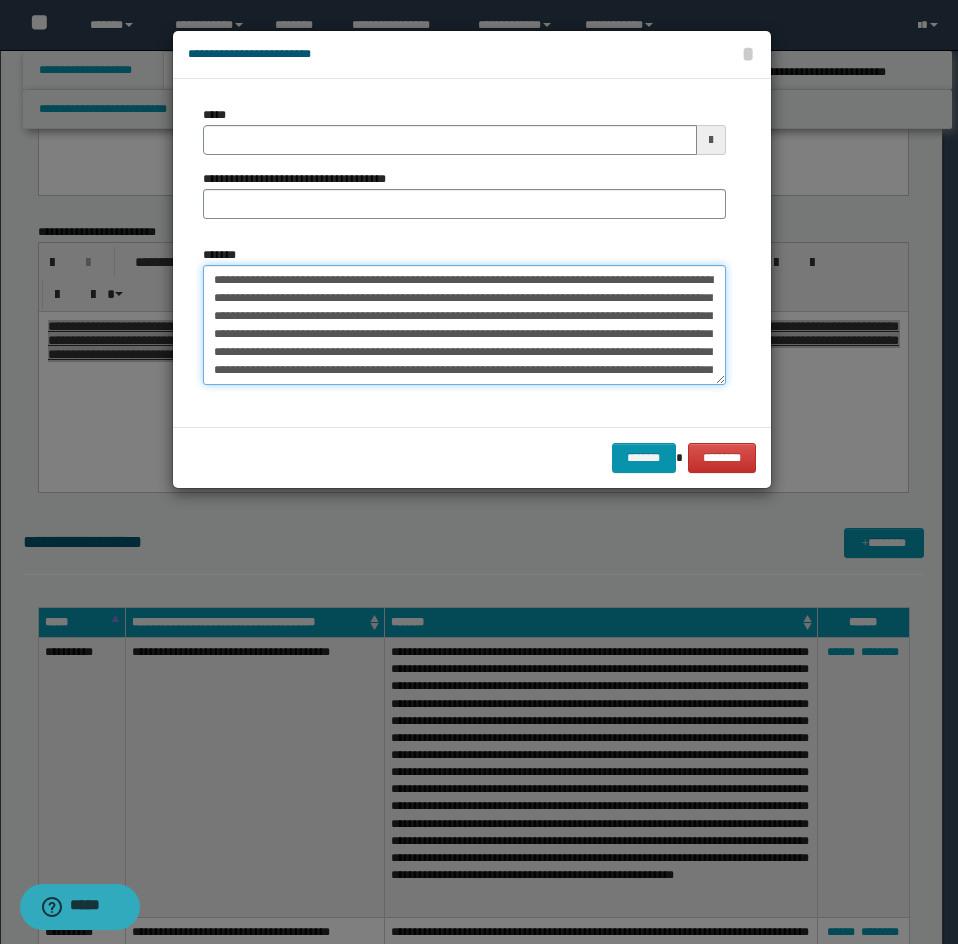 type on "**********" 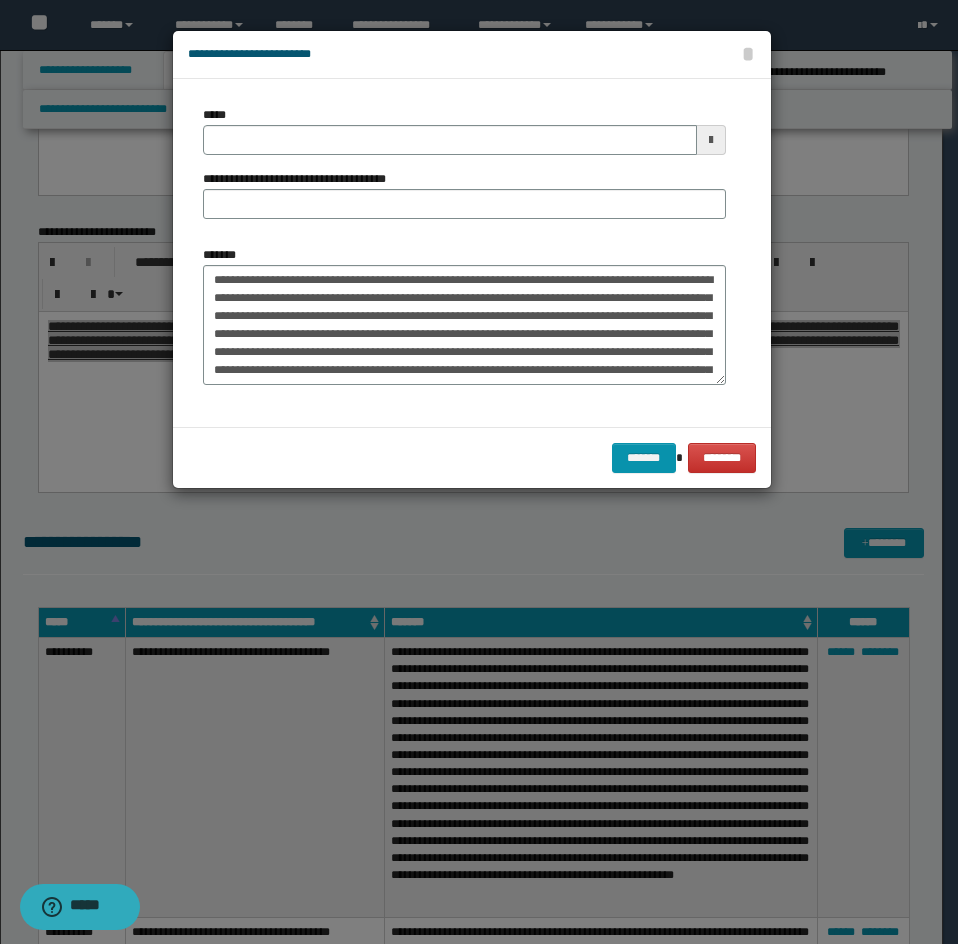 drag, startPoint x: 238, startPoint y: 162, endPoint x: 317, endPoint y: 159, distance: 79.05694 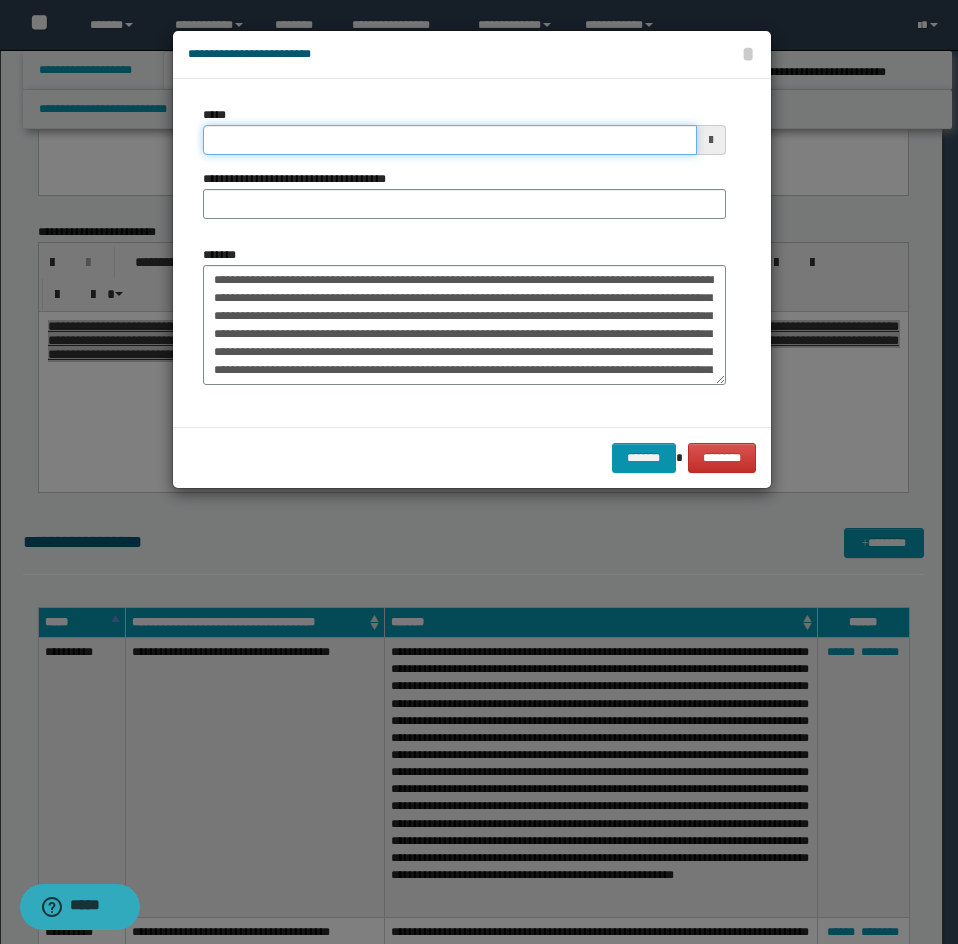 click on "*****" at bounding box center [450, 140] 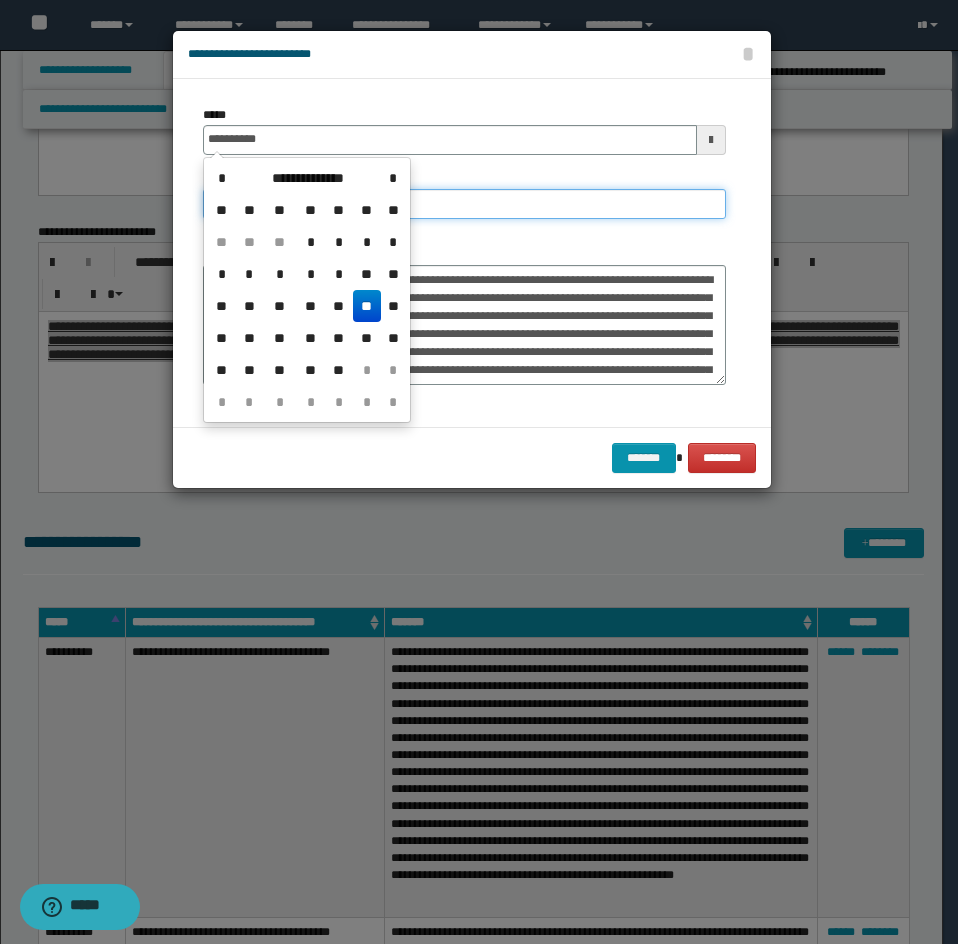 type on "**********" 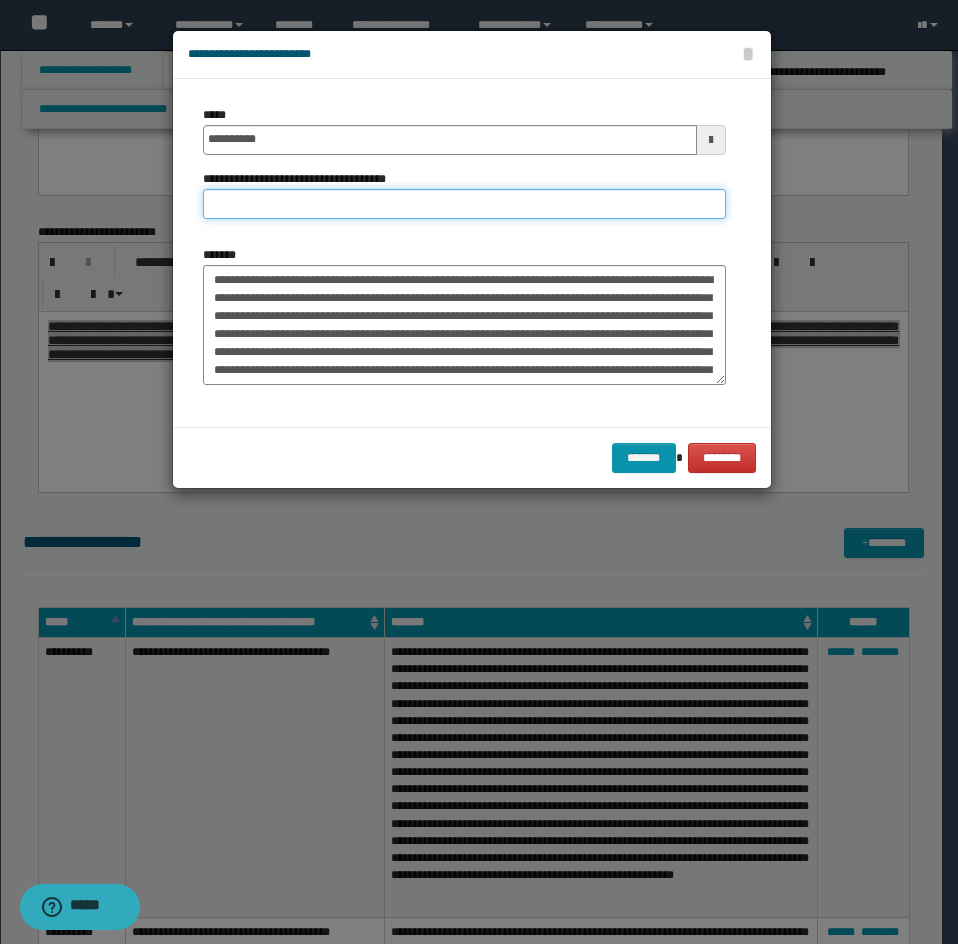 paste on "**********" 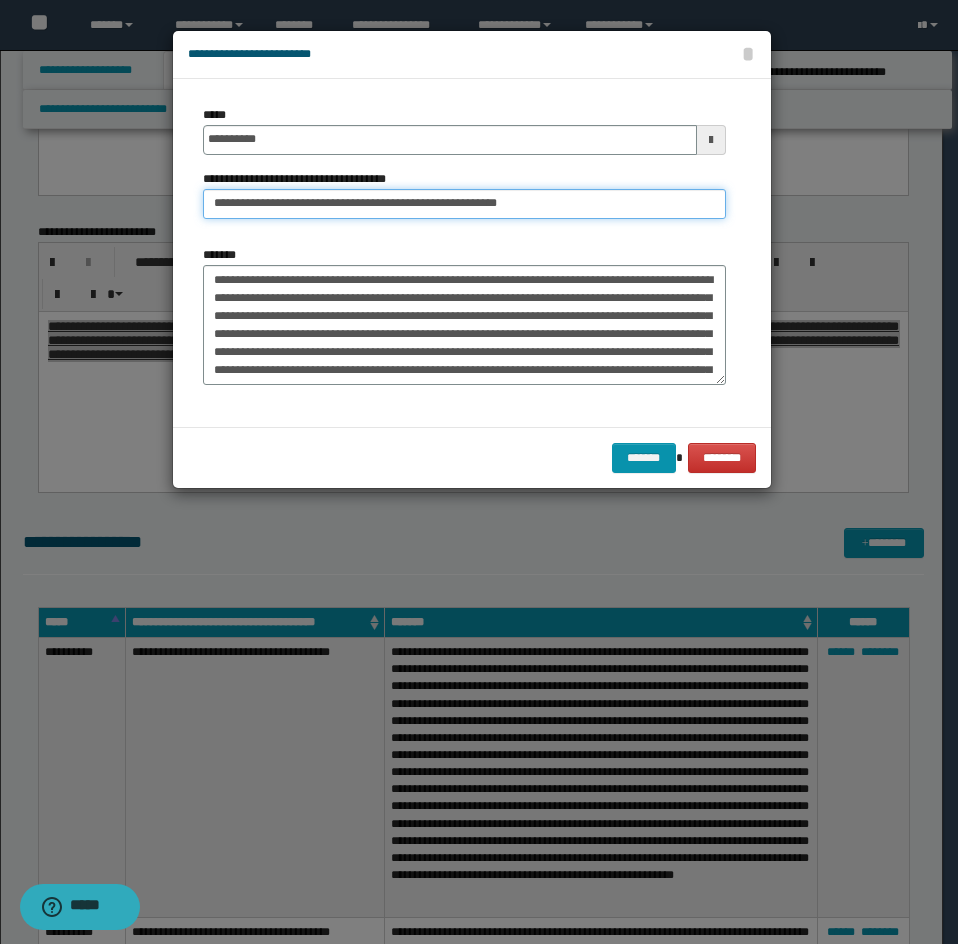 drag, startPoint x: 281, startPoint y: 201, endPoint x: 150, endPoint y: 219, distance: 132.23087 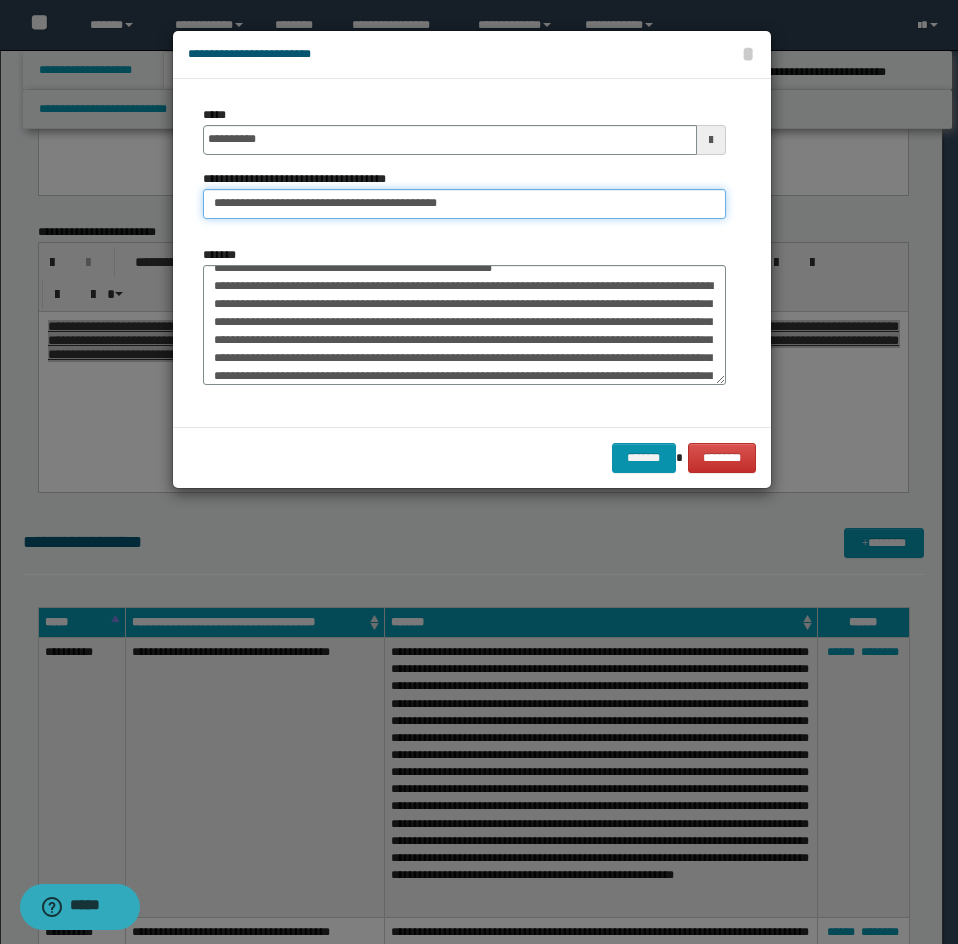 type on "**********" 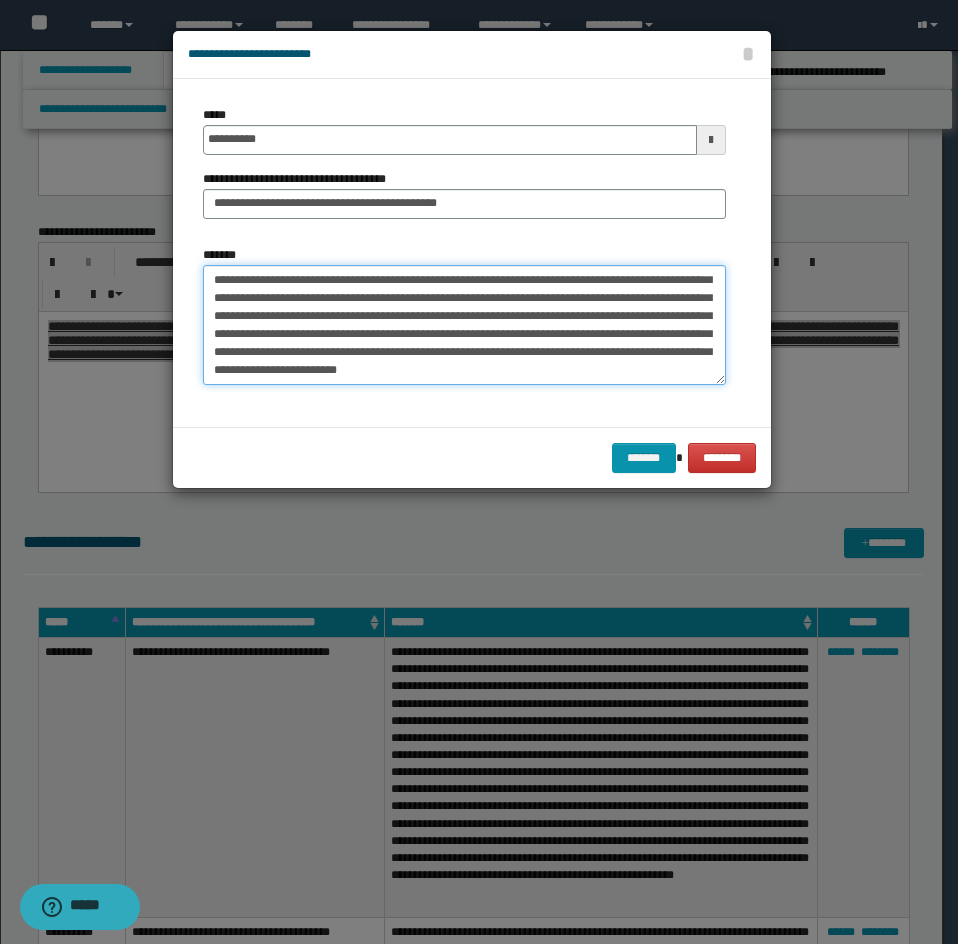 drag, startPoint x: 212, startPoint y: 308, endPoint x: 311, endPoint y: 391, distance: 129.18979 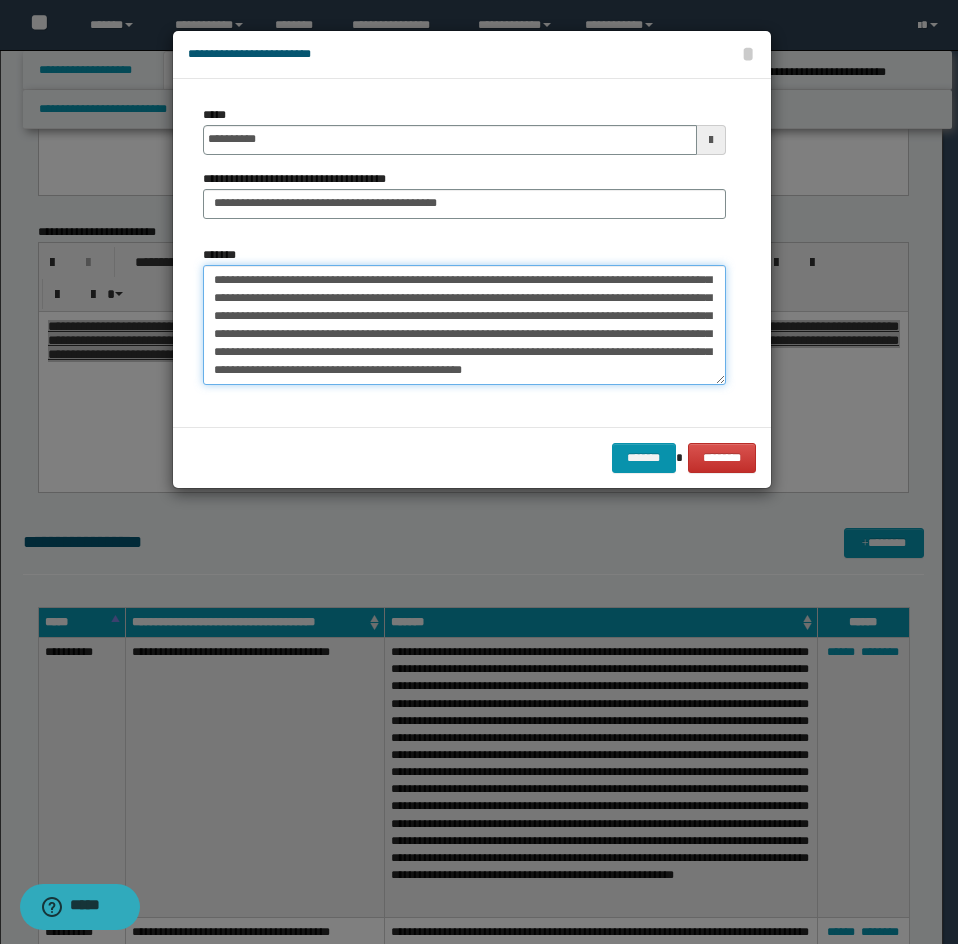scroll, scrollTop: 234, scrollLeft: 0, axis: vertical 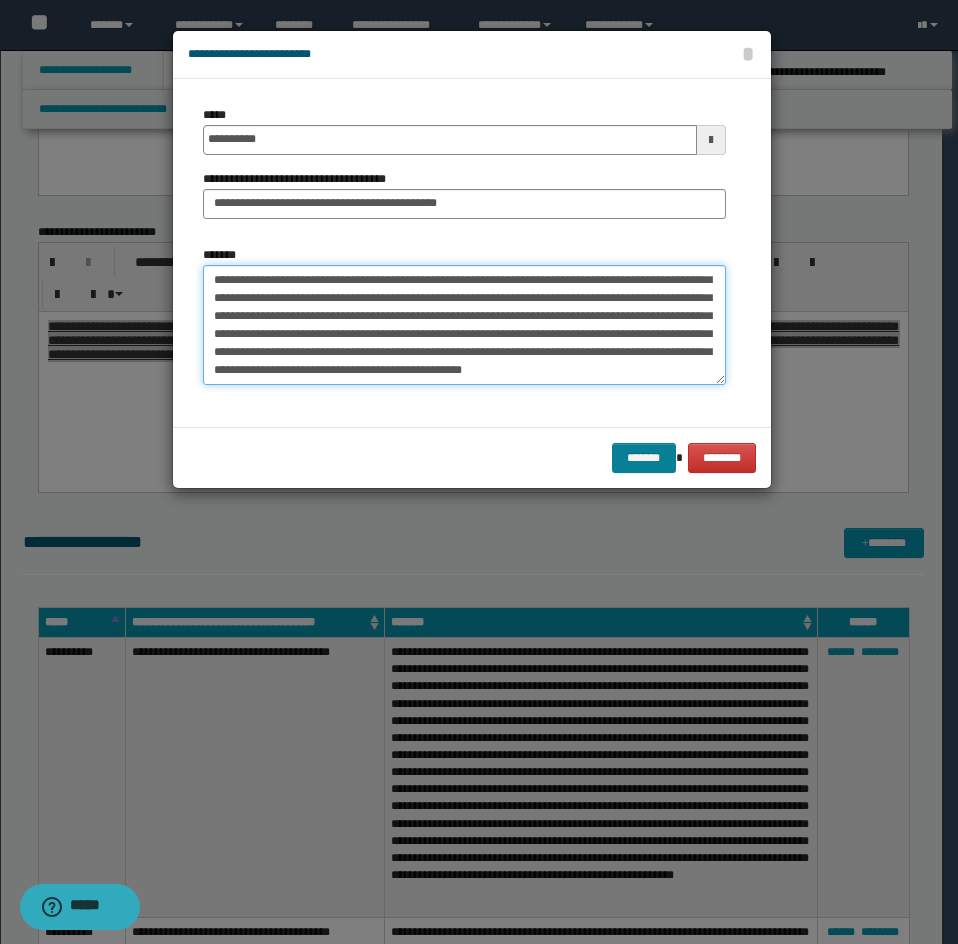 type on "**********" 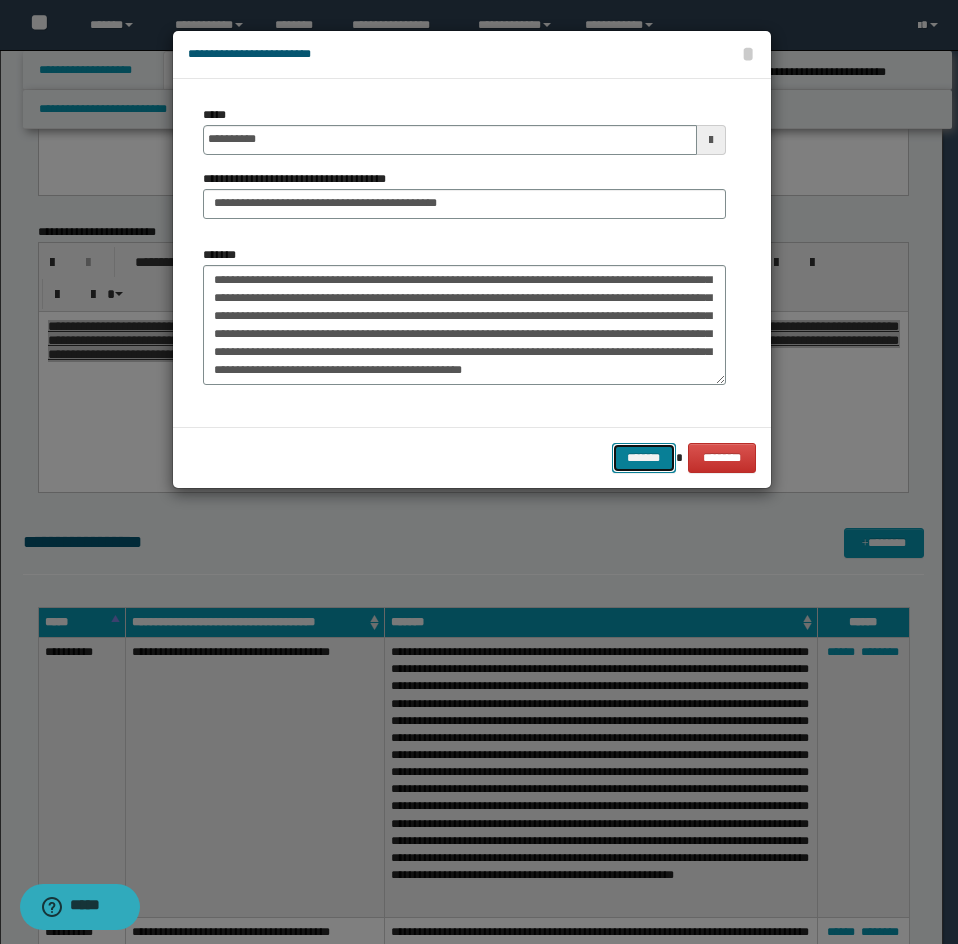 click on "*******" at bounding box center (644, 458) 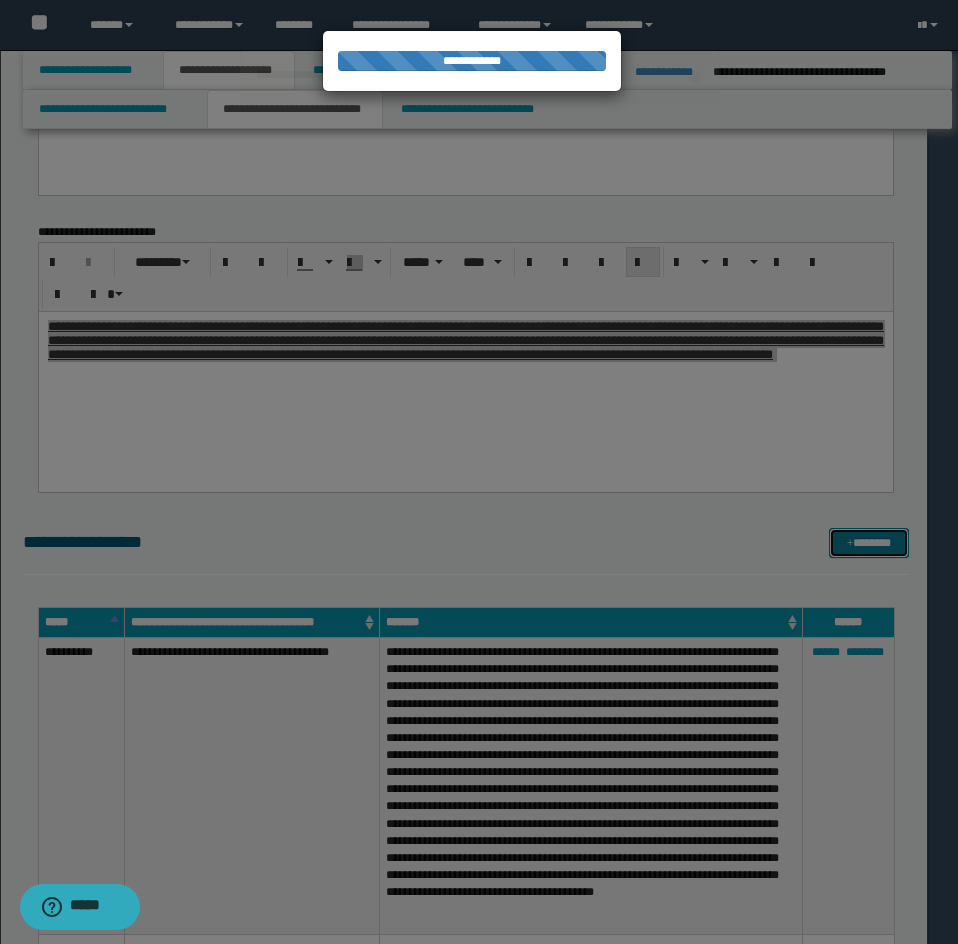 type 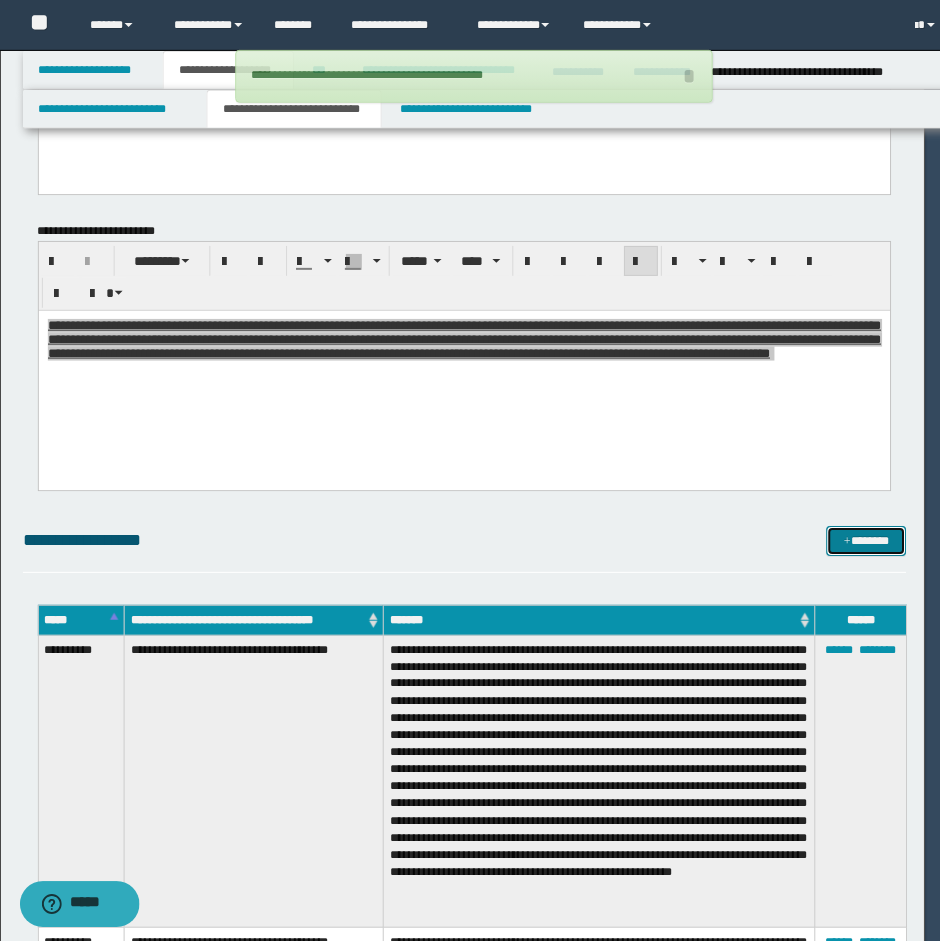 click on "*******" at bounding box center [869, 543] 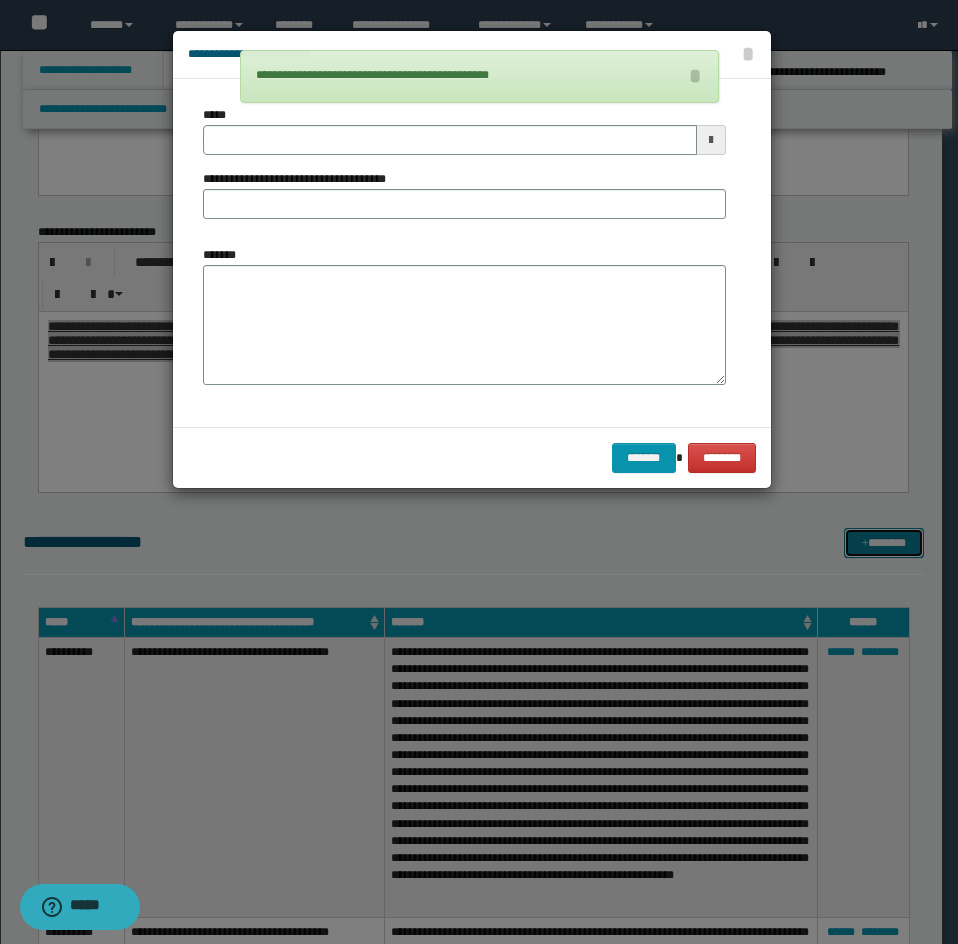 scroll, scrollTop: 0, scrollLeft: 0, axis: both 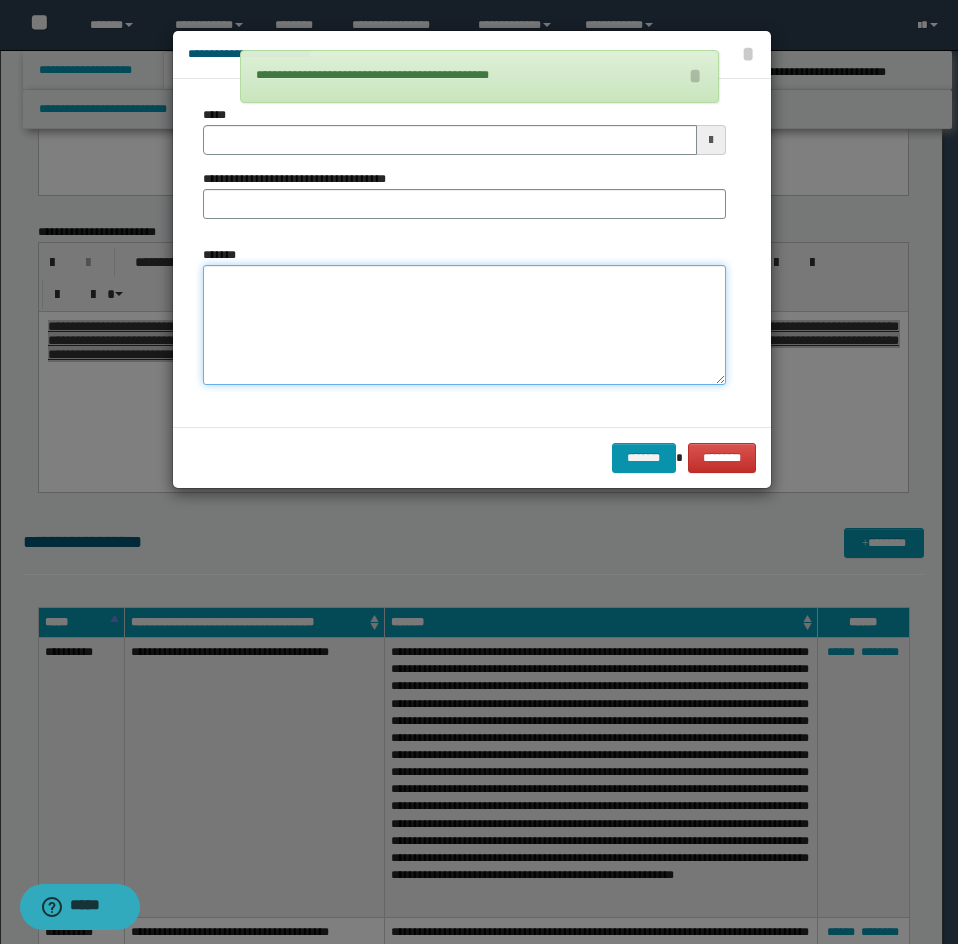 click on "*******" at bounding box center (464, 325) 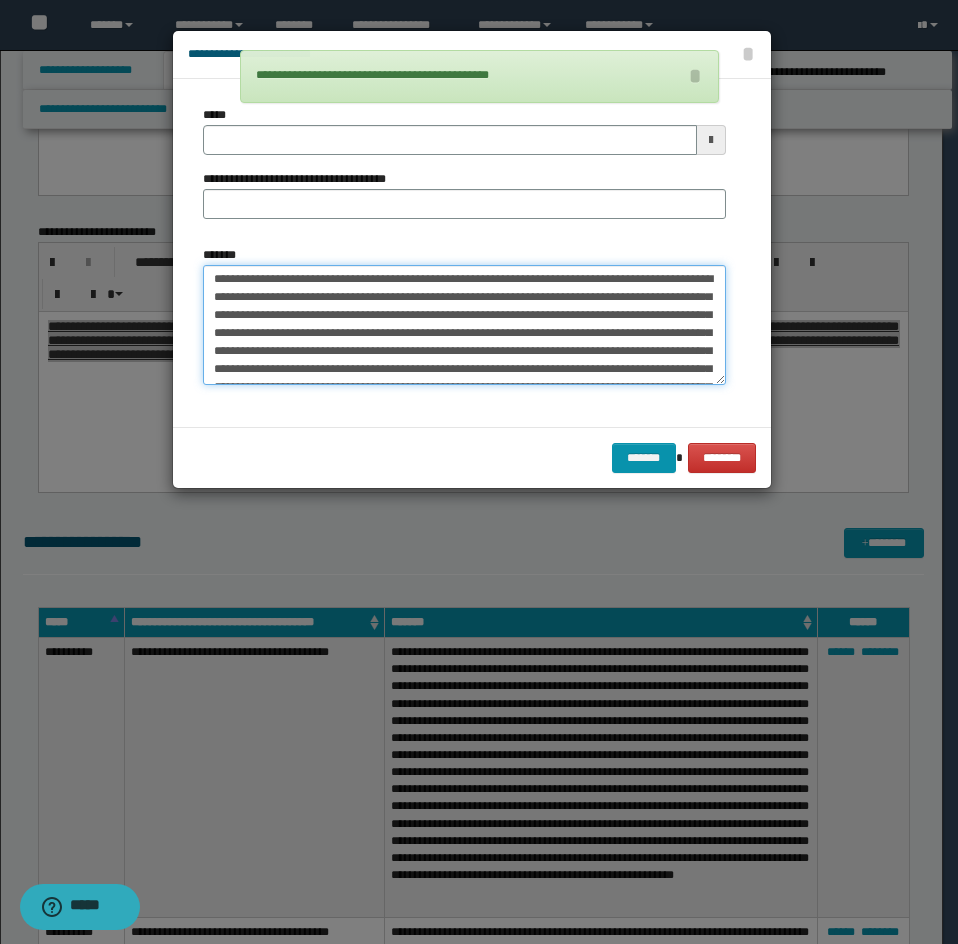 scroll, scrollTop: 0, scrollLeft: 0, axis: both 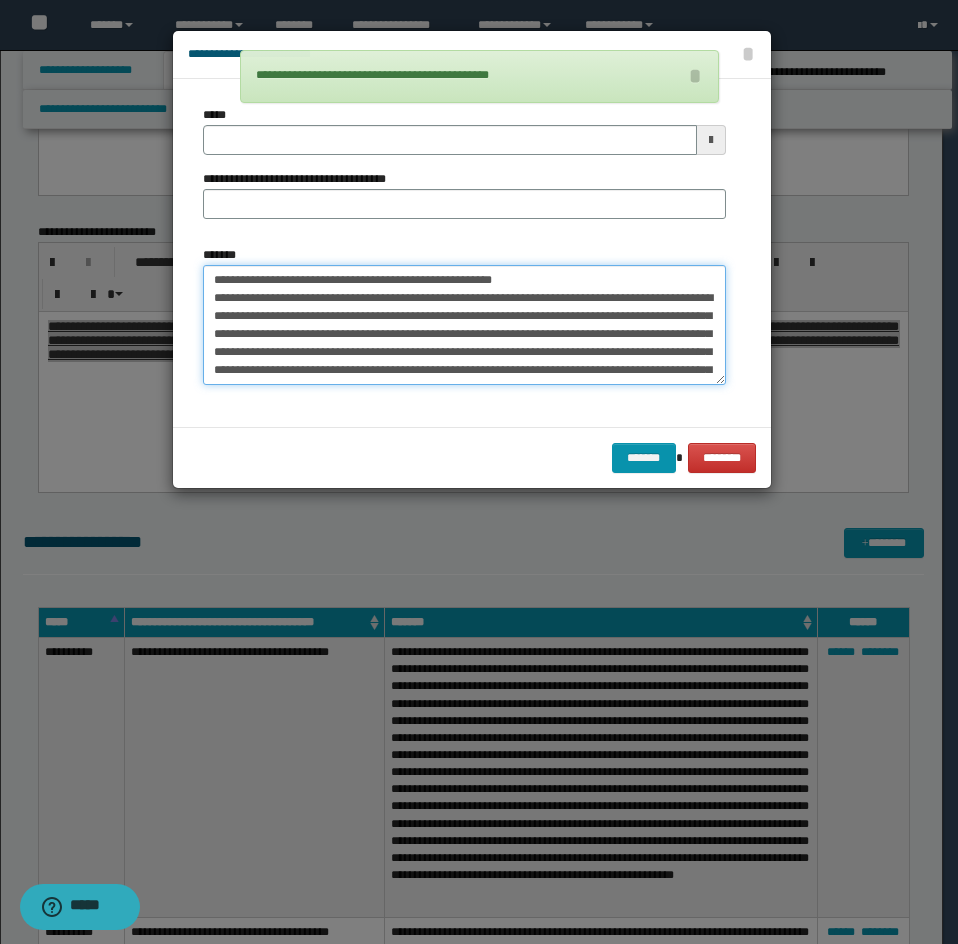 click on "*******" at bounding box center (464, 325) 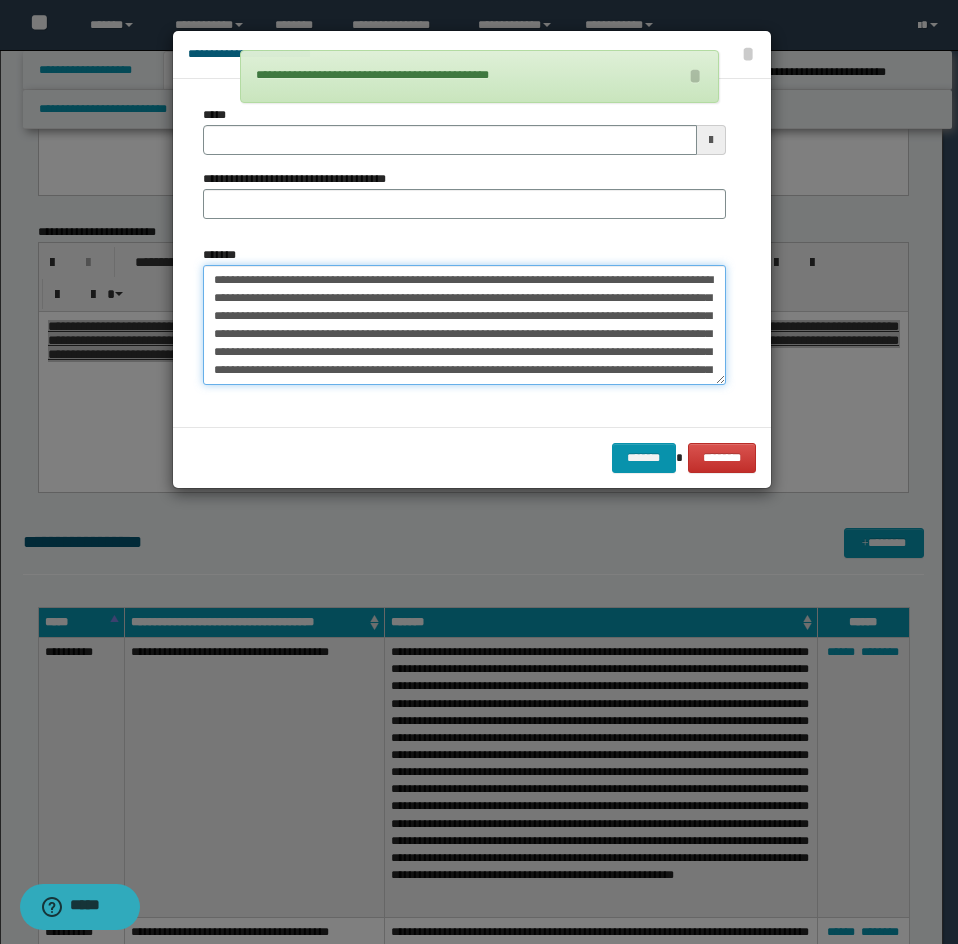type 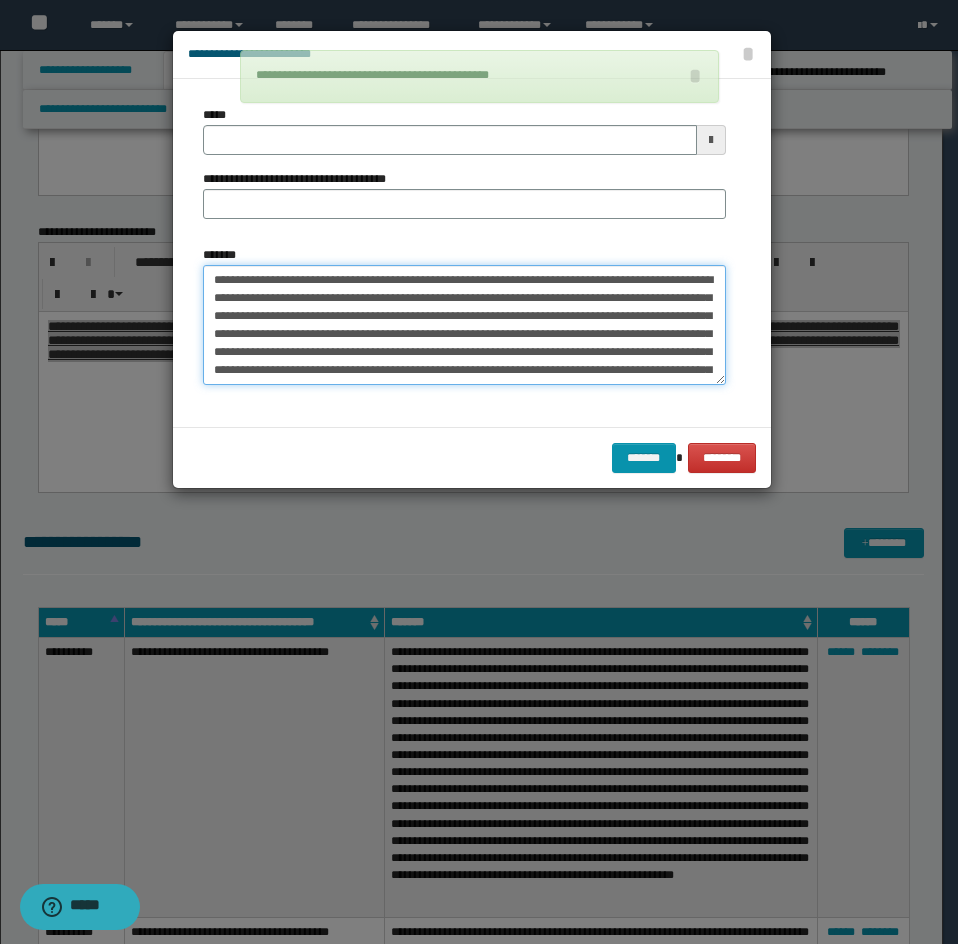 type on "**********" 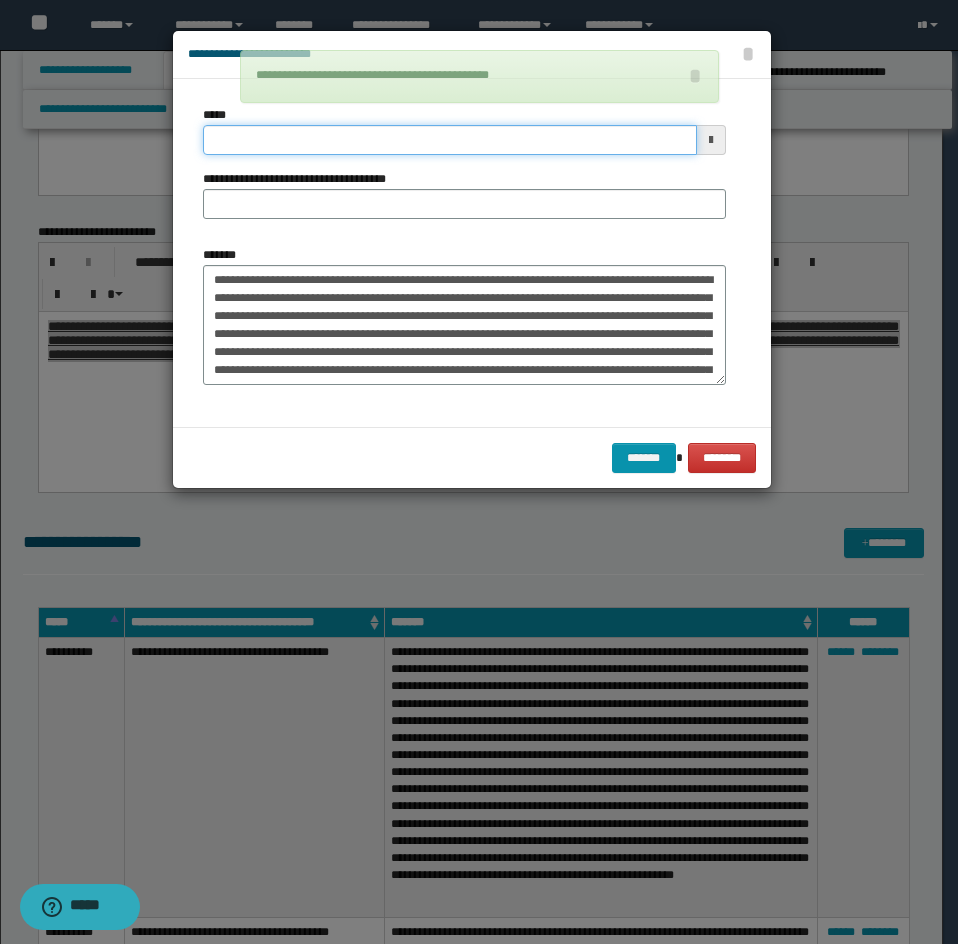 click on "*****" at bounding box center [450, 140] 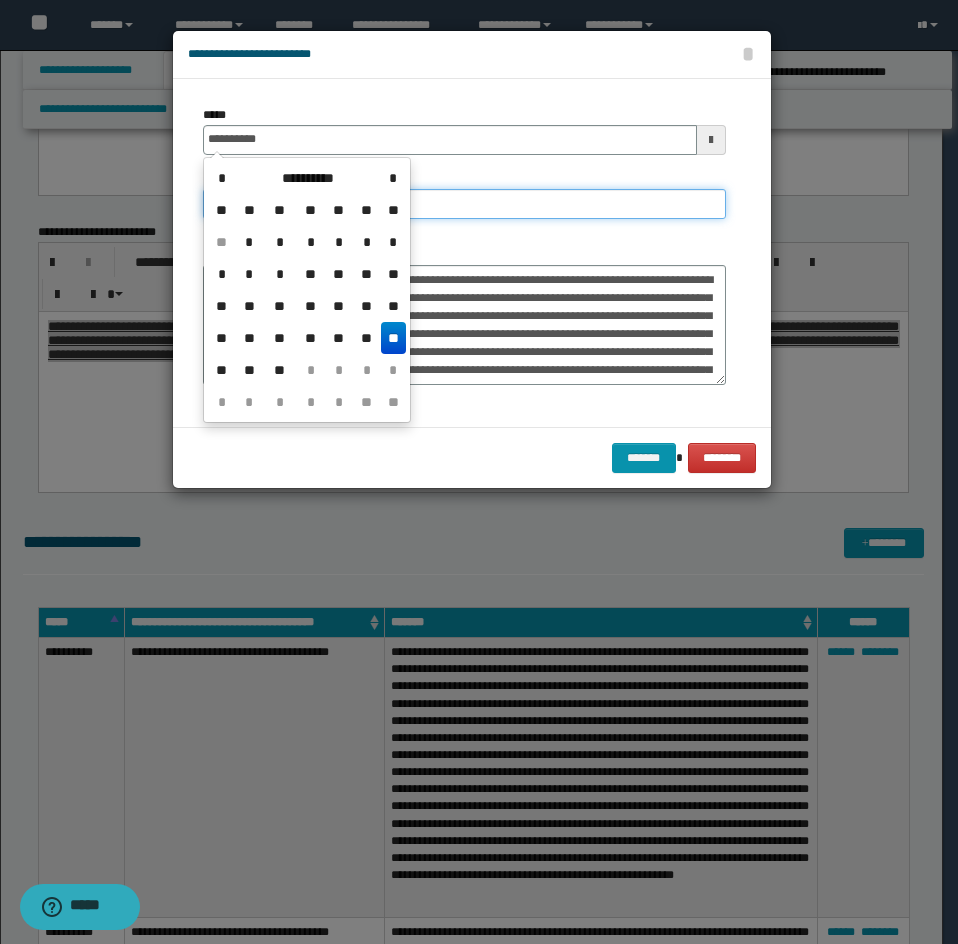 type on "**********" 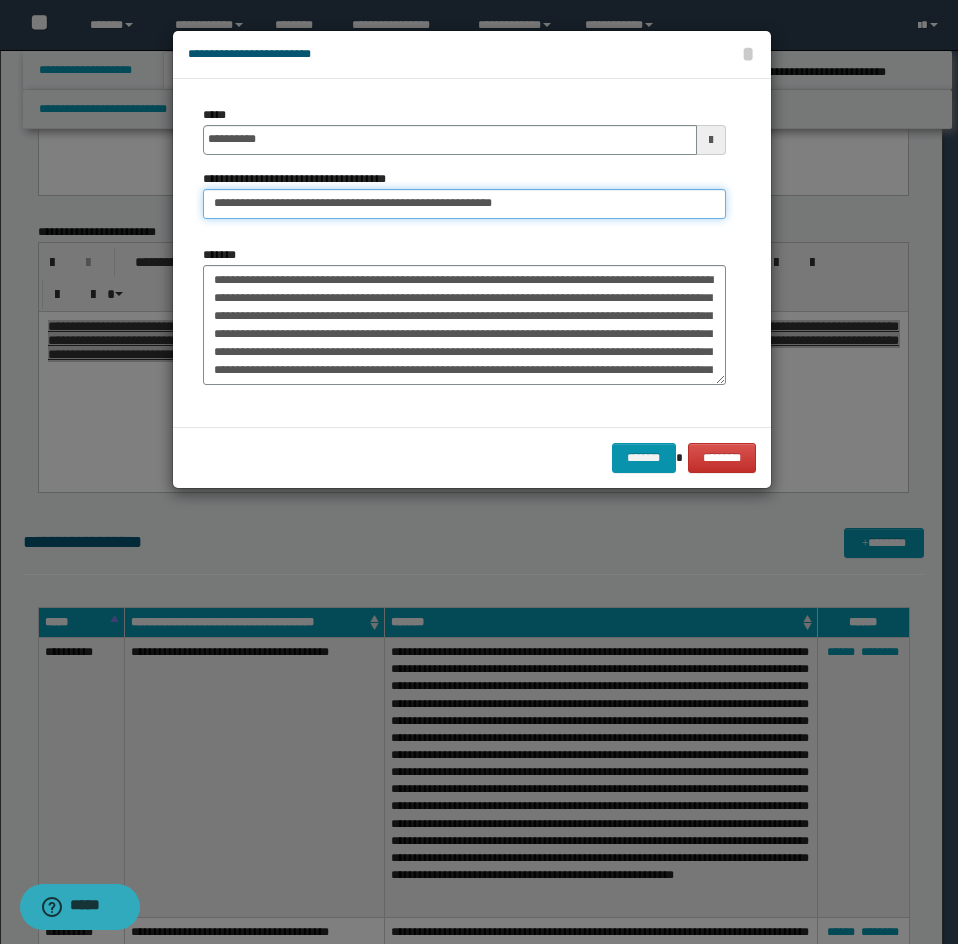 drag, startPoint x: 287, startPoint y: 198, endPoint x: 138, endPoint y: 259, distance: 161.00311 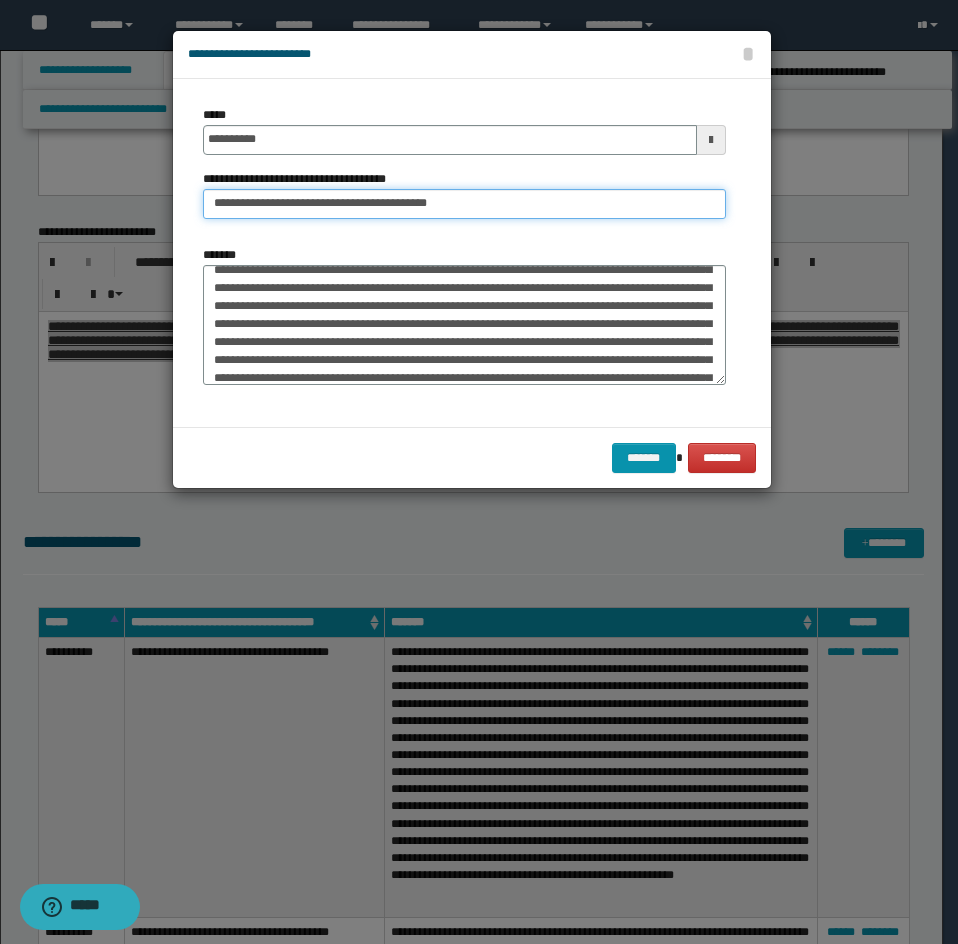 scroll, scrollTop: 200, scrollLeft: 0, axis: vertical 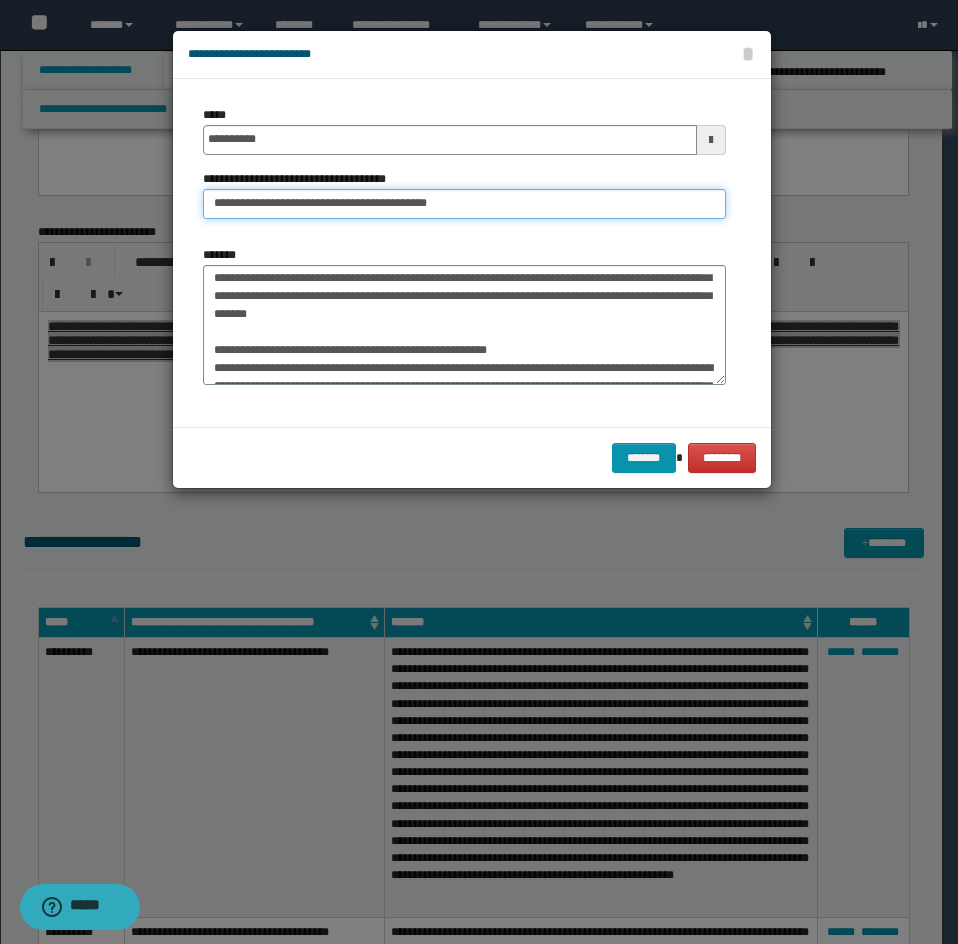 type on "**********" 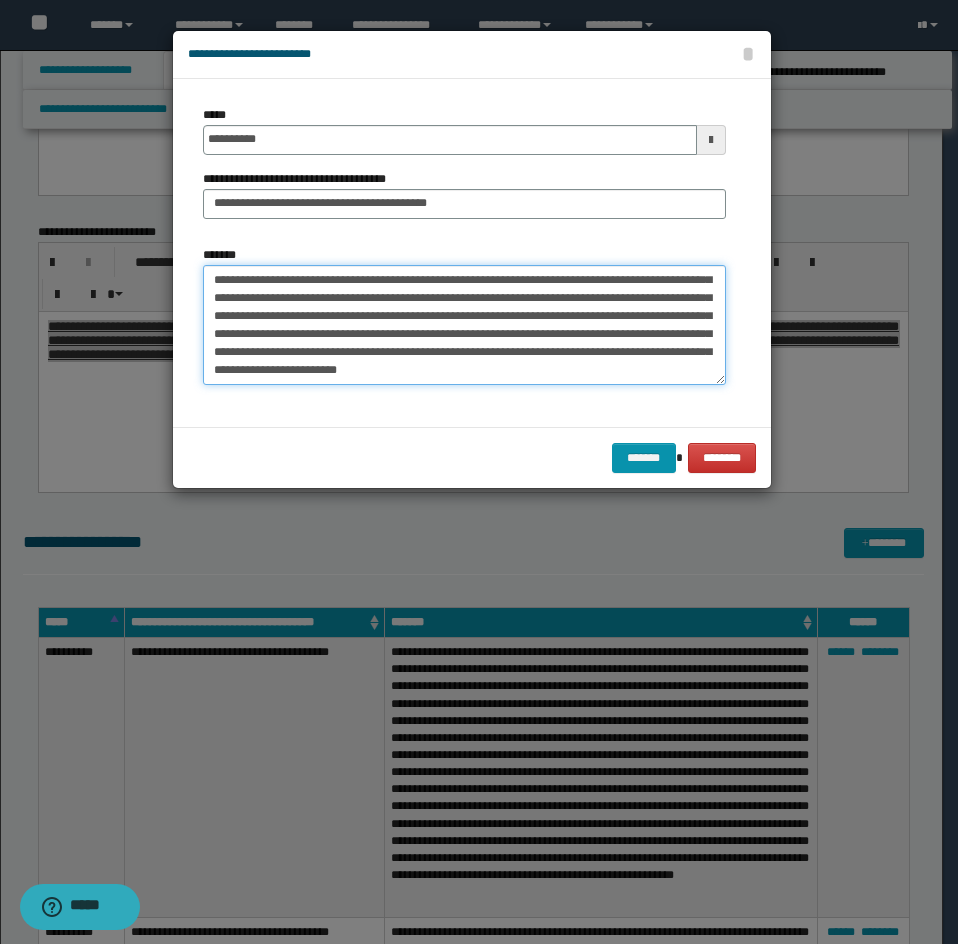 drag, startPoint x: 216, startPoint y: 363, endPoint x: 241, endPoint y: 397, distance: 42.201897 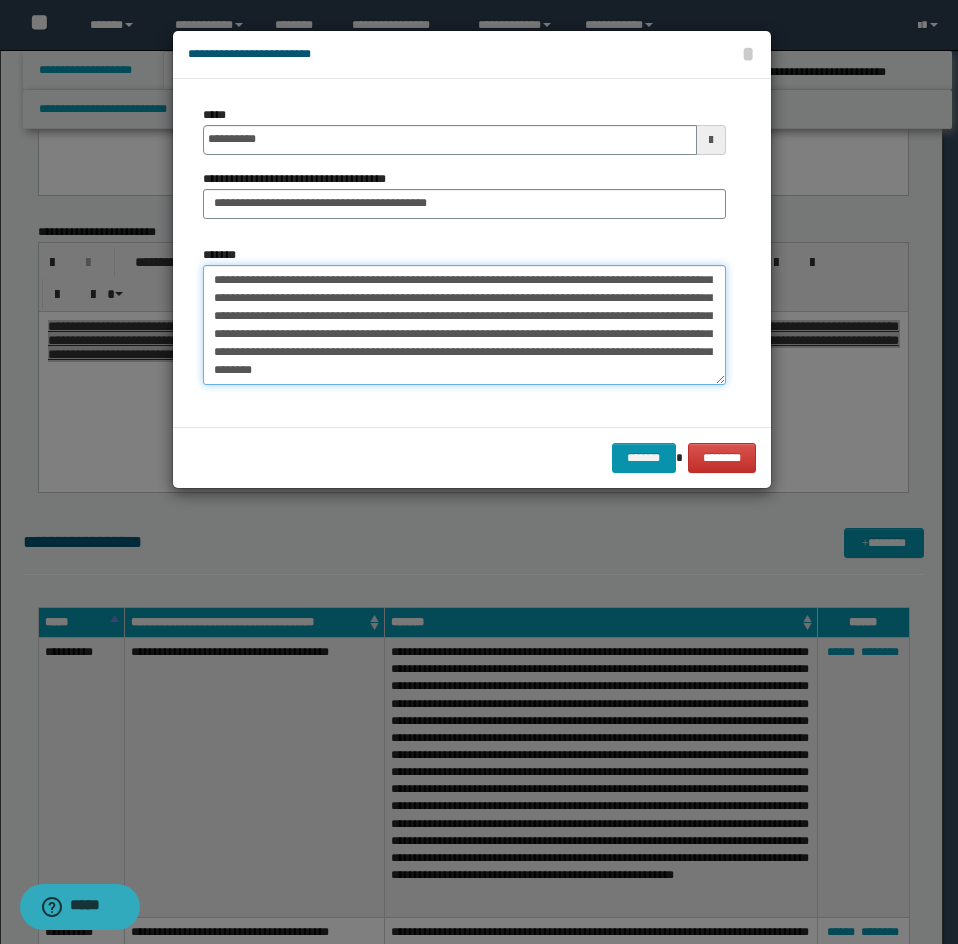 scroll, scrollTop: 198, scrollLeft: 0, axis: vertical 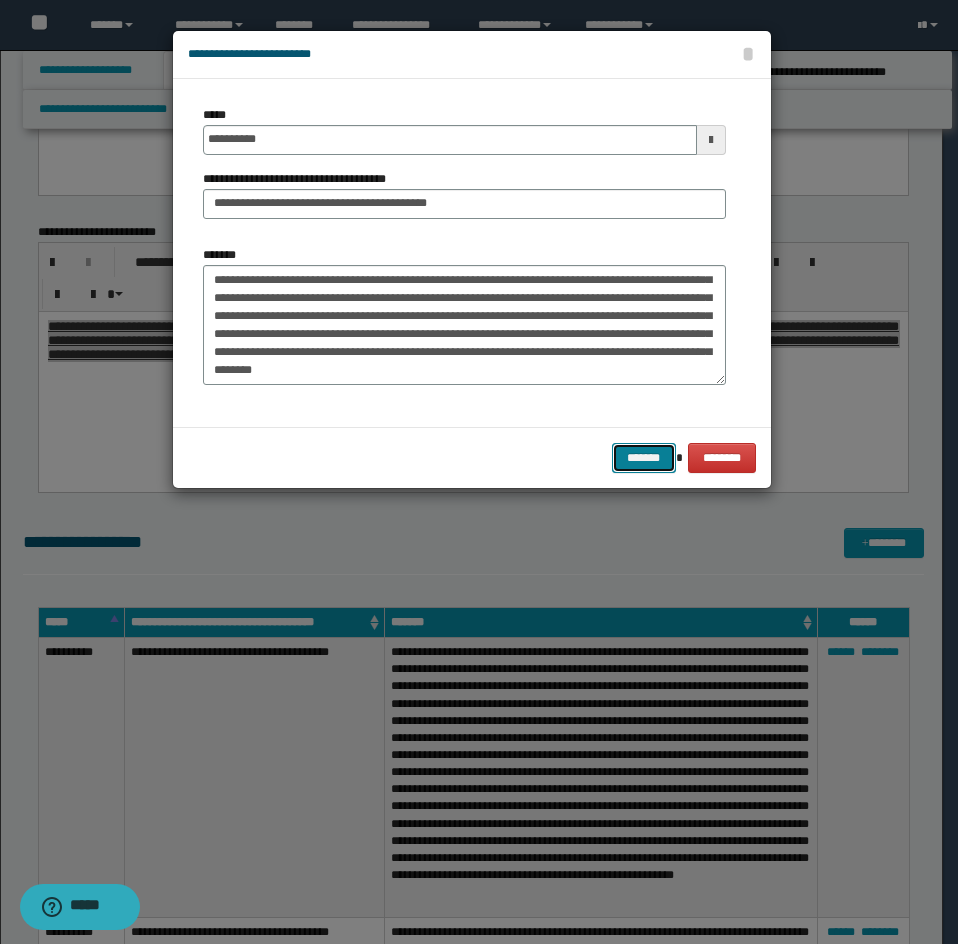 click on "*******" at bounding box center [644, 458] 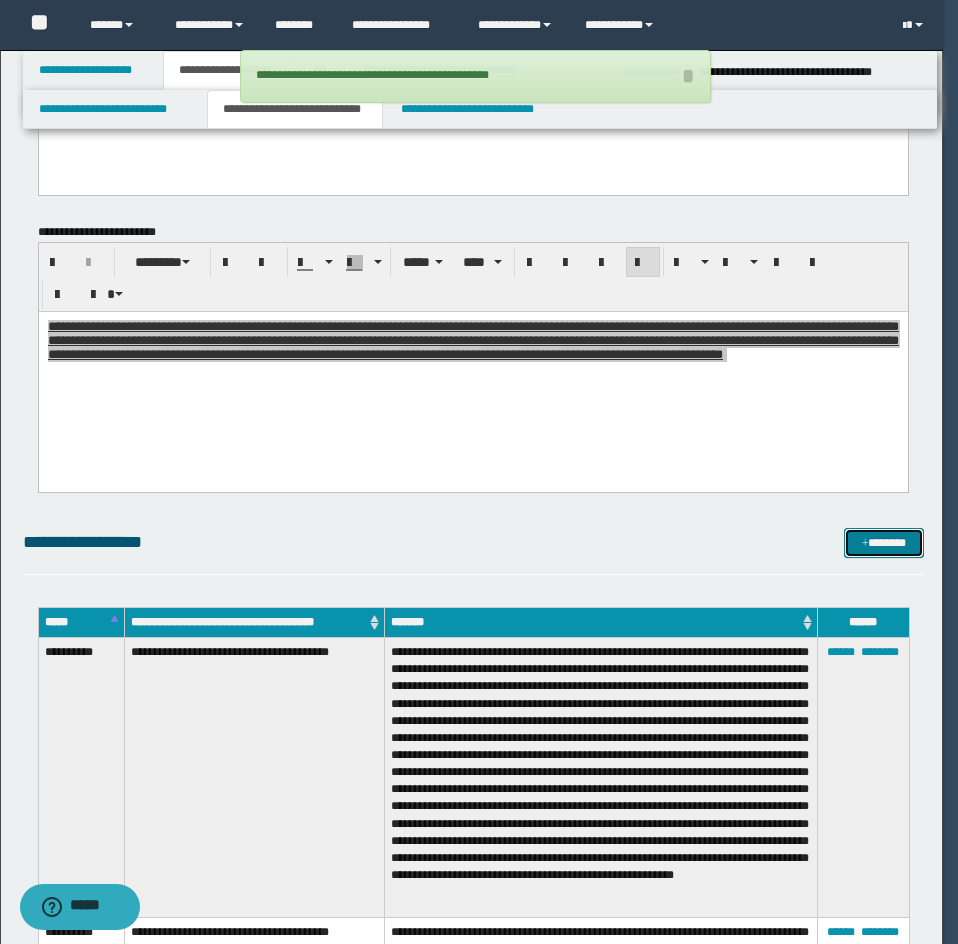 drag, startPoint x: 885, startPoint y: 542, endPoint x: 810, endPoint y: 524, distance: 77.12976 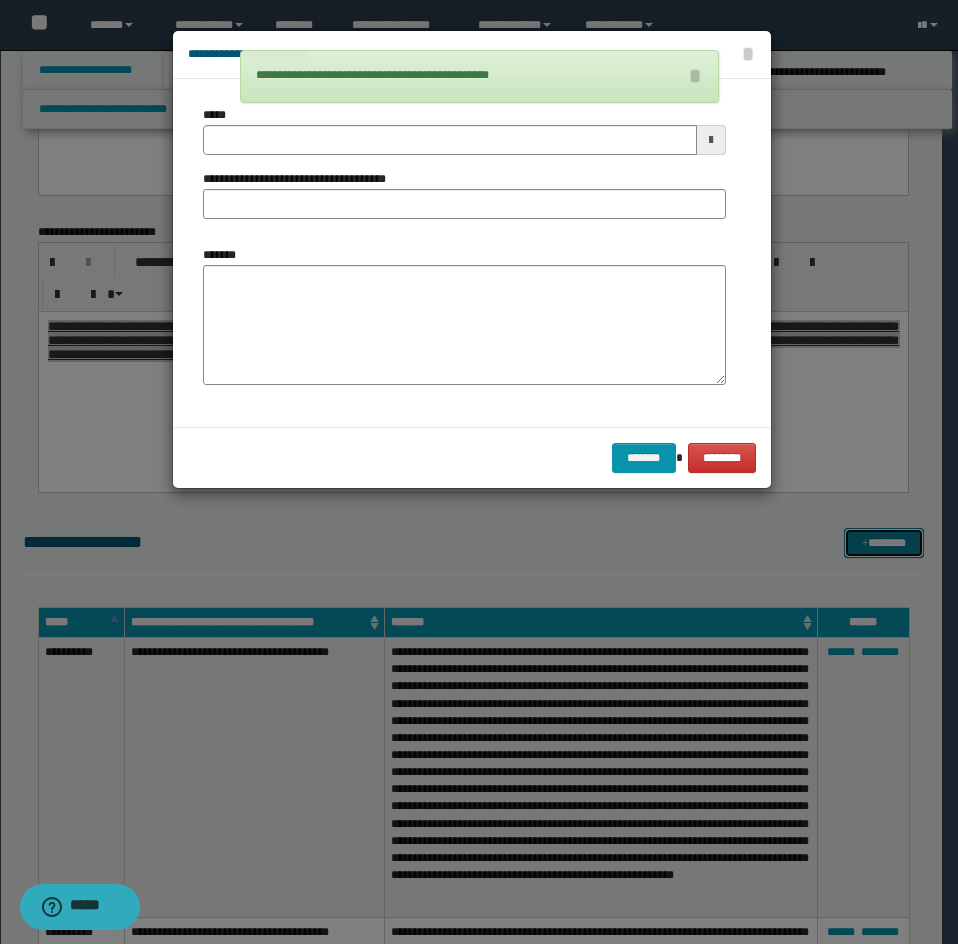 scroll, scrollTop: 0, scrollLeft: 0, axis: both 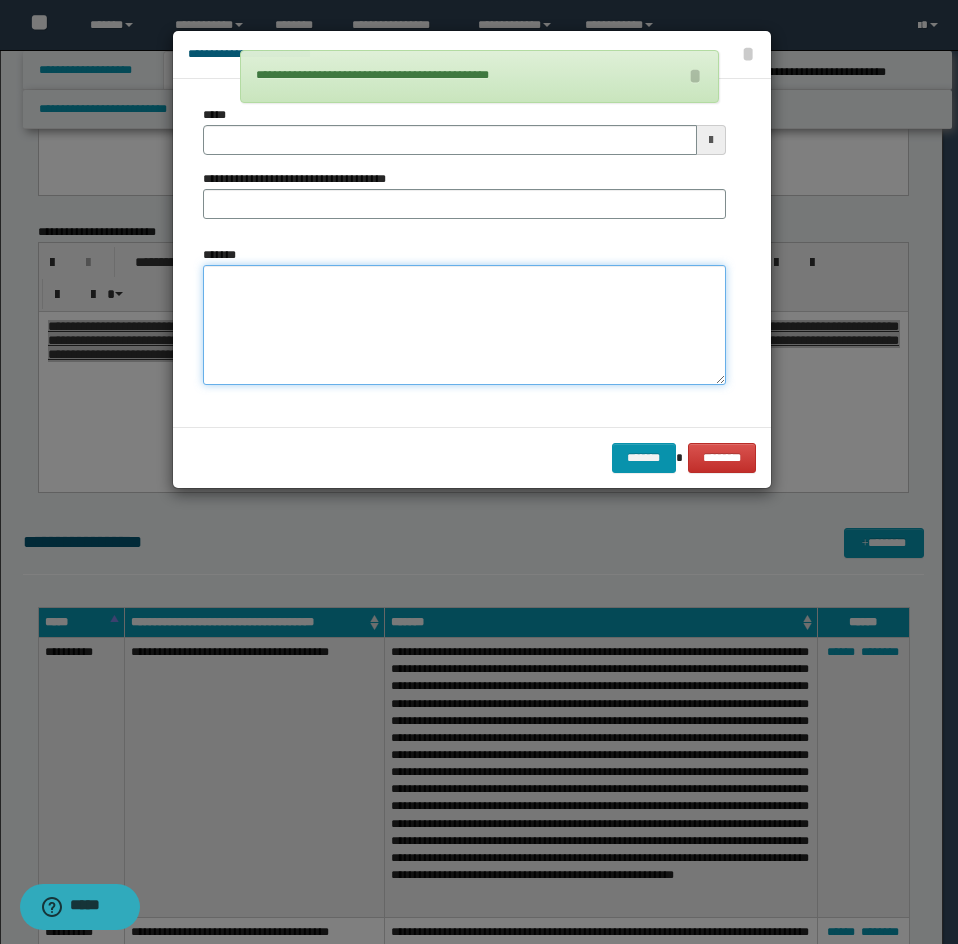 drag, startPoint x: 255, startPoint y: 311, endPoint x: 274, endPoint y: 296, distance: 24.207438 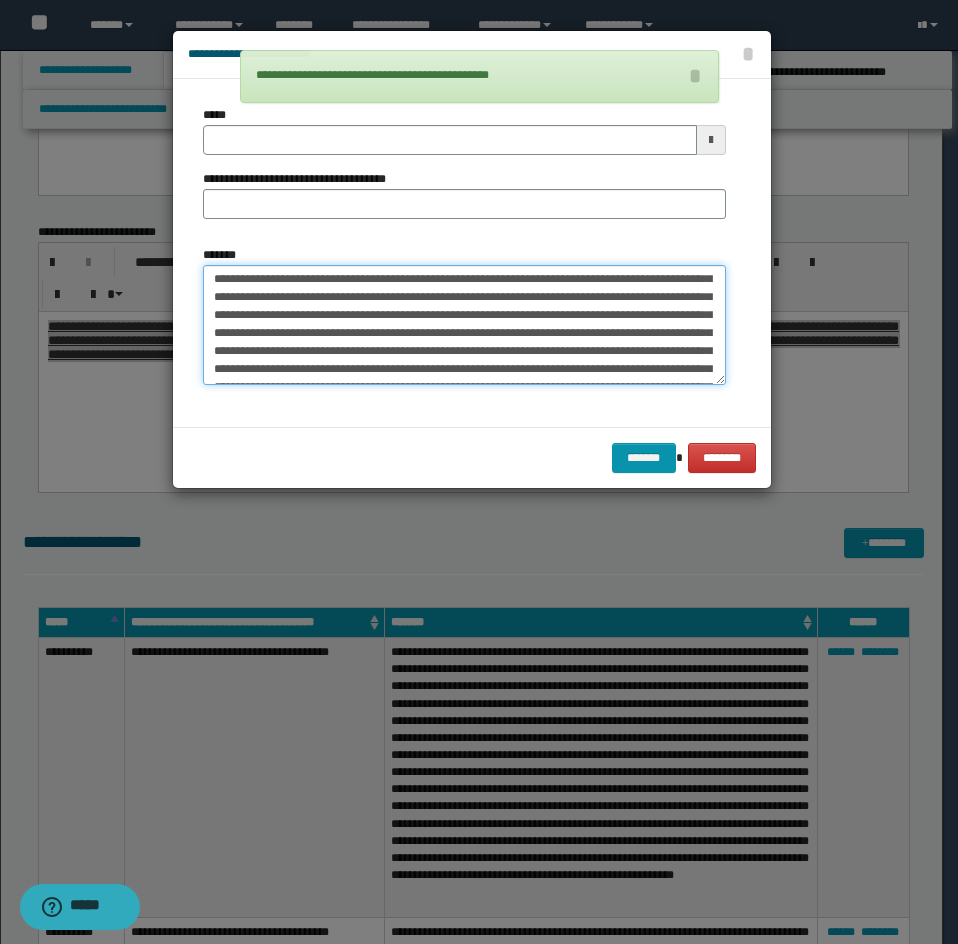 scroll, scrollTop: 0, scrollLeft: 0, axis: both 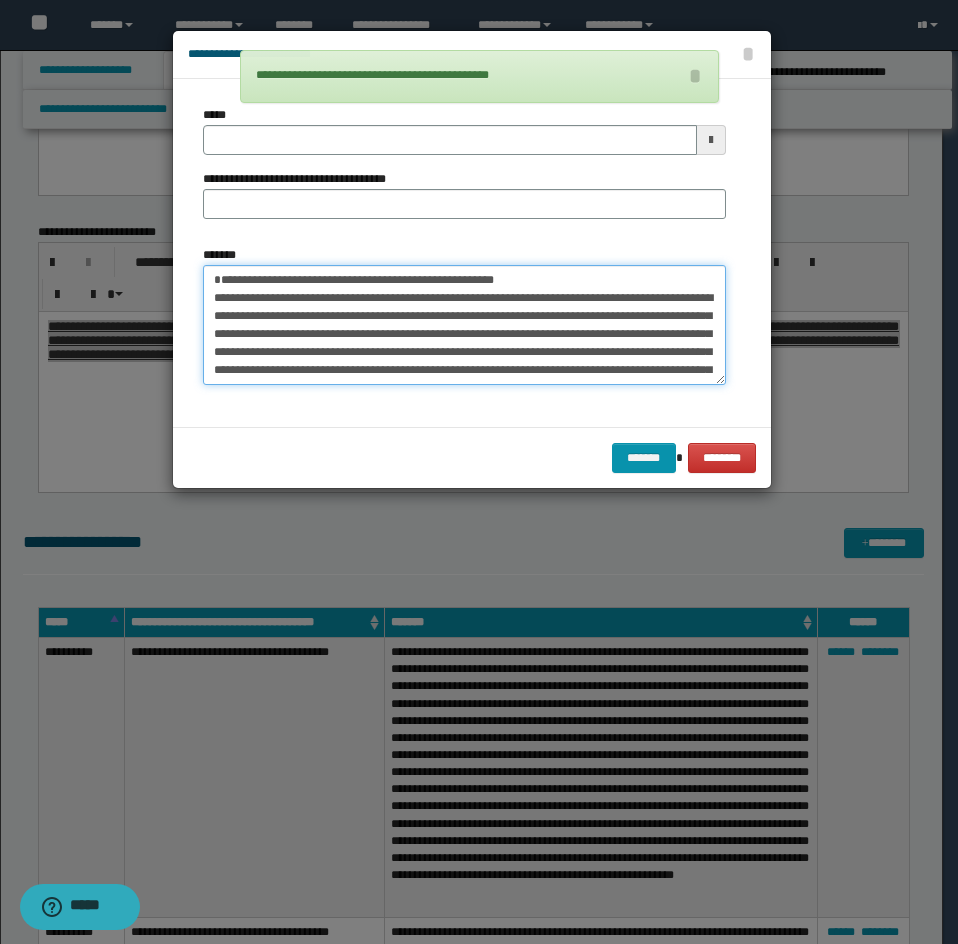 click on "*******" at bounding box center (464, 325) 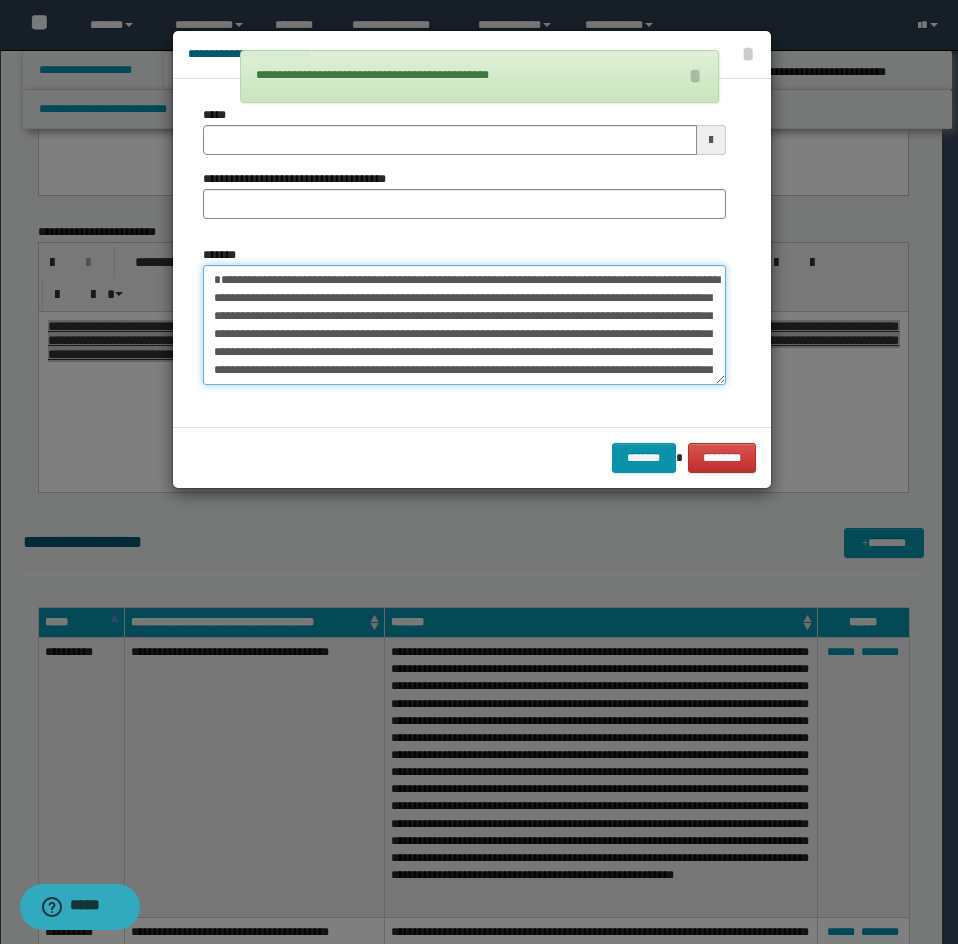 type on "**********" 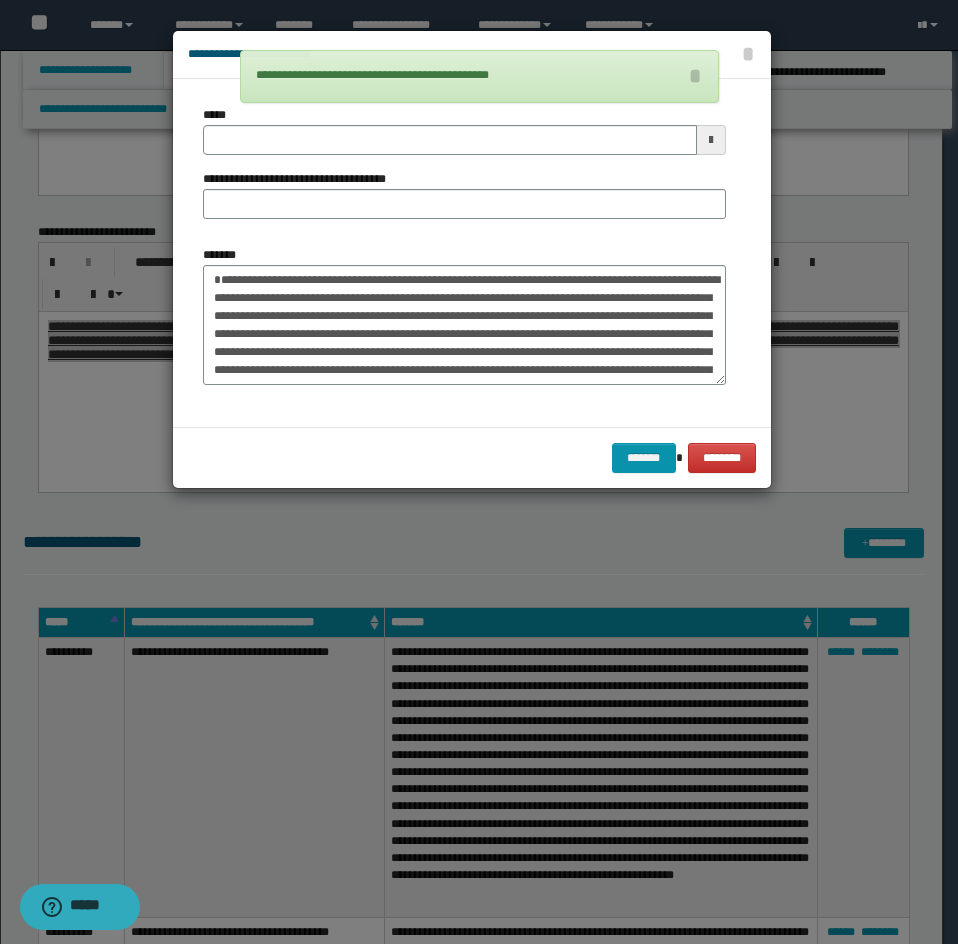 click on "**********" at bounding box center (464, 170) 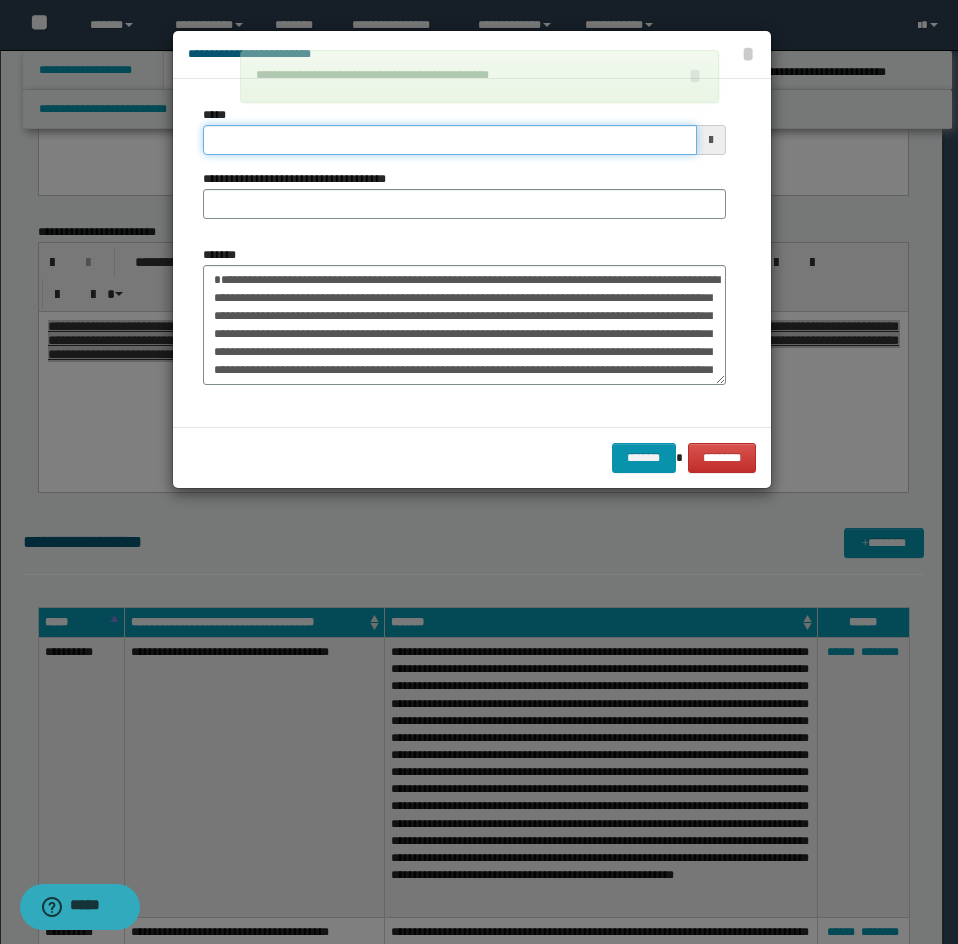 click on "*****" at bounding box center (450, 140) 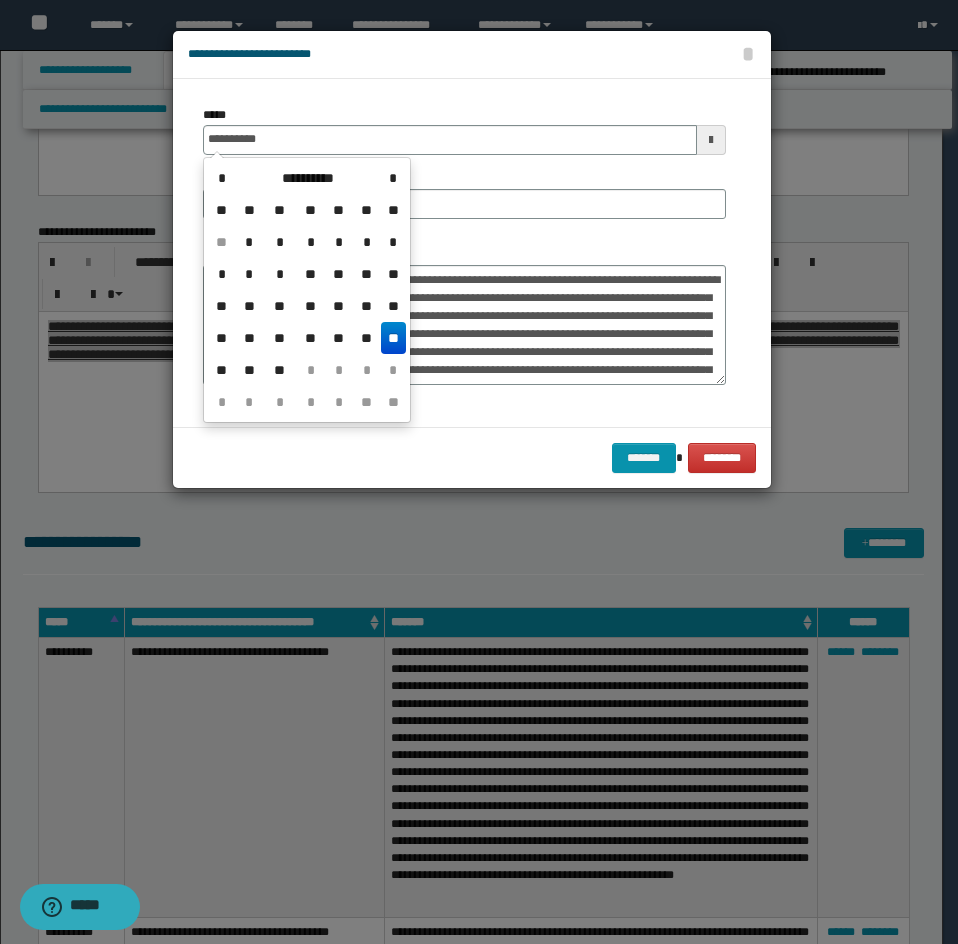 type on "**********" 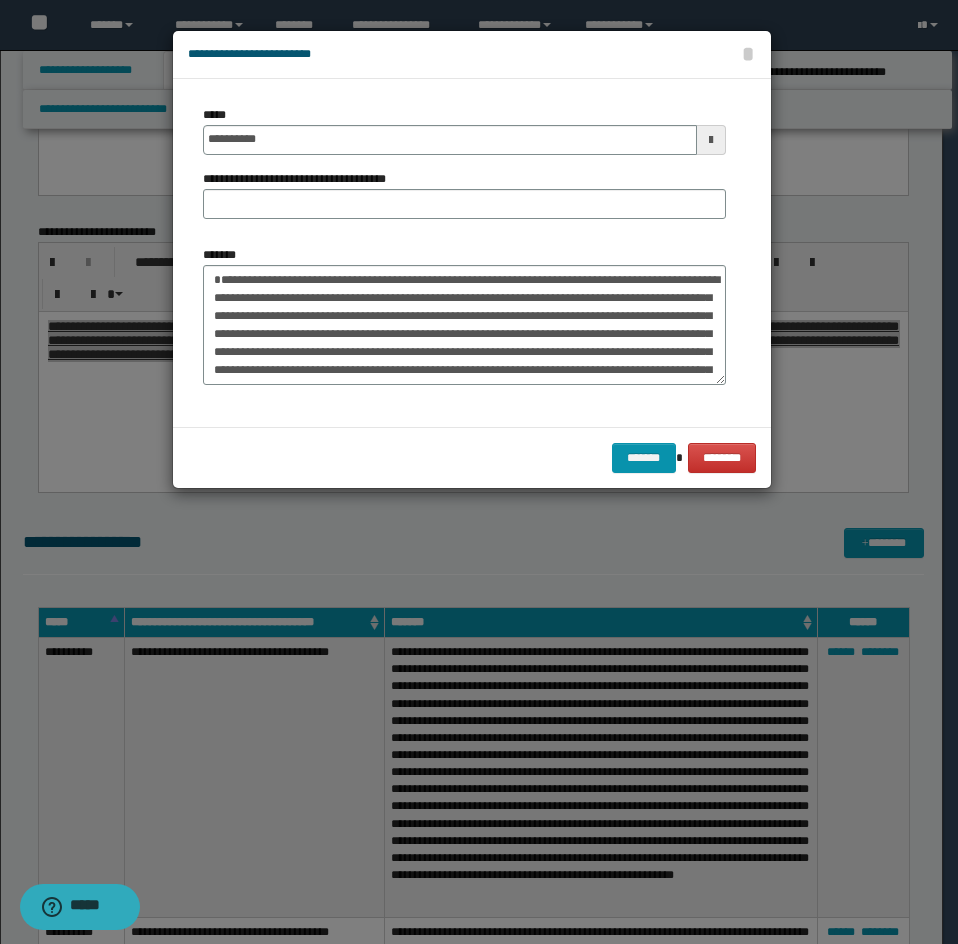 drag, startPoint x: 461, startPoint y: 227, endPoint x: 438, endPoint y: 224, distance: 23.194826 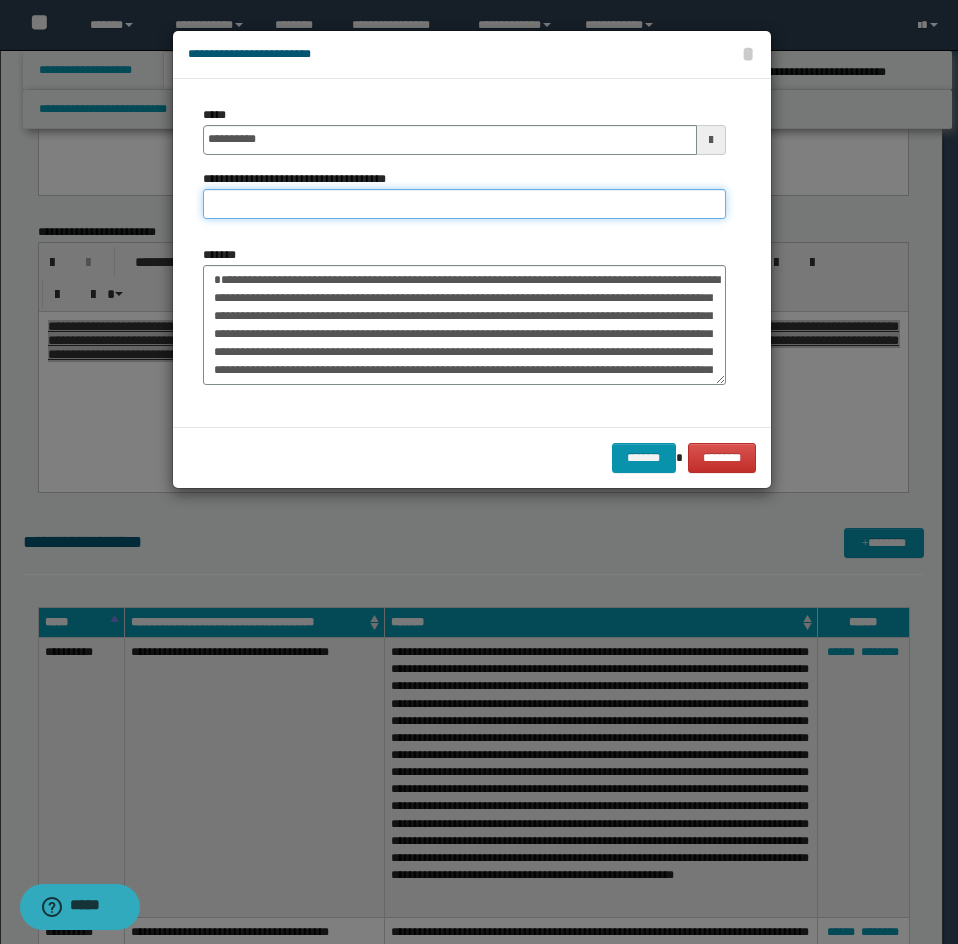 drag, startPoint x: 333, startPoint y: 192, endPoint x: 320, endPoint y: 193, distance: 13.038404 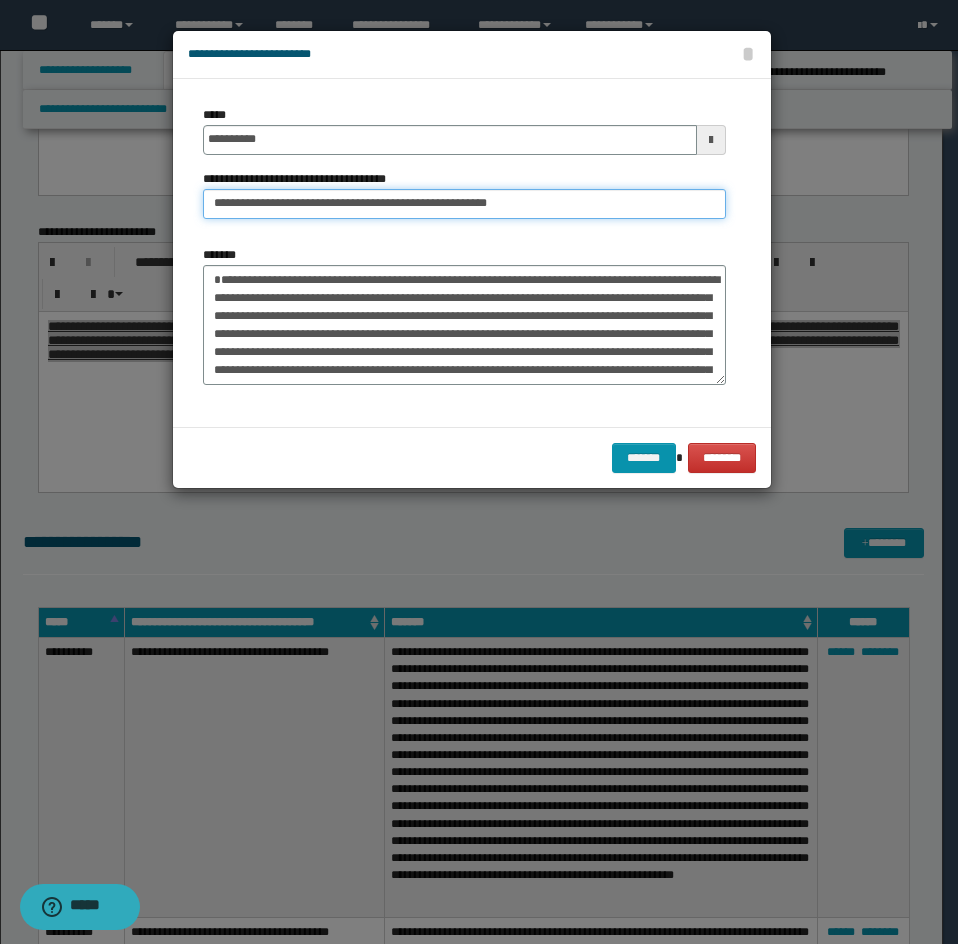 drag, startPoint x: 281, startPoint y: 203, endPoint x: 94, endPoint y: 244, distance: 191.4419 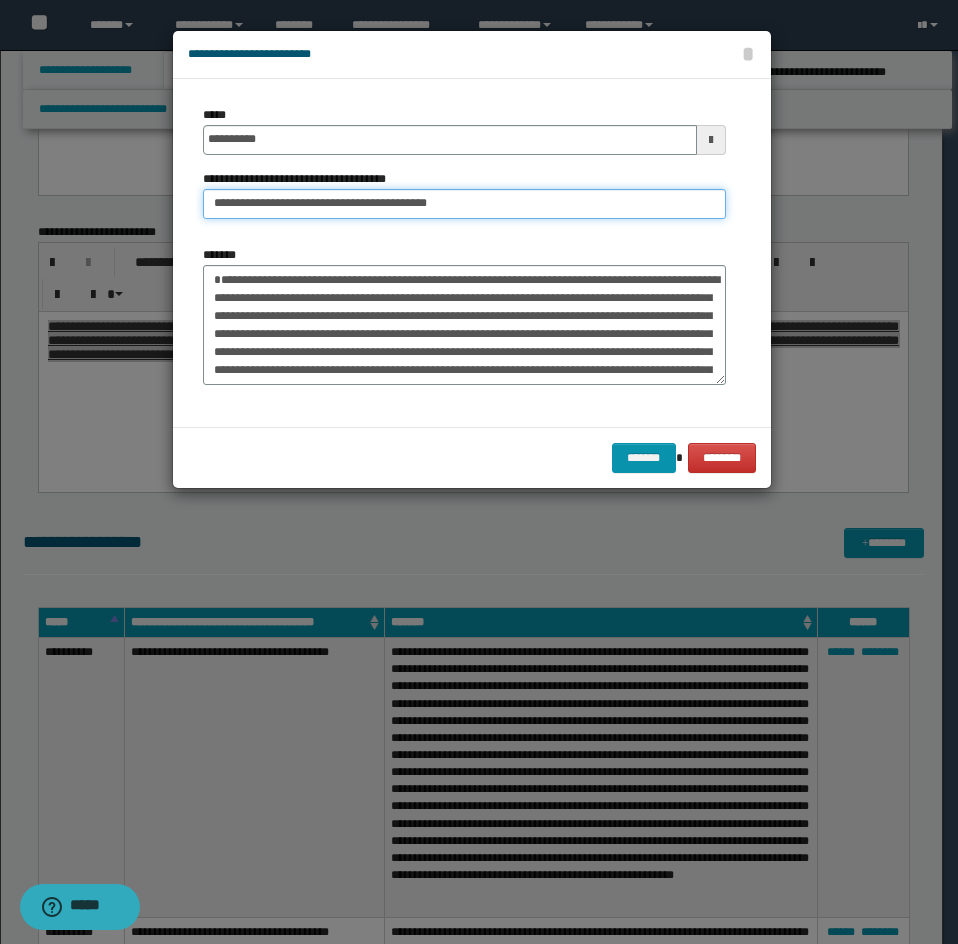 type on "**********" 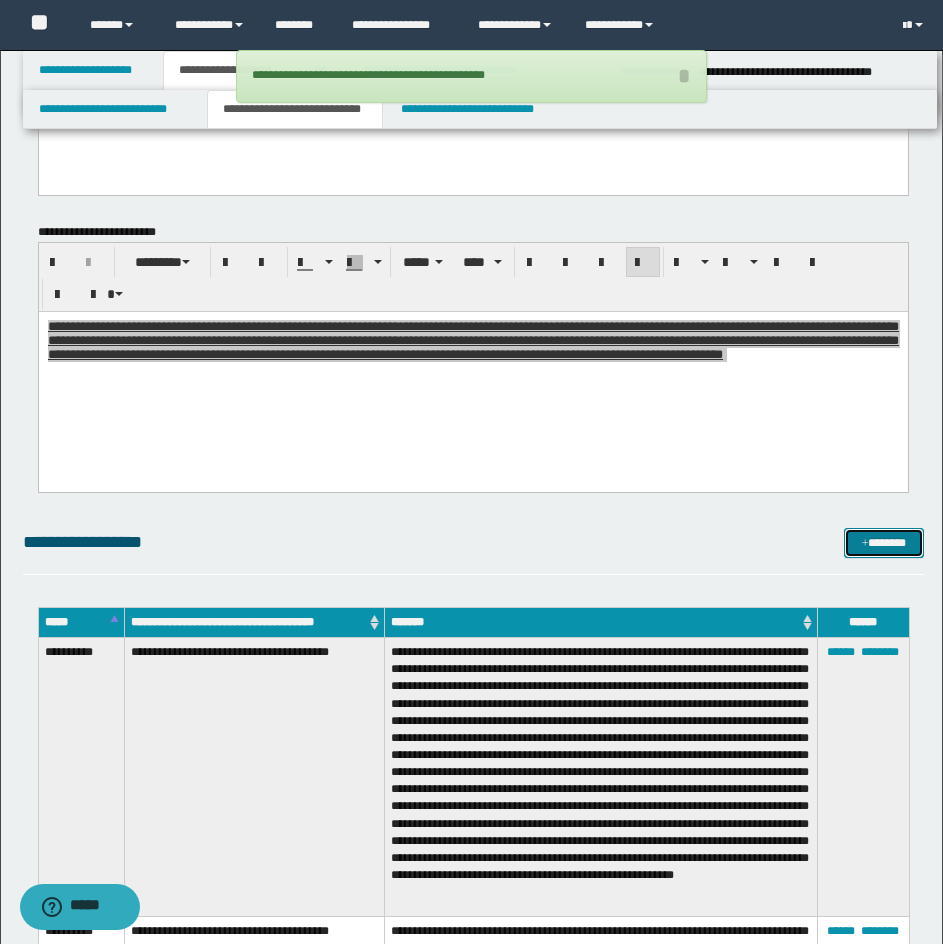 click on "*******" at bounding box center [884, 543] 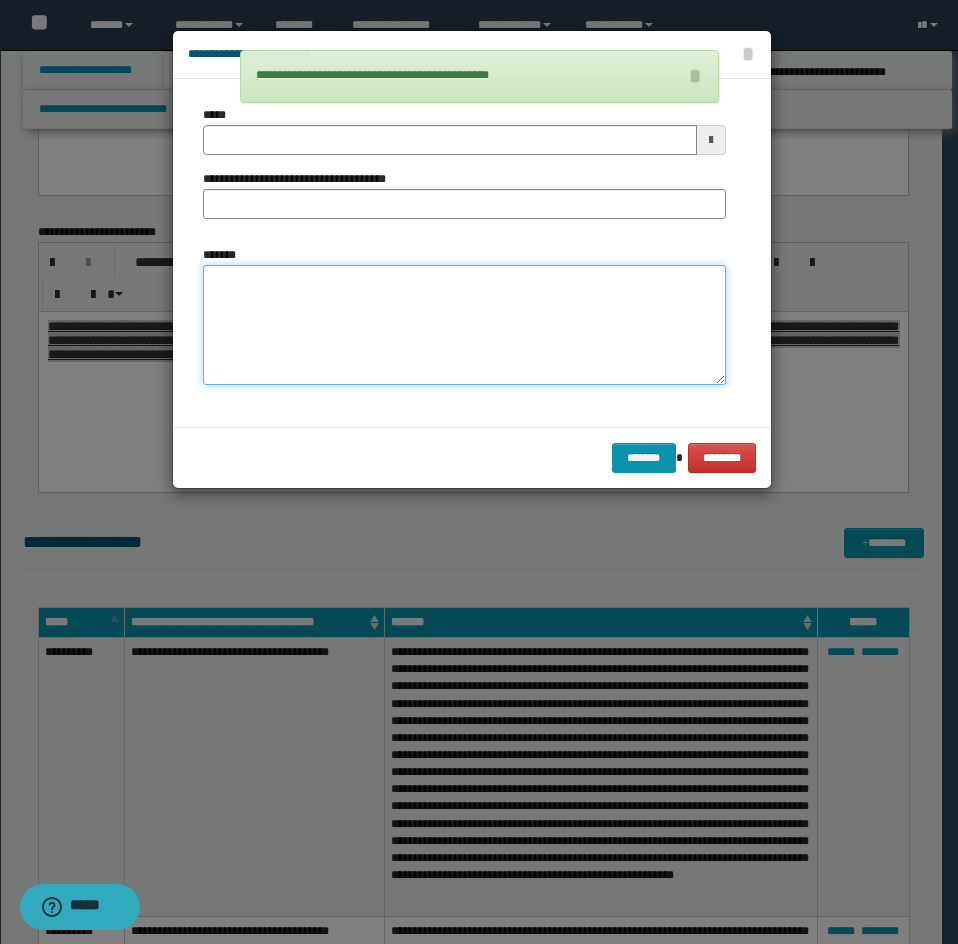drag, startPoint x: 375, startPoint y: 334, endPoint x: 216, endPoint y: 351, distance: 159.90622 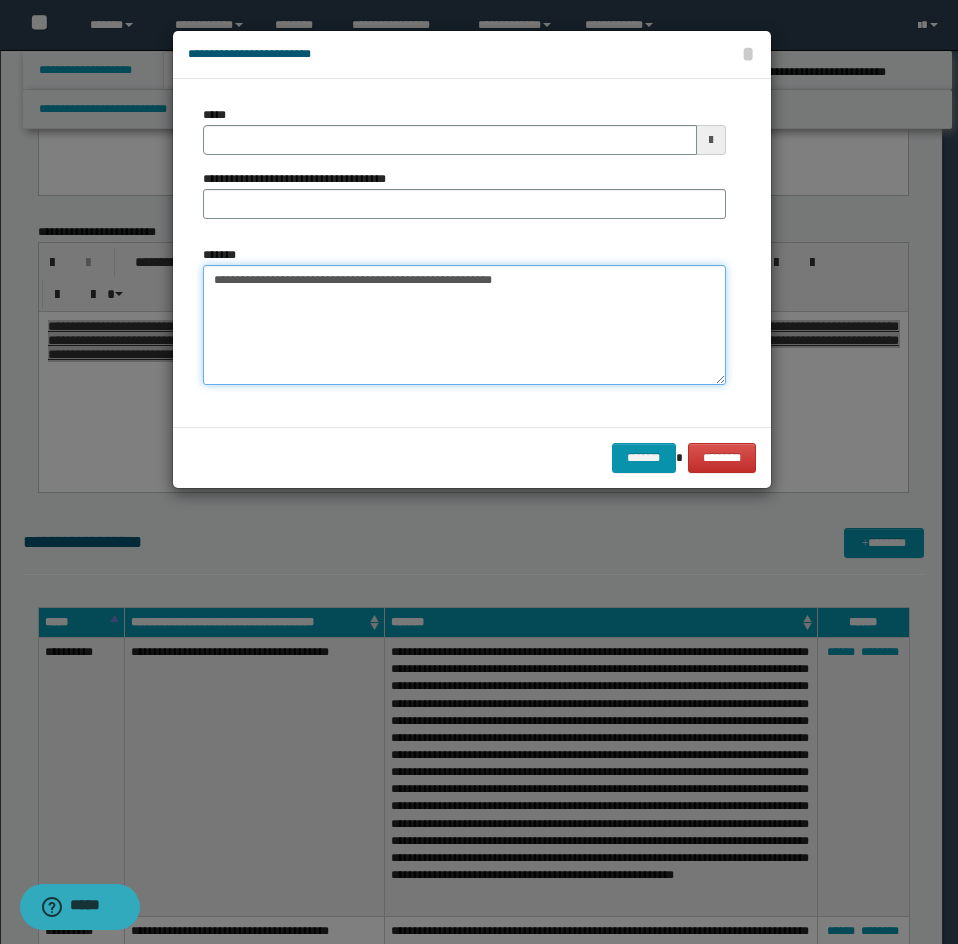 click on "**********" at bounding box center (464, 325) 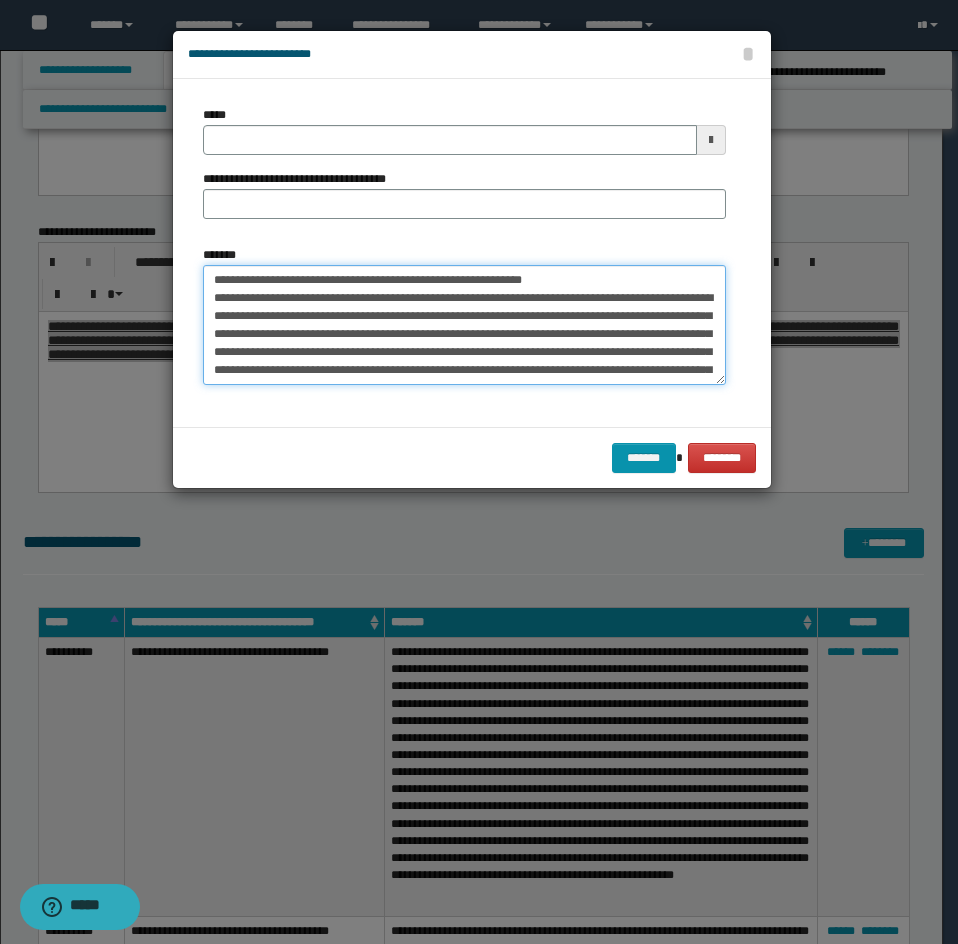 click on "*******" at bounding box center [464, 325] 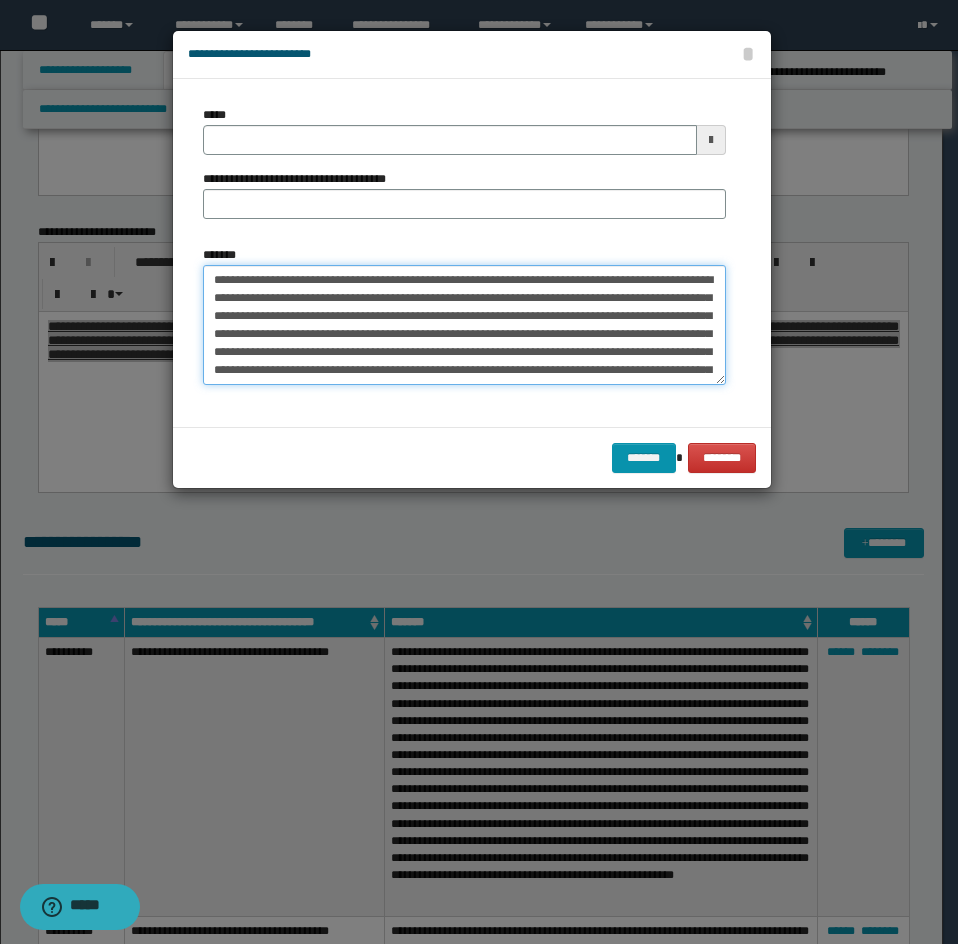 type 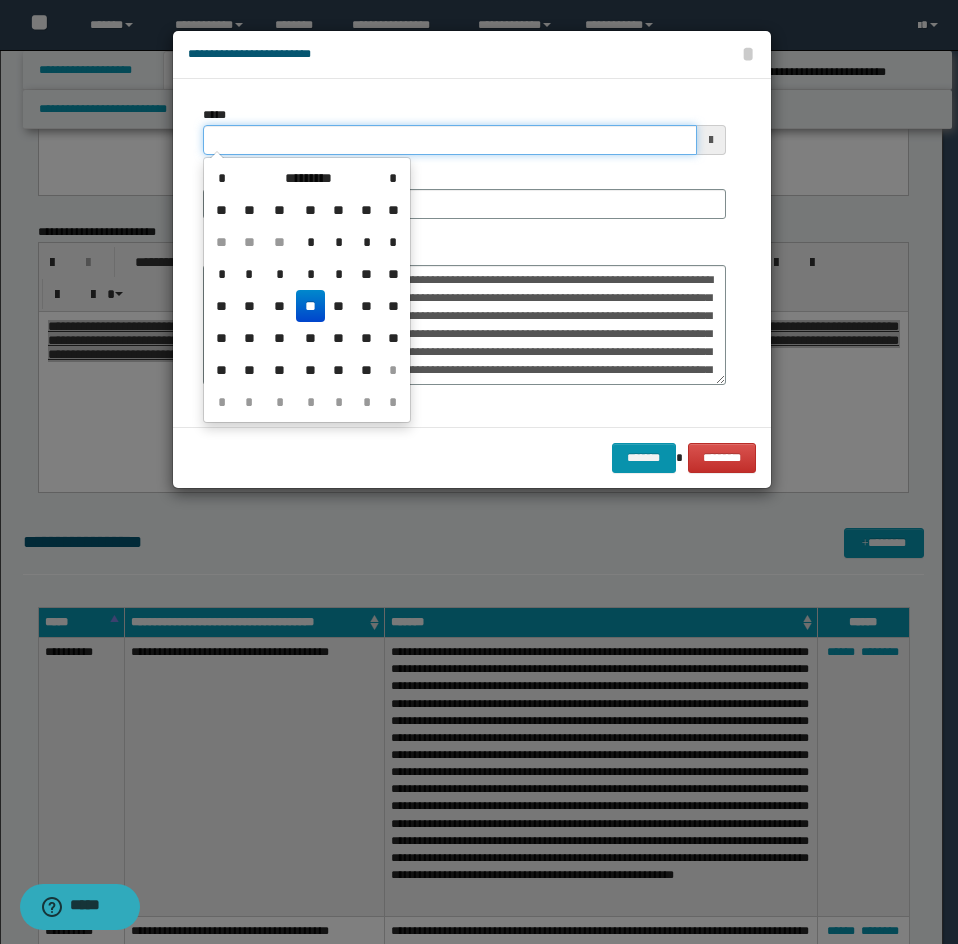 drag, startPoint x: 368, startPoint y: 141, endPoint x: 461, endPoint y: 181, distance: 101.23734 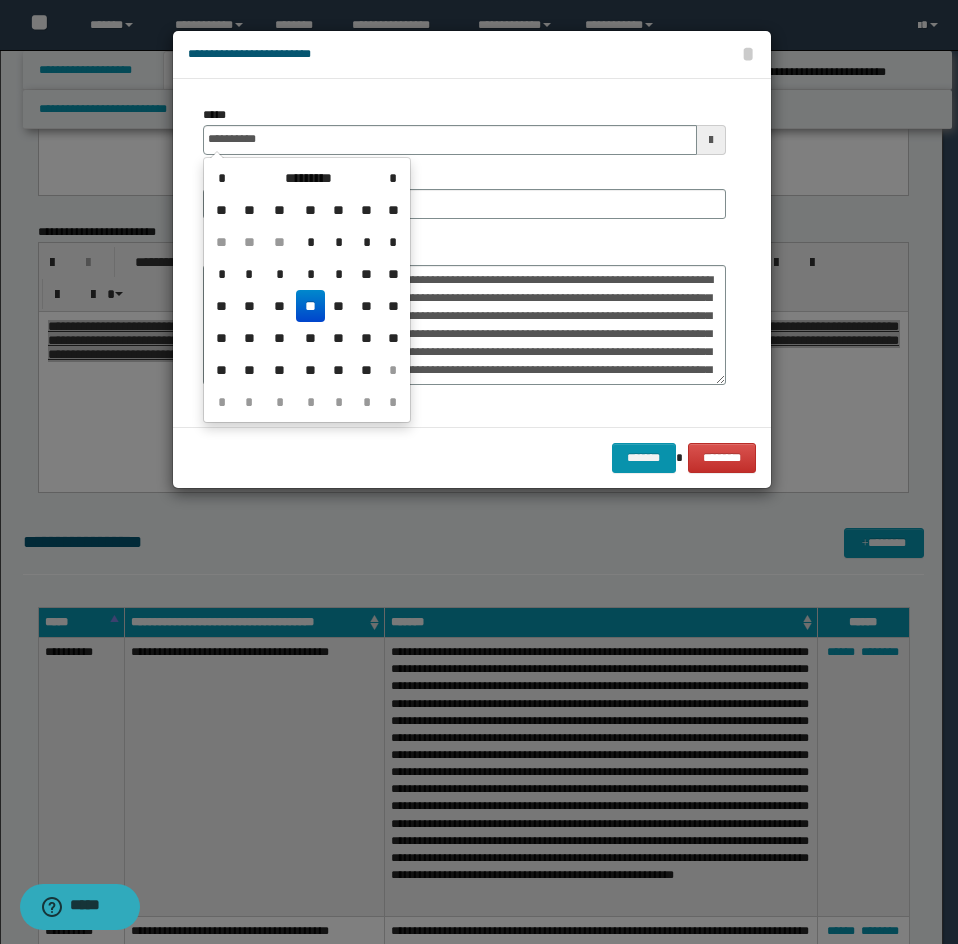 type on "**********" 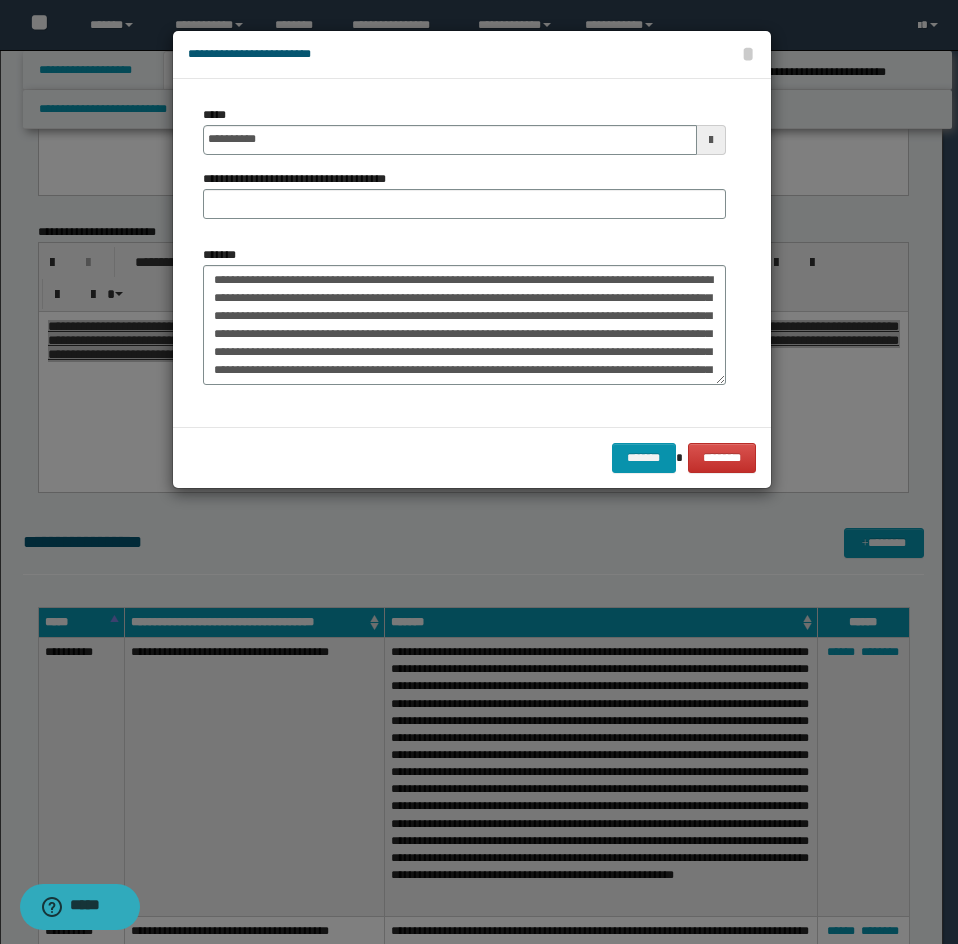 drag, startPoint x: 467, startPoint y: 188, endPoint x: 452, endPoint y: 194, distance: 16.155495 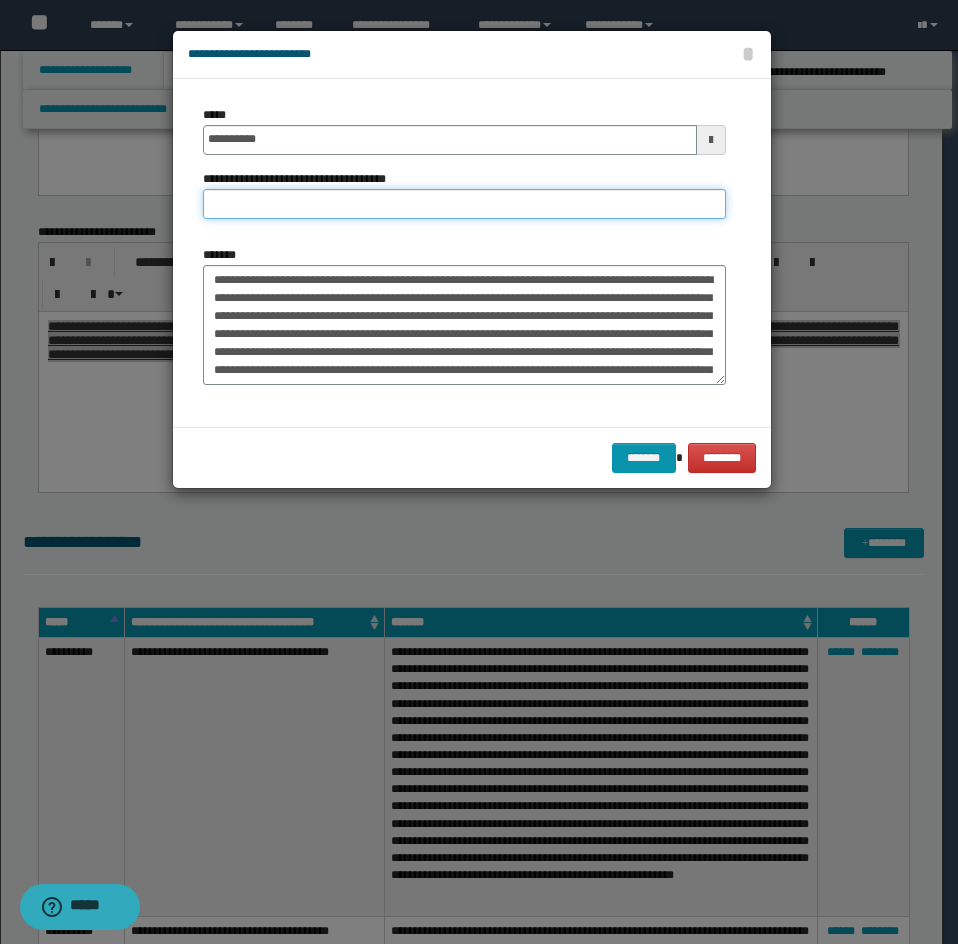 click on "**********" at bounding box center [464, 204] 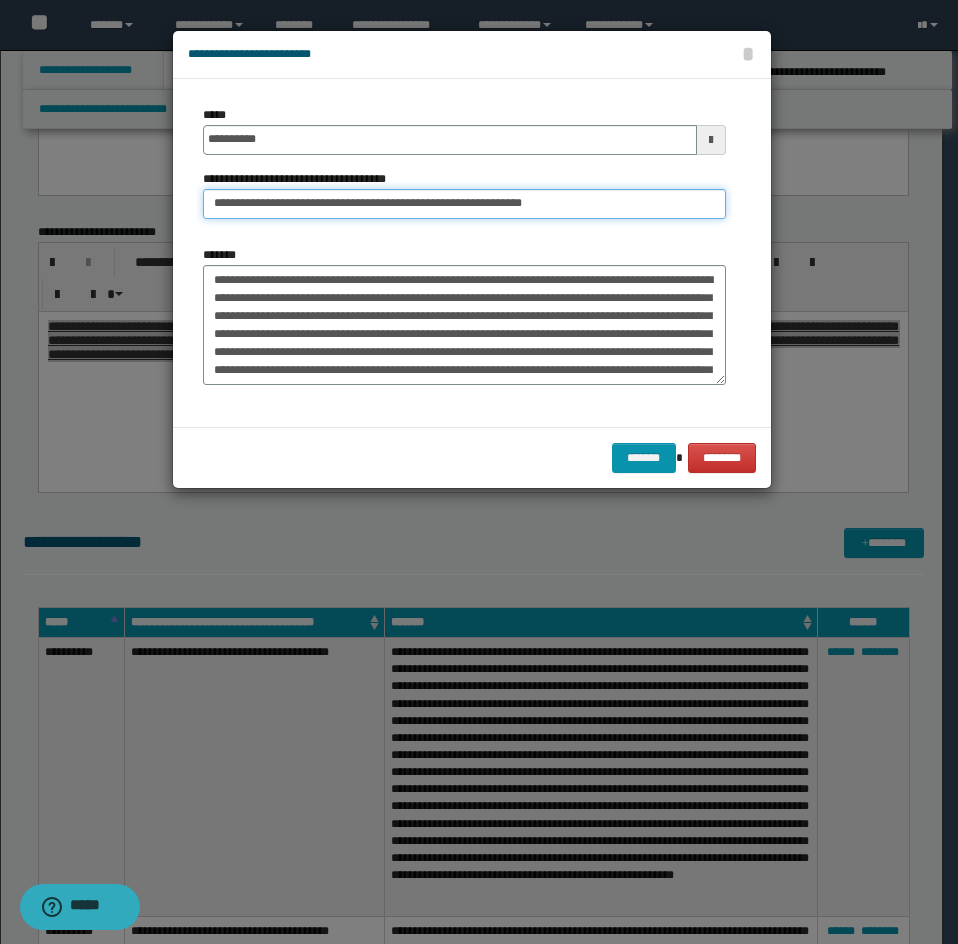 drag, startPoint x: 263, startPoint y: 204, endPoint x: 158, endPoint y: 216, distance: 105.68349 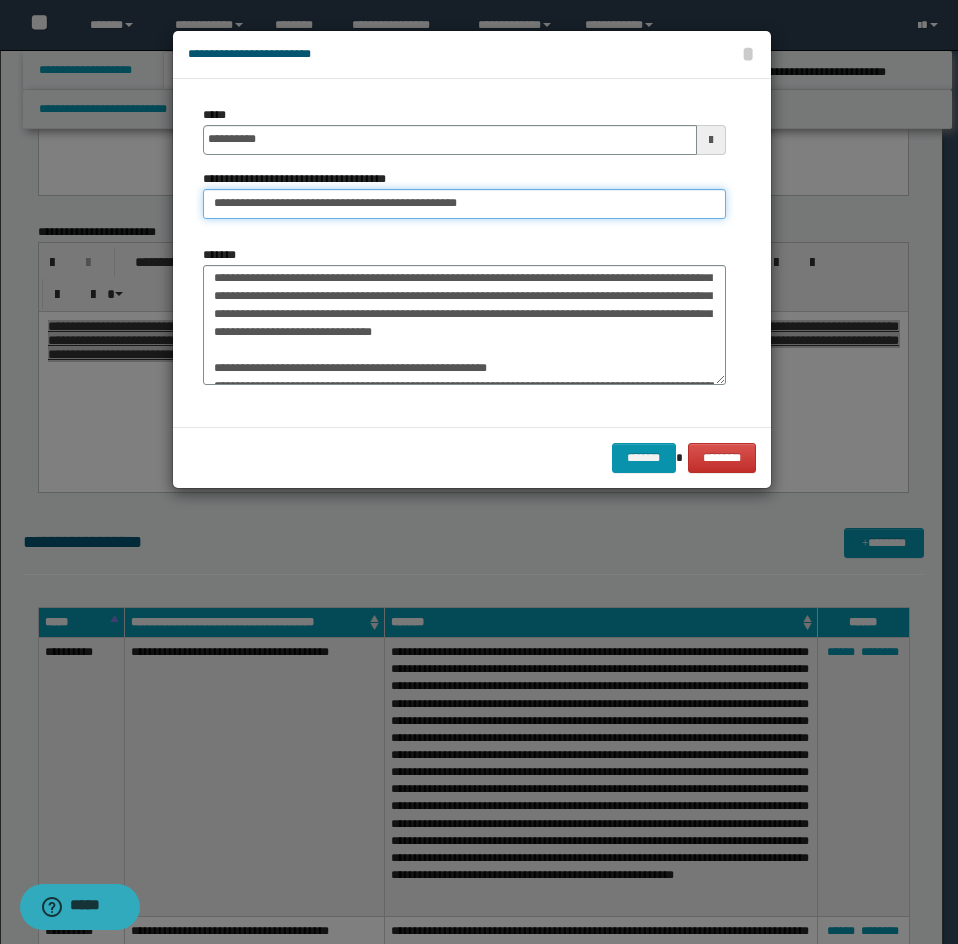 scroll, scrollTop: 100, scrollLeft: 0, axis: vertical 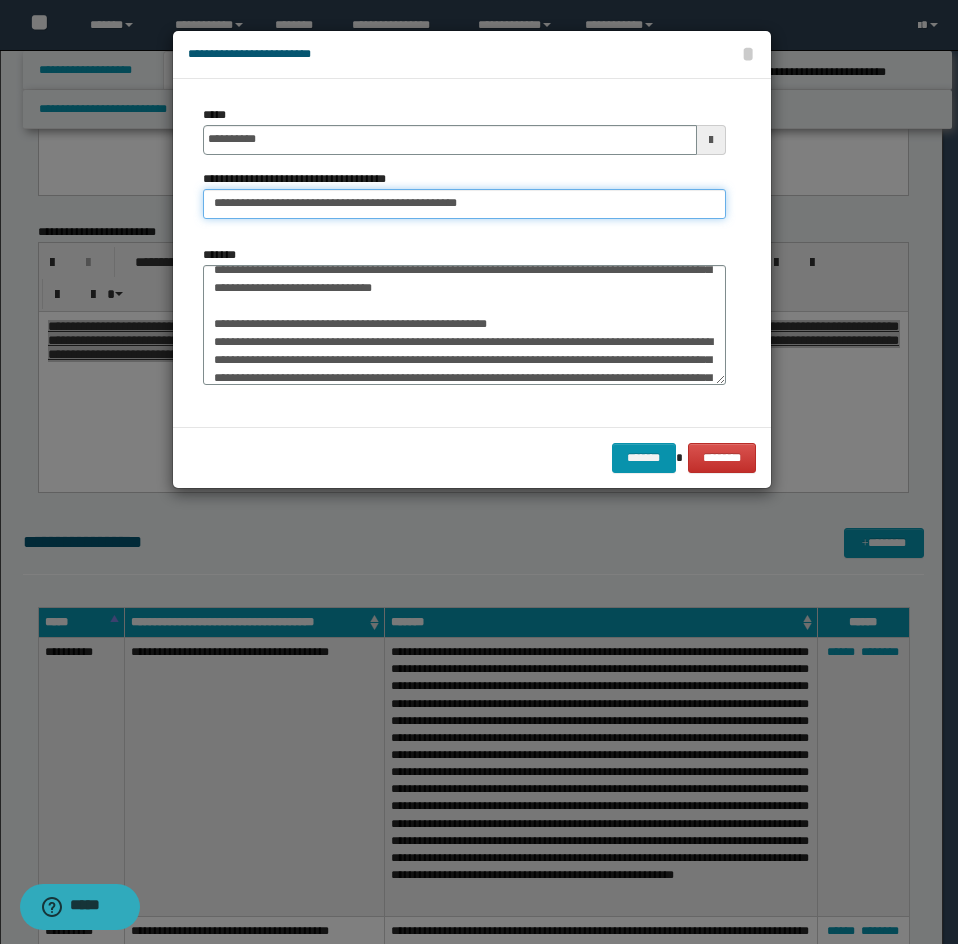 type on "**********" 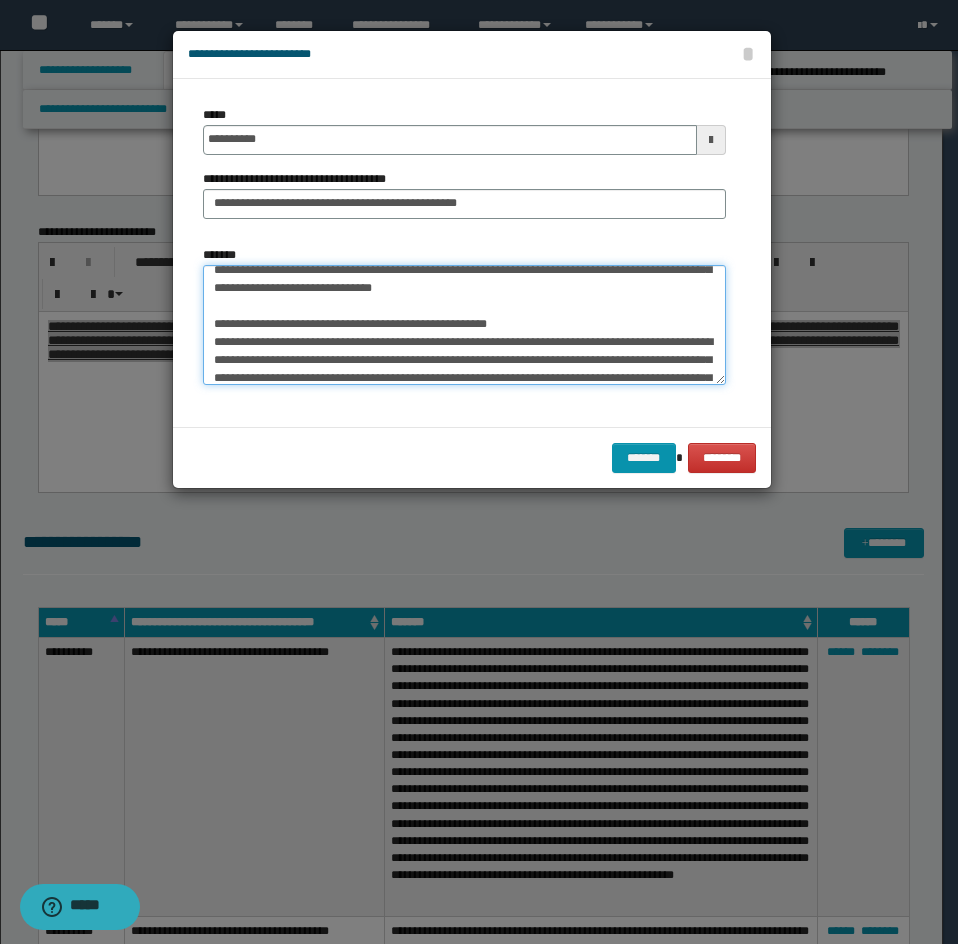 drag, startPoint x: 213, startPoint y: 350, endPoint x: 212, endPoint y: 328, distance: 22.022715 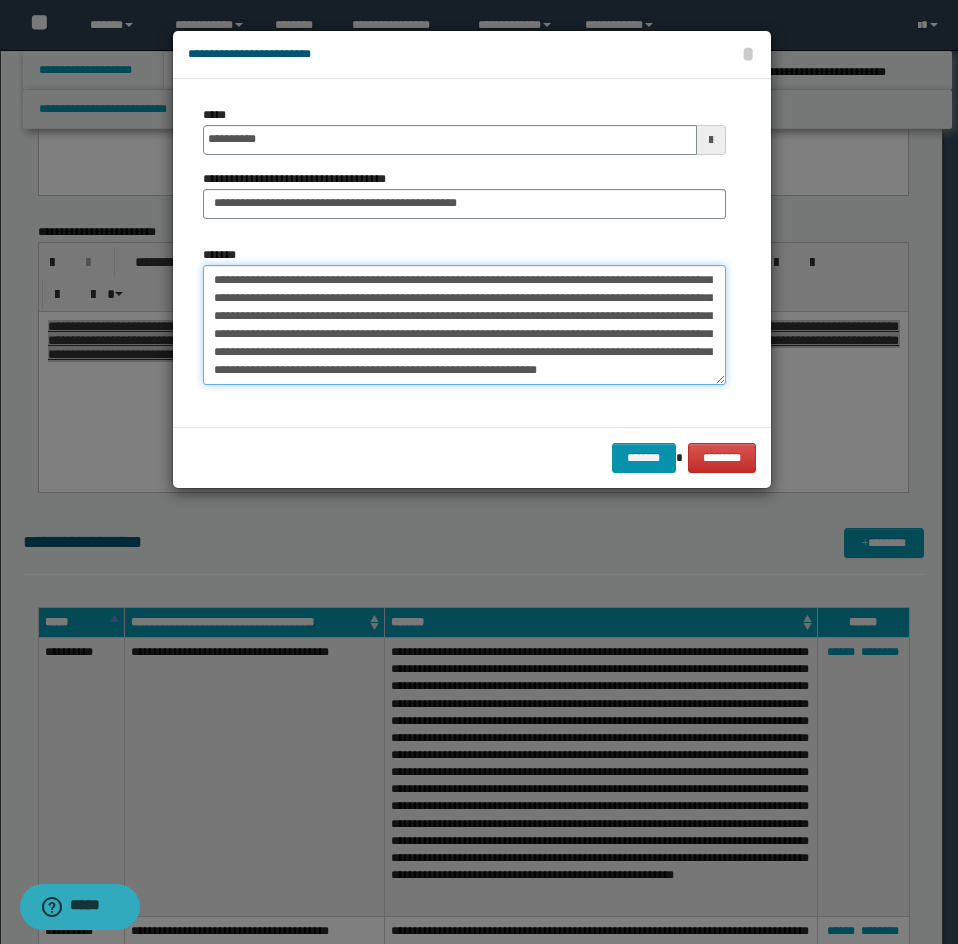 drag, startPoint x: 208, startPoint y: 345, endPoint x: 332, endPoint y: 424, distance: 147.0272 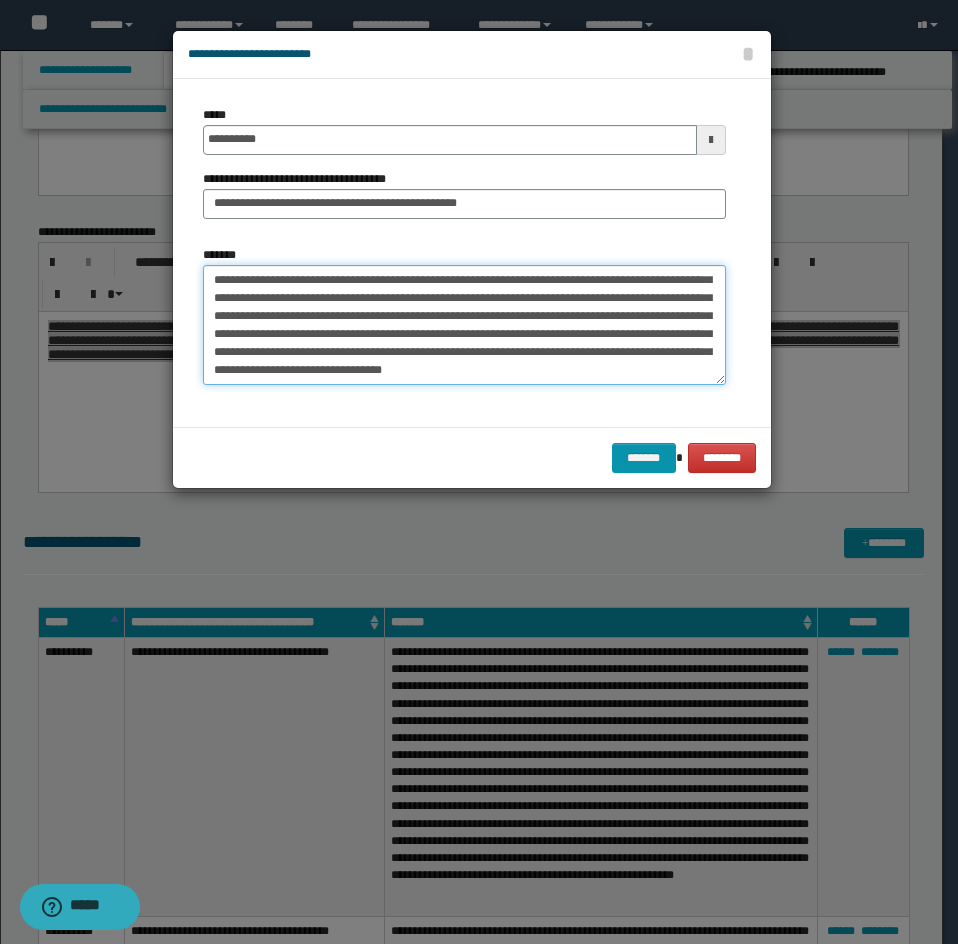 scroll, scrollTop: 0, scrollLeft: 0, axis: both 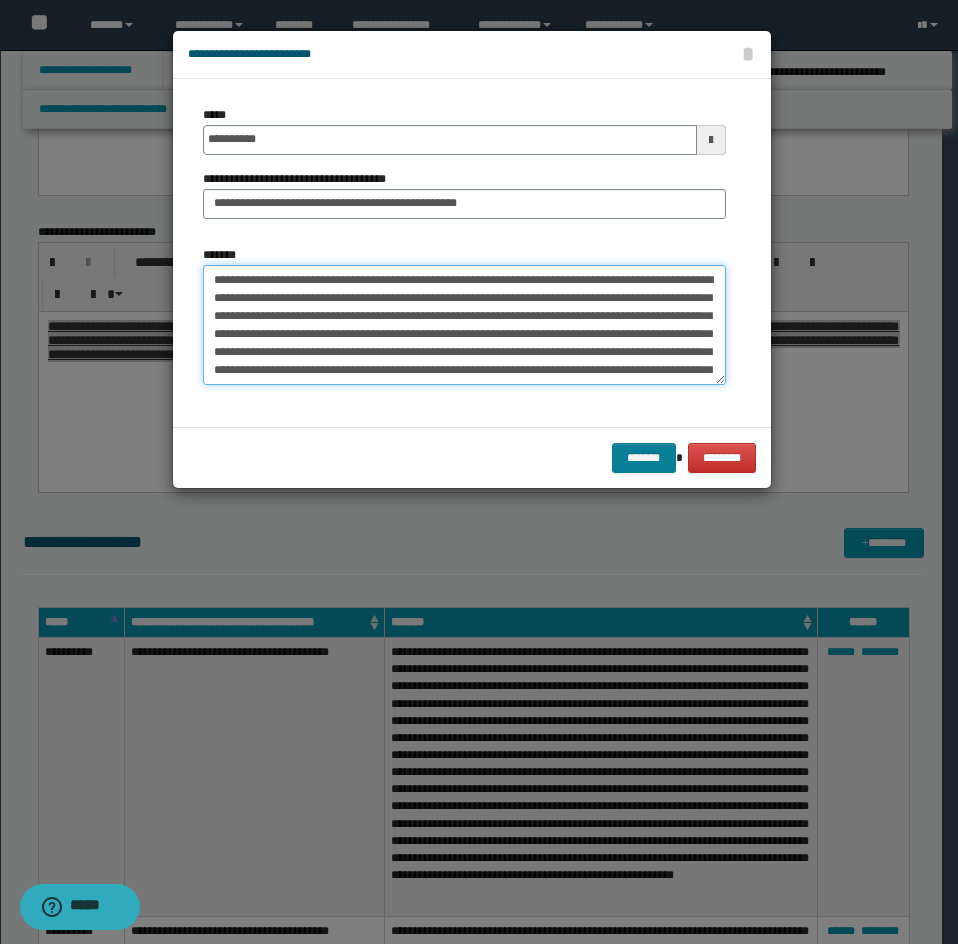 type on "**********" 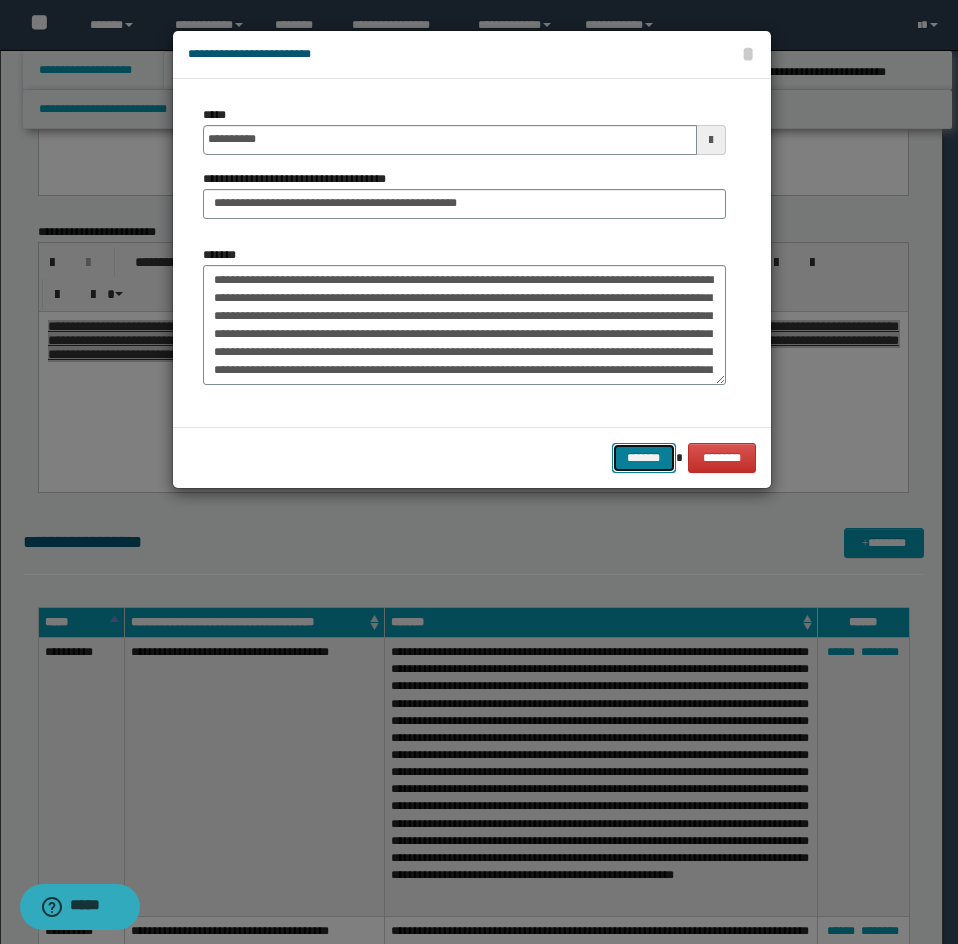 click on "*******" at bounding box center (644, 458) 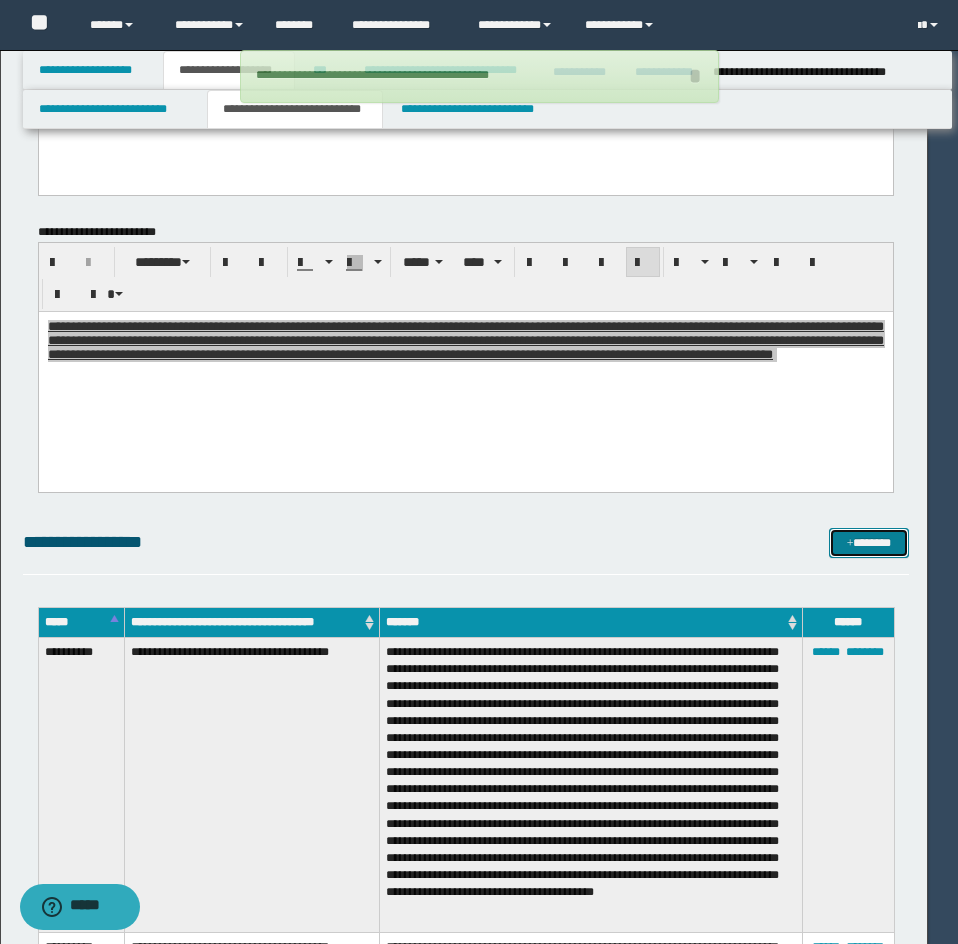 type 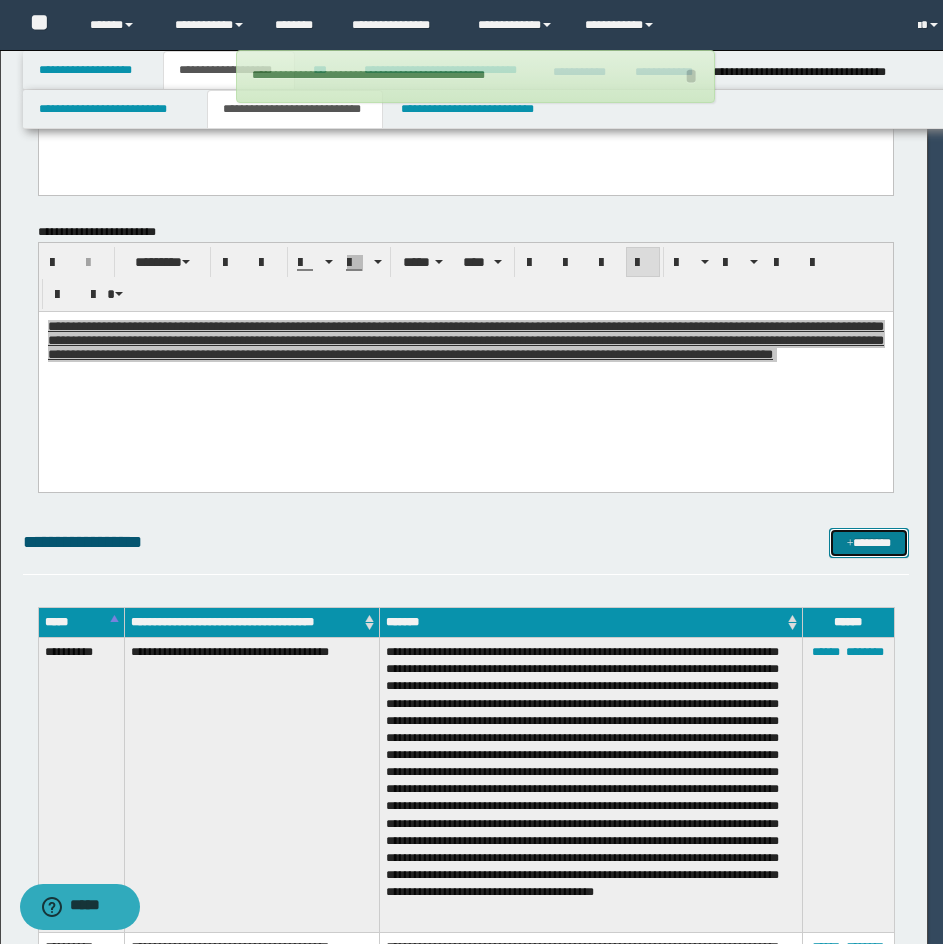 click on "*******" at bounding box center (869, 543) 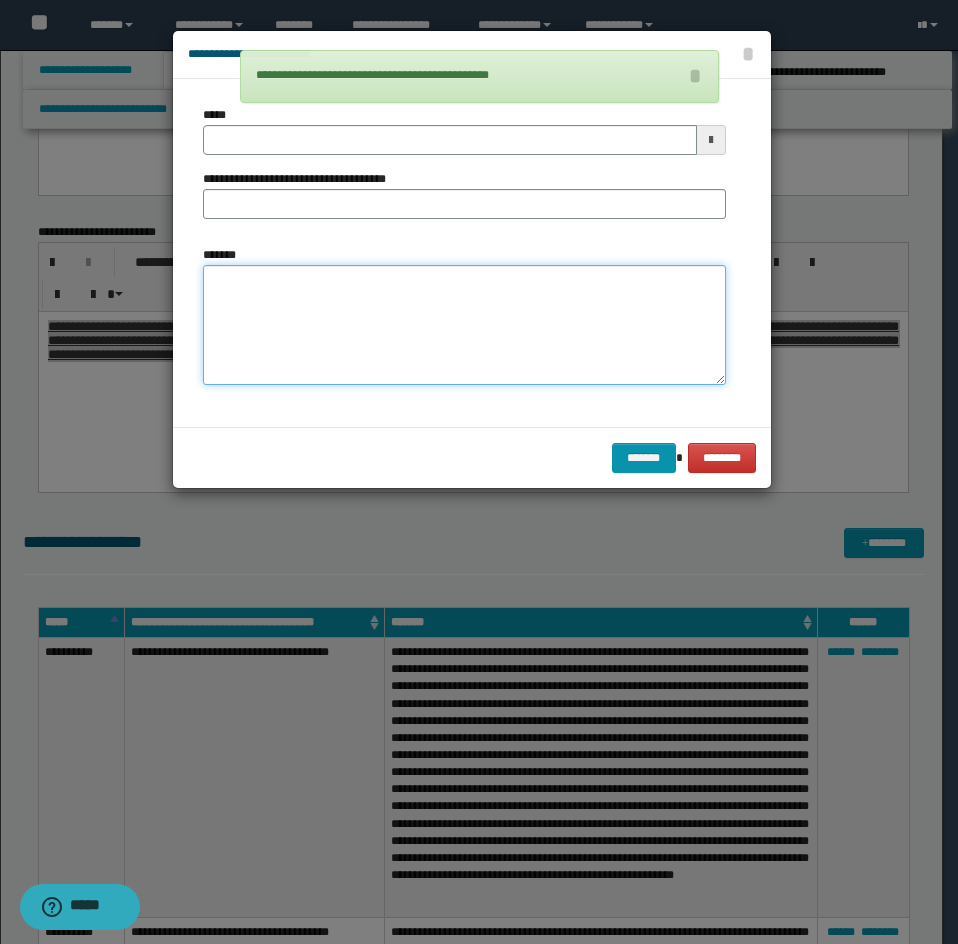 click on "*******" at bounding box center (464, 325) 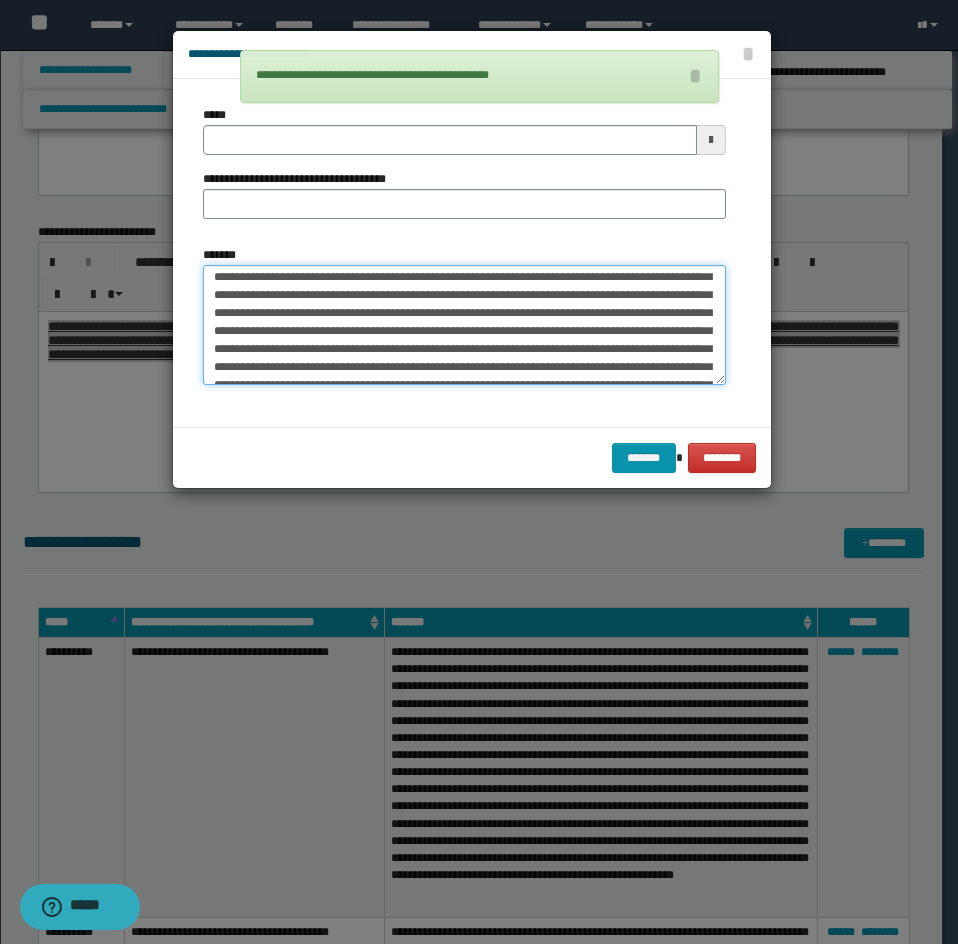 scroll, scrollTop: 0, scrollLeft: 0, axis: both 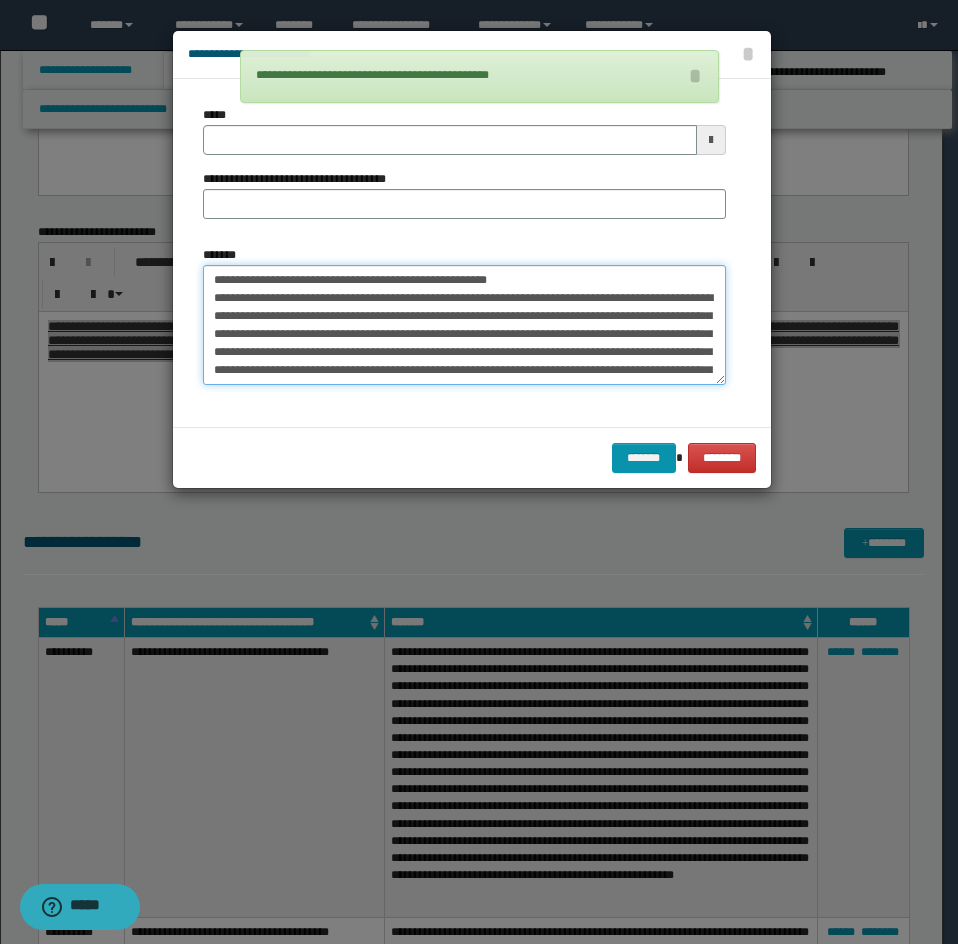 click on "*******" at bounding box center (464, 325) 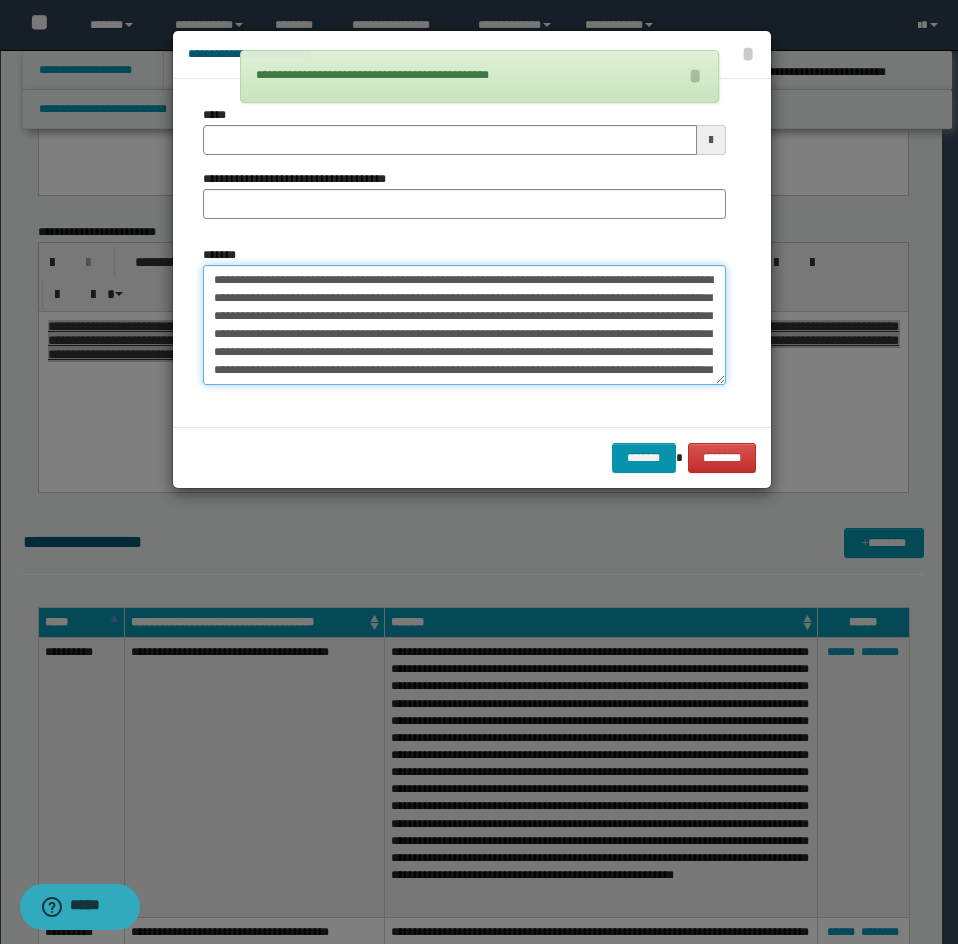 type on "**********" 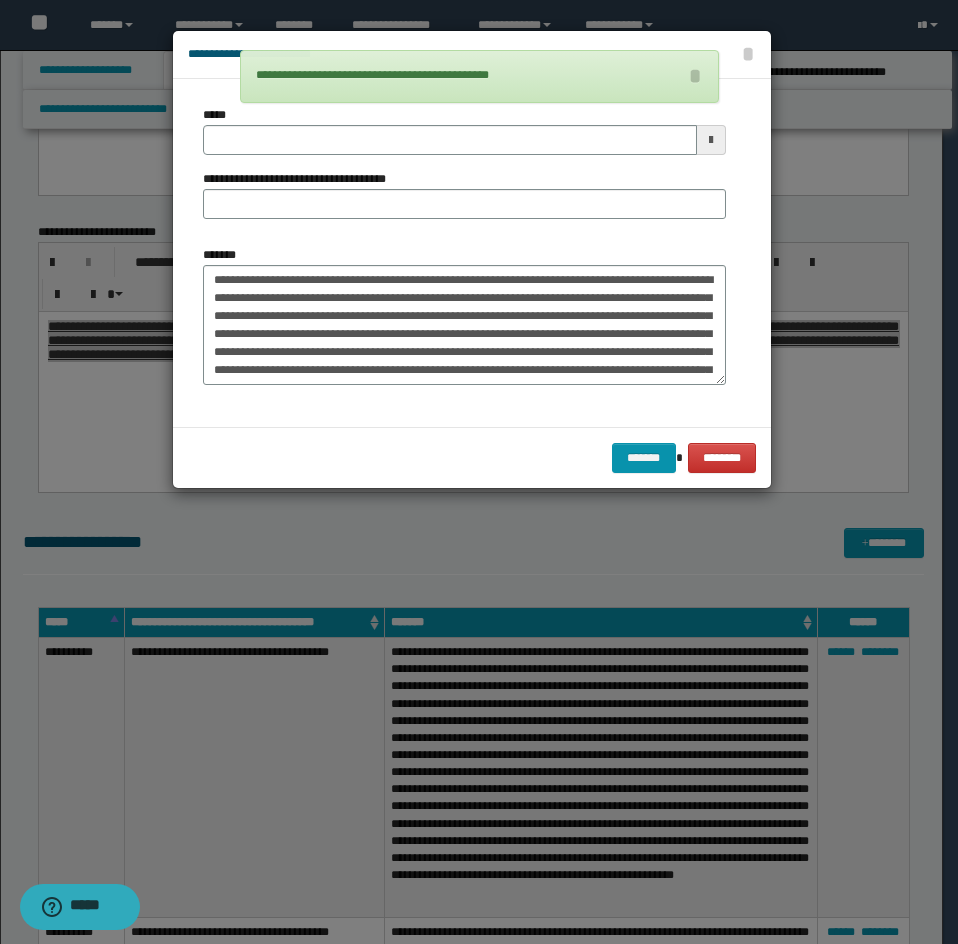 click on "**********" at bounding box center [464, 170] 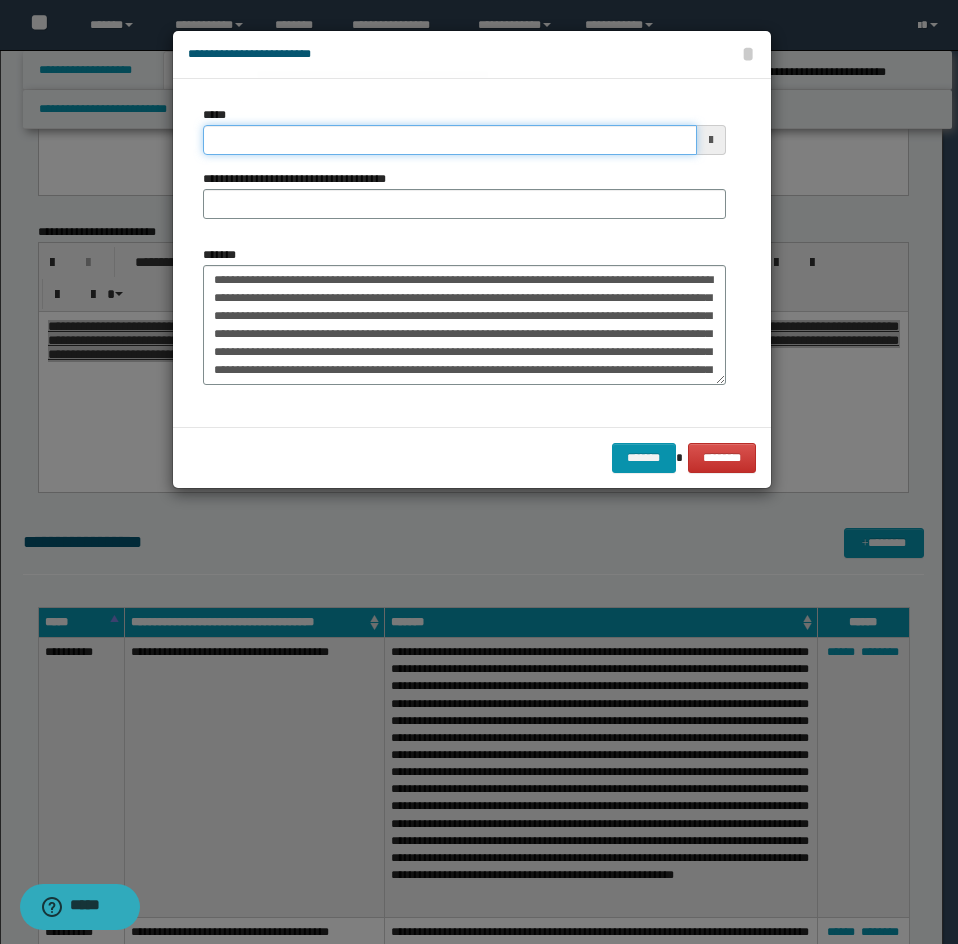 click on "*****" at bounding box center [450, 140] 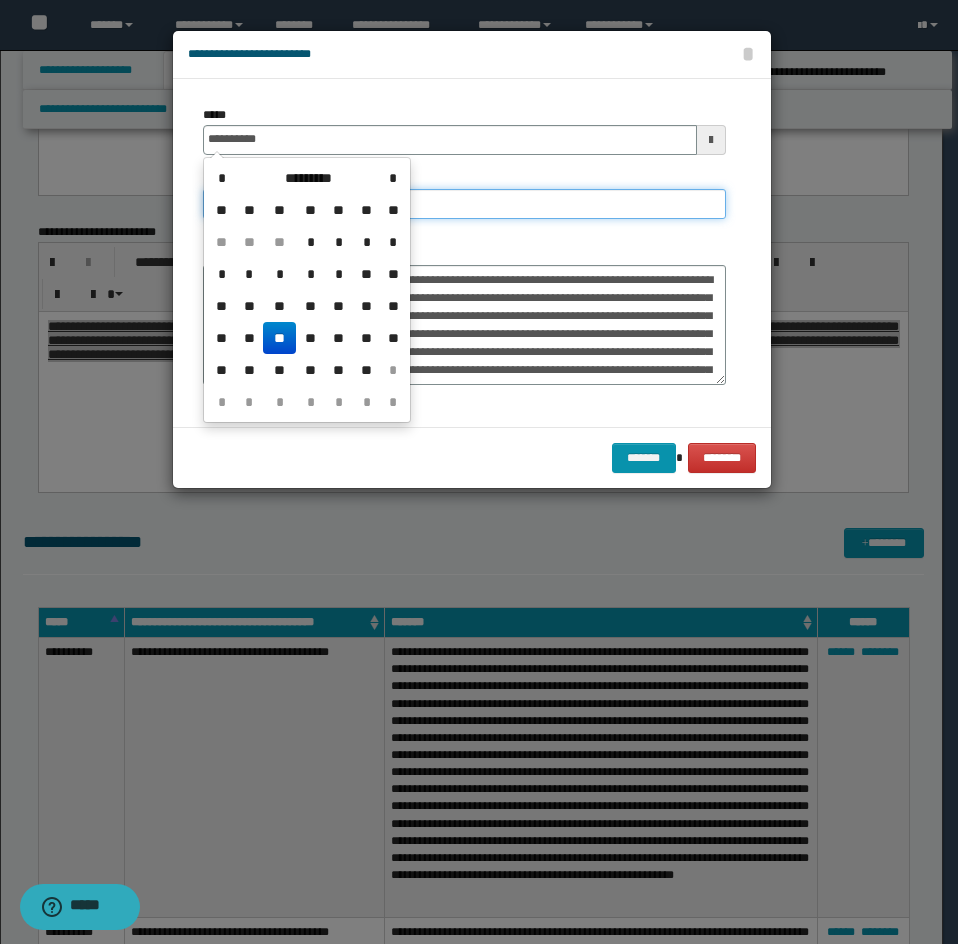 type on "**********" 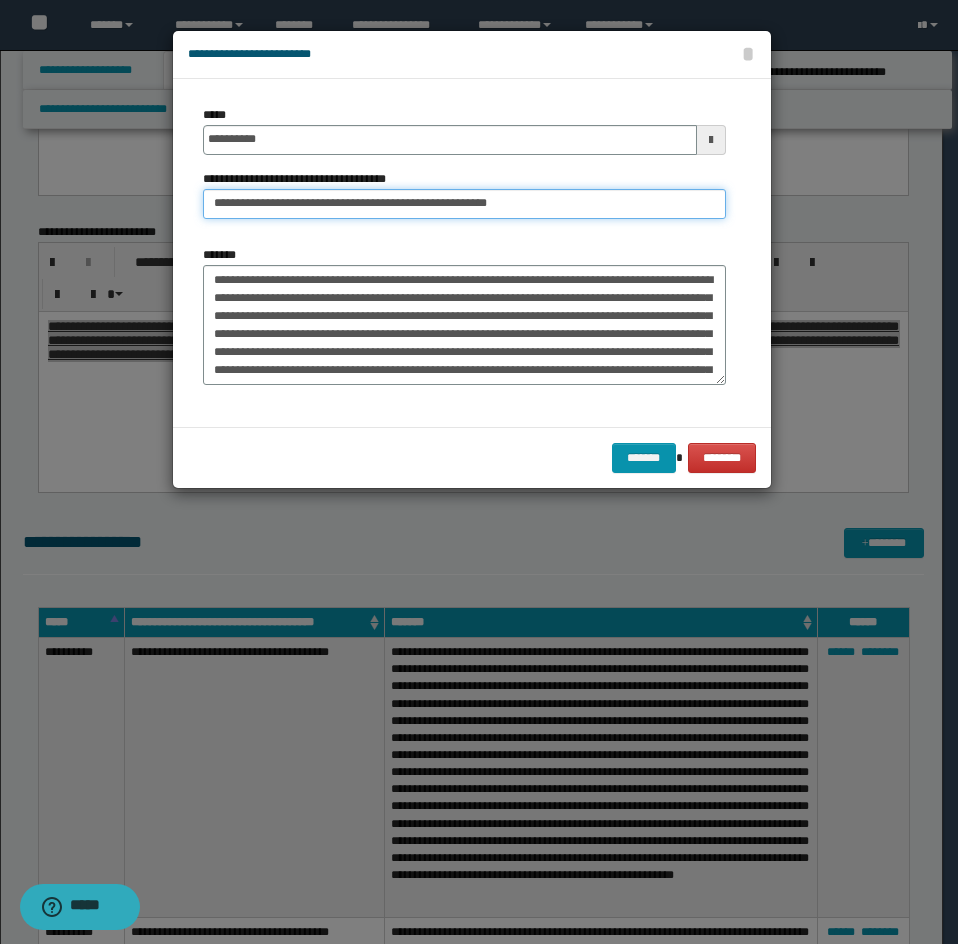 drag, startPoint x: 285, startPoint y: 202, endPoint x: 144, endPoint y: 219, distance: 142.02112 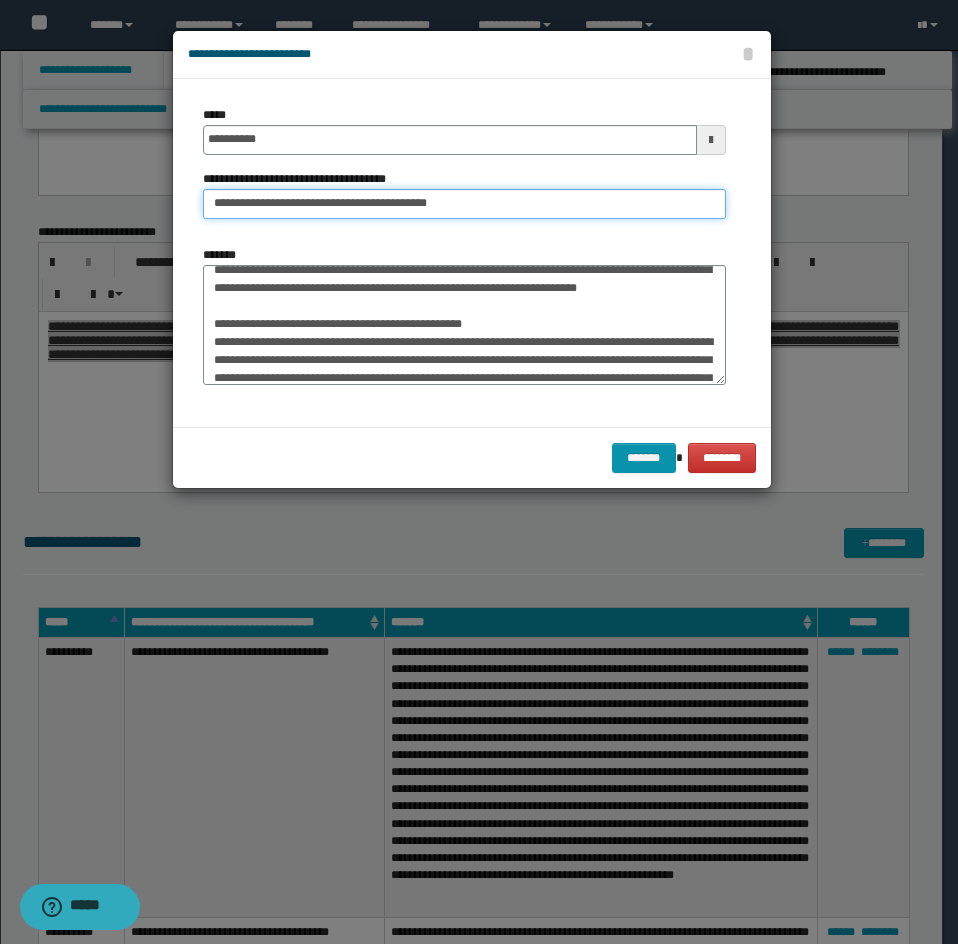 type on "**********" 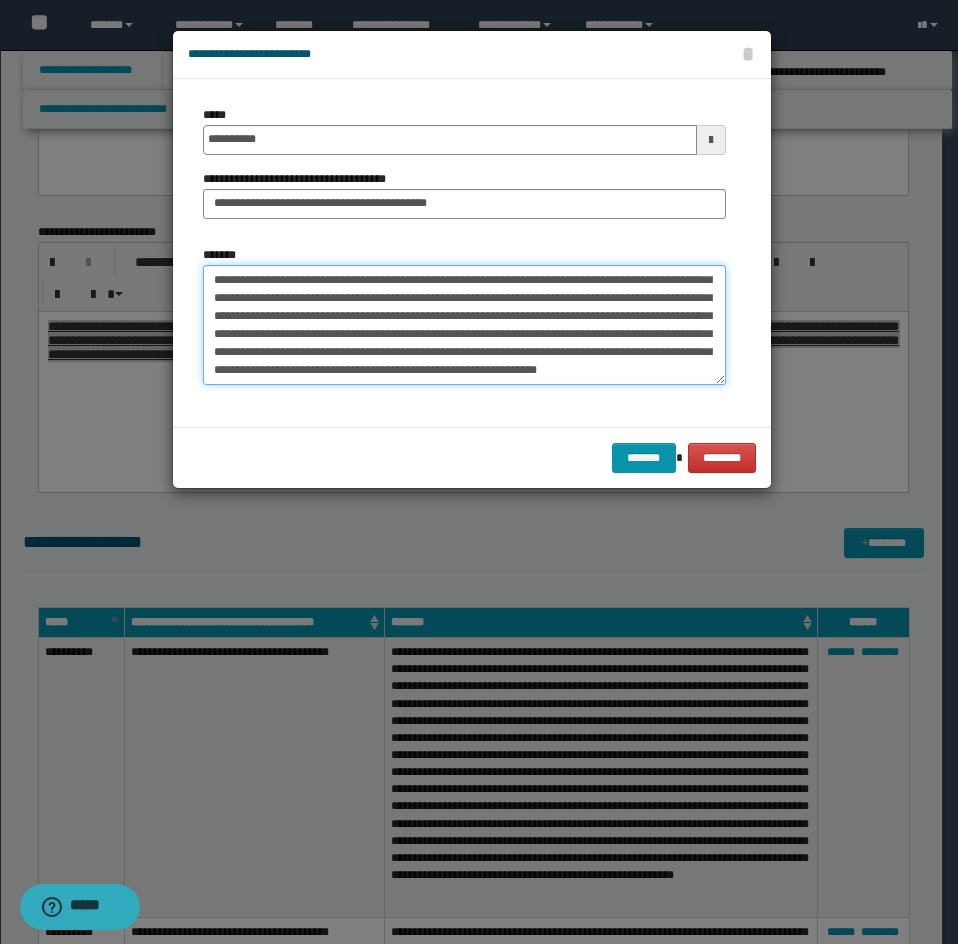 drag, startPoint x: 206, startPoint y: 340, endPoint x: 309, endPoint y: 379, distance: 110.13628 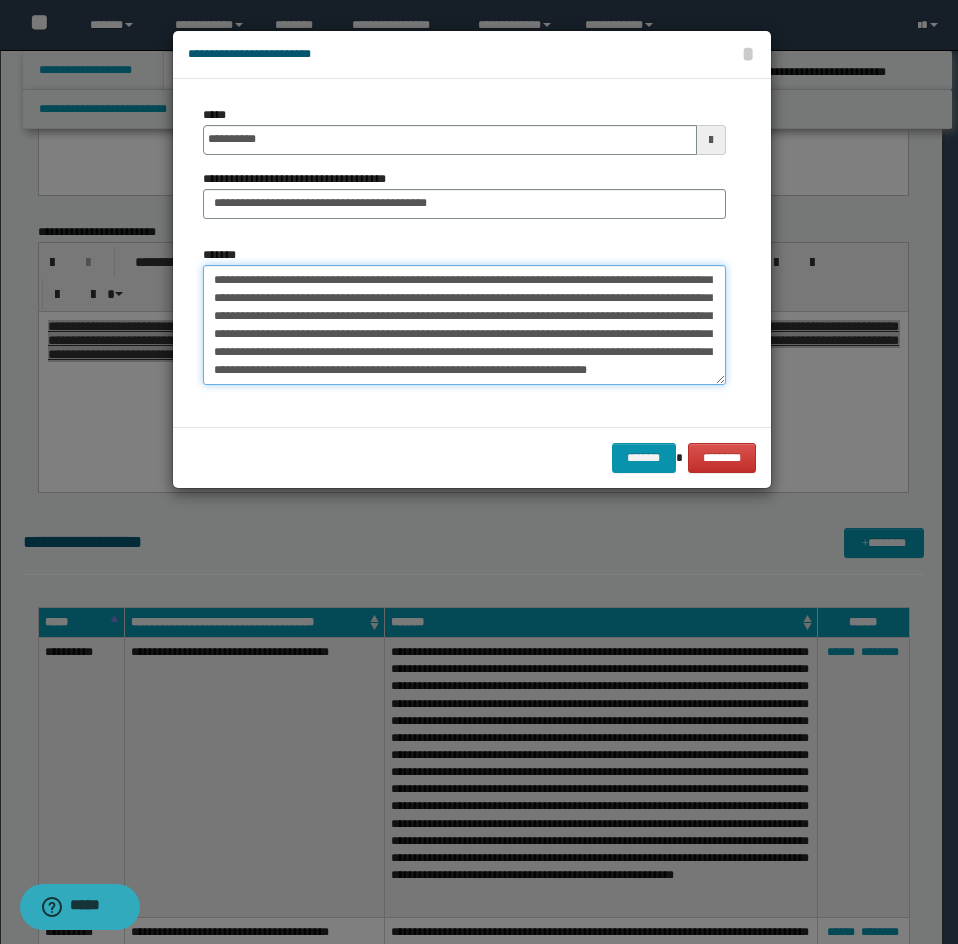 scroll, scrollTop: 0, scrollLeft: 0, axis: both 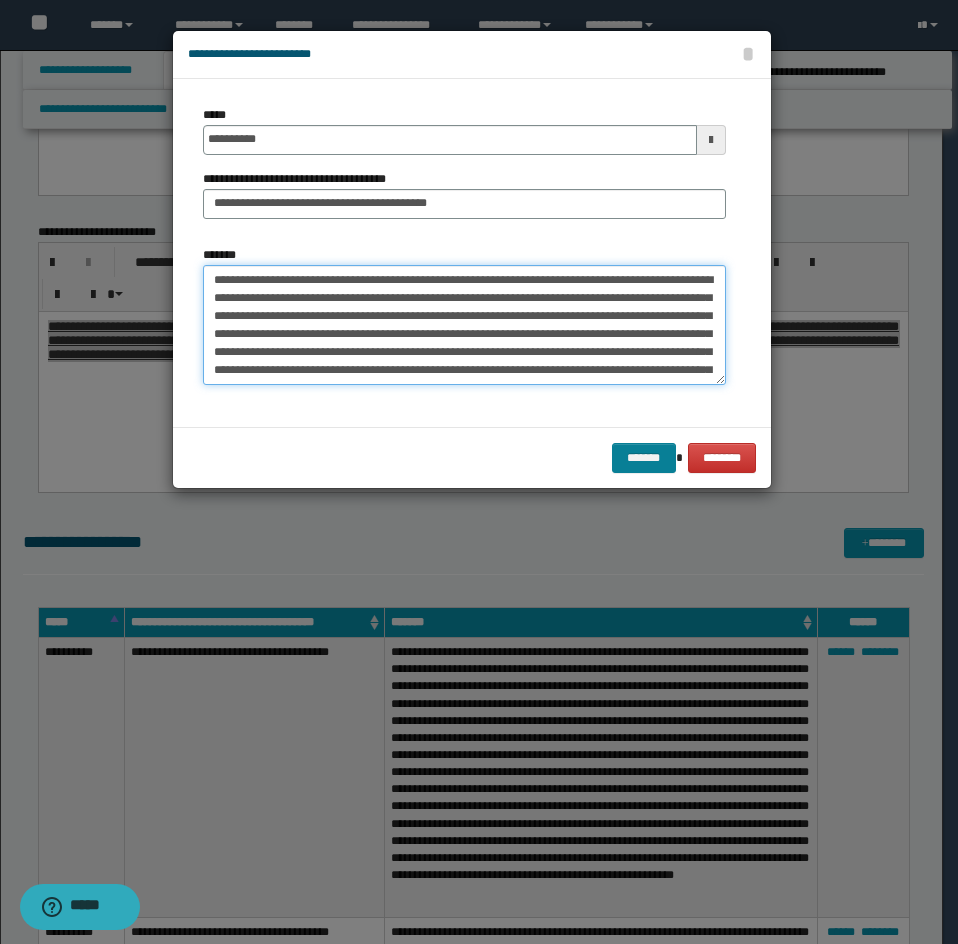 type on "**********" 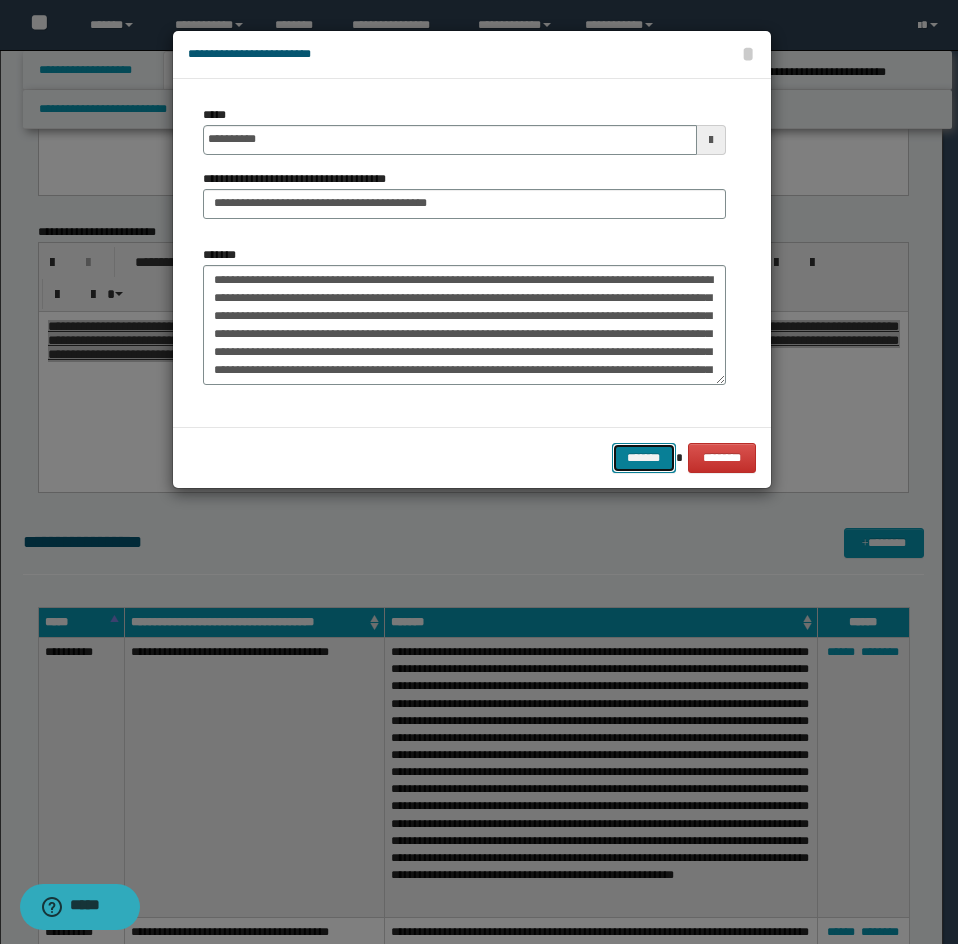 click on "*******" at bounding box center (644, 458) 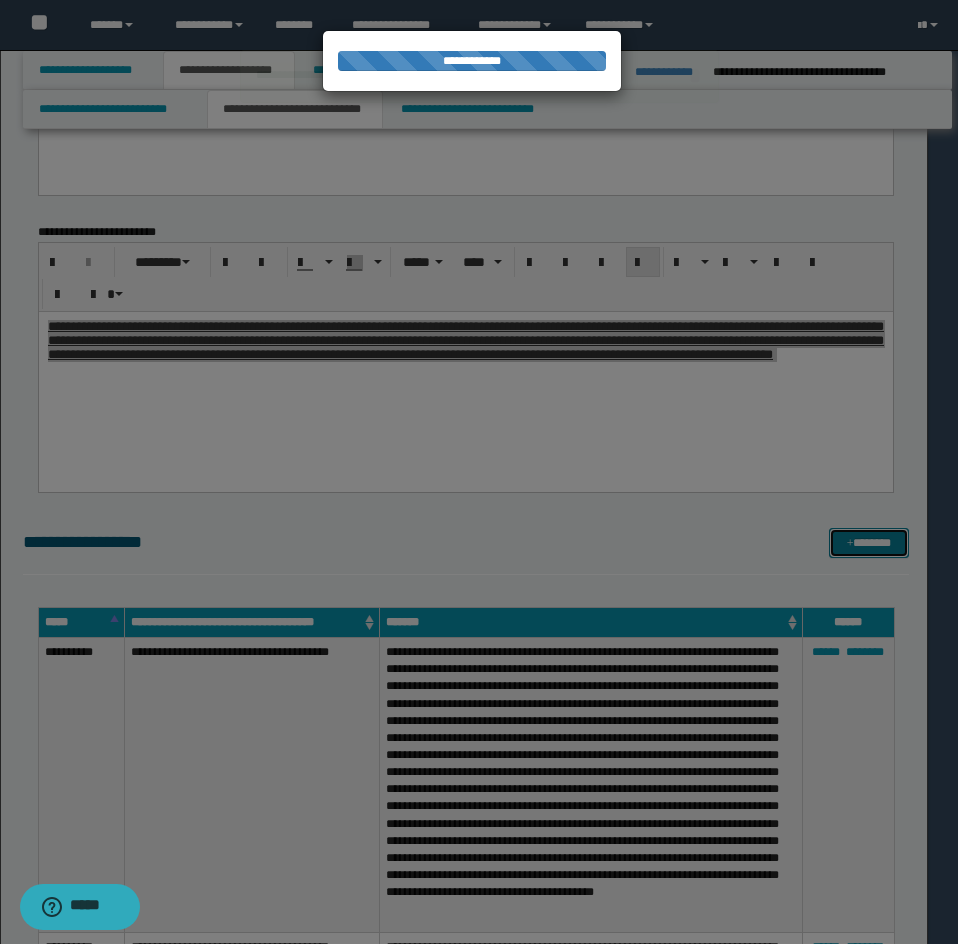 type 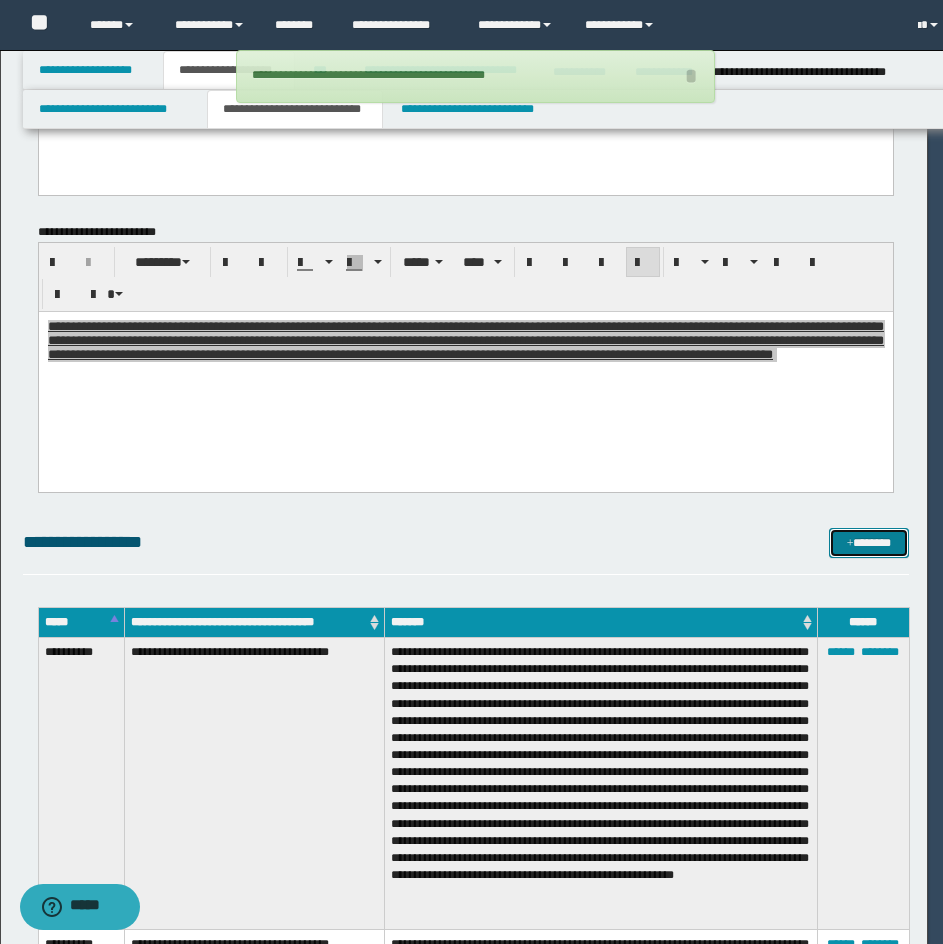 click on "*******" at bounding box center (869, 543) 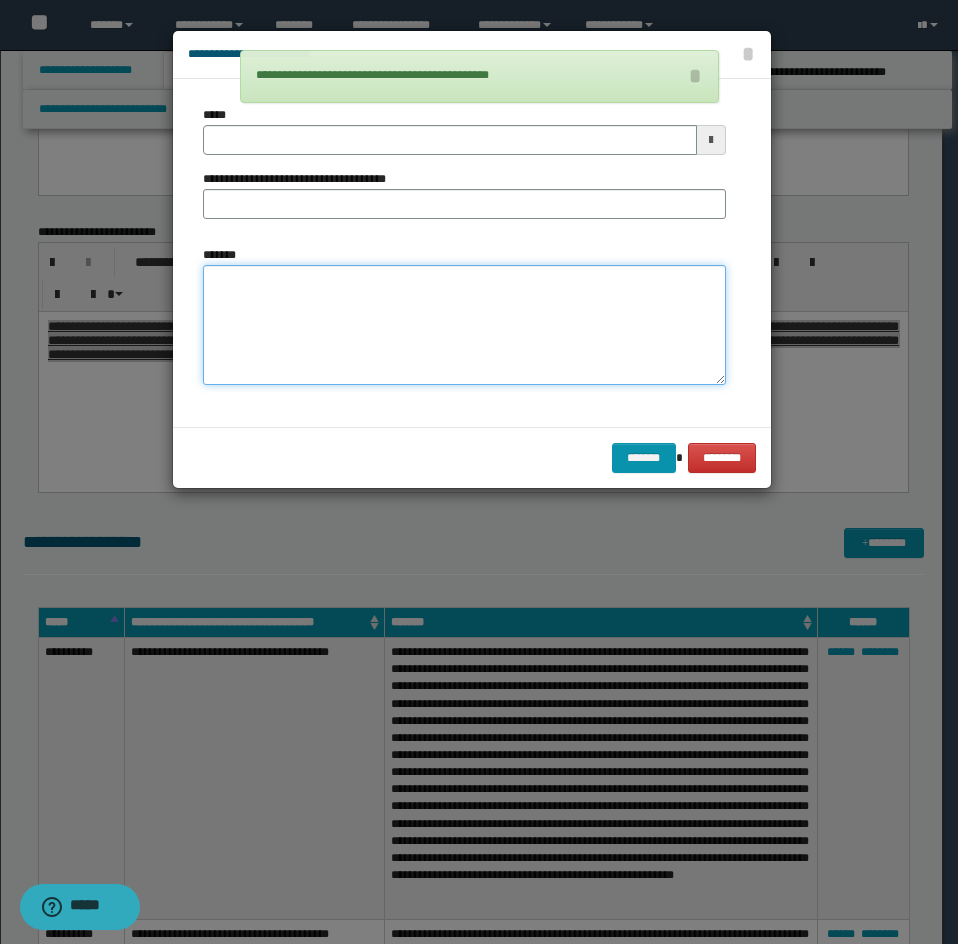 click on "*******" at bounding box center (464, 325) 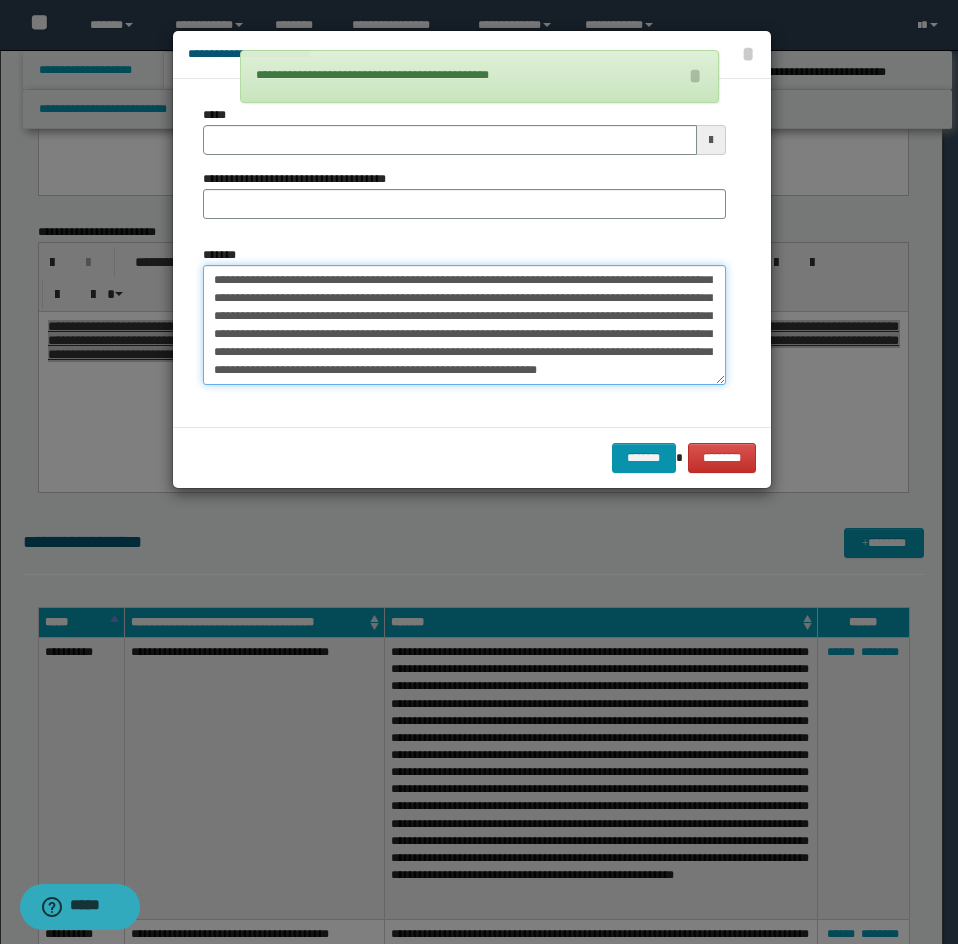 scroll, scrollTop: 0, scrollLeft: 0, axis: both 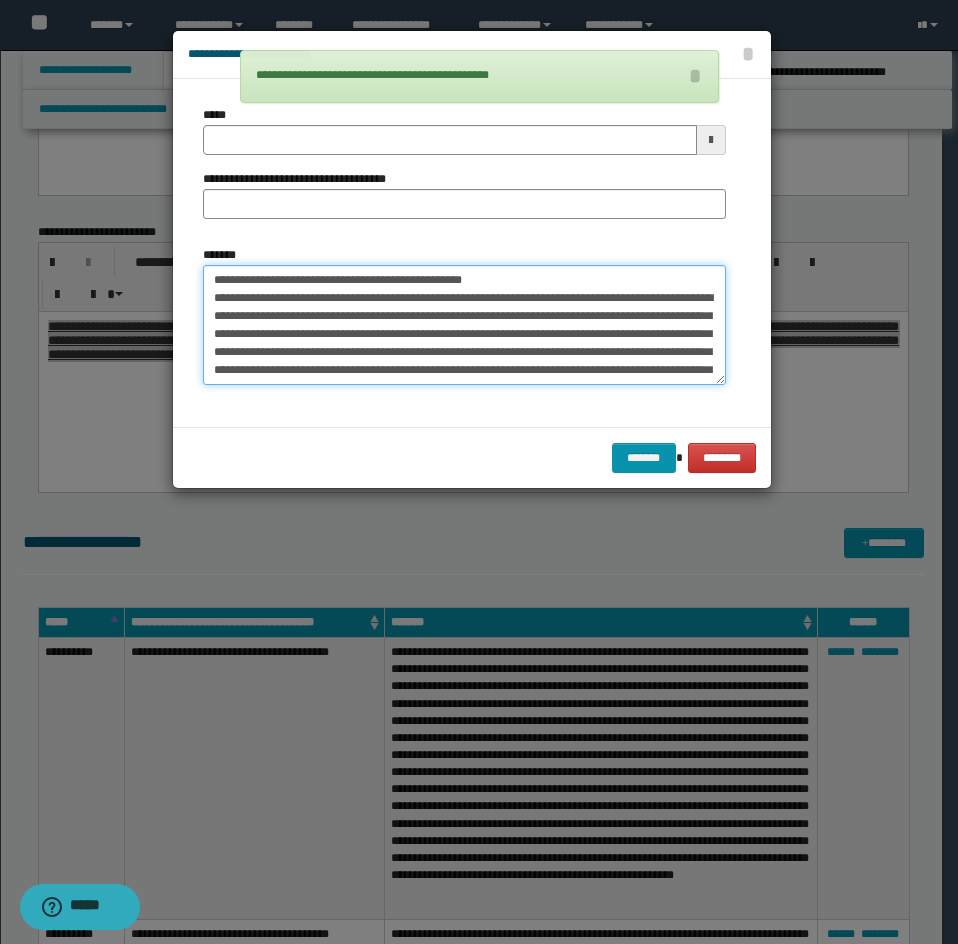 click on "*******" at bounding box center [464, 325] 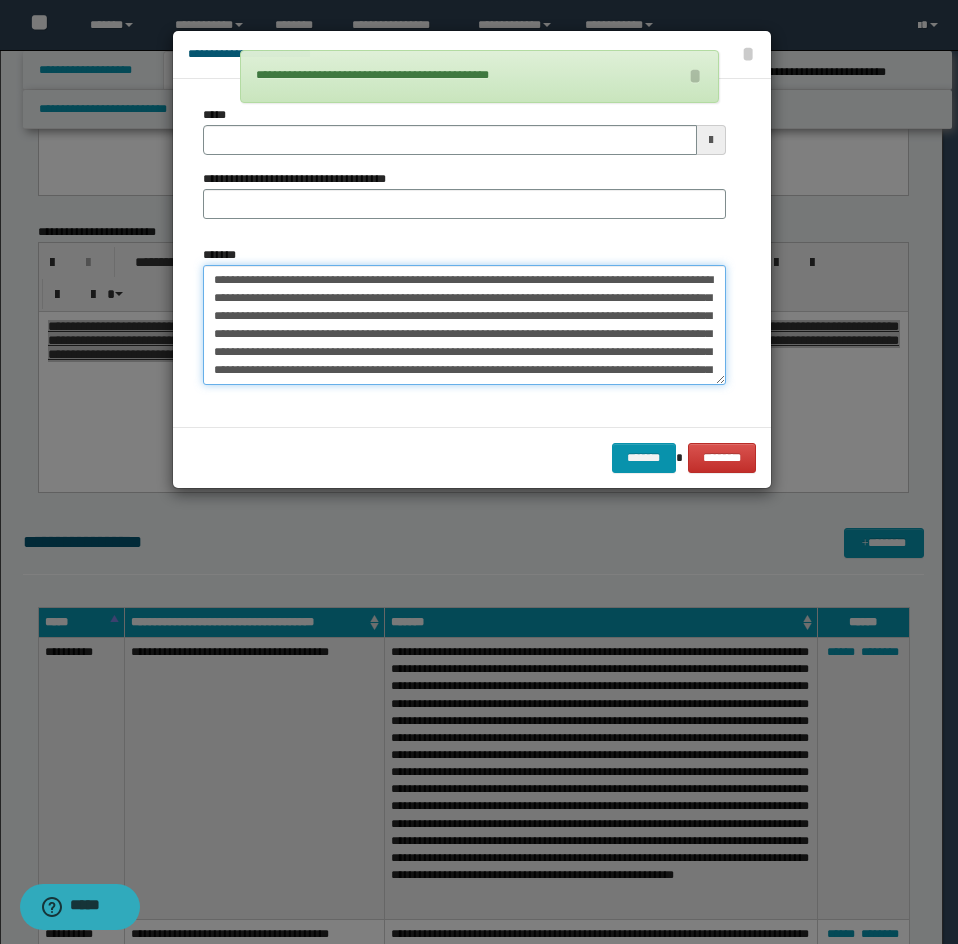 type 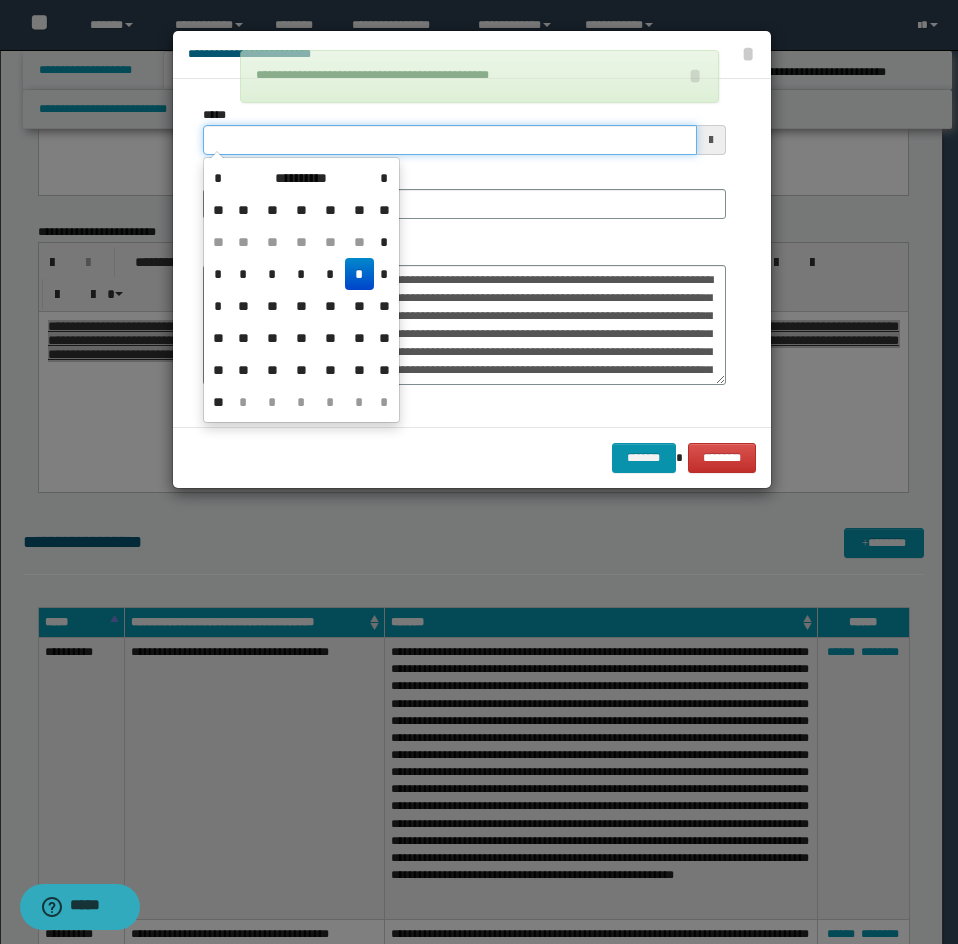 drag, startPoint x: 300, startPoint y: 134, endPoint x: 384, endPoint y: 191, distance: 101.51354 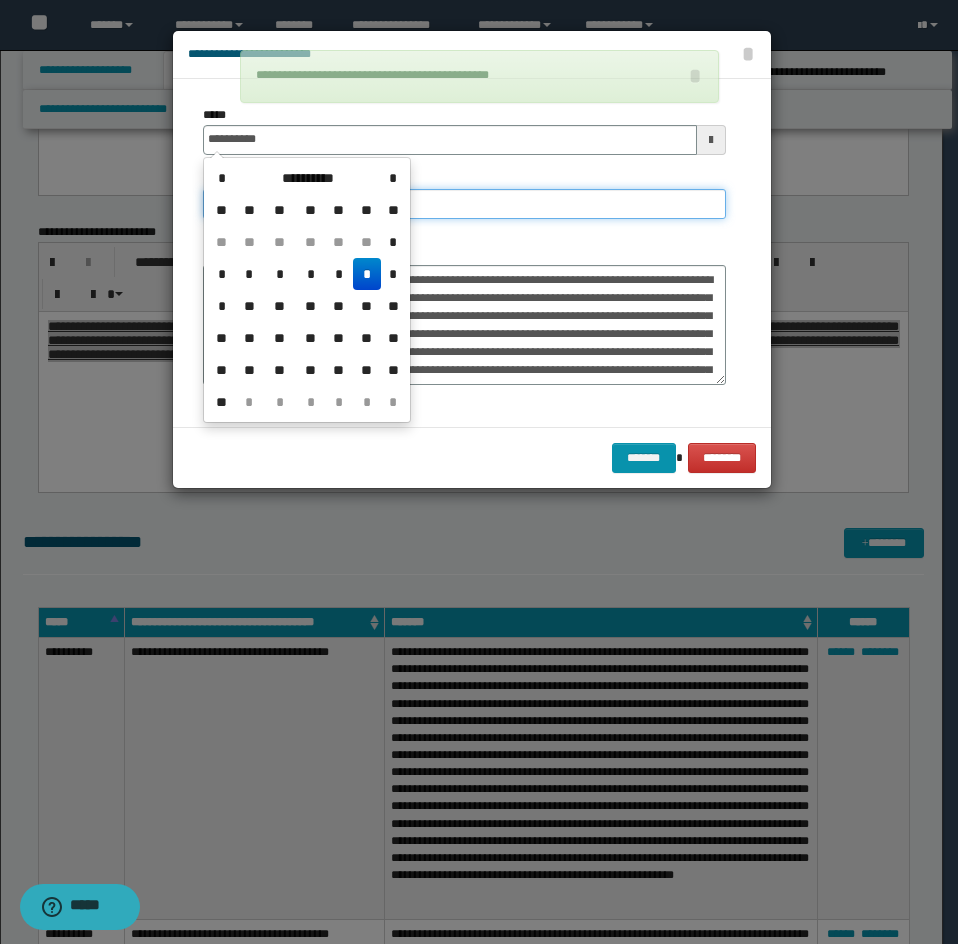 type on "**********" 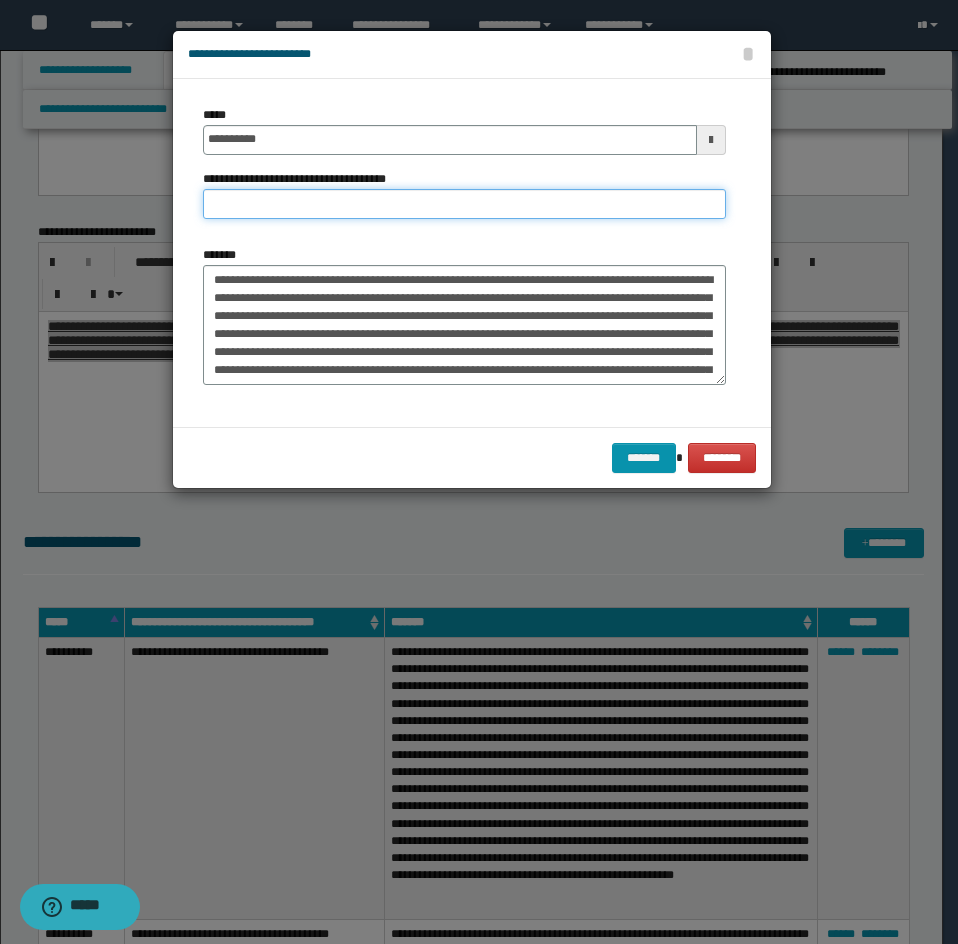 drag, startPoint x: 446, startPoint y: 215, endPoint x: 459, endPoint y: 217, distance: 13.152946 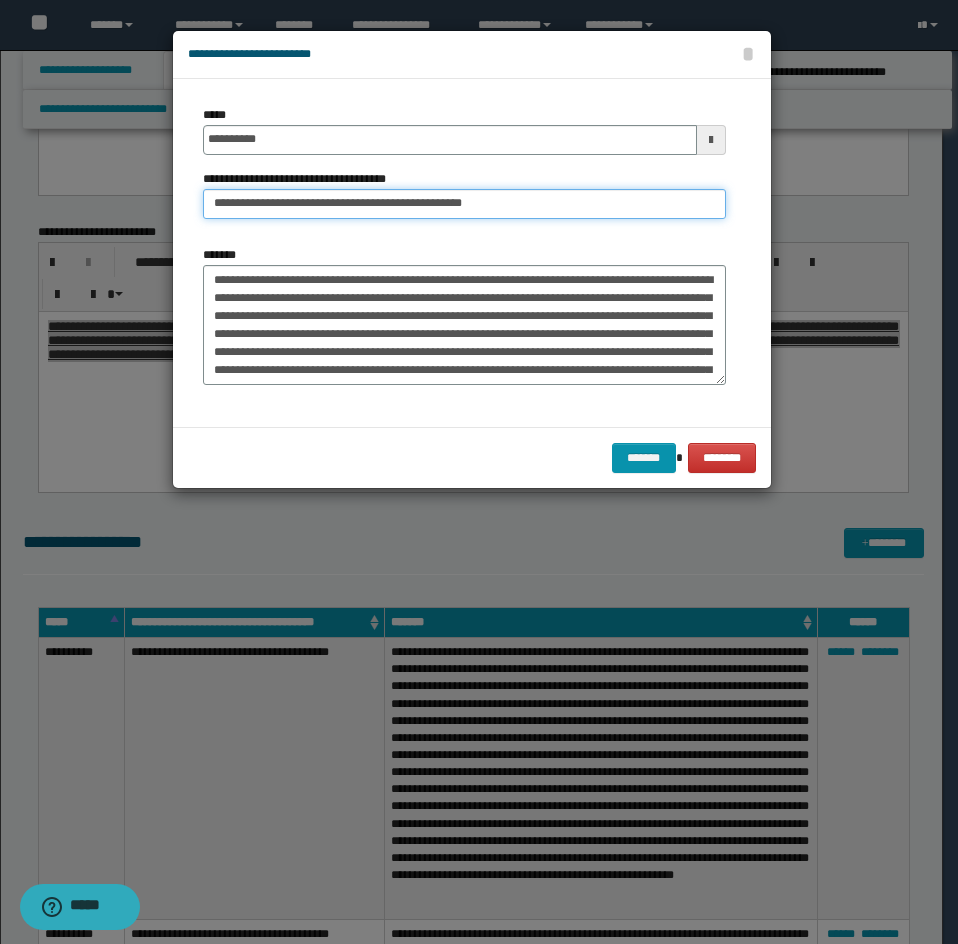 drag, startPoint x: 280, startPoint y: 204, endPoint x: 72, endPoint y: 225, distance: 209.0574 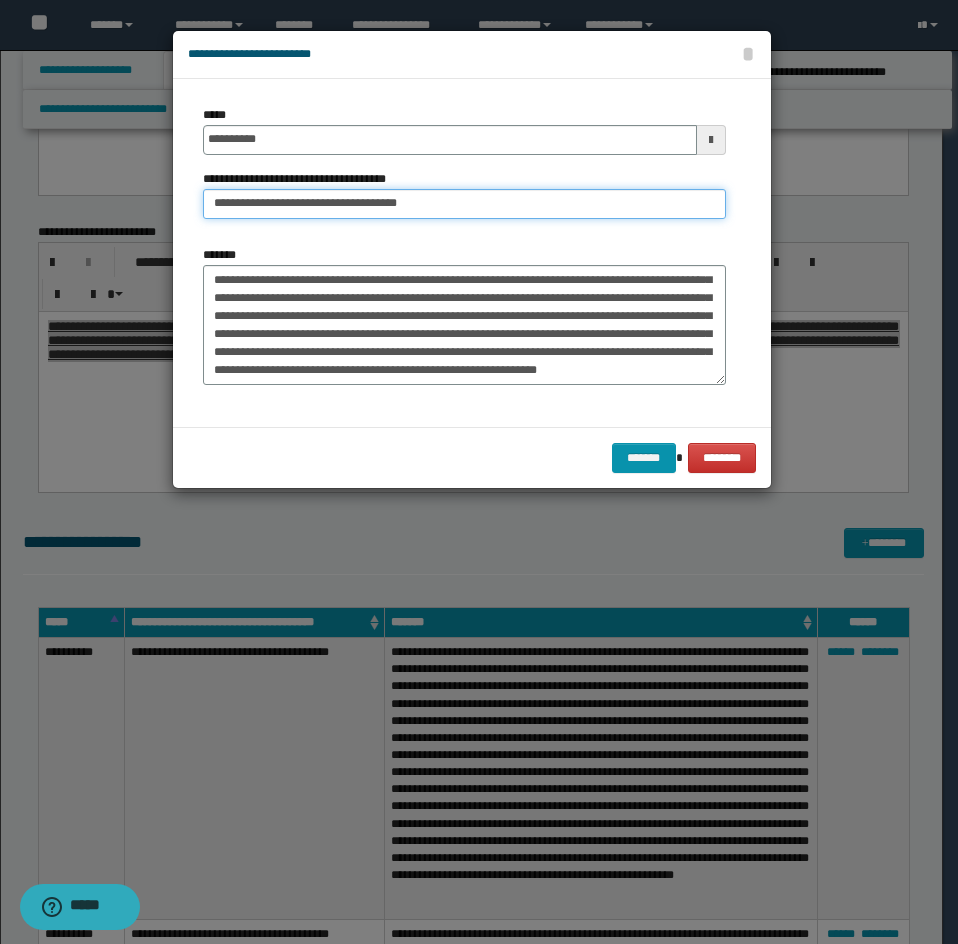 scroll, scrollTop: 288, scrollLeft: 0, axis: vertical 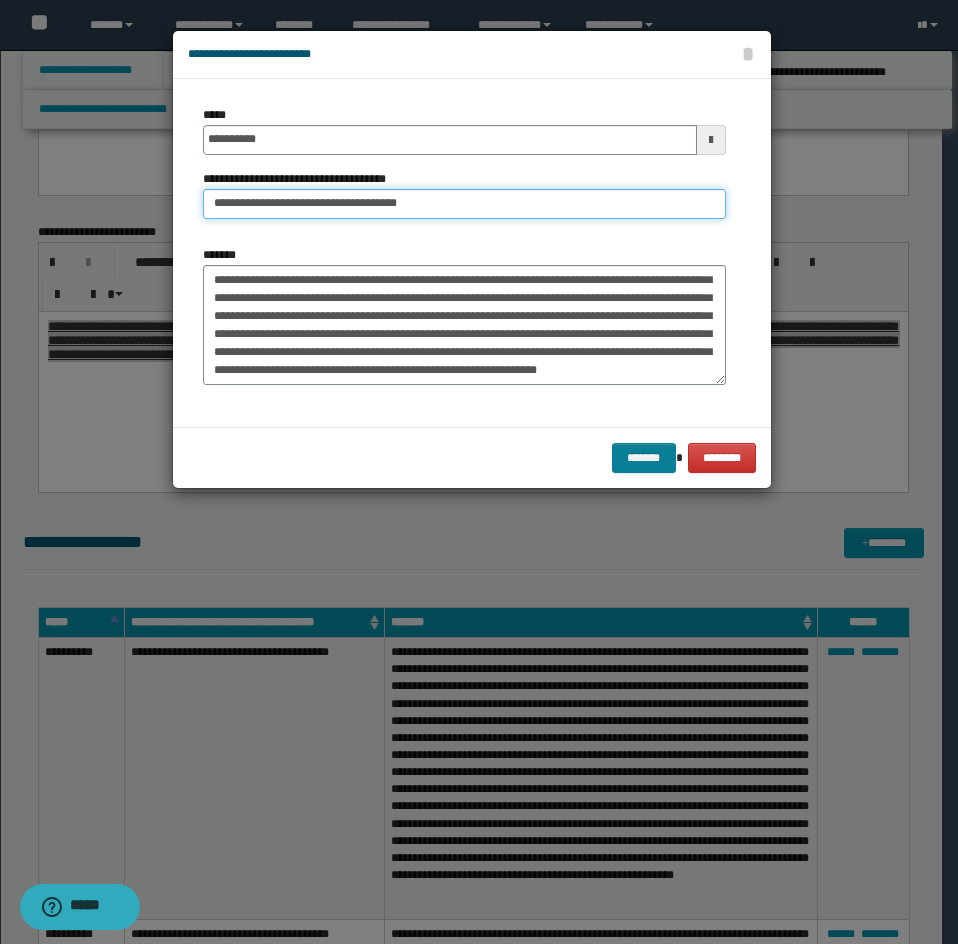 type on "**********" 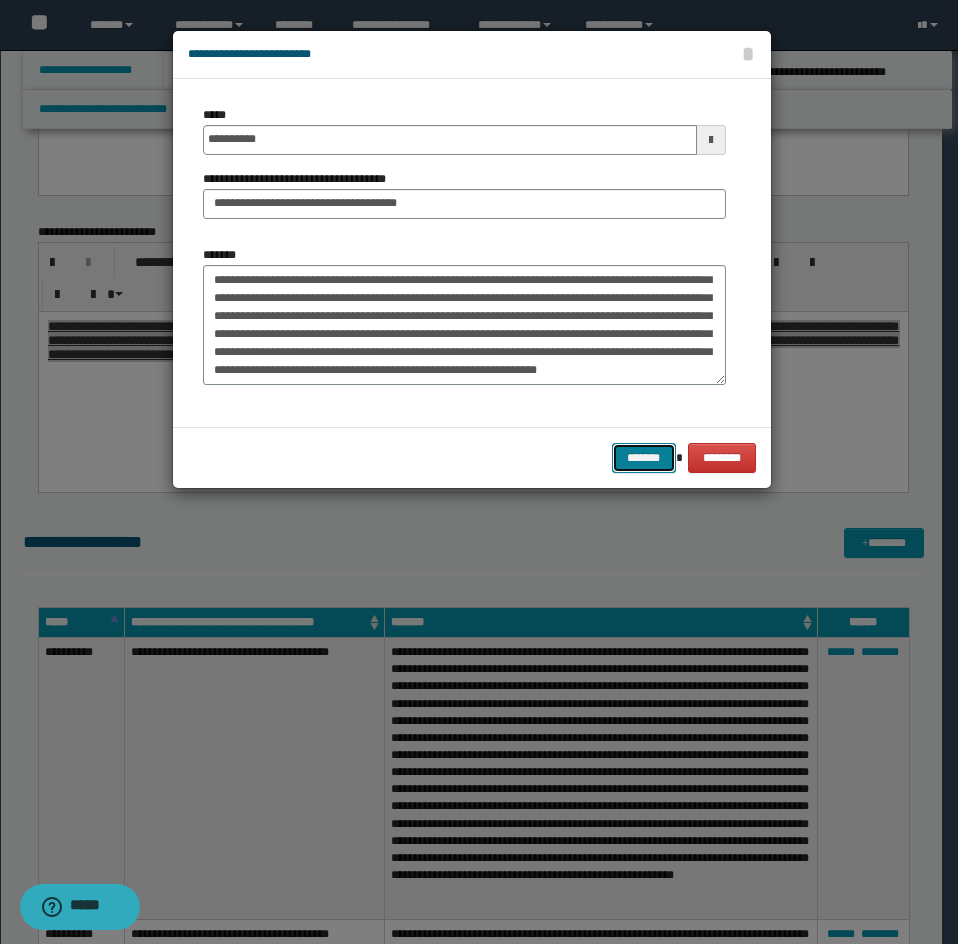 click on "*******" at bounding box center [644, 458] 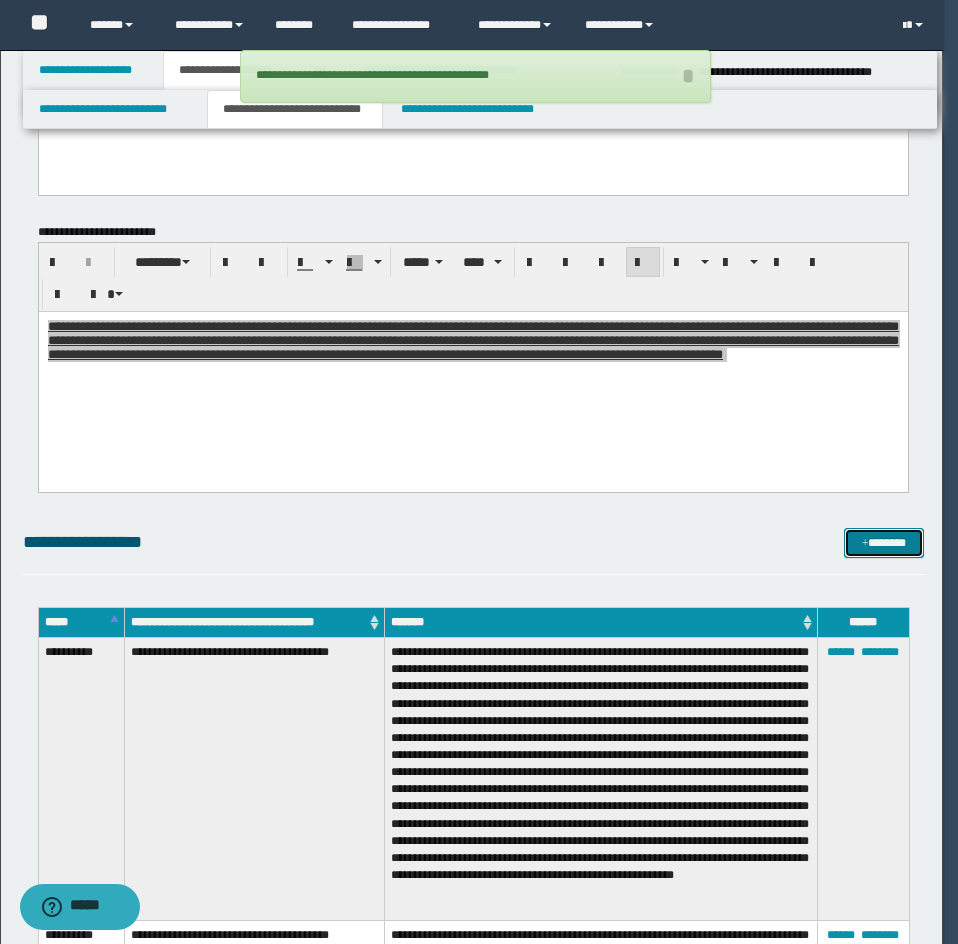 click on "*******" at bounding box center (884, 543) 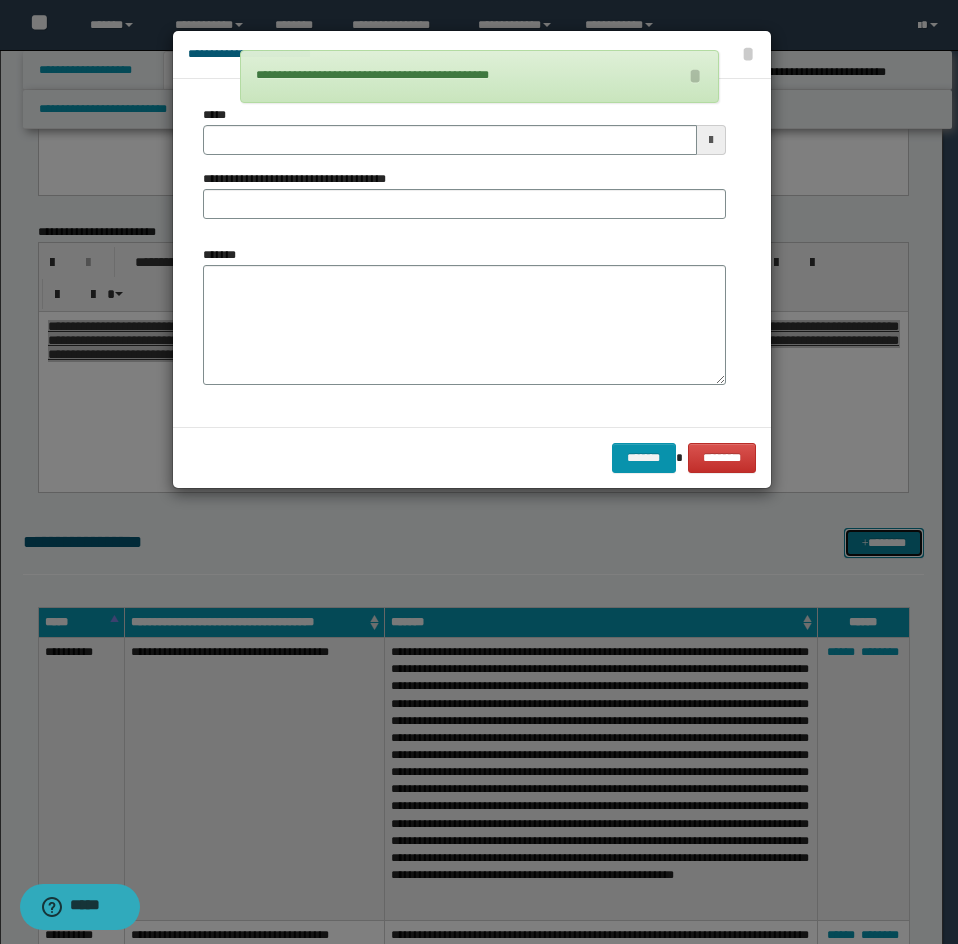 scroll, scrollTop: 0, scrollLeft: 0, axis: both 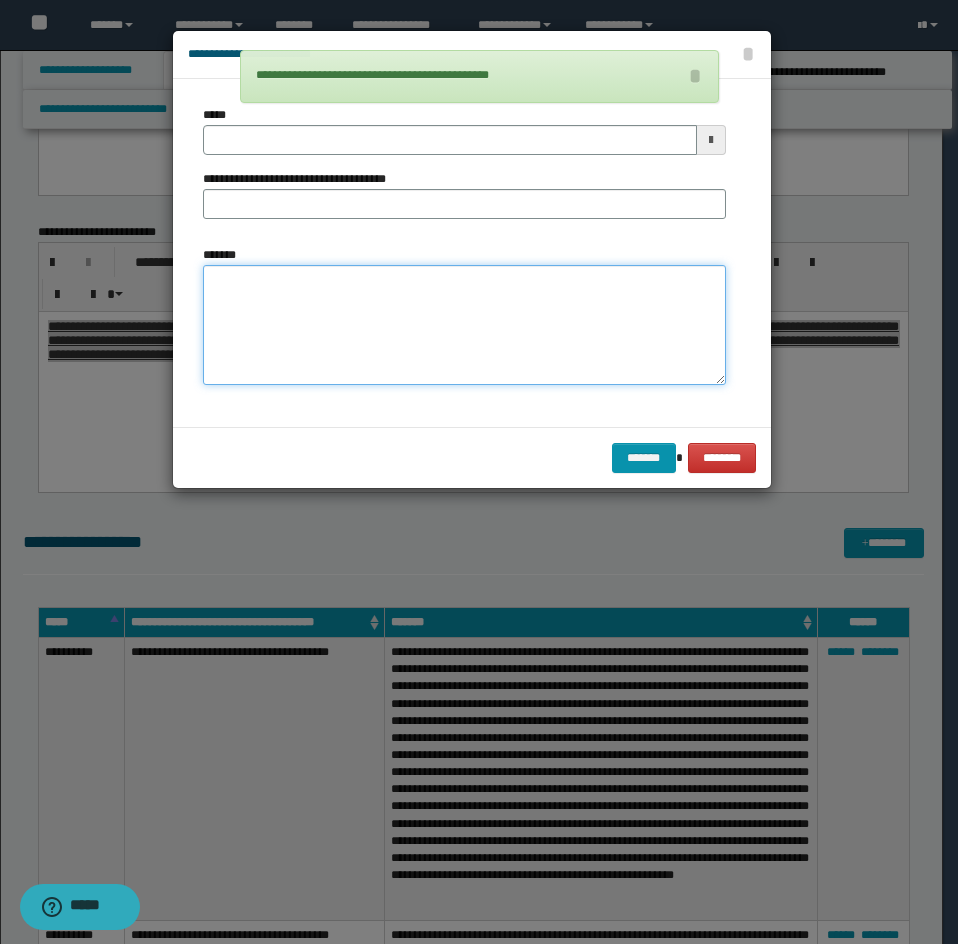 click on "*******" at bounding box center (464, 325) 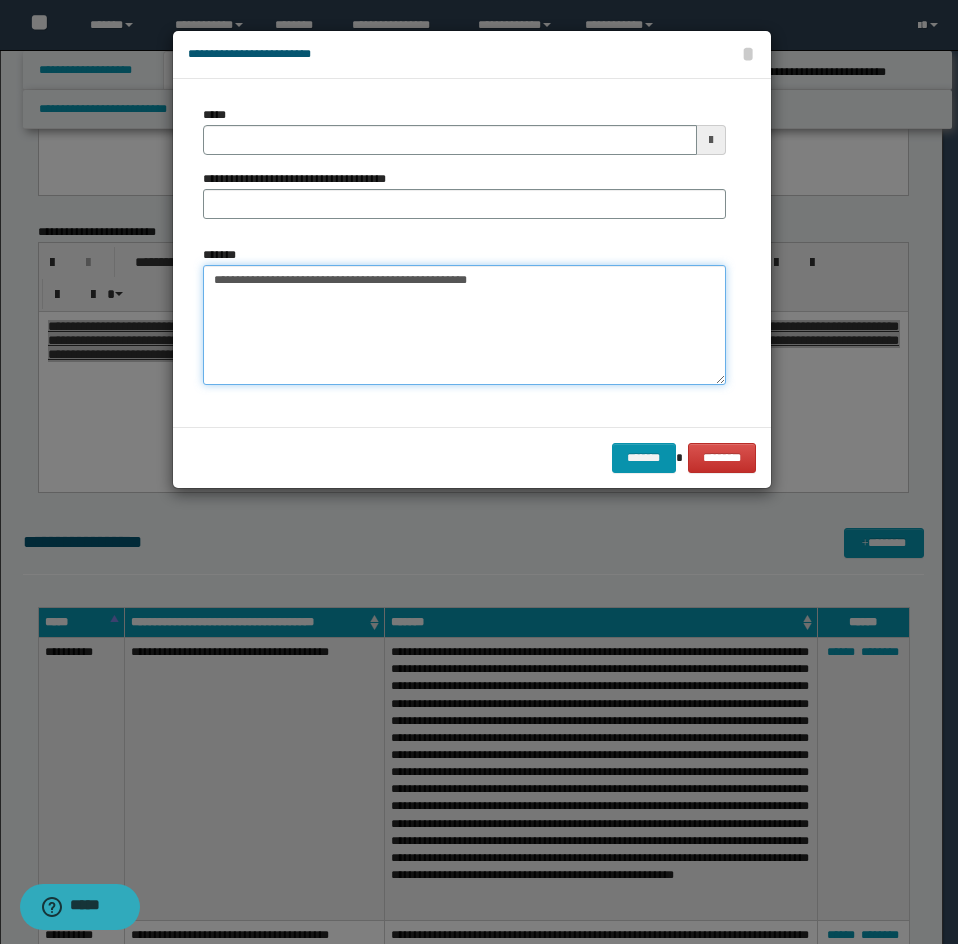 click on "**********" at bounding box center (464, 325) 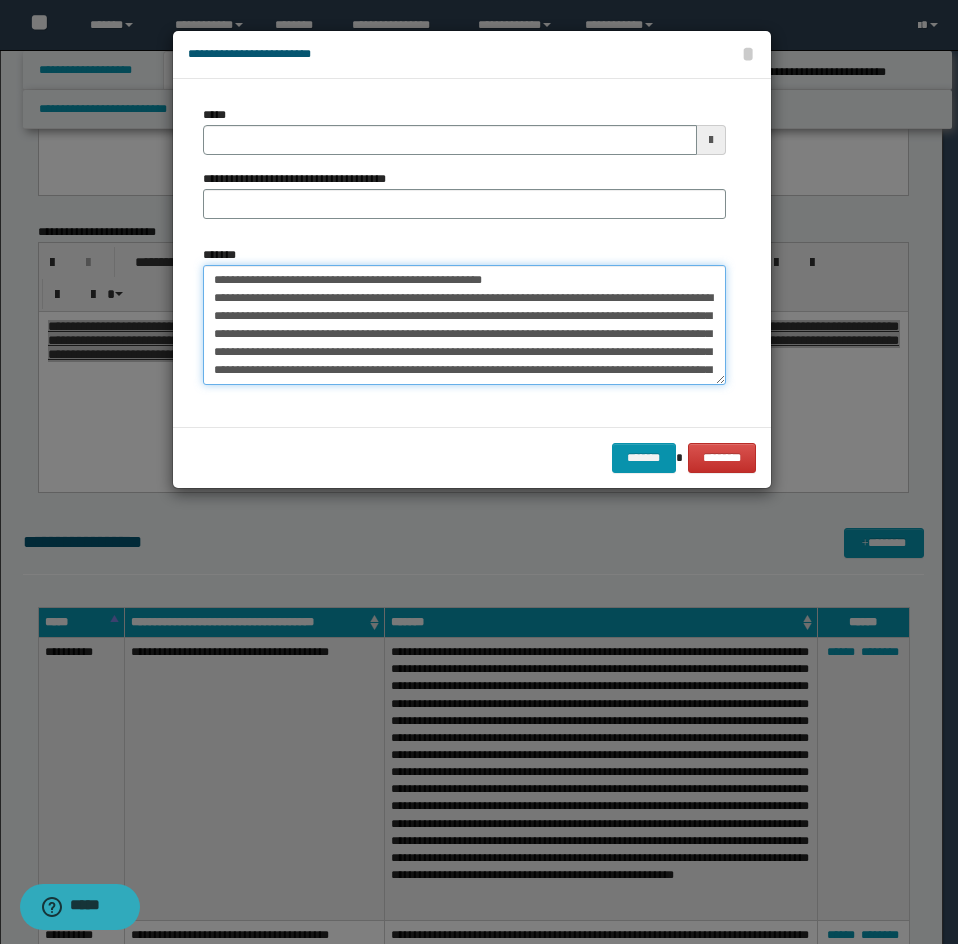 click on "*******" at bounding box center (464, 325) 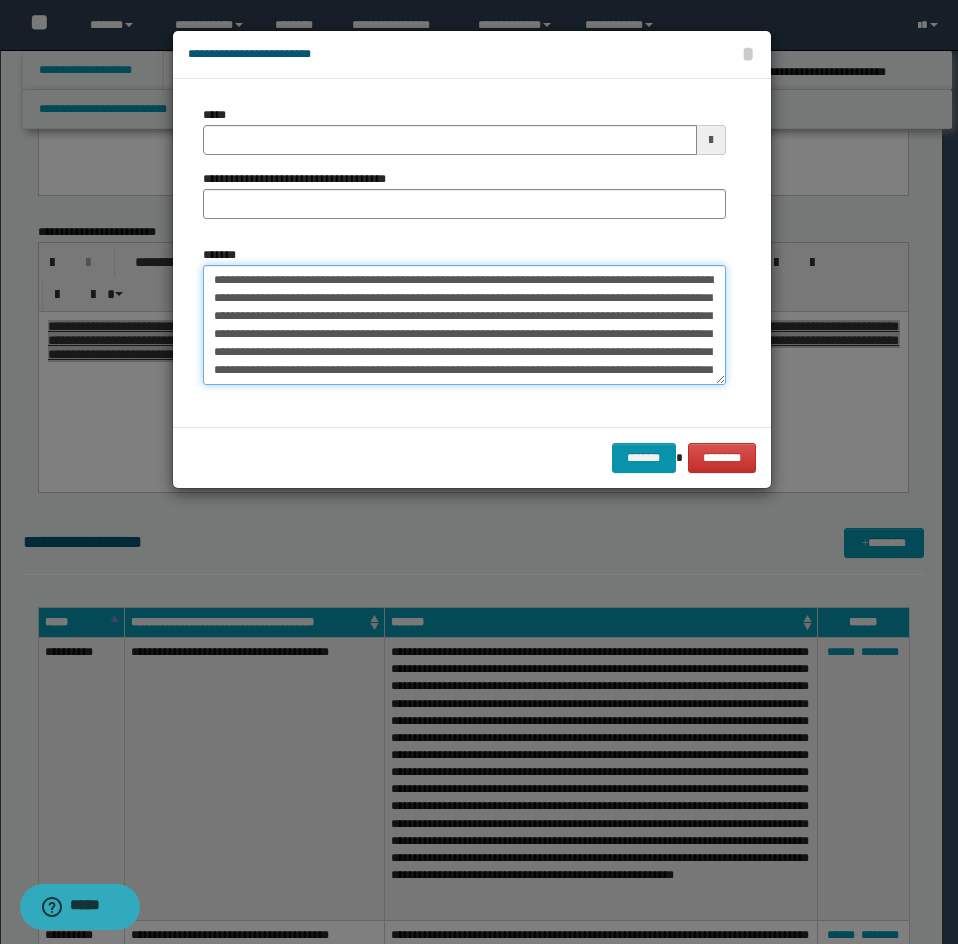 type on "**********" 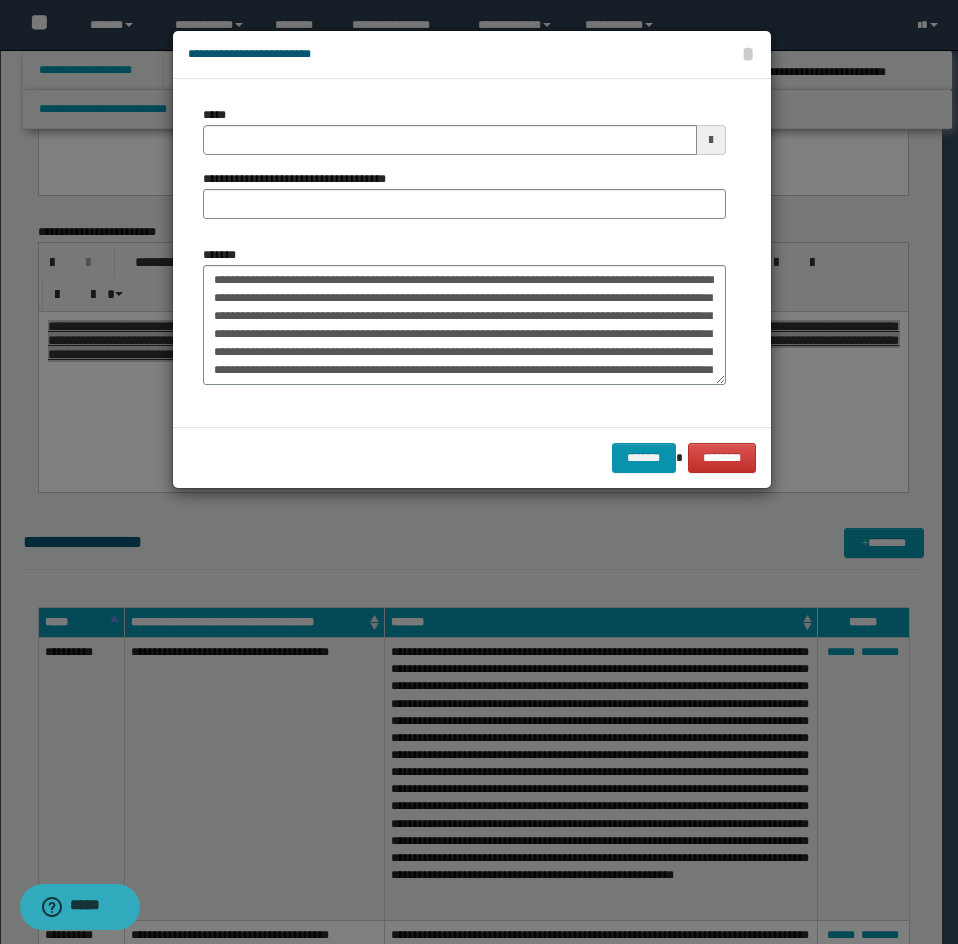 drag, startPoint x: 304, startPoint y: 159, endPoint x: 298, endPoint y: 150, distance: 10.816654 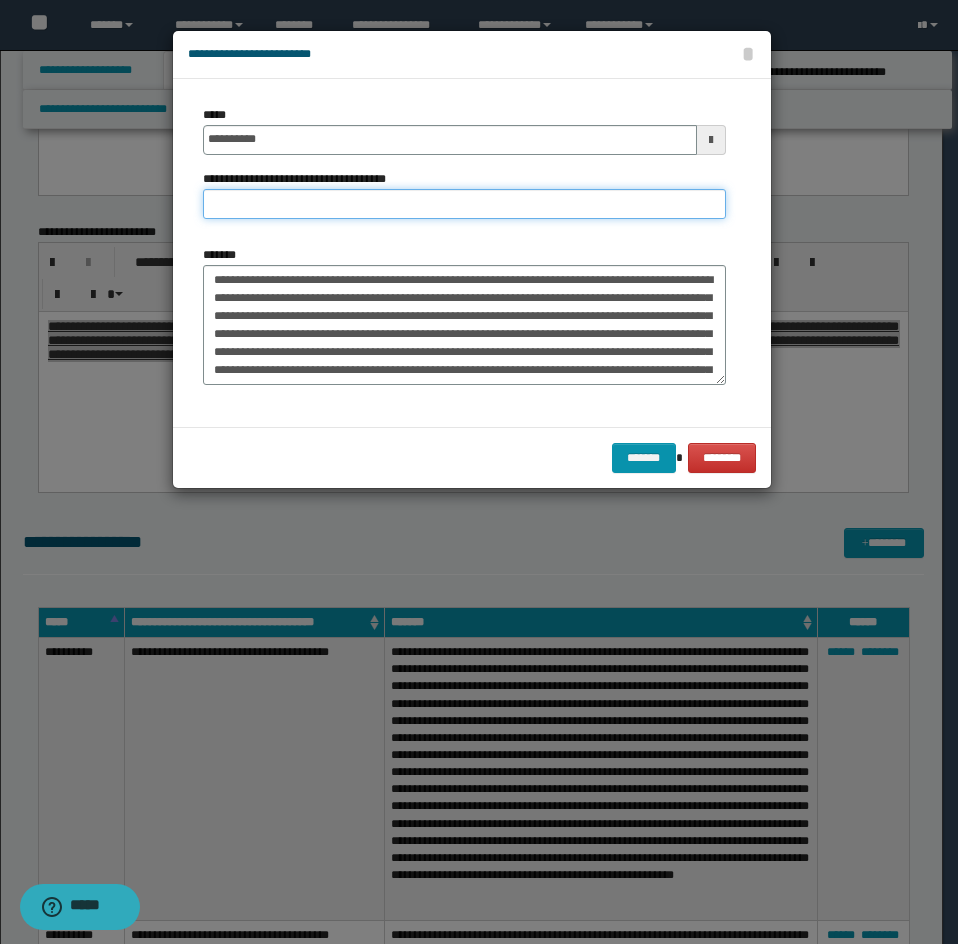 drag, startPoint x: 370, startPoint y: 192, endPoint x: 355, endPoint y: 194, distance: 15.132746 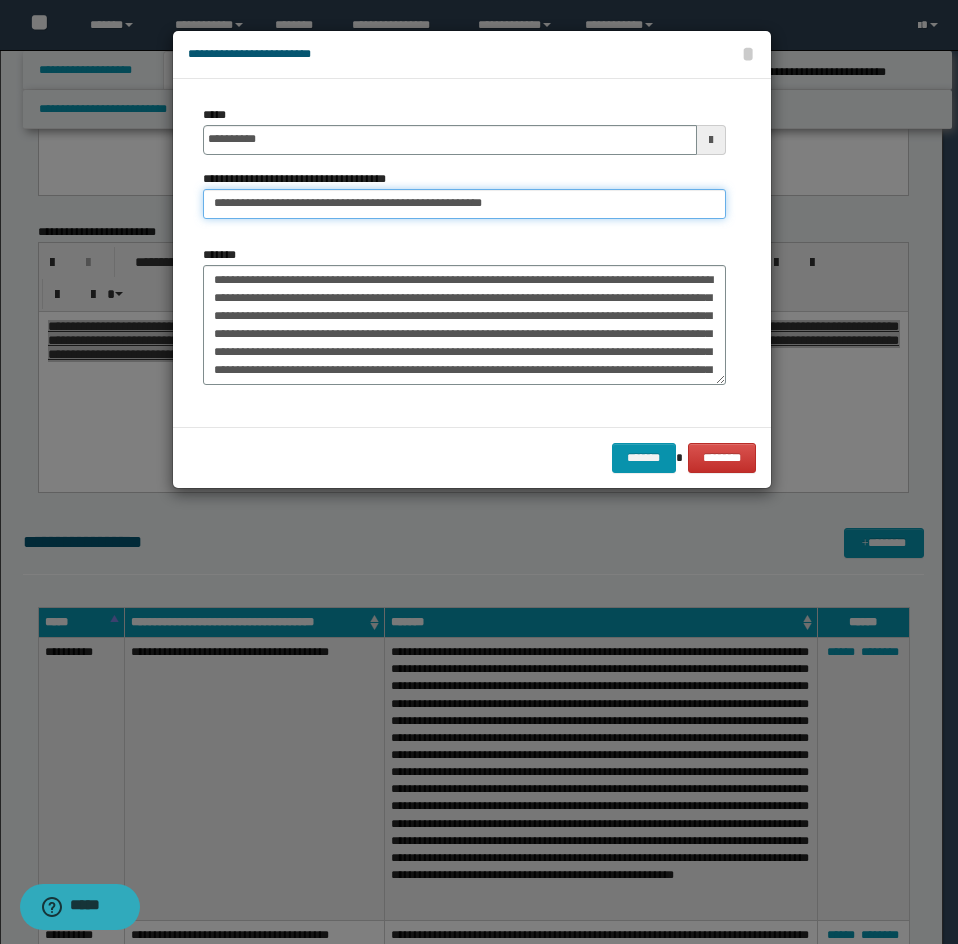 drag, startPoint x: 276, startPoint y: 202, endPoint x: 153, endPoint y: 227, distance: 125.51494 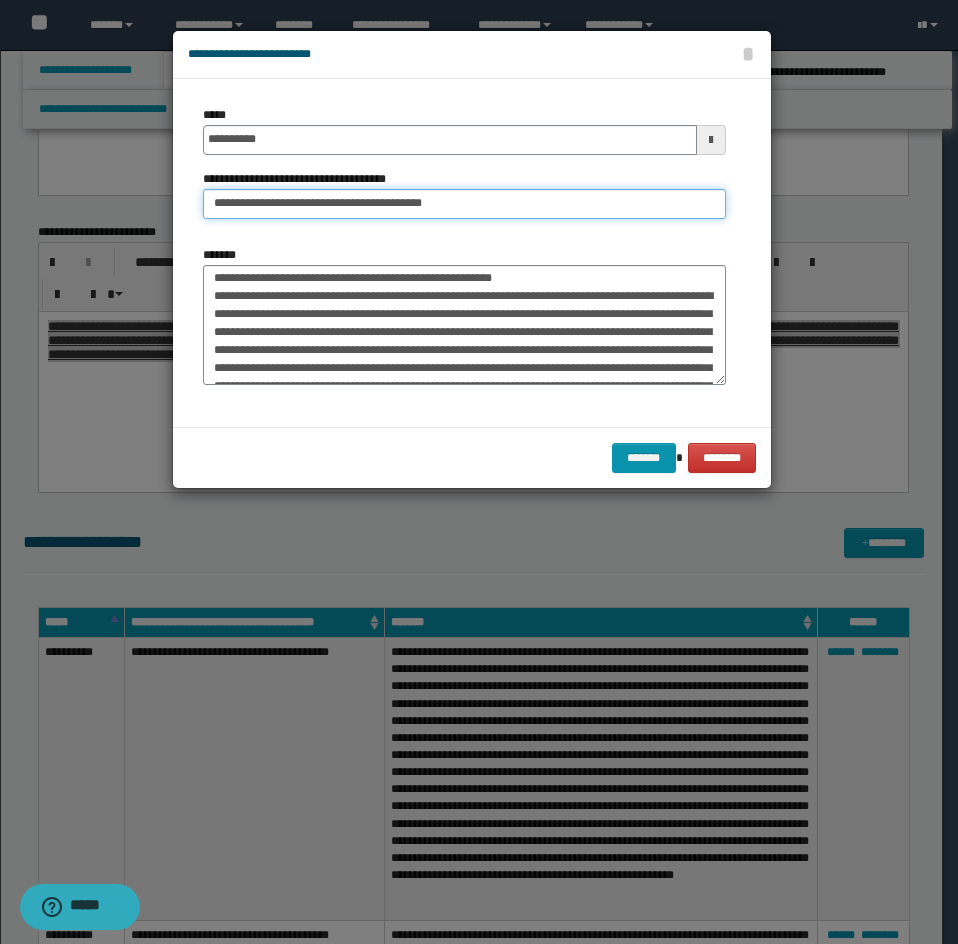 type on "**********" 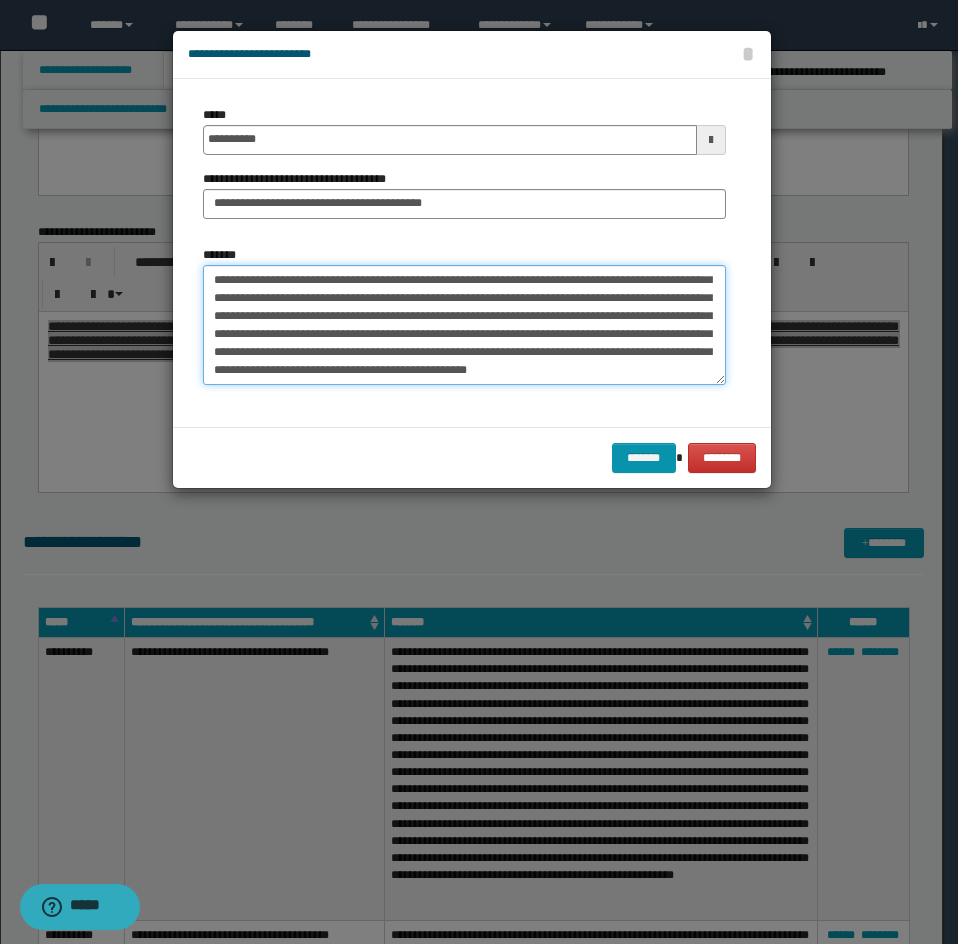 drag, startPoint x: 211, startPoint y: 290, endPoint x: 336, endPoint y: 386, distance: 157.61028 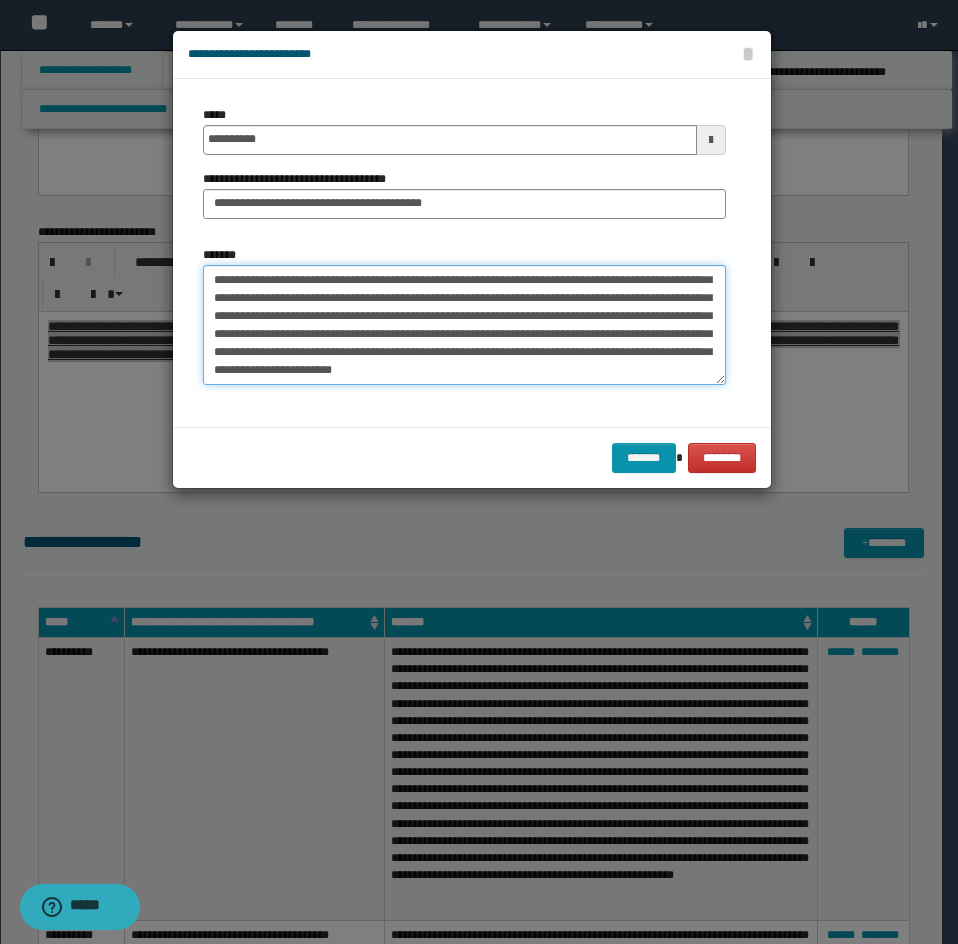 scroll, scrollTop: 126, scrollLeft: 0, axis: vertical 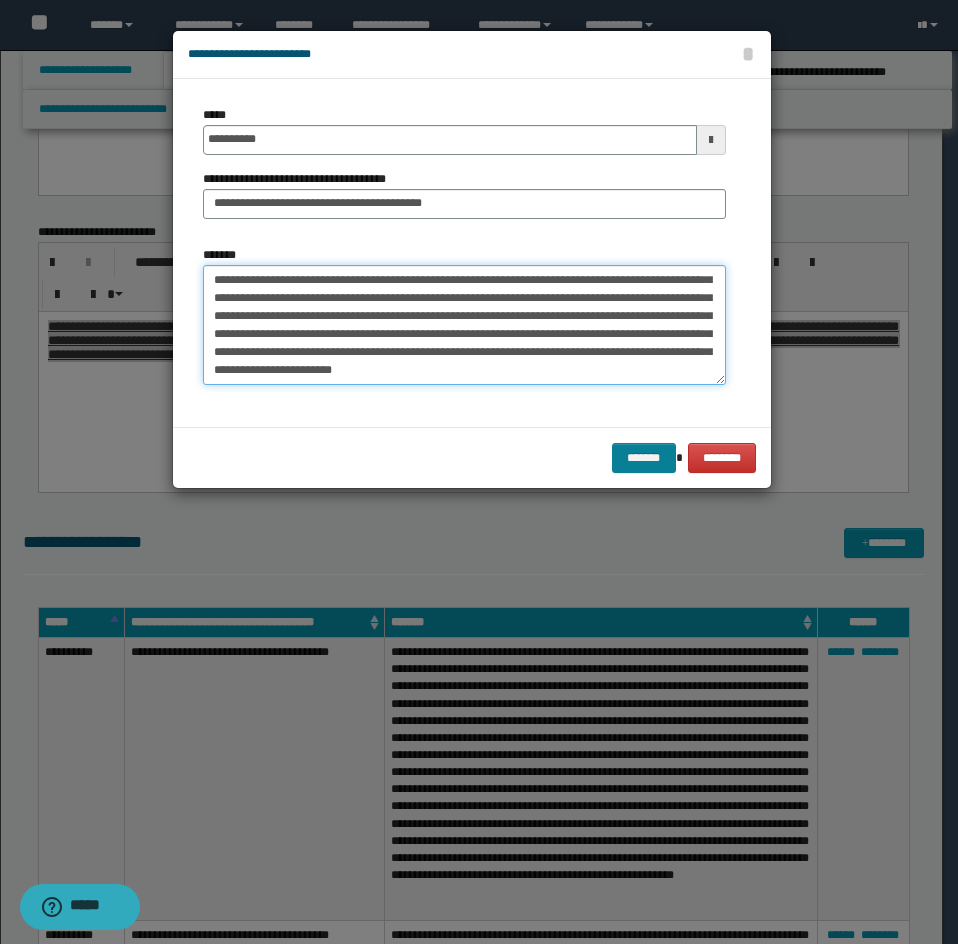 type on "**********" 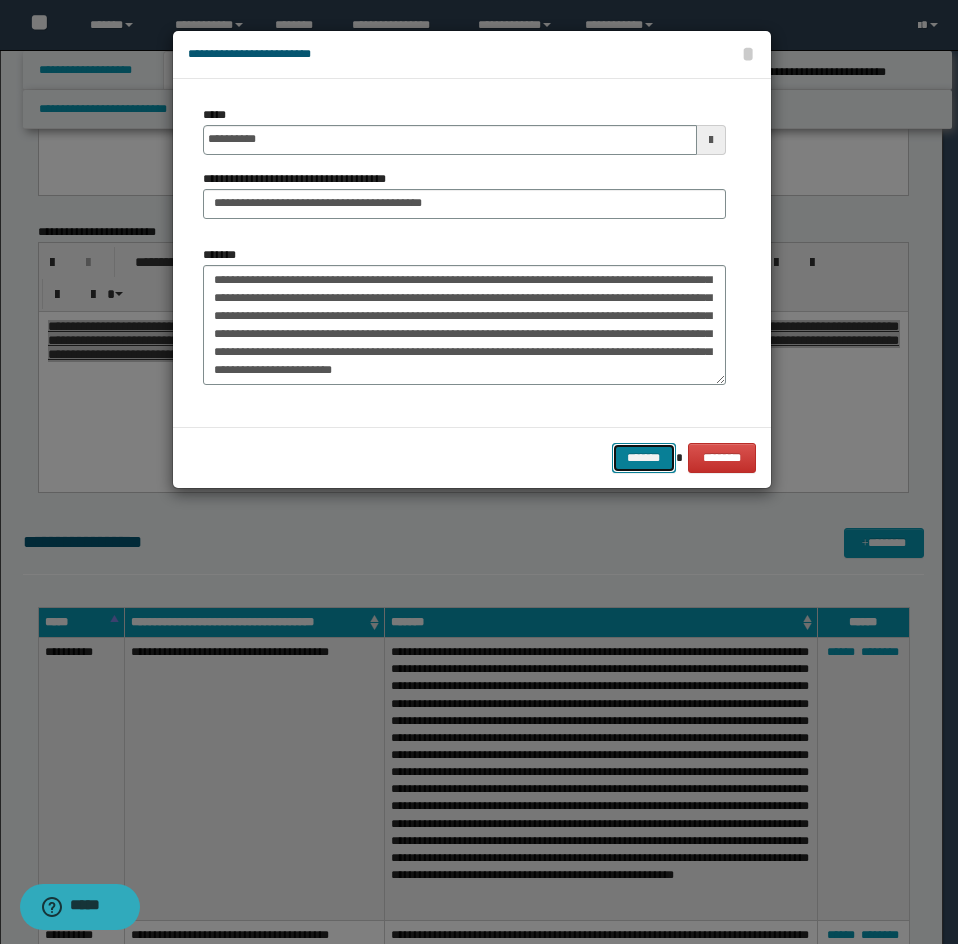click on "*******" at bounding box center (644, 458) 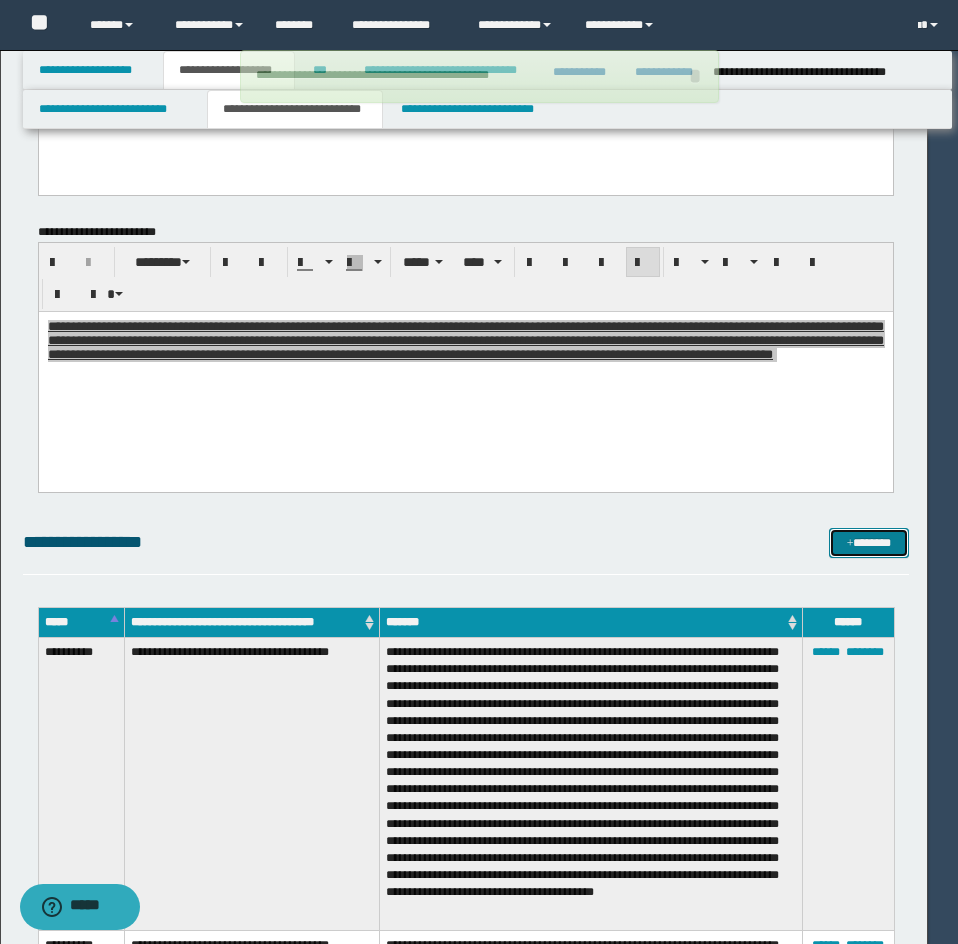 type 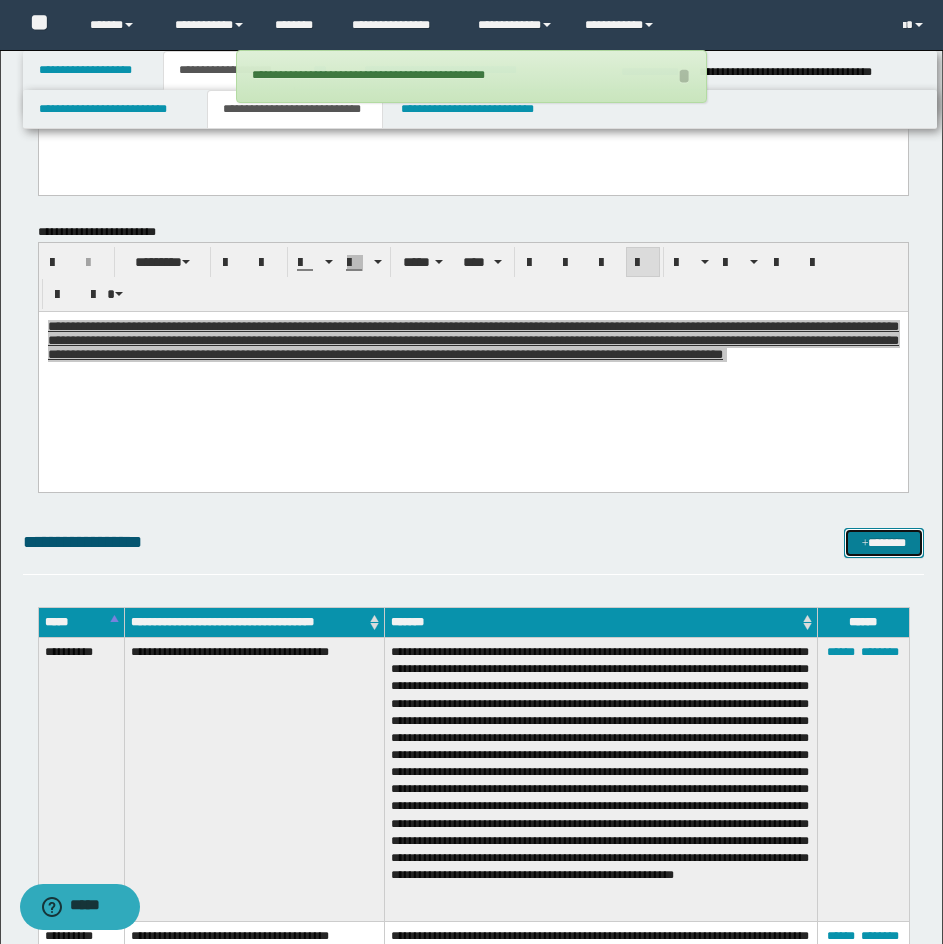 click on "*******" at bounding box center [884, 543] 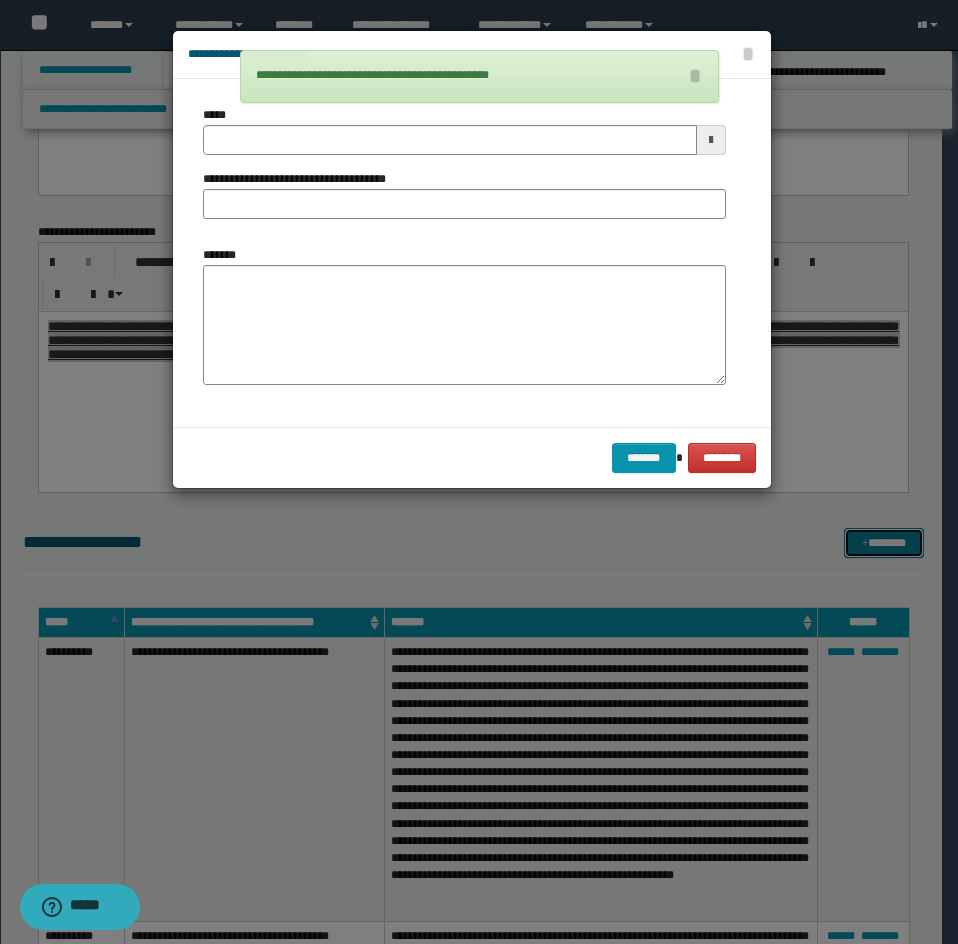 scroll, scrollTop: 0, scrollLeft: 0, axis: both 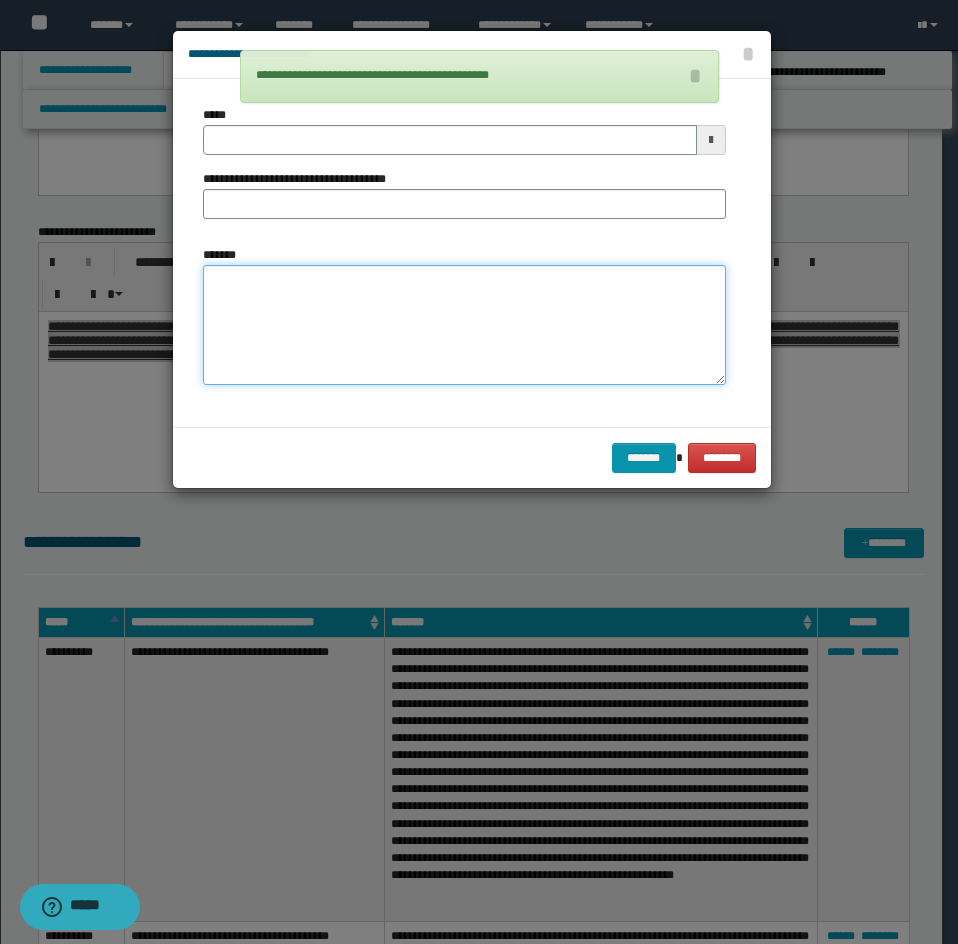 click on "*******" at bounding box center (464, 325) 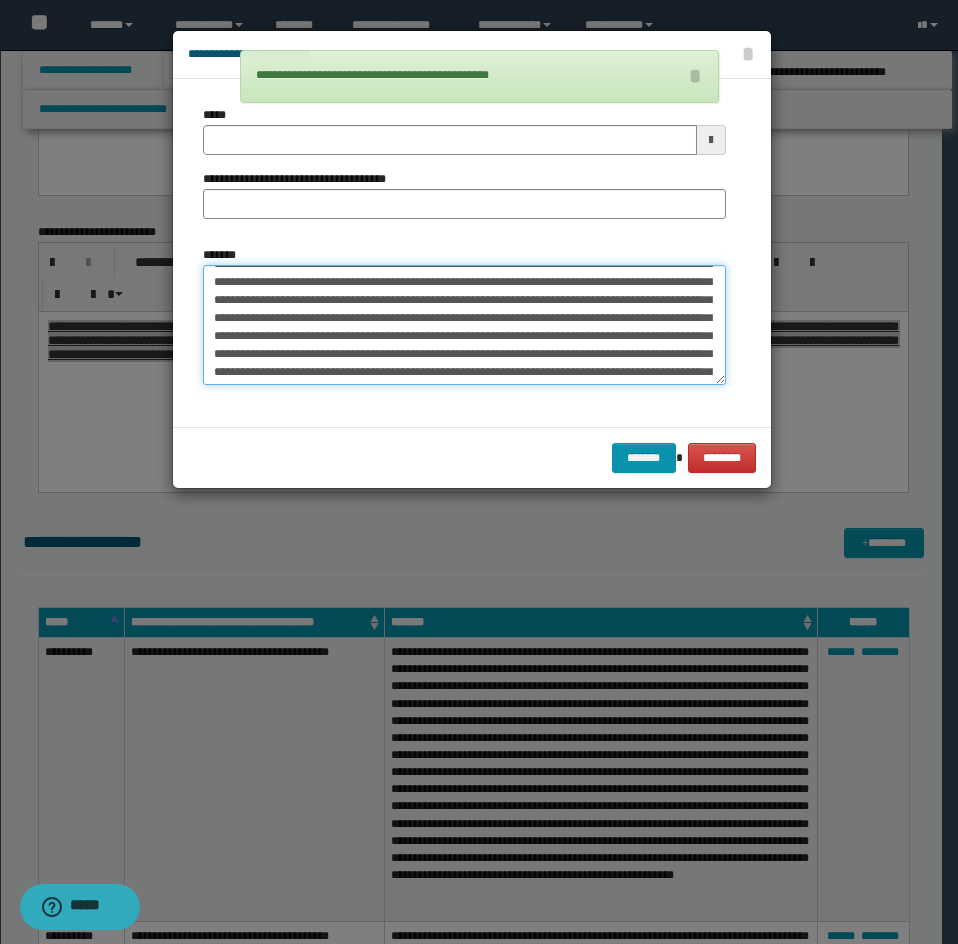 scroll, scrollTop: 0, scrollLeft: 0, axis: both 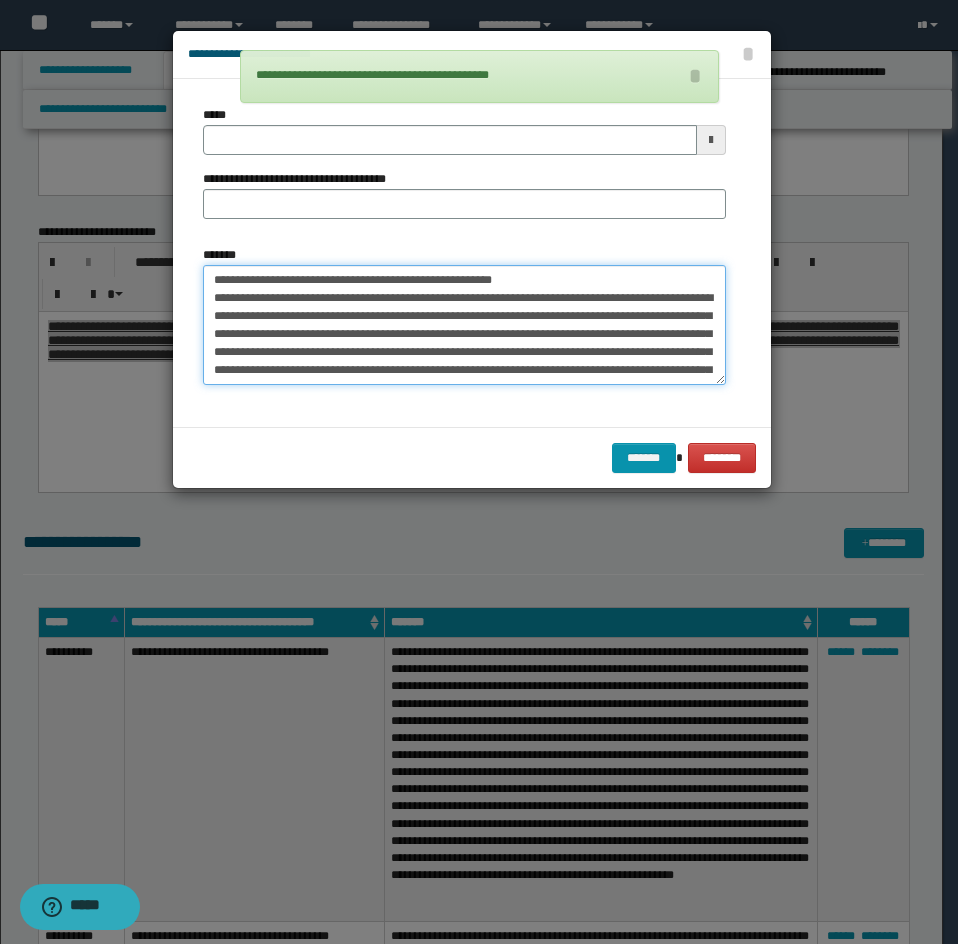 click on "*******" at bounding box center [464, 325] 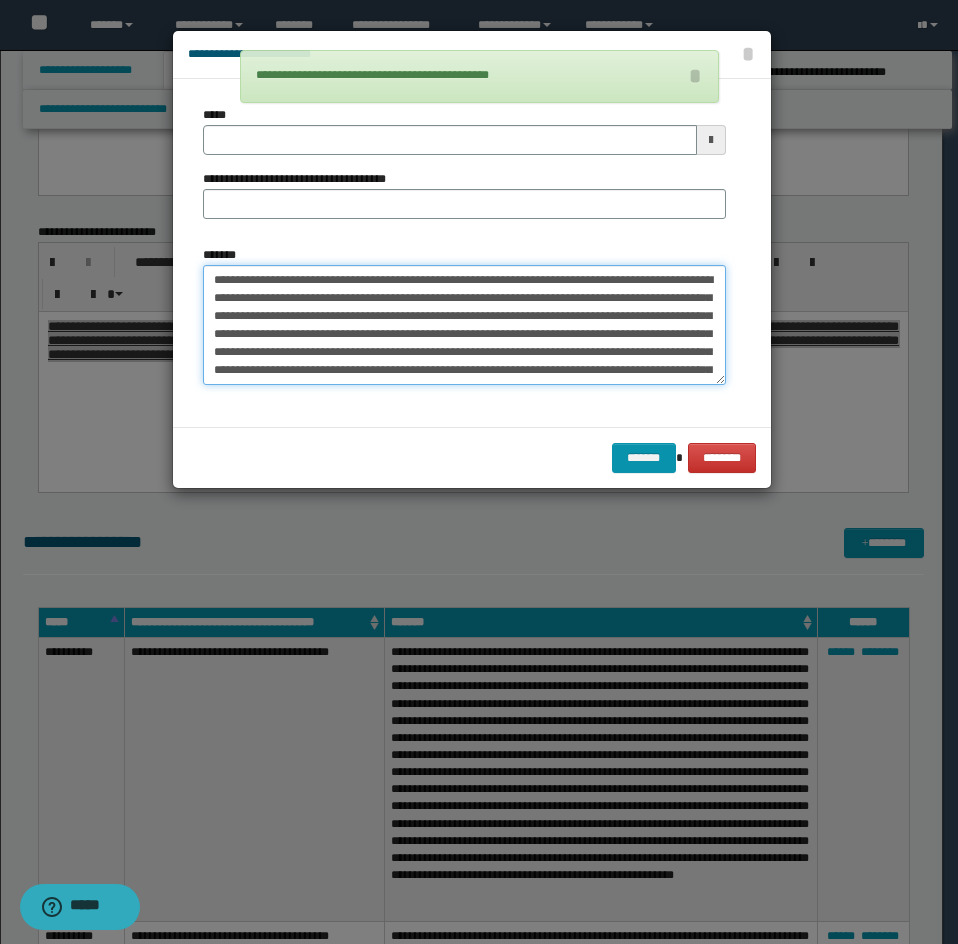 type on "**********" 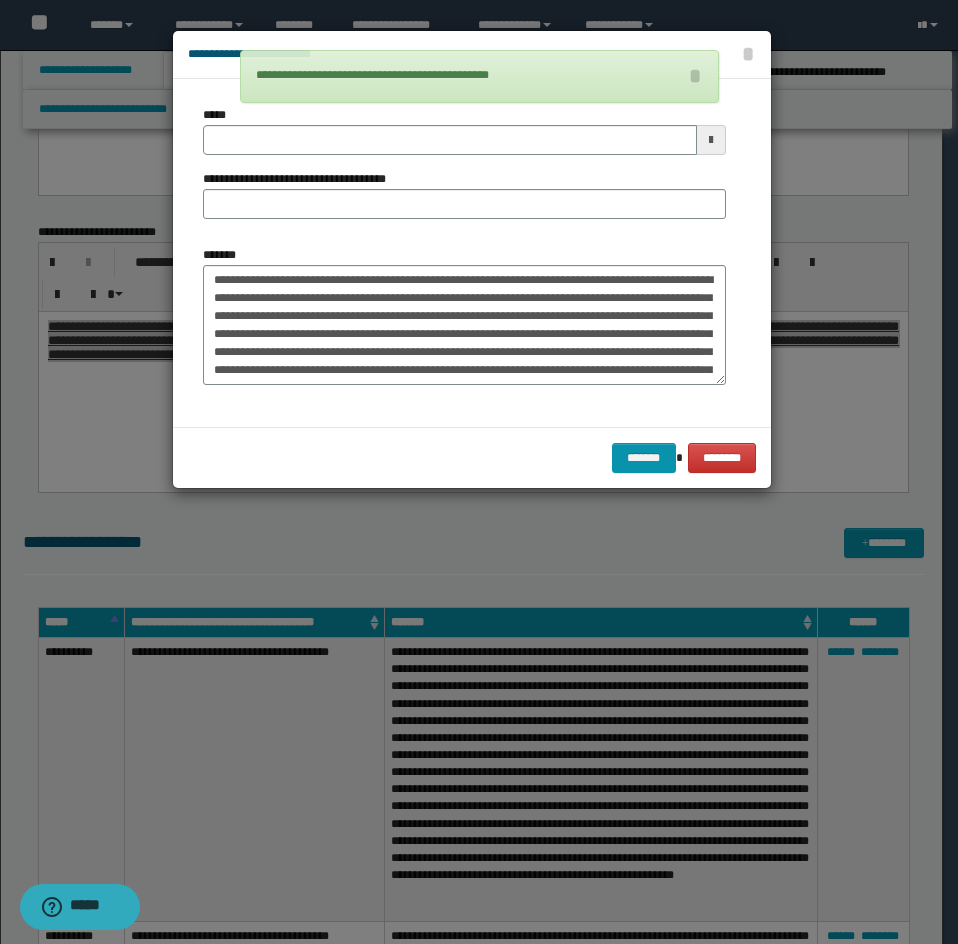click on "**********" at bounding box center (464, 170) 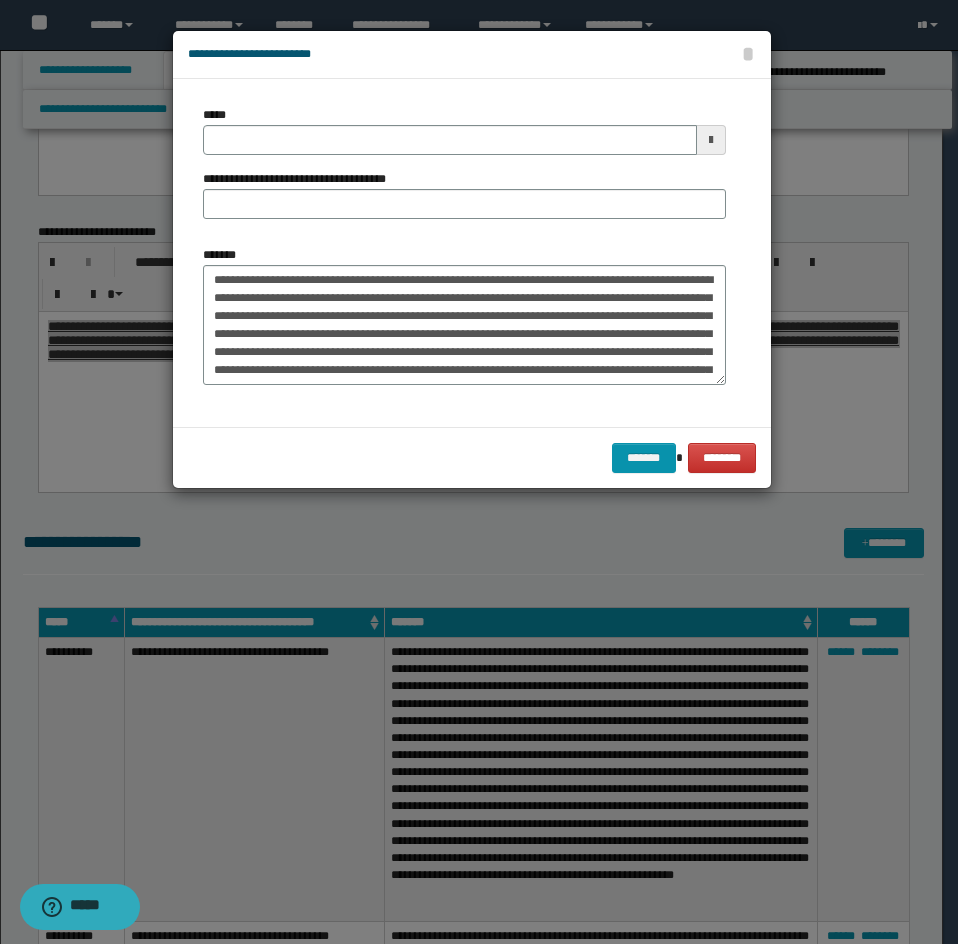 click on "*****" at bounding box center [464, 130] 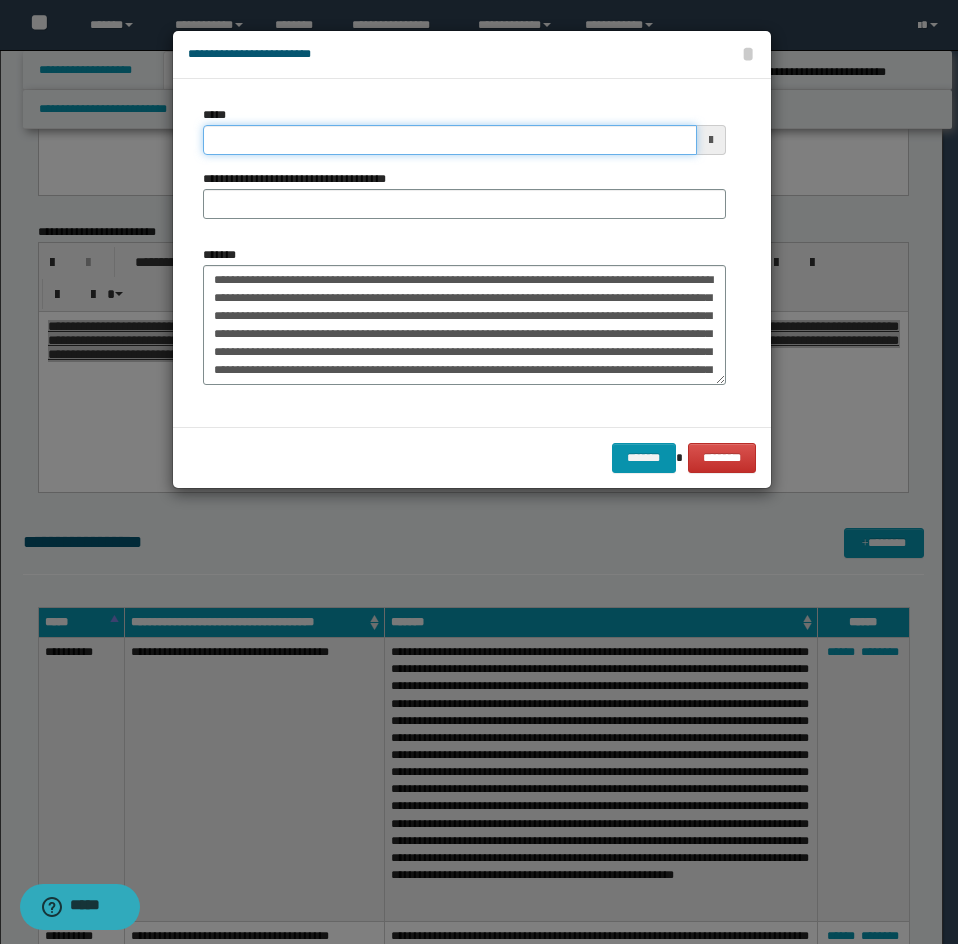 click on "*****" at bounding box center [450, 140] 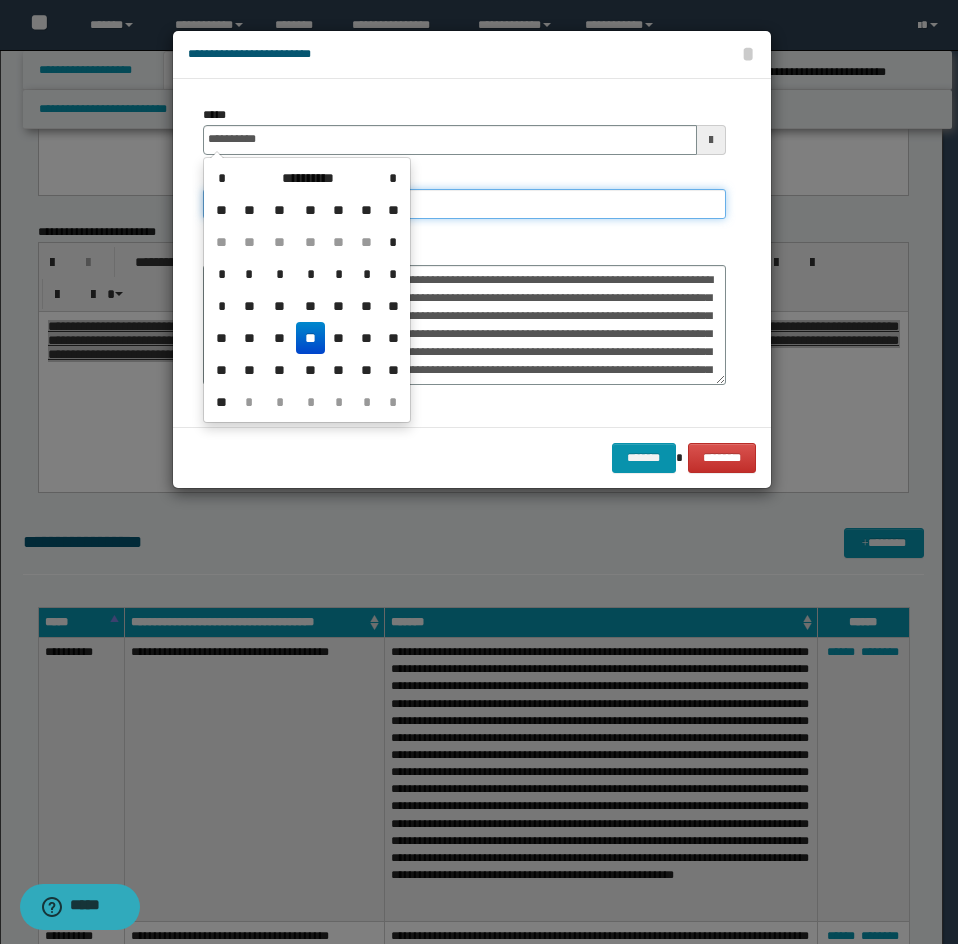 type on "**********" 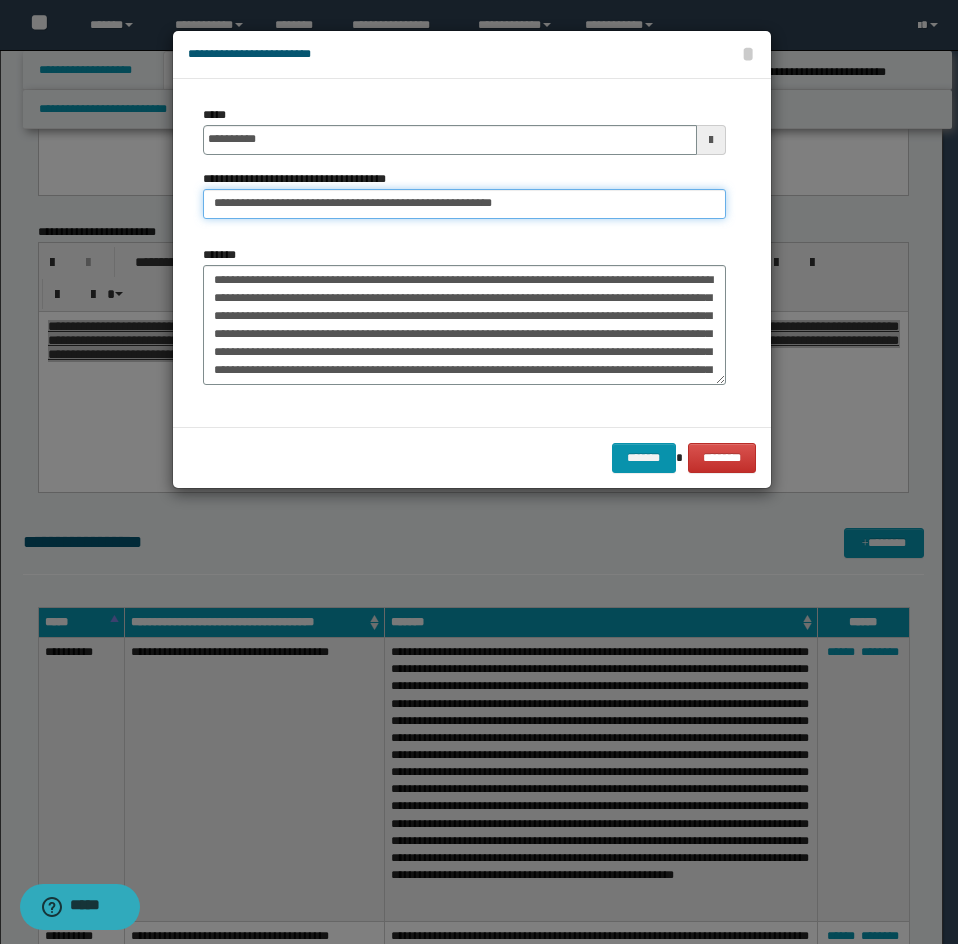 drag, startPoint x: 287, startPoint y: 189, endPoint x: 139, endPoint y: 209, distance: 149.34523 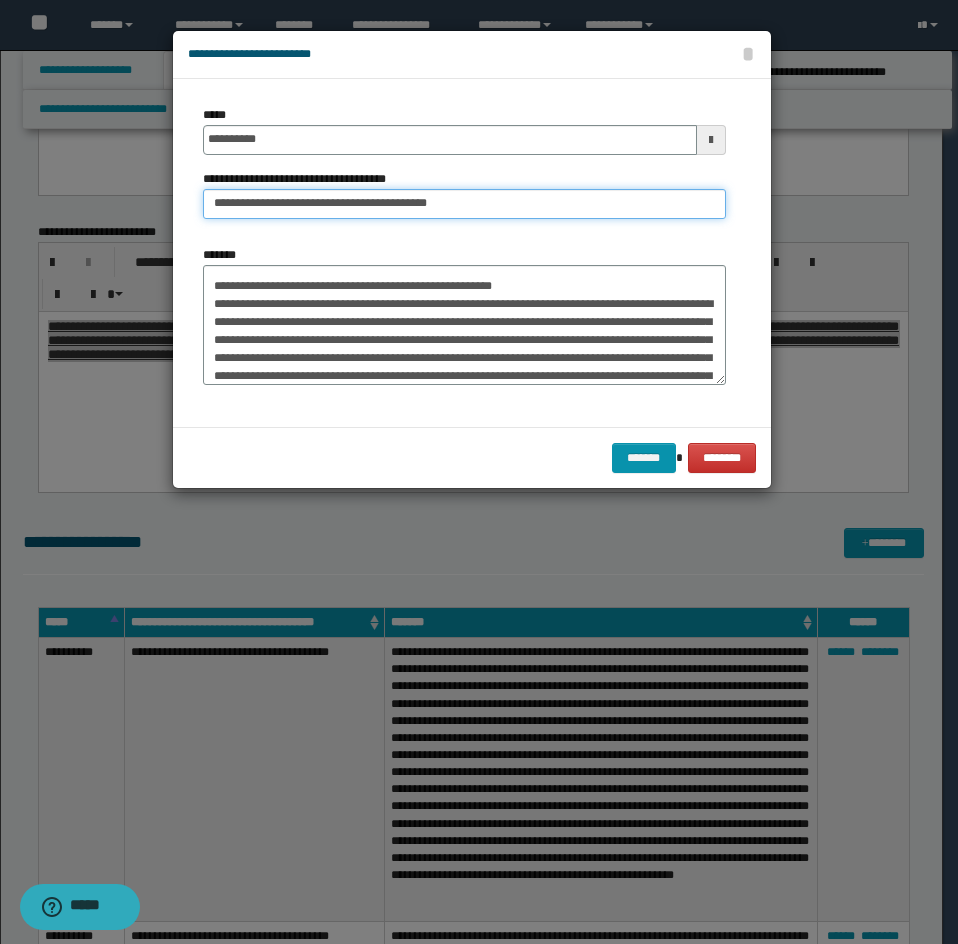 type on "**********" 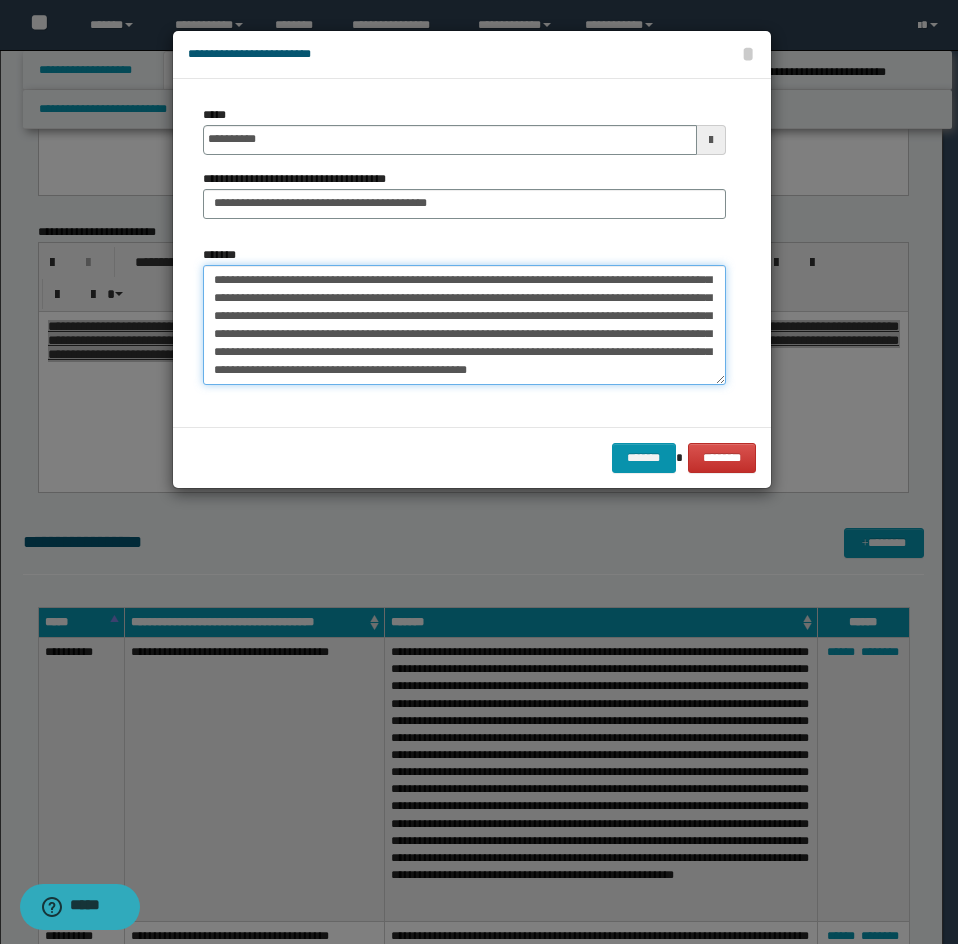 drag, startPoint x: 223, startPoint y: 340, endPoint x: 290, endPoint y: 393, distance: 85.42833 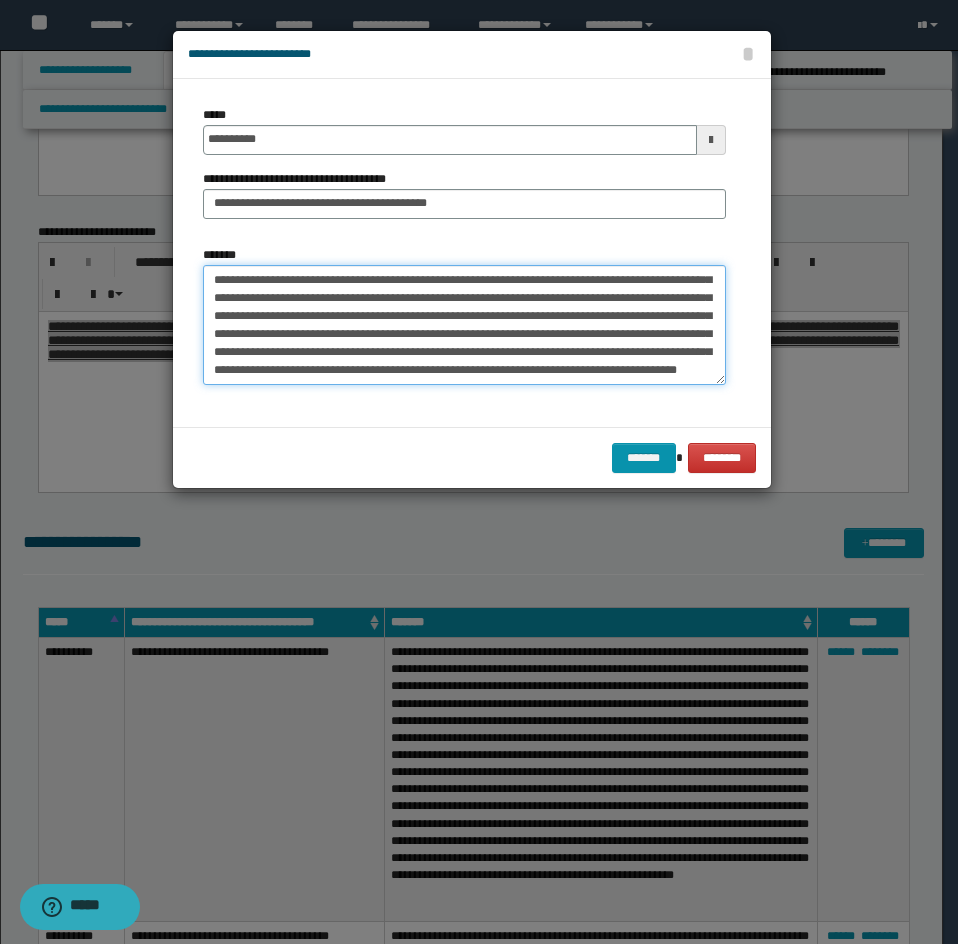 scroll, scrollTop: 270, scrollLeft: 0, axis: vertical 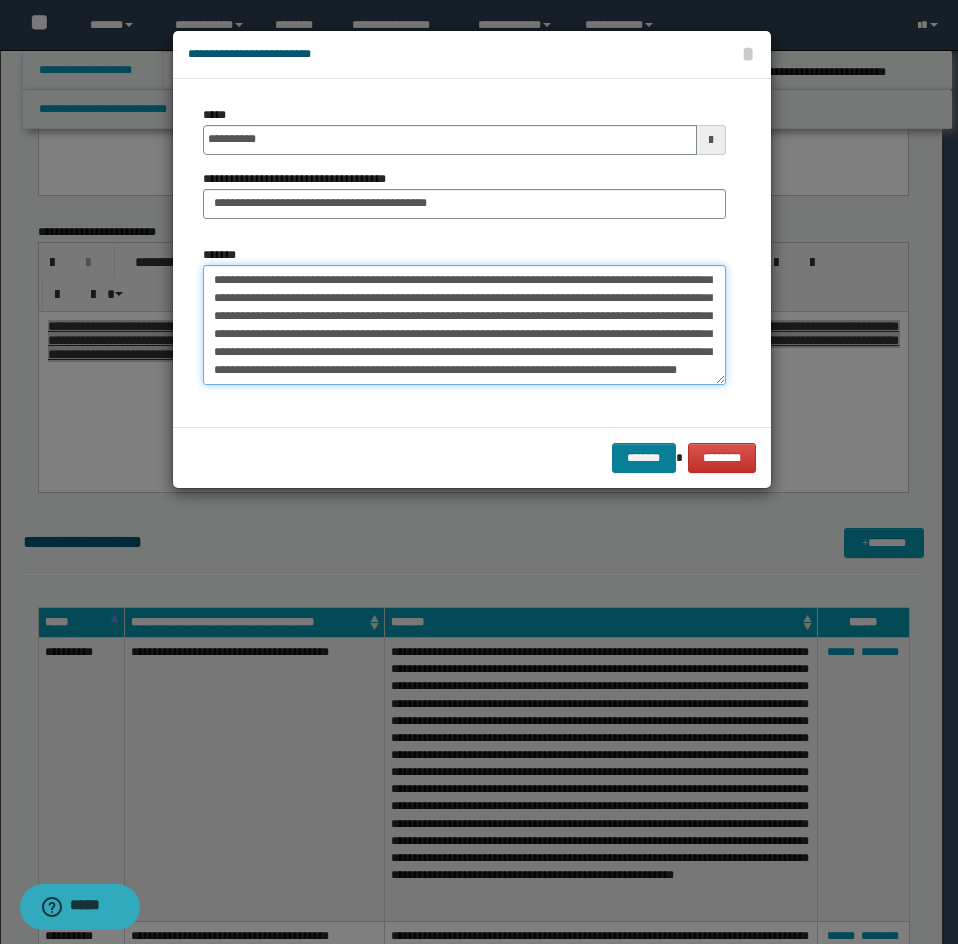 type on "**********" 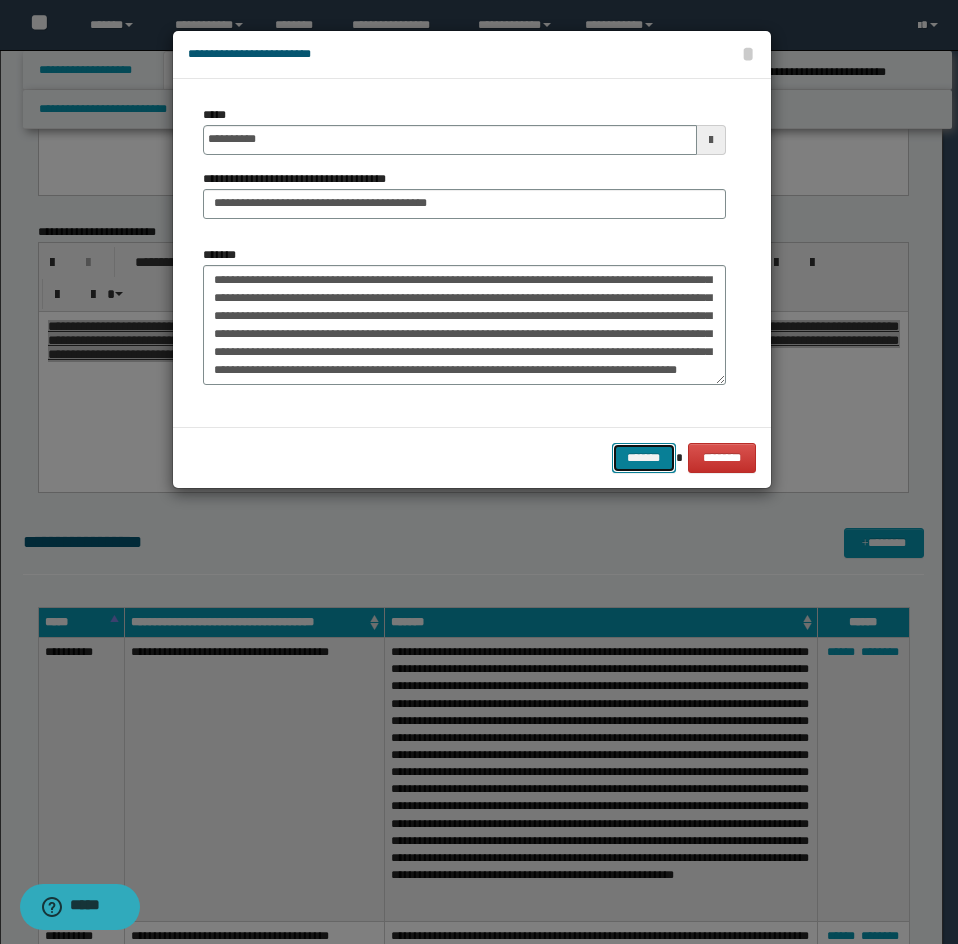 click on "*******" at bounding box center (644, 458) 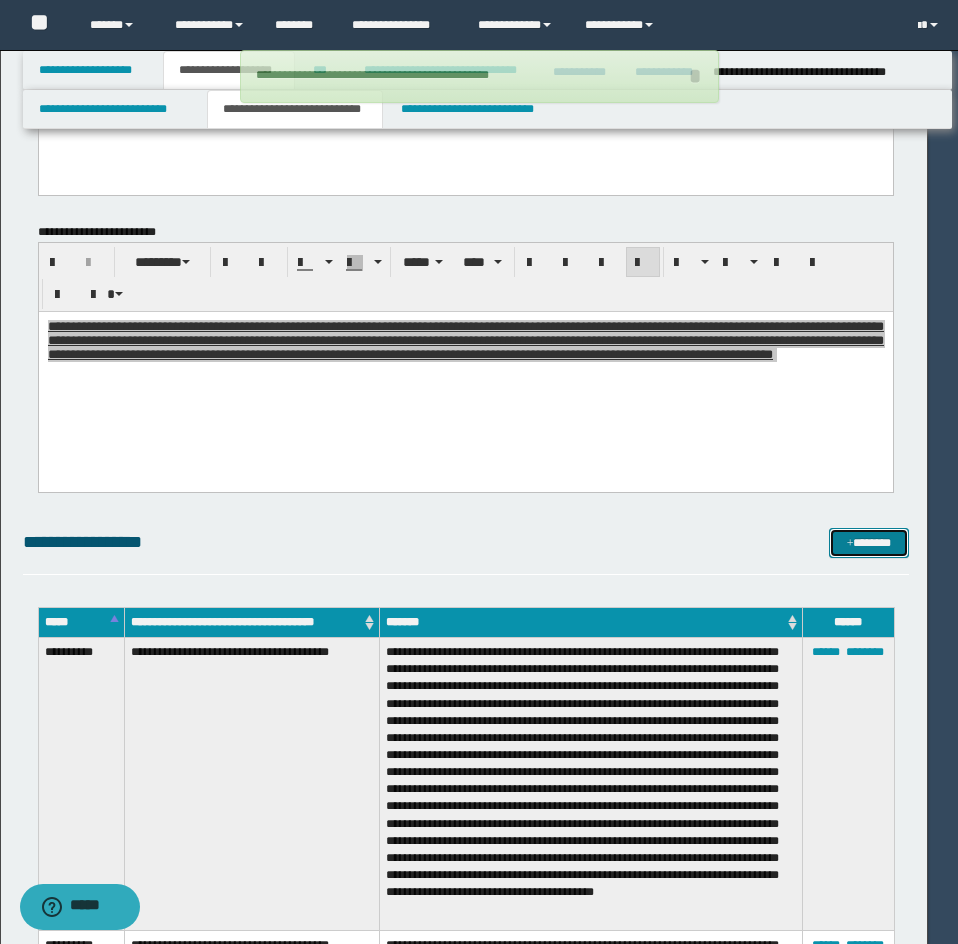 type 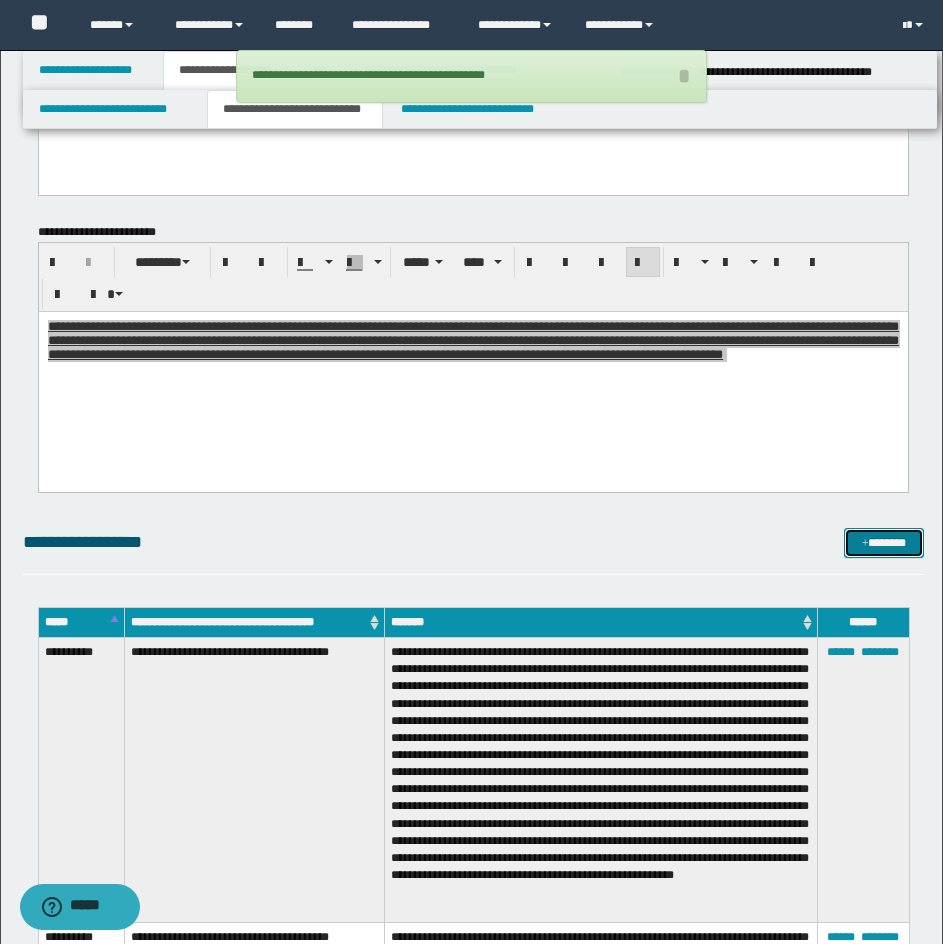 click on "*******" at bounding box center [884, 543] 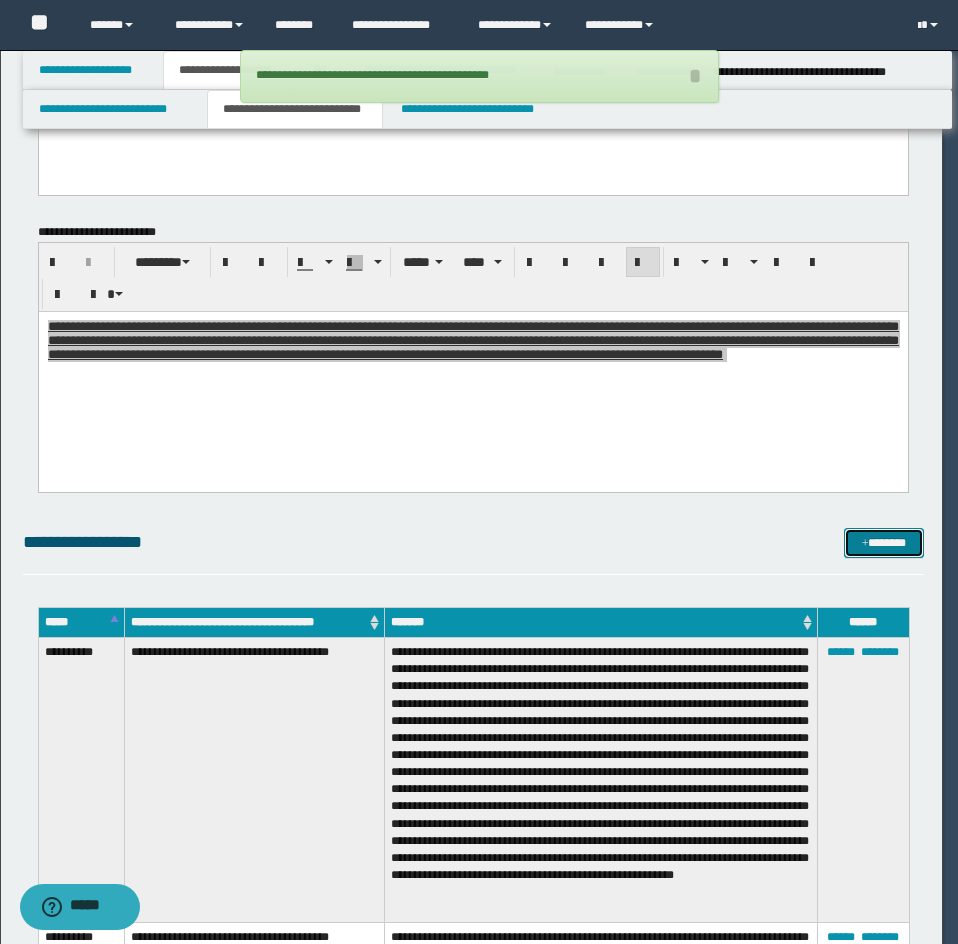 scroll, scrollTop: 0, scrollLeft: 0, axis: both 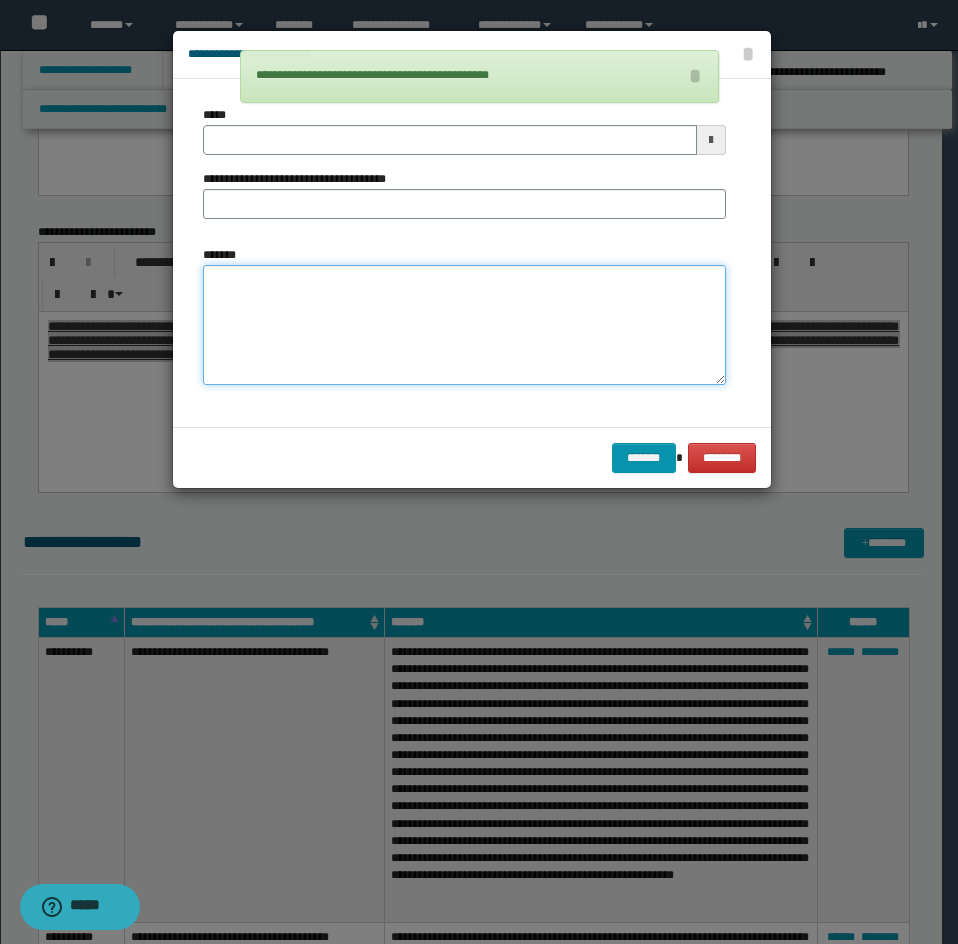 click on "*******" at bounding box center (464, 325) 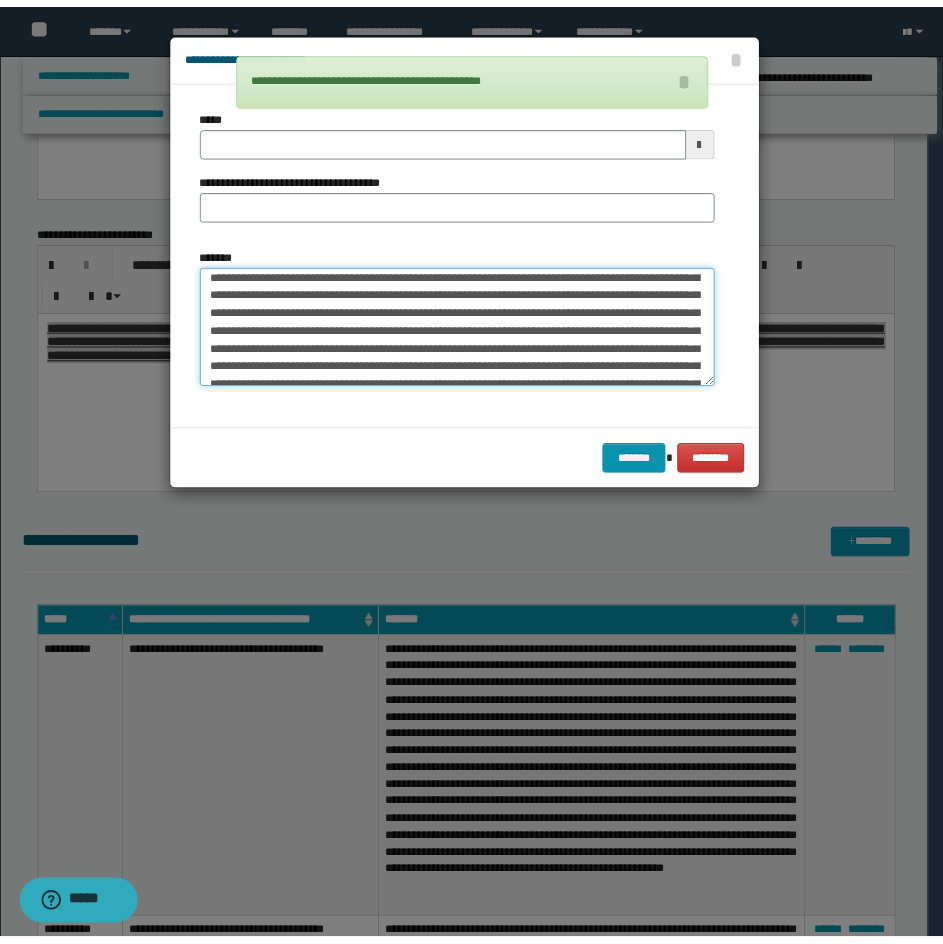 scroll, scrollTop: 0, scrollLeft: 0, axis: both 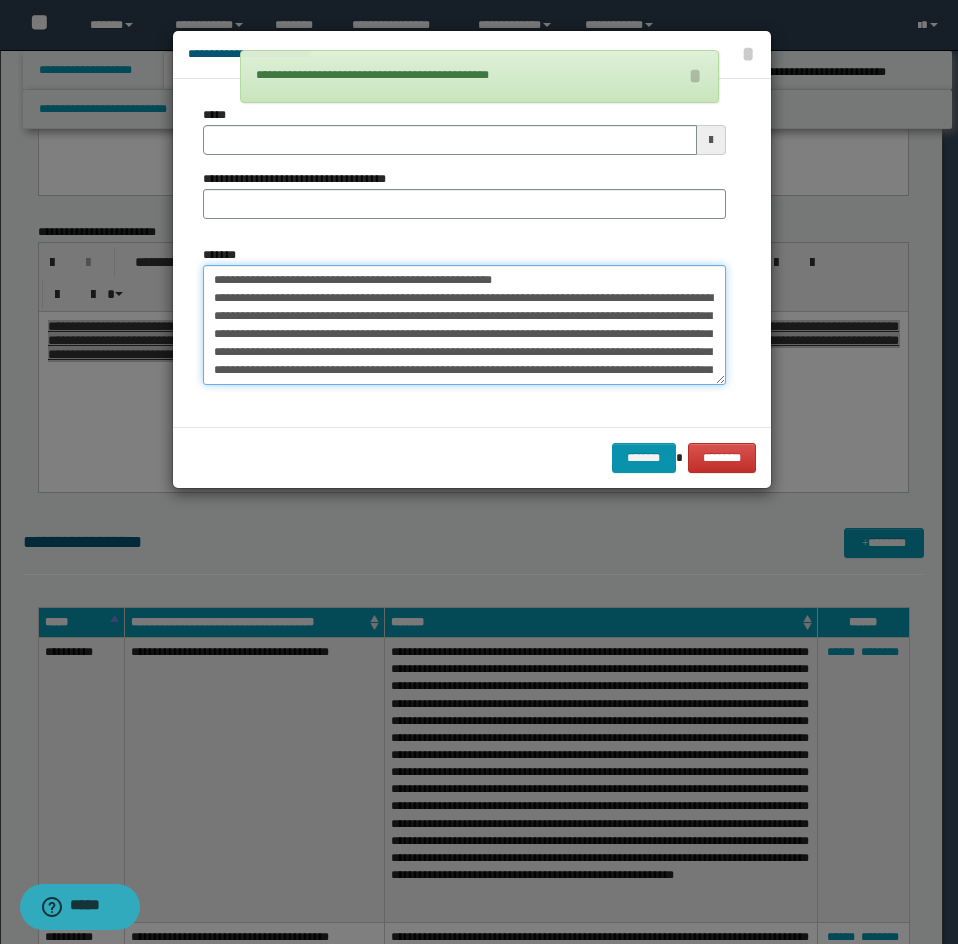click on "*******" at bounding box center [464, 325] 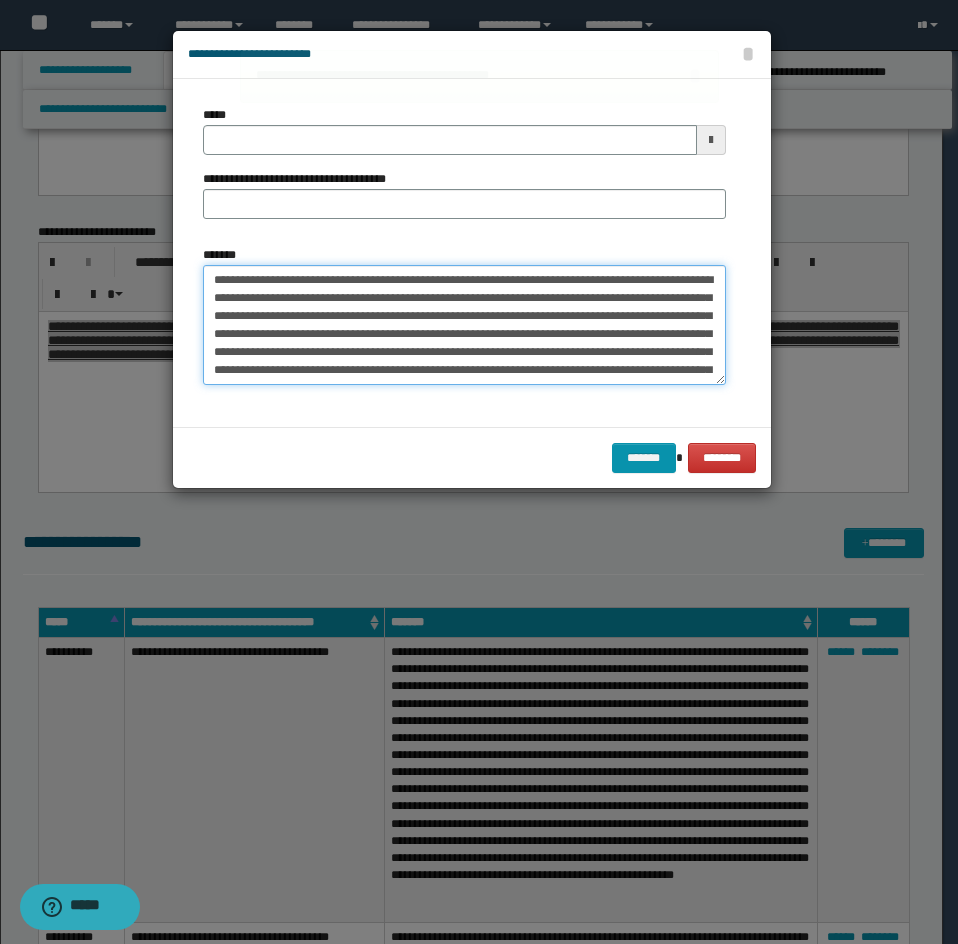 type on "**********" 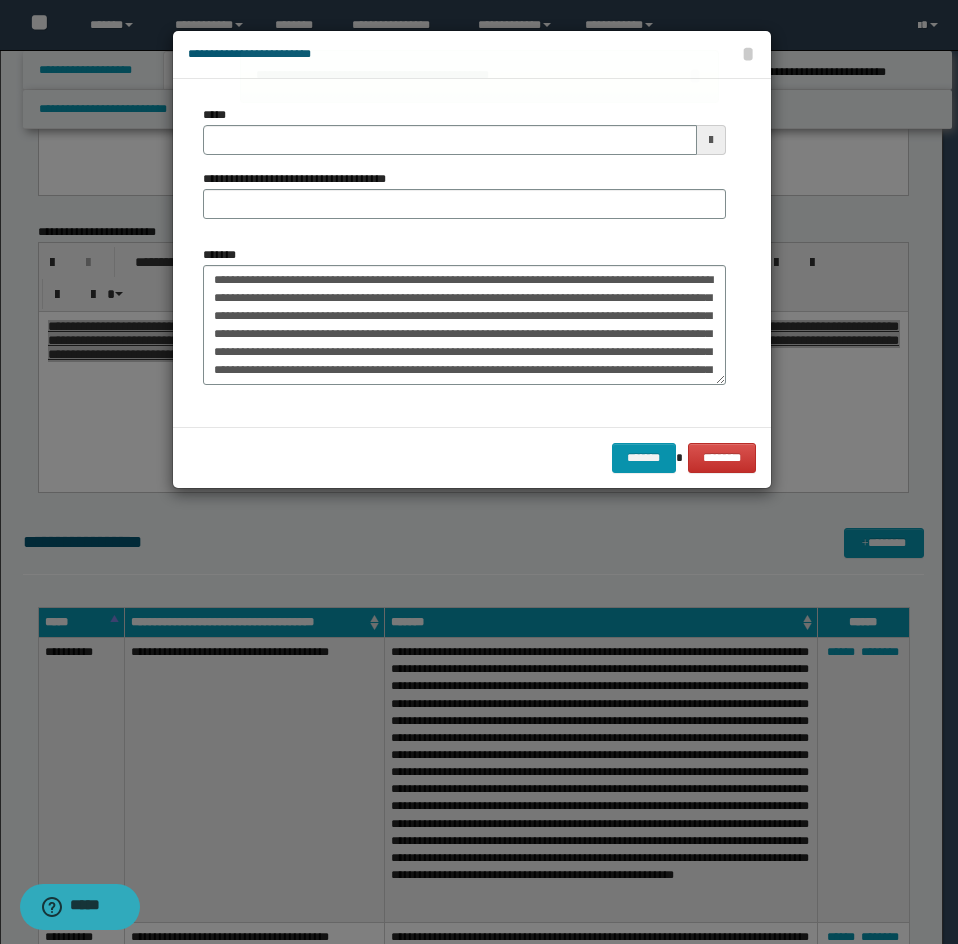 click on "**********" at bounding box center (464, 170) 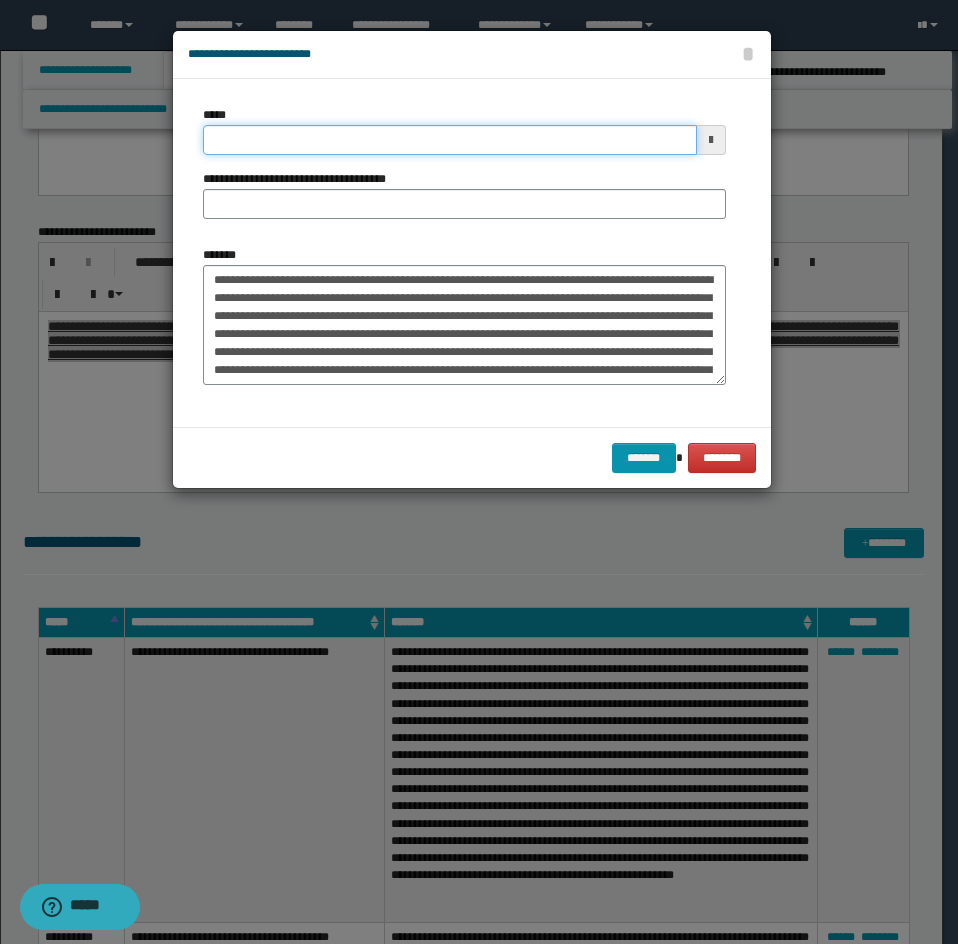 drag, startPoint x: 287, startPoint y: 140, endPoint x: 430, endPoint y: 170, distance: 146.11298 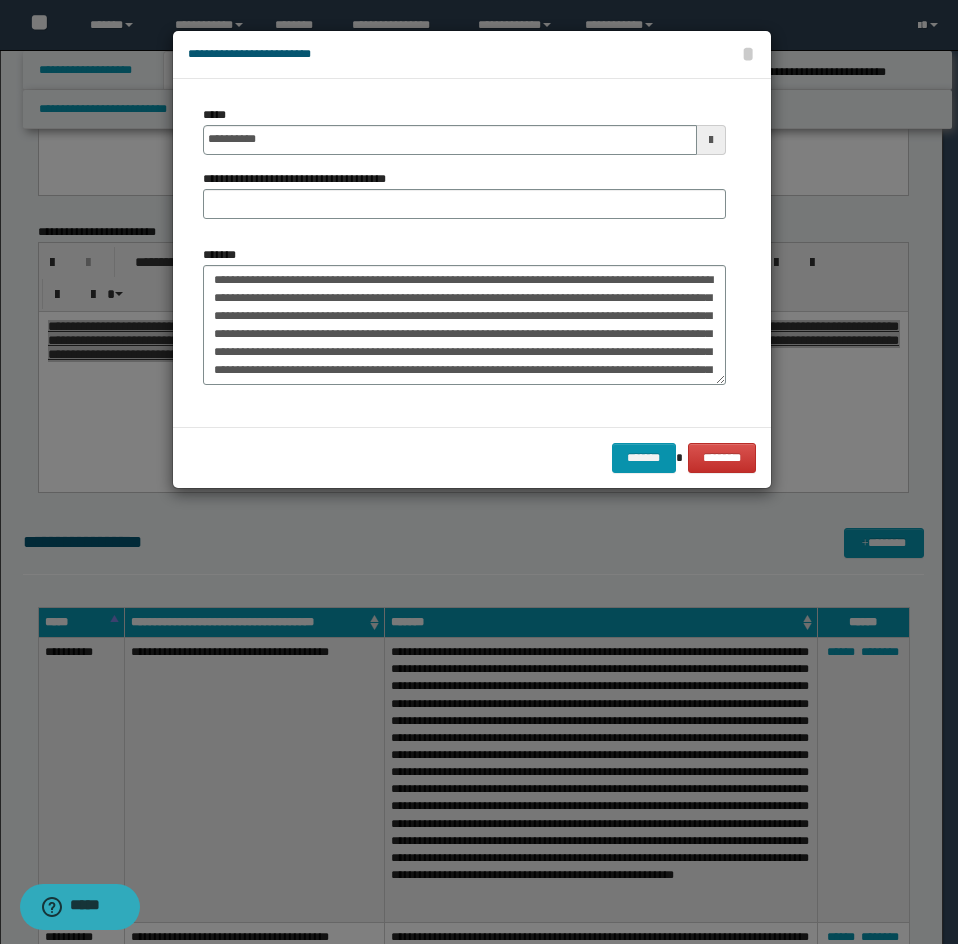 type on "**********" 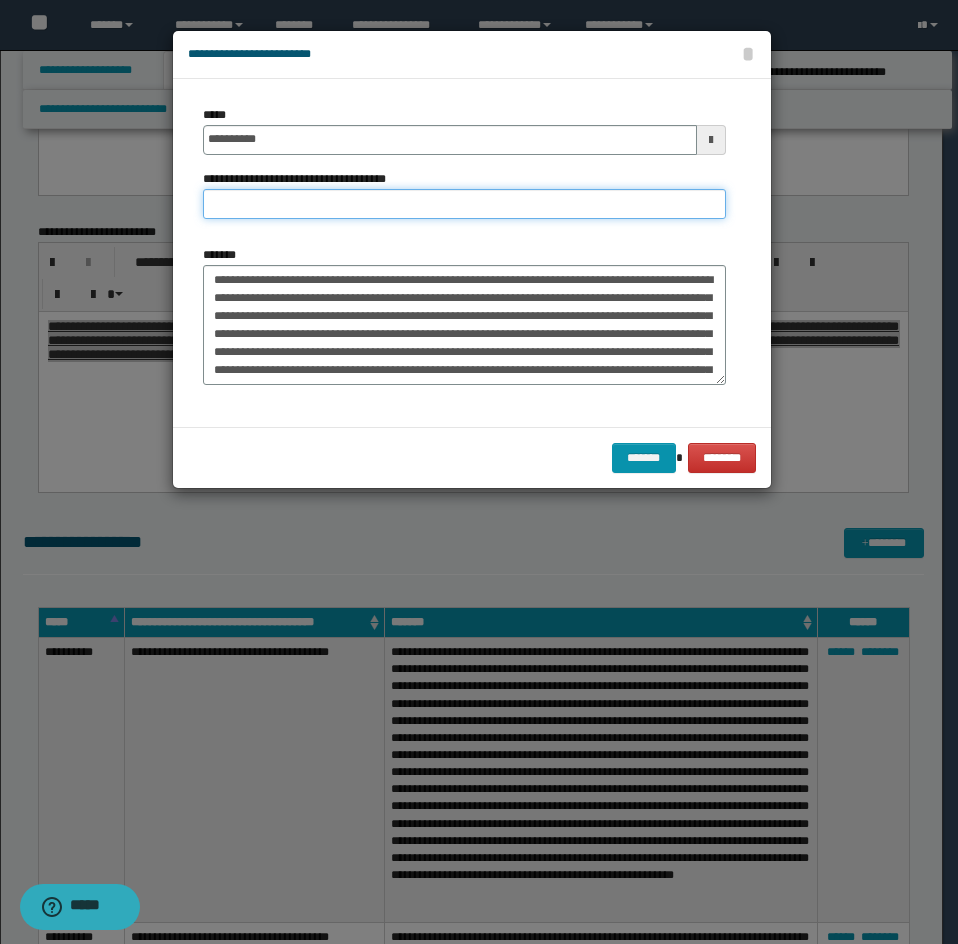 click on "**********" at bounding box center [464, 204] 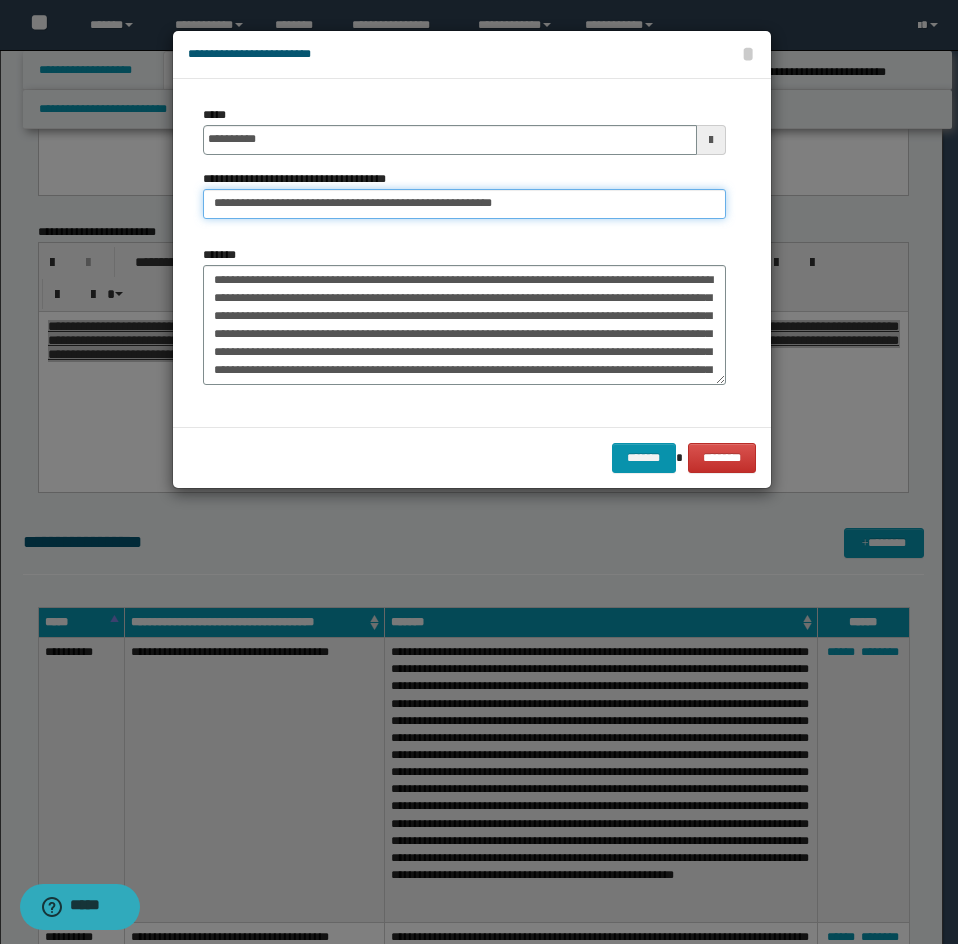 click on "**********" at bounding box center (464, 204) 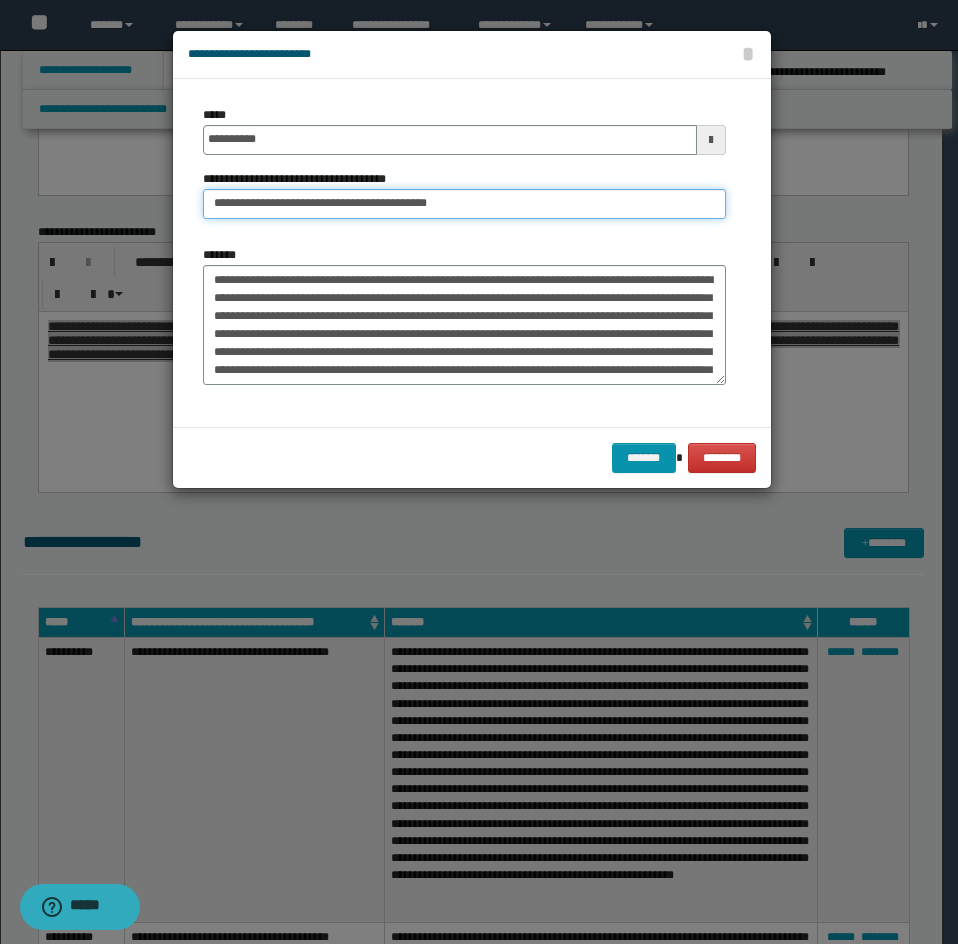 type on "**********" 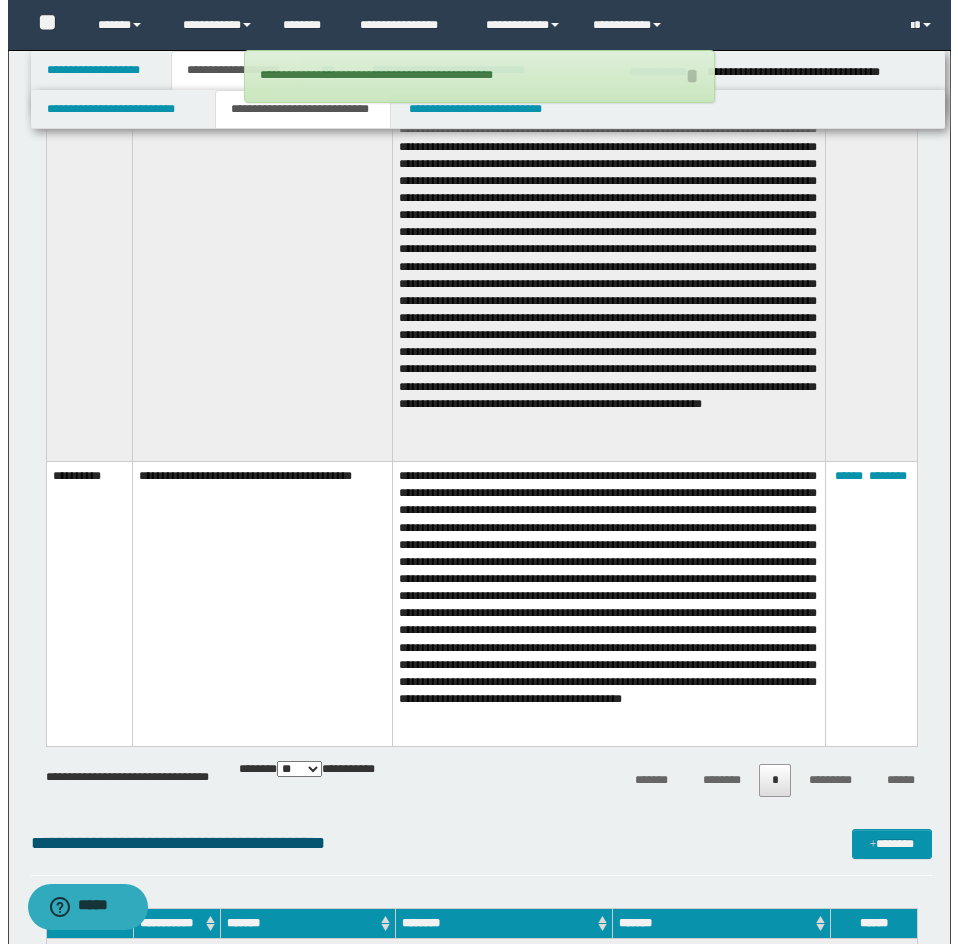 scroll, scrollTop: 6500, scrollLeft: 0, axis: vertical 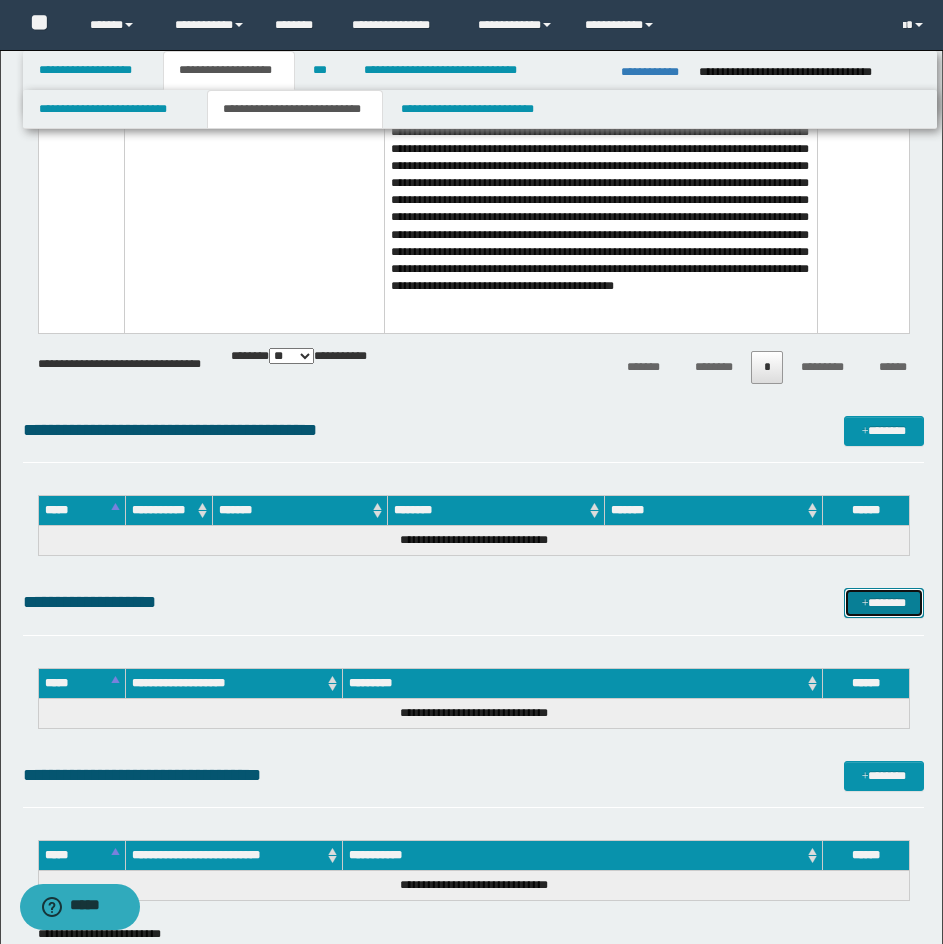 click on "*******" at bounding box center [884, 603] 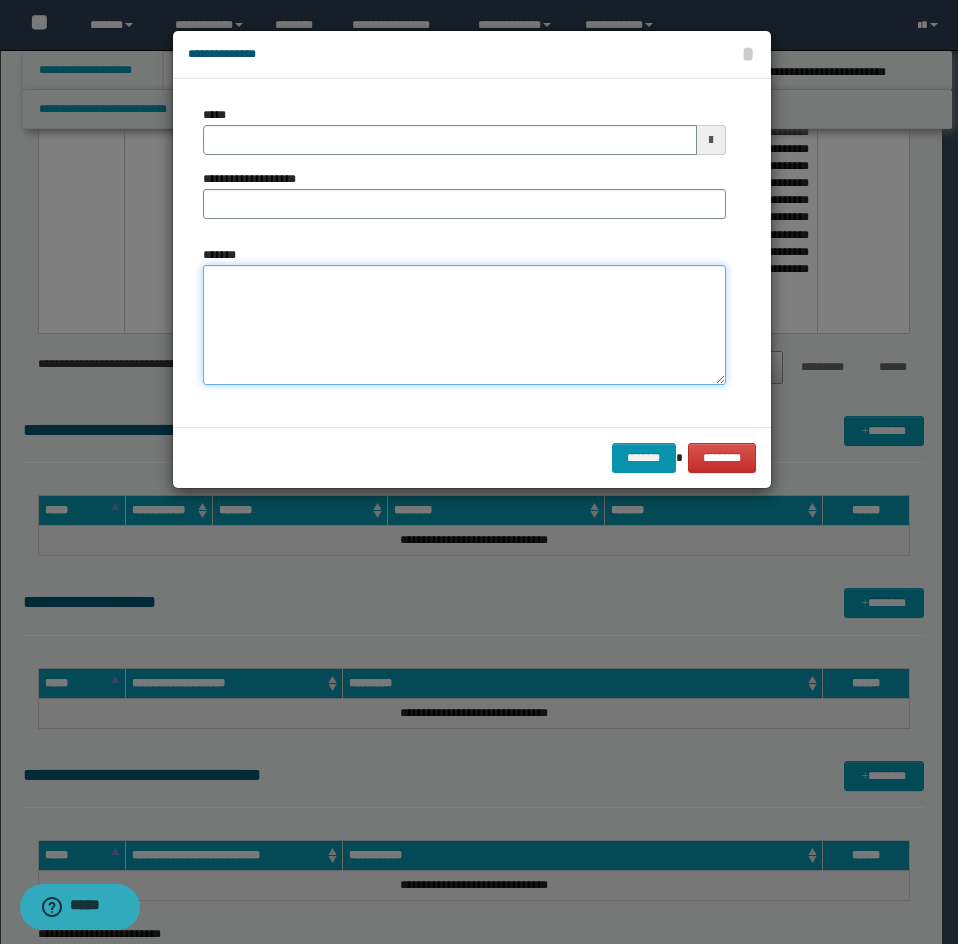 drag, startPoint x: 453, startPoint y: 282, endPoint x: 349, endPoint y: 315, distance: 109.11004 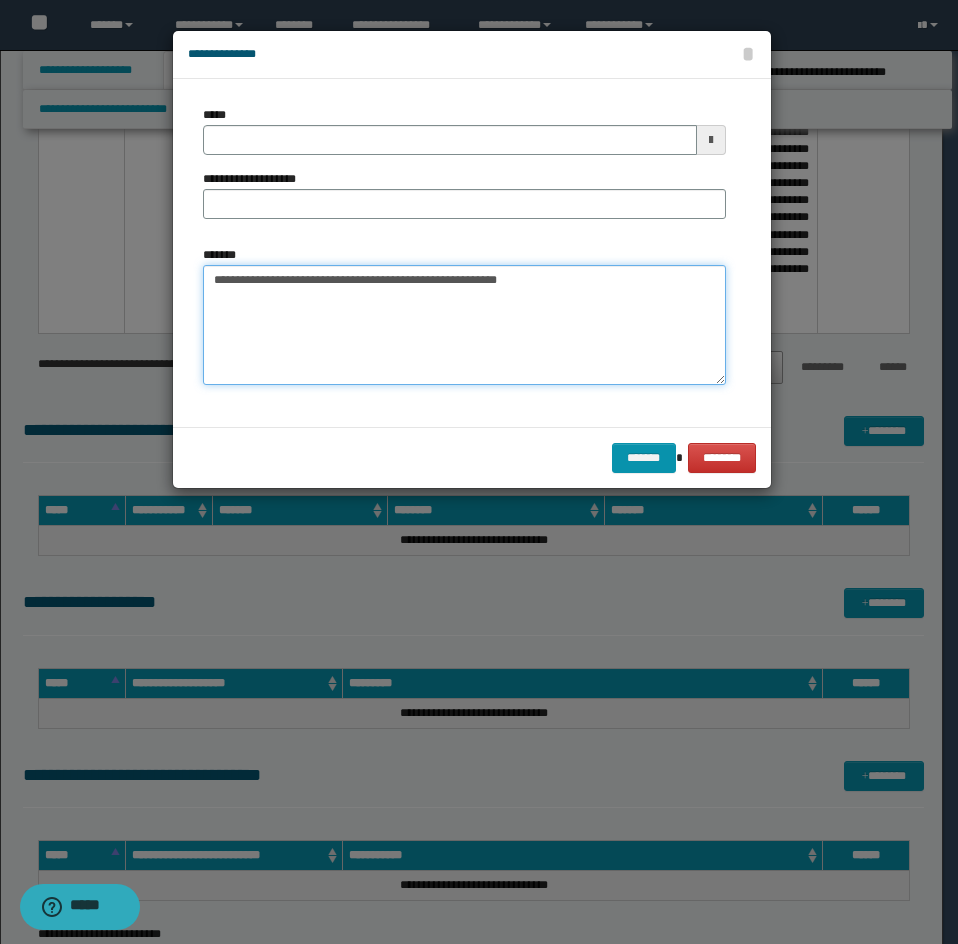 click on "**********" at bounding box center (464, 325) 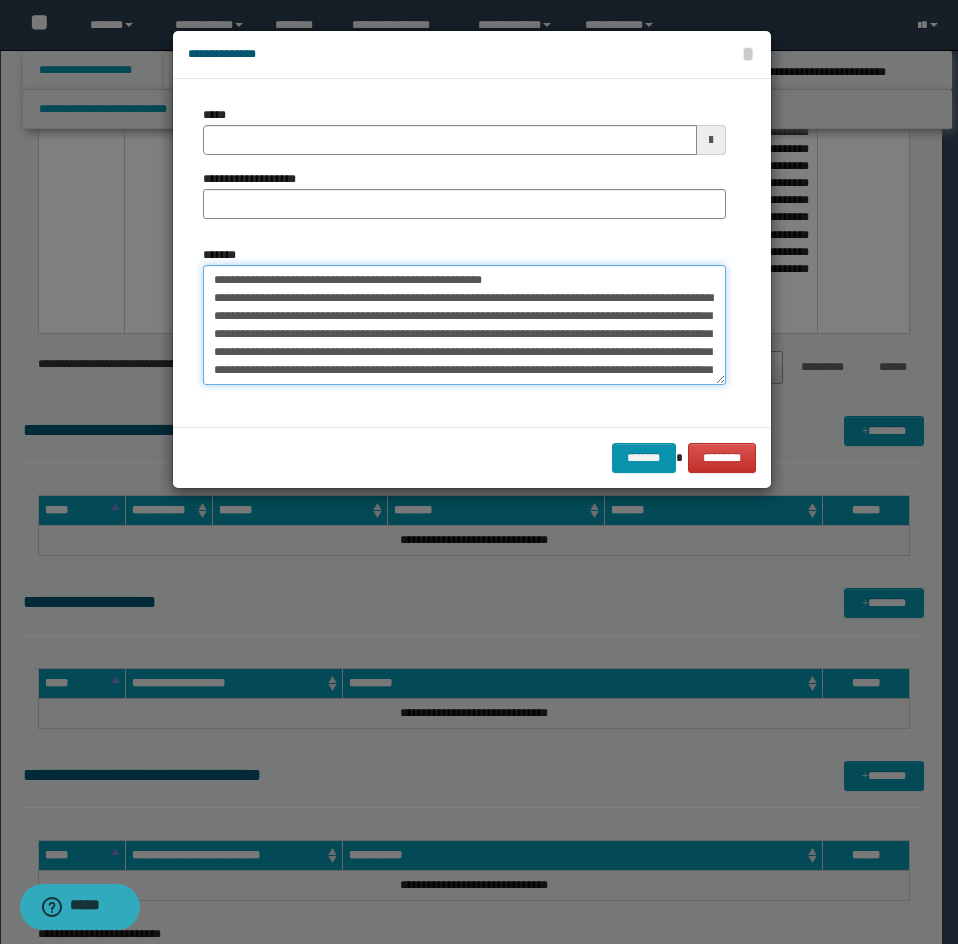 click on "*******" at bounding box center (464, 325) 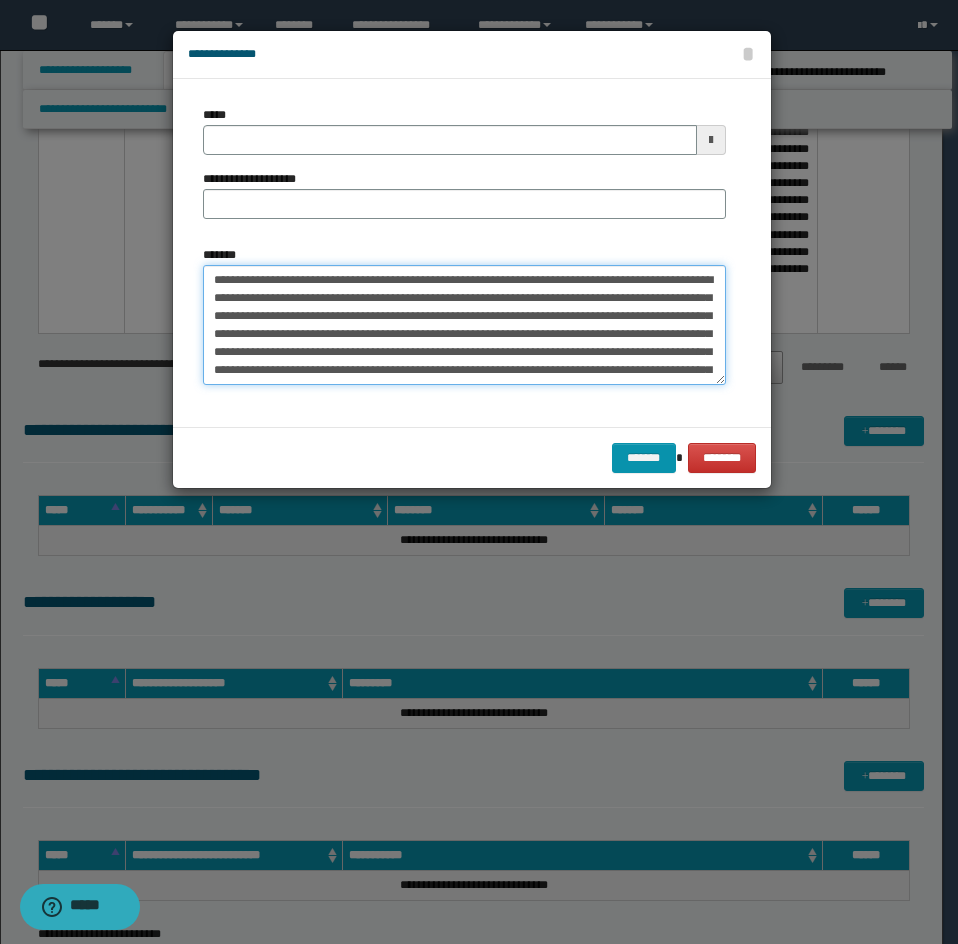 type on "**********" 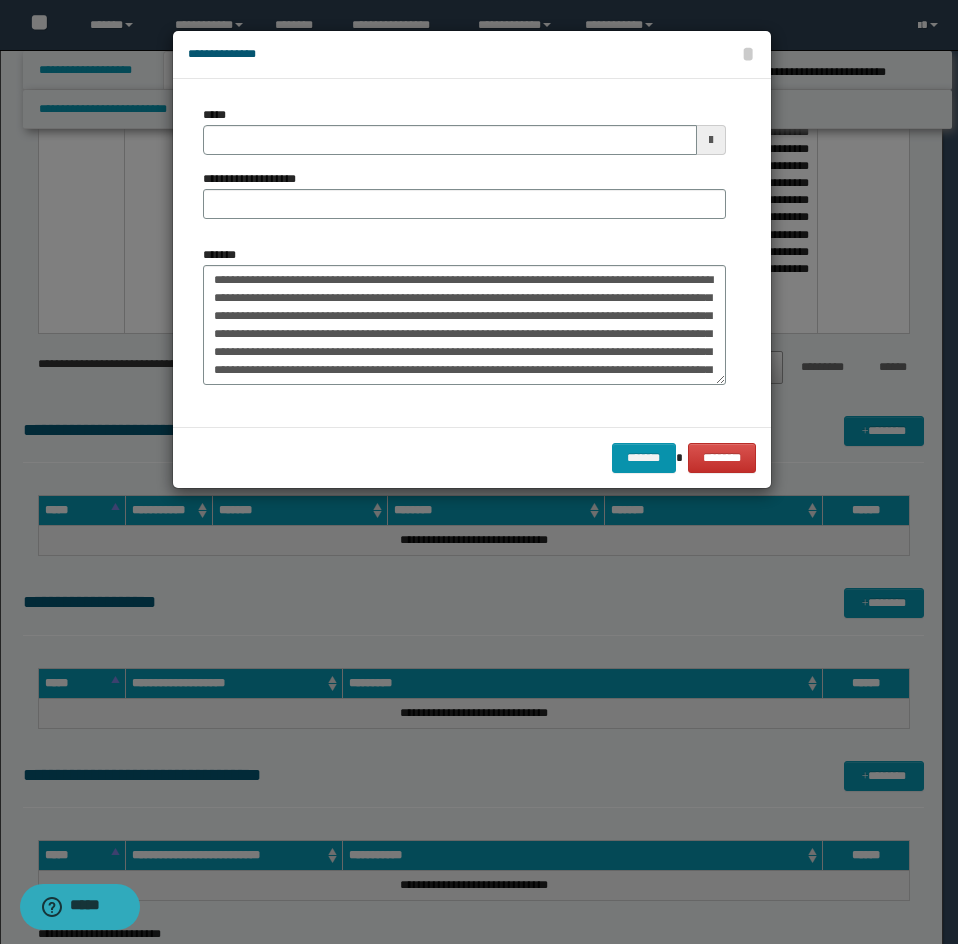 drag, startPoint x: 255, startPoint y: 157, endPoint x: 262, endPoint y: 148, distance: 11.401754 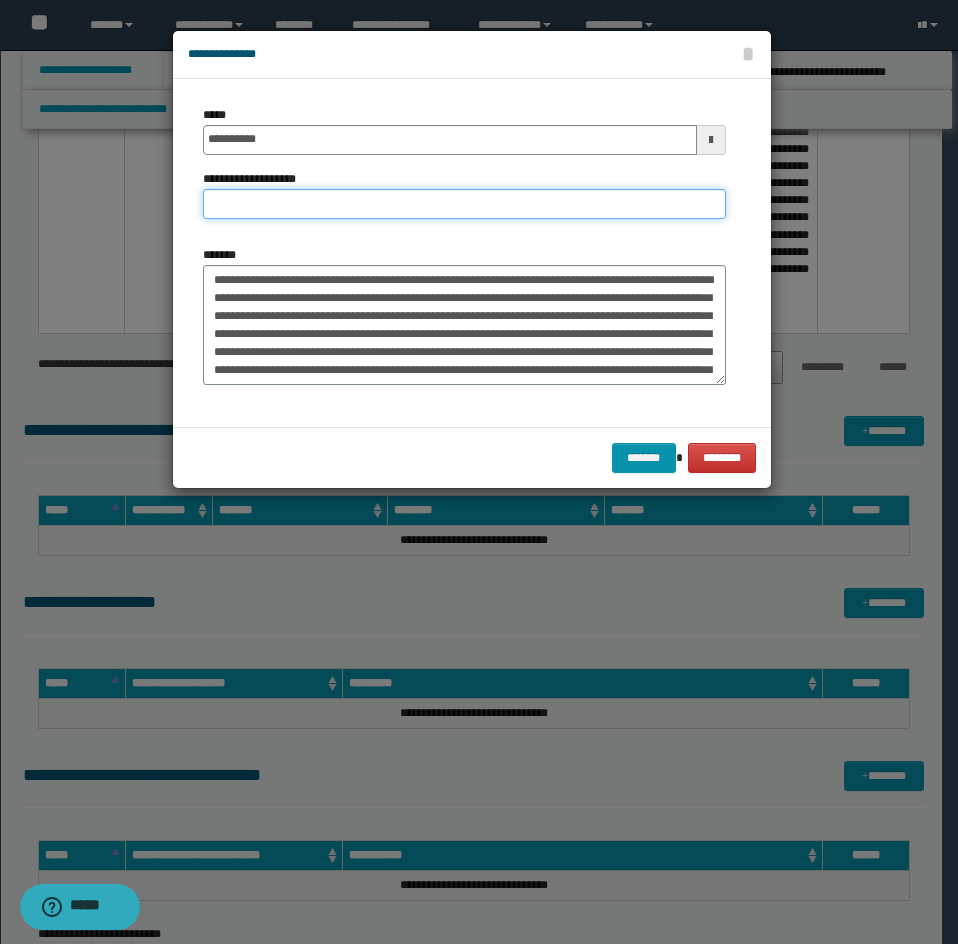 click on "**********" at bounding box center (464, 204) 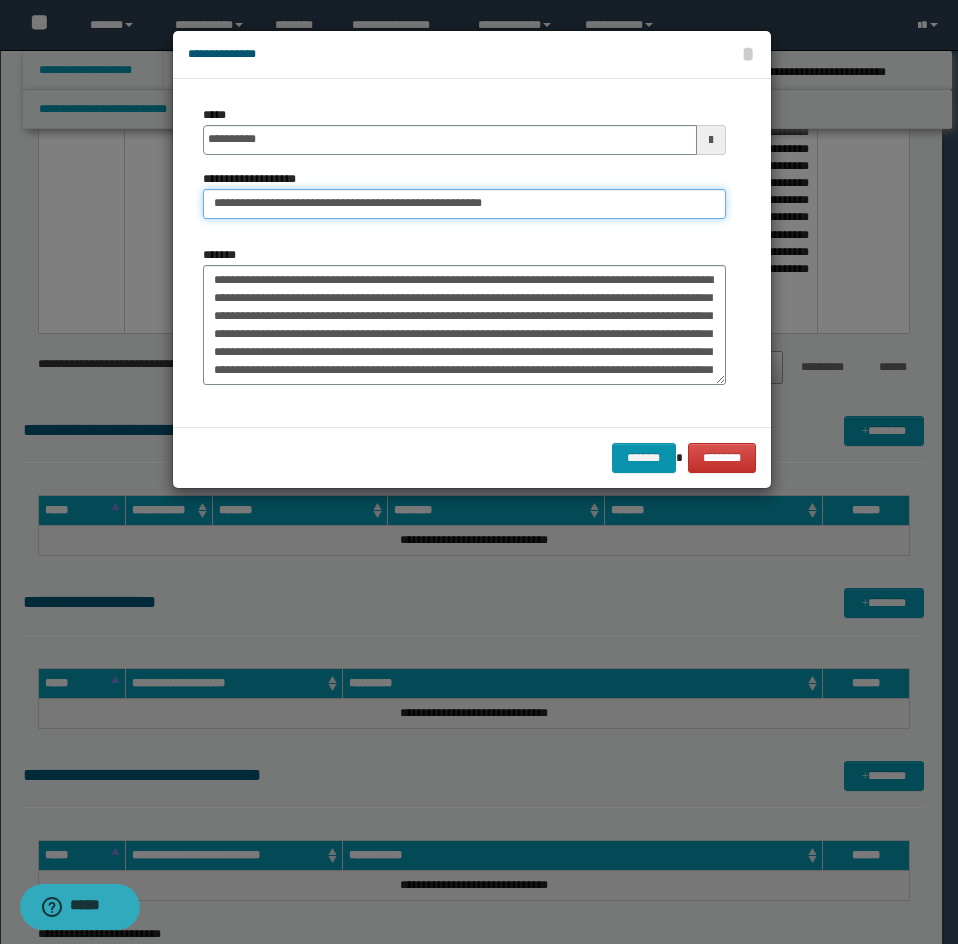 drag, startPoint x: 287, startPoint y: 207, endPoint x: 157, endPoint y: 224, distance: 131.10683 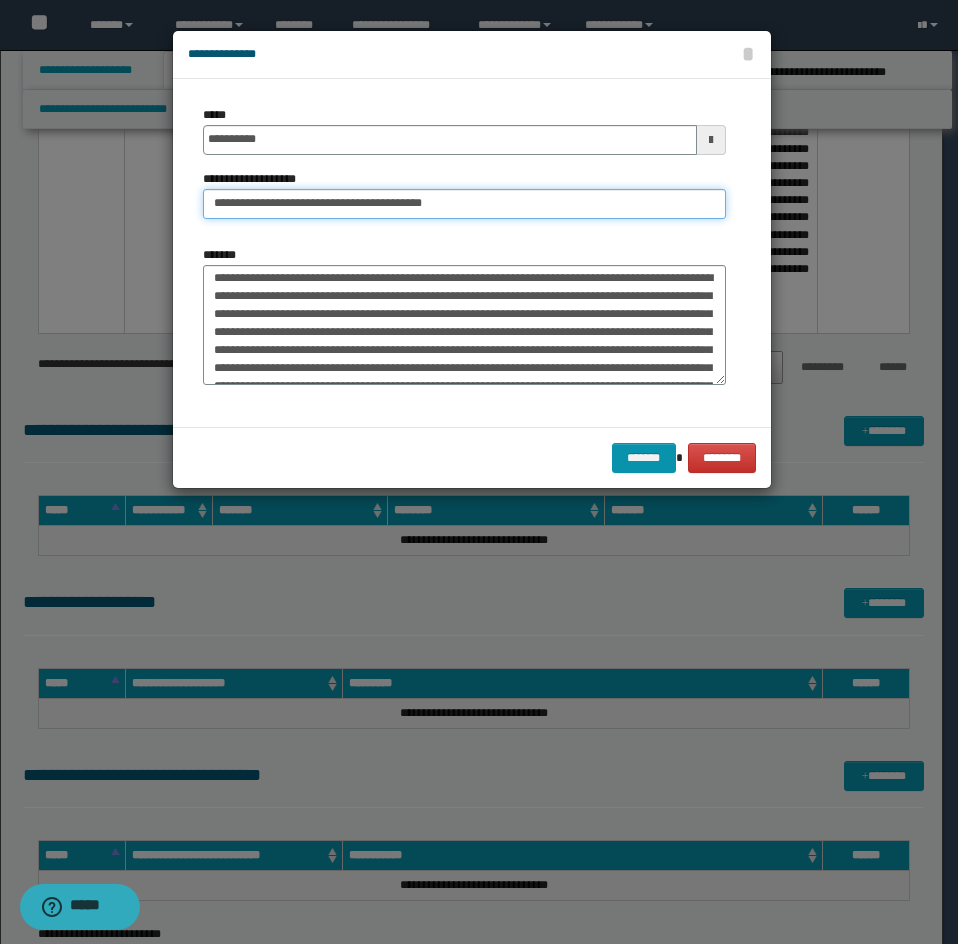 type on "**********" 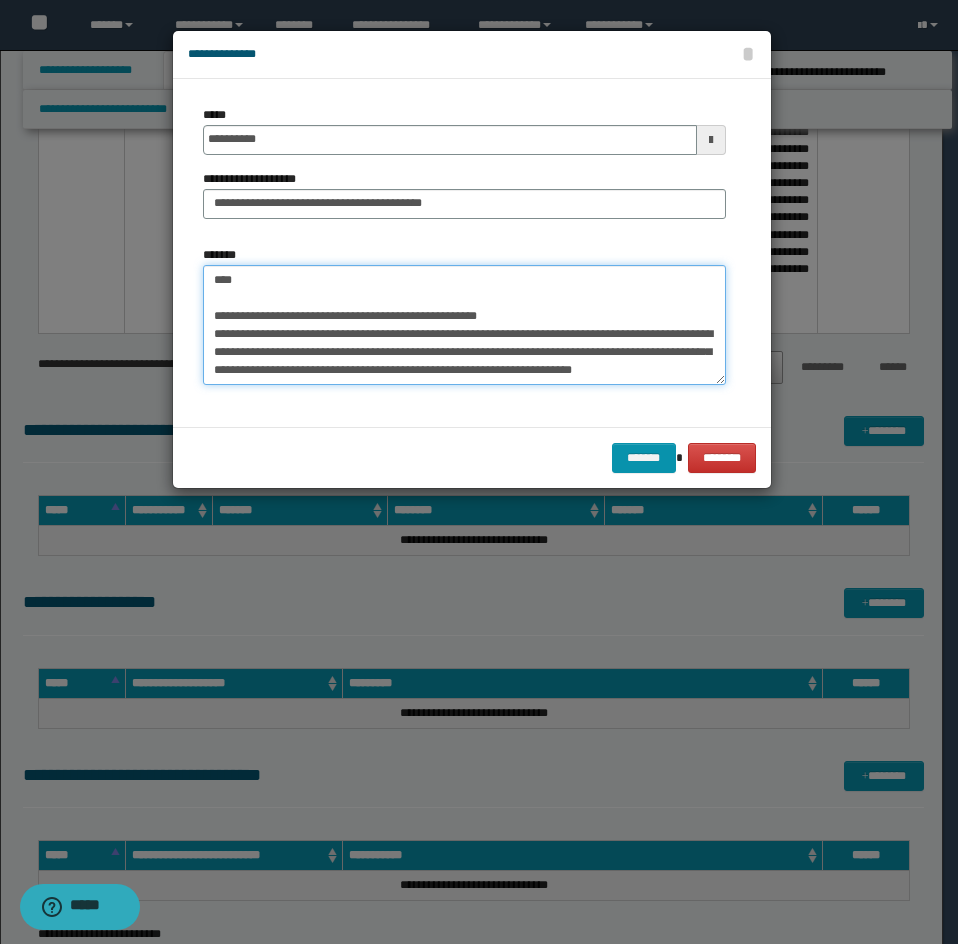 drag, startPoint x: 207, startPoint y: 270, endPoint x: 357, endPoint y: 371, distance: 180.83418 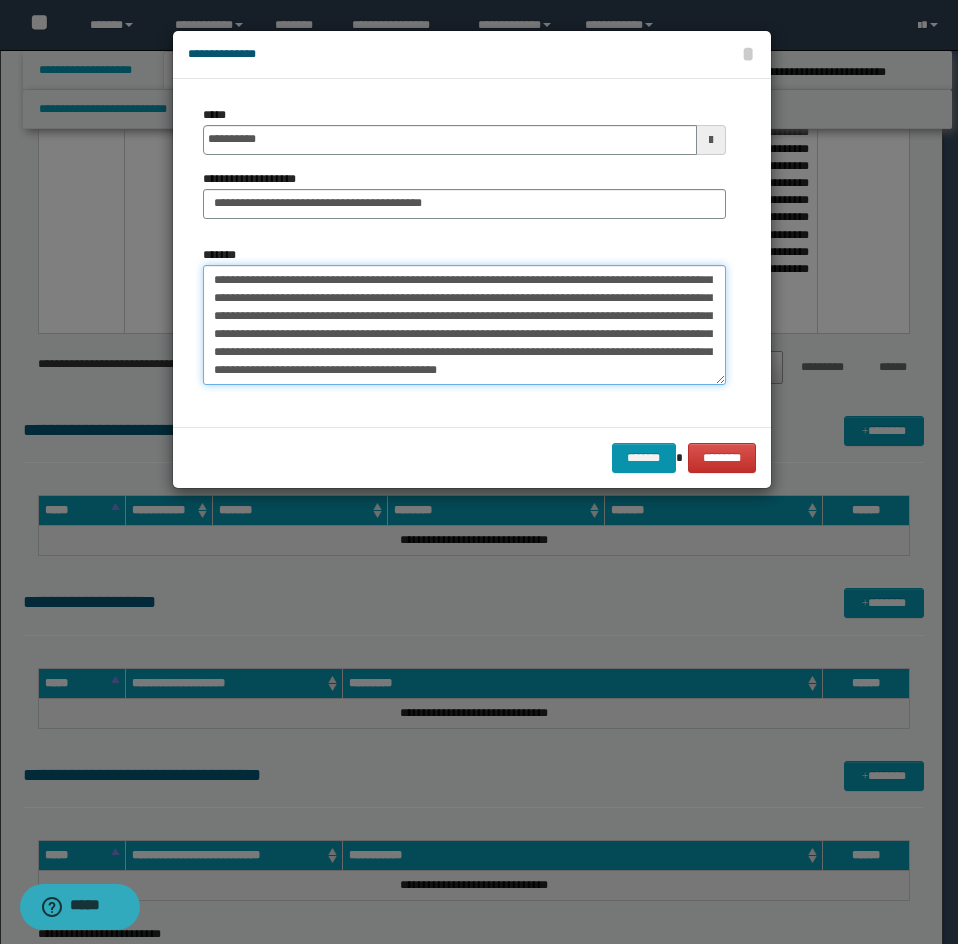 scroll, scrollTop: 108, scrollLeft: 0, axis: vertical 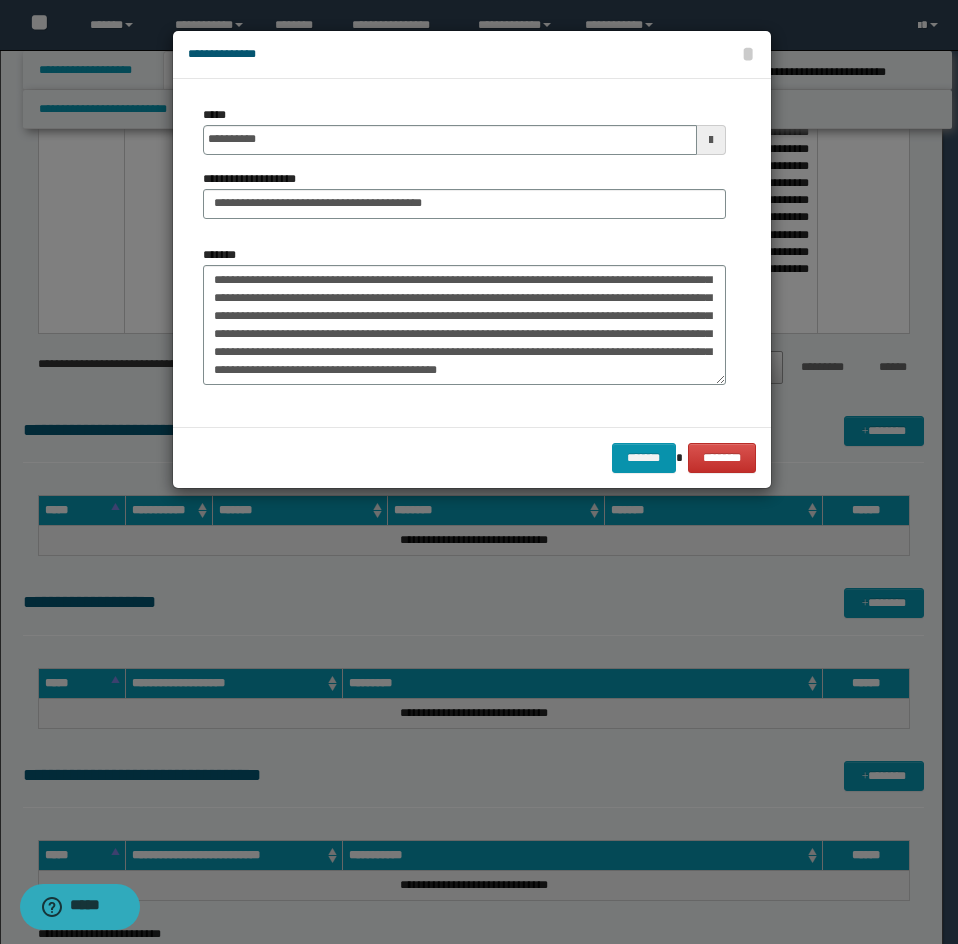 click on "*******
********" at bounding box center [472, 457] 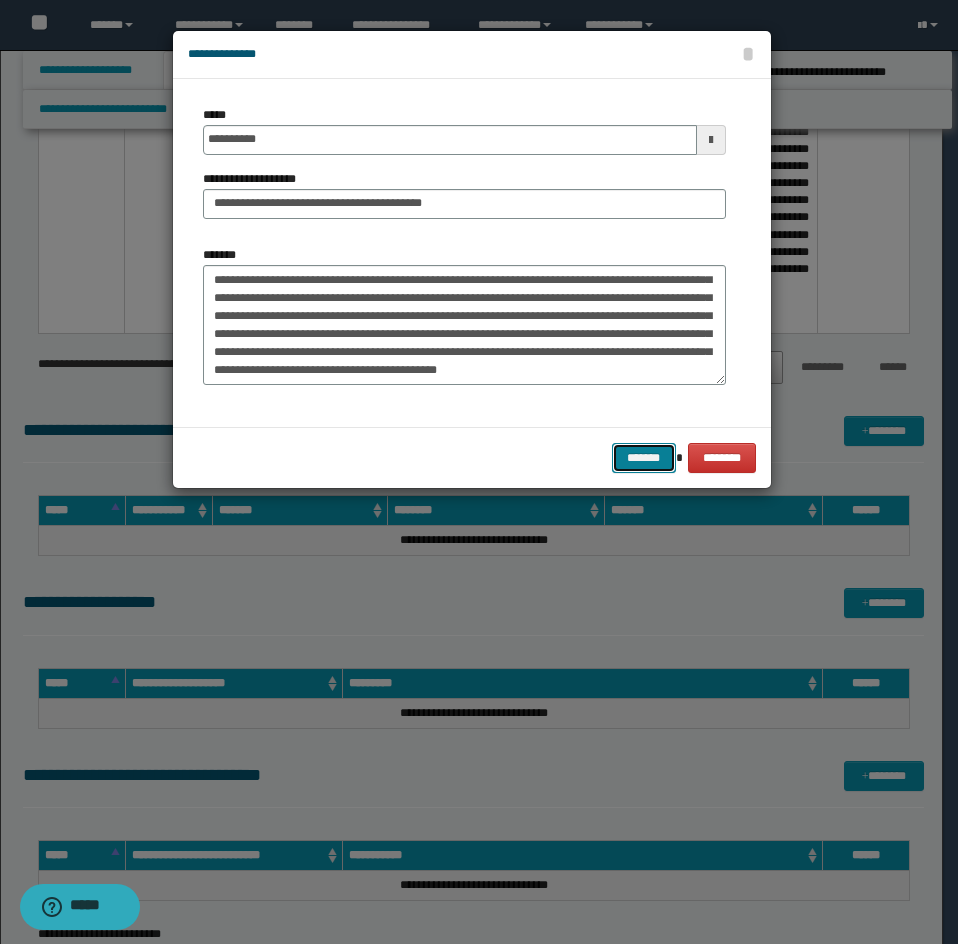 click on "*******" at bounding box center [644, 458] 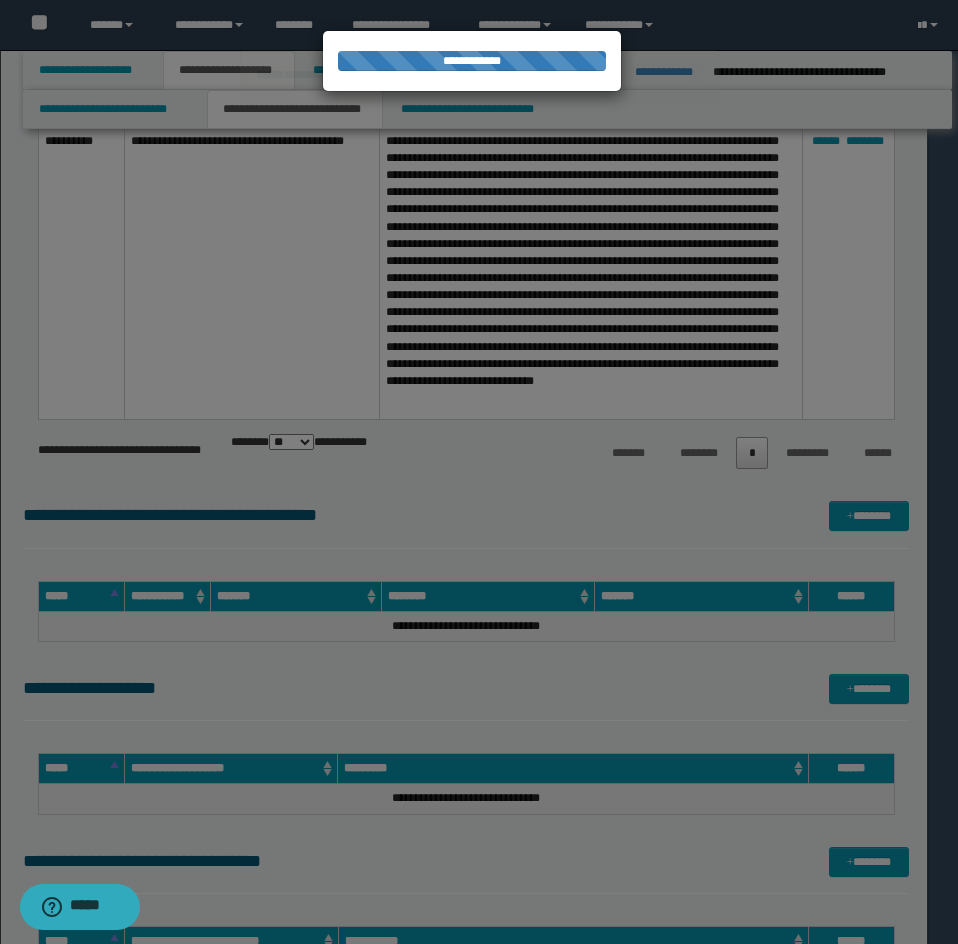 type 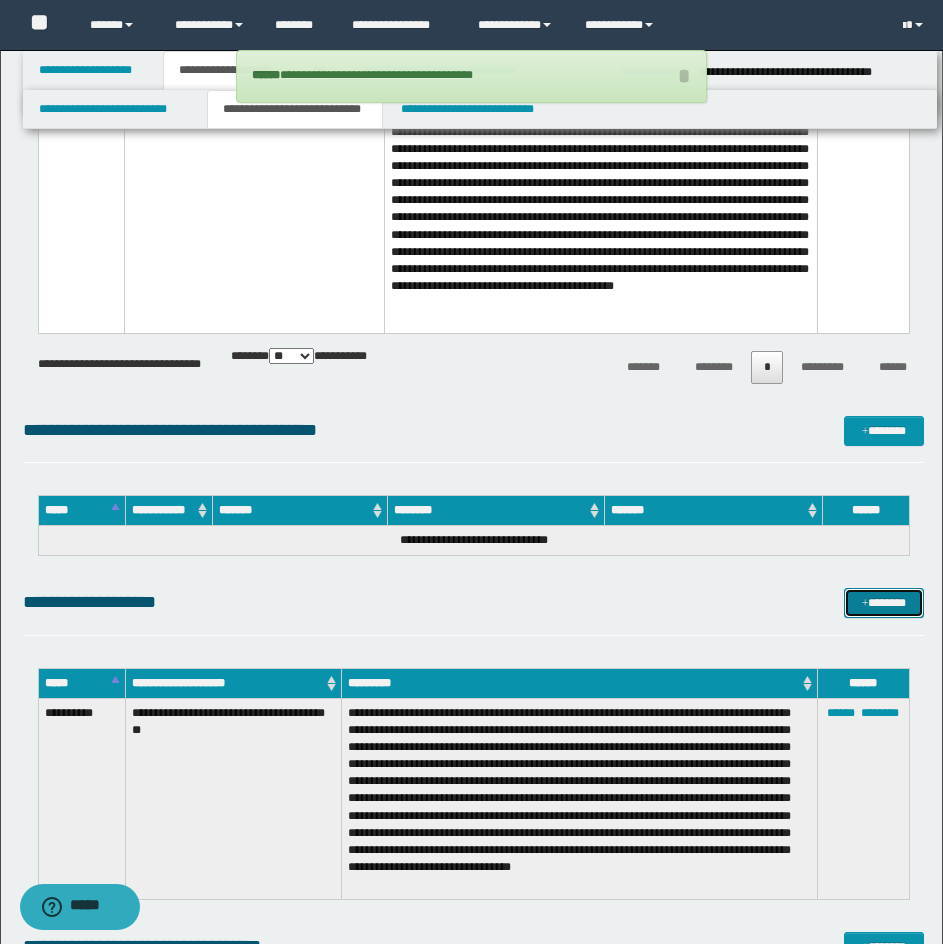 click on "*******" at bounding box center [884, 603] 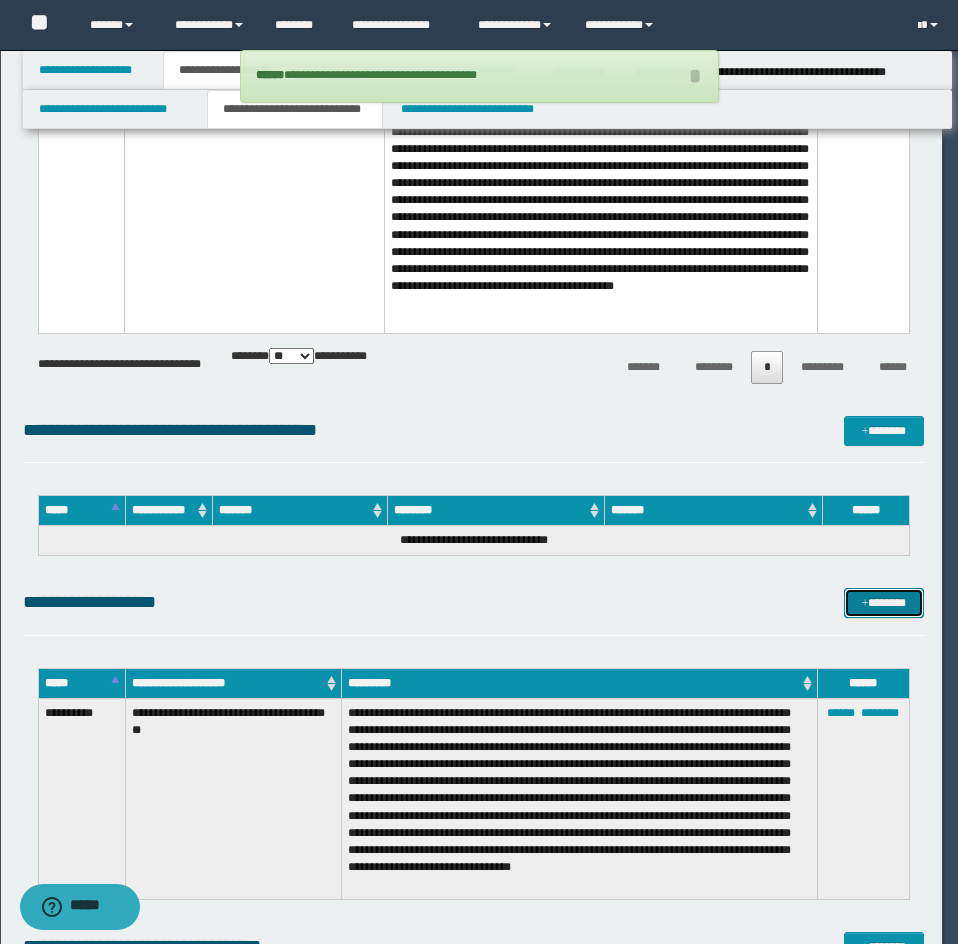 scroll, scrollTop: 0, scrollLeft: 0, axis: both 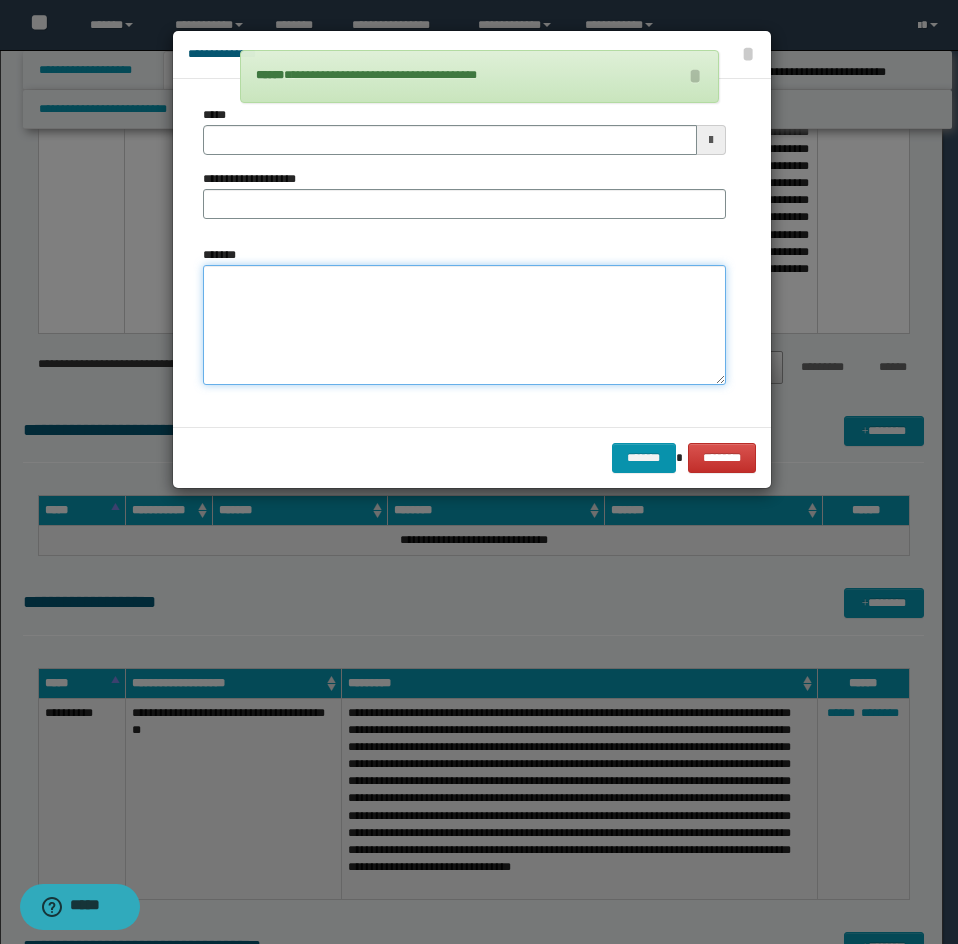 drag, startPoint x: 326, startPoint y: 340, endPoint x: 306, endPoint y: 319, distance: 29 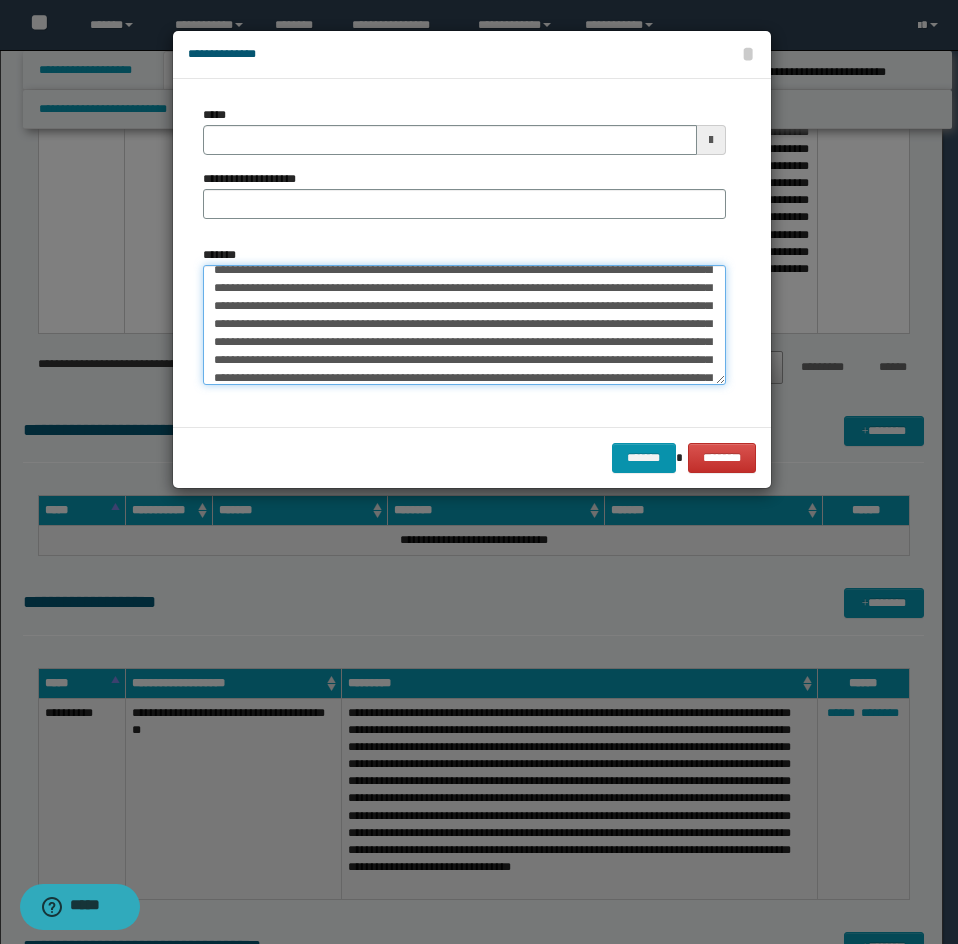scroll, scrollTop: 0, scrollLeft: 0, axis: both 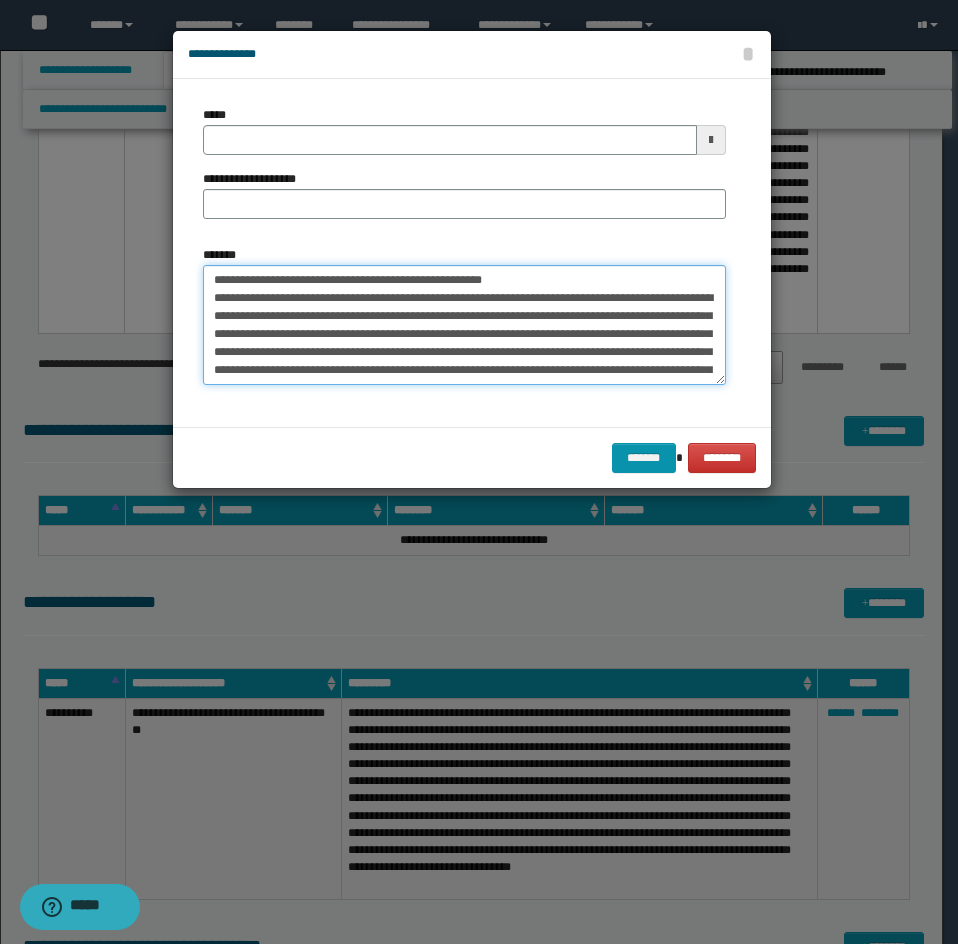 click on "*******" at bounding box center (464, 325) 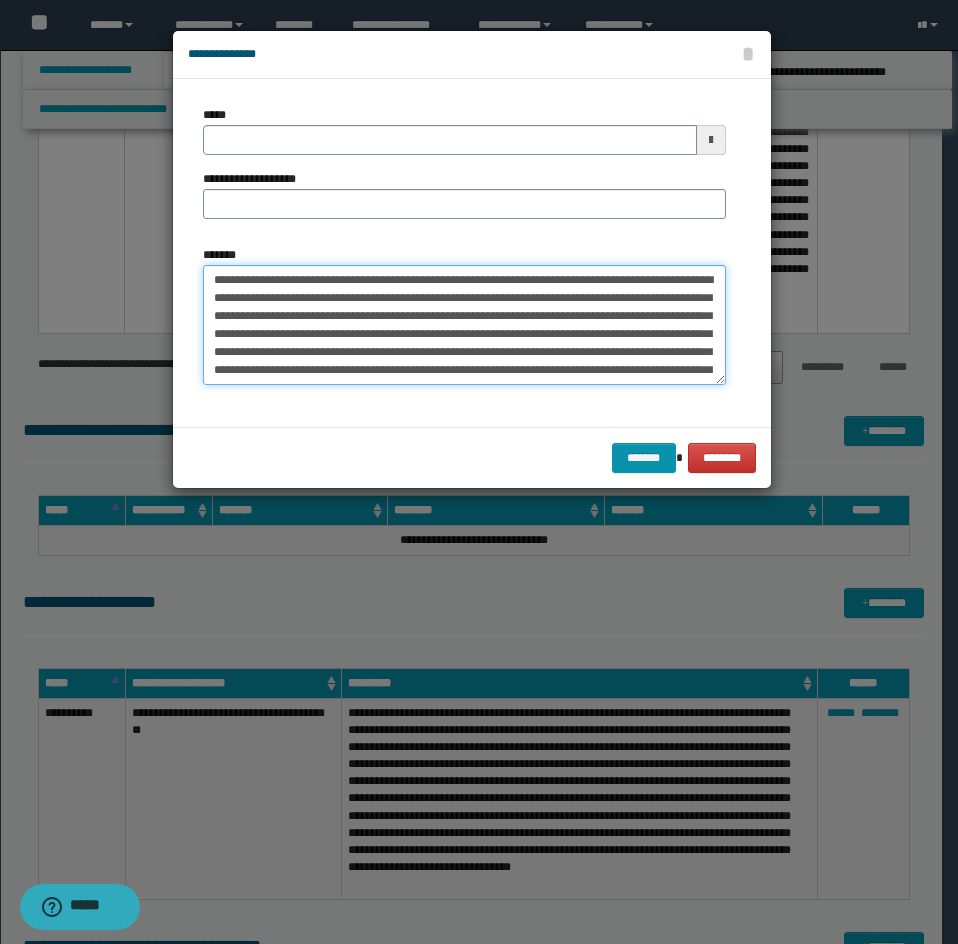 type 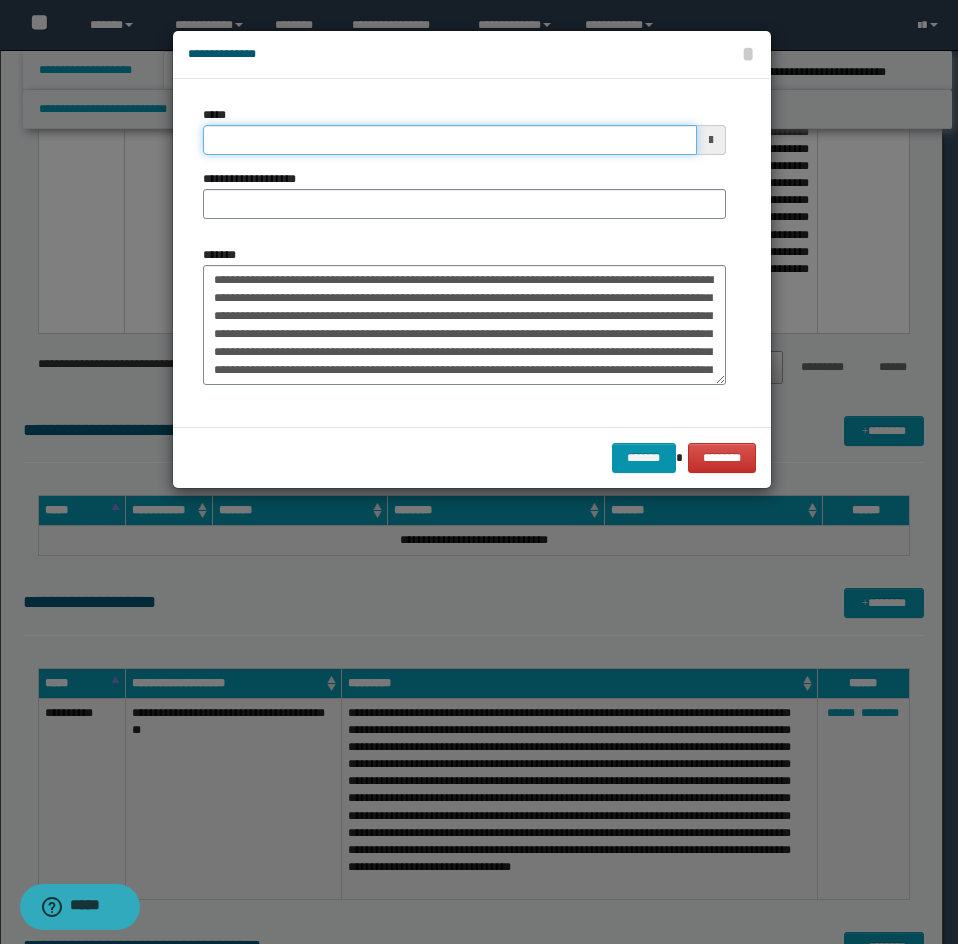 click on "*****" at bounding box center [464, 130] 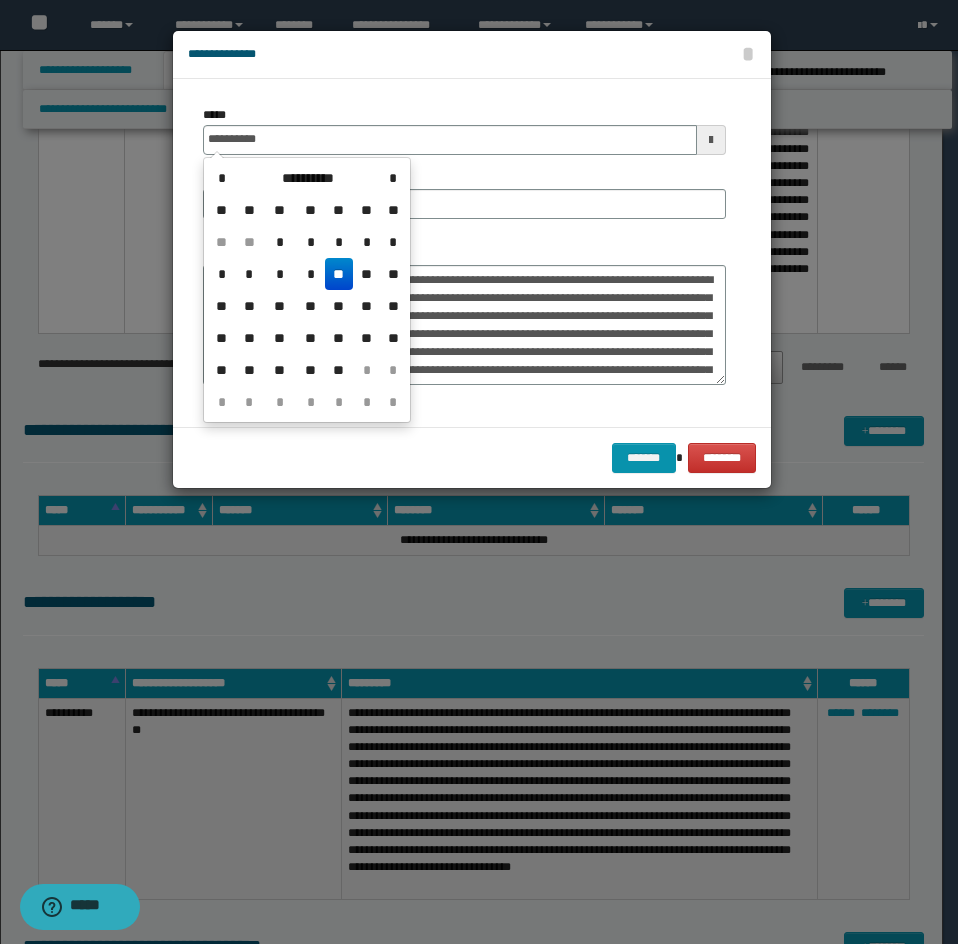 type on "**********" 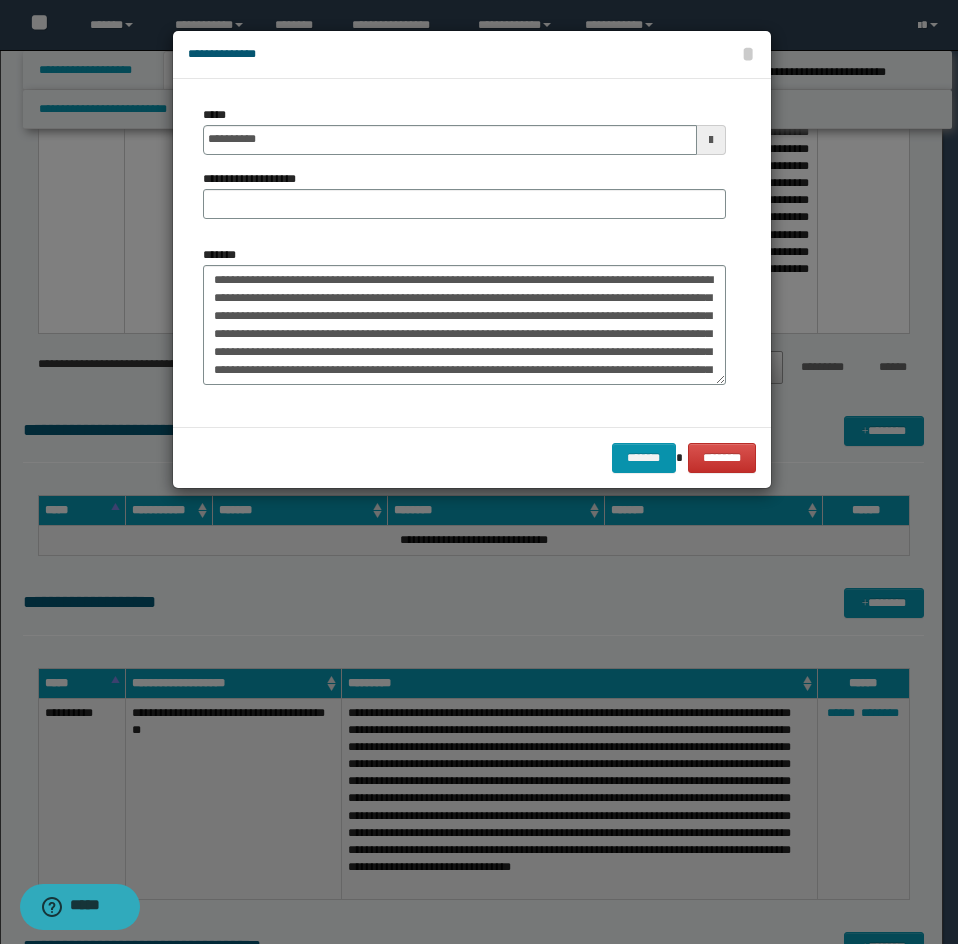drag, startPoint x: 534, startPoint y: 235, endPoint x: 457, endPoint y: 202, distance: 83.773506 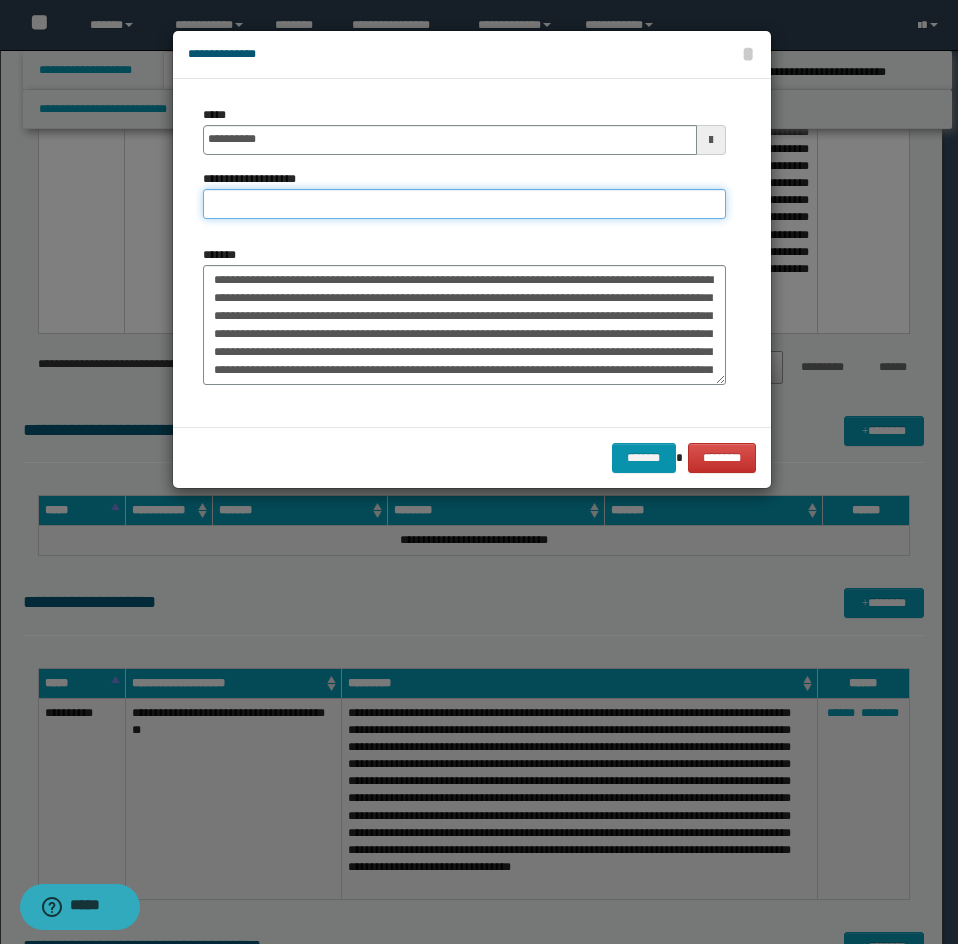 click on "**********" at bounding box center [464, 204] 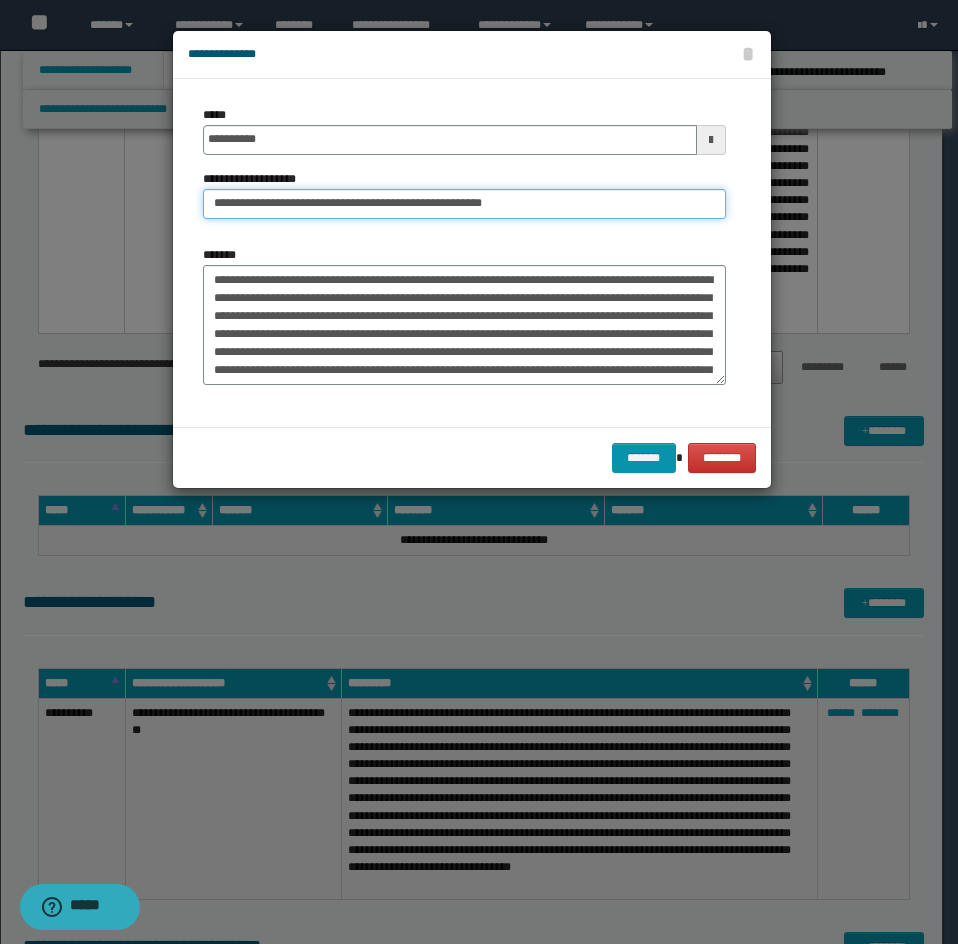 drag, startPoint x: 277, startPoint y: 202, endPoint x: 156, endPoint y: 241, distance: 127.12985 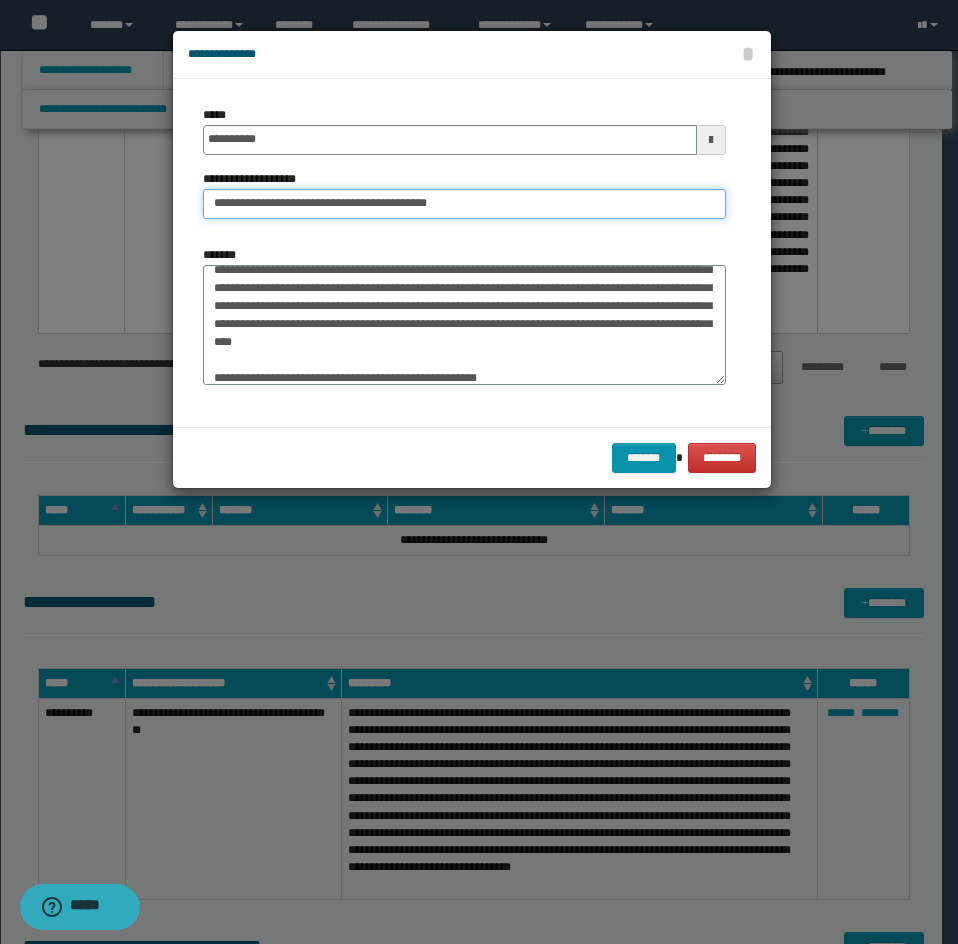 scroll, scrollTop: 200, scrollLeft: 0, axis: vertical 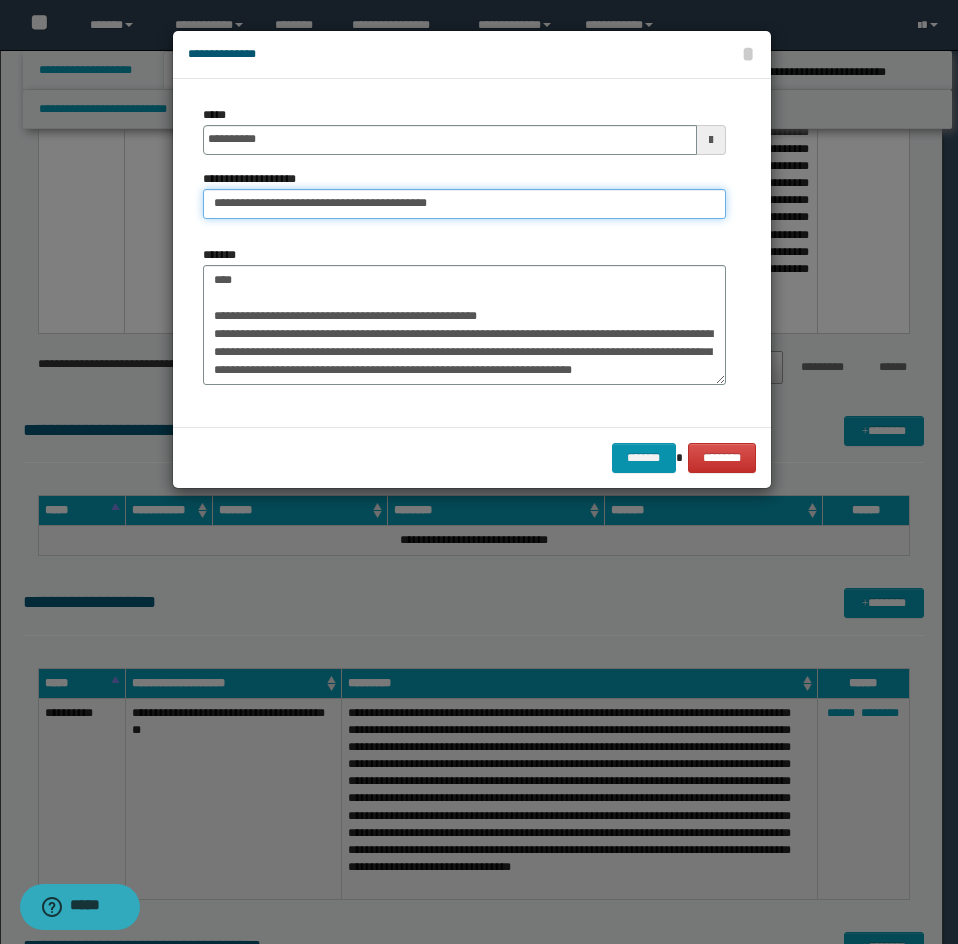 type on "**********" 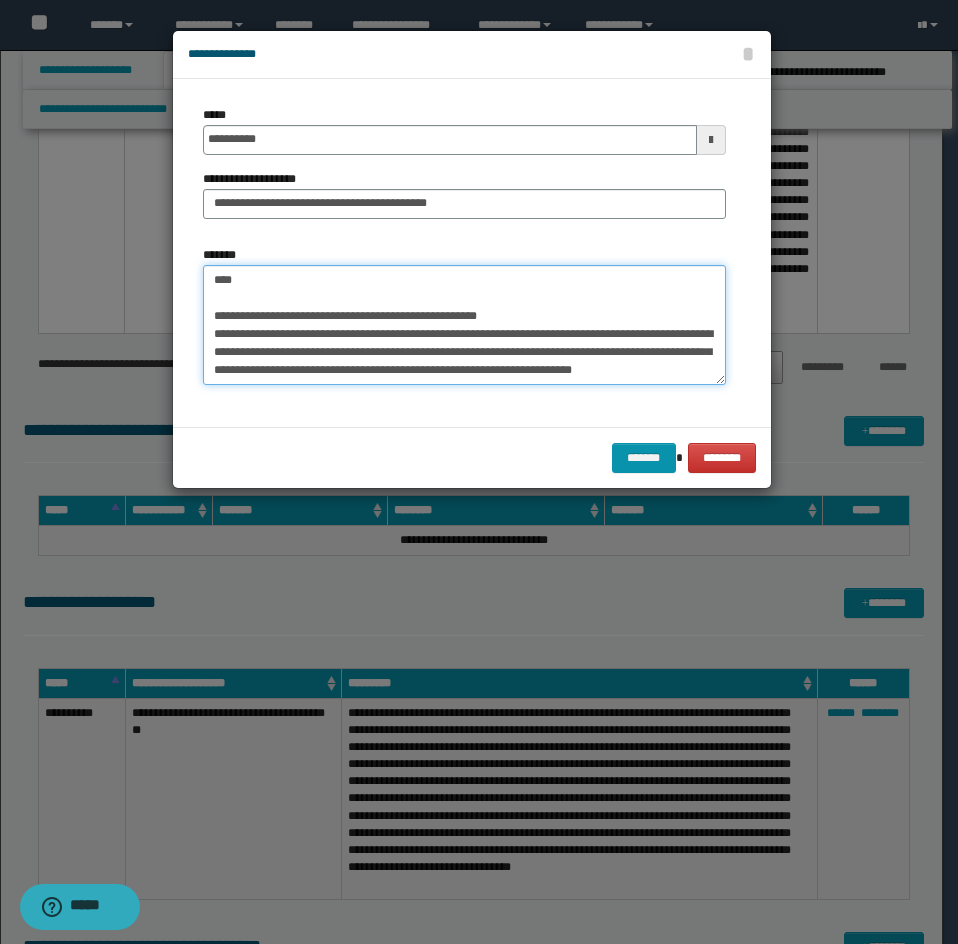 drag, startPoint x: 208, startPoint y: 298, endPoint x: 268, endPoint y: 362, distance: 87.72685 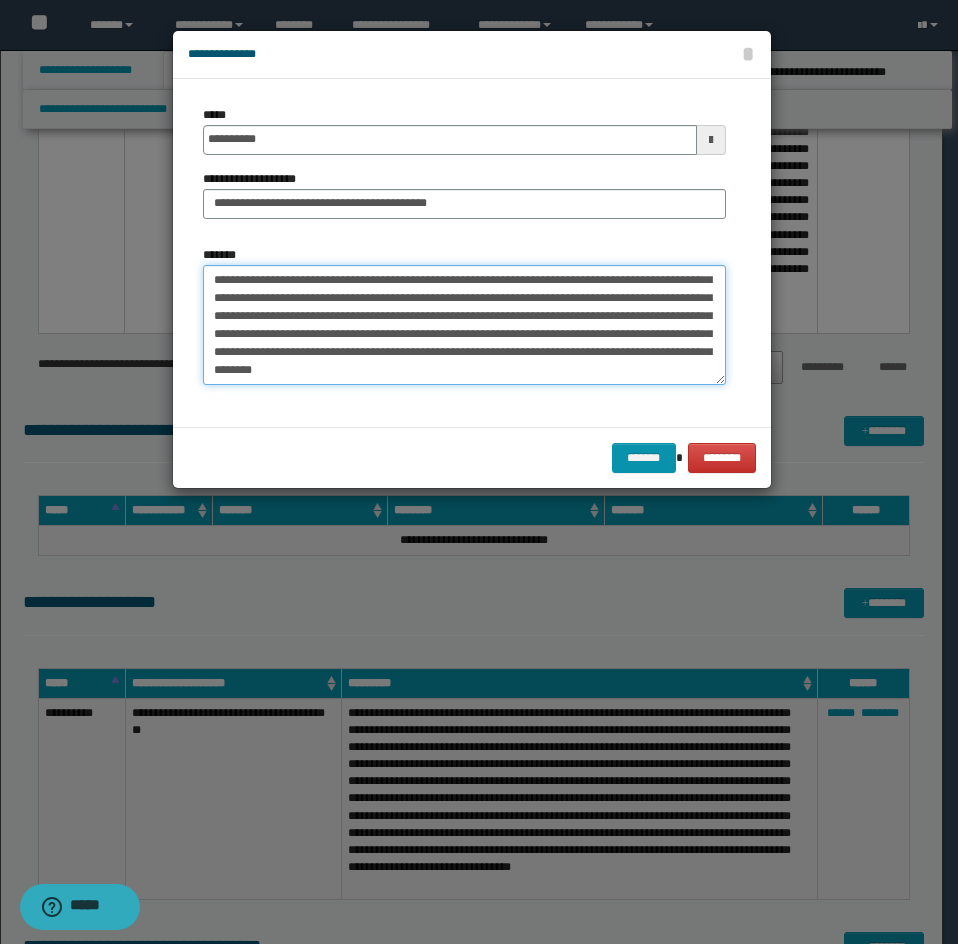 scroll, scrollTop: 162, scrollLeft: 0, axis: vertical 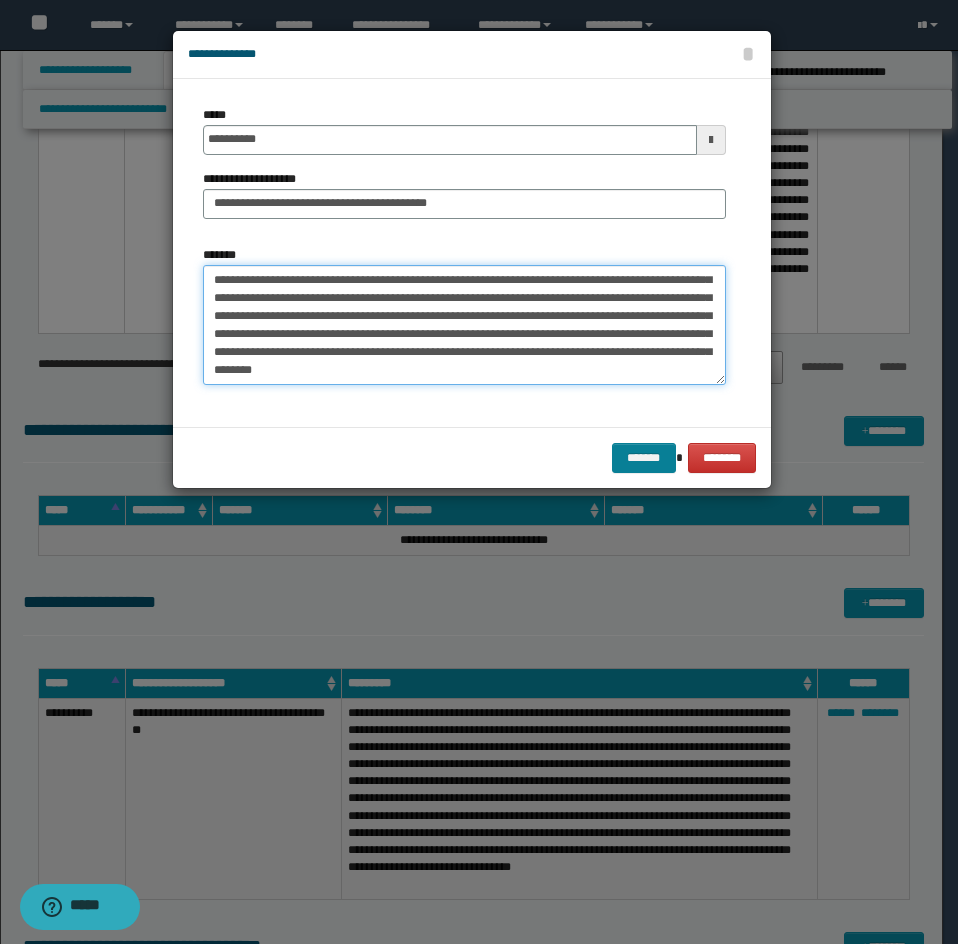 type on "**********" 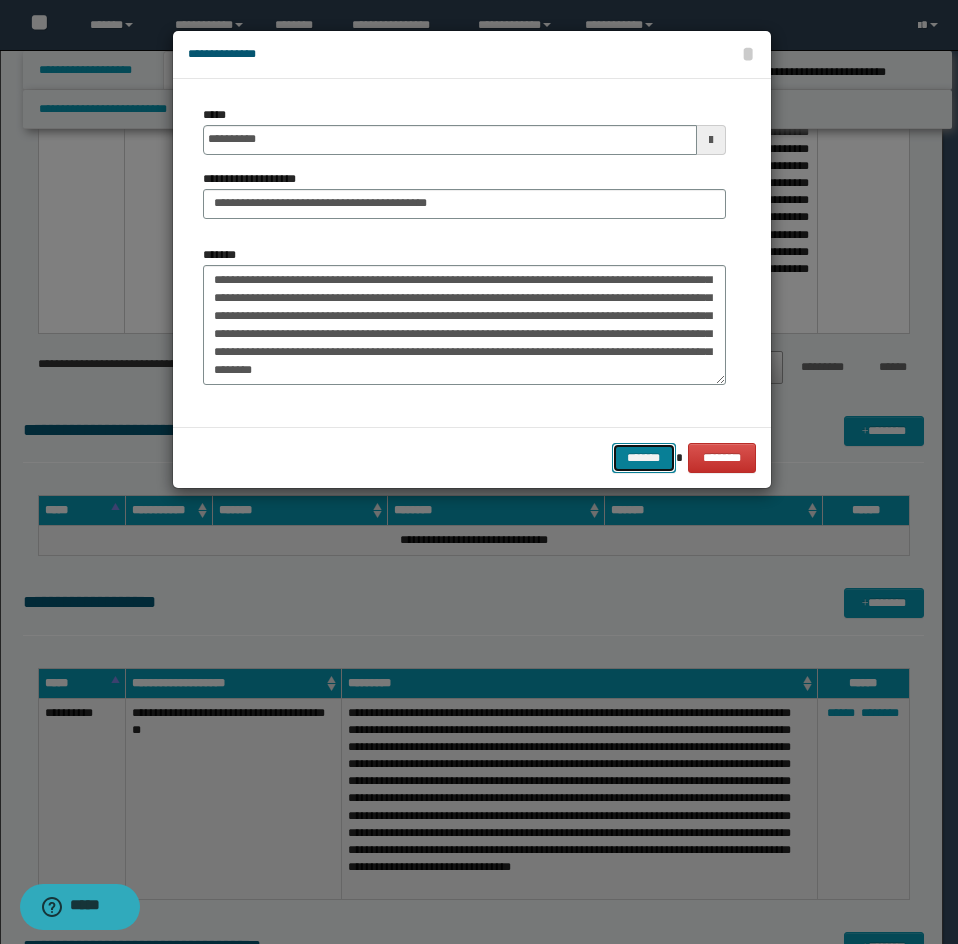 click on "*******" at bounding box center [644, 458] 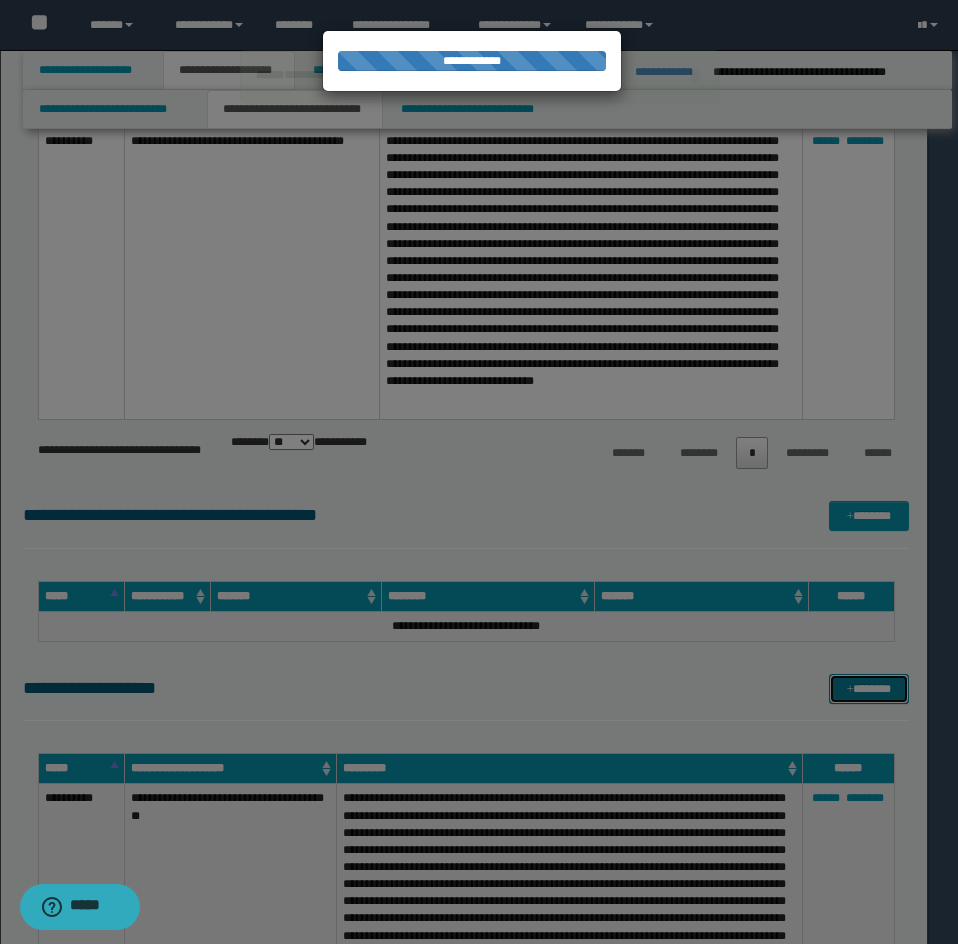 type 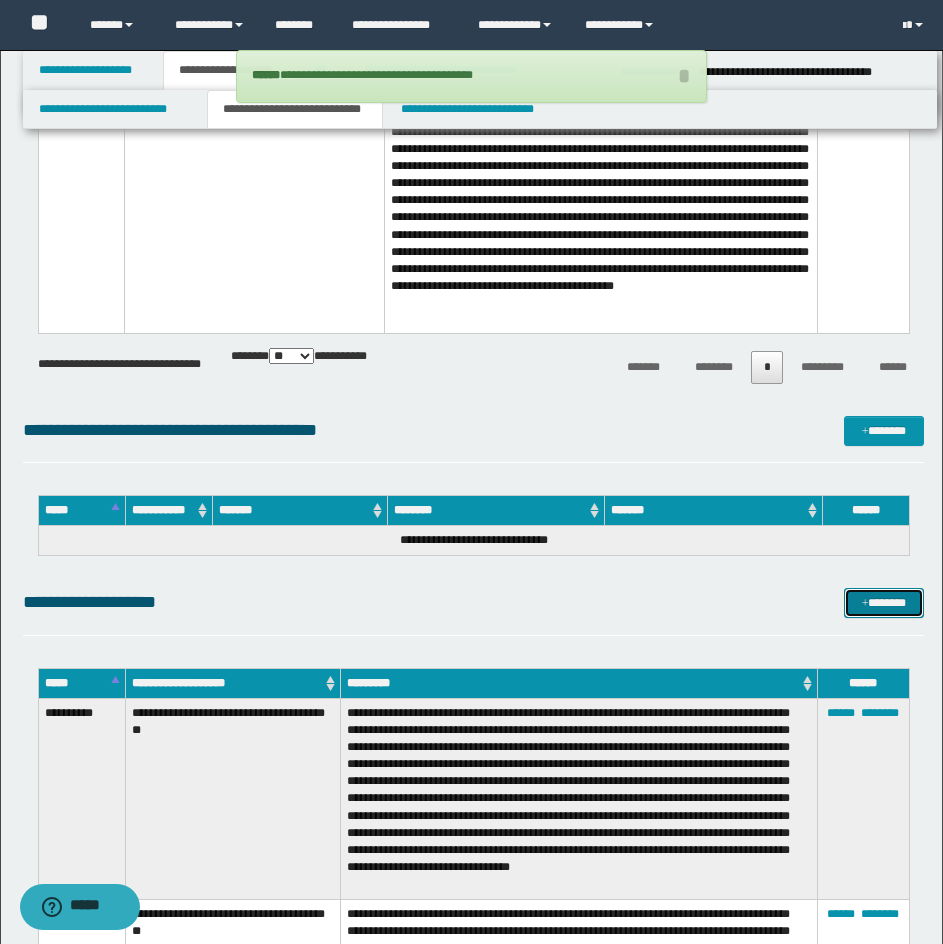 click on "*******" at bounding box center (884, 603) 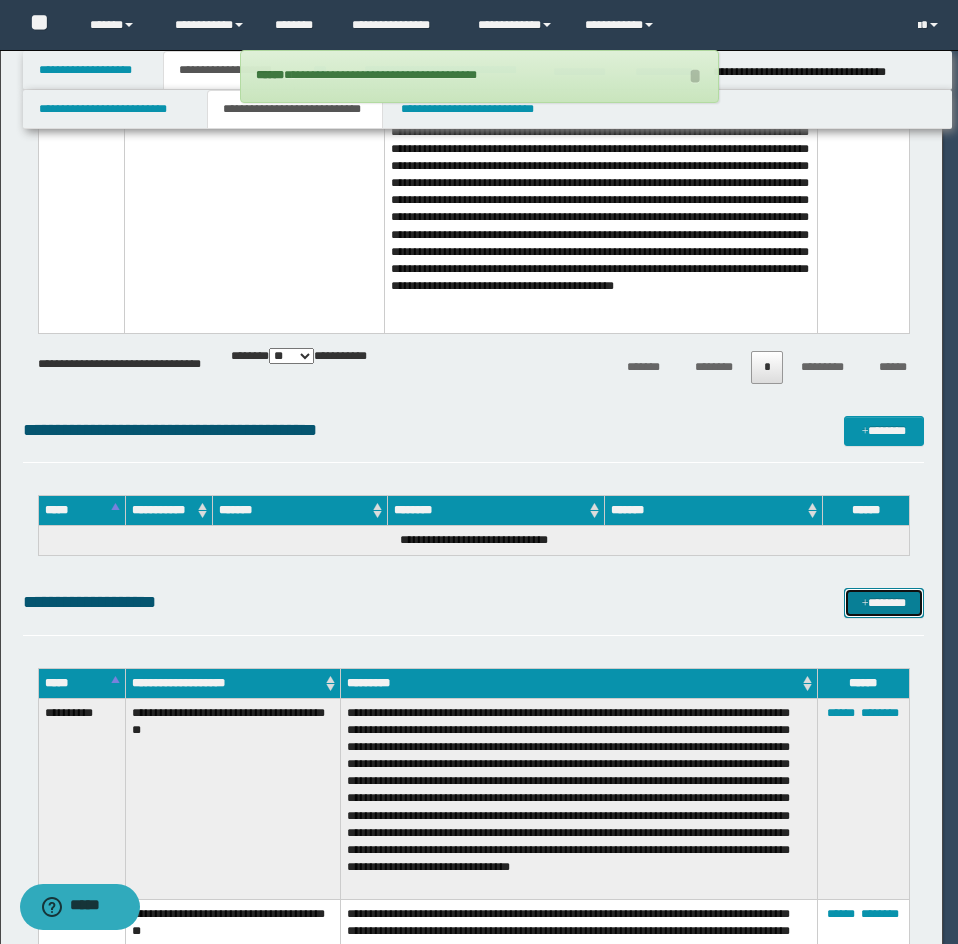 scroll, scrollTop: 0, scrollLeft: 0, axis: both 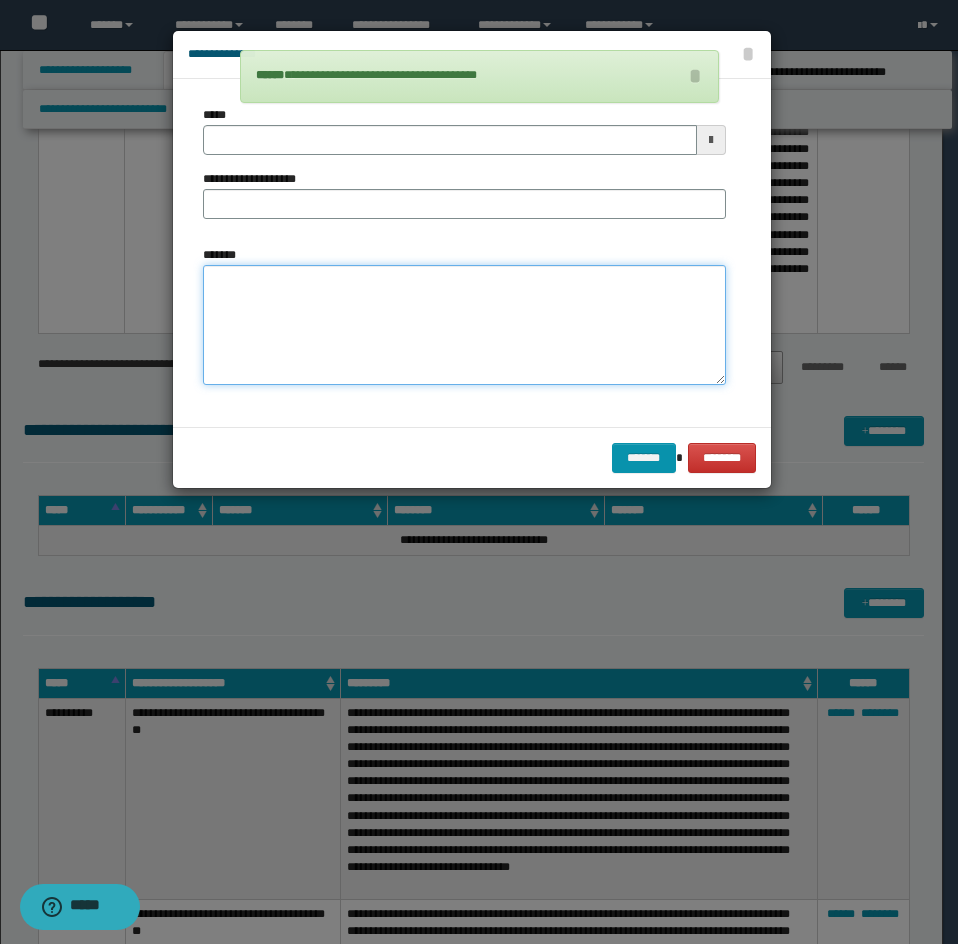 click on "*******" at bounding box center (464, 325) 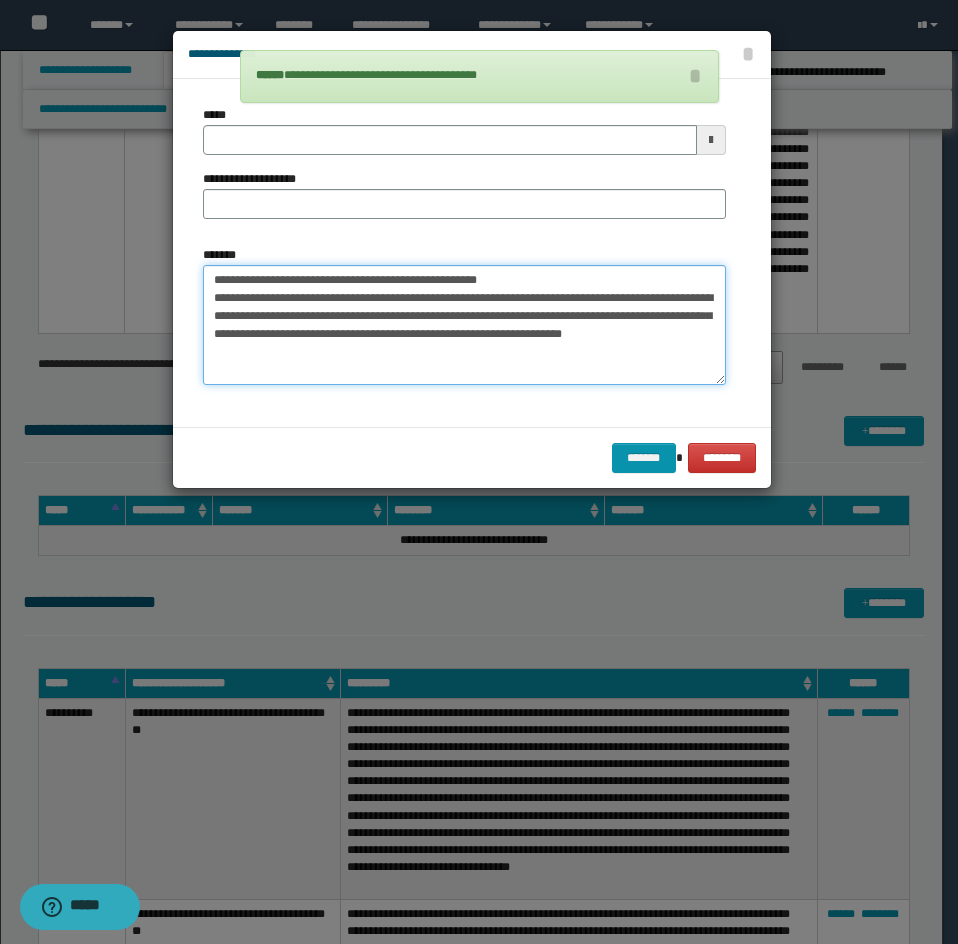 click on "**********" at bounding box center [464, 325] 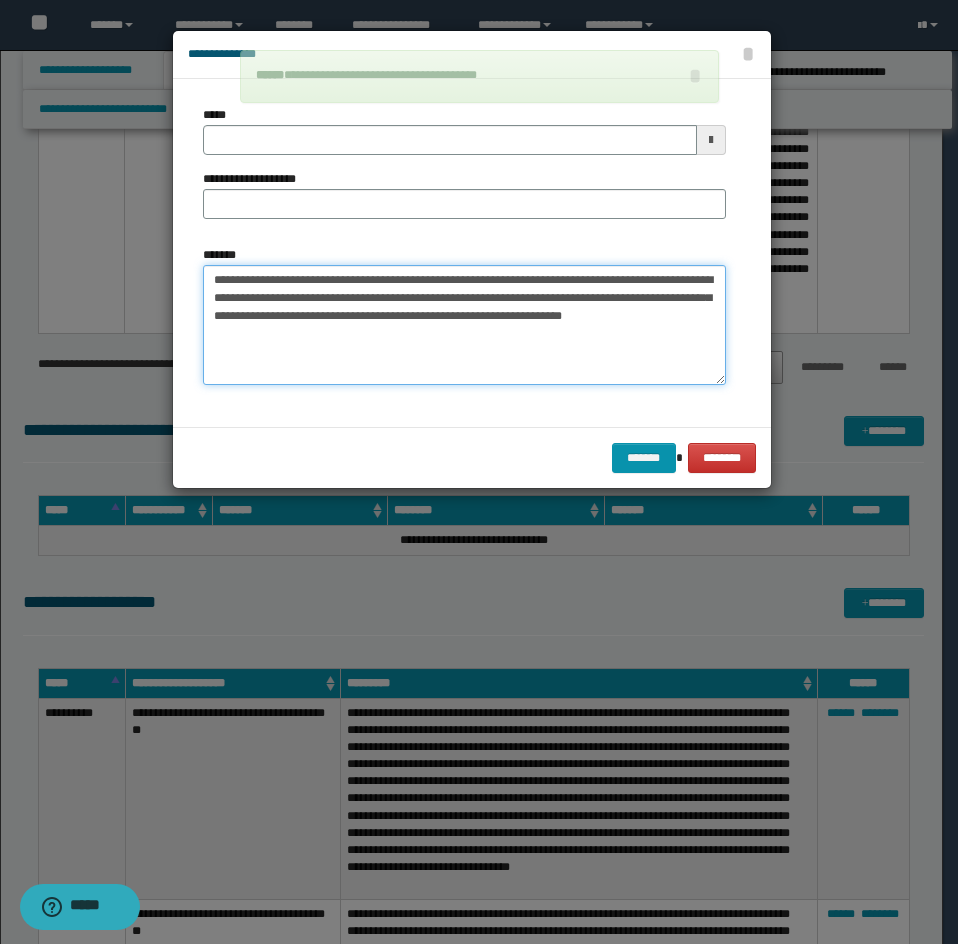 type 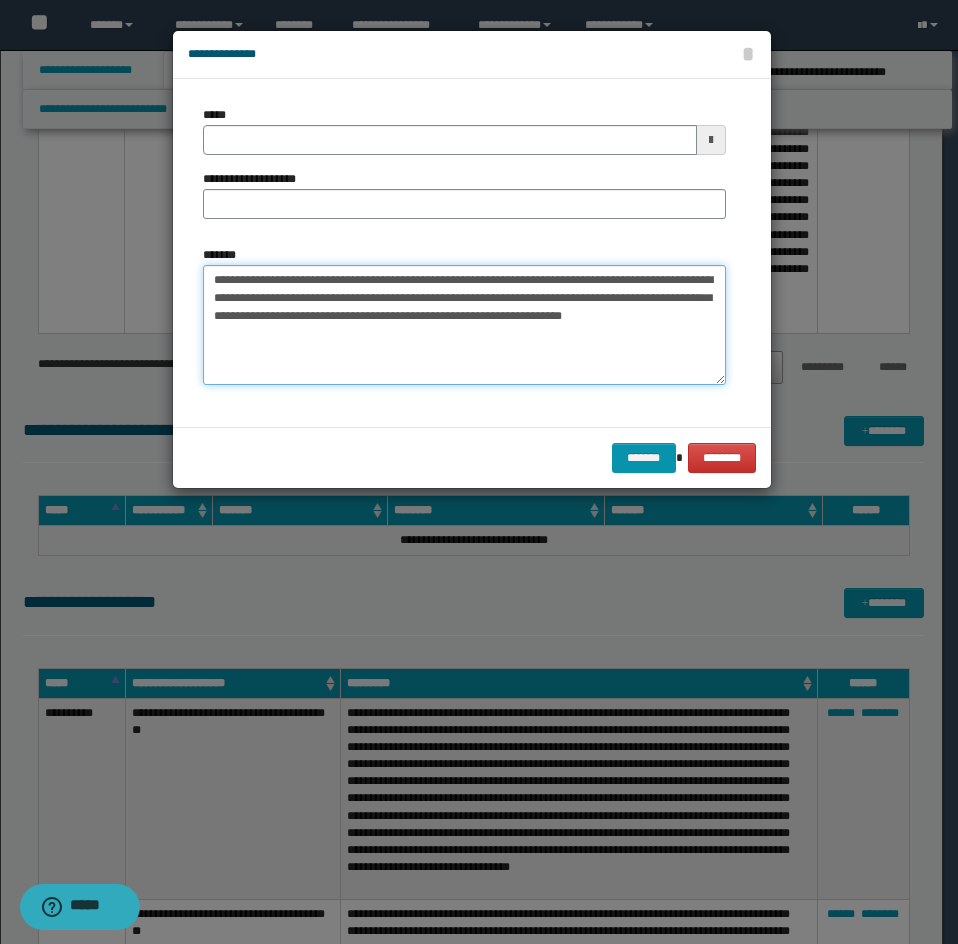 type on "**********" 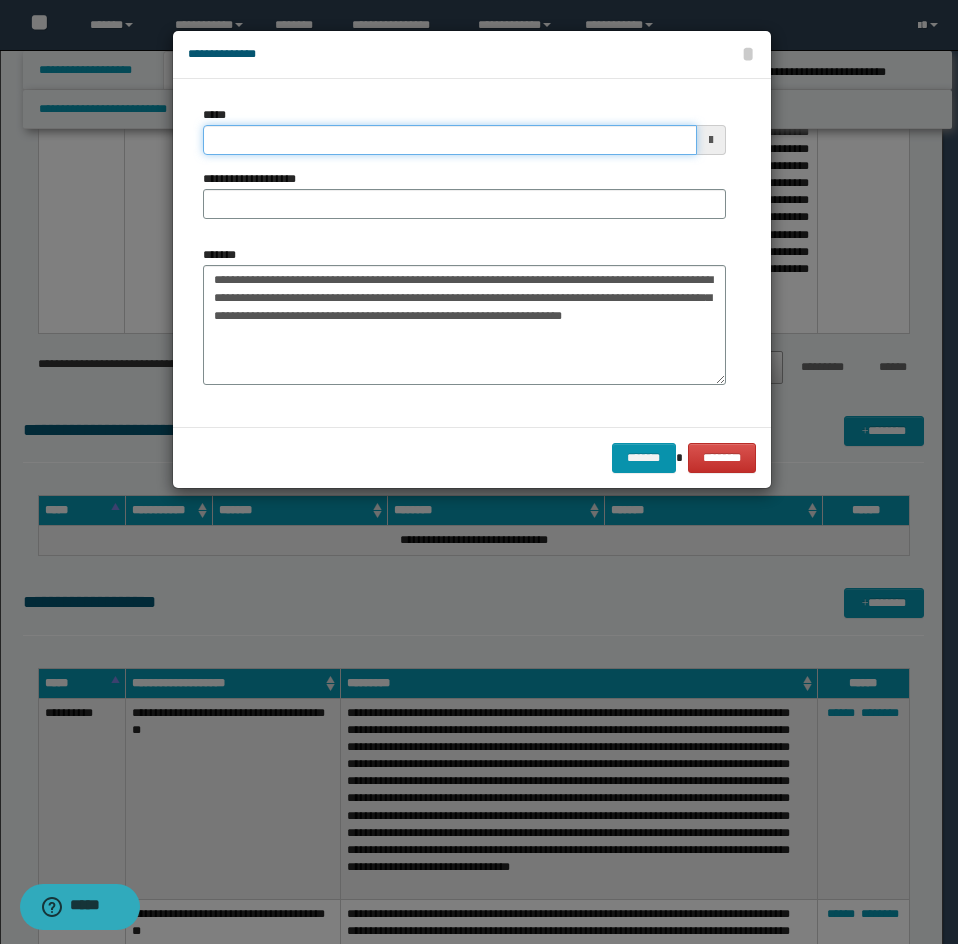 click on "*****" at bounding box center [450, 140] 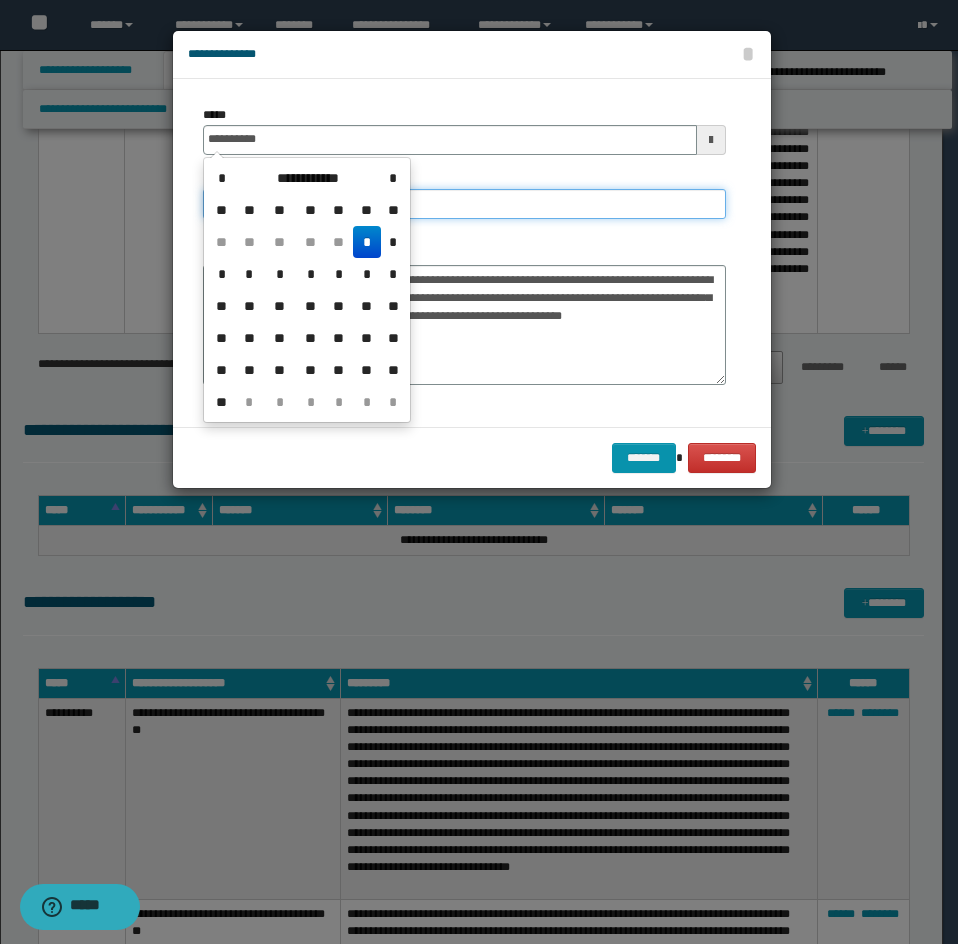 type on "**********" 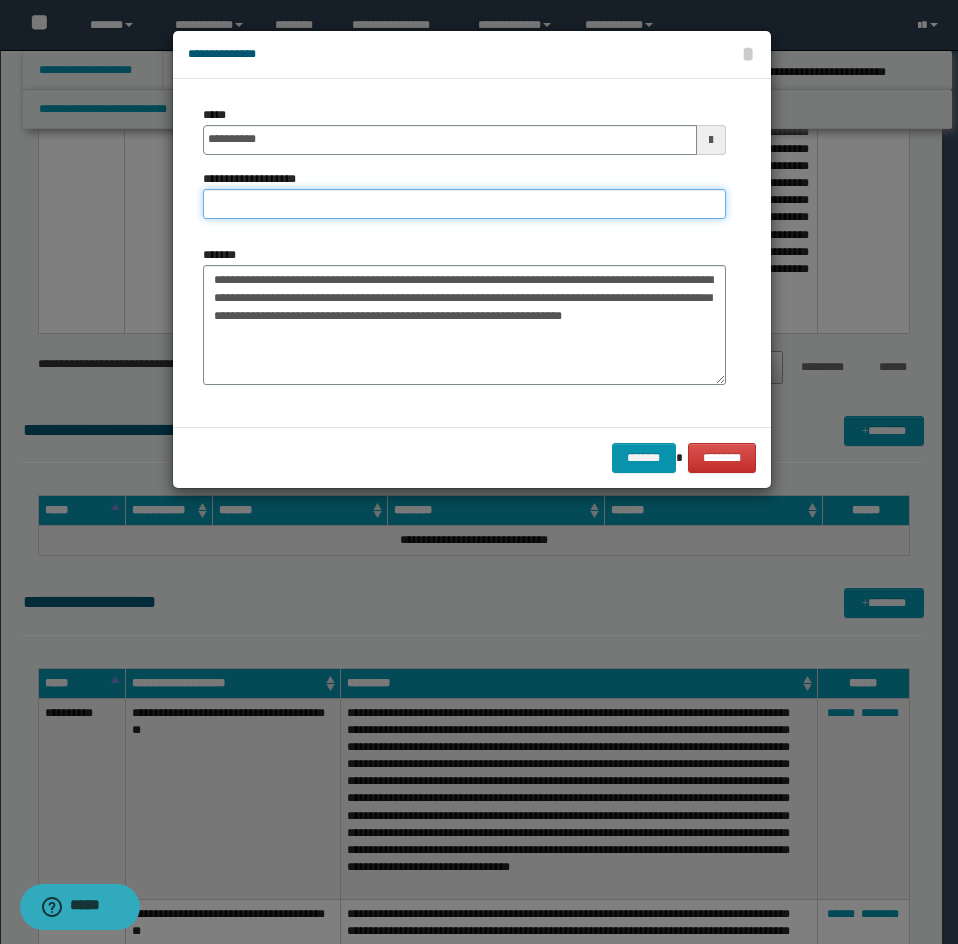 click on "**********" at bounding box center [464, 204] 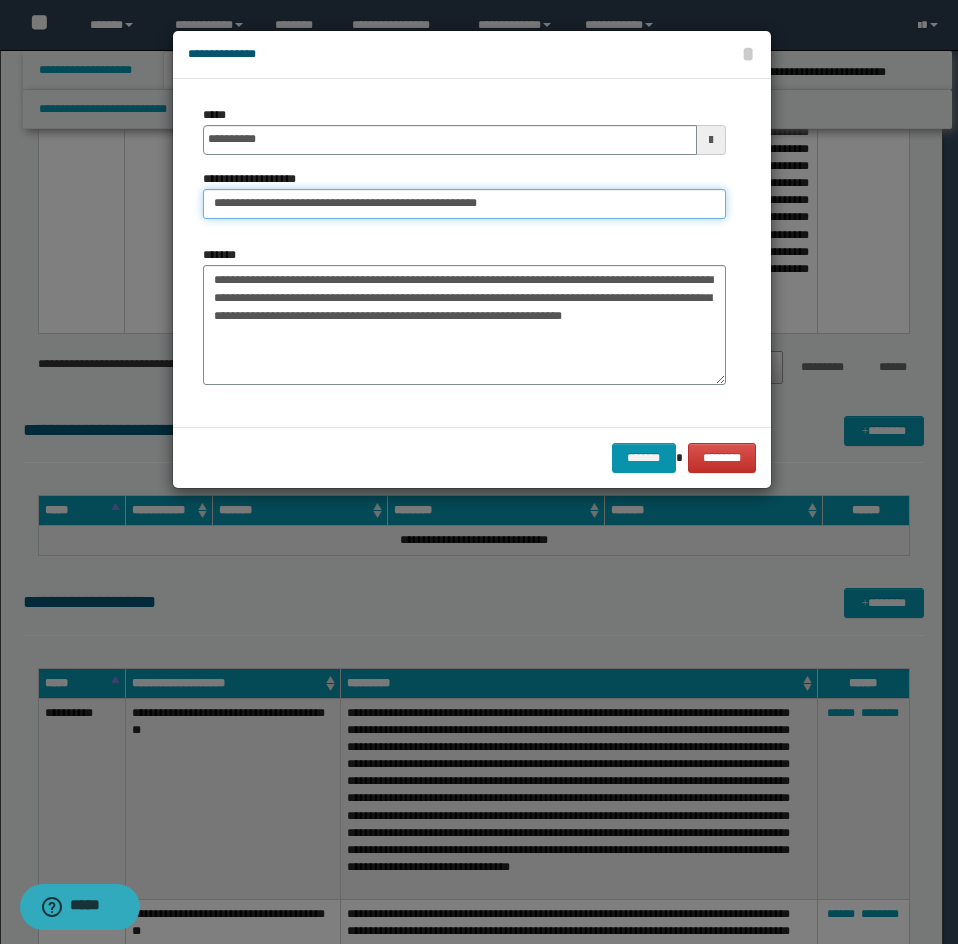drag, startPoint x: 282, startPoint y: 203, endPoint x: 124, endPoint y: 241, distance: 162.50539 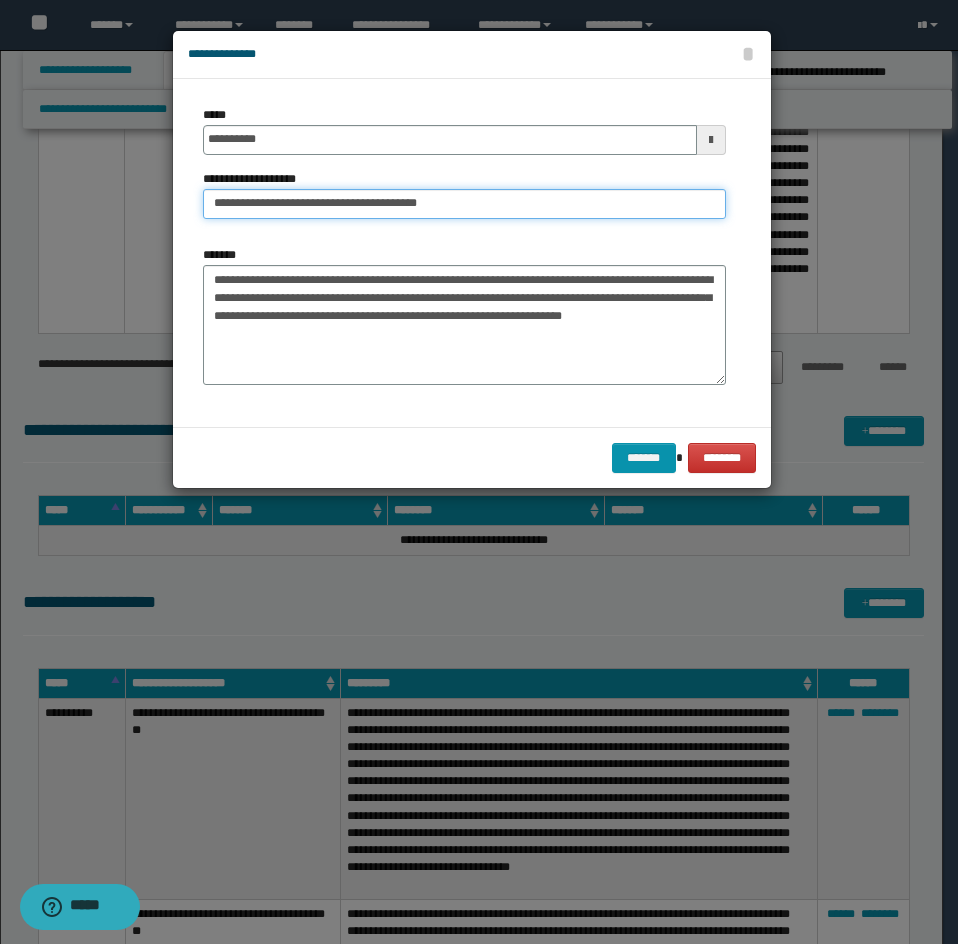 type on "**********" 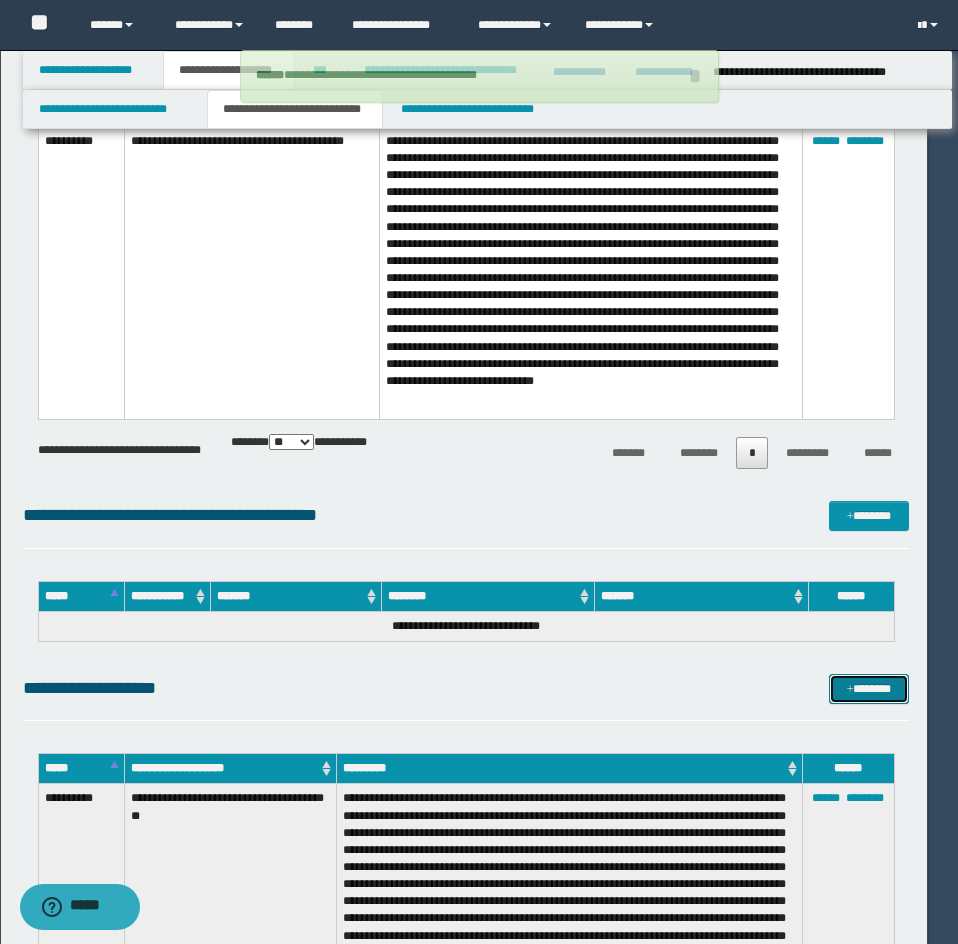 type 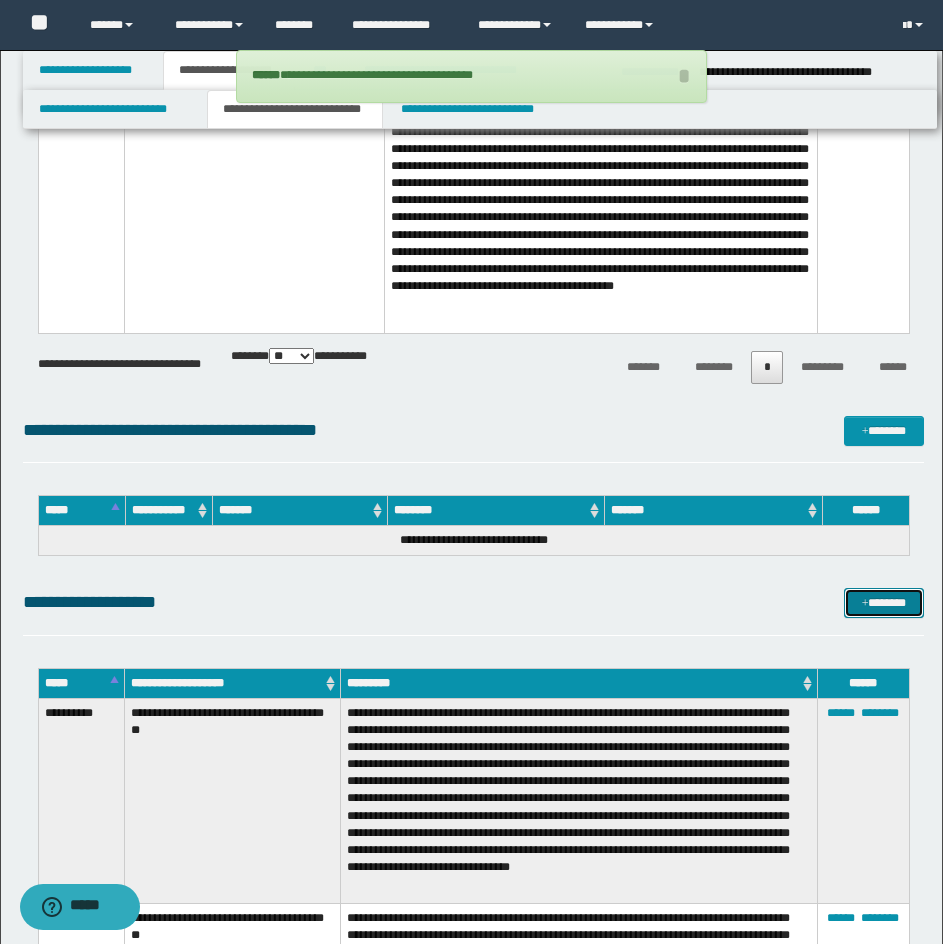 drag, startPoint x: 888, startPoint y: 596, endPoint x: 879, endPoint y: 580, distance: 18.35756 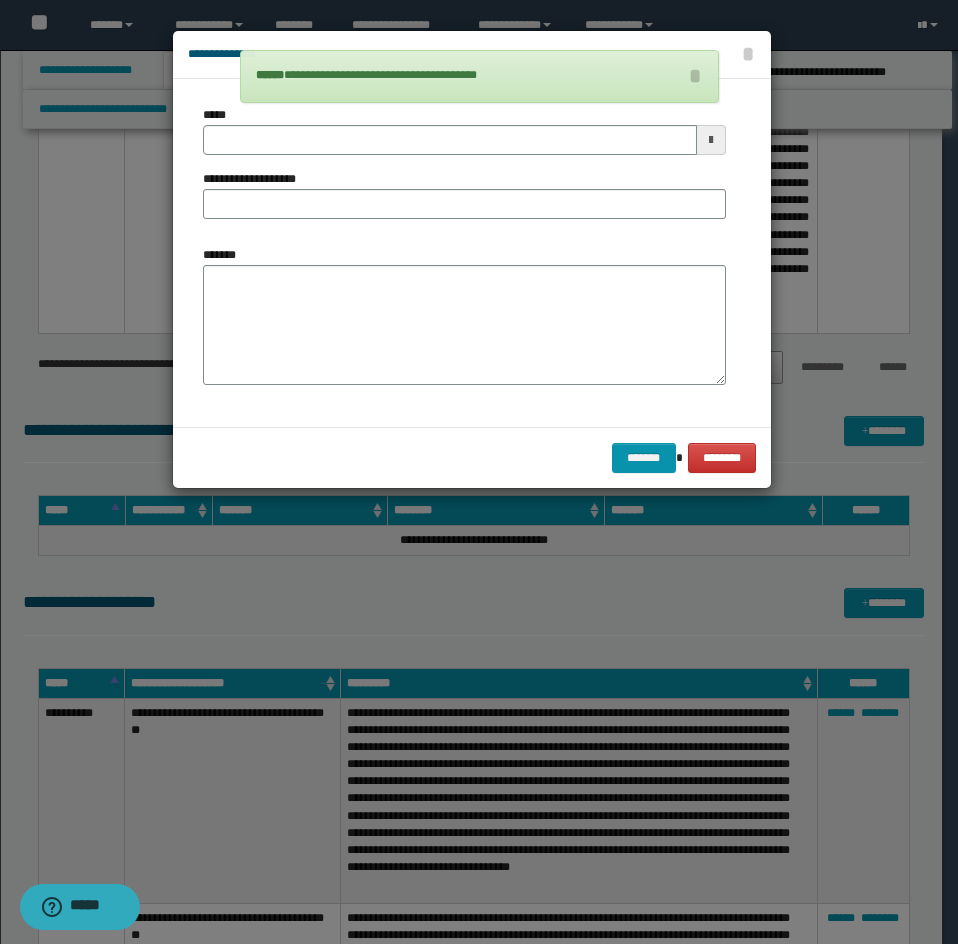 drag, startPoint x: 522, startPoint y: 332, endPoint x: 417, endPoint y: 268, distance: 122.967476 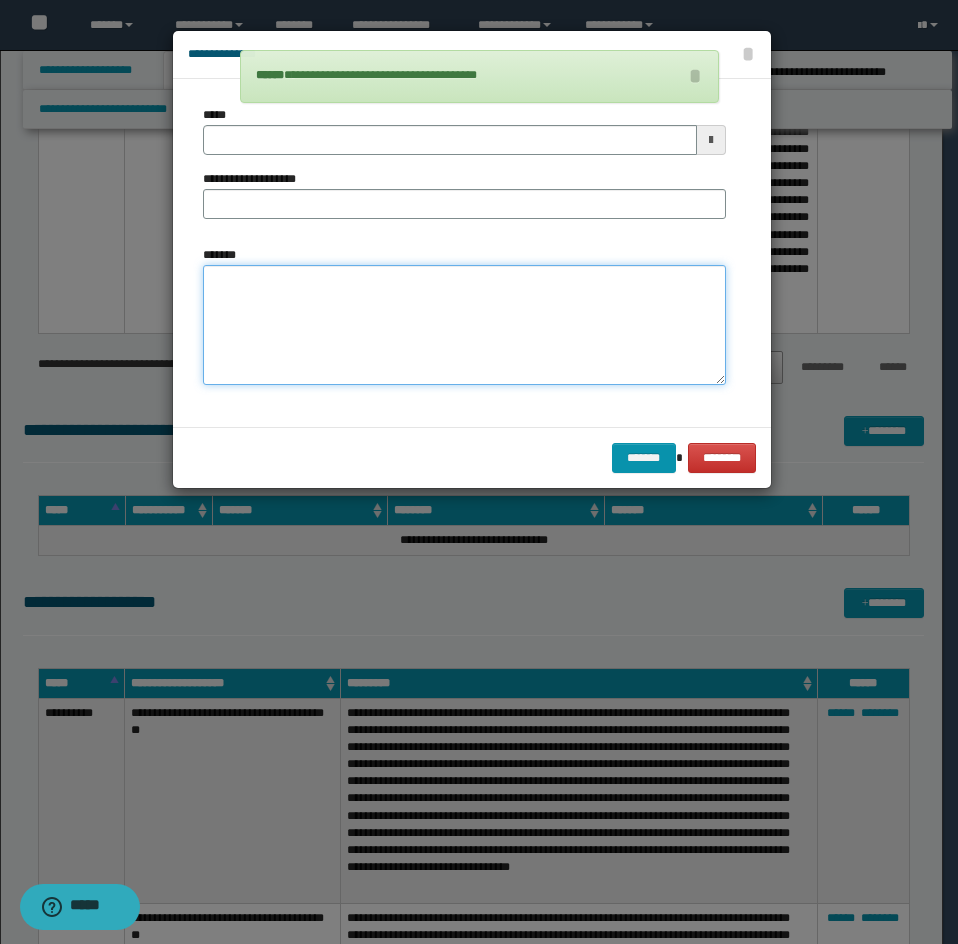 click on "*******" at bounding box center [464, 325] 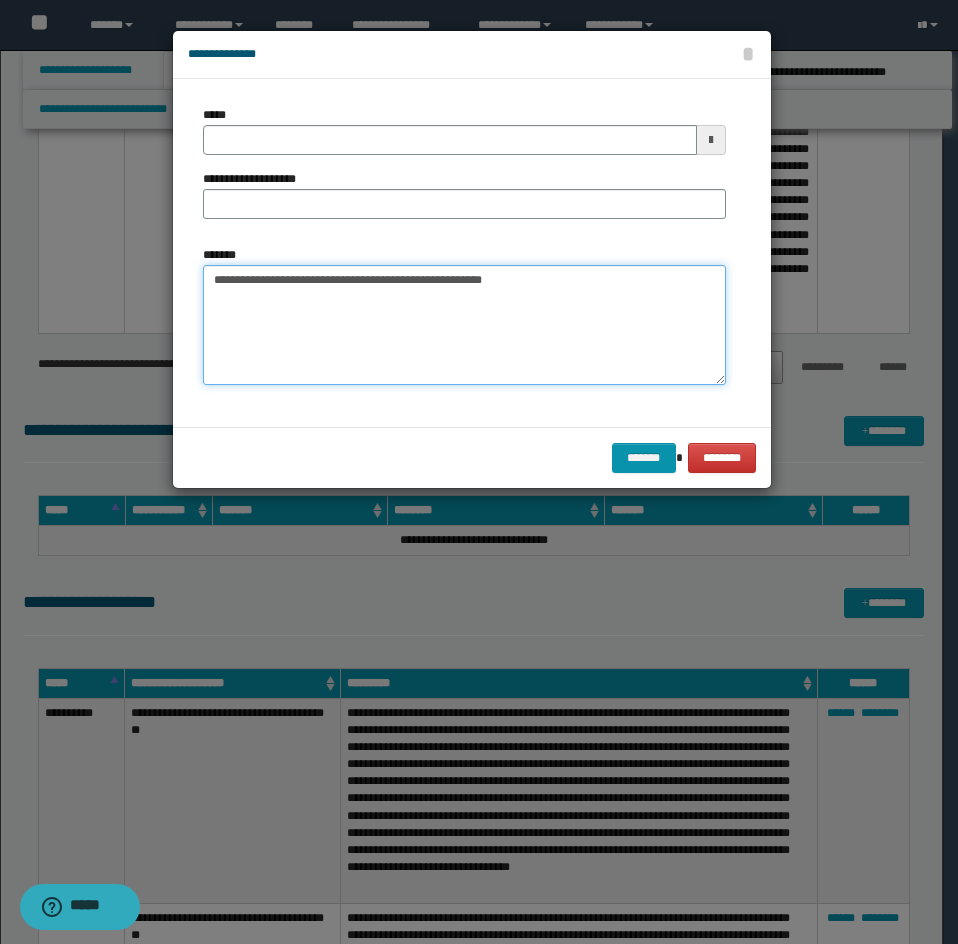 click on "**********" at bounding box center (464, 325) 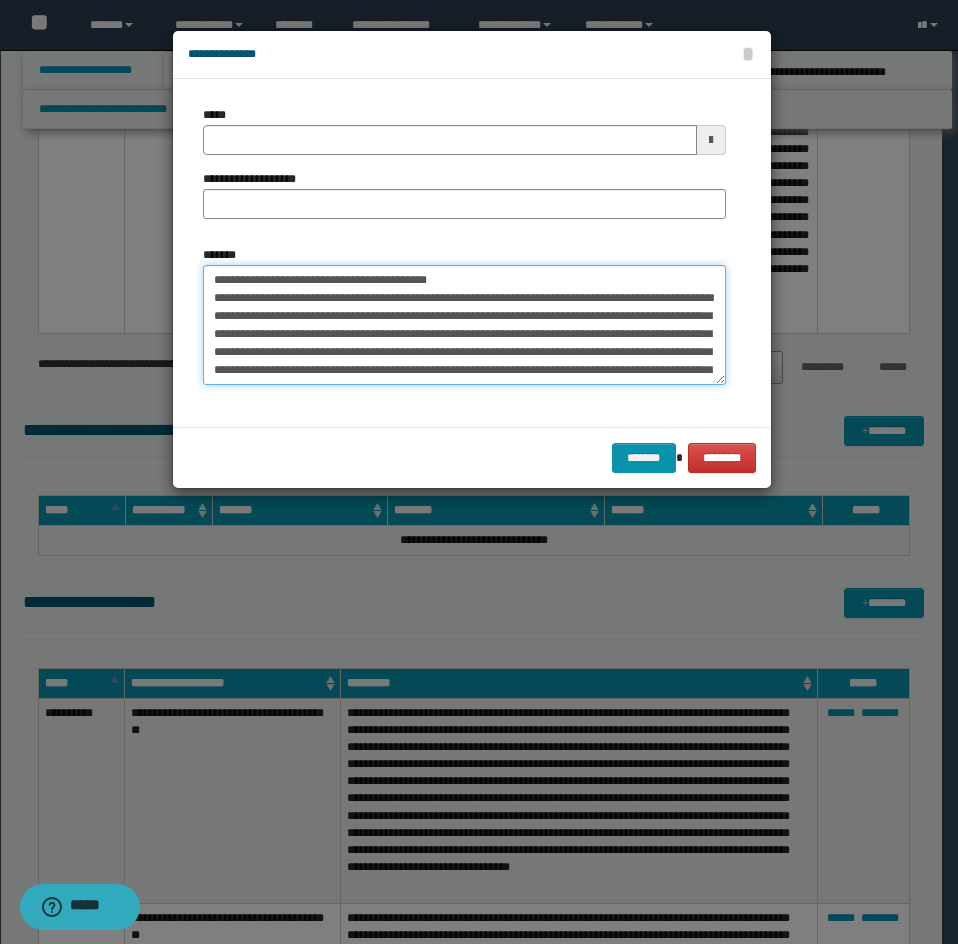 click on "*******" at bounding box center (464, 325) 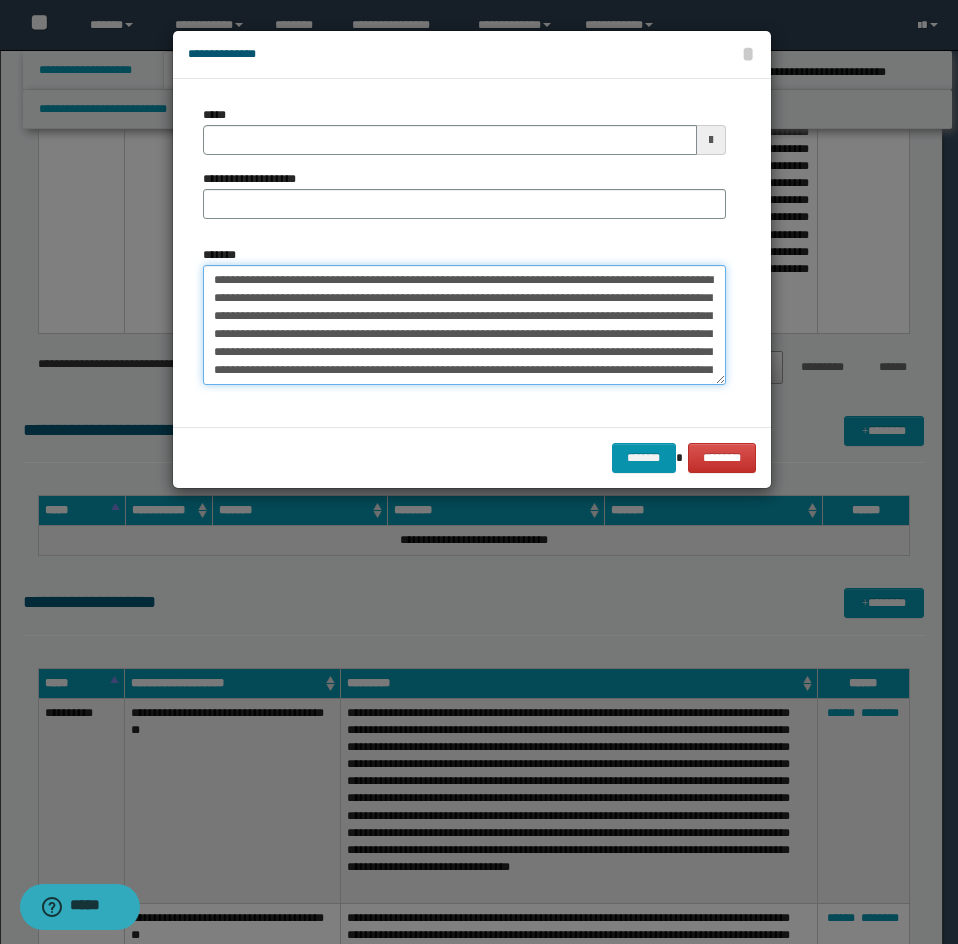 type 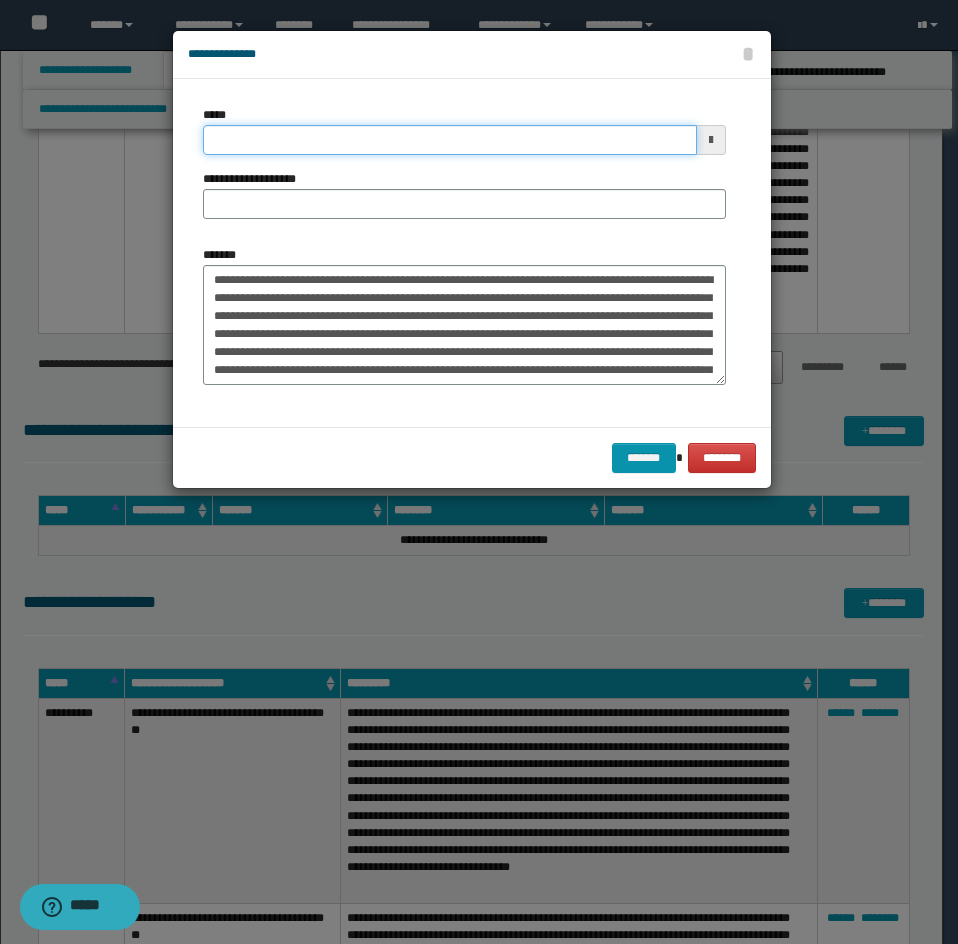click on "*****" at bounding box center [450, 140] 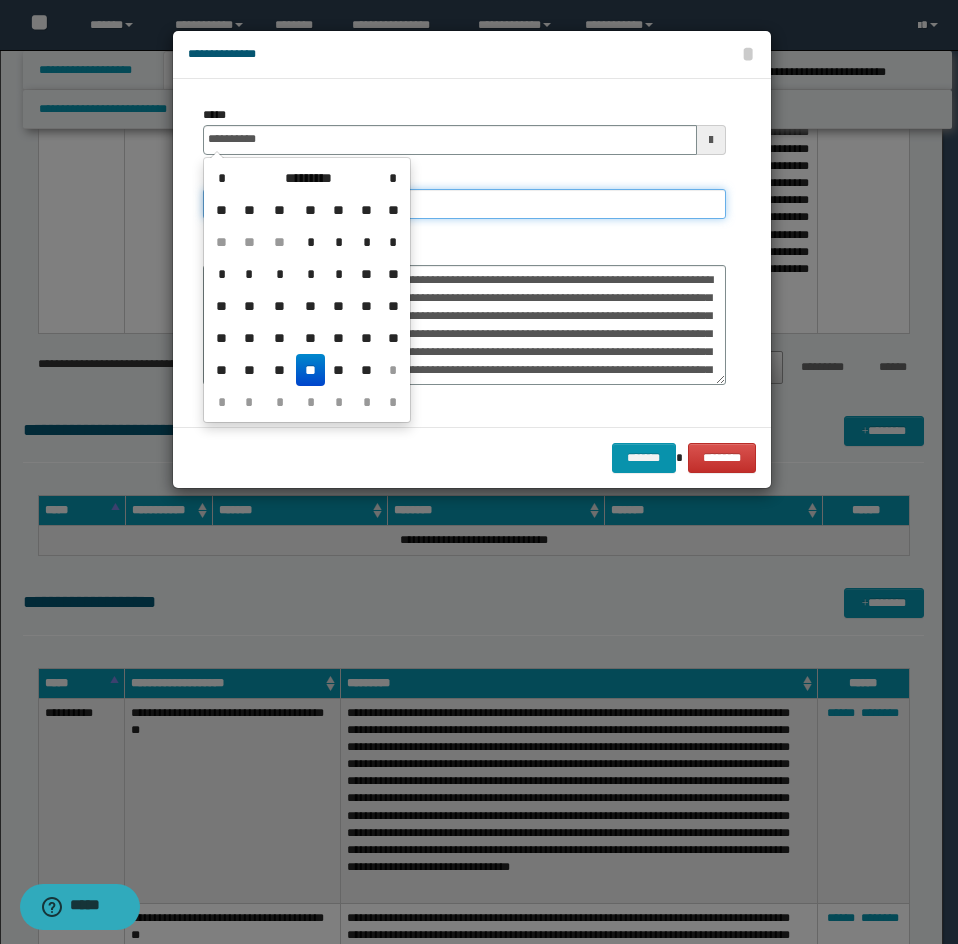 type on "**********" 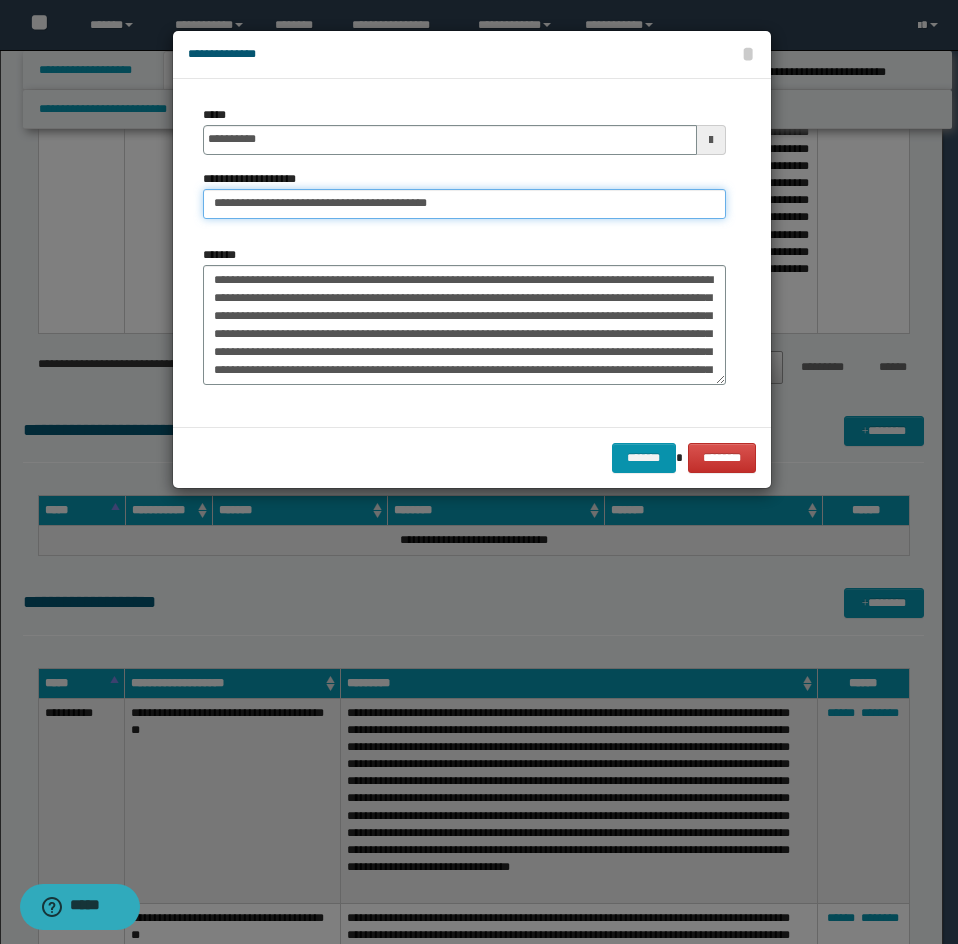 drag, startPoint x: 281, startPoint y: 200, endPoint x: 147, endPoint y: 211, distance: 134.45073 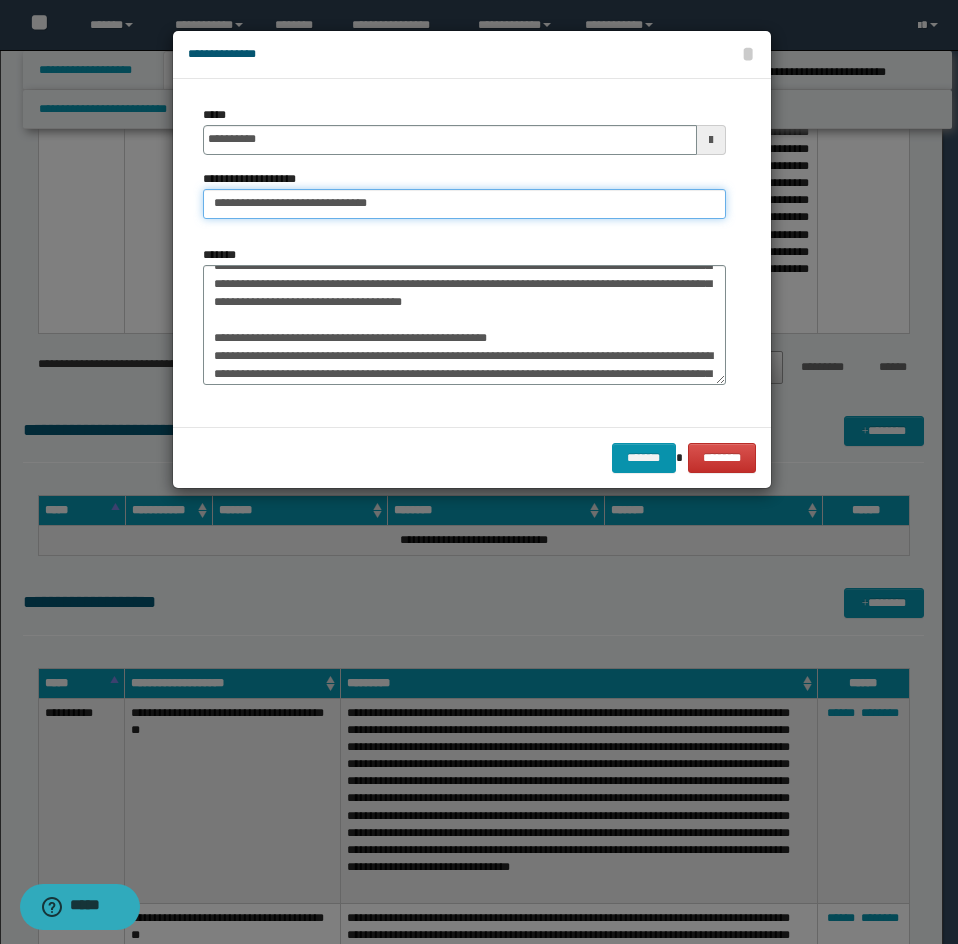 scroll, scrollTop: 400, scrollLeft: 0, axis: vertical 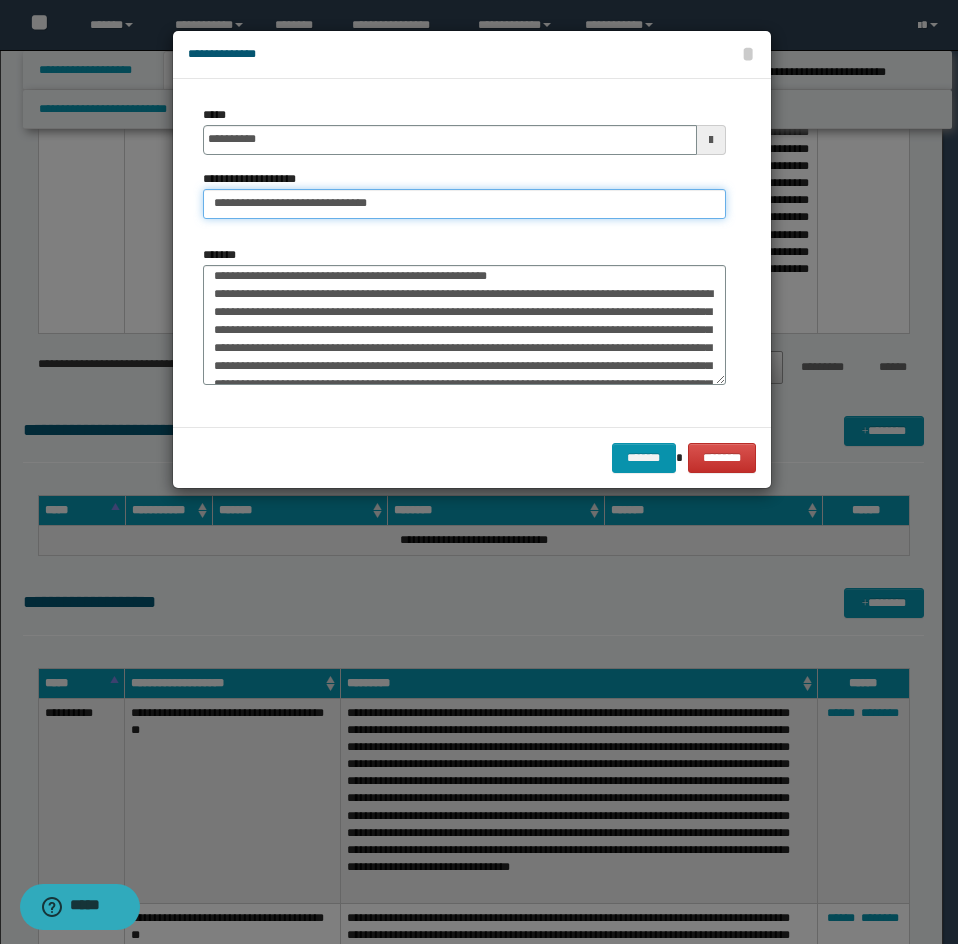 type on "**********" 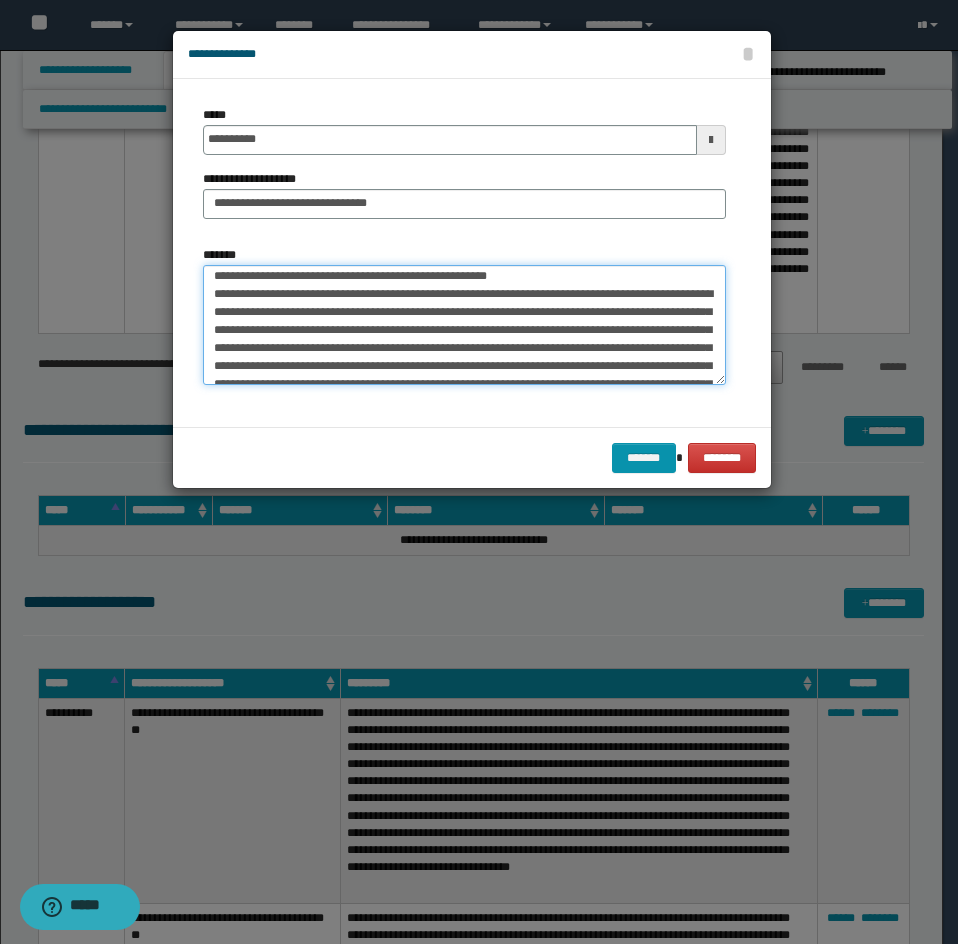 drag, startPoint x: 212, startPoint y: 300, endPoint x: 220, endPoint y: 317, distance: 18.788294 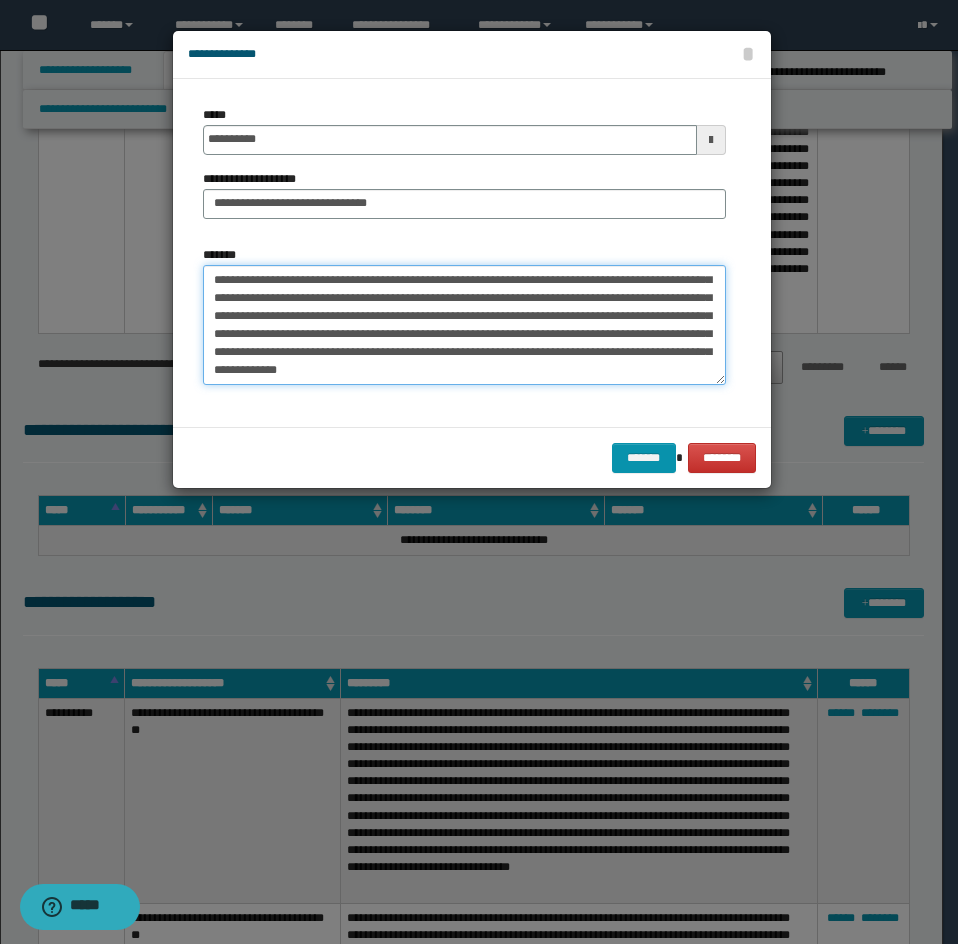 drag, startPoint x: 210, startPoint y: 310, endPoint x: 328, endPoint y: 382, distance: 138.23169 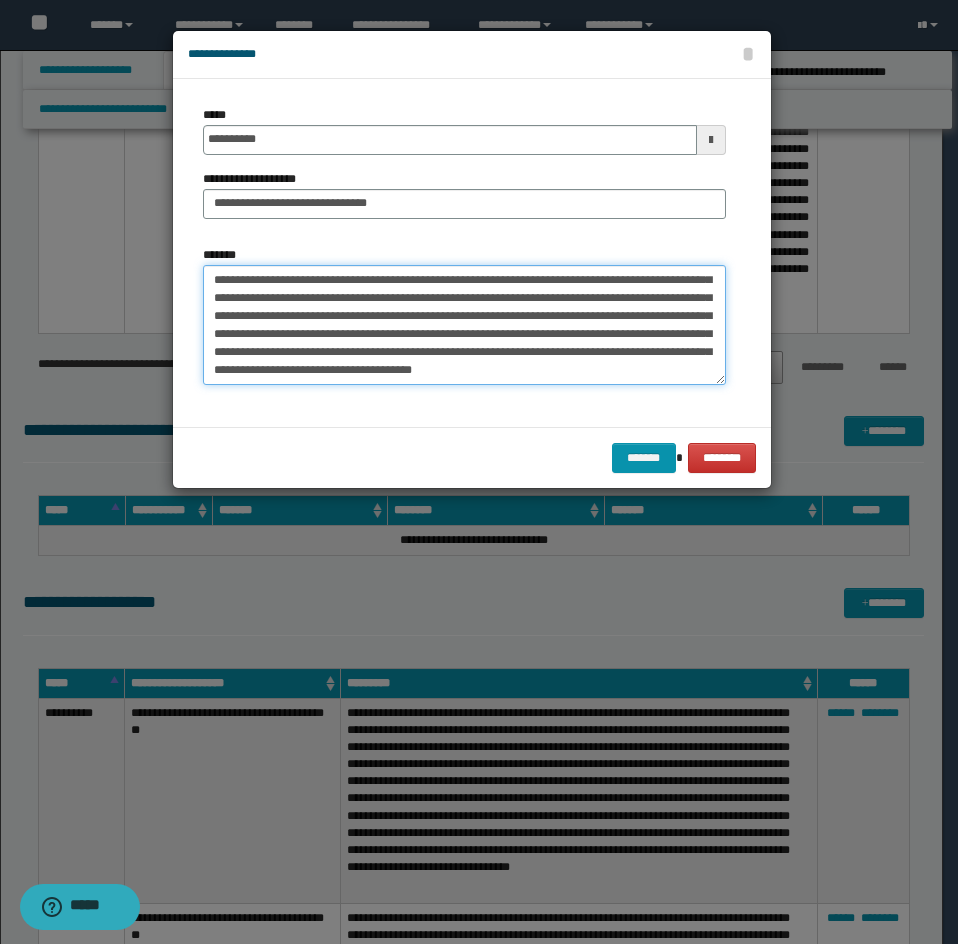 scroll, scrollTop: 342, scrollLeft: 0, axis: vertical 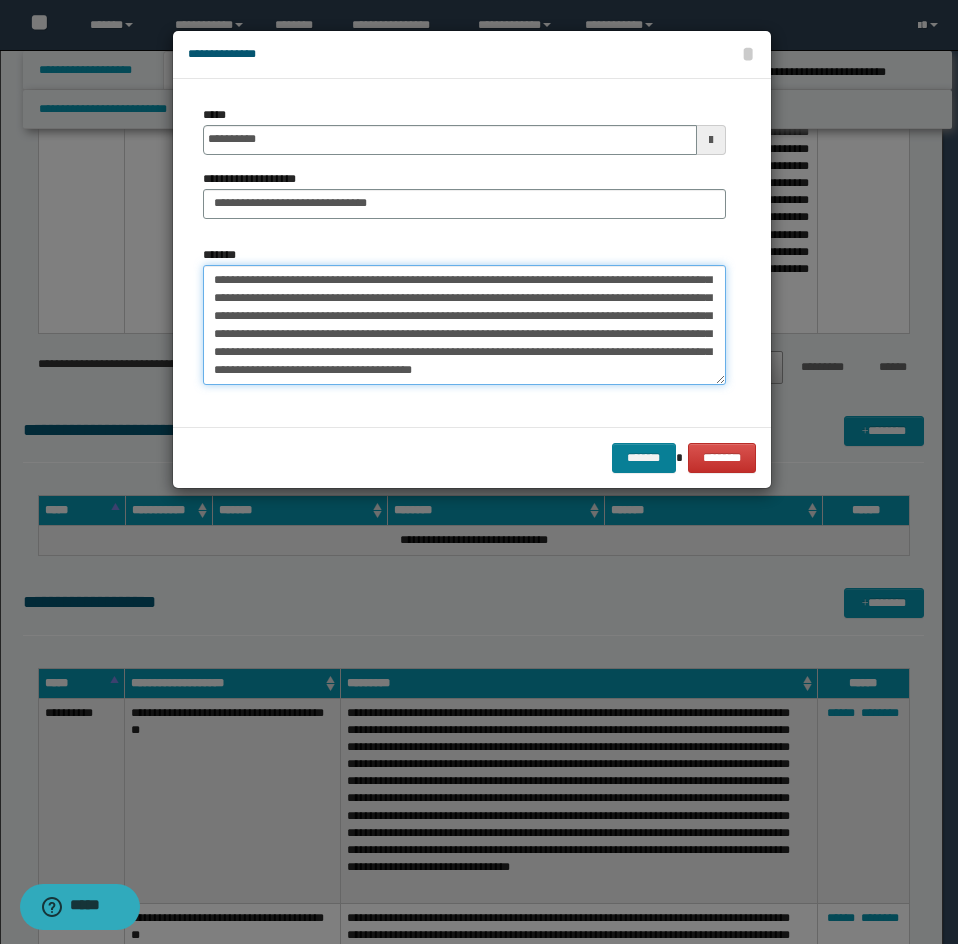 type on "**********" 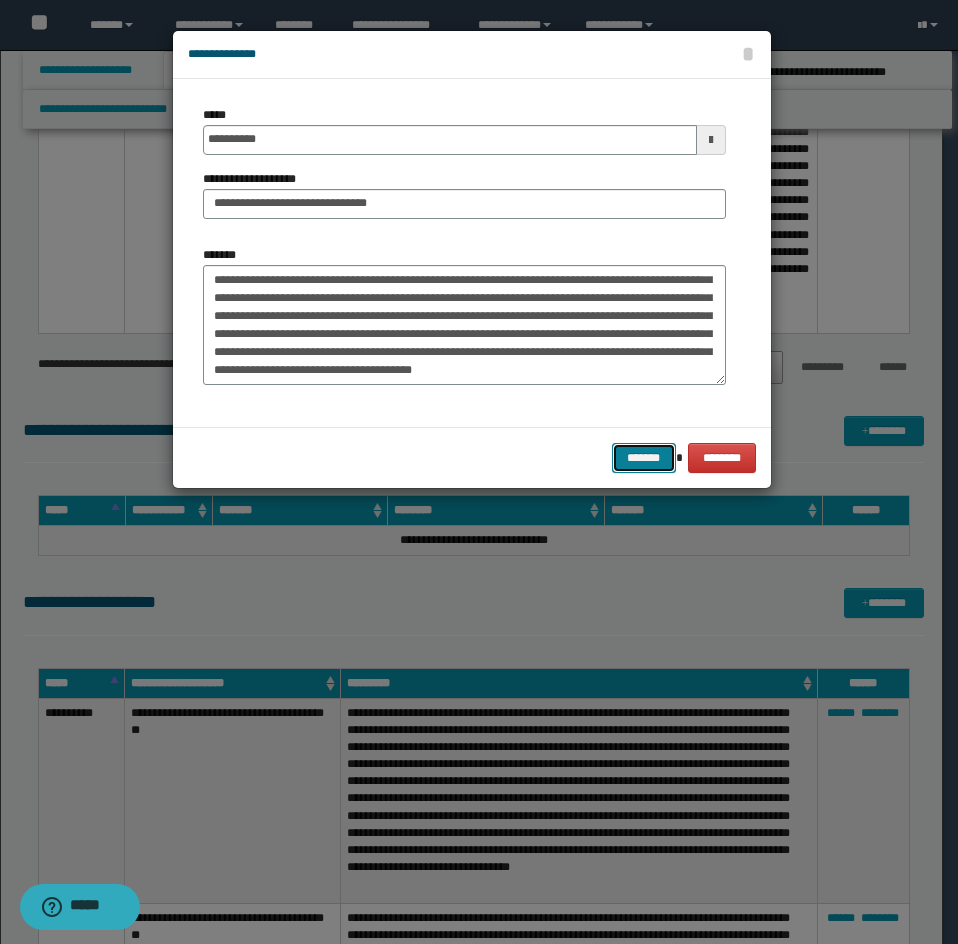 click on "*******" at bounding box center (644, 458) 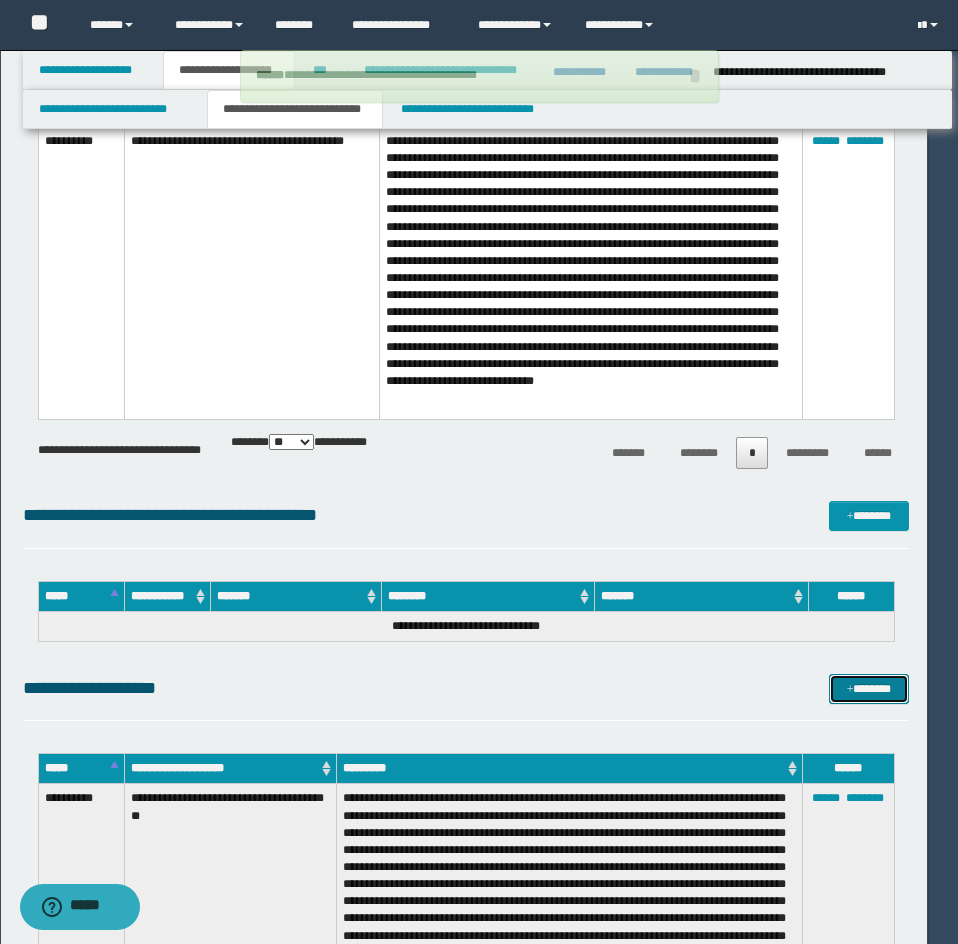 type 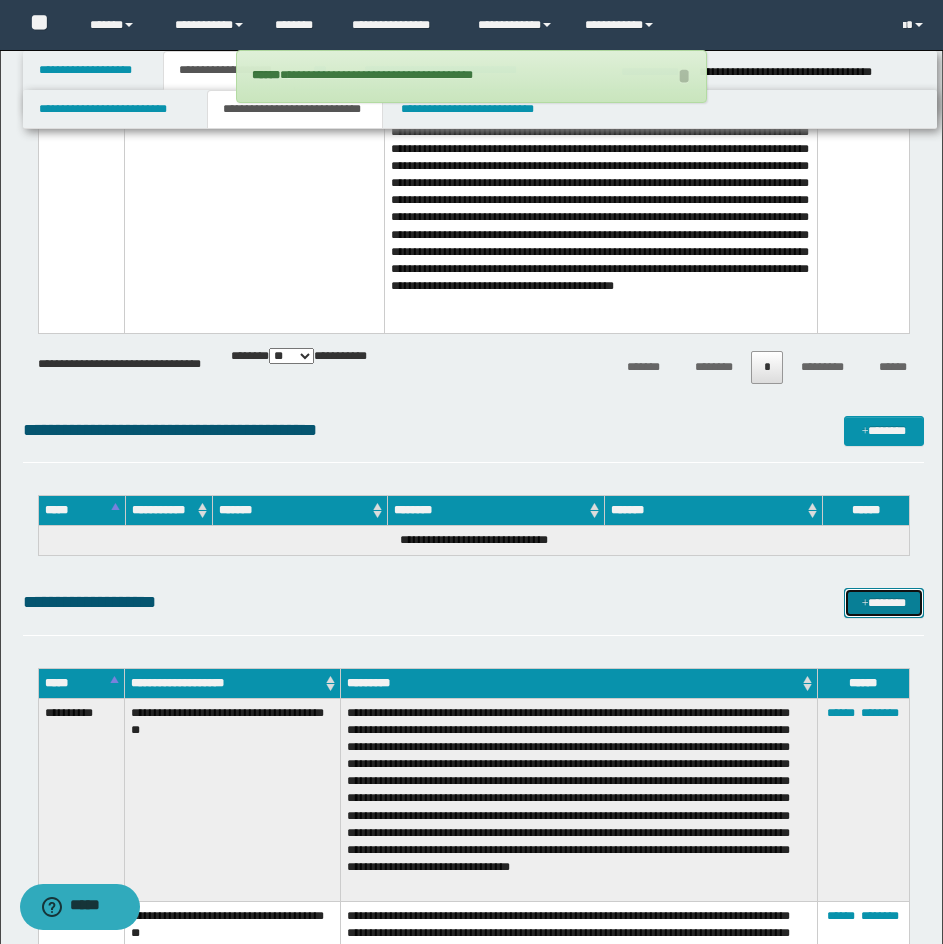 click on "*******" at bounding box center (884, 603) 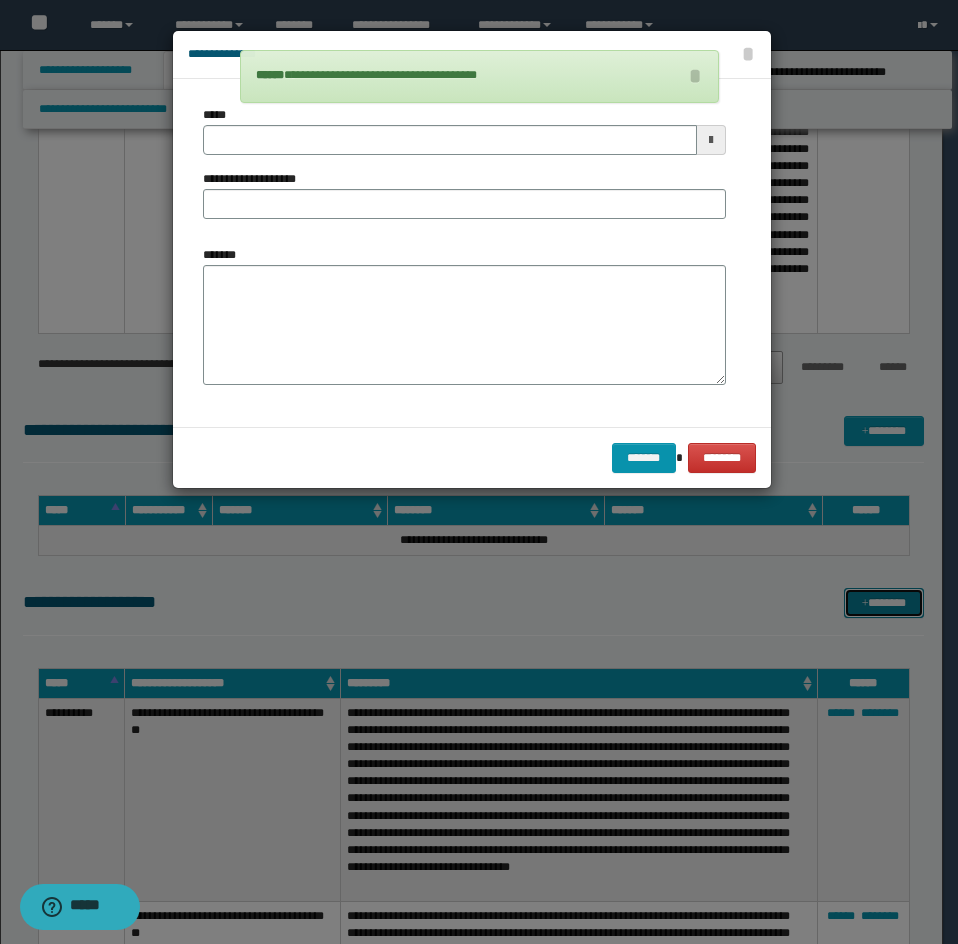 scroll, scrollTop: 0, scrollLeft: 0, axis: both 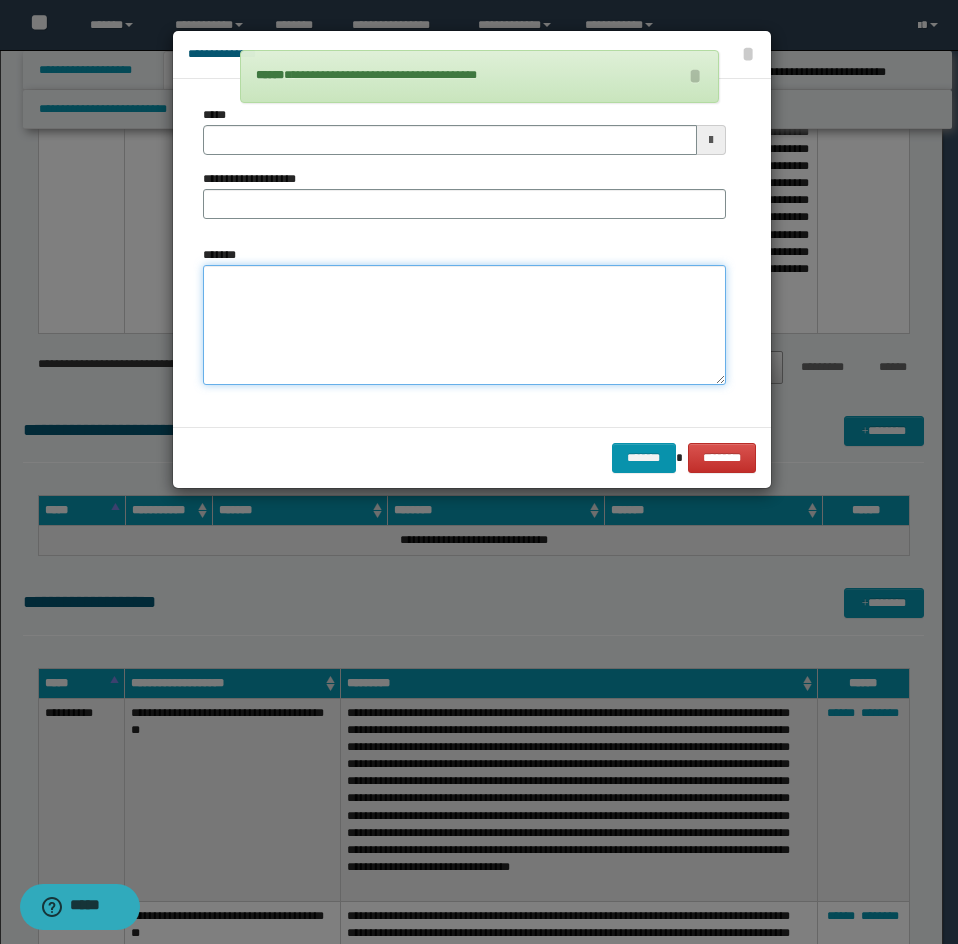 click on "*******" at bounding box center (464, 325) 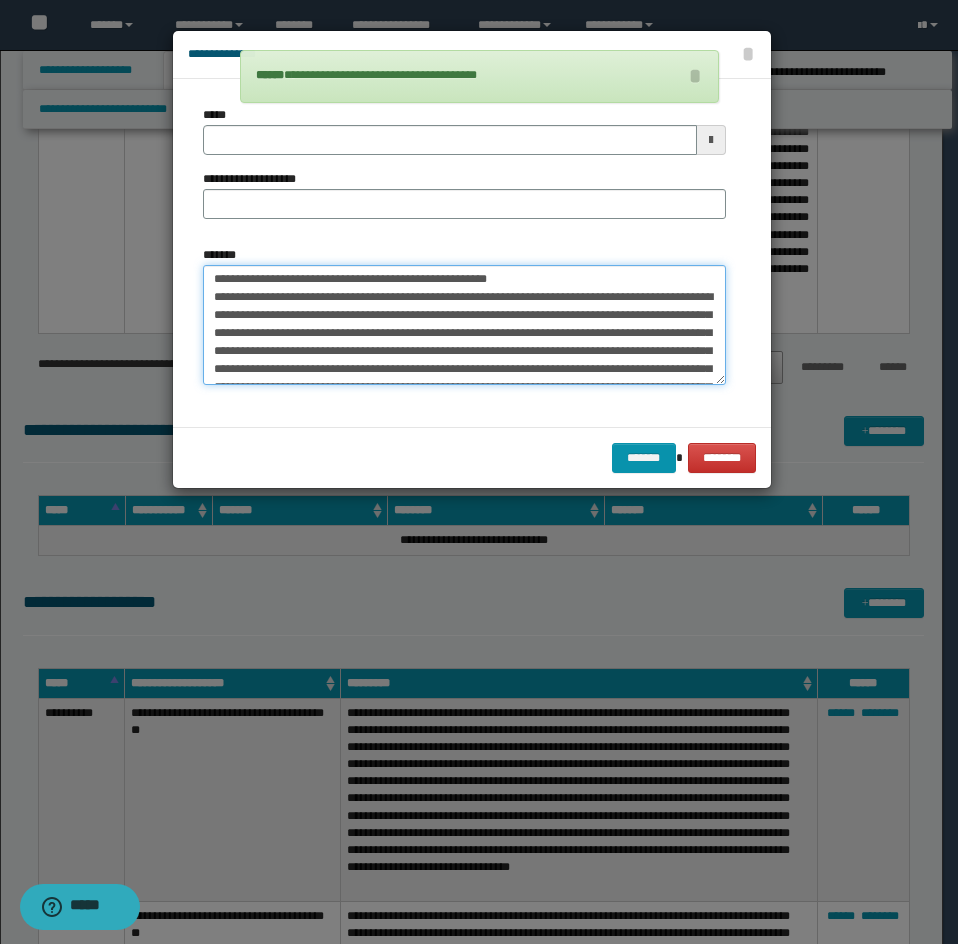 scroll, scrollTop: 0, scrollLeft: 0, axis: both 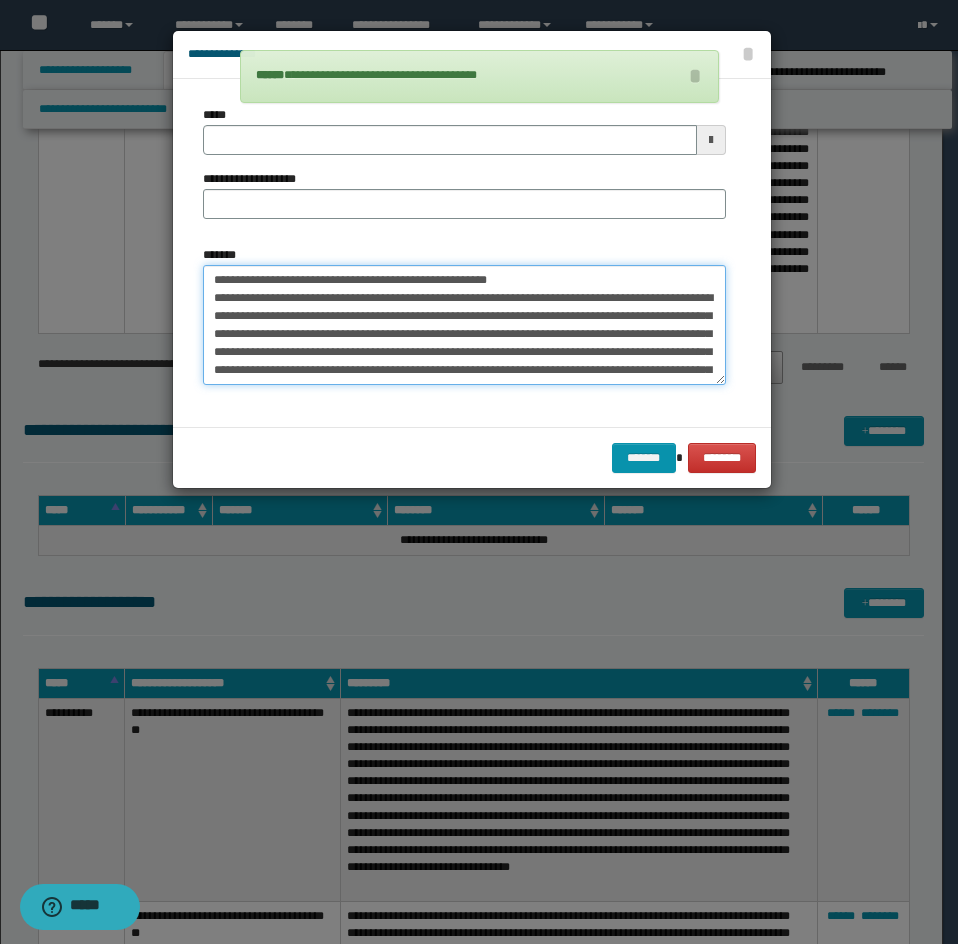 click on "*******" at bounding box center (464, 325) 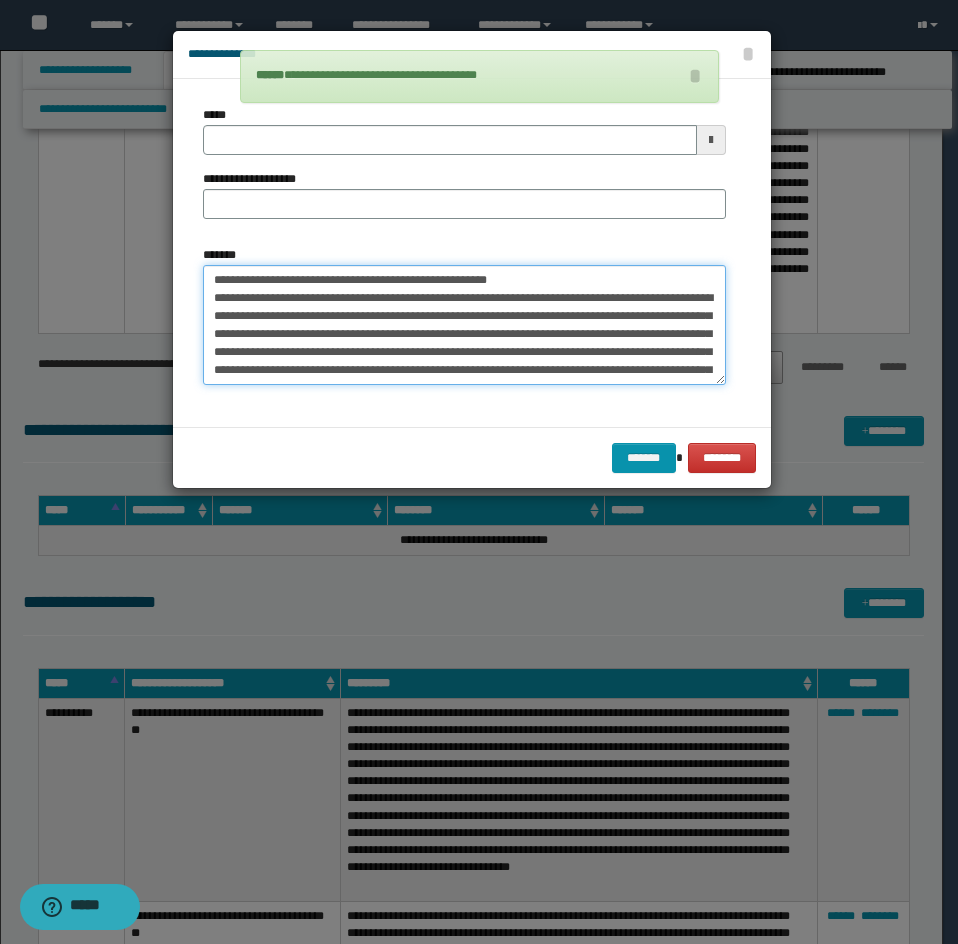 drag, startPoint x: 443, startPoint y: 278, endPoint x: 361, endPoint y: 150, distance: 152.01315 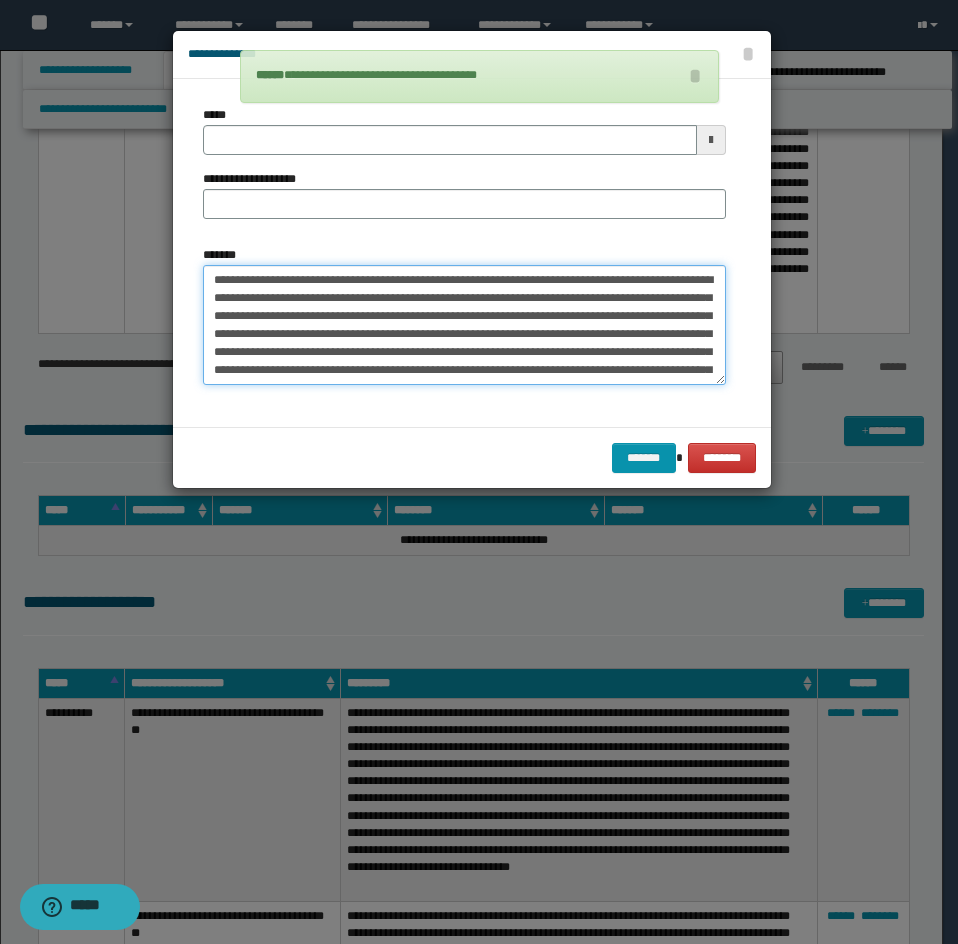 type 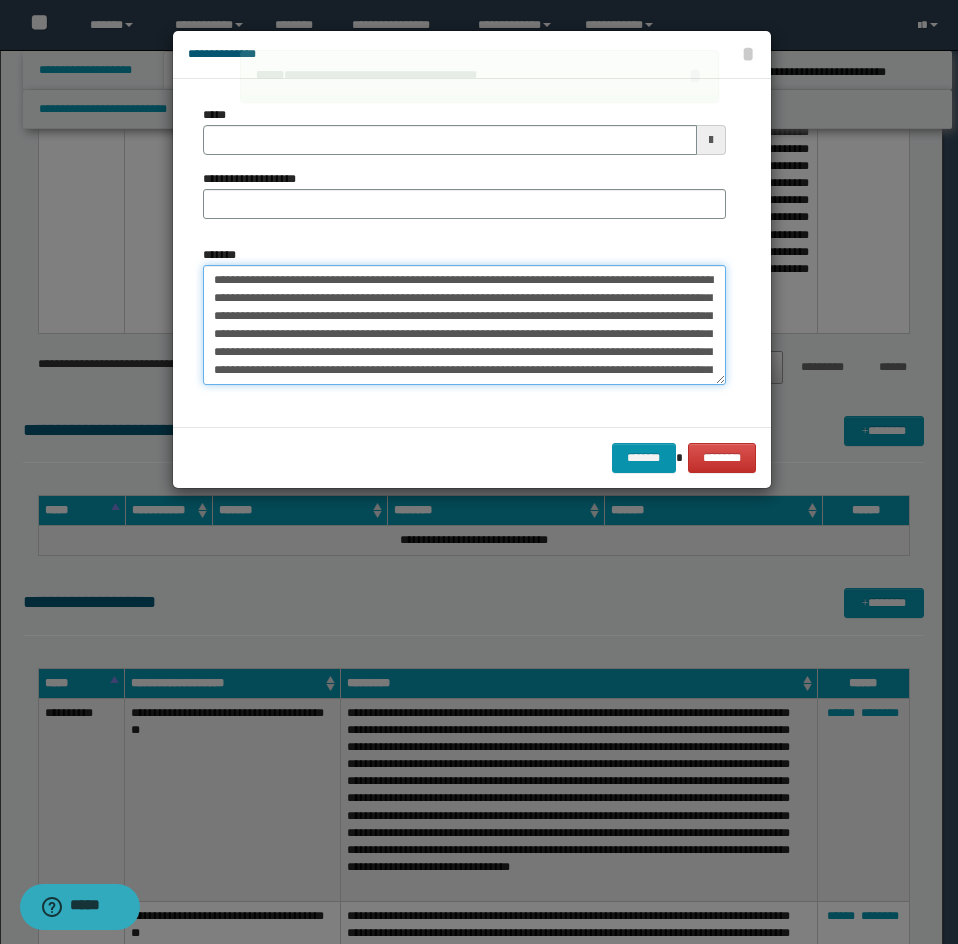 type on "**********" 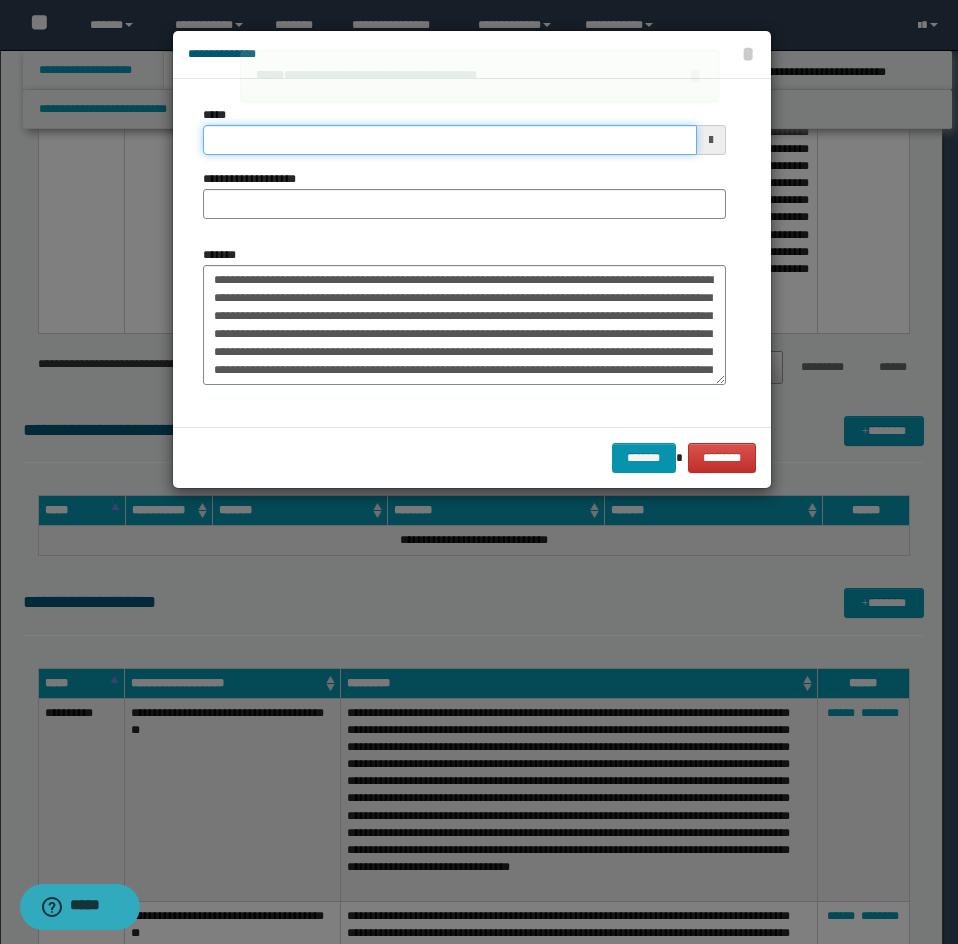 drag, startPoint x: 344, startPoint y: 130, endPoint x: 357, endPoint y: 155, distance: 28.178005 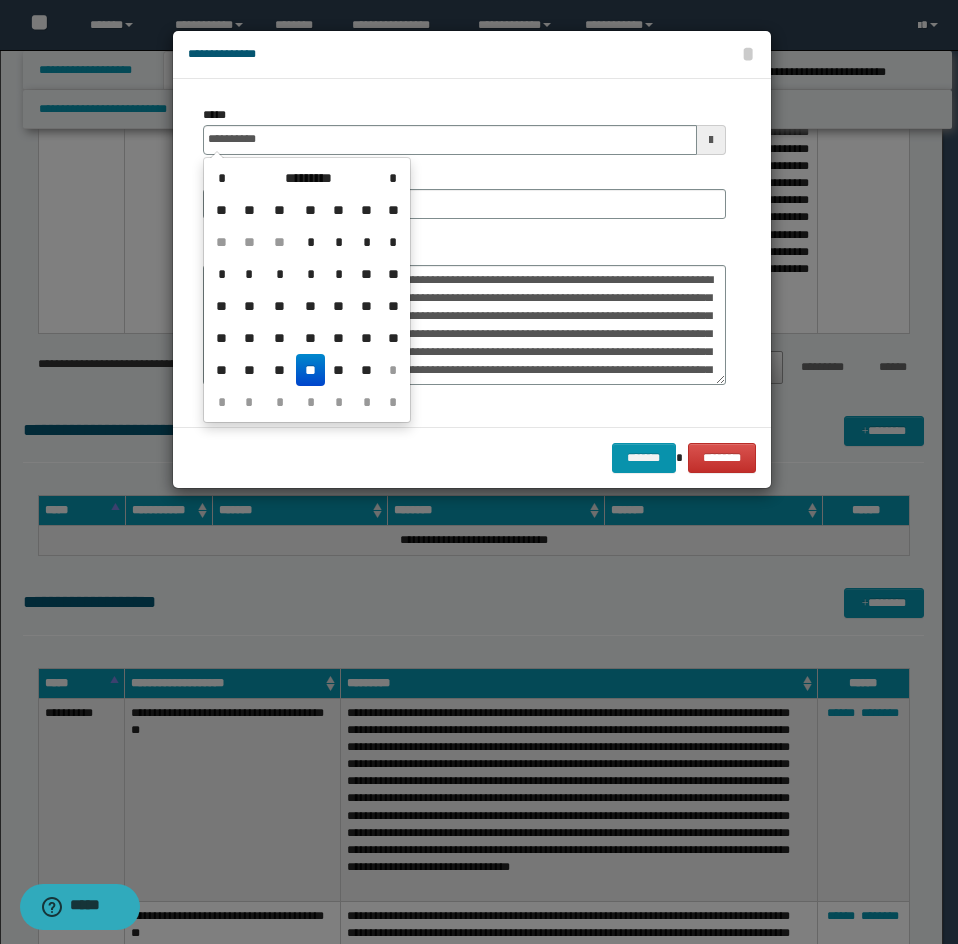 click on "**********" at bounding box center (471, -6028) 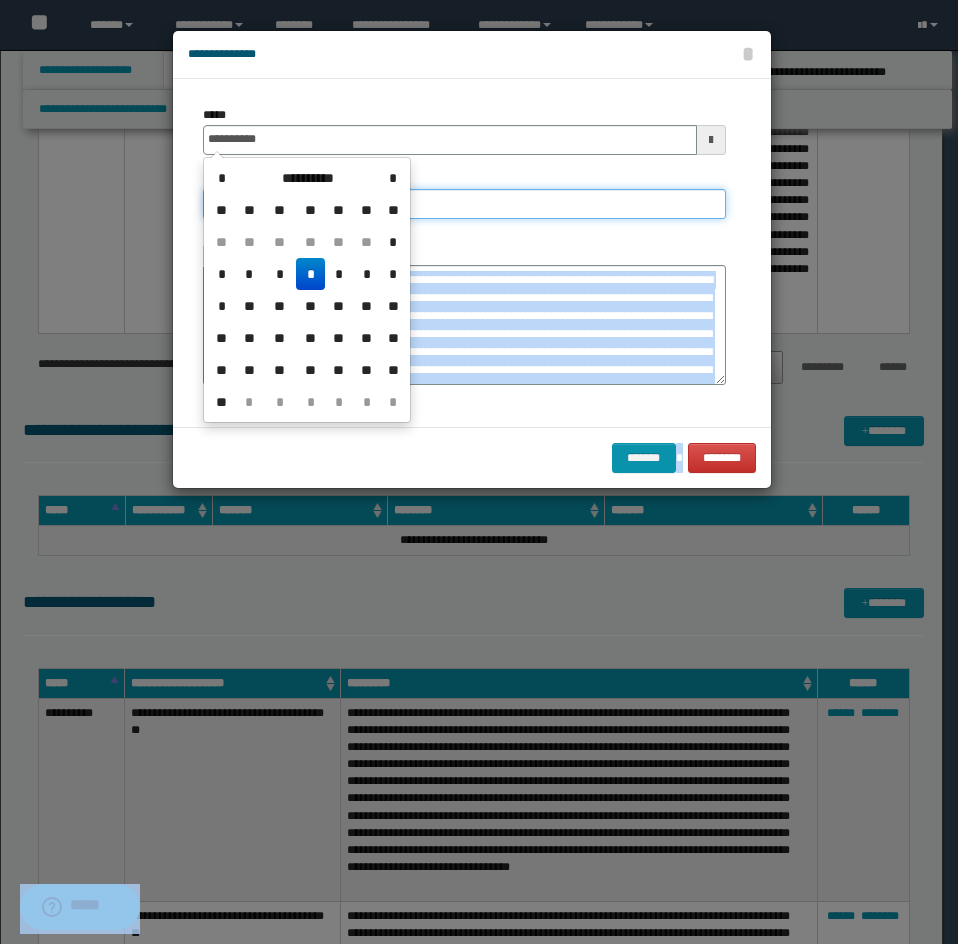 type on "**********" 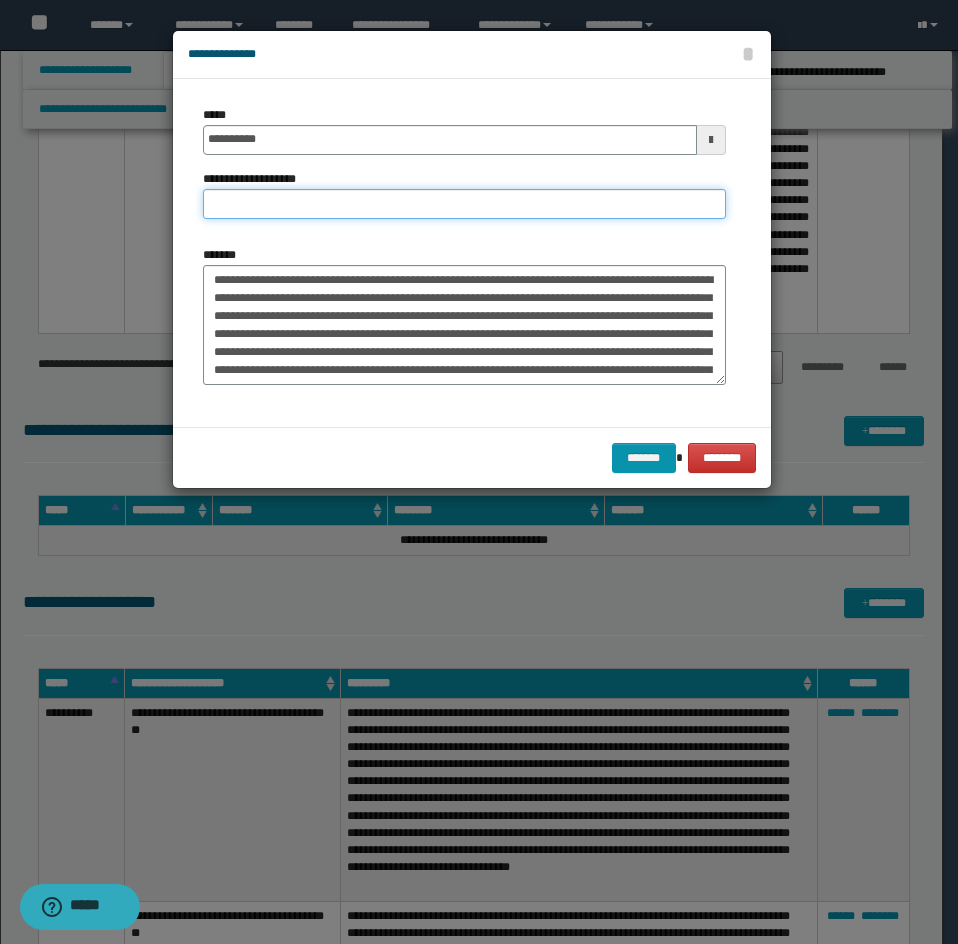paste on "**********" 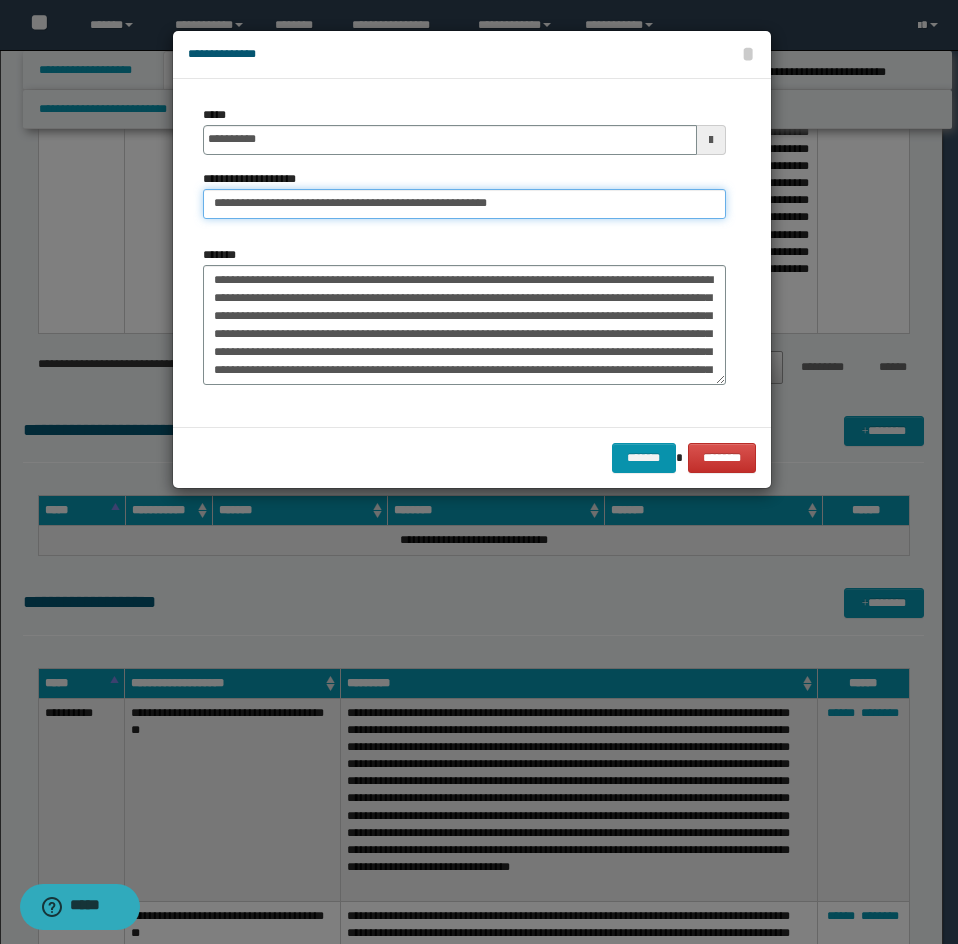 drag, startPoint x: 279, startPoint y: 204, endPoint x: 128, endPoint y: 226, distance: 152.59424 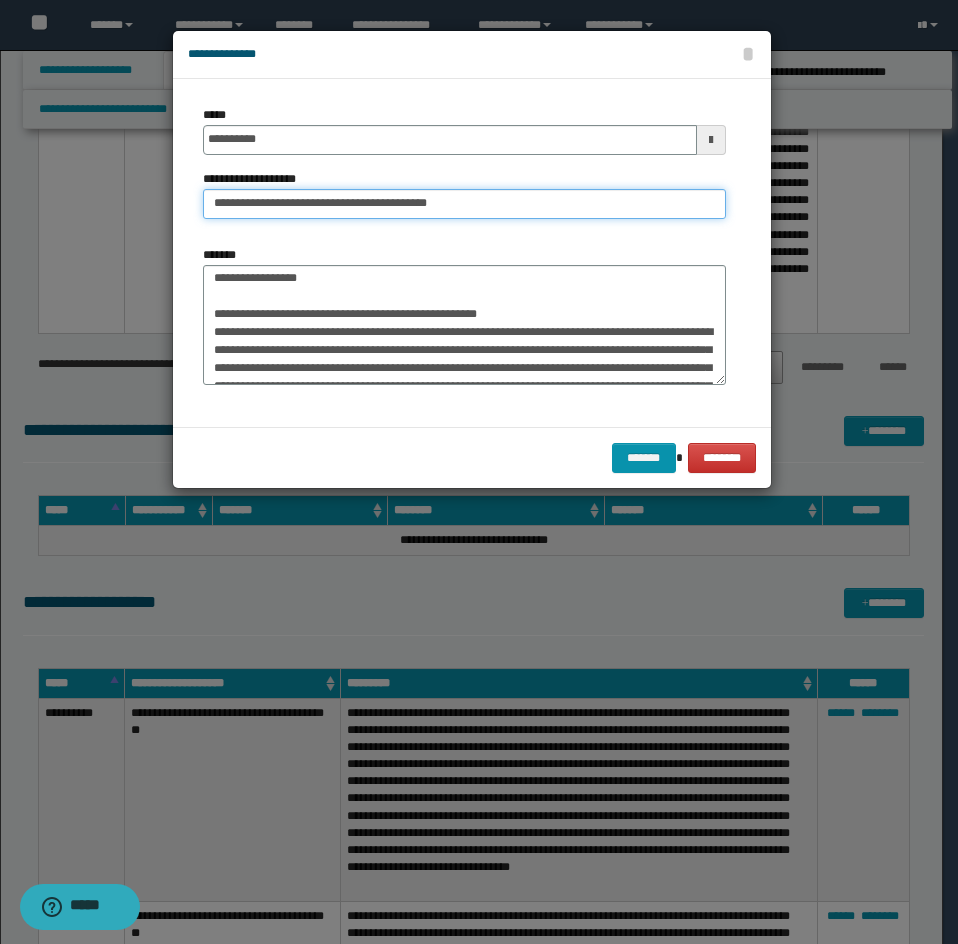 type on "**********" 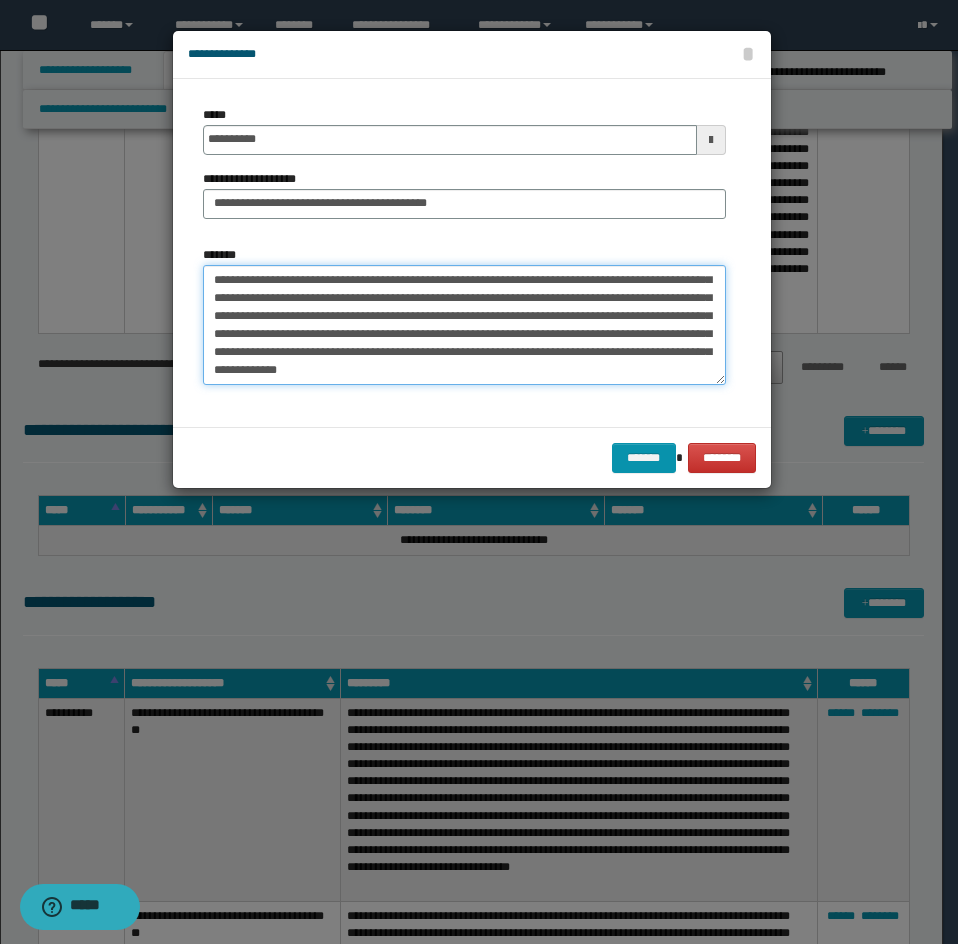 drag, startPoint x: 209, startPoint y: 336, endPoint x: 328, endPoint y: 385, distance: 128.69344 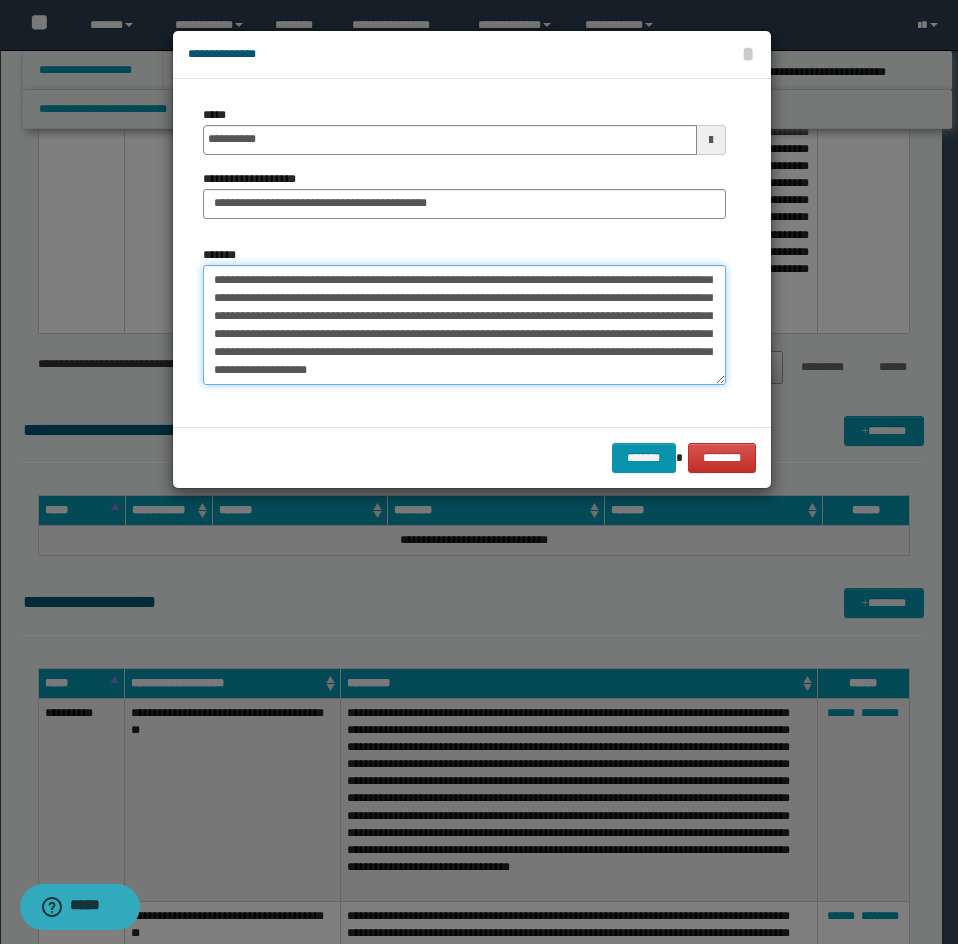 scroll, scrollTop: 162, scrollLeft: 0, axis: vertical 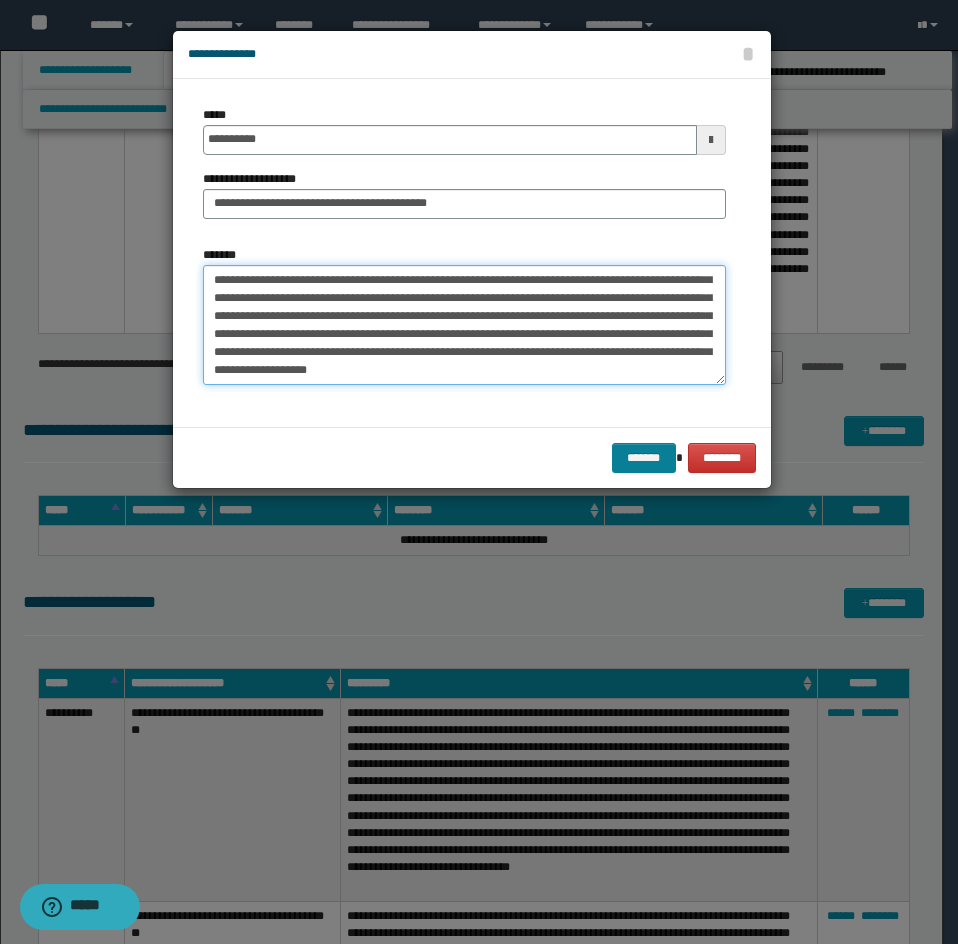 type on "**********" 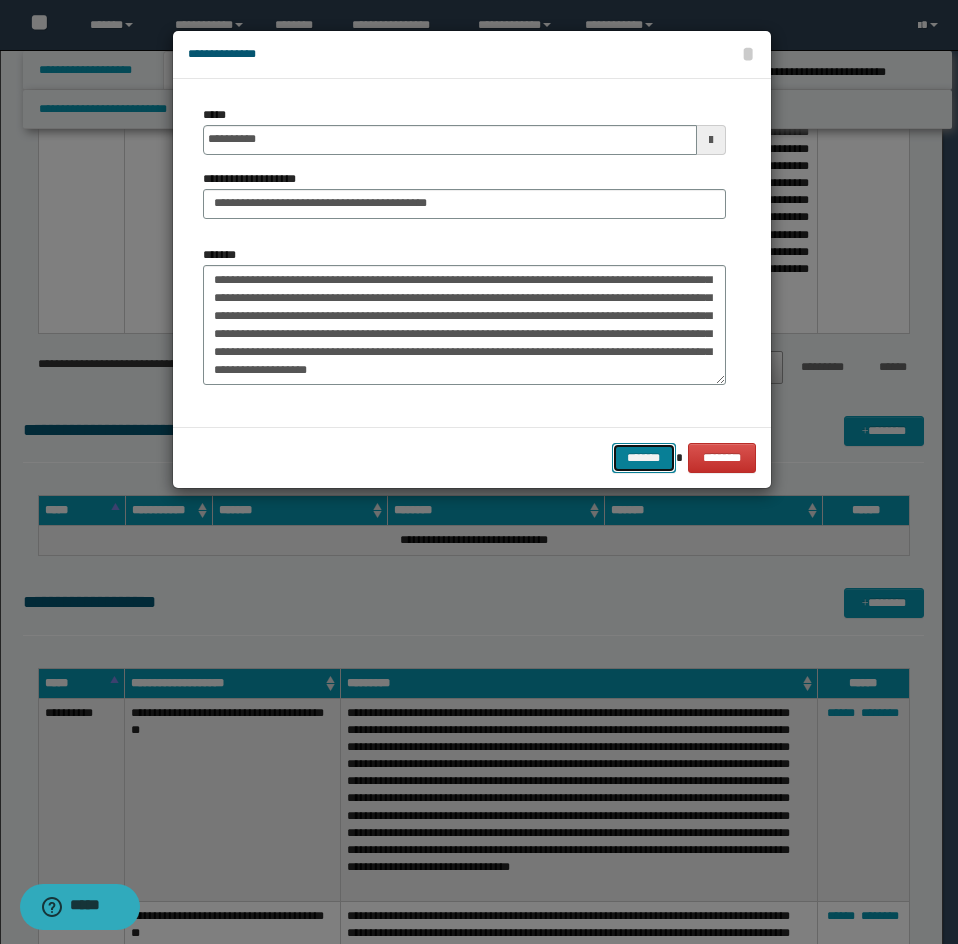 click on "*******" at bounding box center (644, 458) 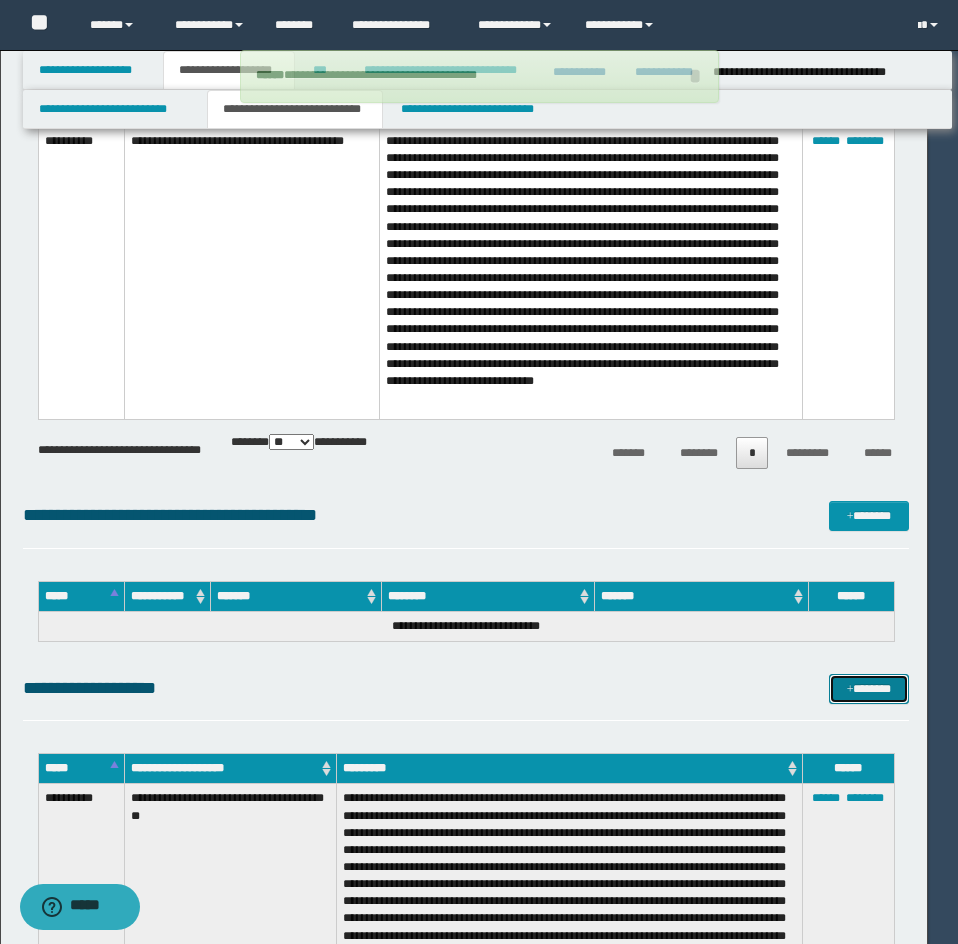 type 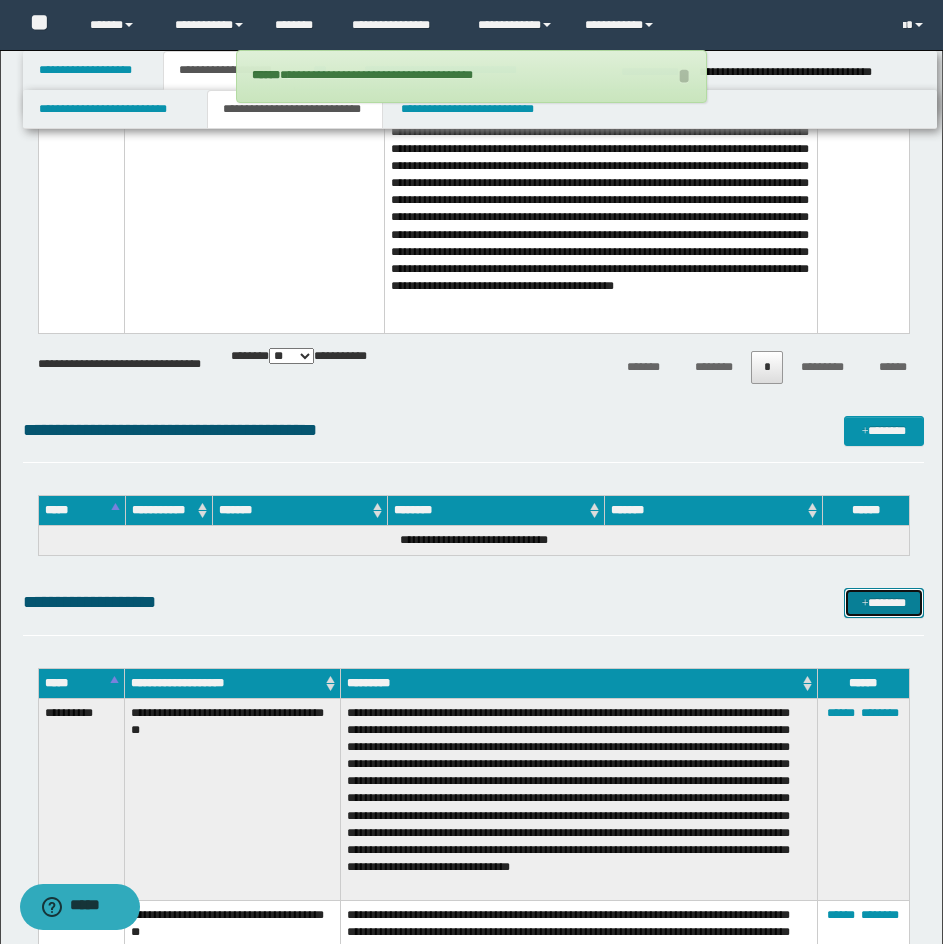 click on "*******" at bounding box center (884, 603) 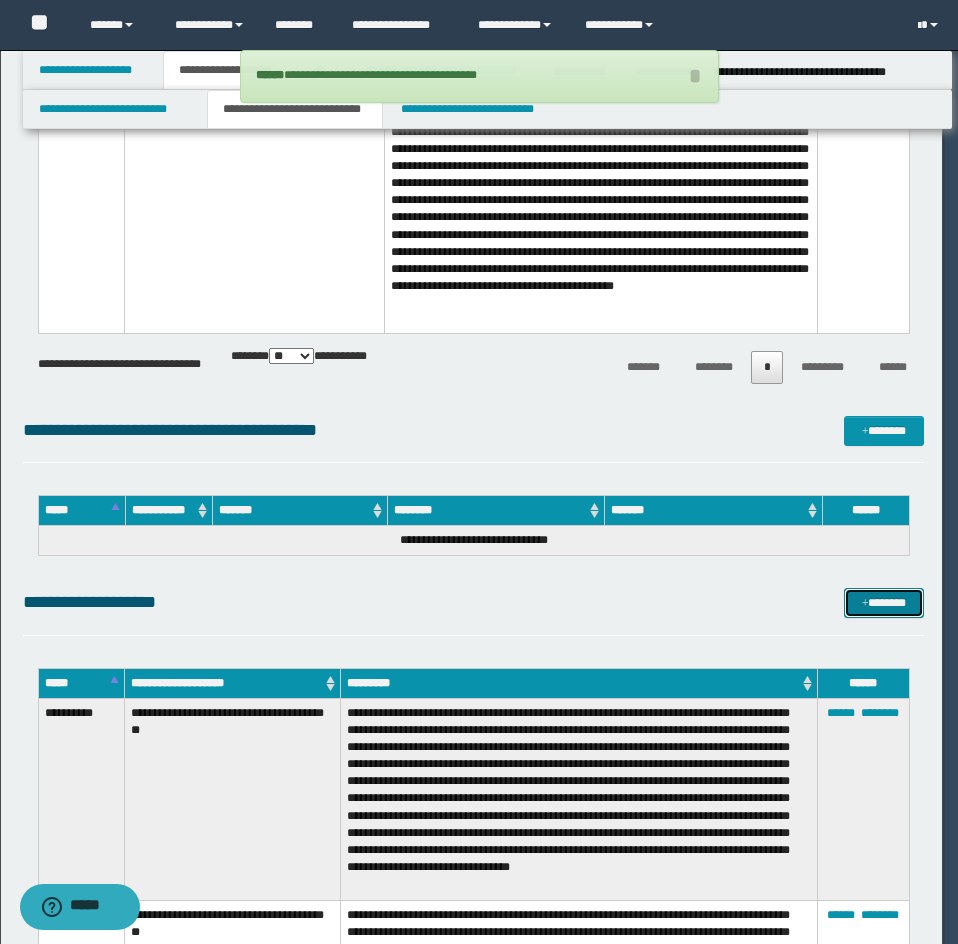 scroll, scrollTop: 0, scrollLeft: 0, axis: both 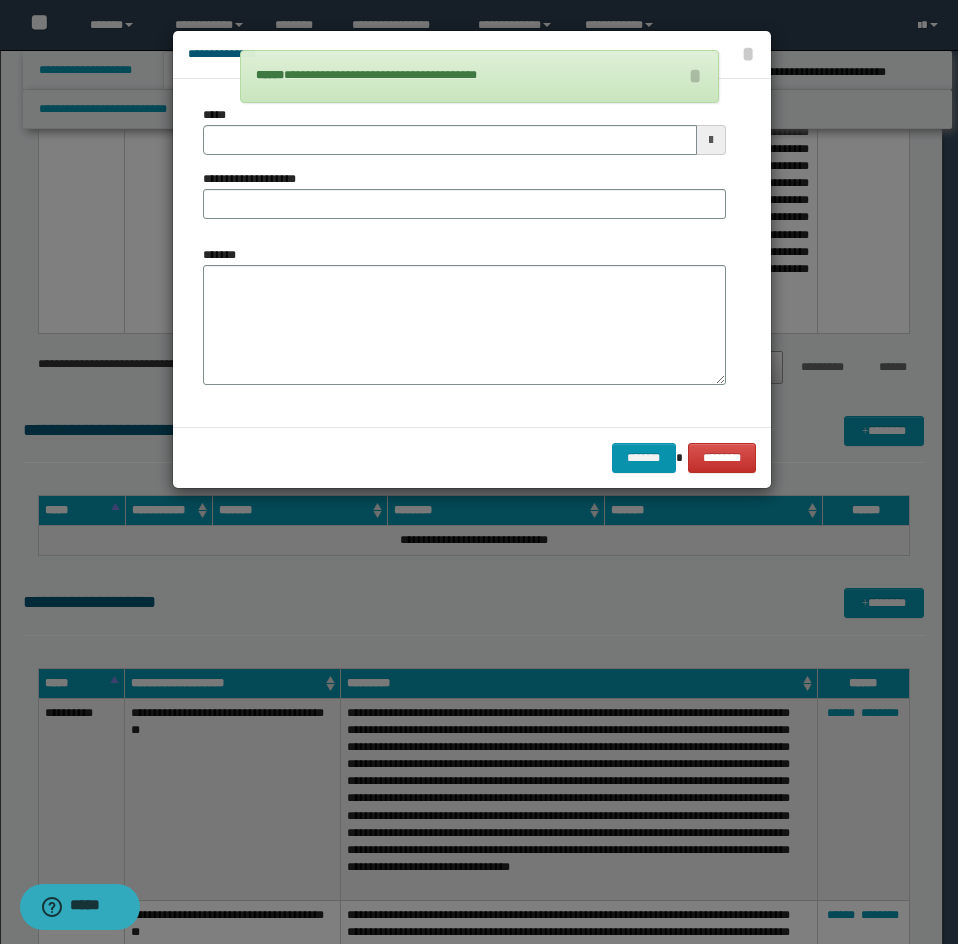 click on "**********" at bounding box center (464, 170) 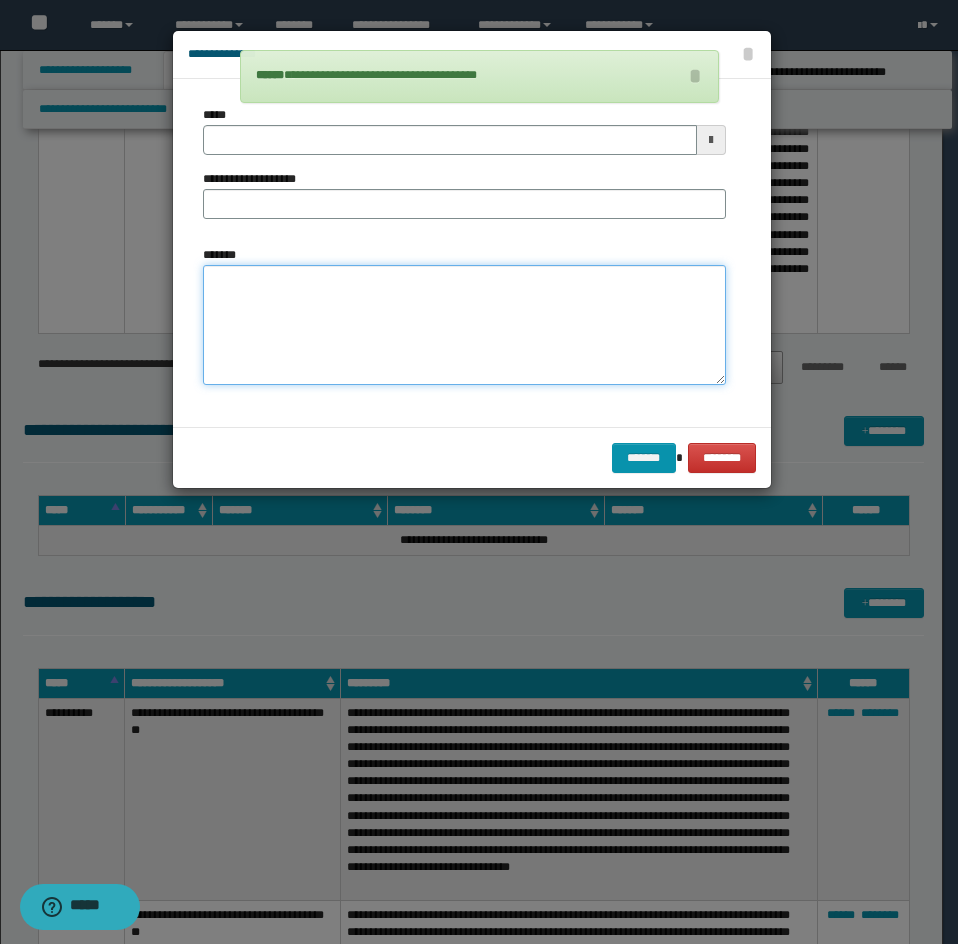 click on "*******" at bounding box center [464, 325] 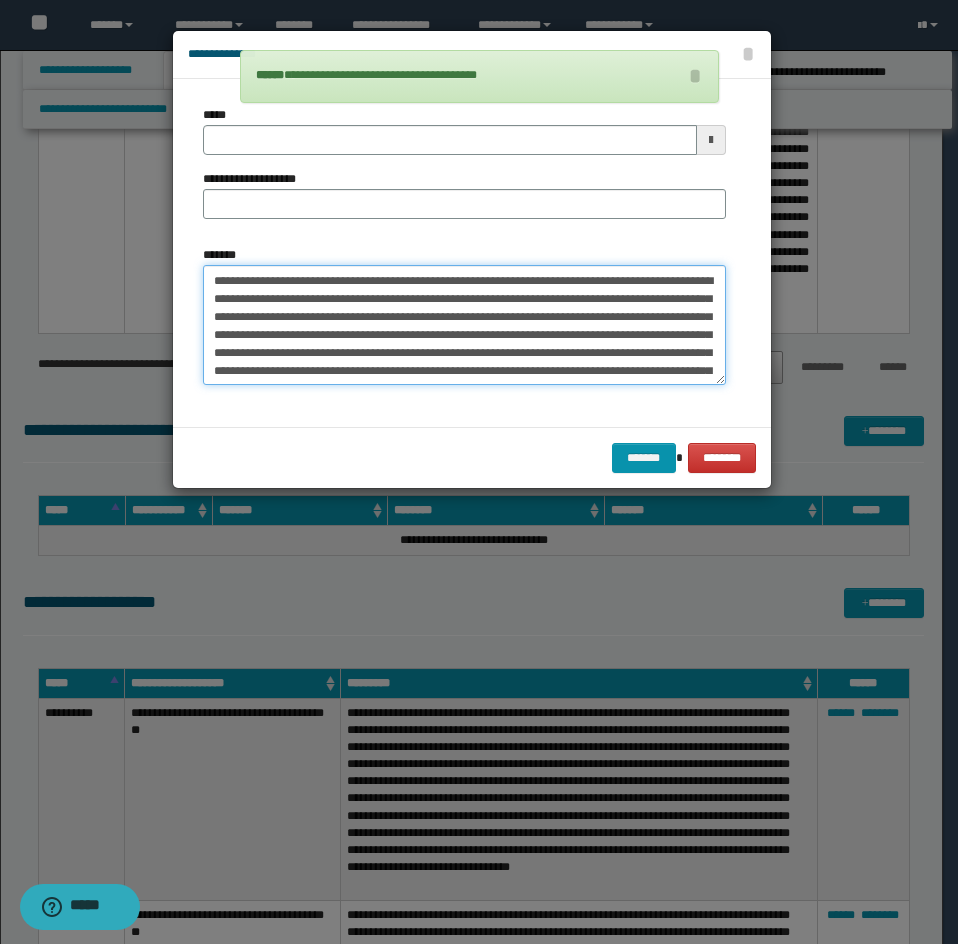 scroll, scrollTop: 0, scrollLeft: 0, axis: both 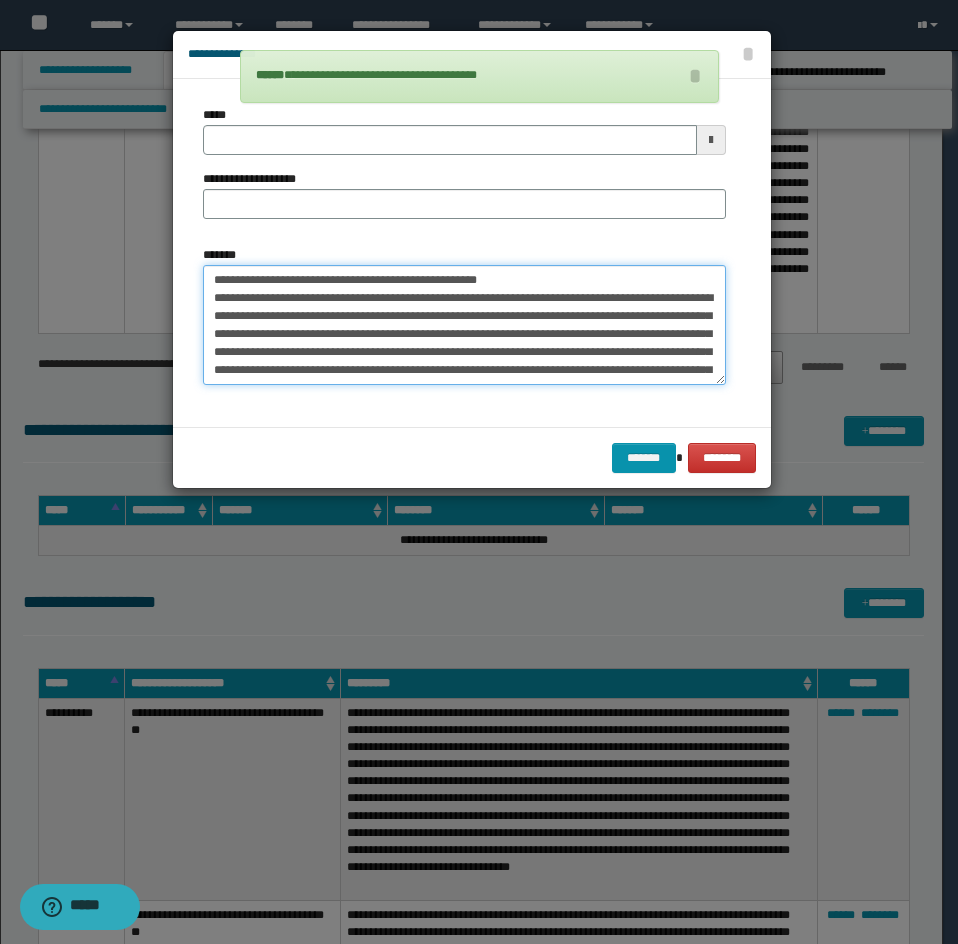 click on "**********" at bounding box center [464, 325] 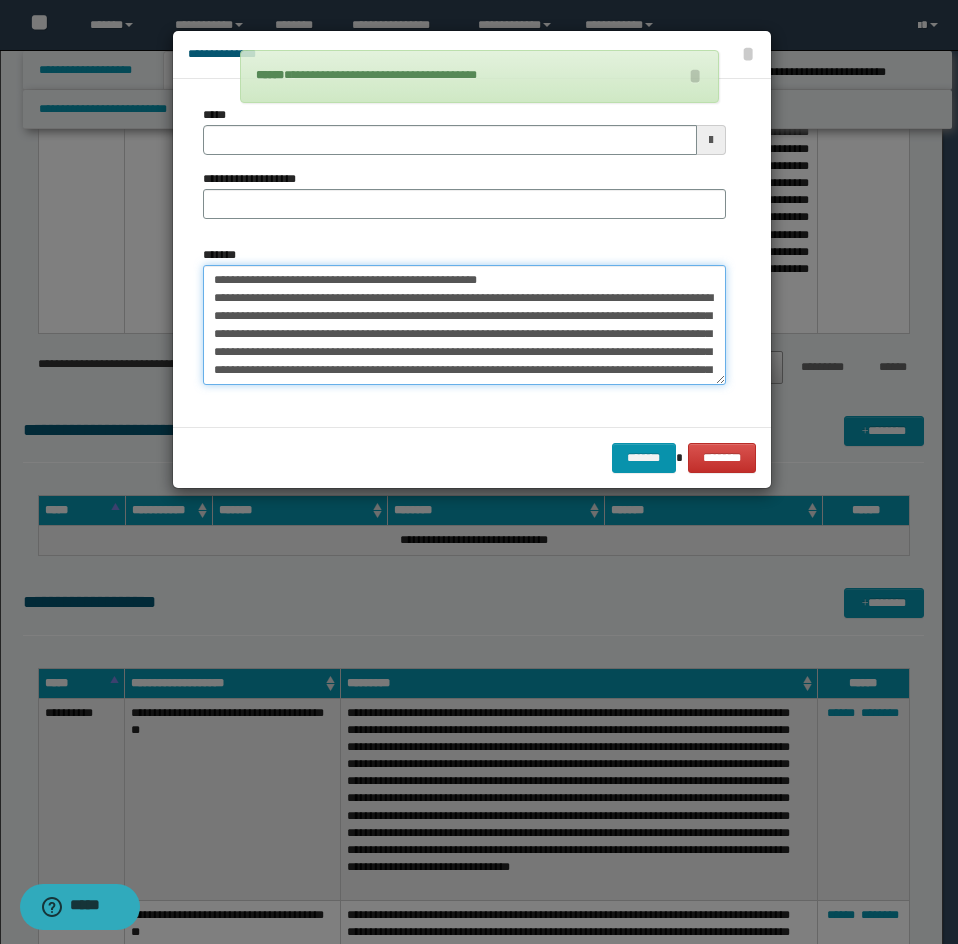 click on "**********" at bounding box center (464, 325) 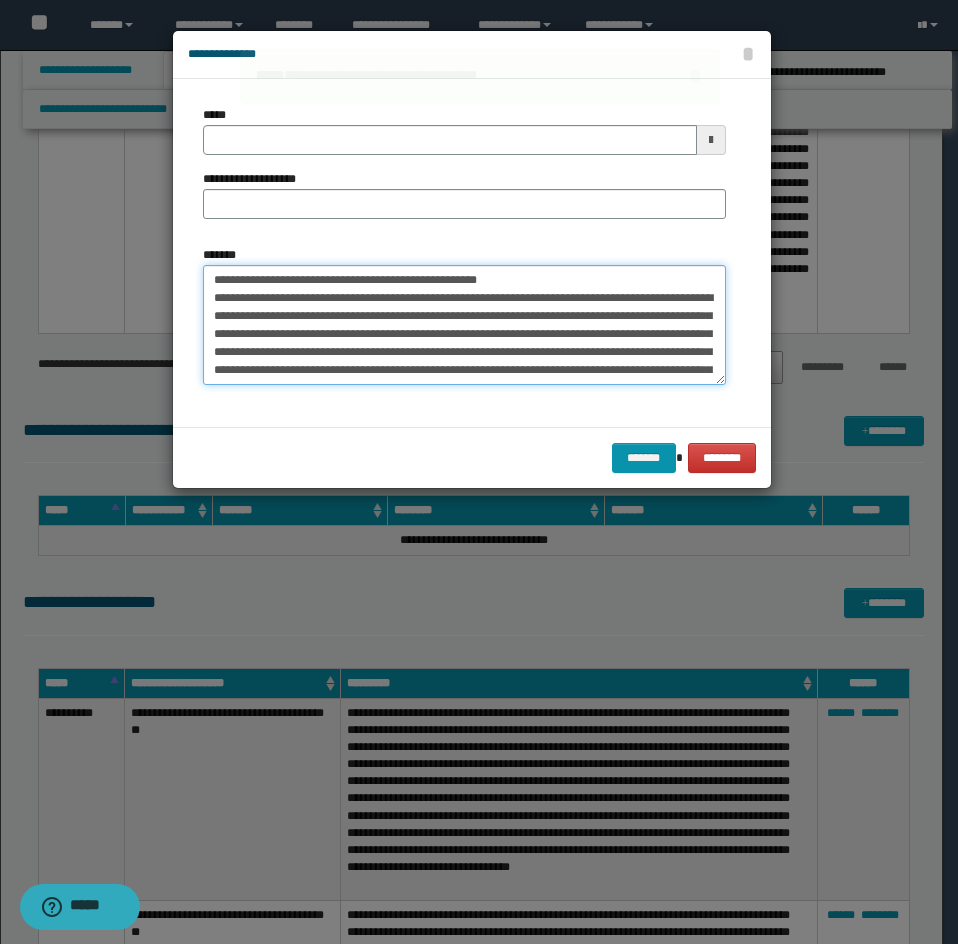 type on "**********" 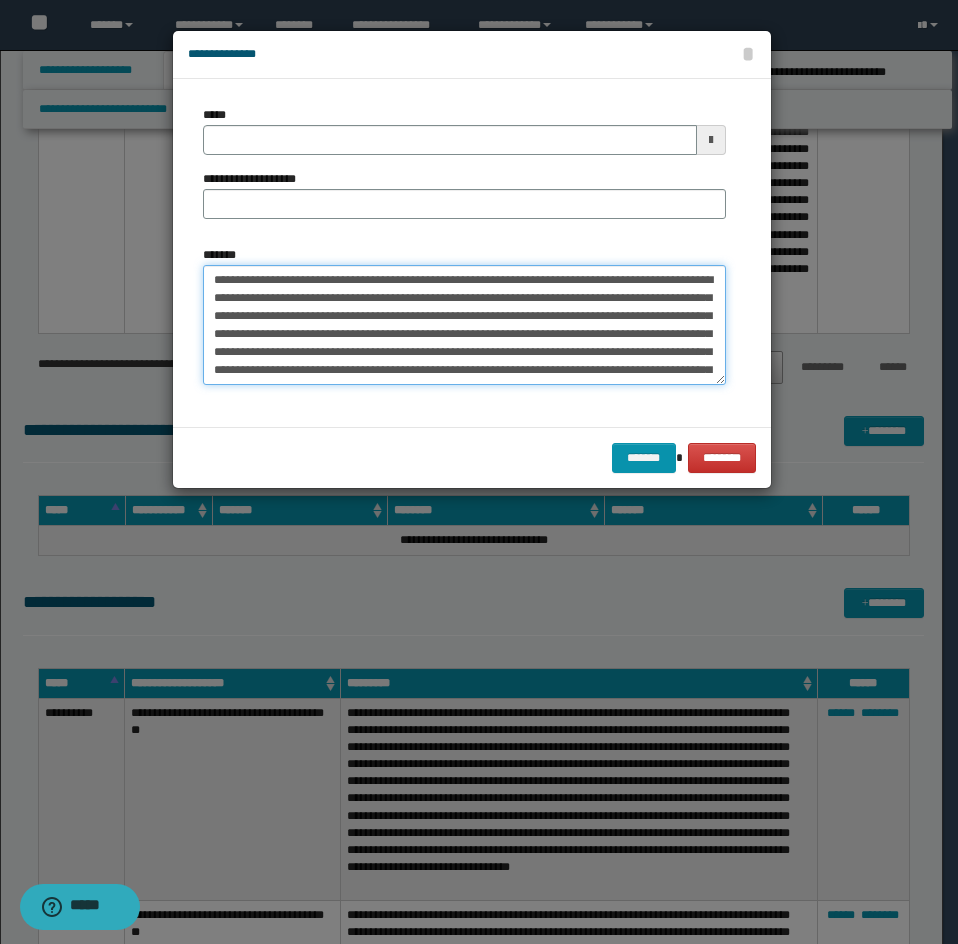 type 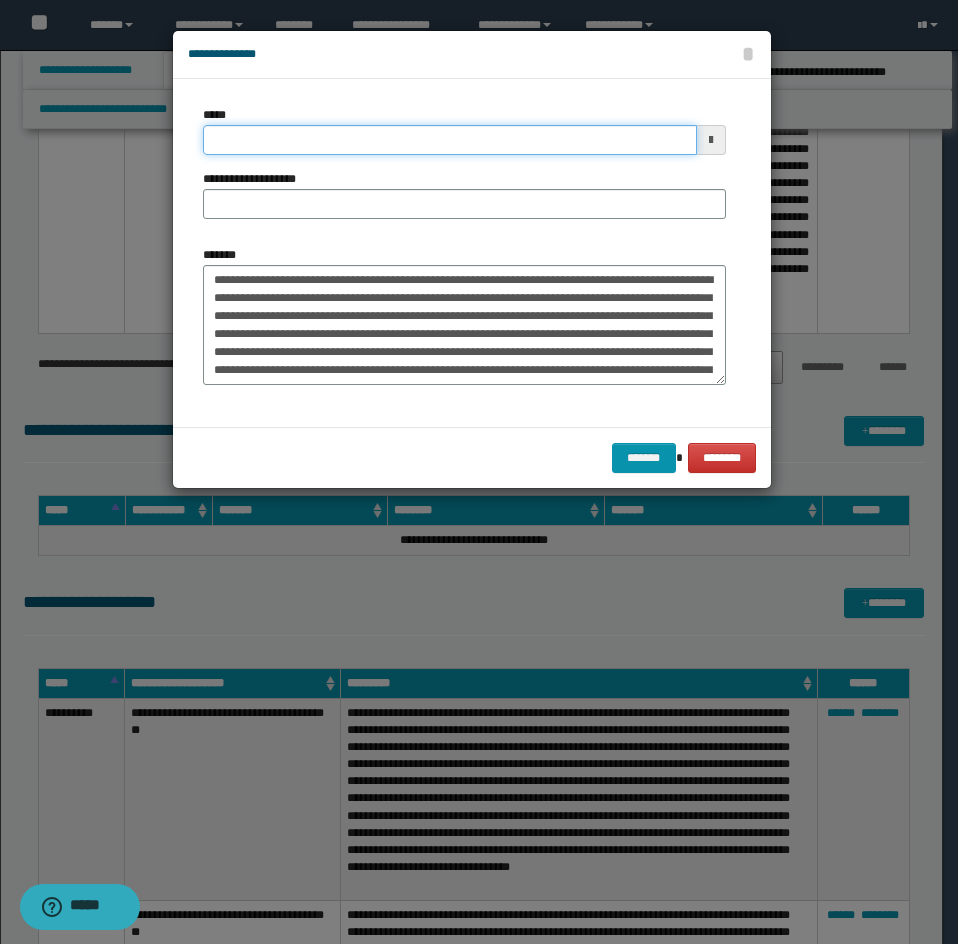 click on "*****" at bounding box center (450, 140) 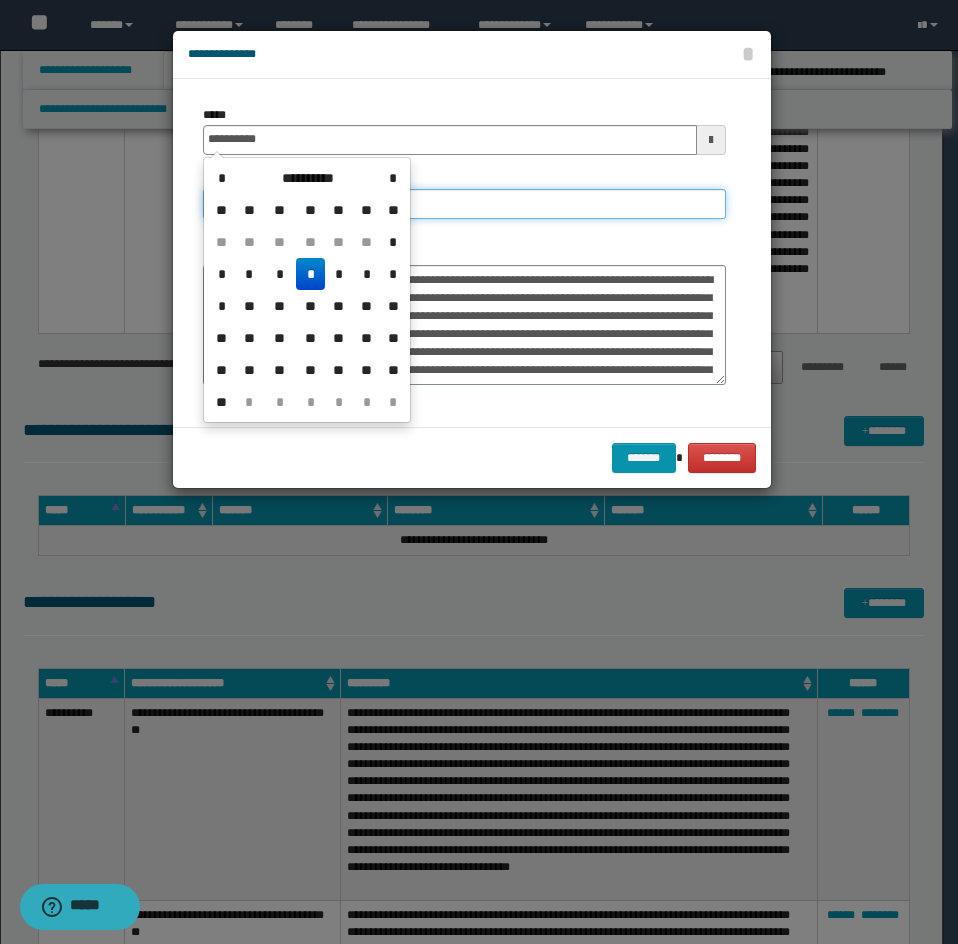 type on "**********" 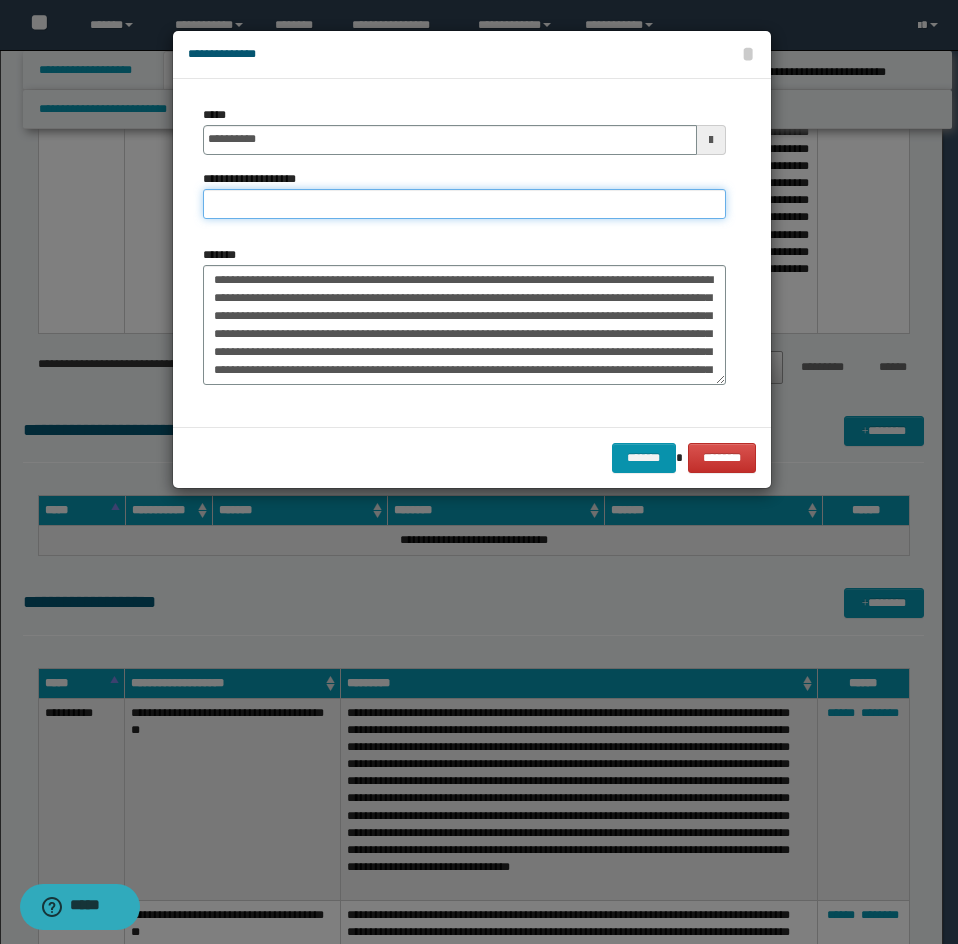paste on "**********" 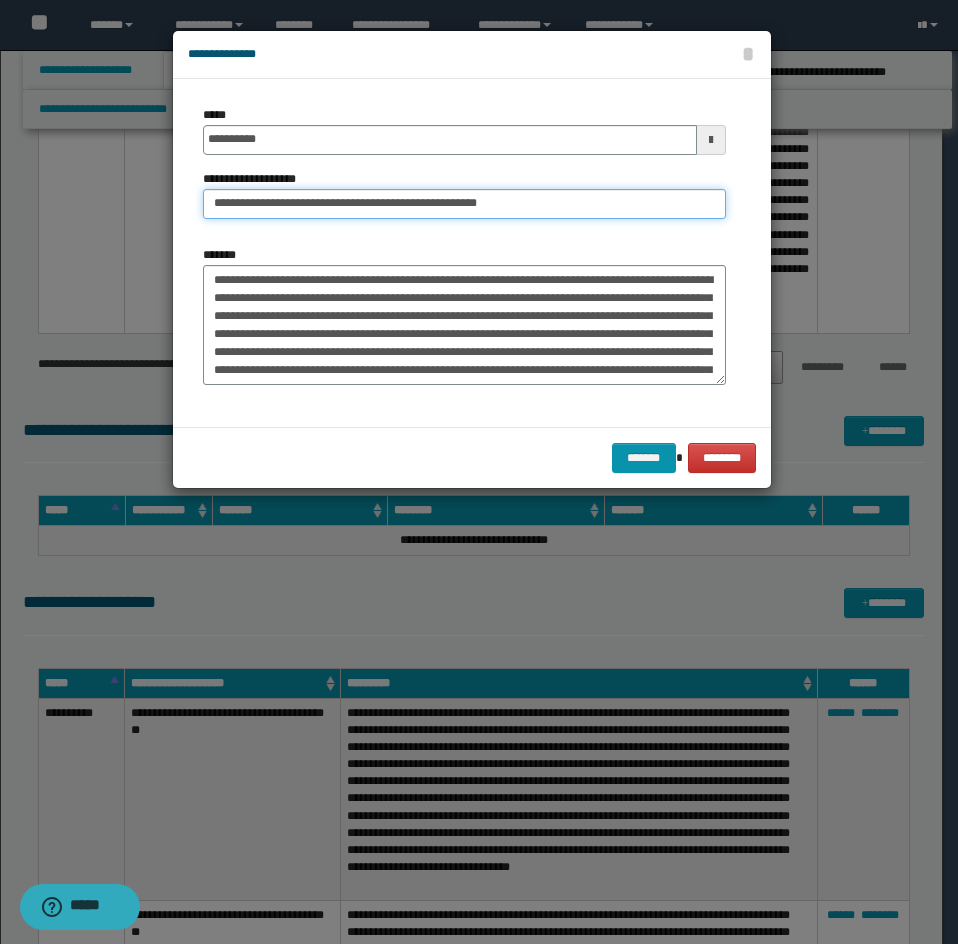 drag, startPoint x: 279, startPoint y: 206, endPoint x: 113, endPoint y: 235, distance: 168.5141 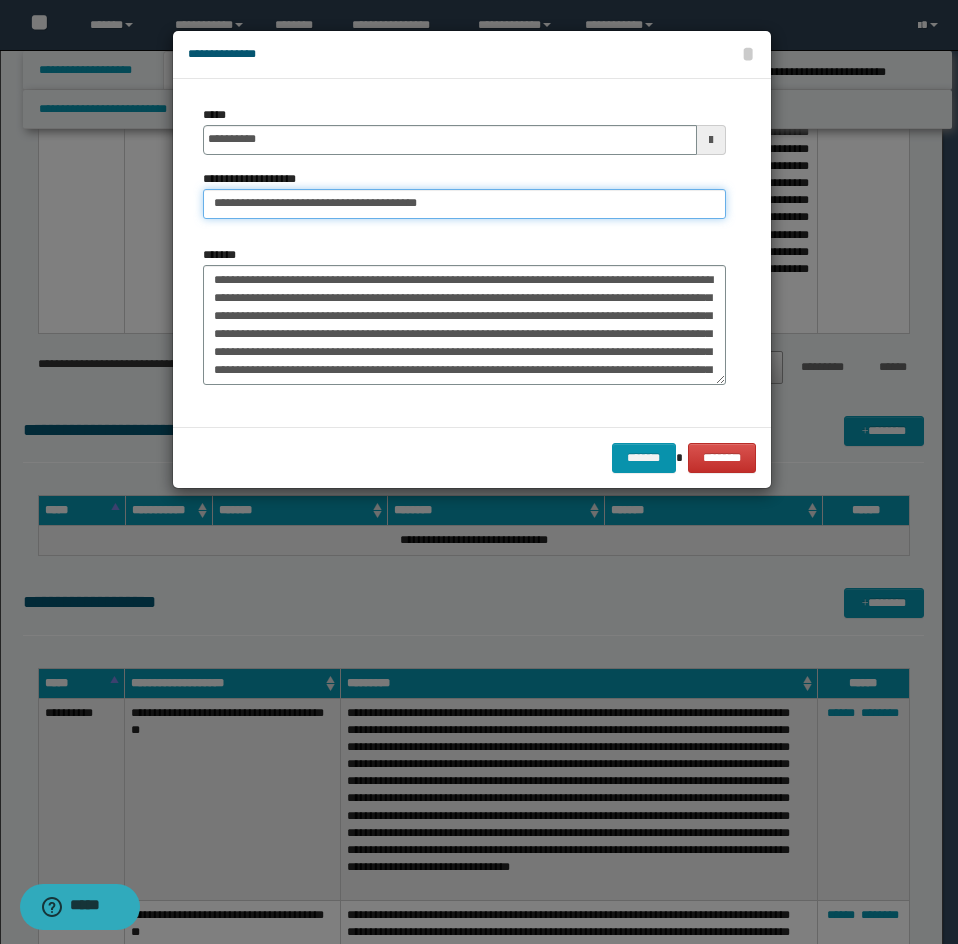 type on "**********" 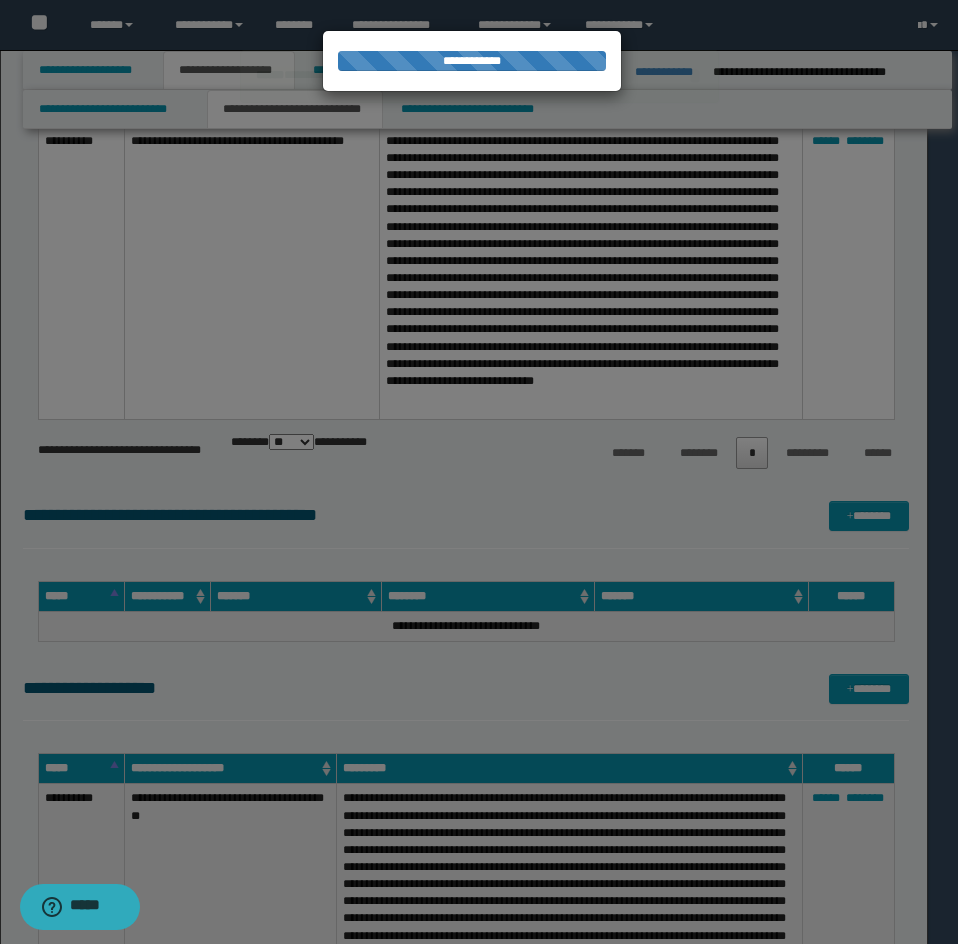type 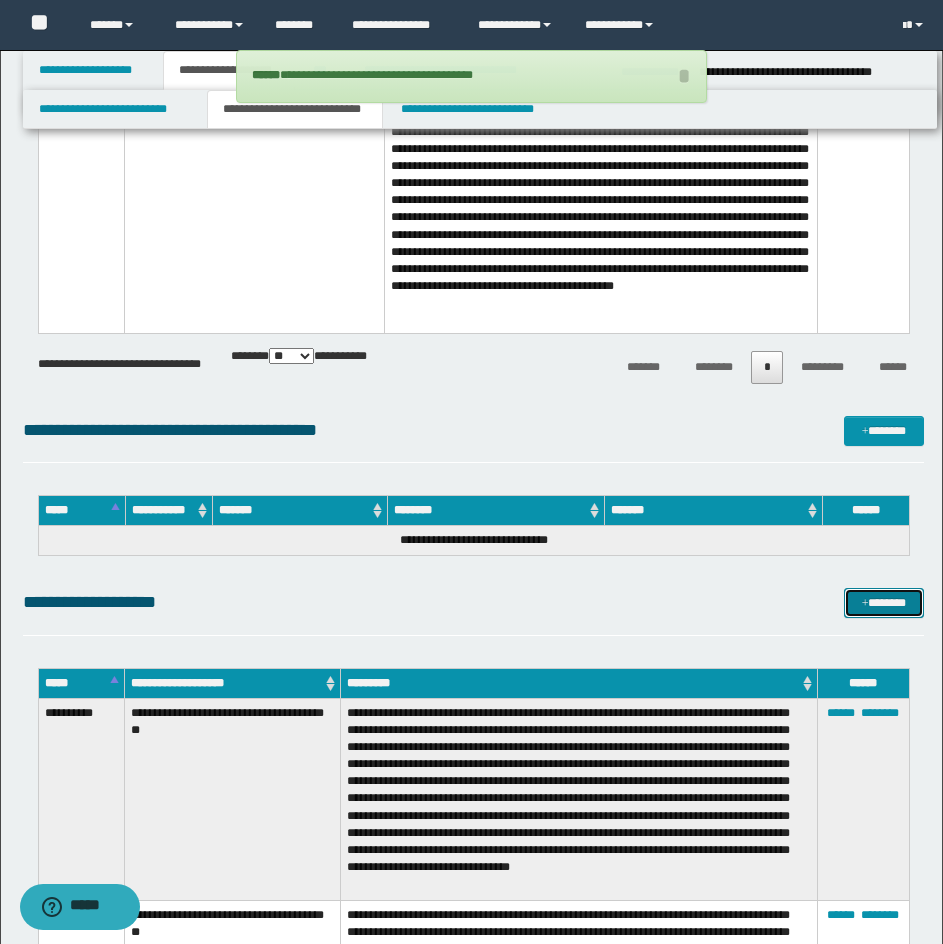 click on "*******" at bounding box center [884, 603] 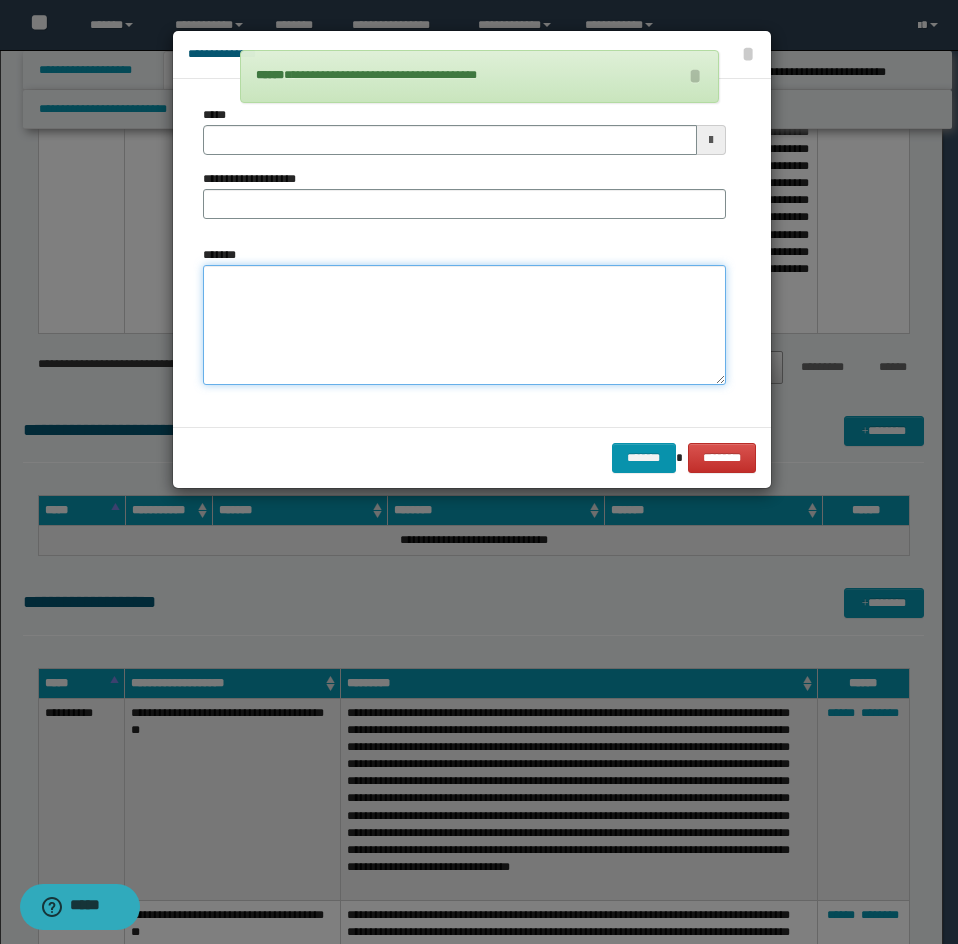 click on "*******" at bounding box center (464, 325) 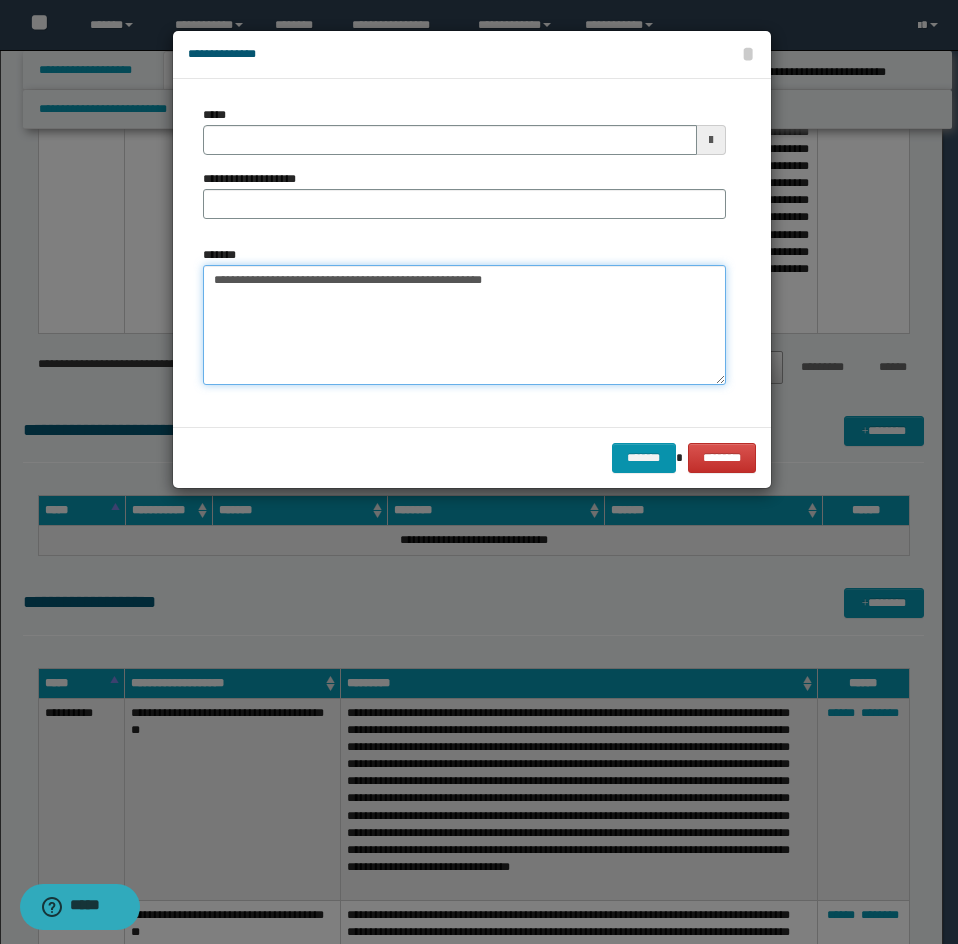 click on "**********" at bounding box center [464, 325] 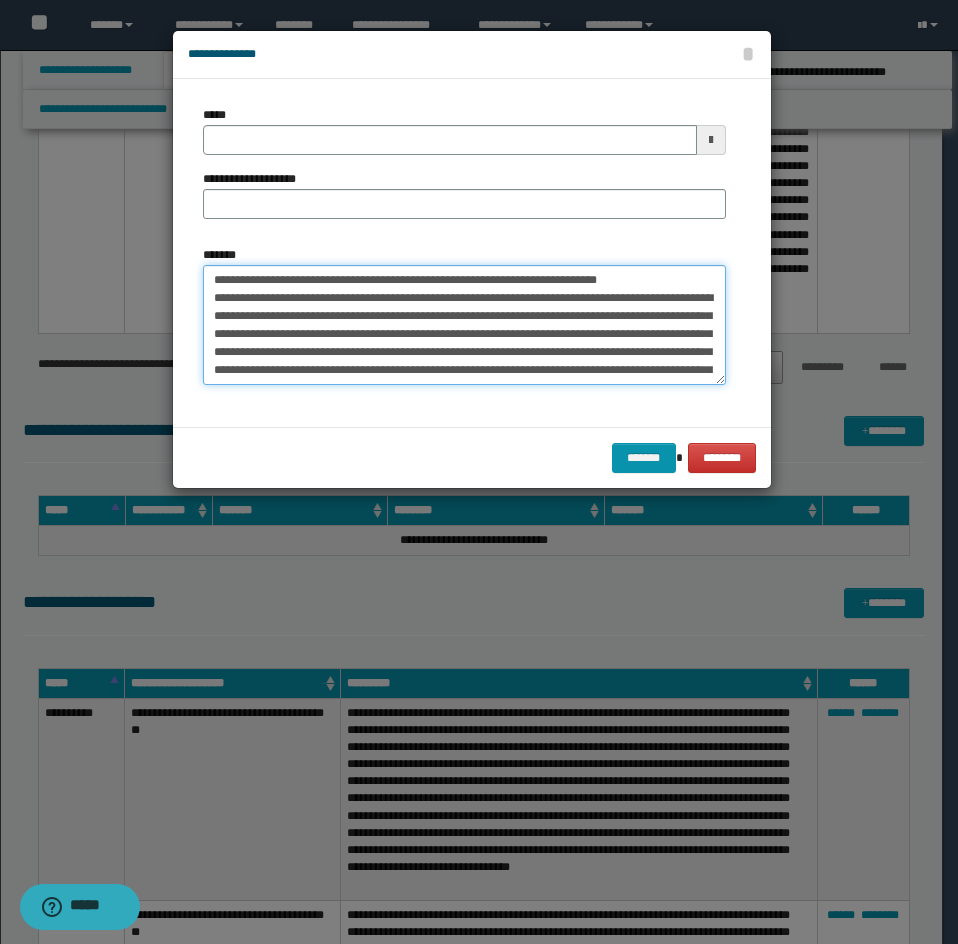 click on "*******" at bounding box center (464, 325) 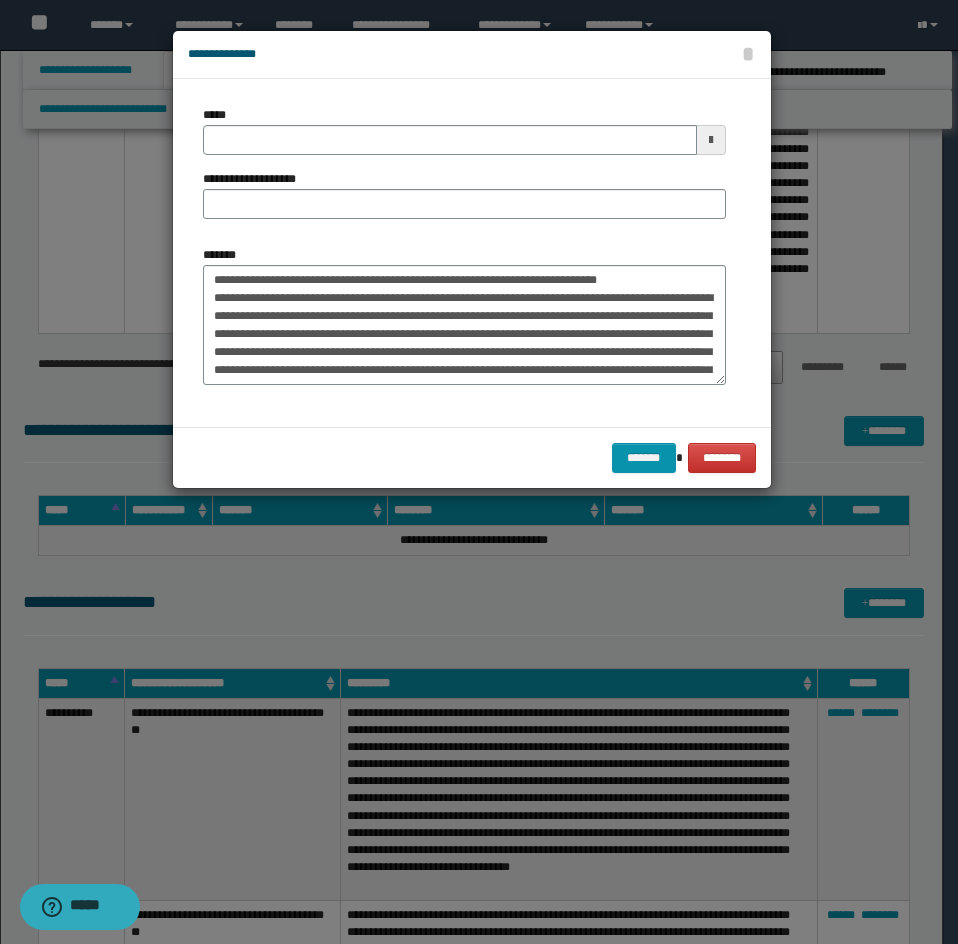 drag, startPoint x: 327, startPoint y: 252, endPoint x: 371, endPoint y: 300, distance: 65.11528 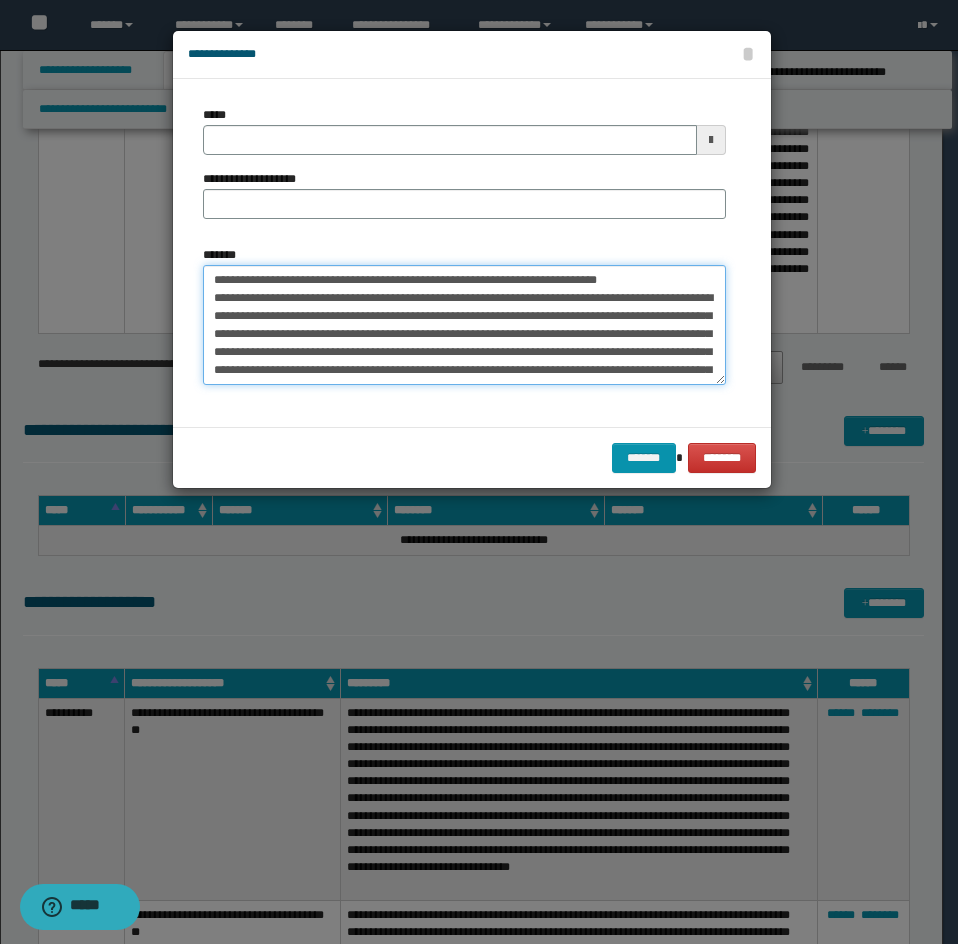 click on "*******" at bounding box center (464, 325) 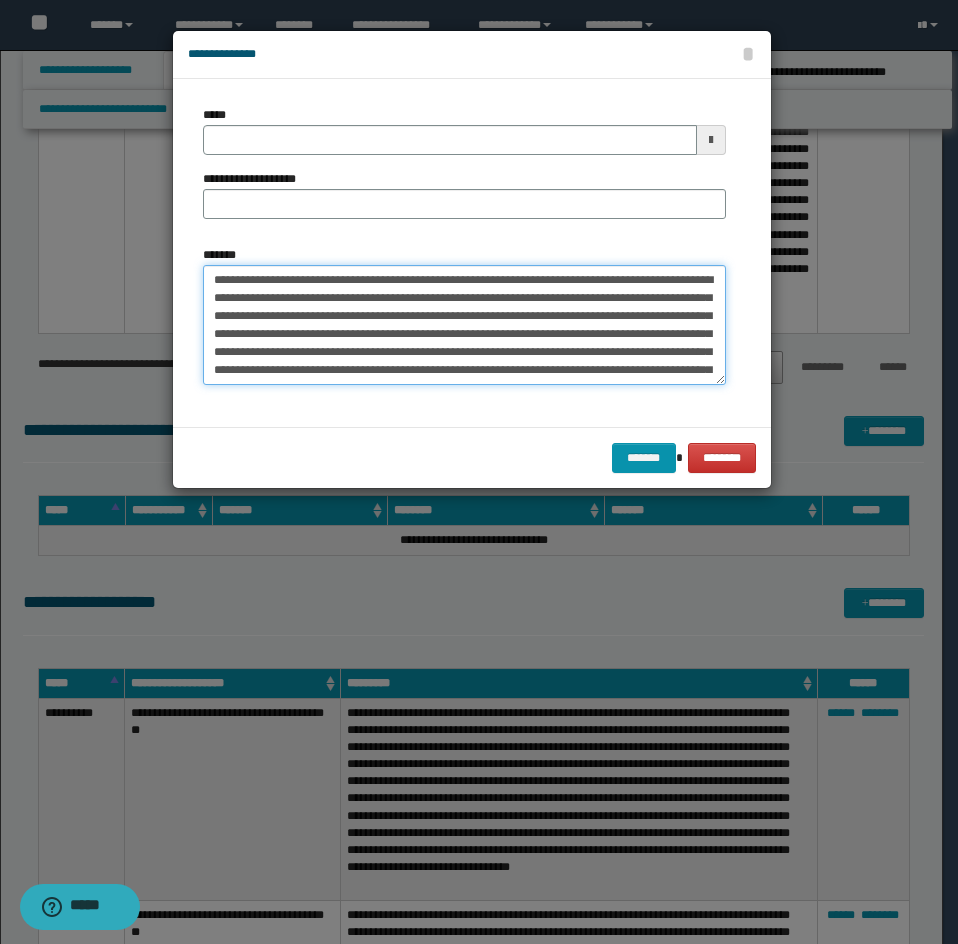 type 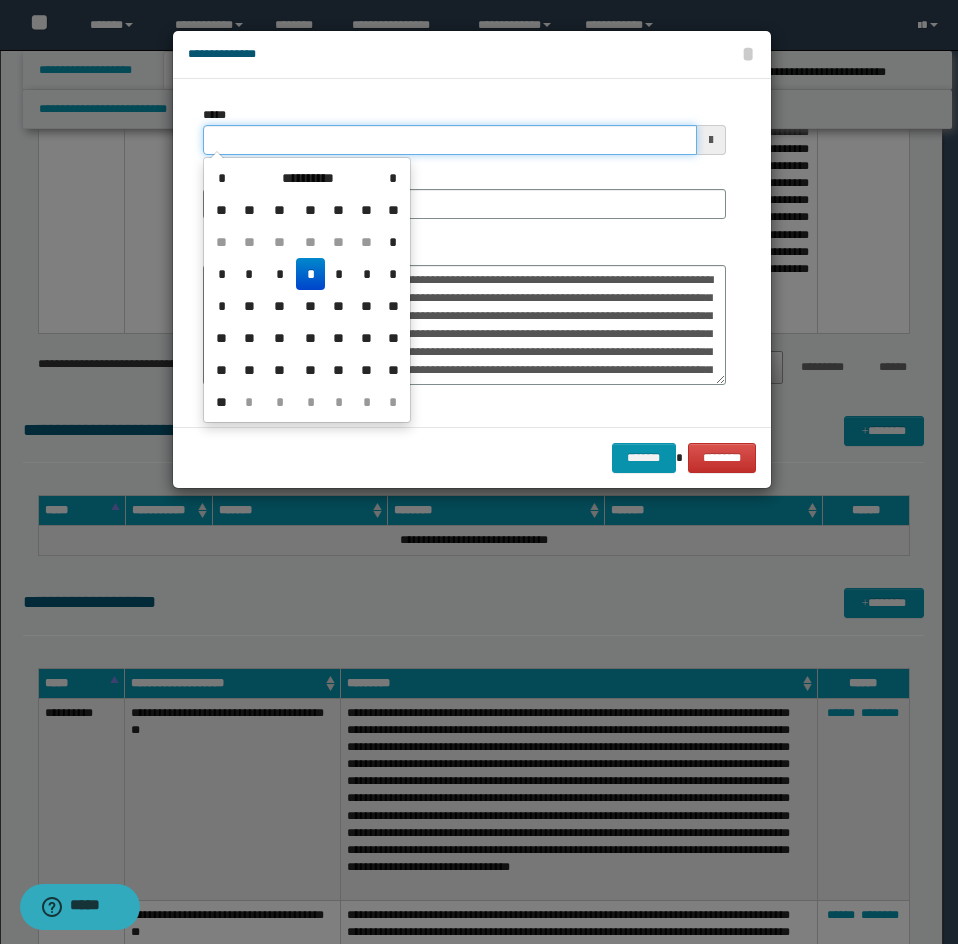 click on "*****" at bounding box center [450, 140] 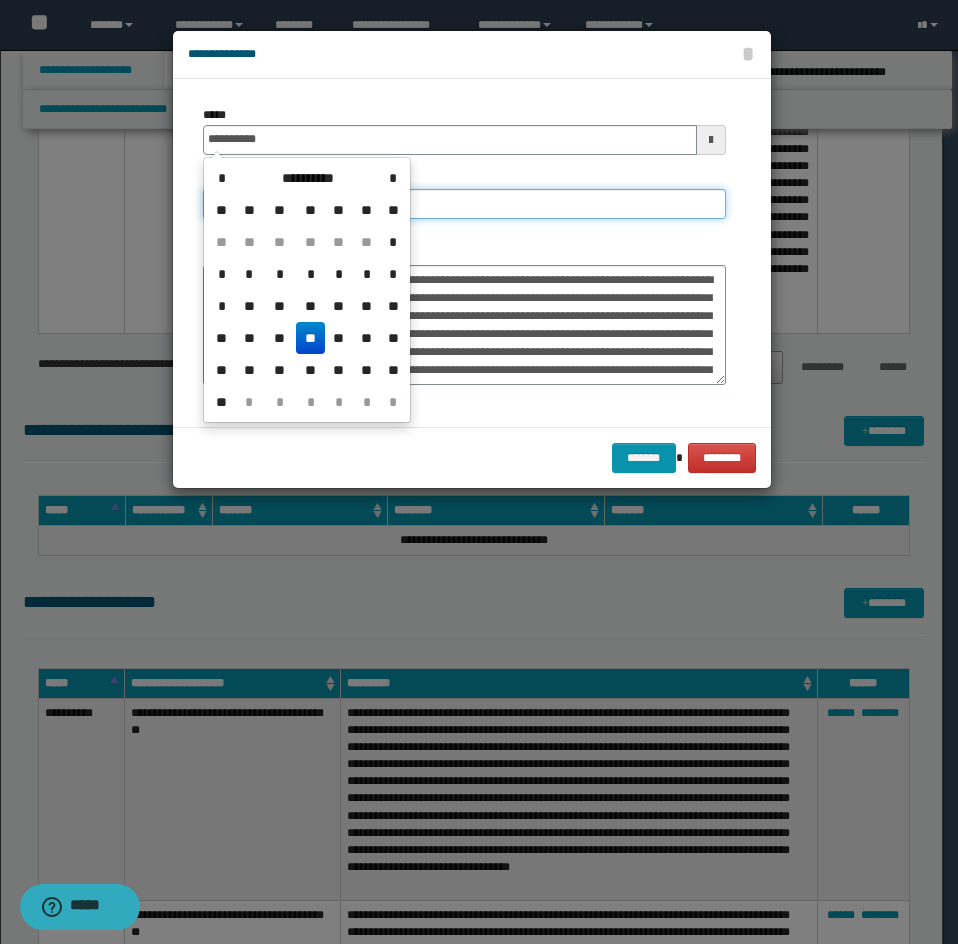 type on "**********" 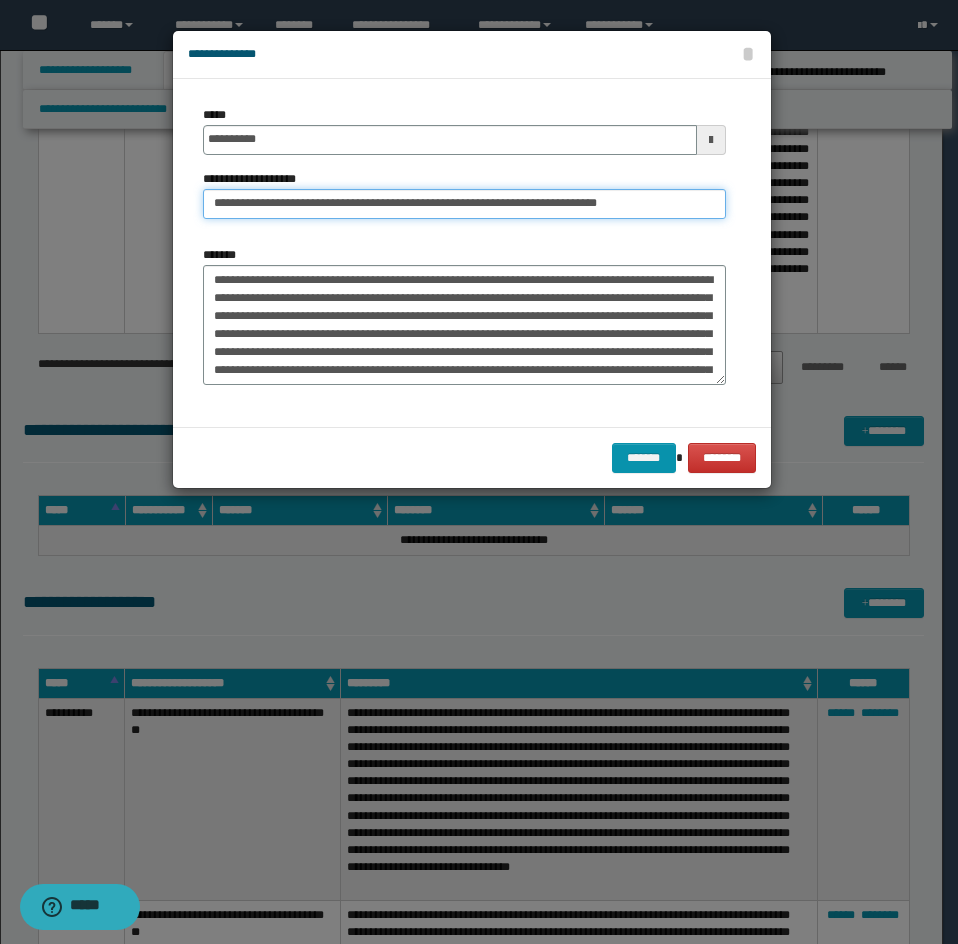 drag, startPoint x: 279, startPoint y: 200, endPoint x: 26, endPoint y: 198, distance: 253.0079 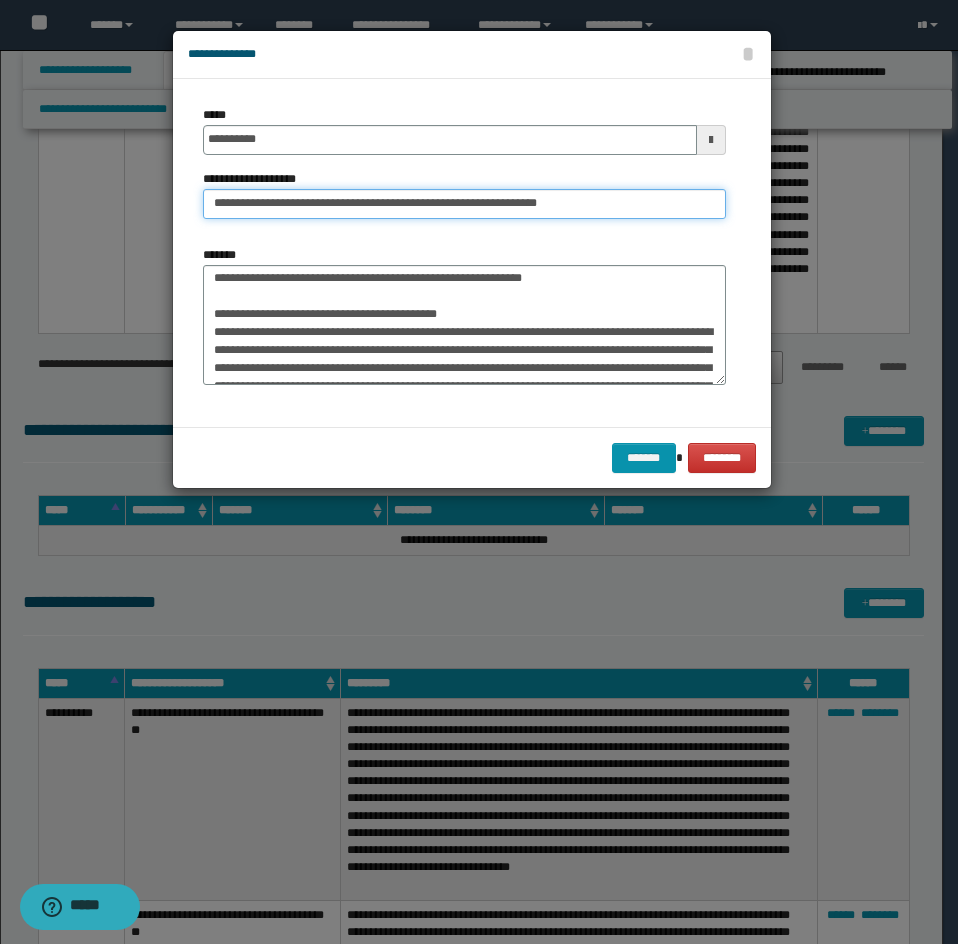 type on "**********" 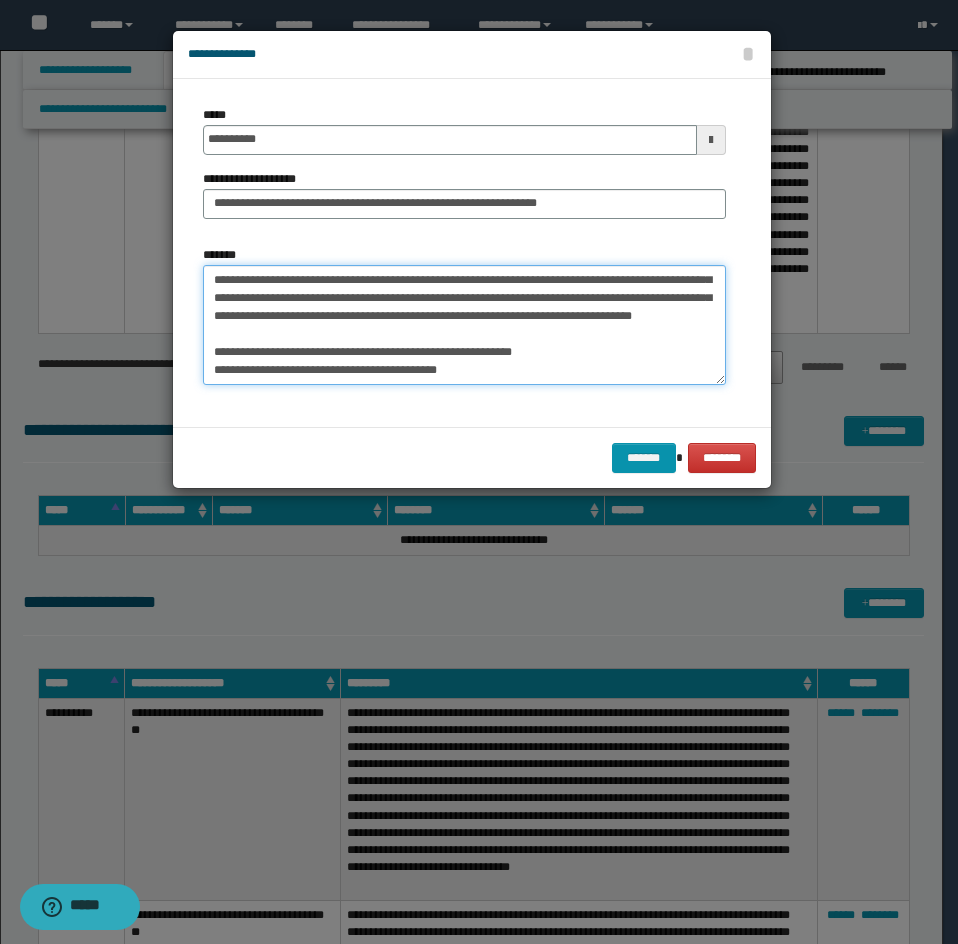 drag, startPoint x: 205, startPoint y: 349, endPoint x: 264, endPoint y: 376, distance: 64.884514 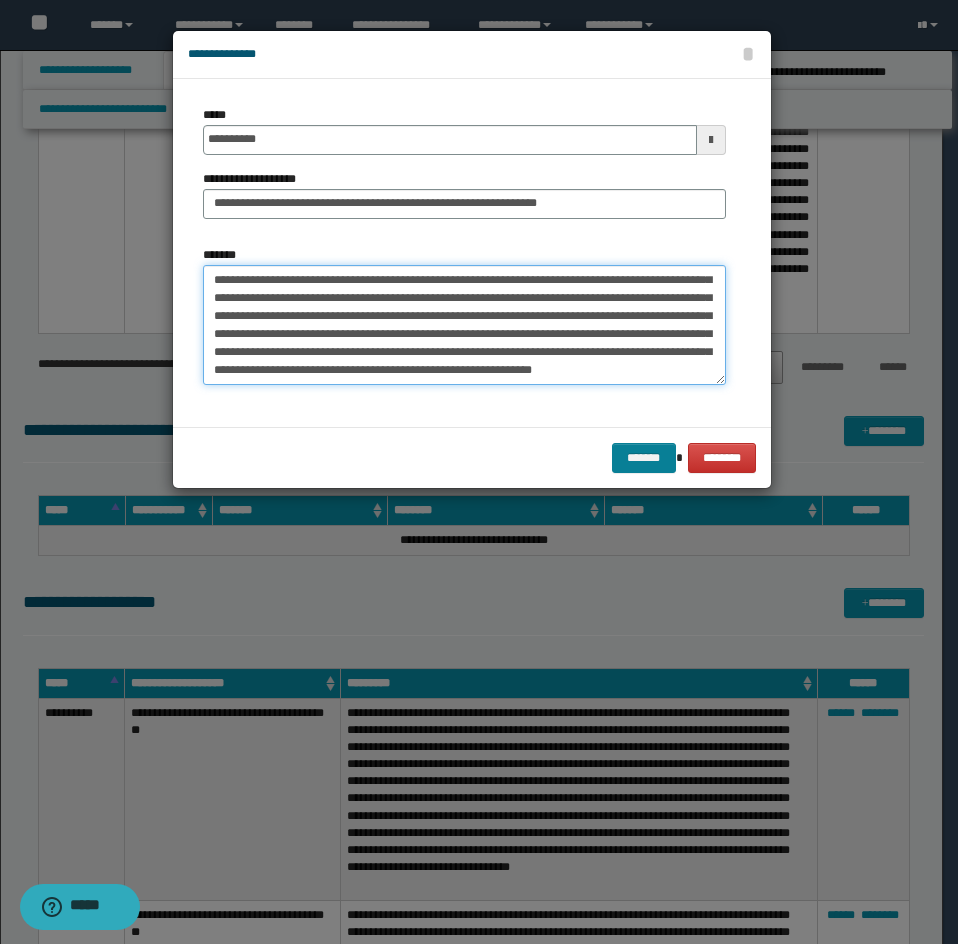 scroll, scrollTop: 180, scrollLeft: 0, axis: vertical 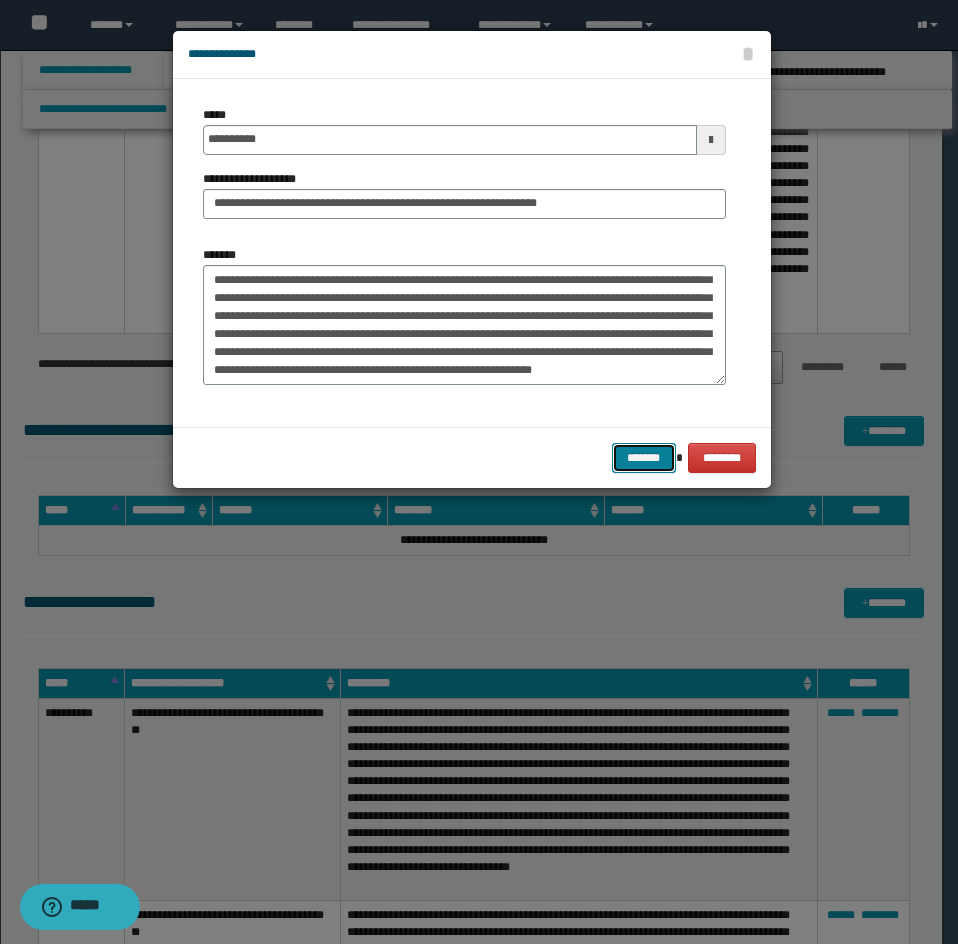 click on "*******" at bounding box center (644, 458) 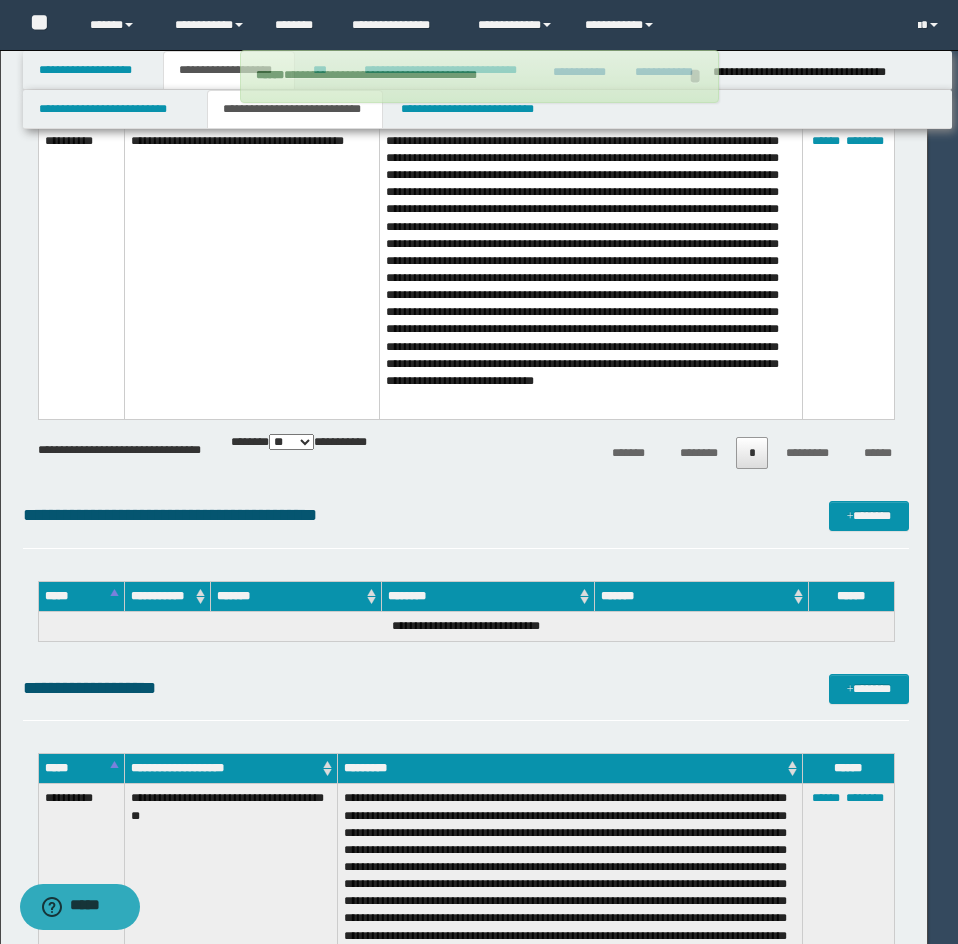 type 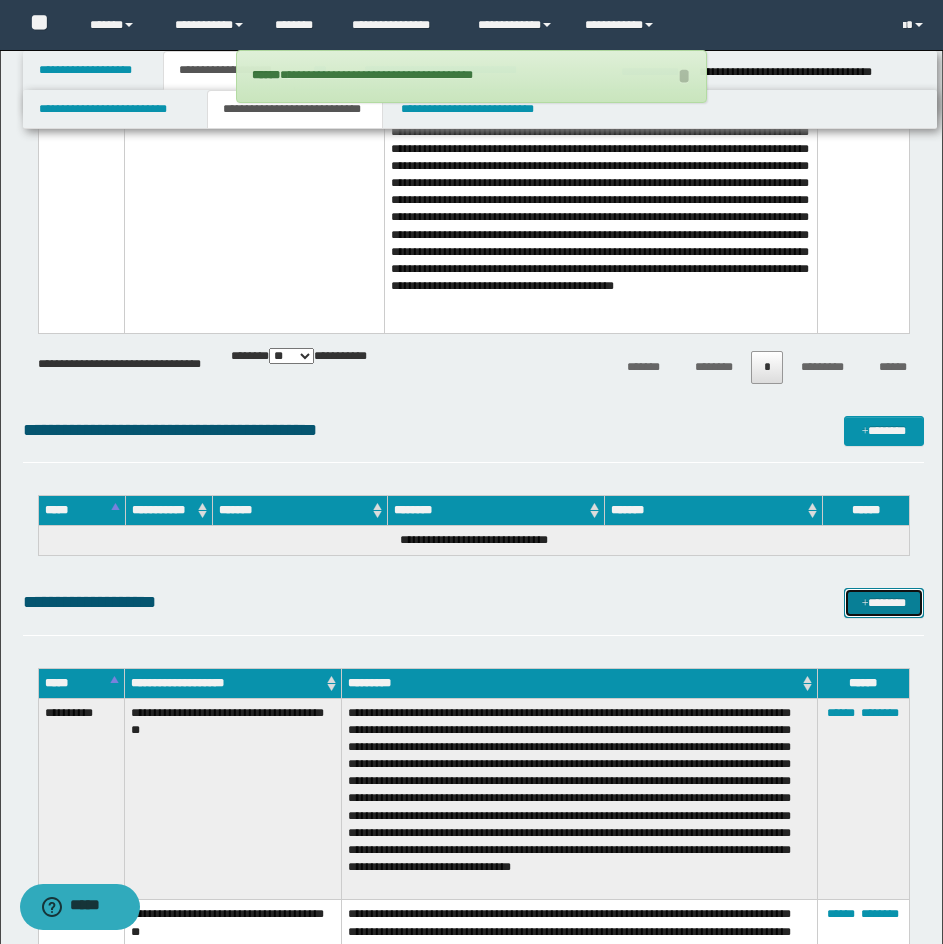 click at bounding box center [865, 604] 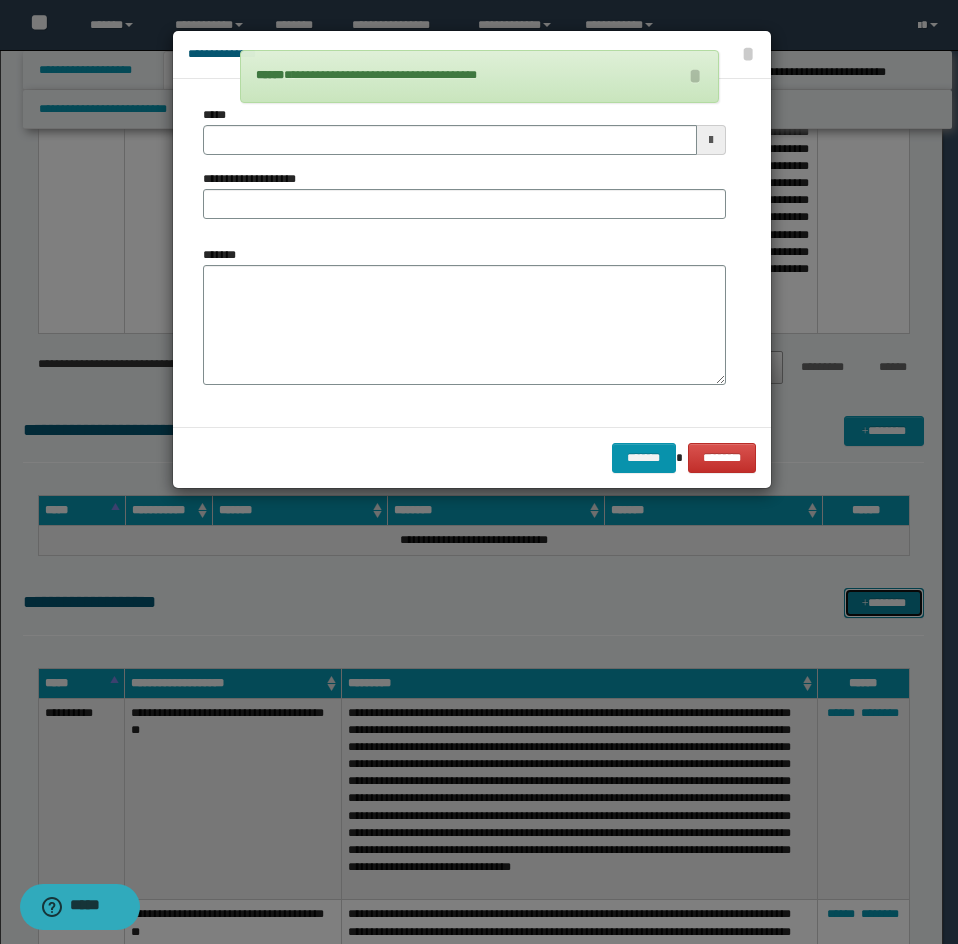 scroll, scrollTop: 0, scrollLeft: 0, axis: both 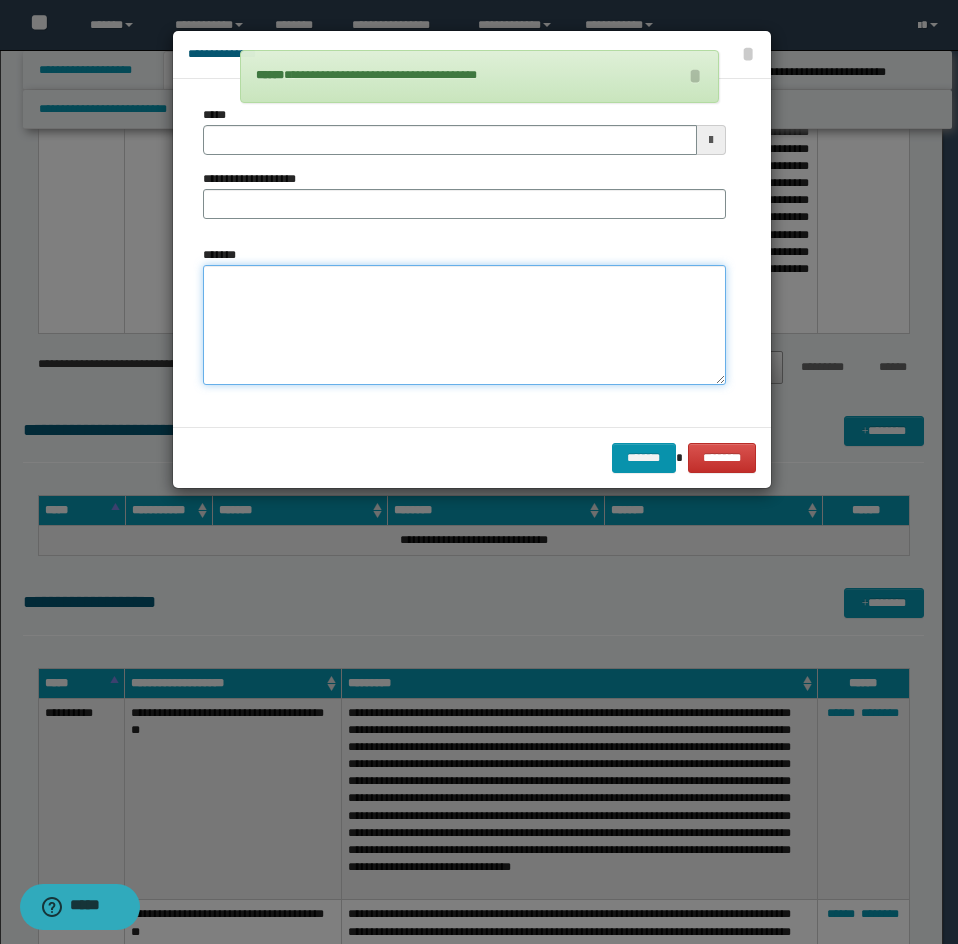 click on "*******" at bounding box center (464, 325) 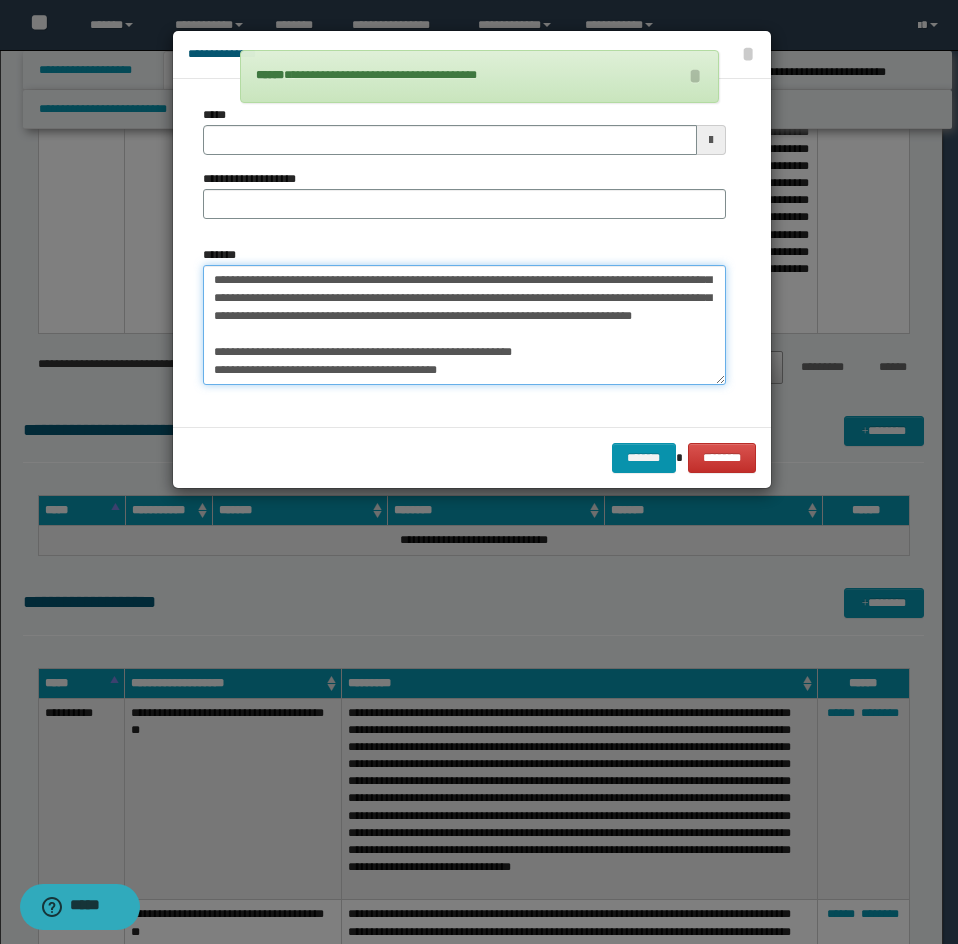 scroll, scrollTop: 0, scrollLeft: 0, axis: both 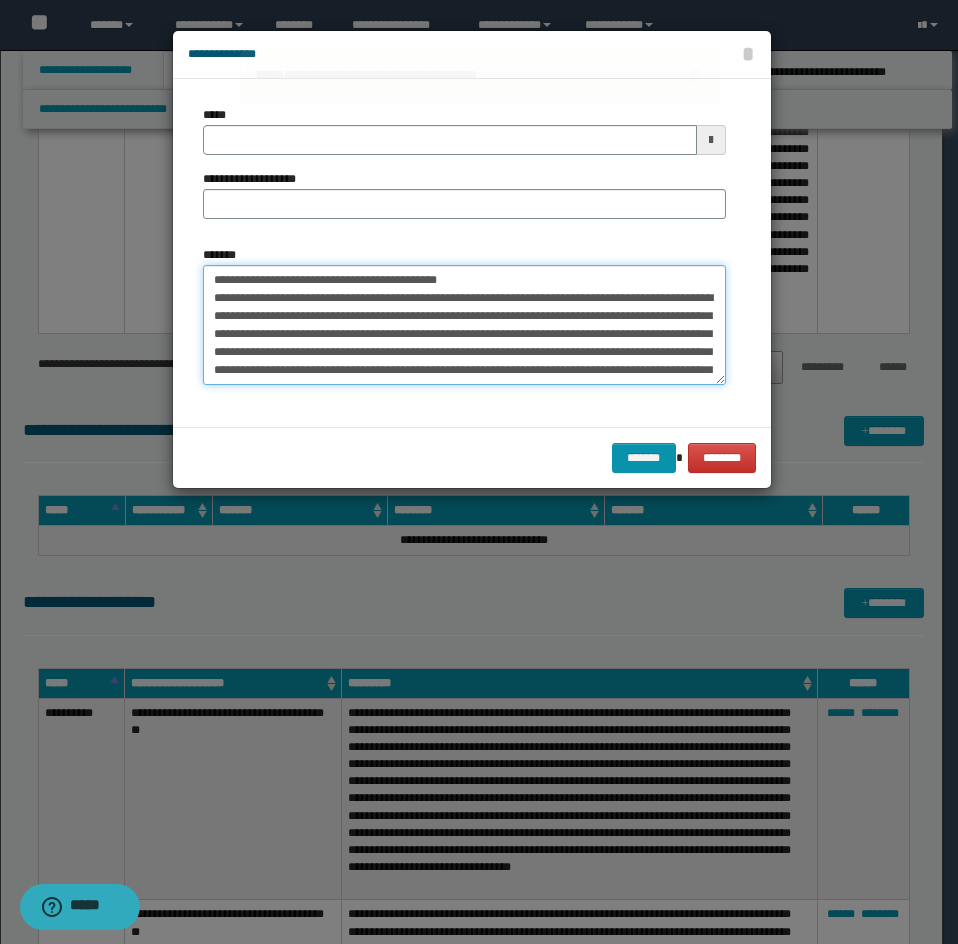 click on "*******" at bounding box center (464, 325) 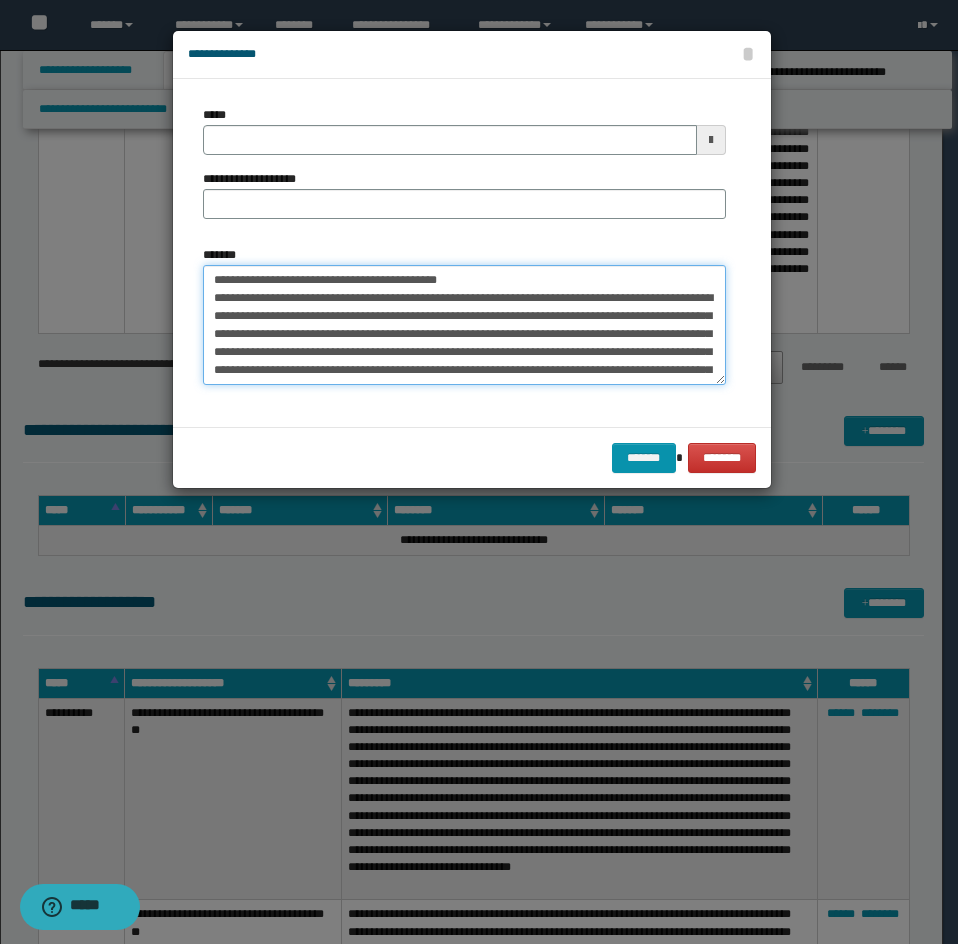 click on "*******" at bounding box center (464, 325) 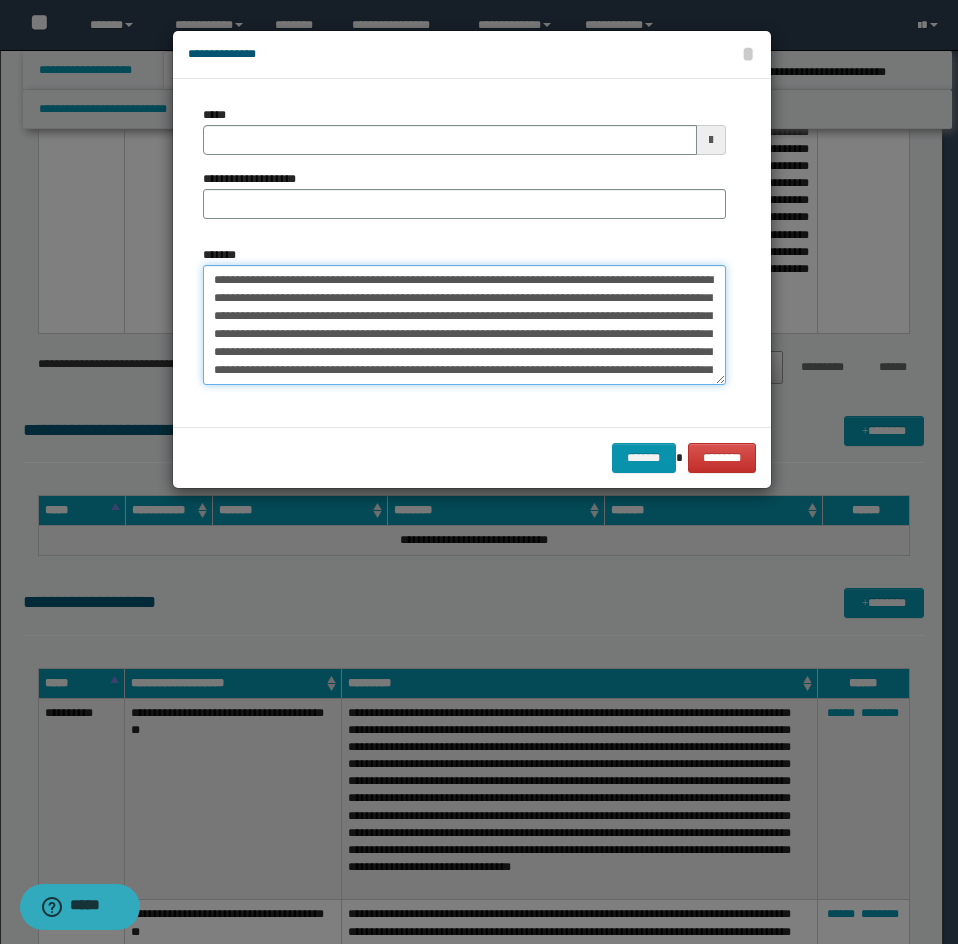type 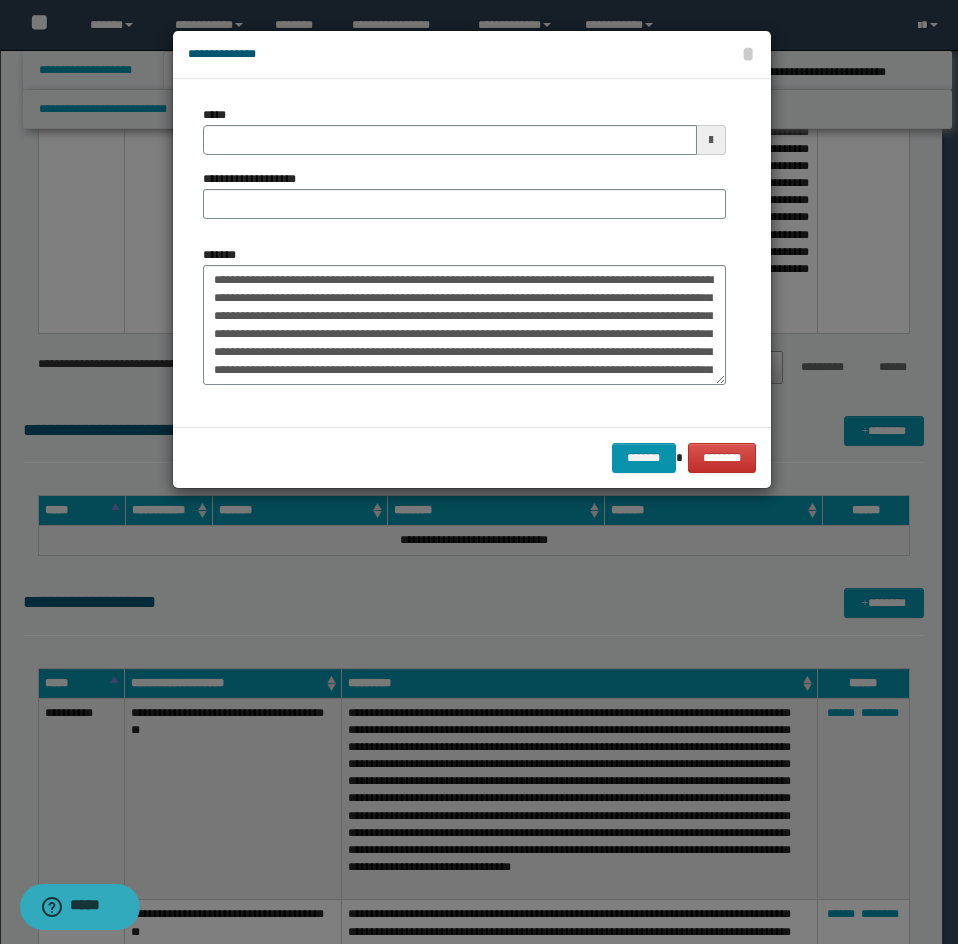 drag, startPoint x: 260, startPoint y: 119, endPoint x: 458, endPoint y: 192, distance: 211.02843 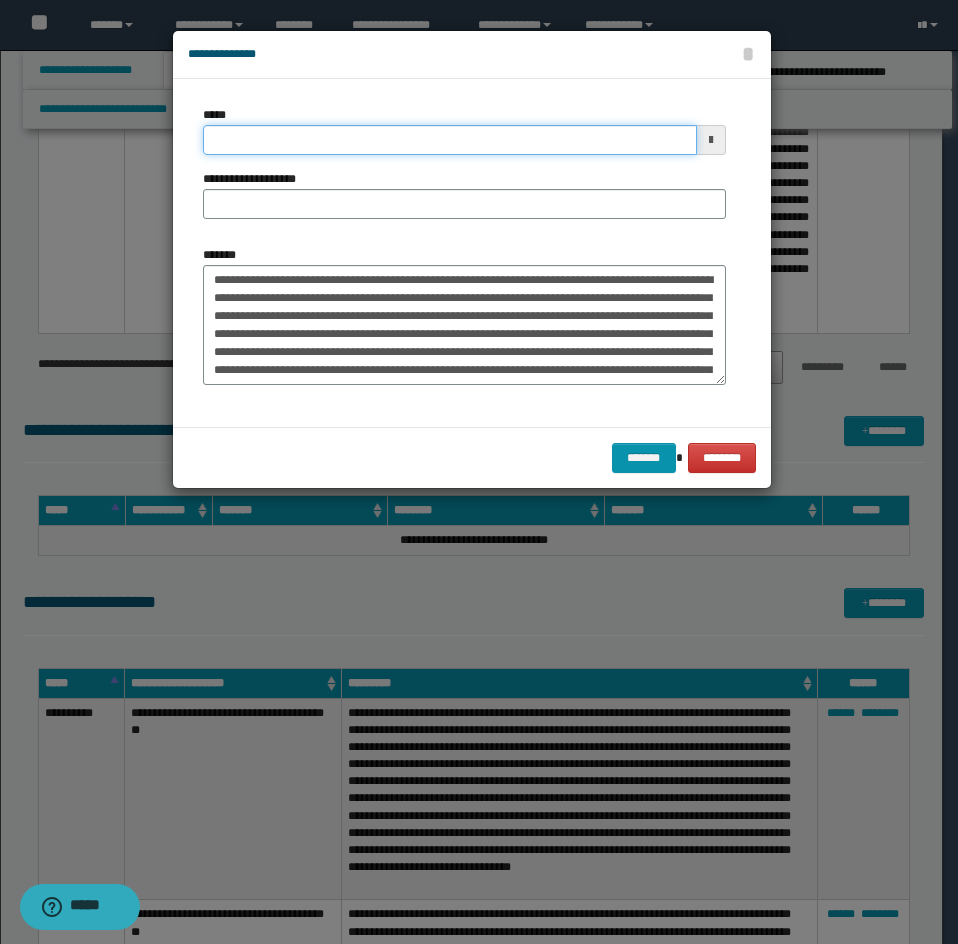 click on "*****" at bounding box center (450, 140) 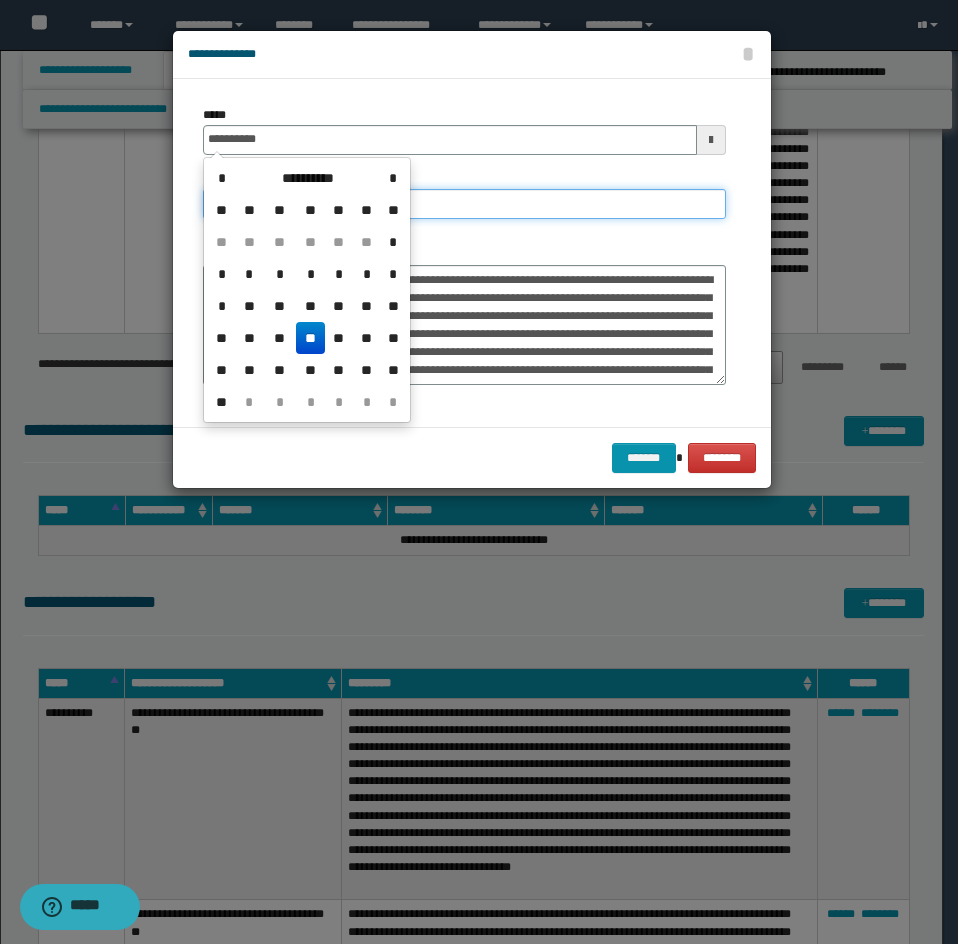 type on "**********" 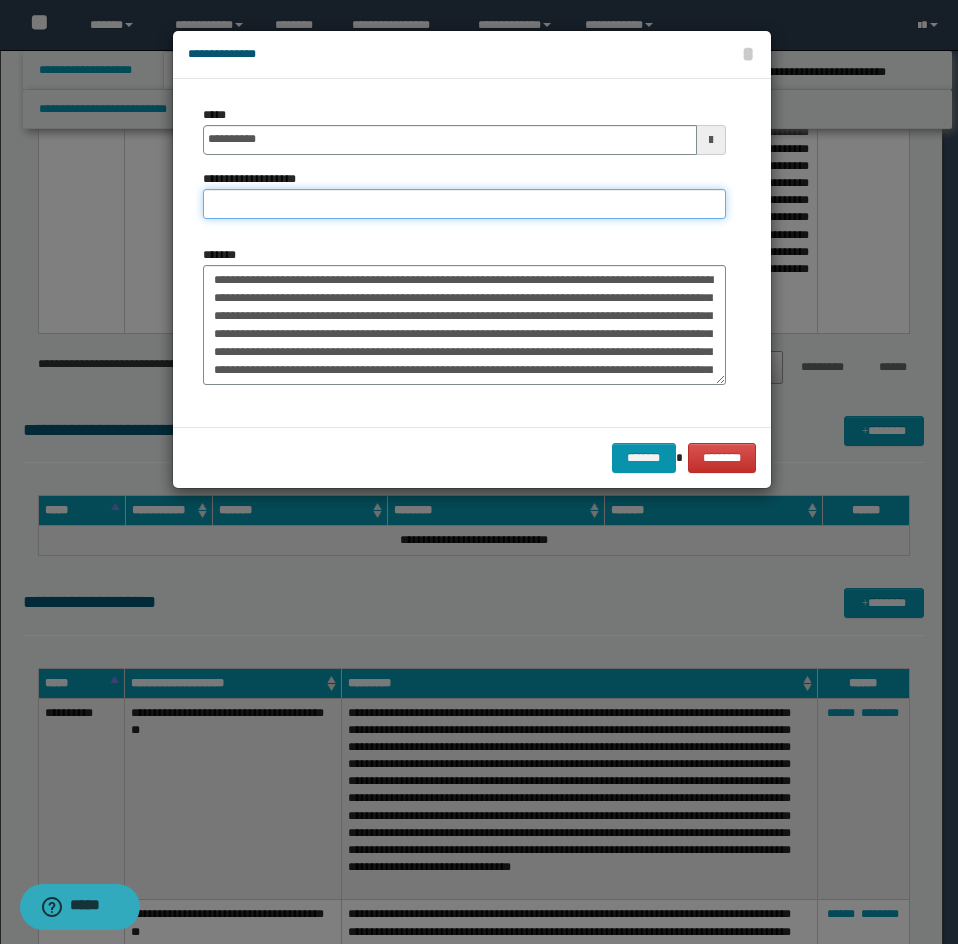 paste on "**********" 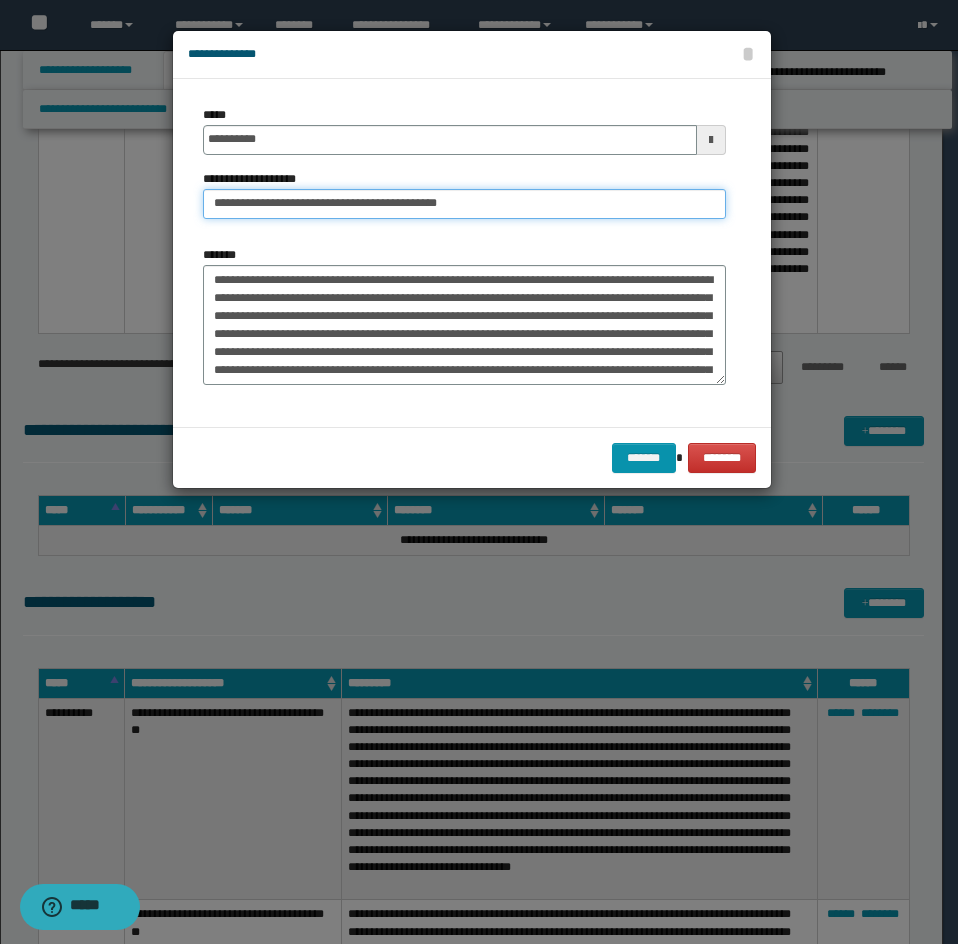 drag, startPoint x: 278, startPoint y: 203, endPoint x: 174, endPoint y: 207, distance: 104.0769 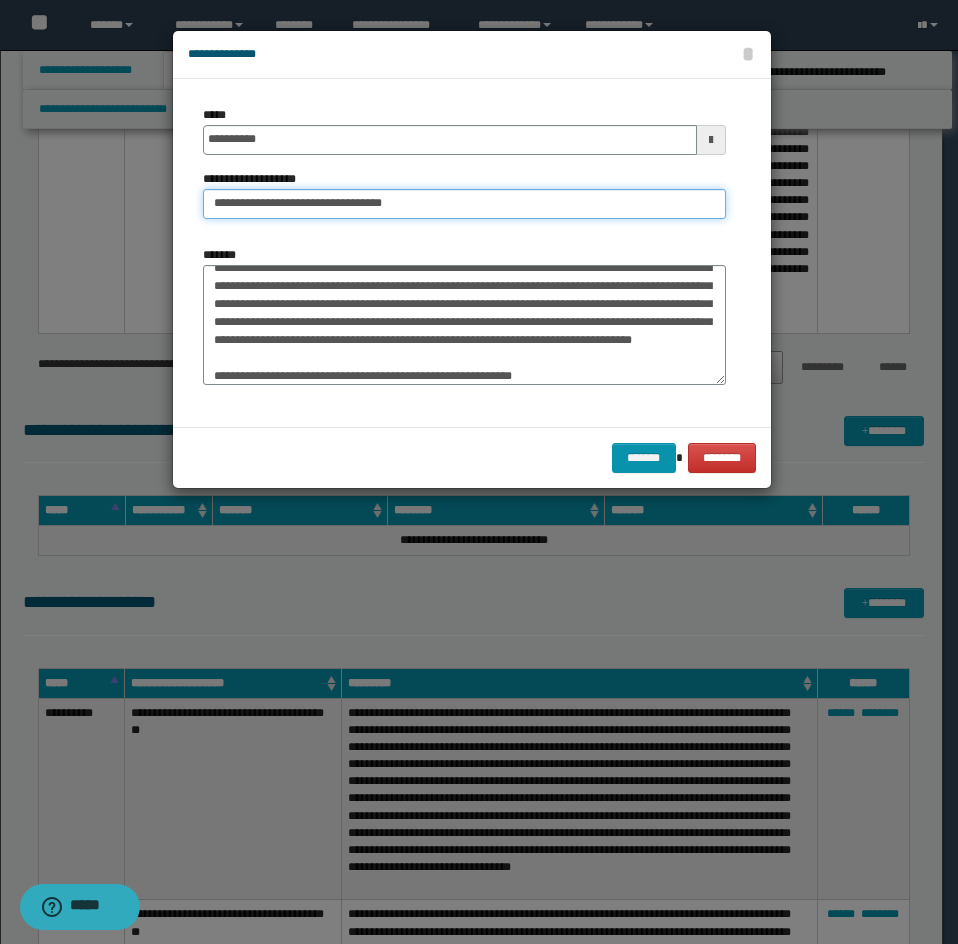 scroll, scrollTop: 414, scrollLeft: 0, axis: vertical 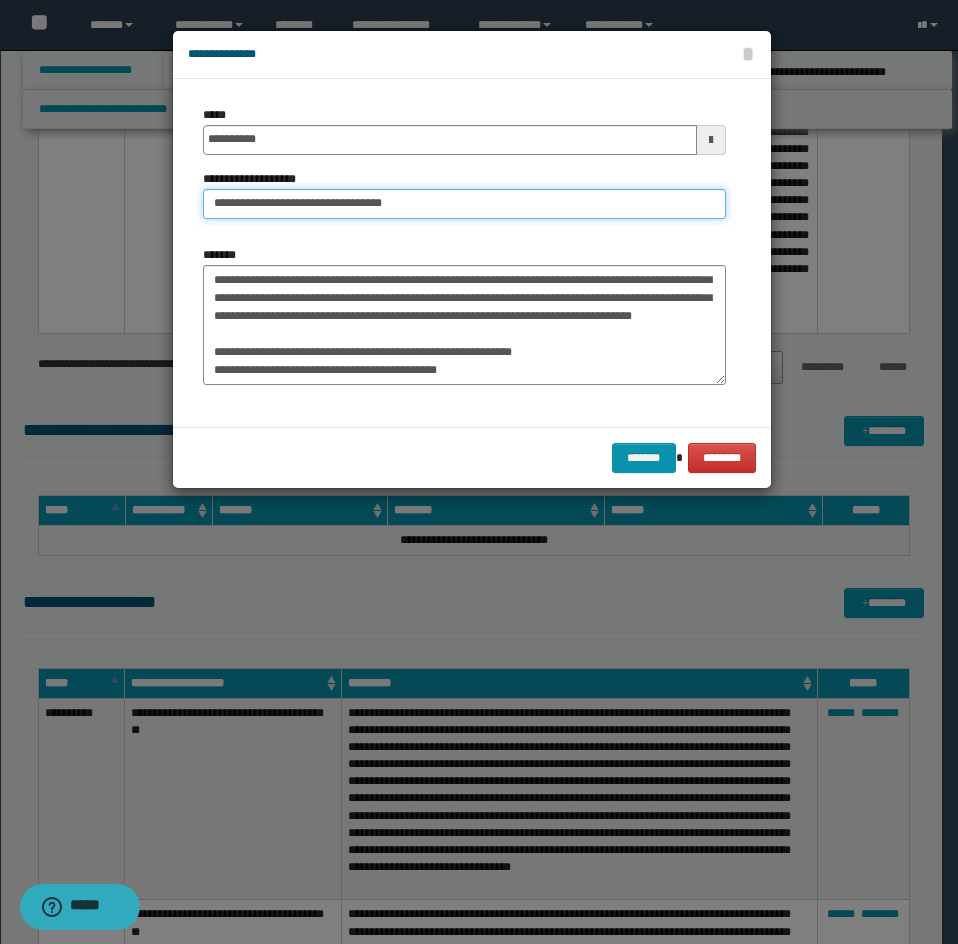 type on "**********" 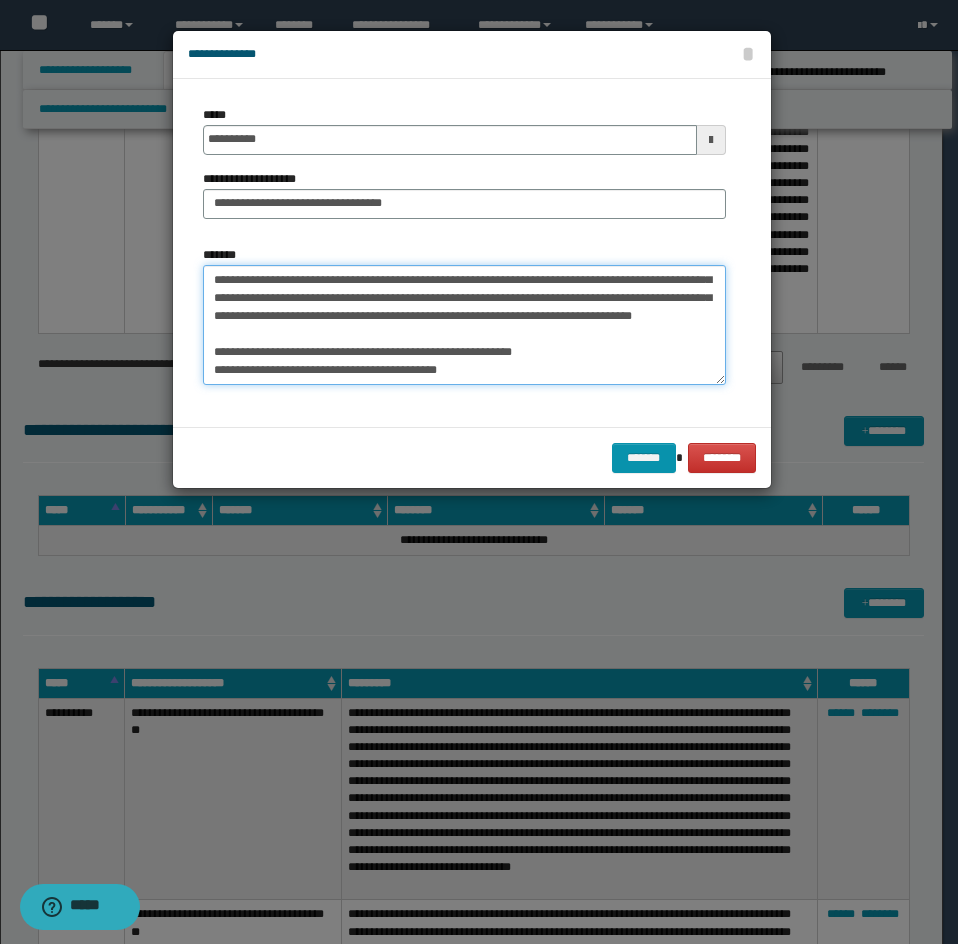drag, startPoint x: 220, startPoint y: 333, endPoint x: 475, endPoint y: 346, distance: 255.33116 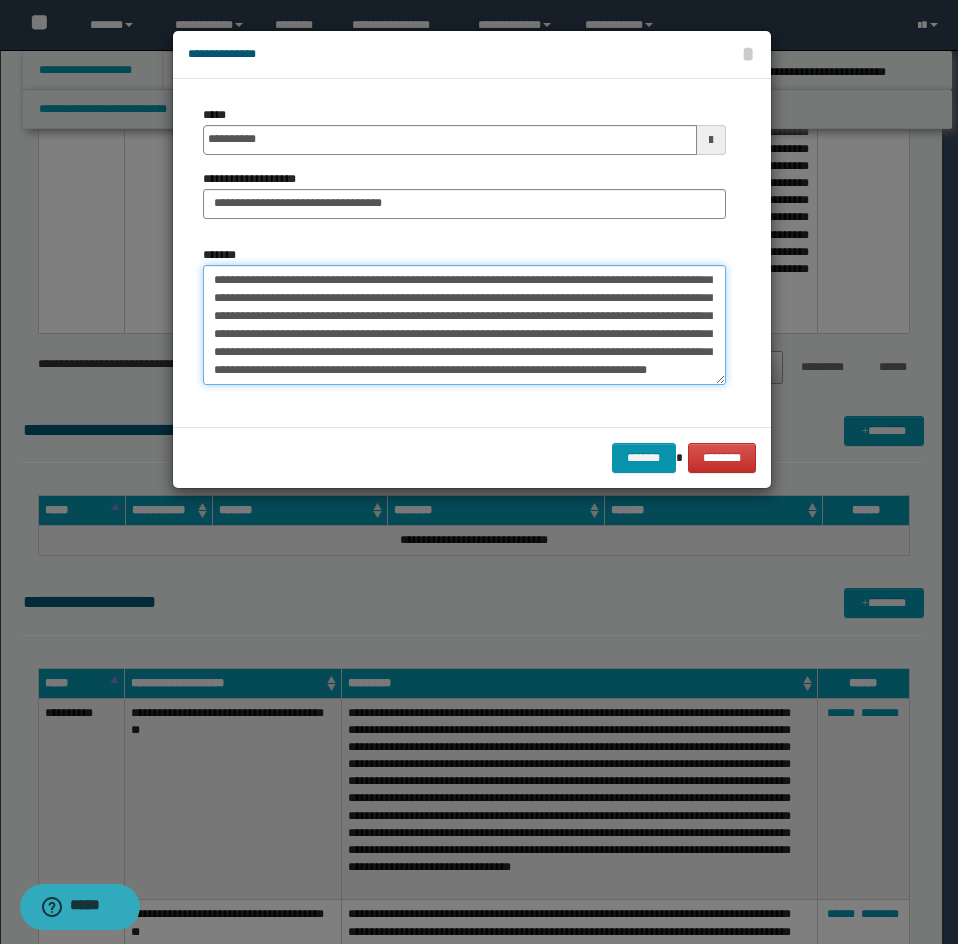 scroll, scrollTop: 396, scrollLeft: 0, axis: vertical 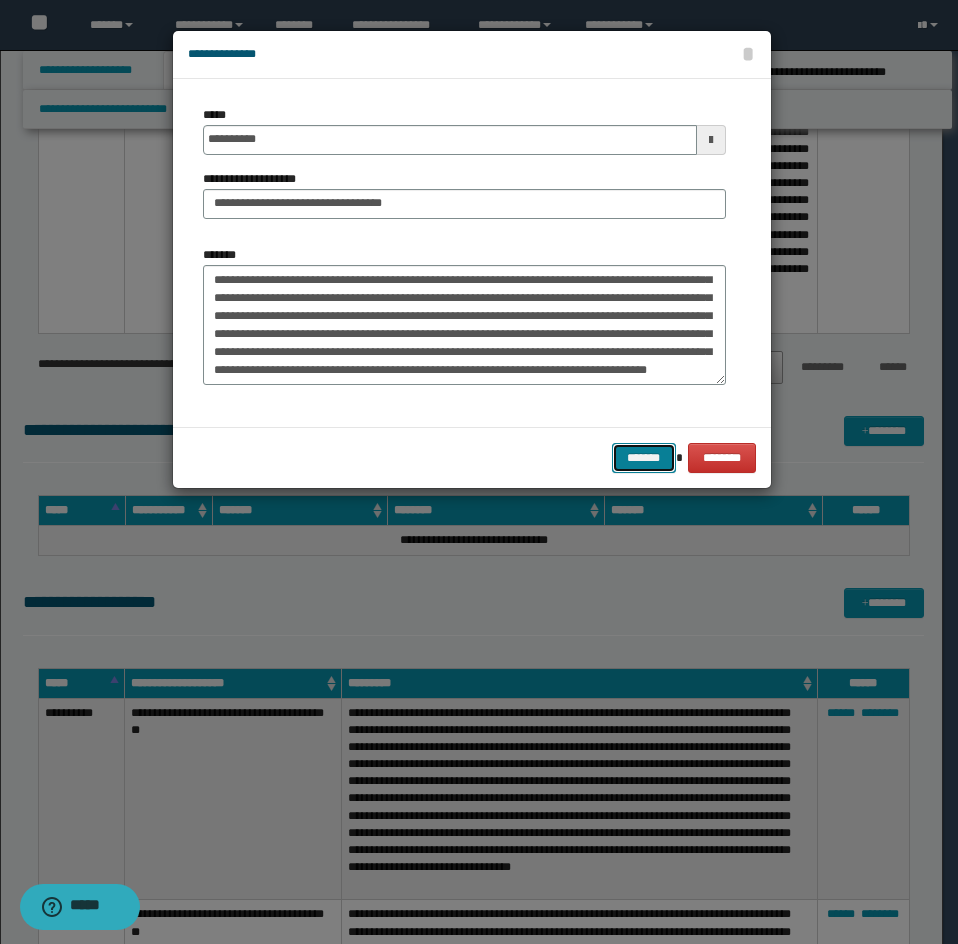 drag, startPoint x: 645, startPoint y: 462, endPoint x: 748, endPoint y: 505, distance: 111.61541 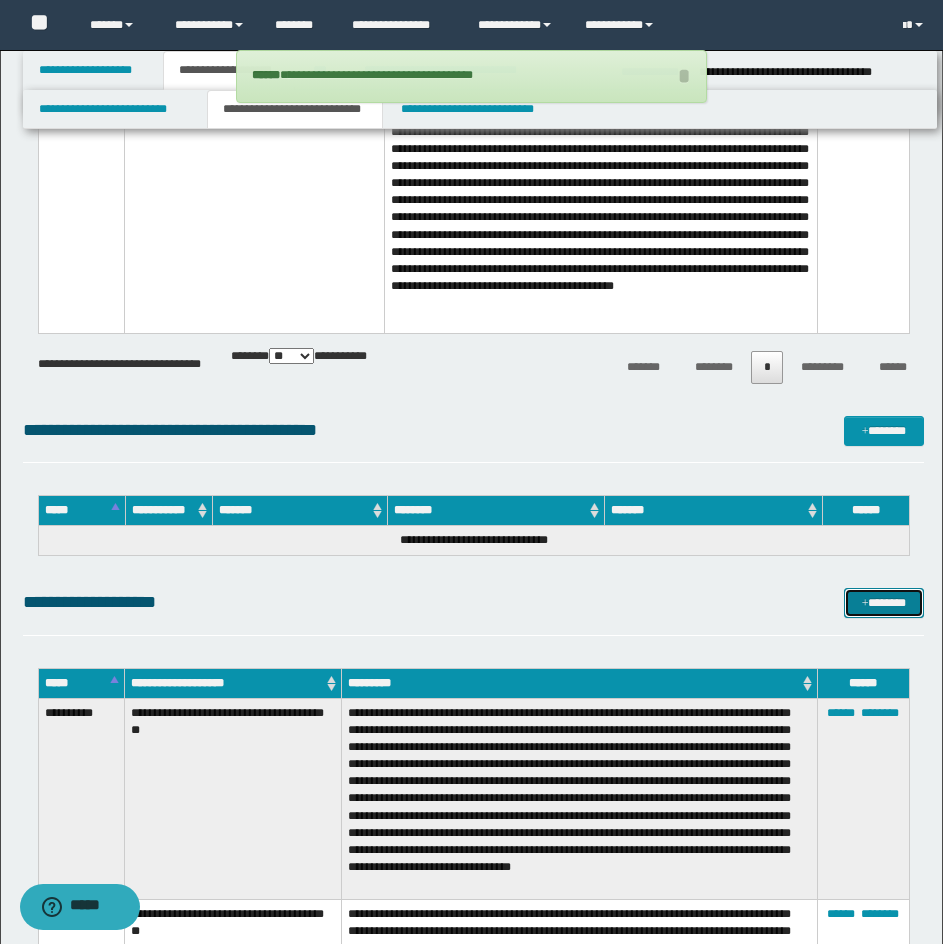 click on "*******" at bounding box center (884, 603) 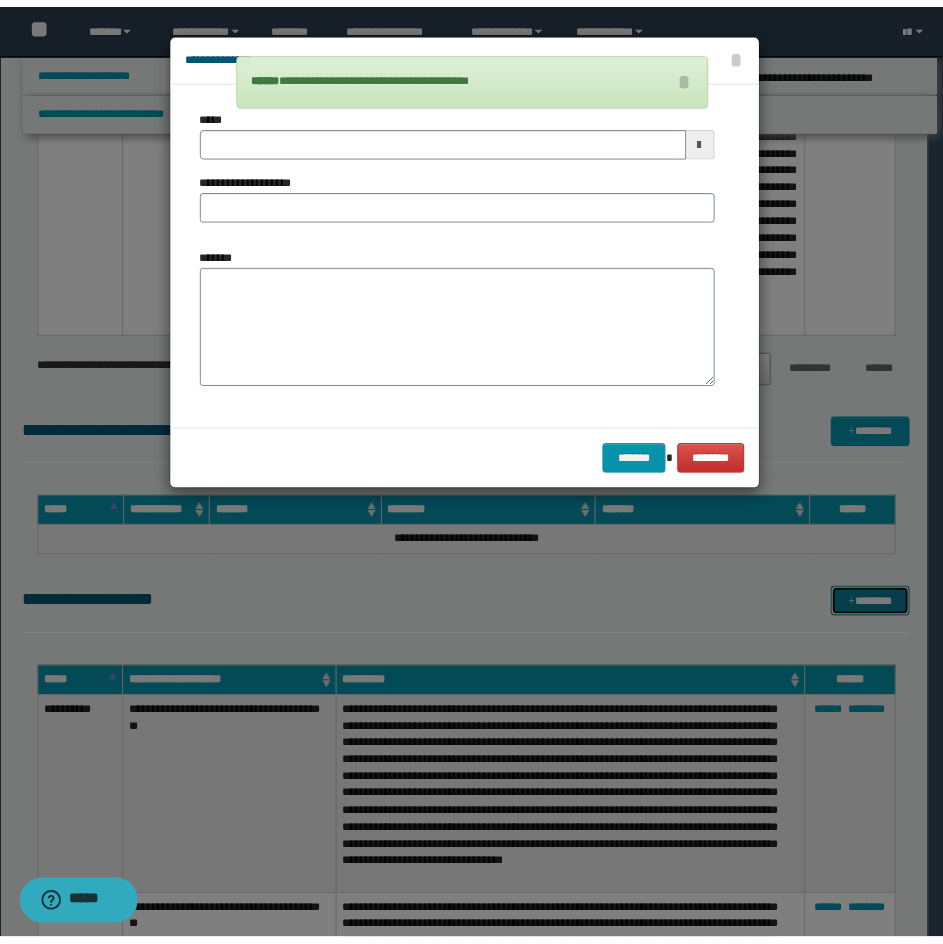scroll, scrollTop: 0, scrollLeft: 0, axis: both 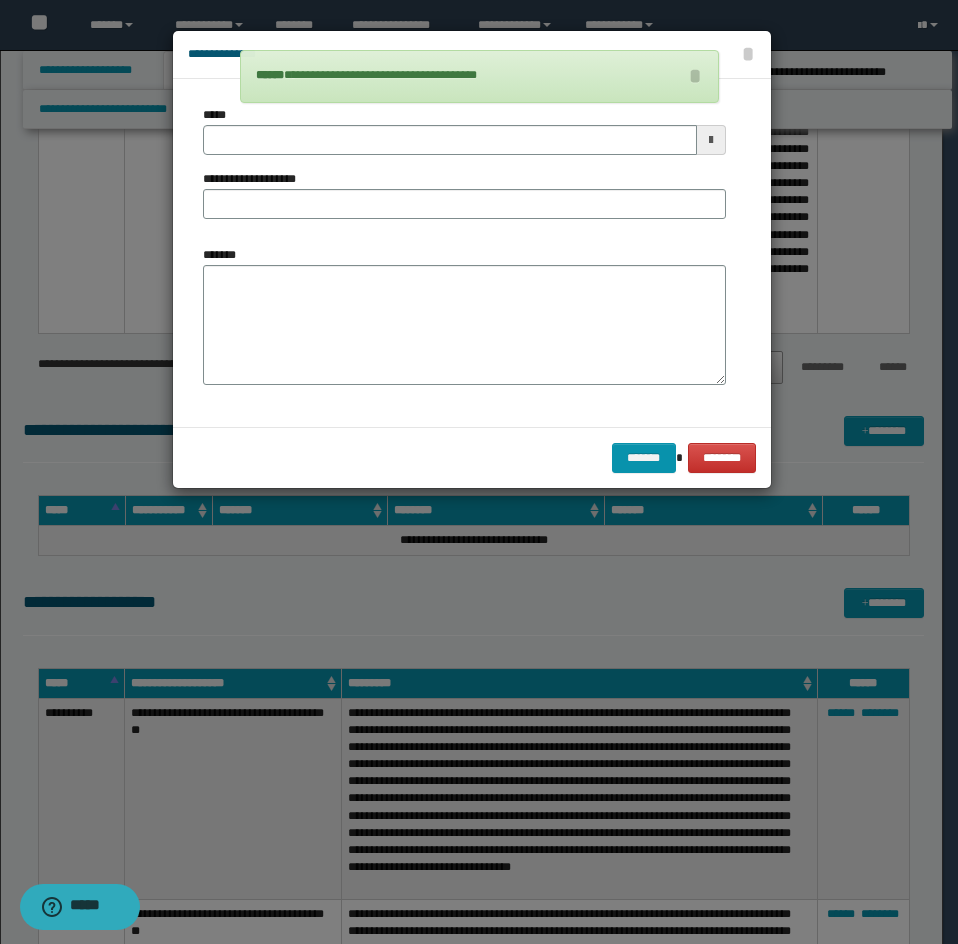 click on "*******" at bounding box center (464, 315) 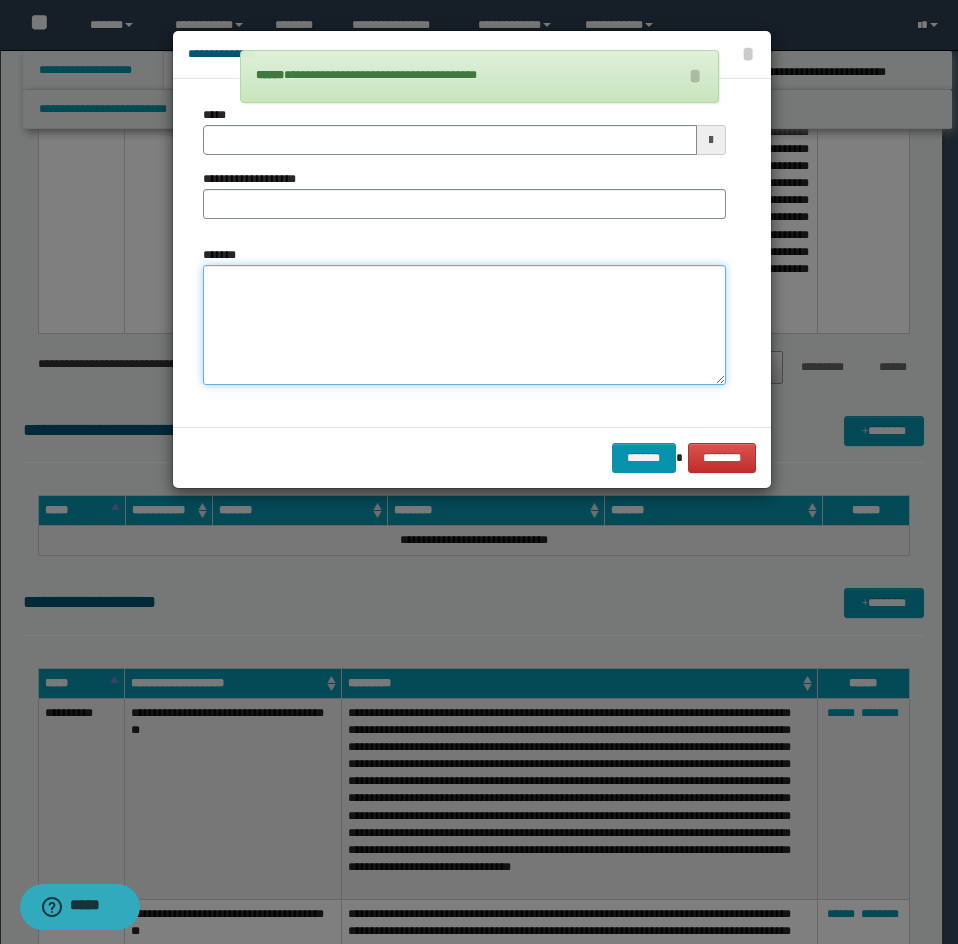 click on "*******" at bounding box center (464, 325) 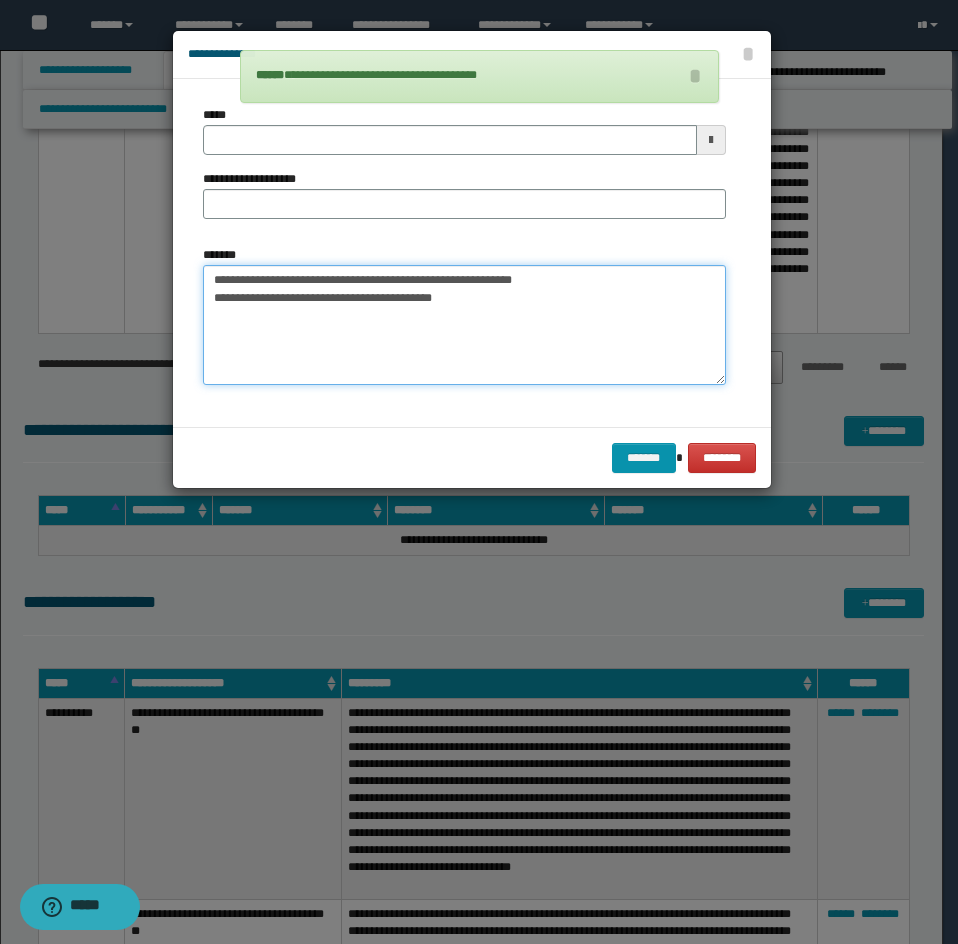 click on "**********" at bounding box center (464, 325) 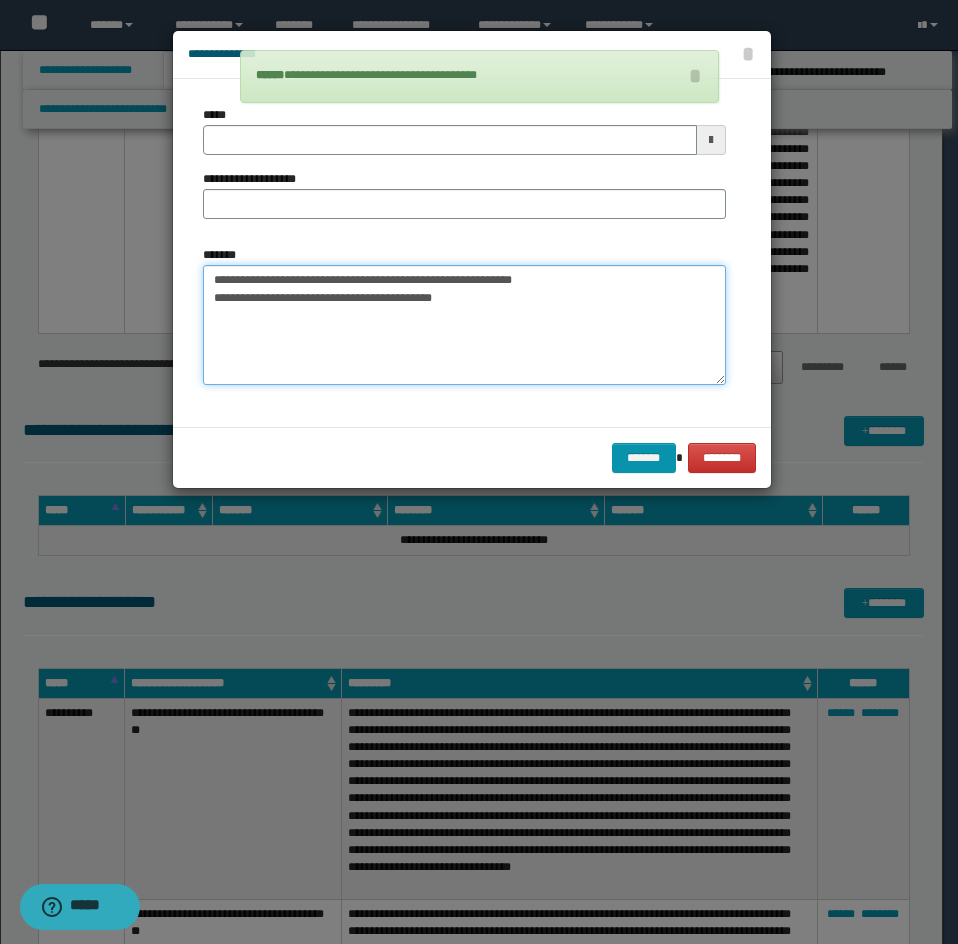 click on "**********" at bounding box center [464, 325] 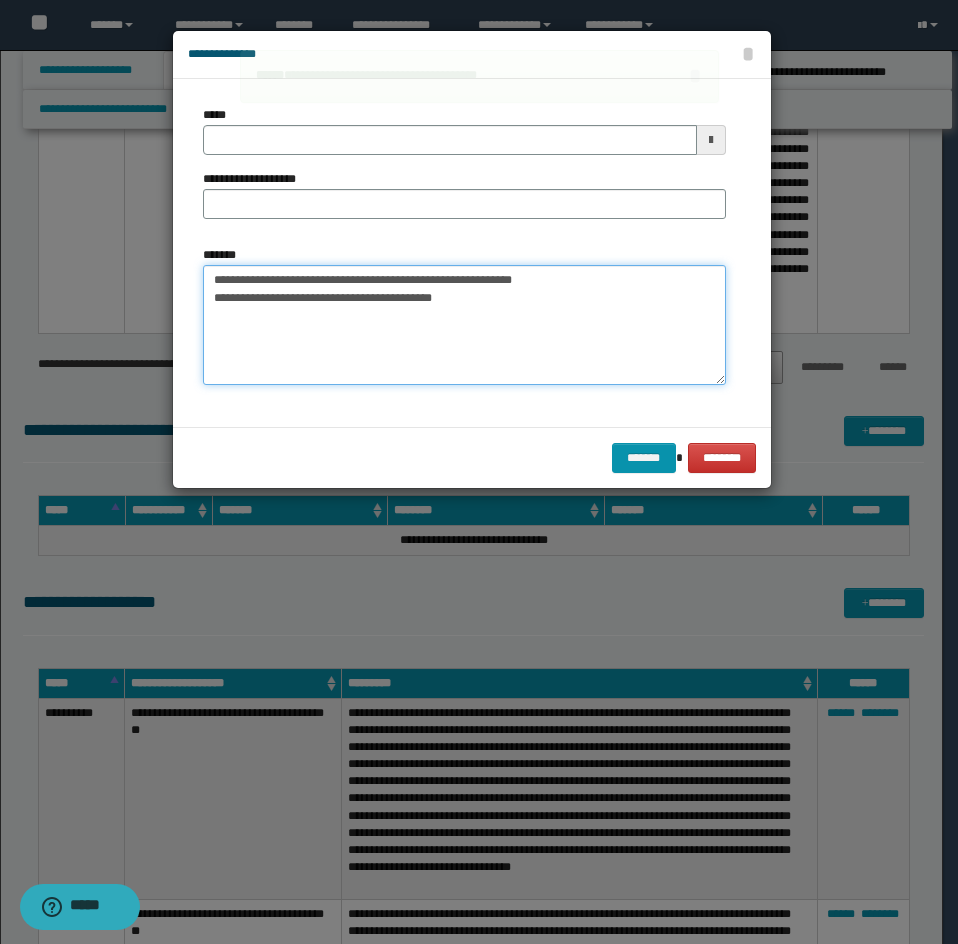 click on "**********" at bounding box center (464, 325) 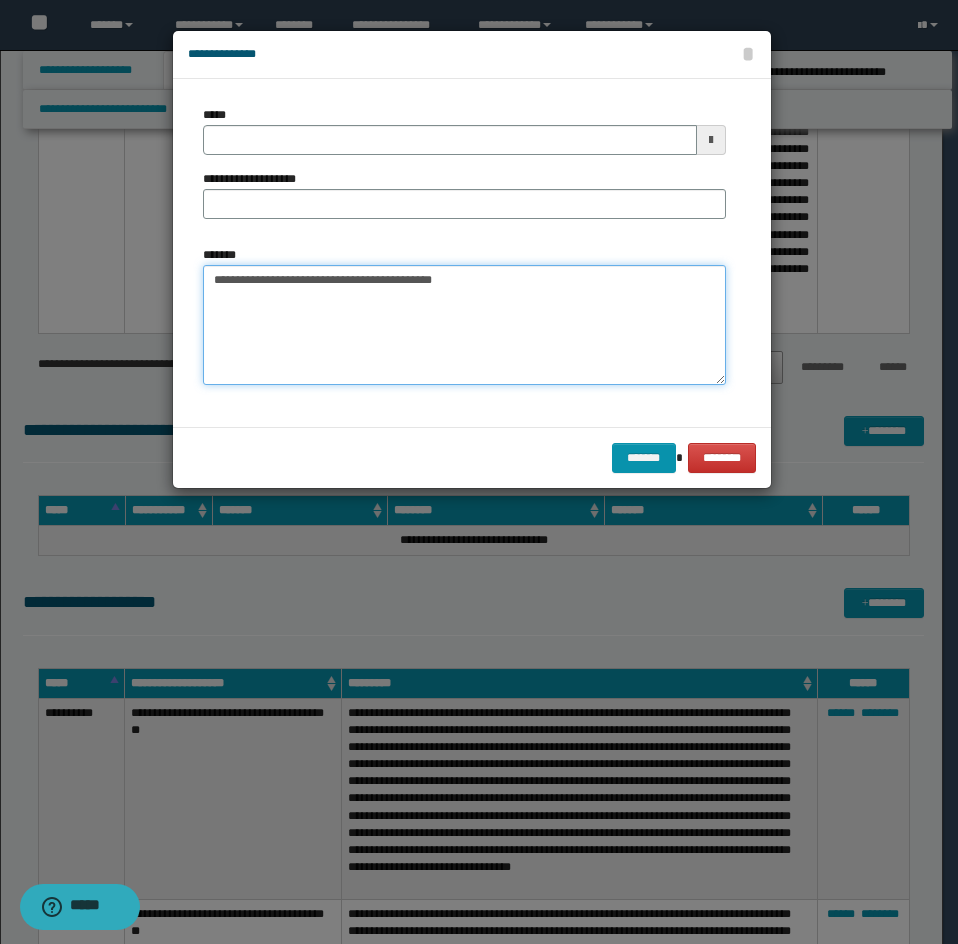 type 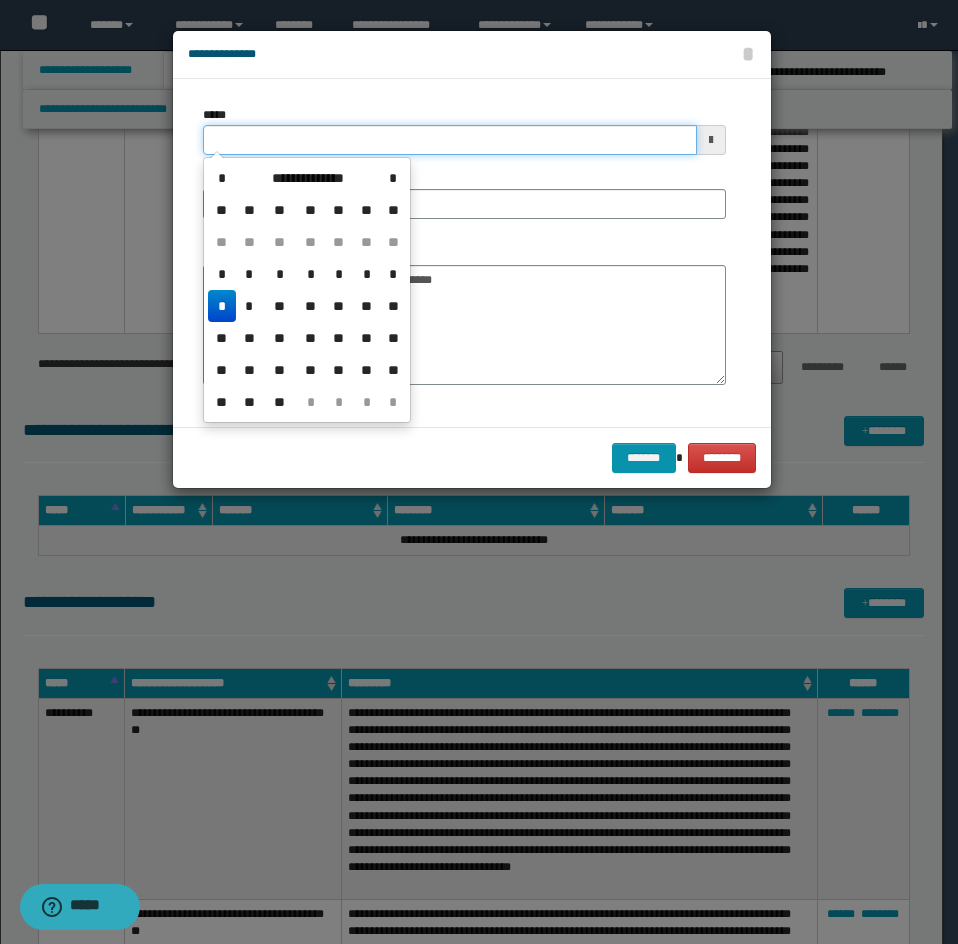 click on "*****" at bounding box center (450, 140) 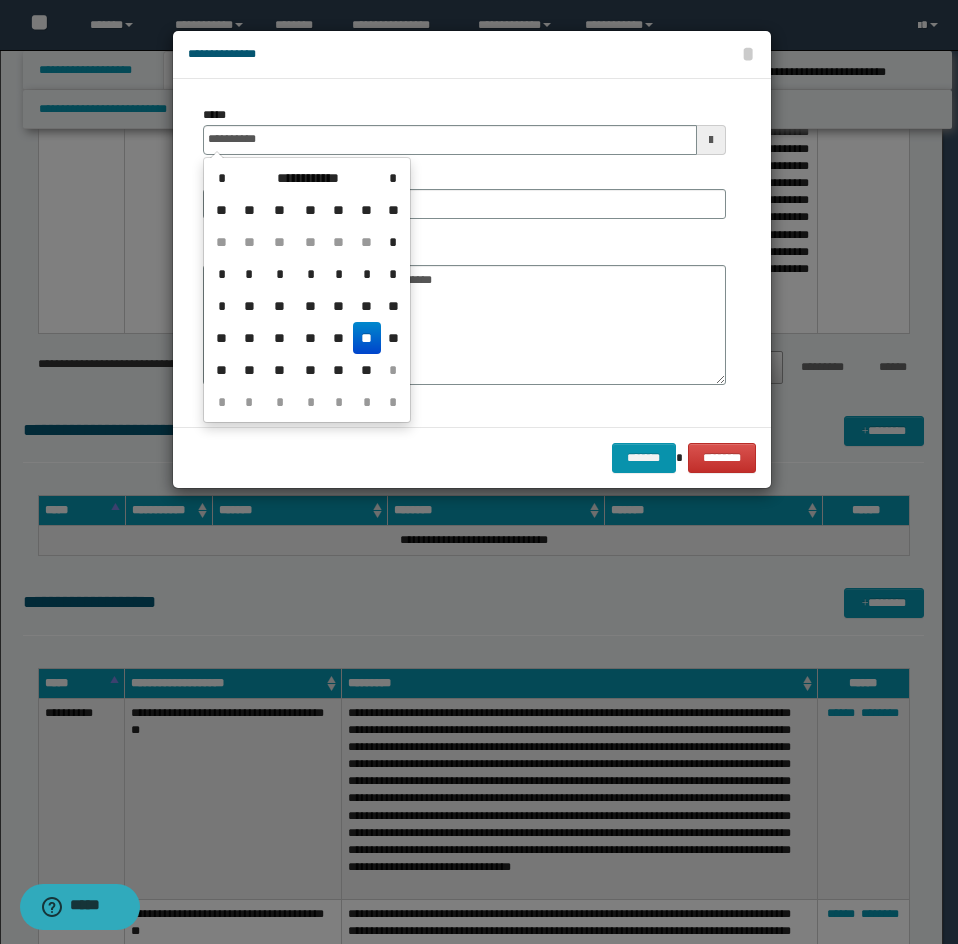 click on "**" at bounding box center (393, 210) 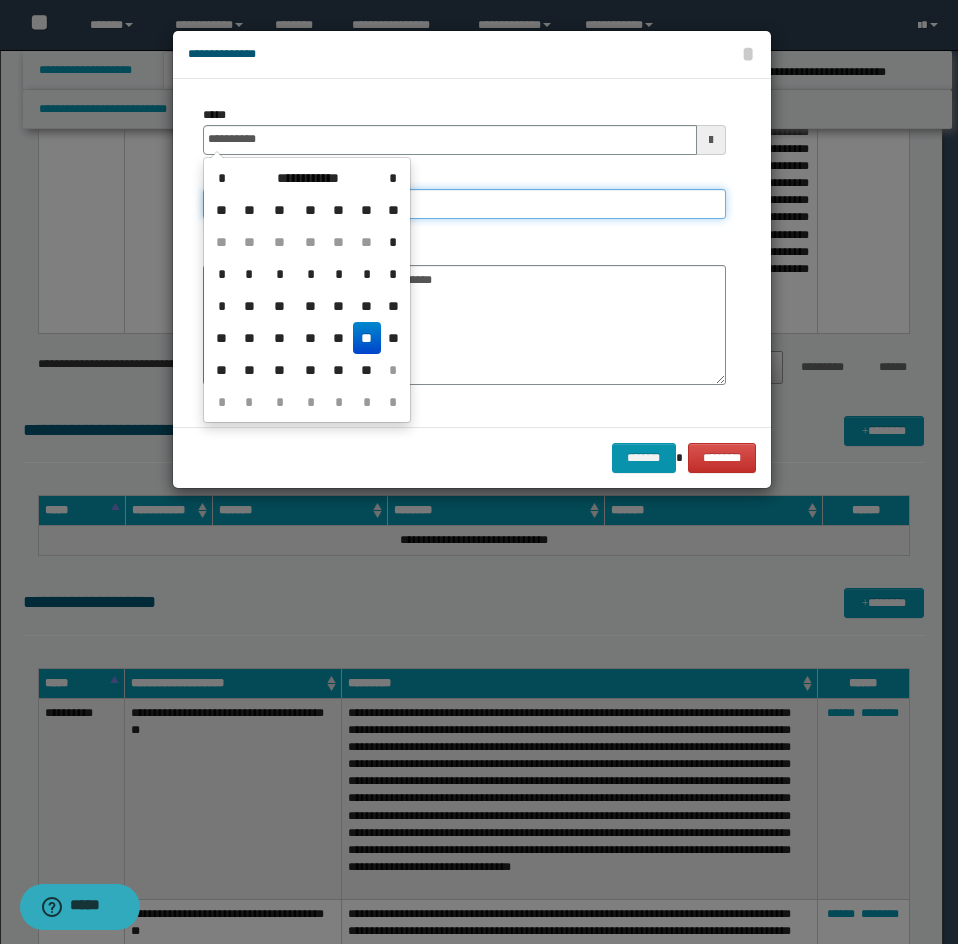 type on "**********" 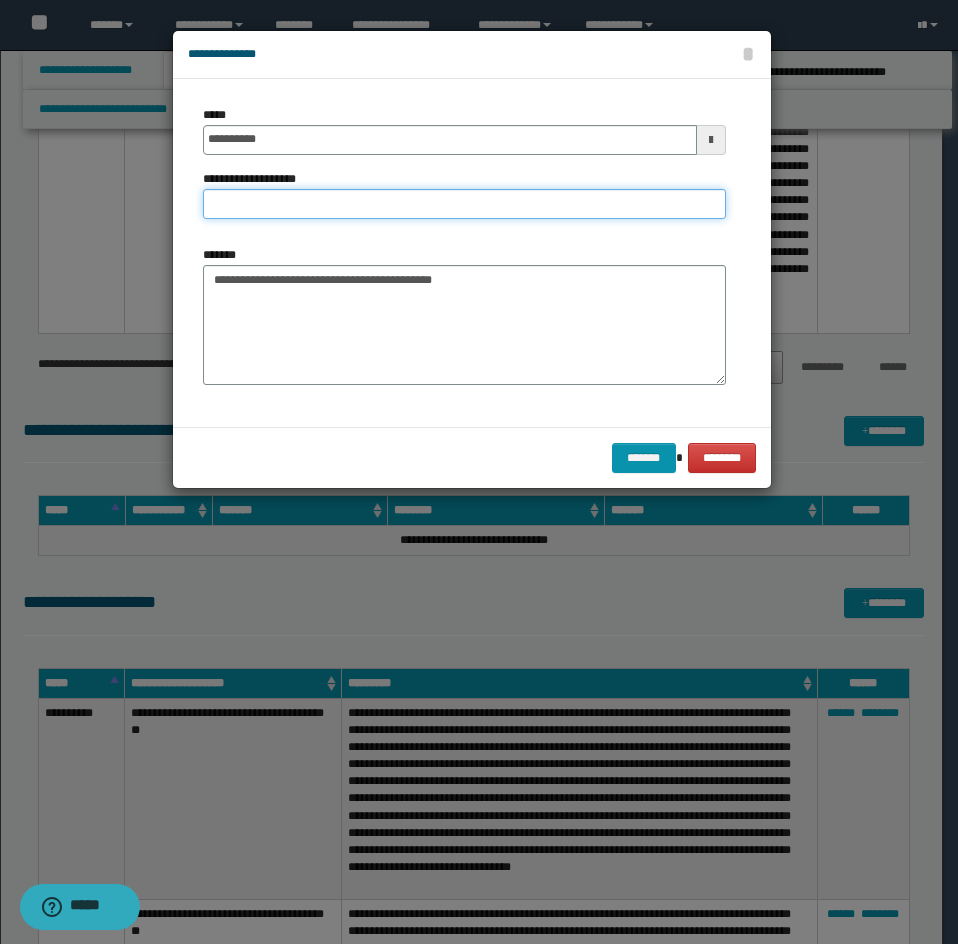paste on "**********" 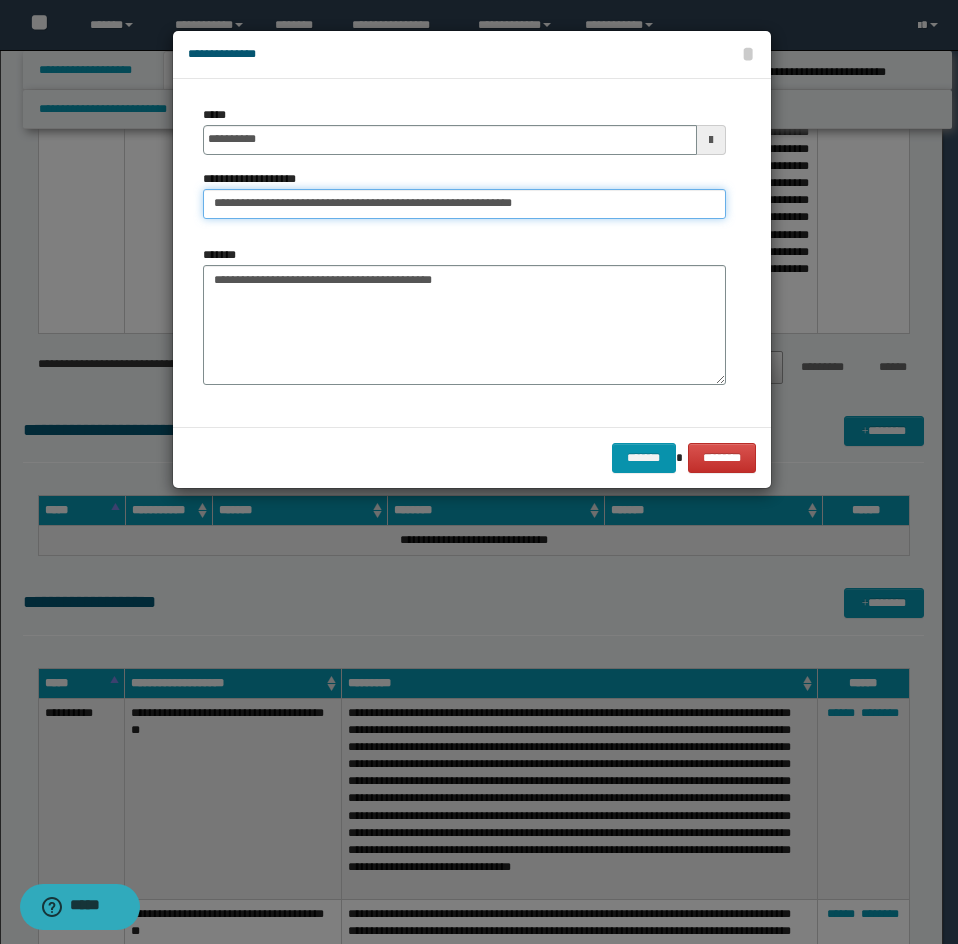 drag, startPoint x: 284, startPoint y: 198, endPoint x: 148, endPoint y: 164, distance: 140.1856 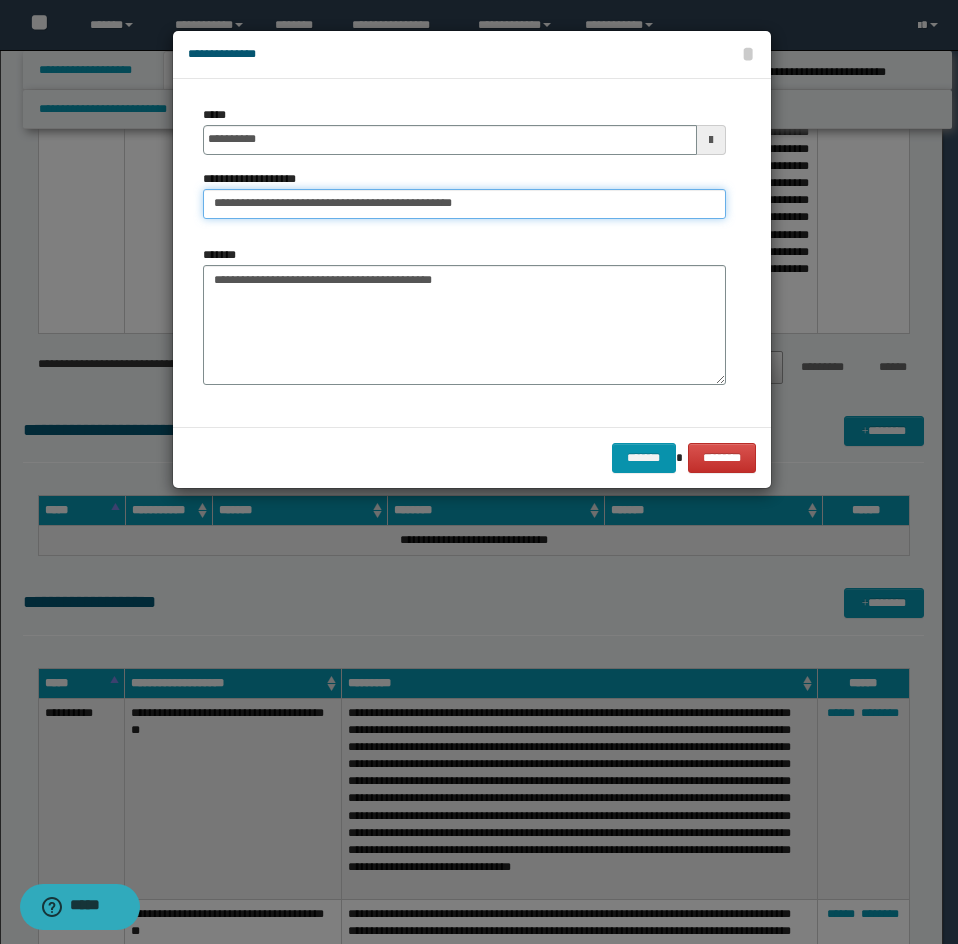 type on "**********" 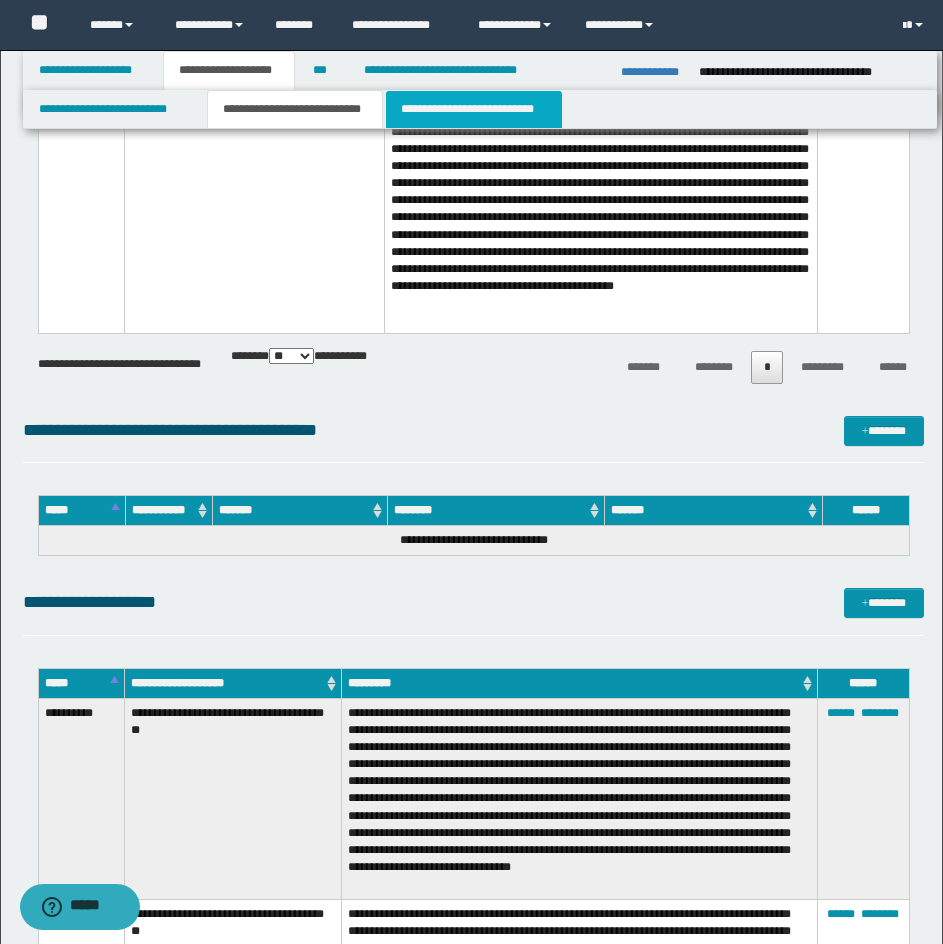 click on "**********" at bounding box center [474, 109] 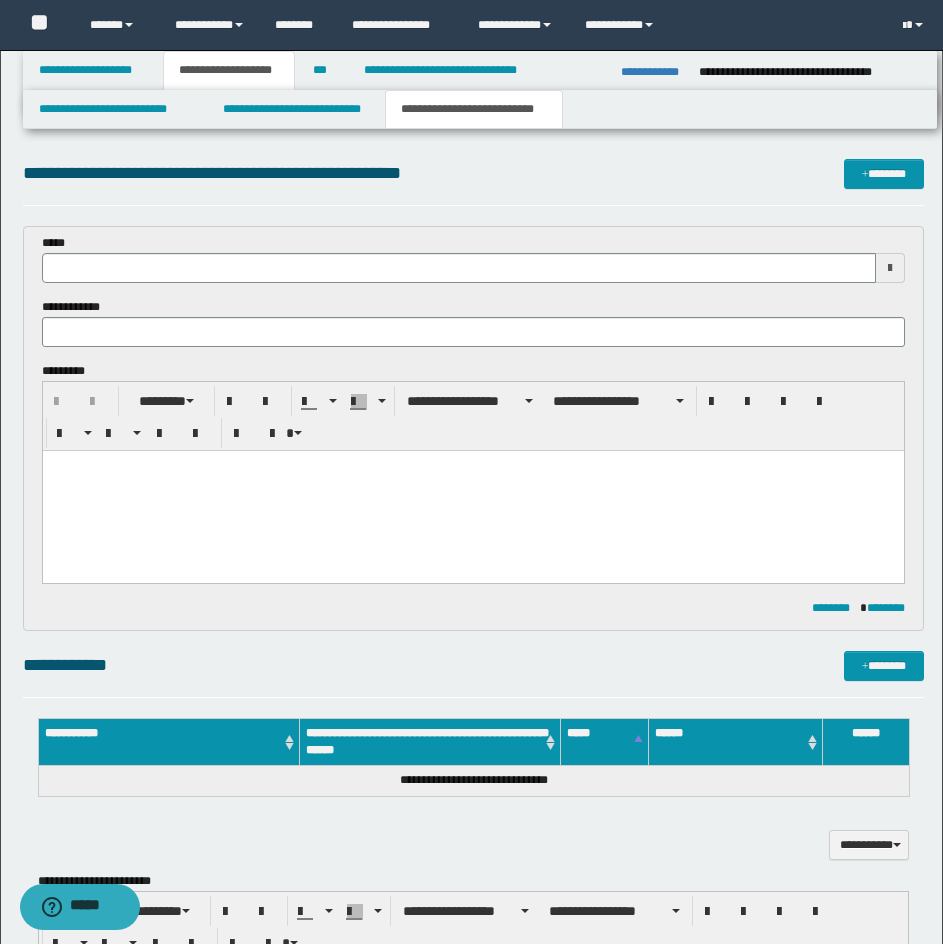 scroll, scrollTop: 0, scrollLeft: 0, axis: both 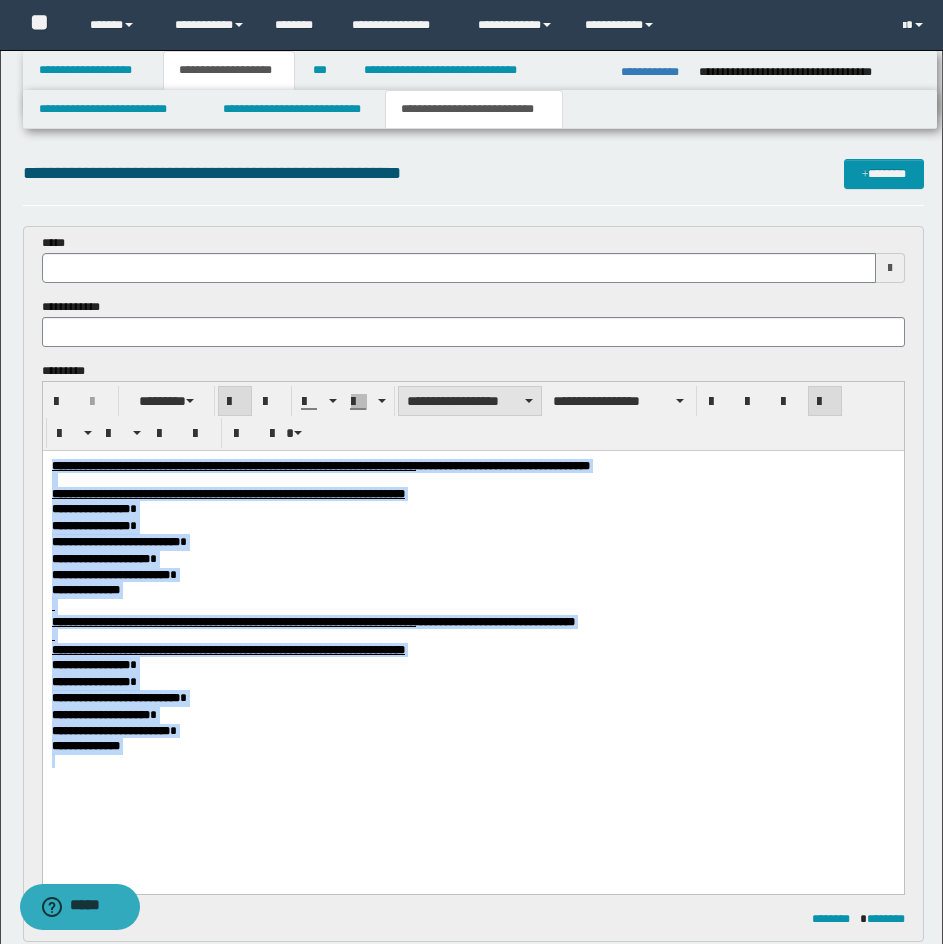 click on "**********" at bounding box center [470, 401] 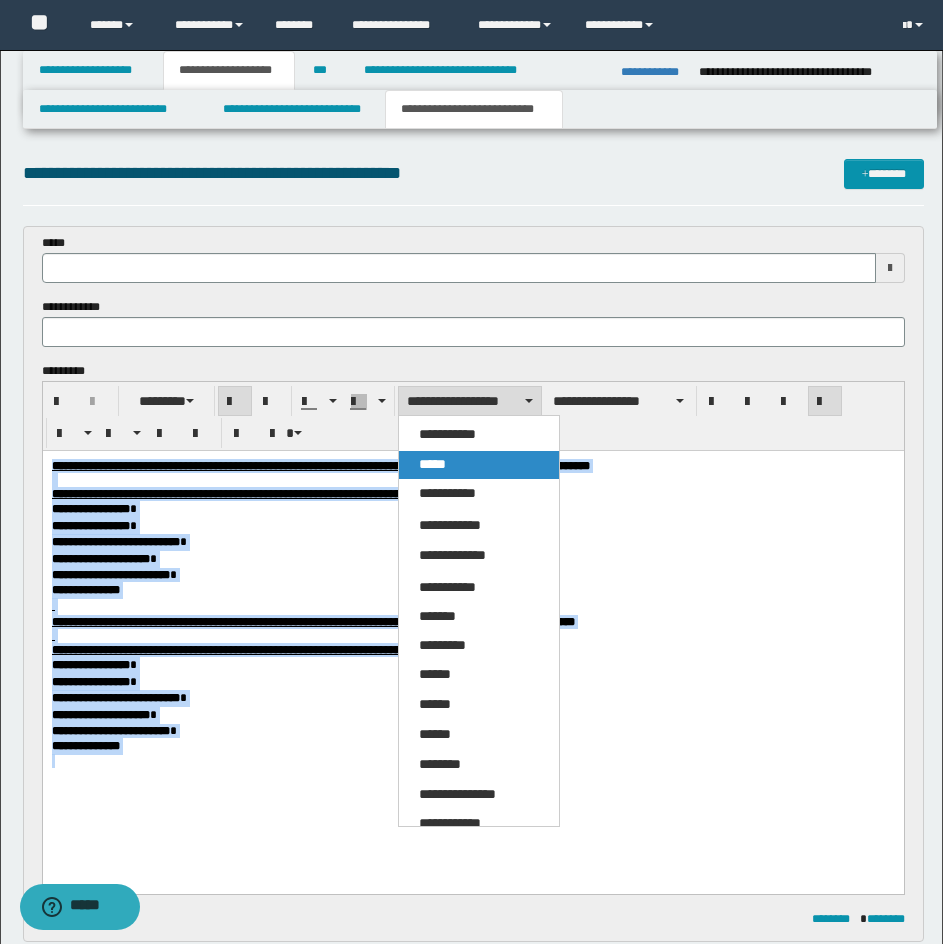 click on "*****" at bounding box center (479, 465) 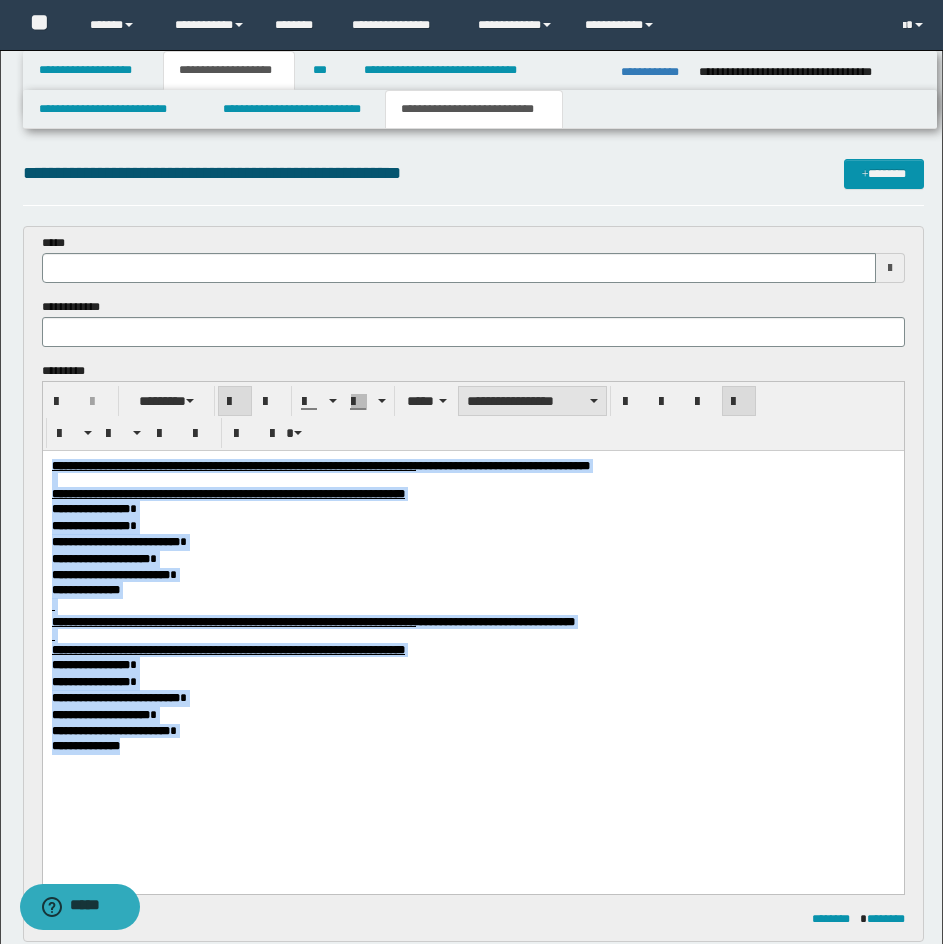 click on "**********" at bounding box center [532, 401] 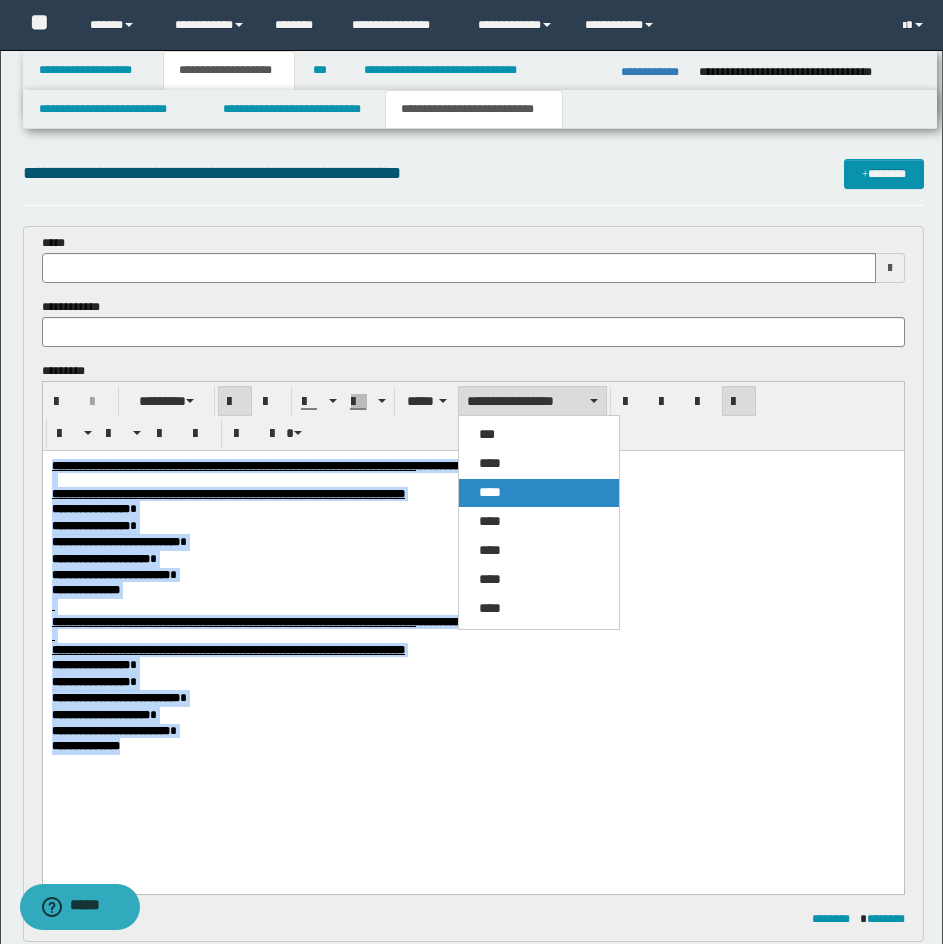 click on "****" at bounding box center (539, 493) 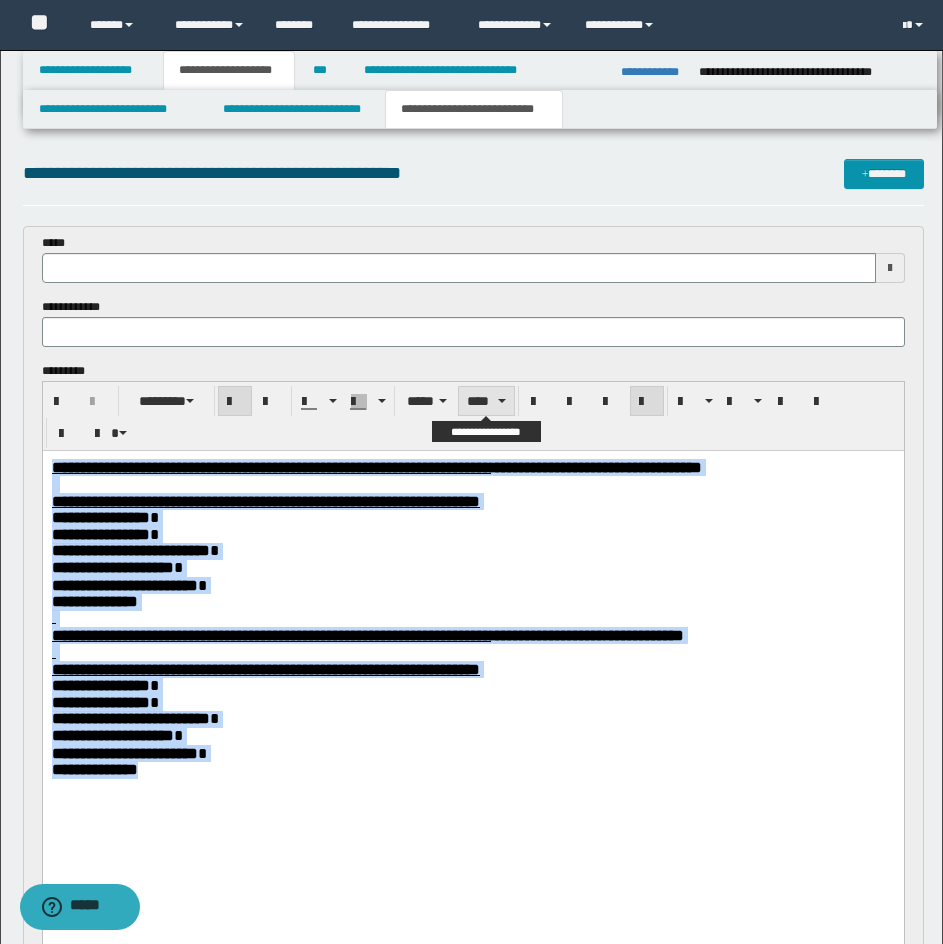drag, startPoint x: 508, startPoint y: 402, endPoint x: 505, endPoint y: 426, distance: 24.186773 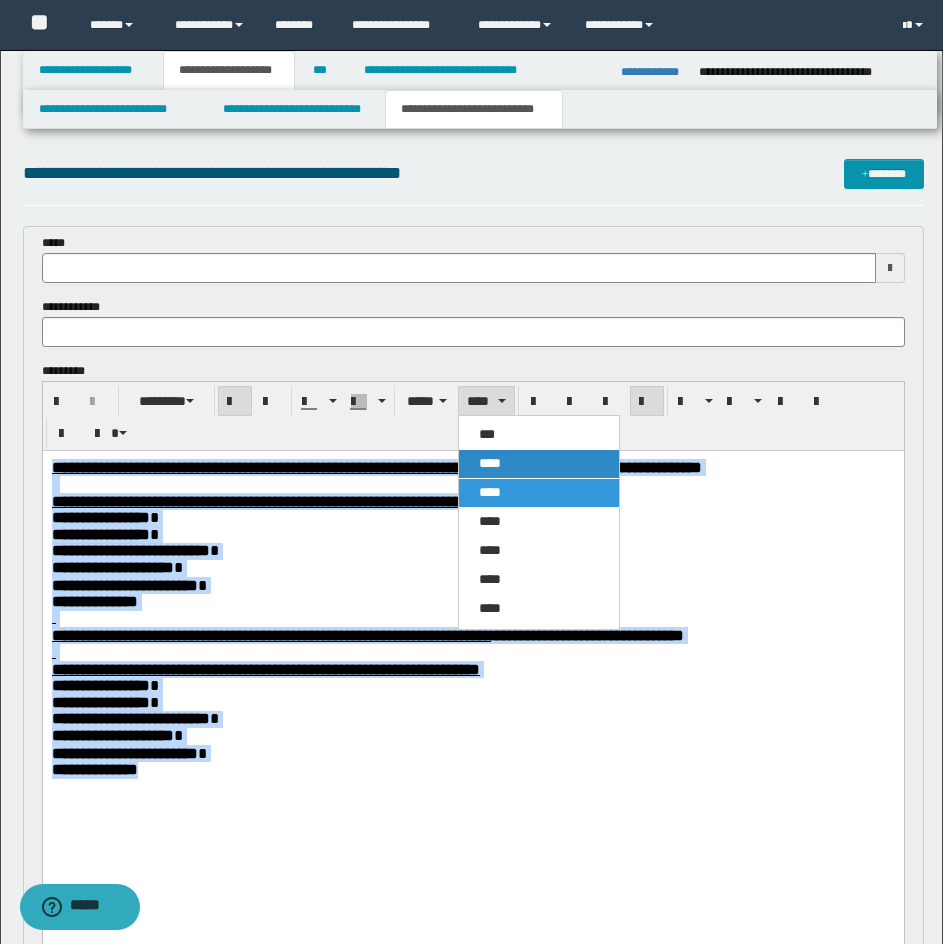 click on "****" at bounding box center (539, 464) 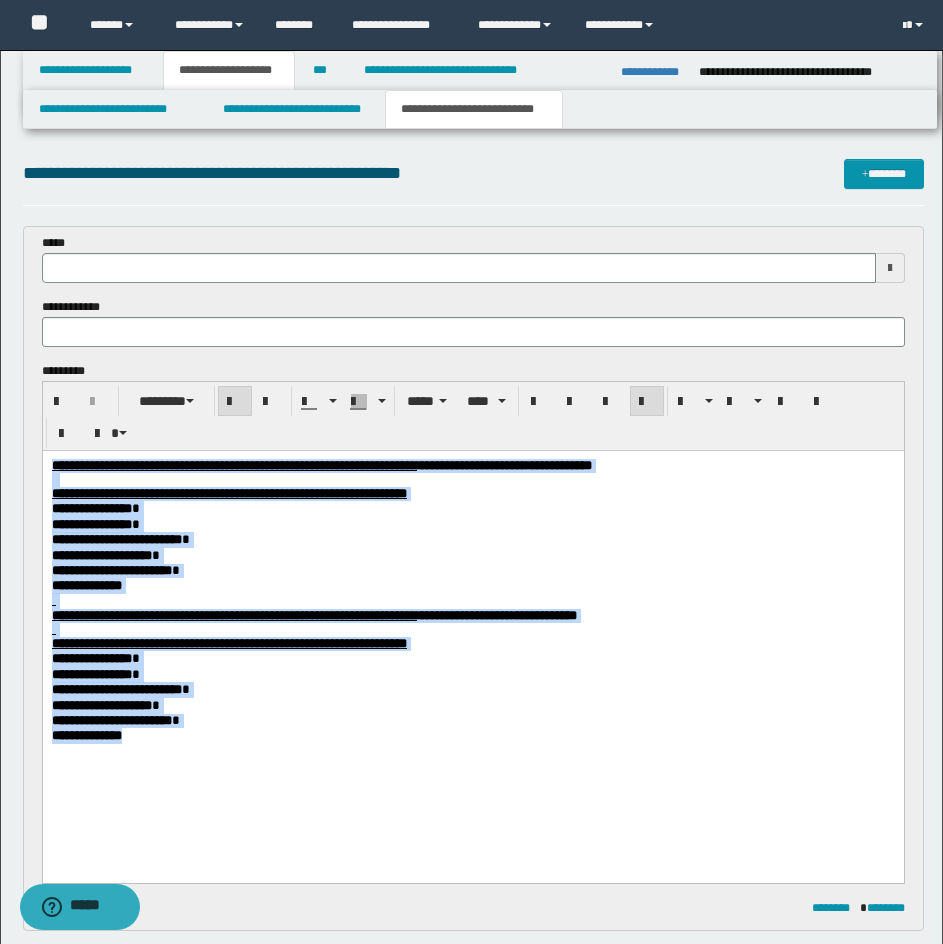 click on "**********" at bounding box center (471, 465) 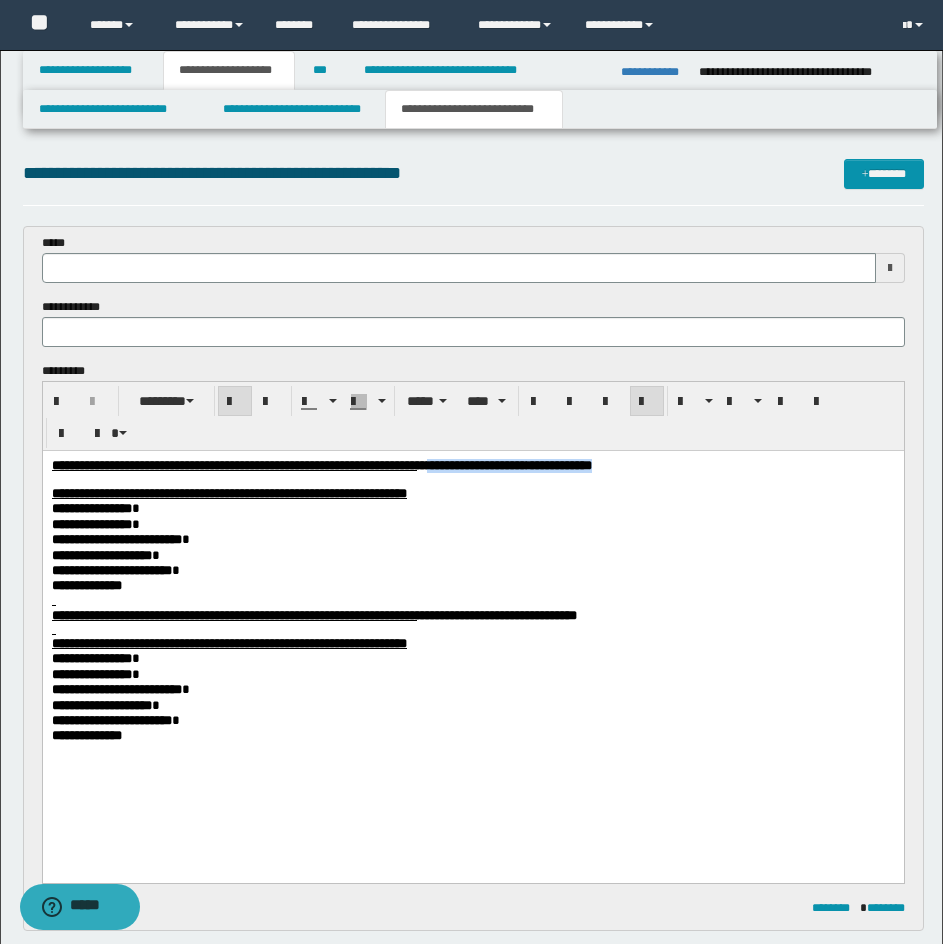 drag, startPoint x: 865, startPoint y: 471, endPoint x: 627, endPoint y: 470, distance: 238.0021 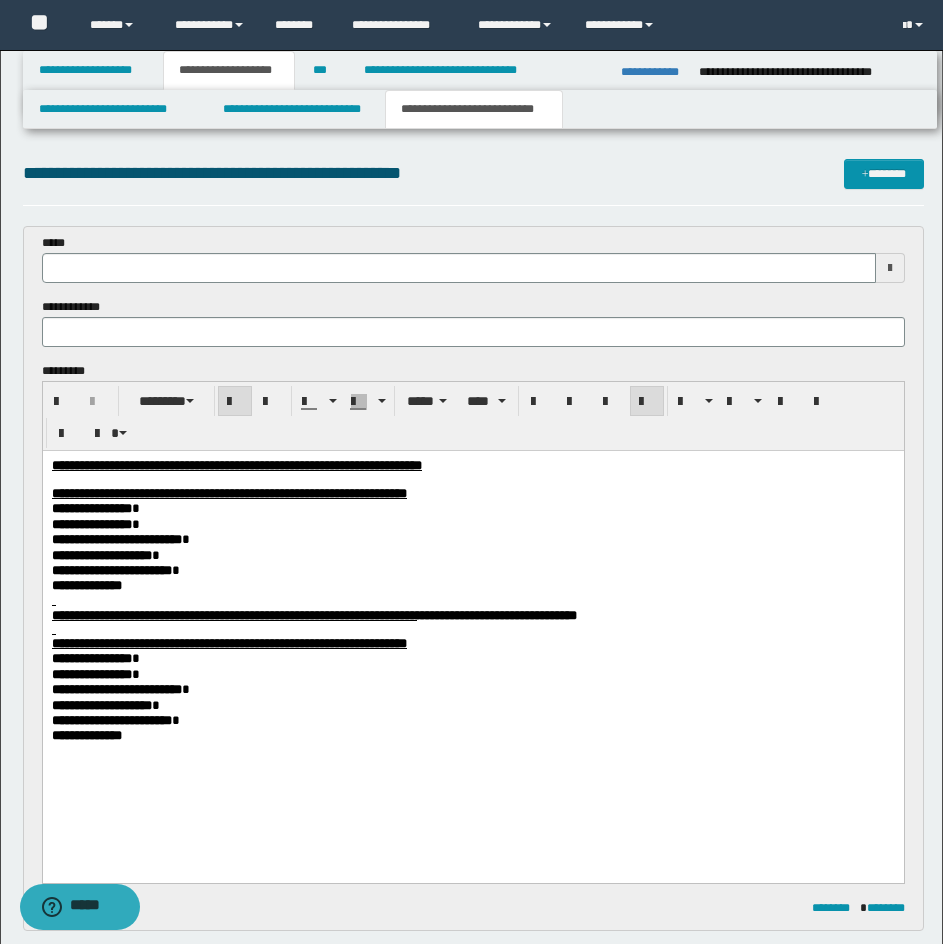 click on "*****" at bounding box center [473, 258] 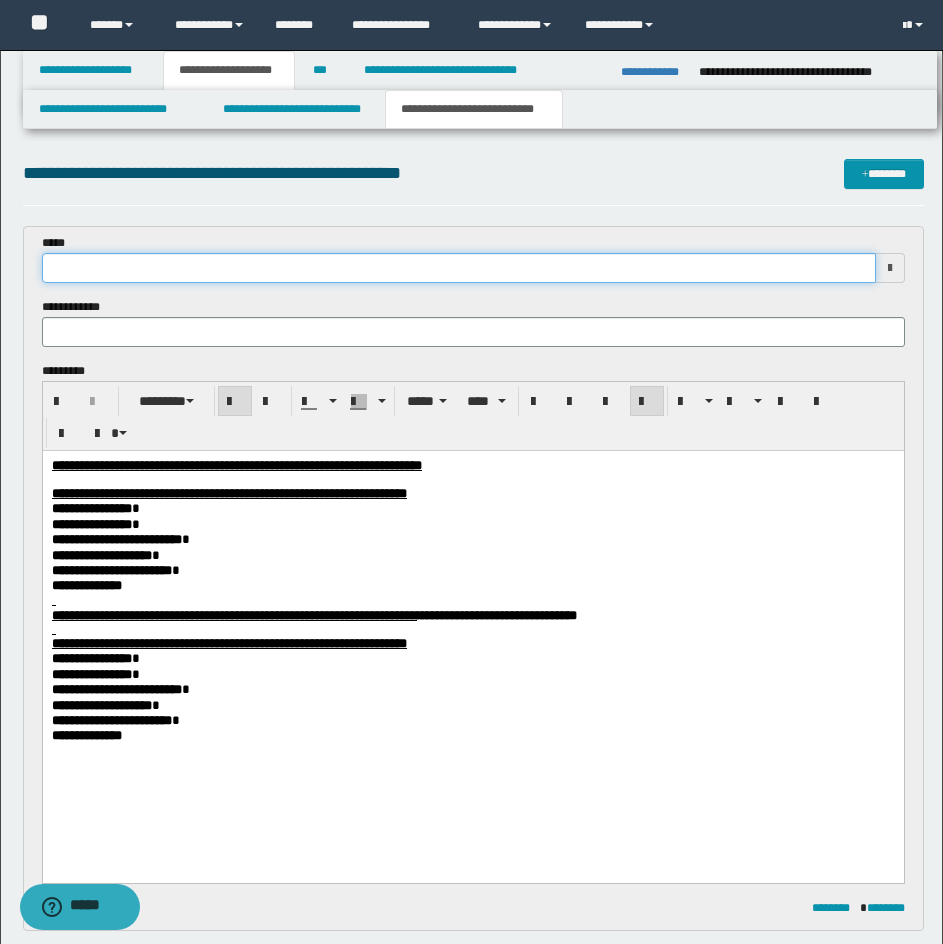 click at bounding box center (459, 268) 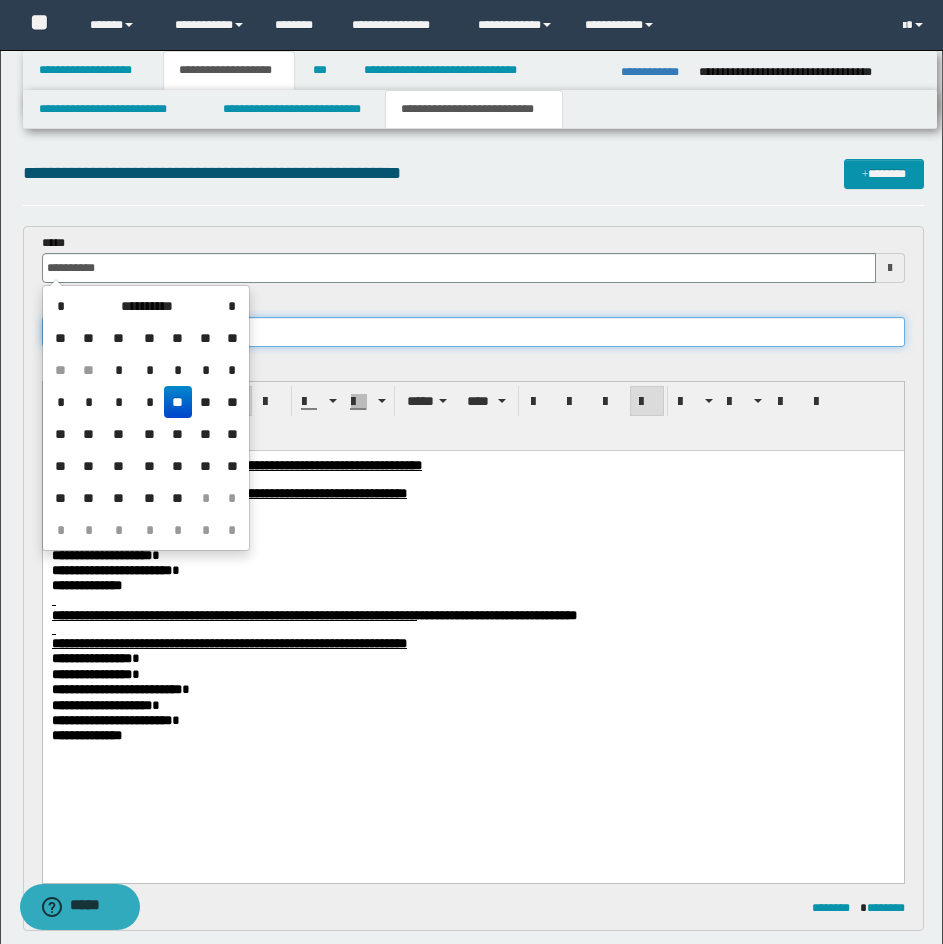 type on "**********" 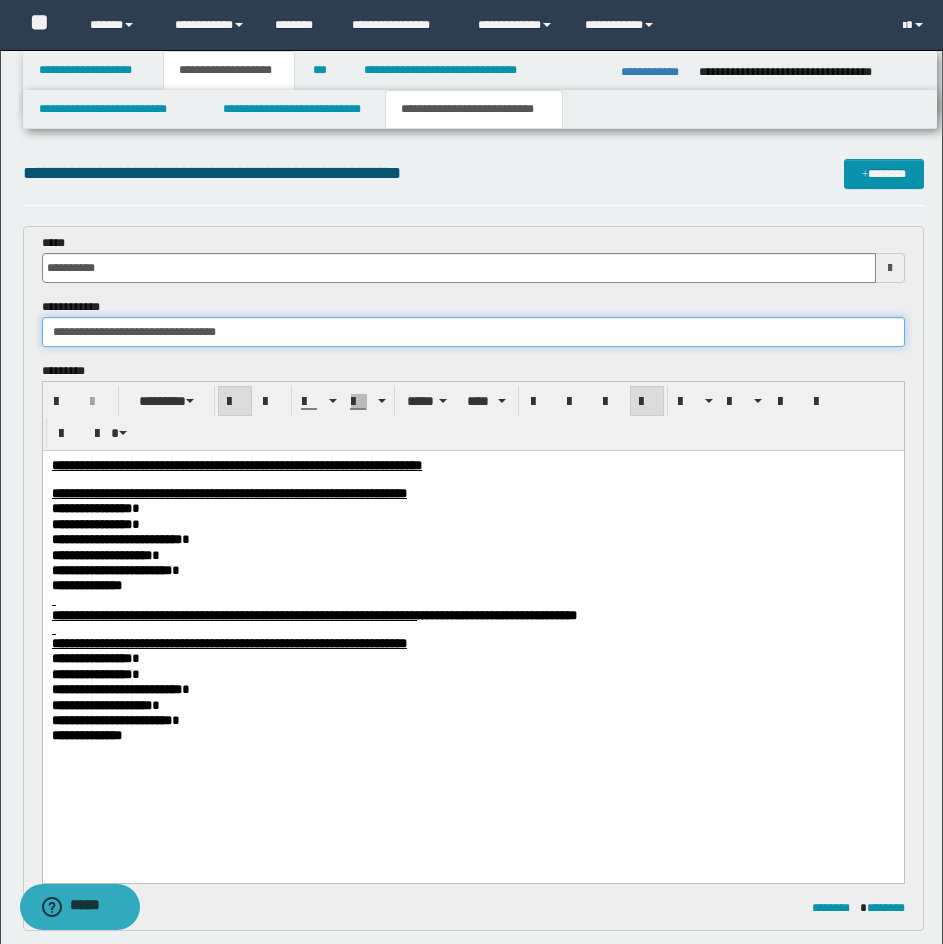 drag, startPoint x: 236, startPoint y: 338, endPoint x: 164, endPoint y: 330, distance: 72.443085 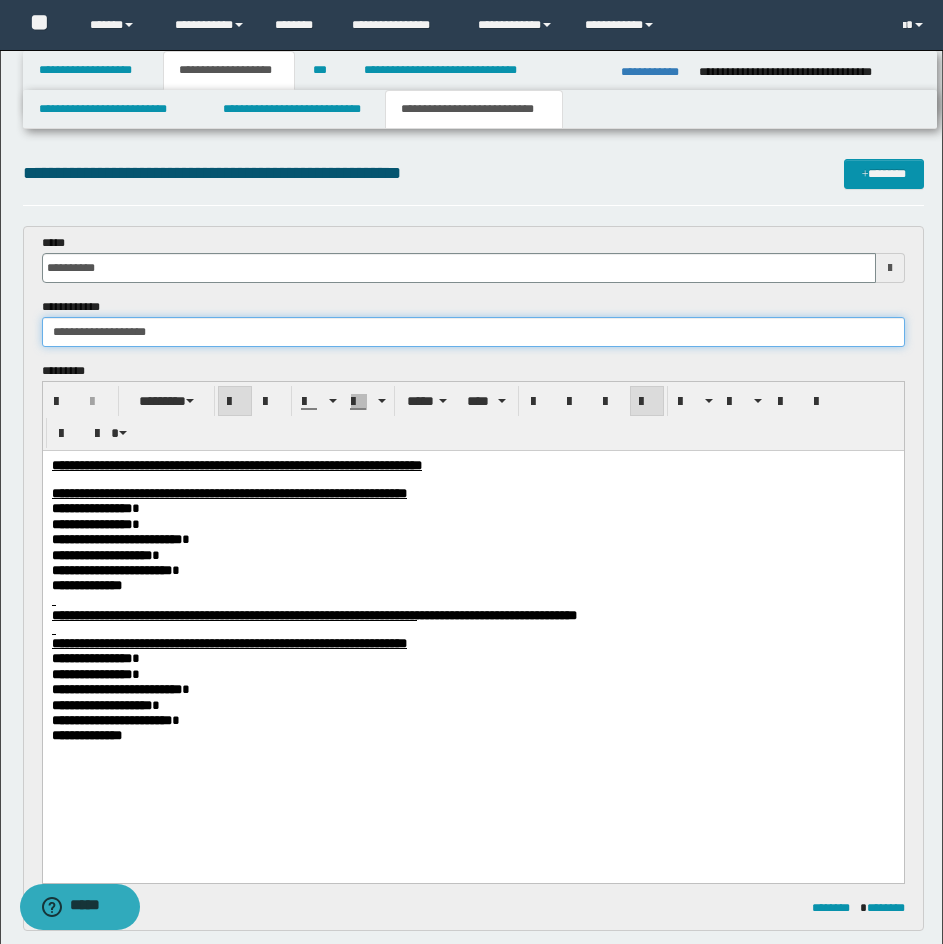 type on "**********" 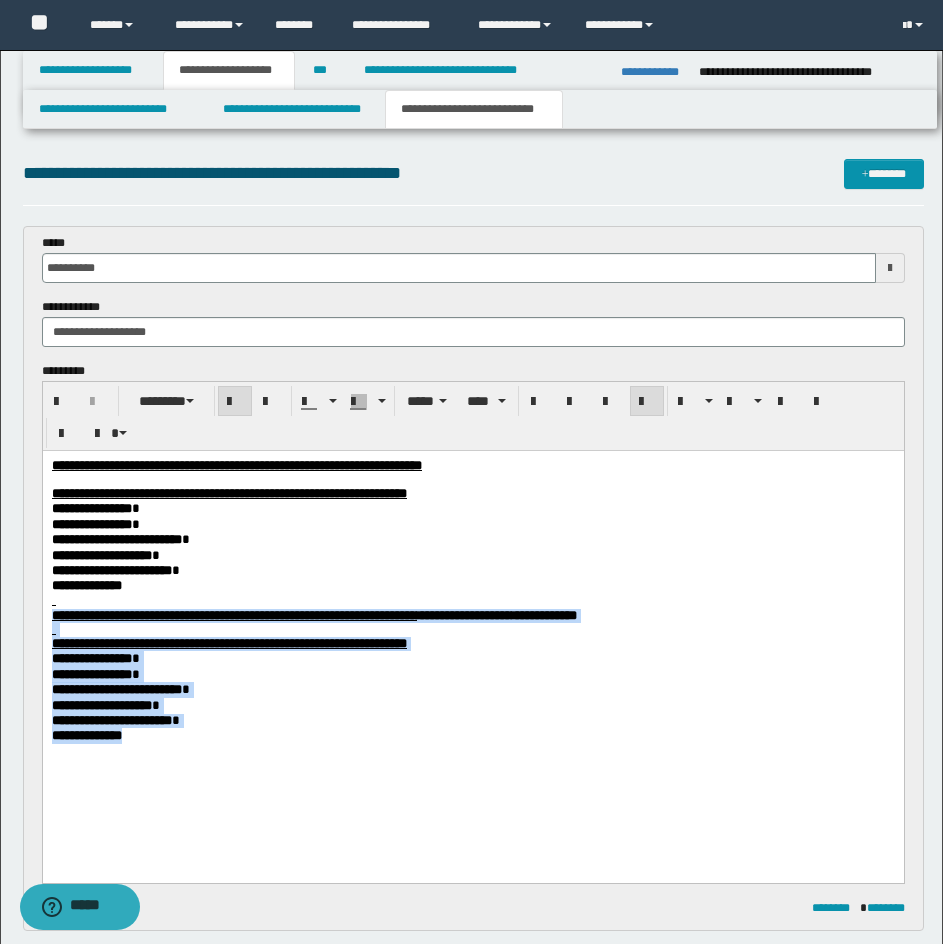 drag, startPoint x: 184, startPoint y: 756, endPoint x: 22, endPoint y: 618, distance: 212.80977 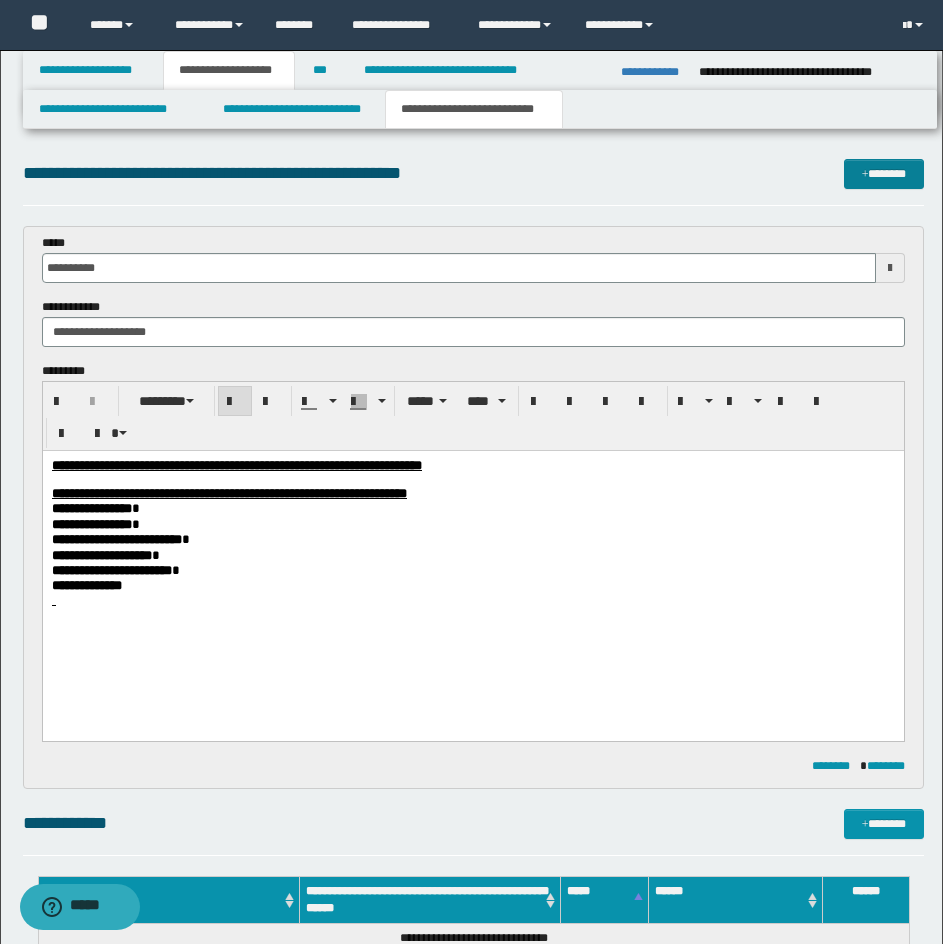 click on "*******" at bounding box center (884, 174) 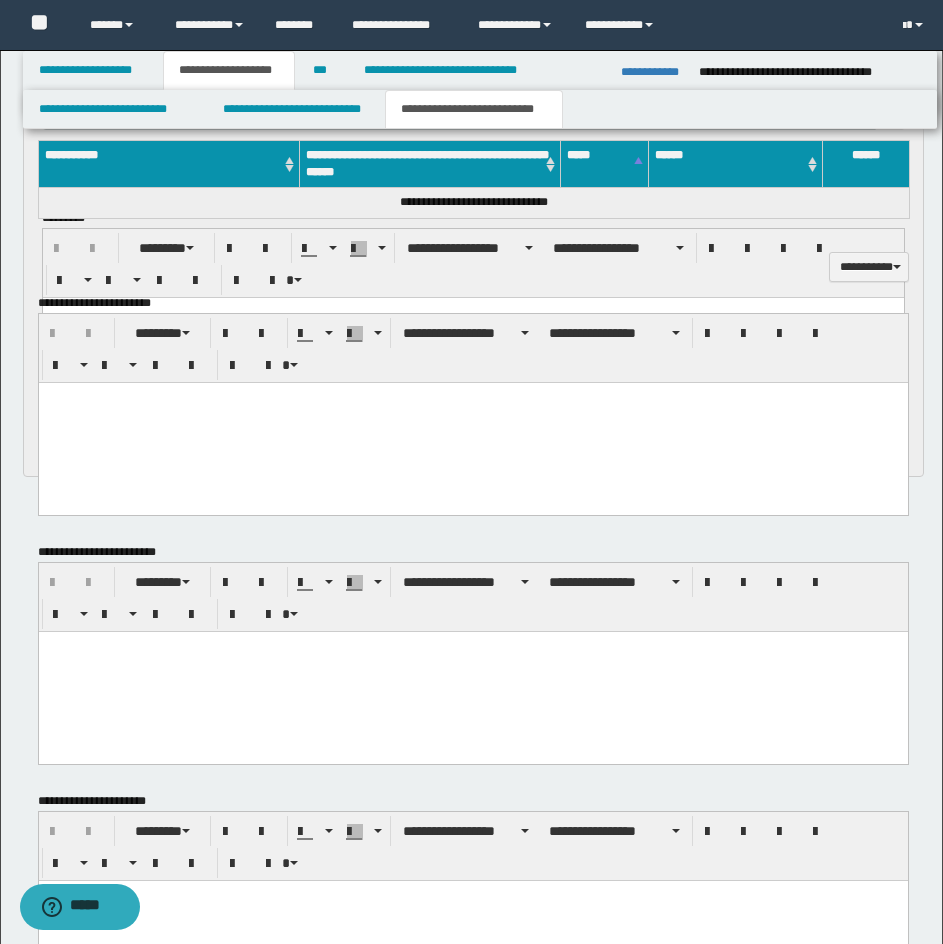 scroll, scrollTop: 0, scrollLeft: 0, axis: both 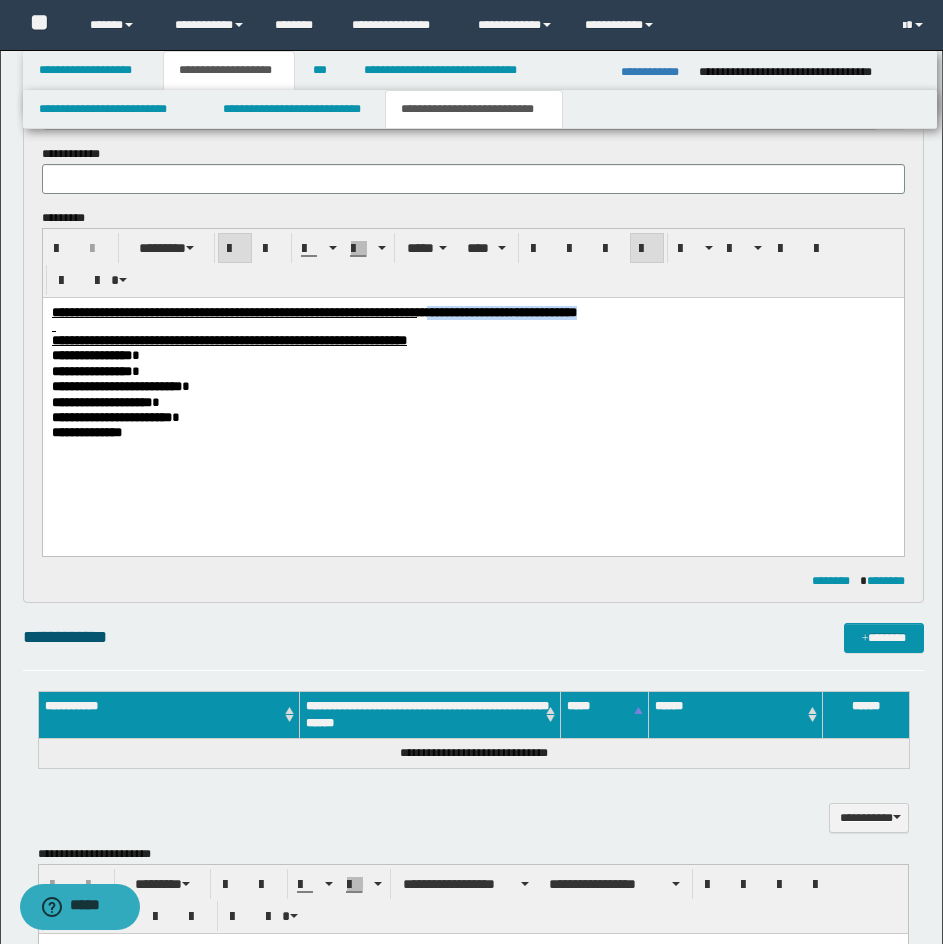 drag, startPoint x: 848, startPoint y: 304, endPoint x: 669, endPoint y: 593, distance: 339.94412 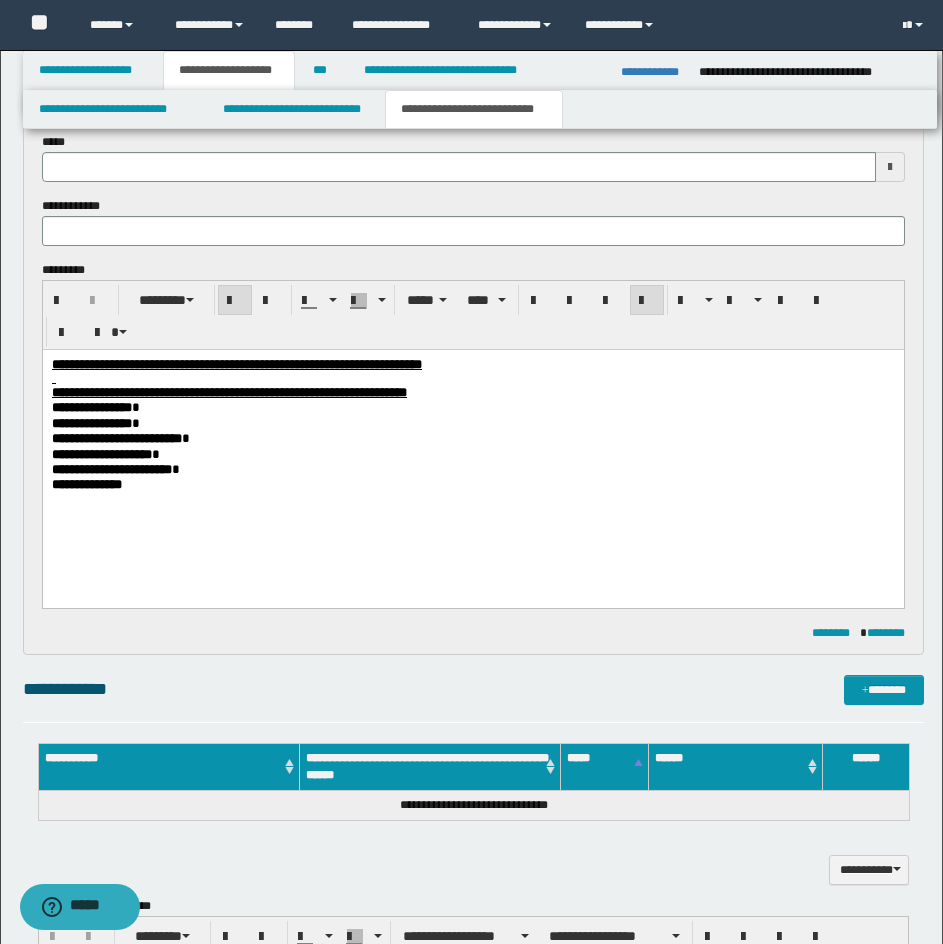 scroll, scrollTop: 636, scrollLeft: 0, axis: vertical 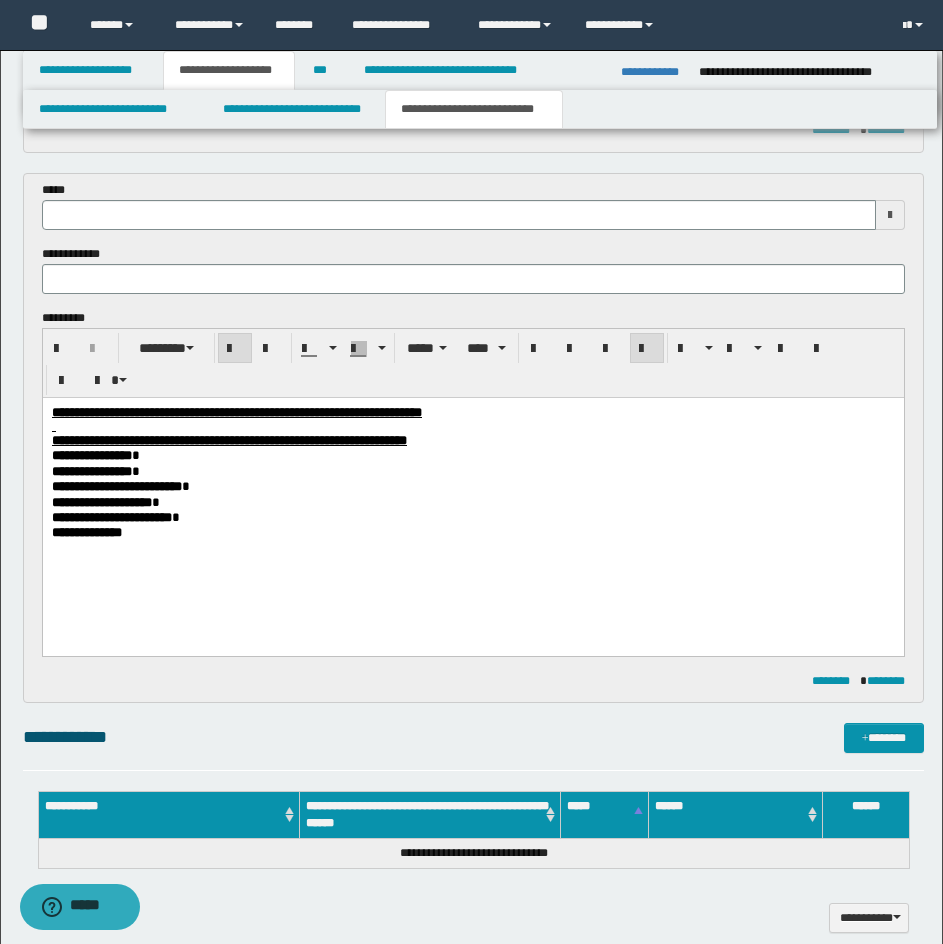 click on "**********" at bounding box center (473, 245) 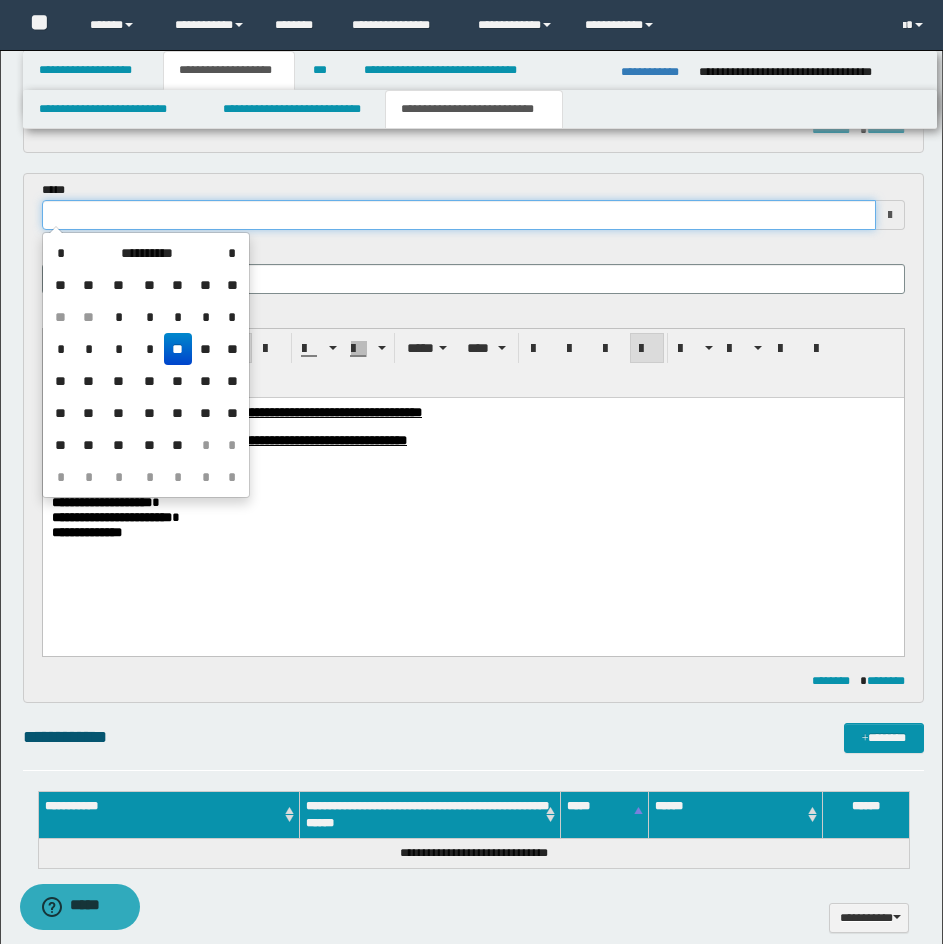 click at bounding box center [459, 215] 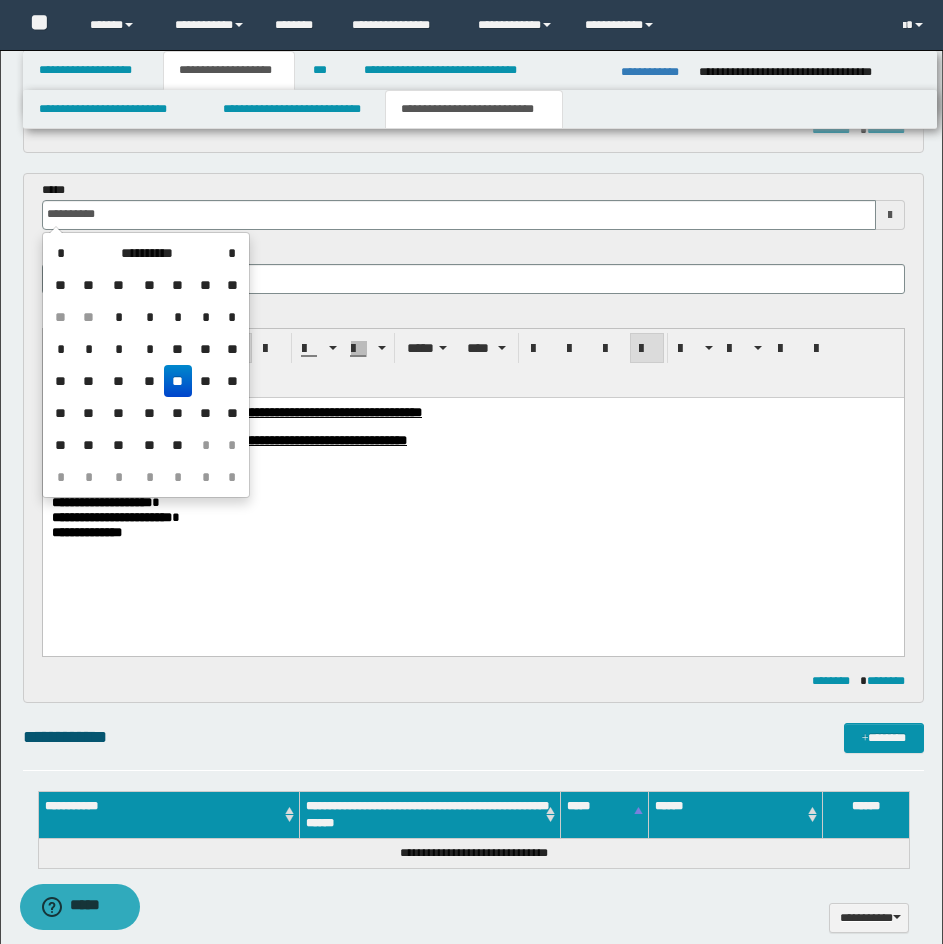 drag, startPoint x: 237, startPoint y: 274, endPoint x: 264, endPoint y: 287, distance: 29.966648 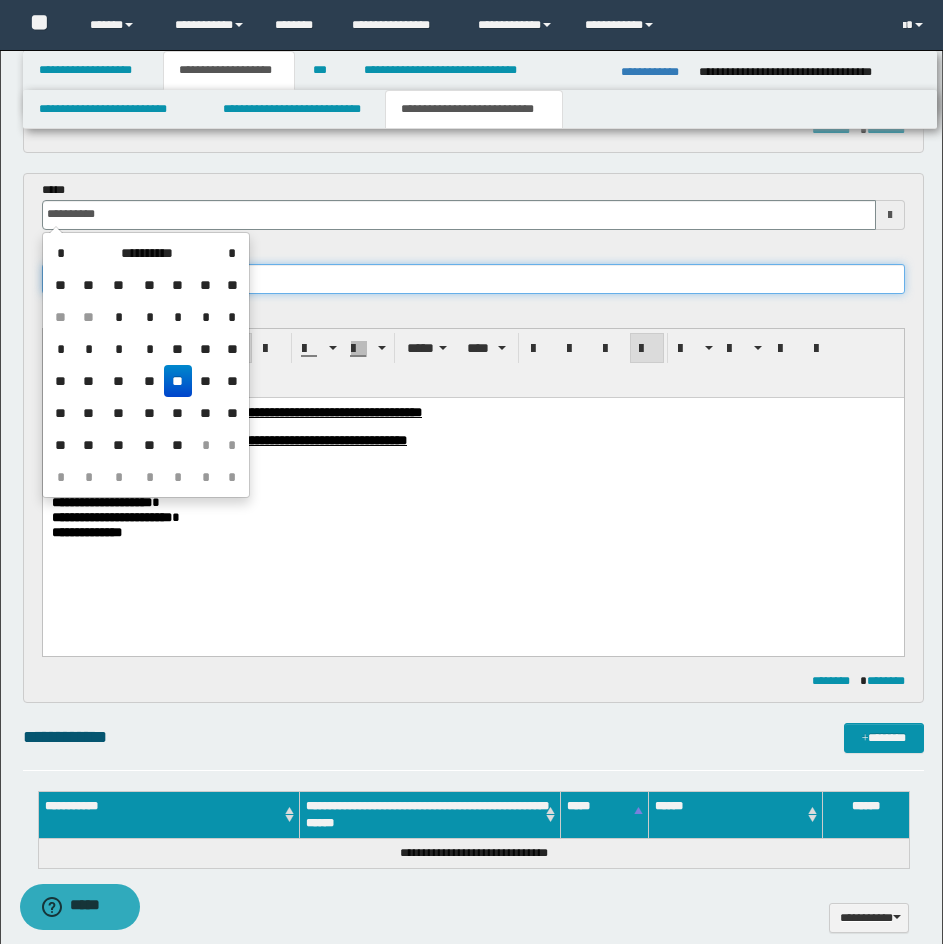 type on "**********" 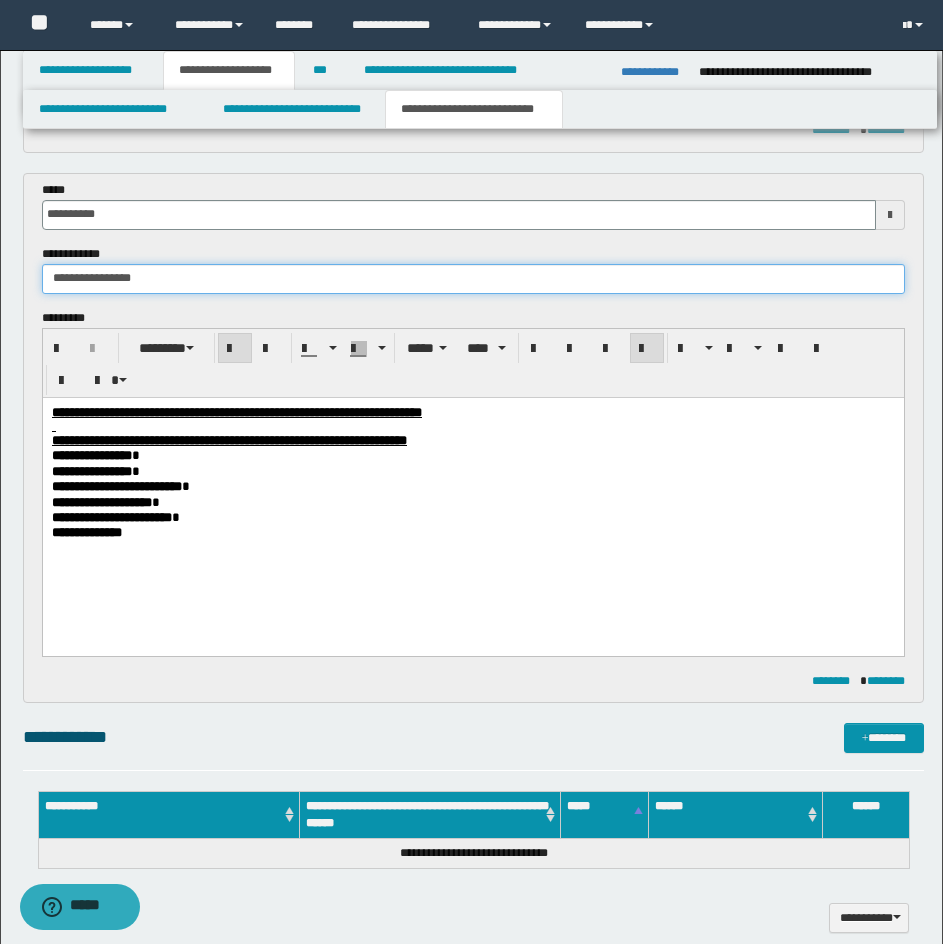 drag, startPoint x: 259, startPoint y: 284, endPoint x: 144, endPoint y: 284, distance: 115 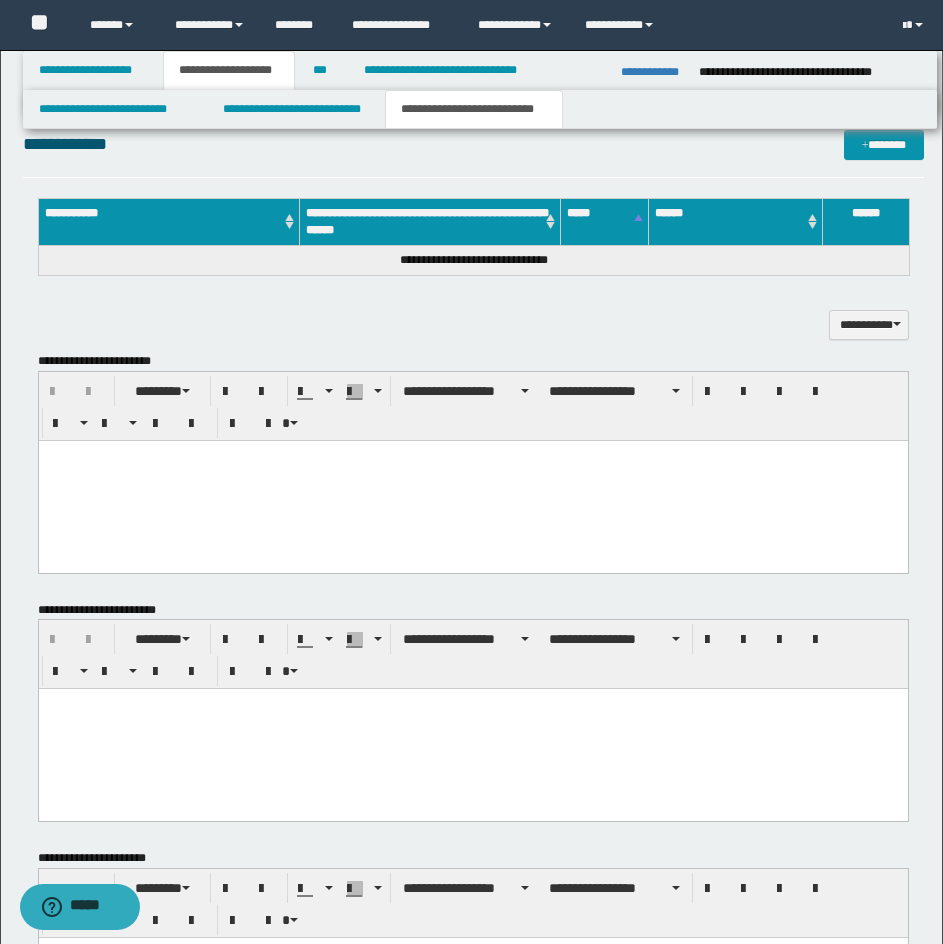 scroll, scrollTop: 1436, scrollLeft: 0, axis: vertical 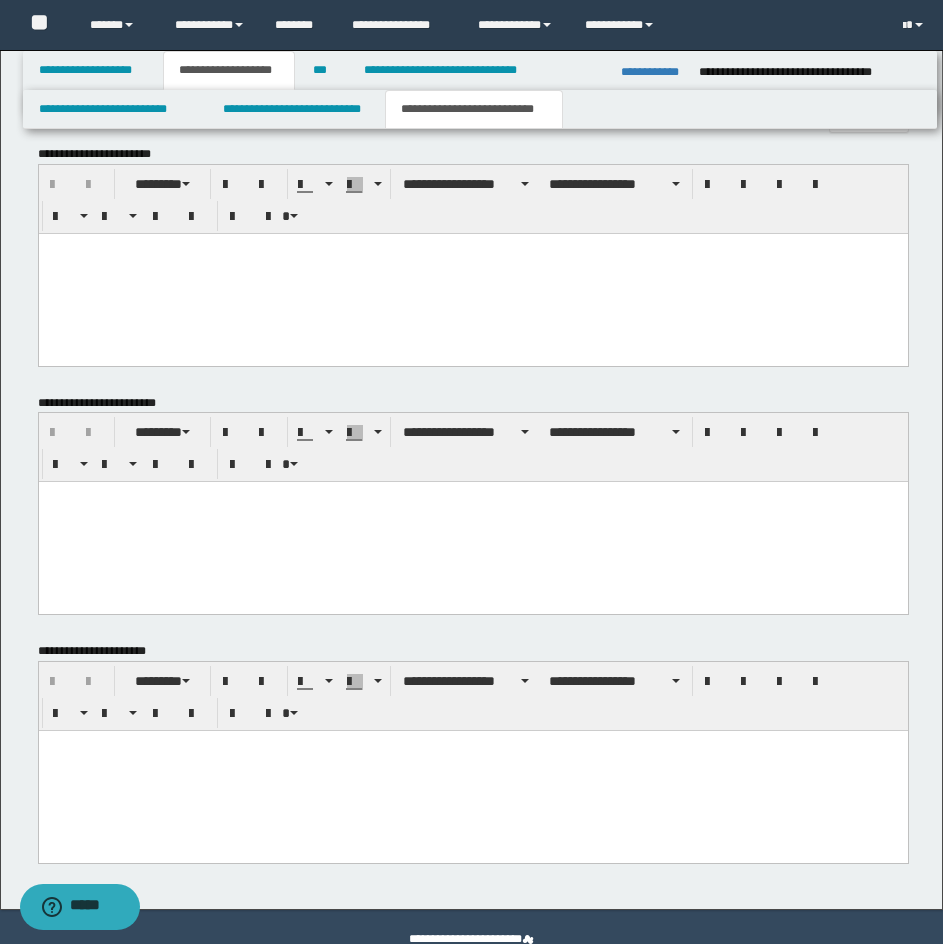 type on "**********" 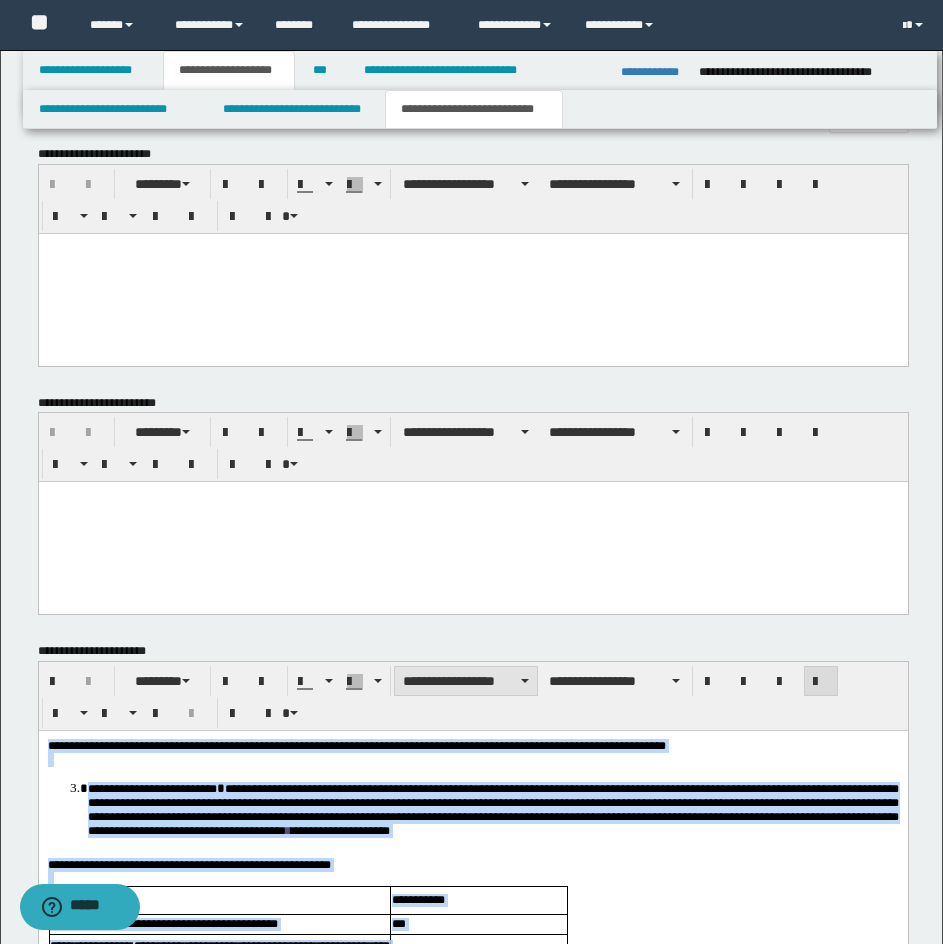 click on "**********" at bounding box center [466, 681] 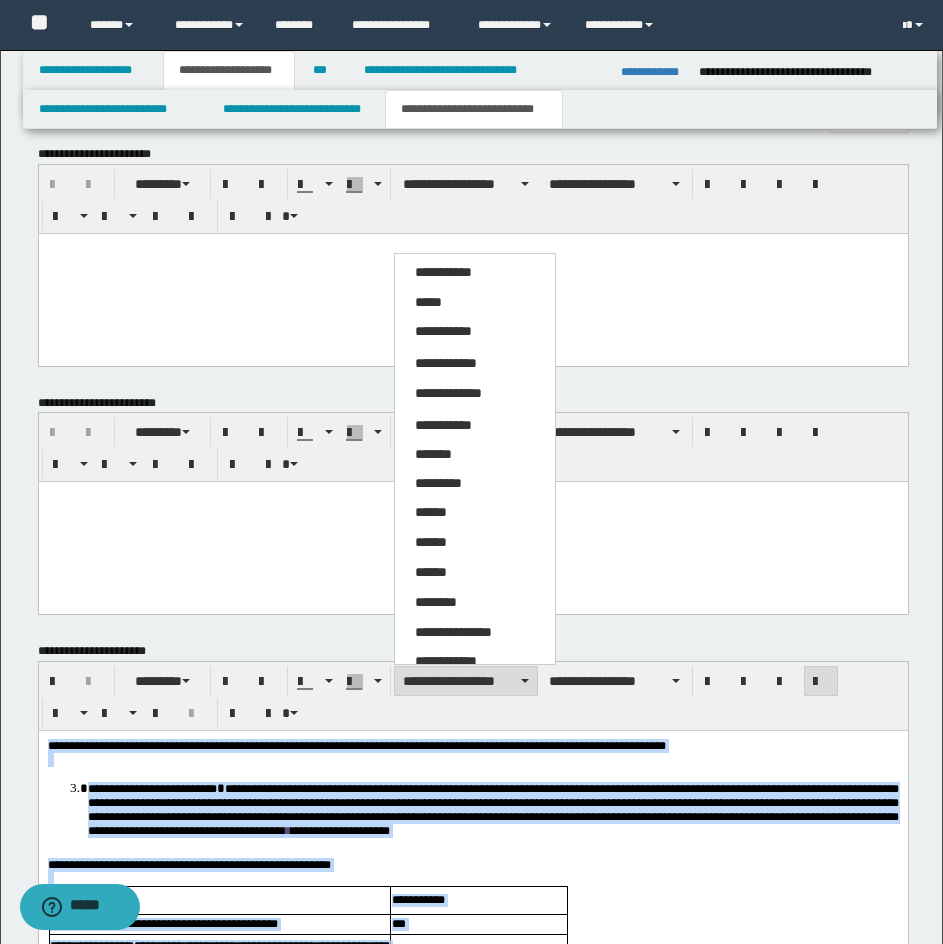 drag, startPoint x: 453, startPoint y: 300, endPoint x: 485, endPoint y: 645, distance: 346.48087 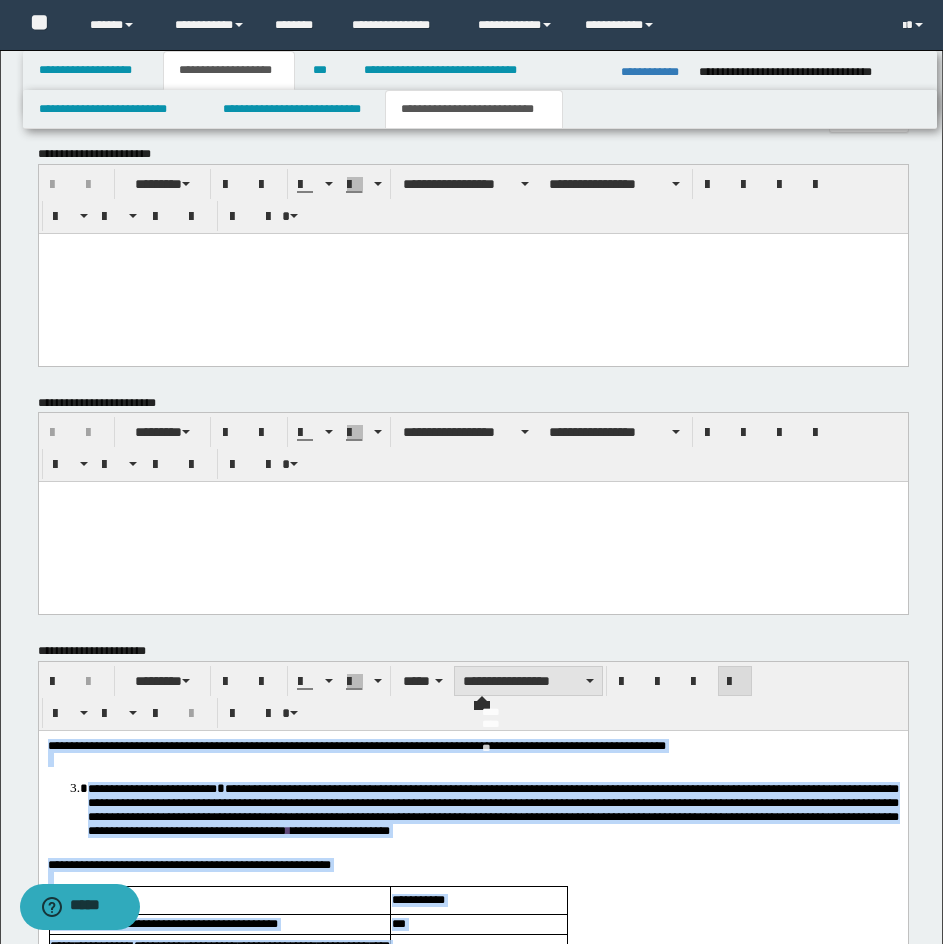 click on "**********" at bounding box center [528, 681] 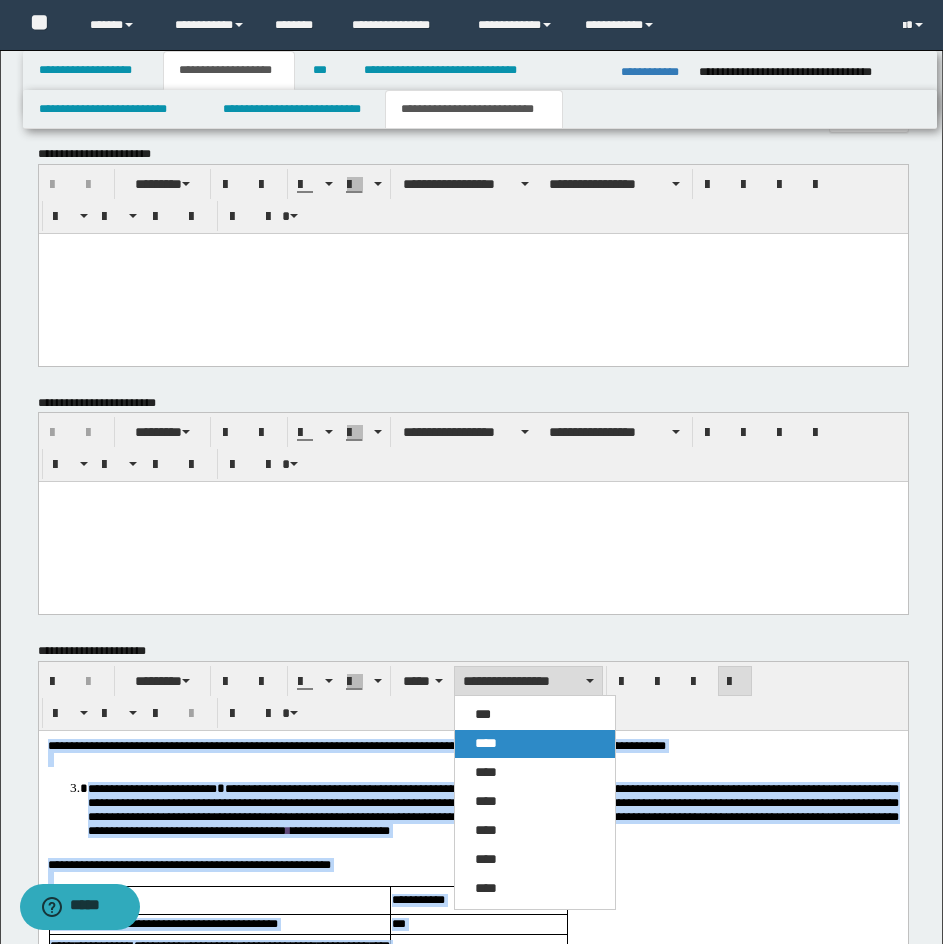 click on "****" at bounding box center (535, 744) 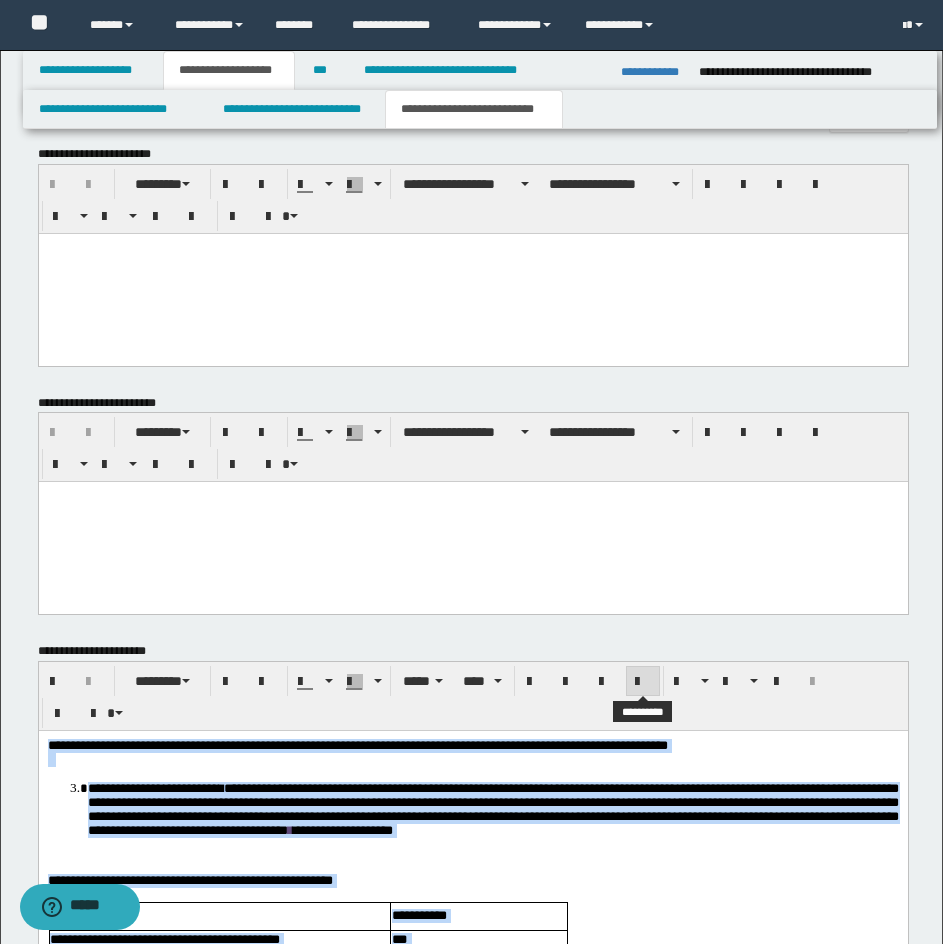 click at bounding box center [643, 682] 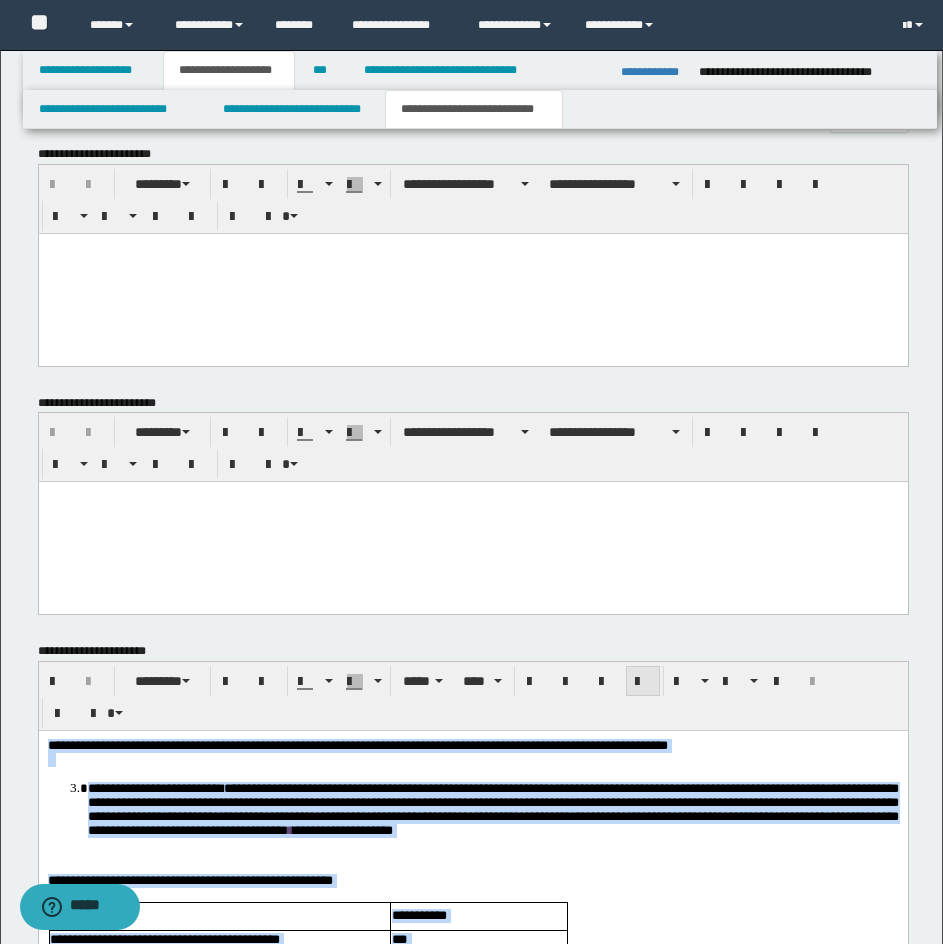 click at bounding box center [643, 682] 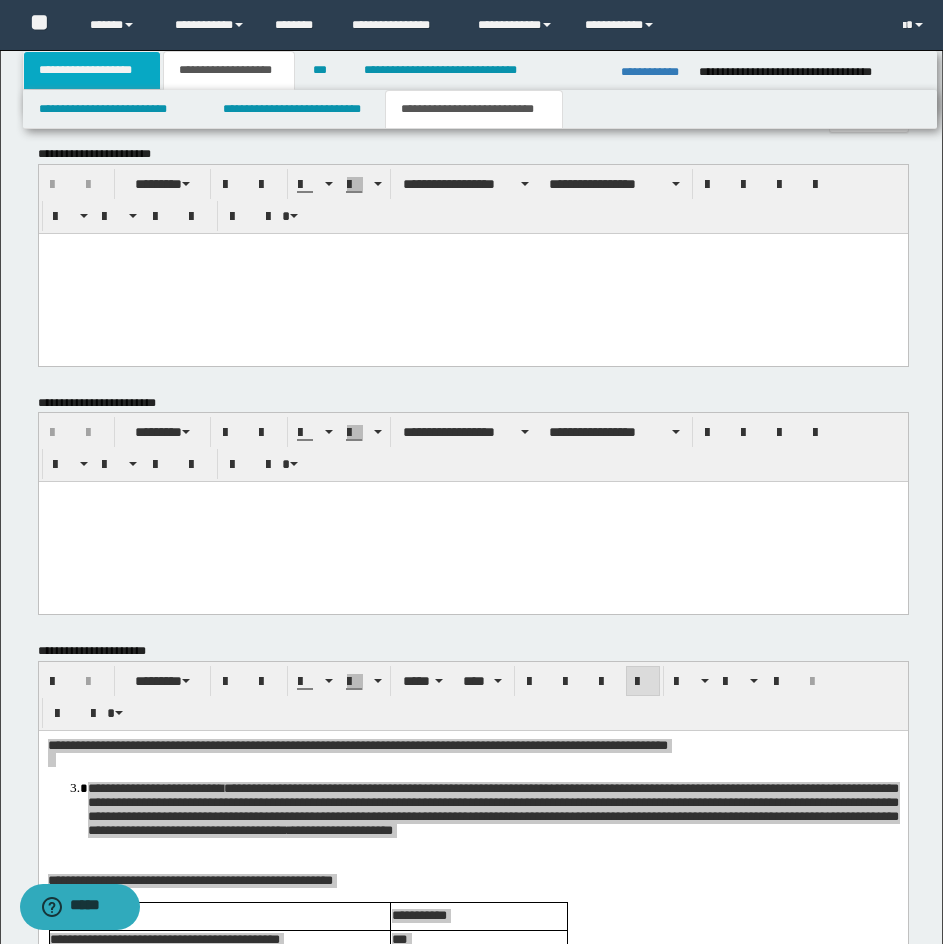 click on "**********" at bounding box center (92, 70) 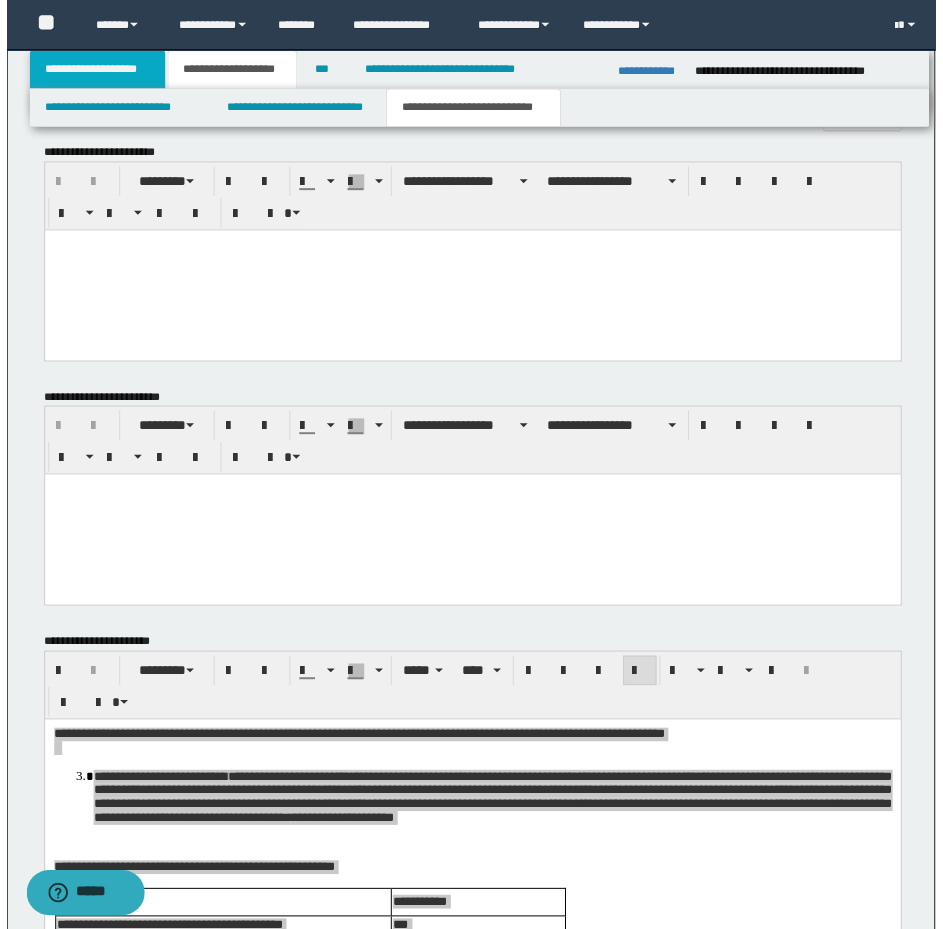 scroll, scrollTop: 863, scrollLeft: 0, axis: vertical 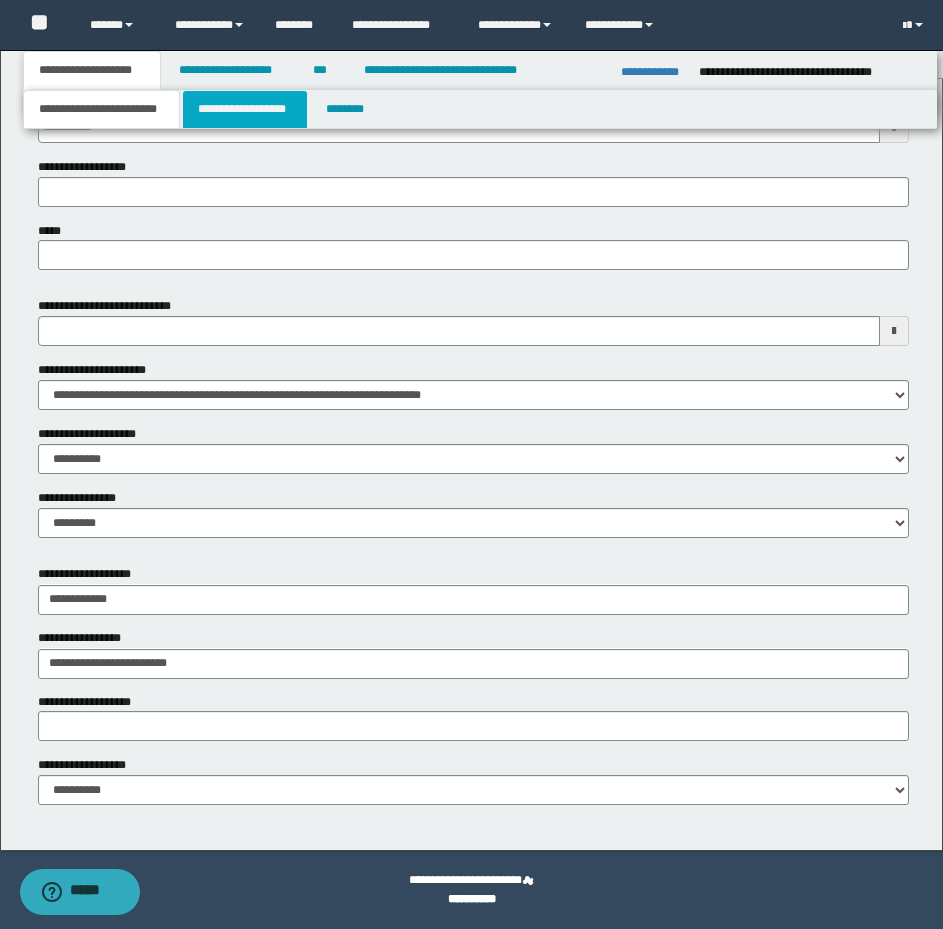 click on "**********" at bounding box center [245, 109] 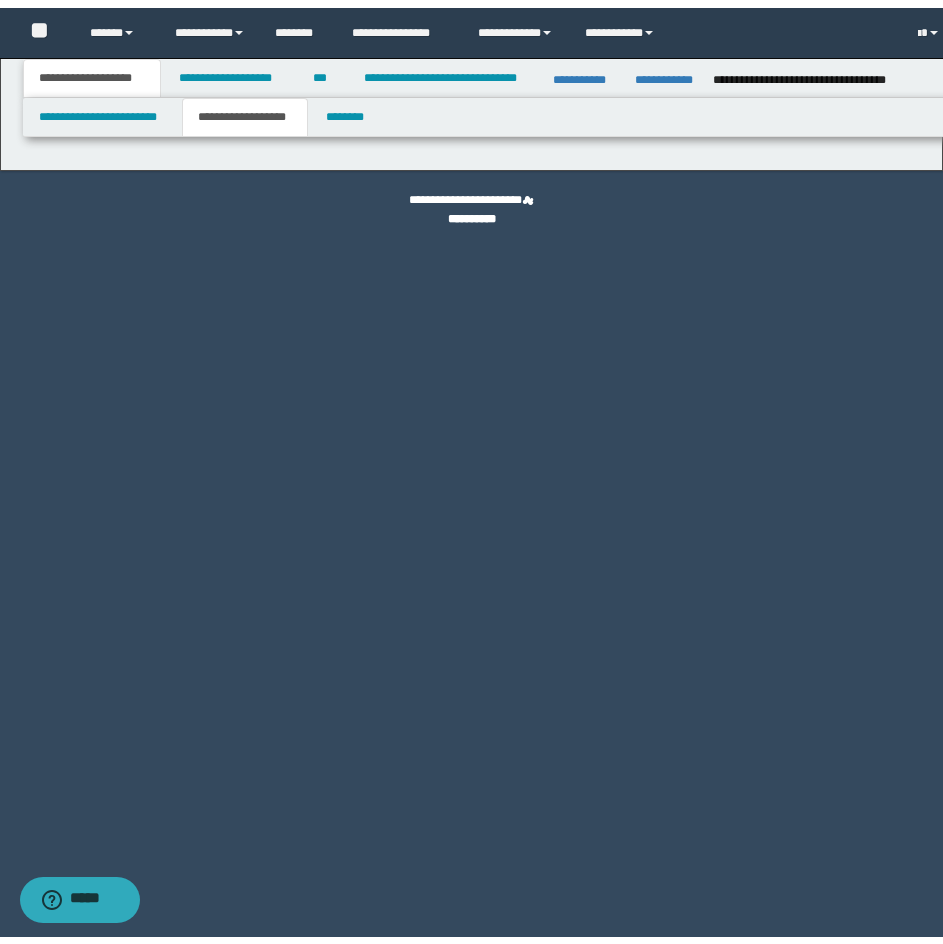 scroll, scrollTop: 0, scrollLeft: 0, axis: both 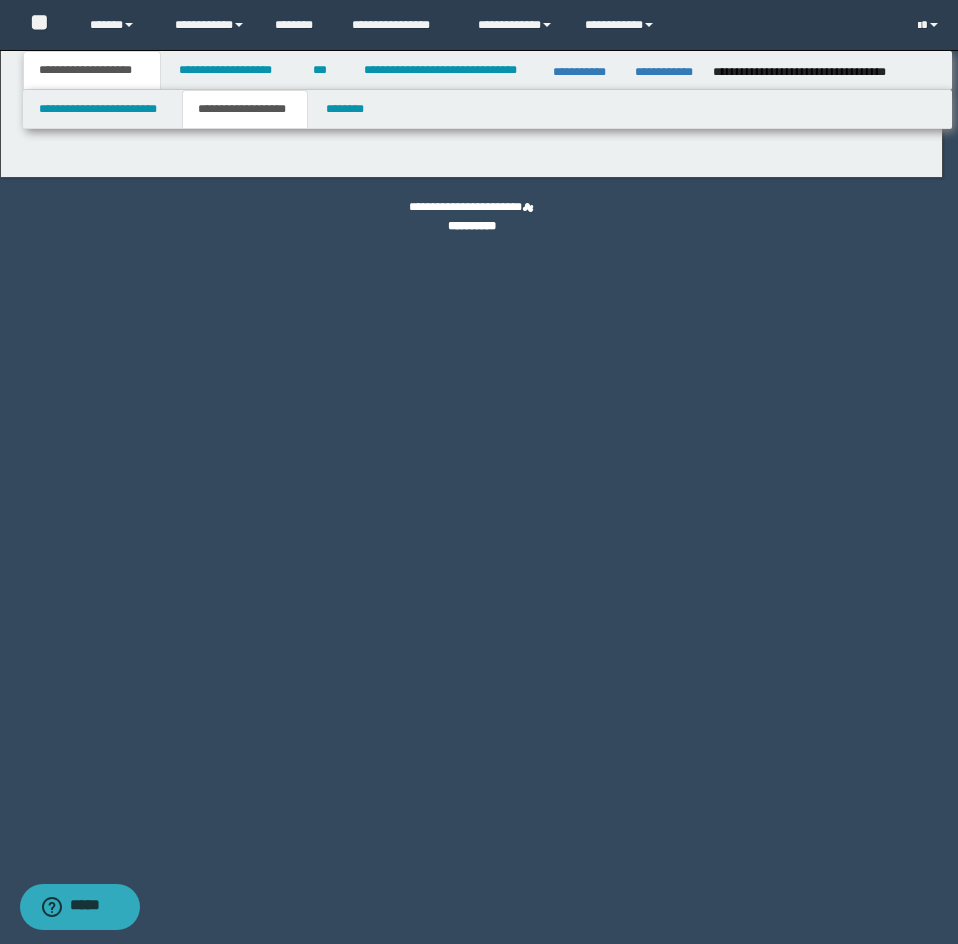 select on "*" 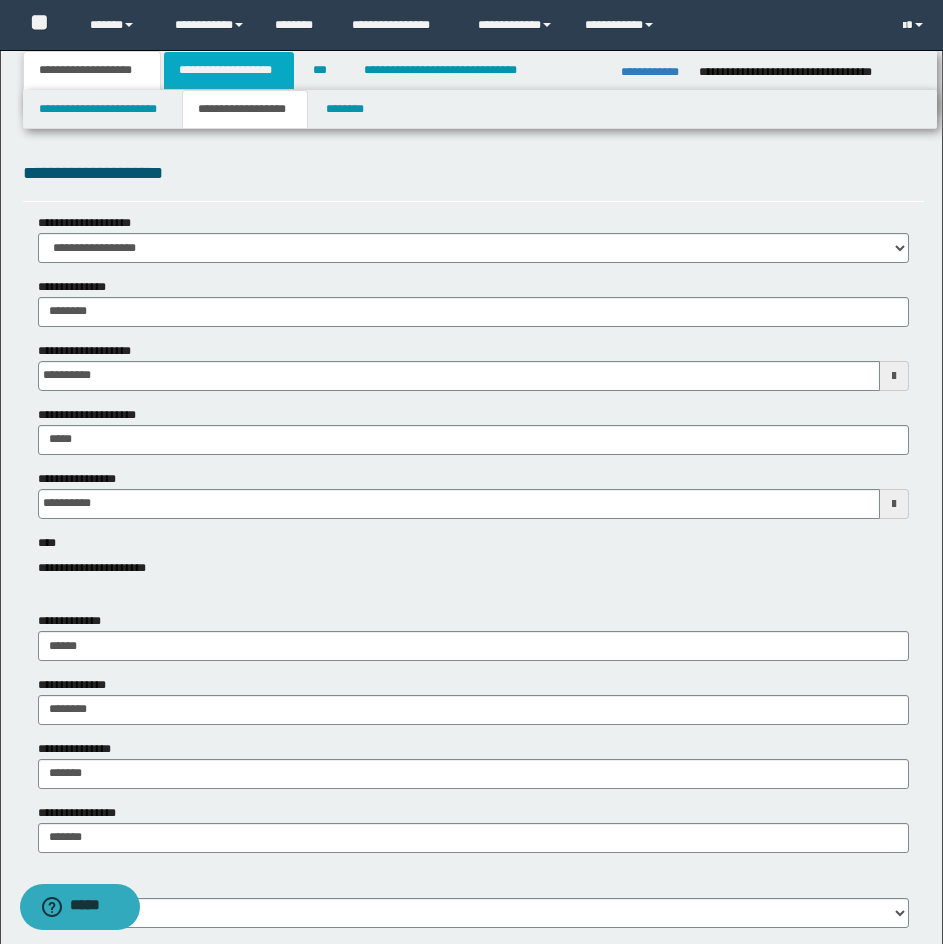 click on "**********" at bounding box center (229, 70) 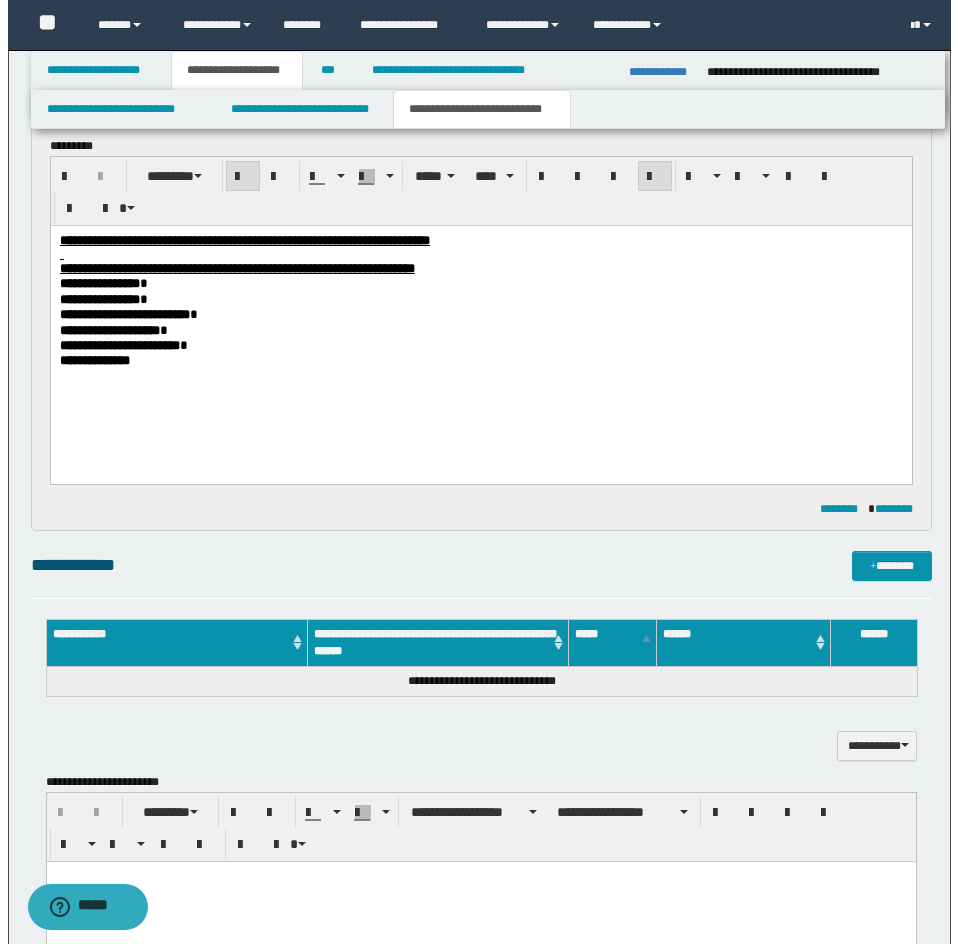 scroll, scrollTop: 900, scrollLeft: 0, axis: vertical 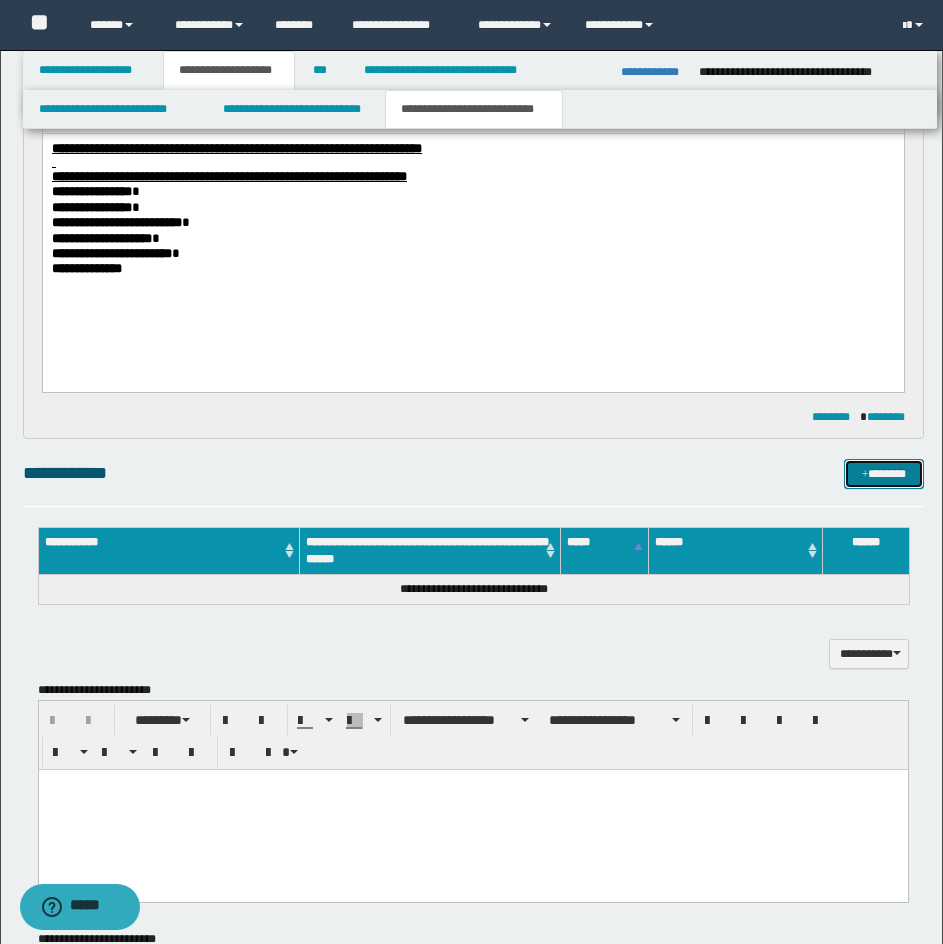 click on "*******" at bounding box center (884, 474) 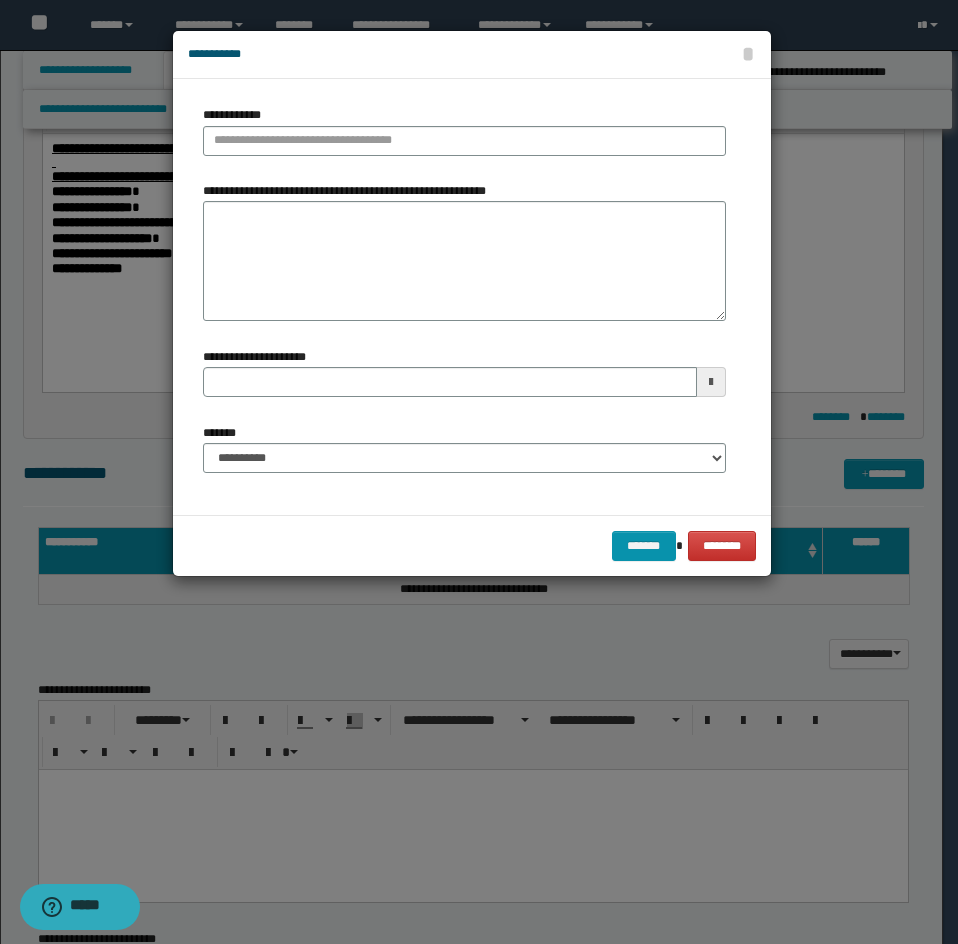 type 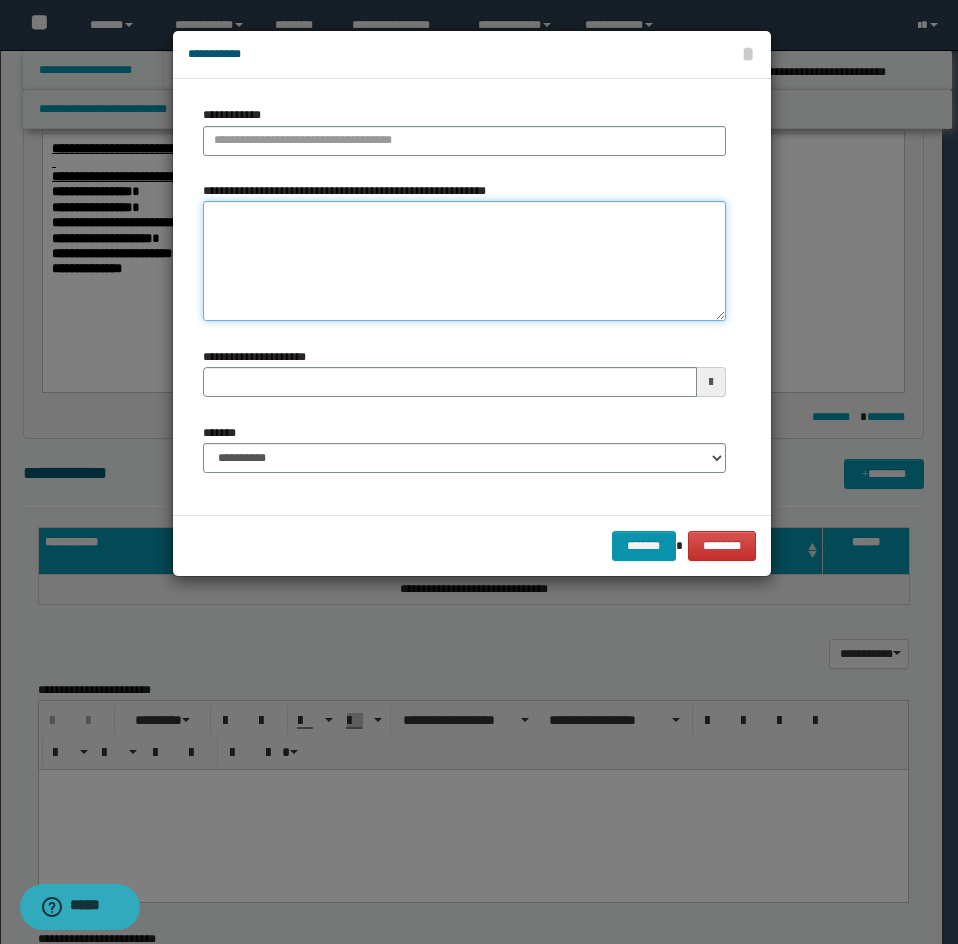 click on "**********" at bounding box center (464, 261) 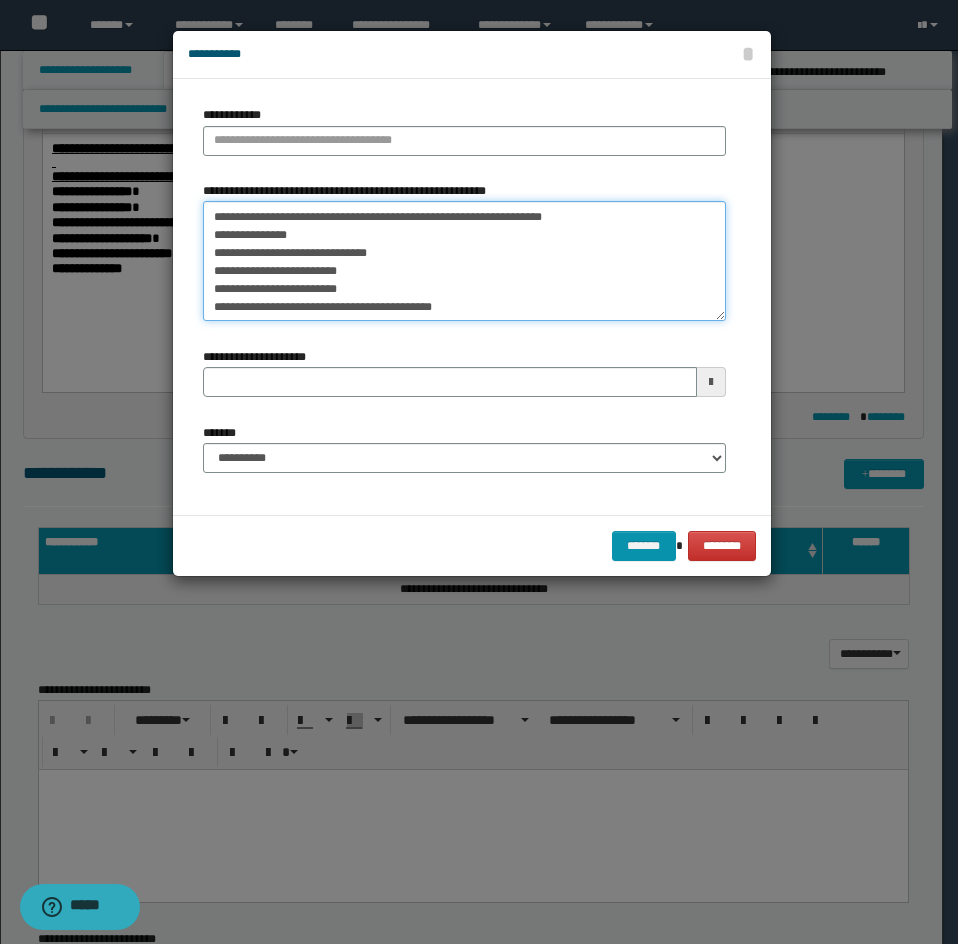 scroll, scrollTop: 0, scrollLeft: 0, axis: both 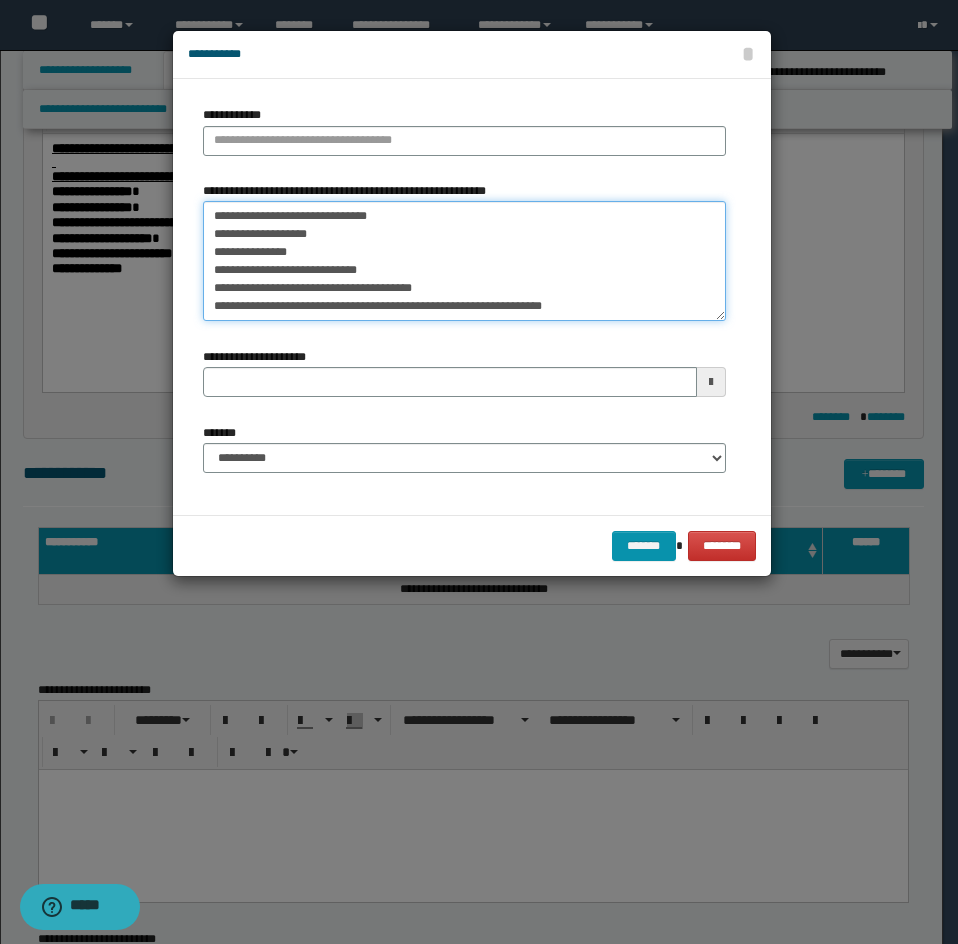 drag, startPoint x: 239, startPoint y: 203, endPoint x: 389, endPoint y: 189, distance: 150.65192 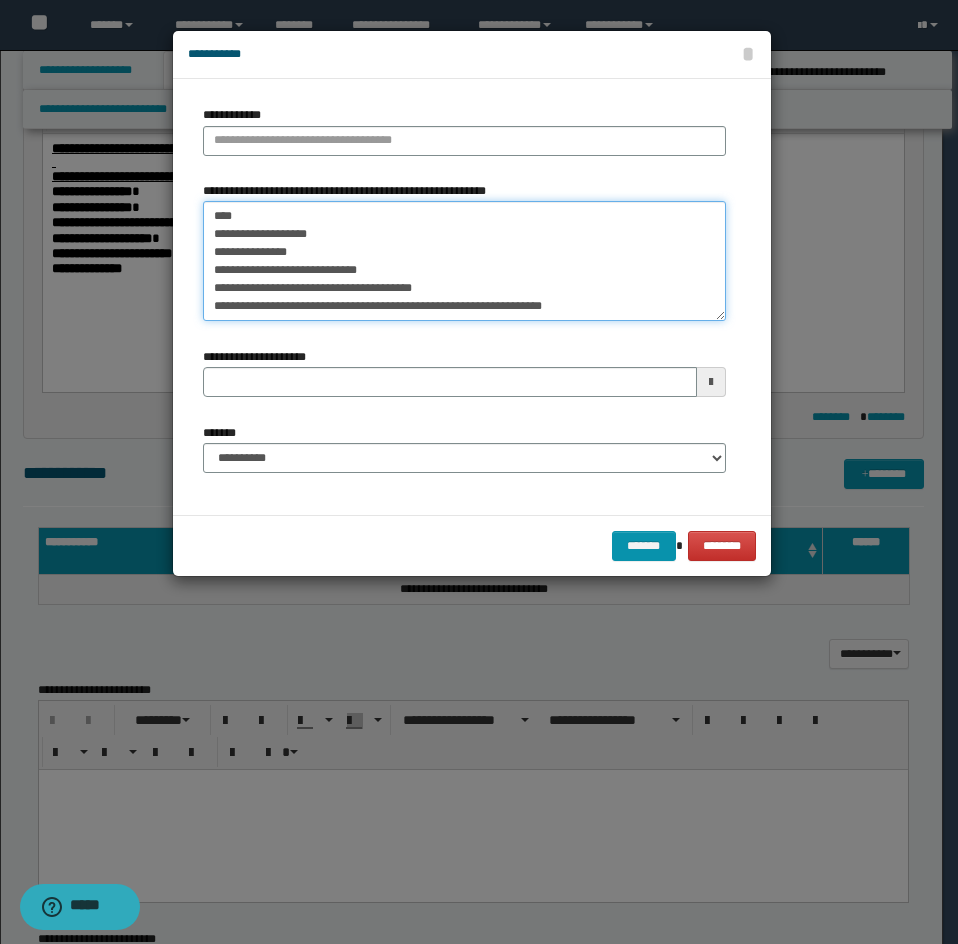 type on "**********" 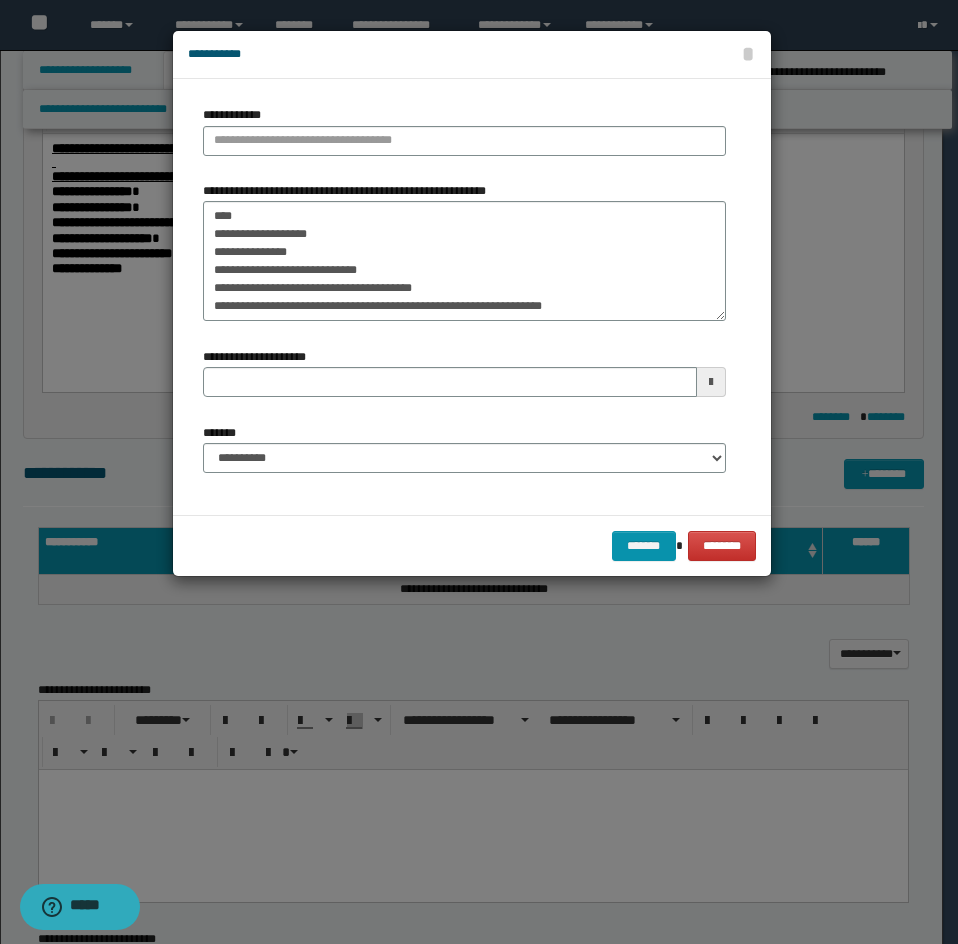 drag, startPoint x: 322, startPoint y: 180, endPoint x: 281, endPoint y: 156, distance: 47.507893 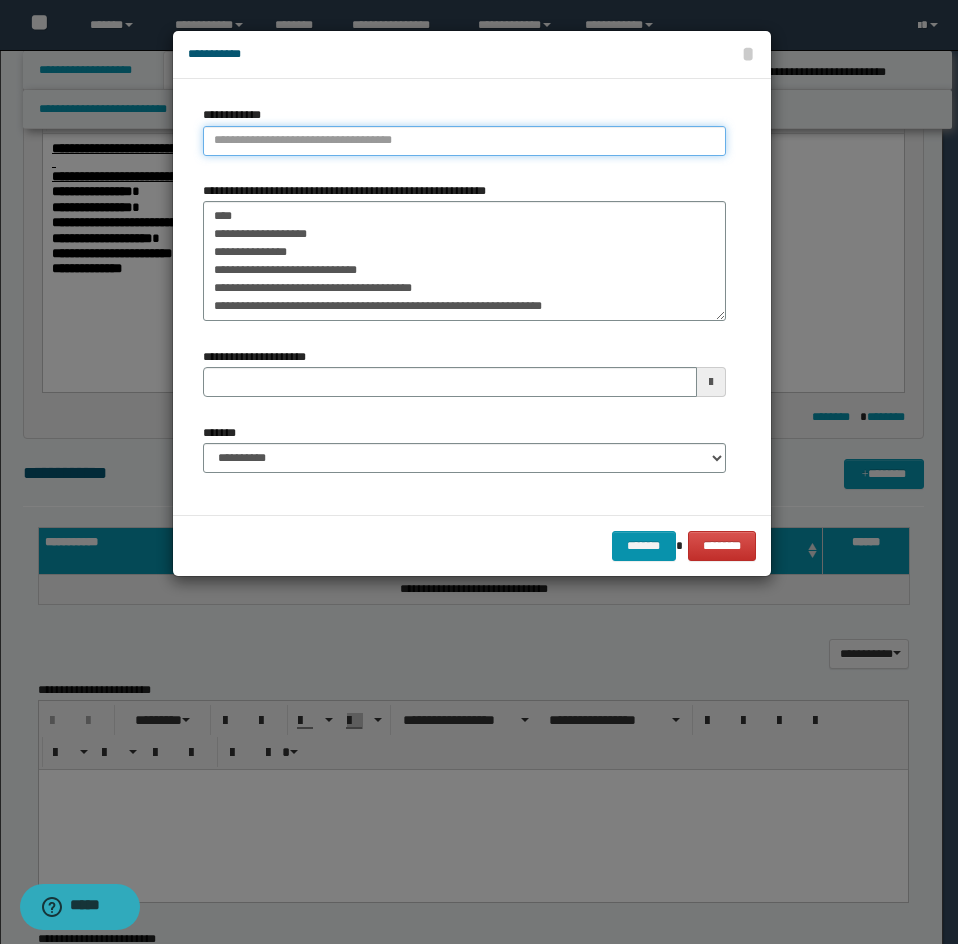 click on "**********" at bounding box center (464, 141) 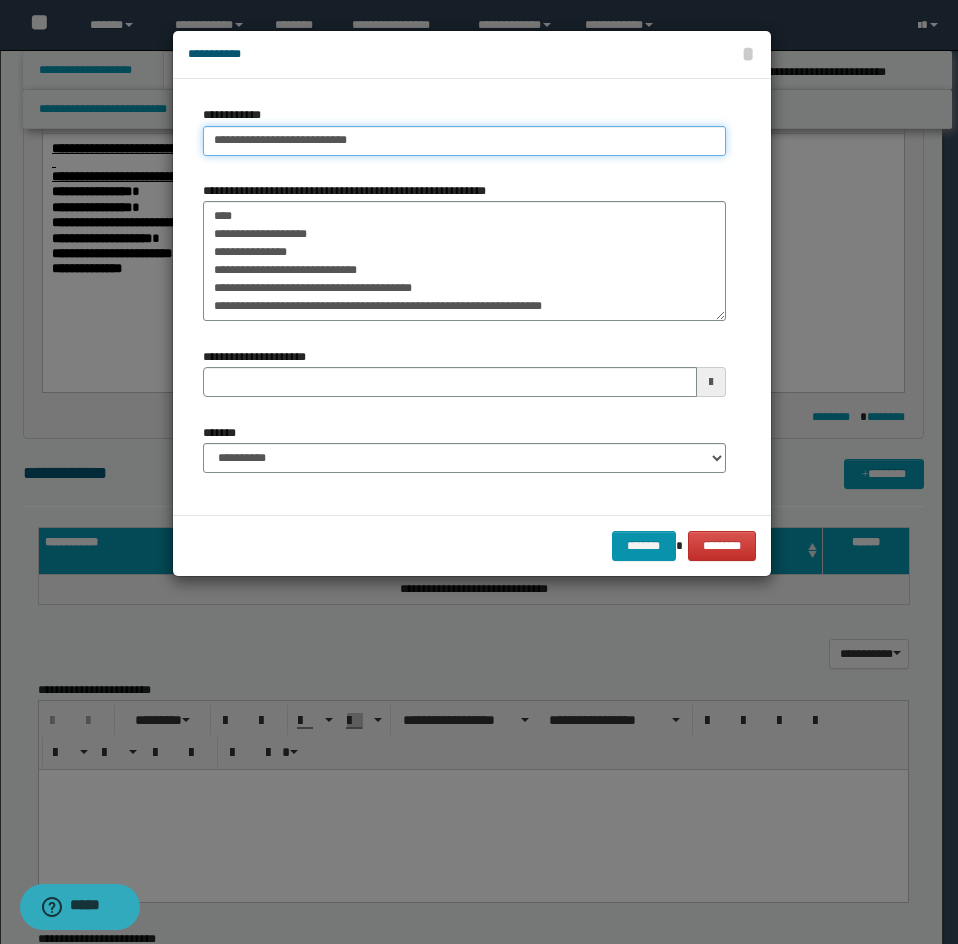 type on "**********" 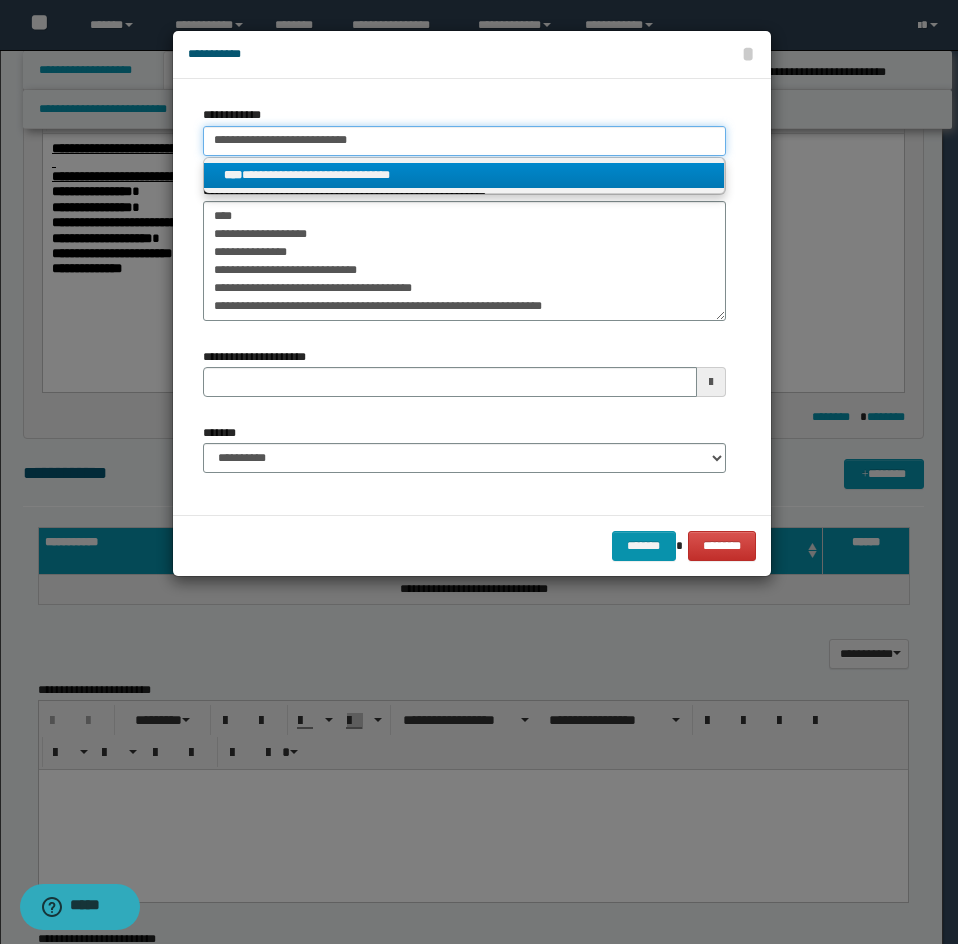 type on "**********" 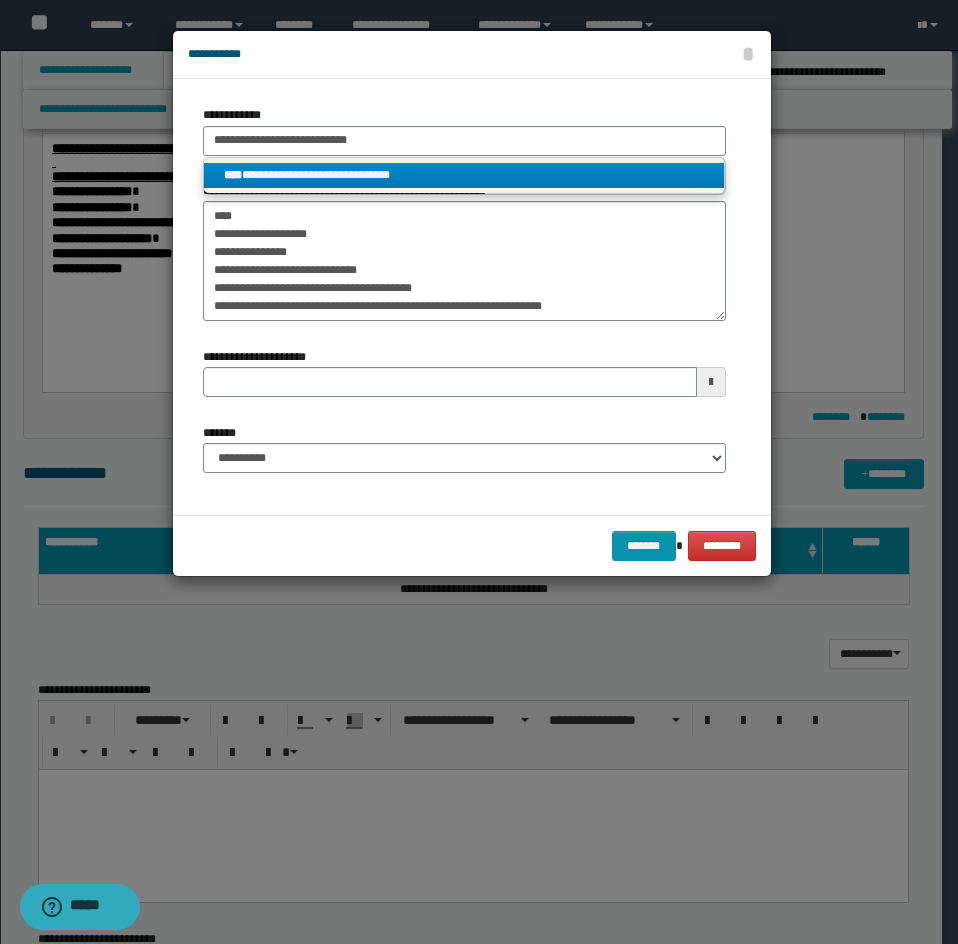 click on "**********" at bounding box center (464, 175) 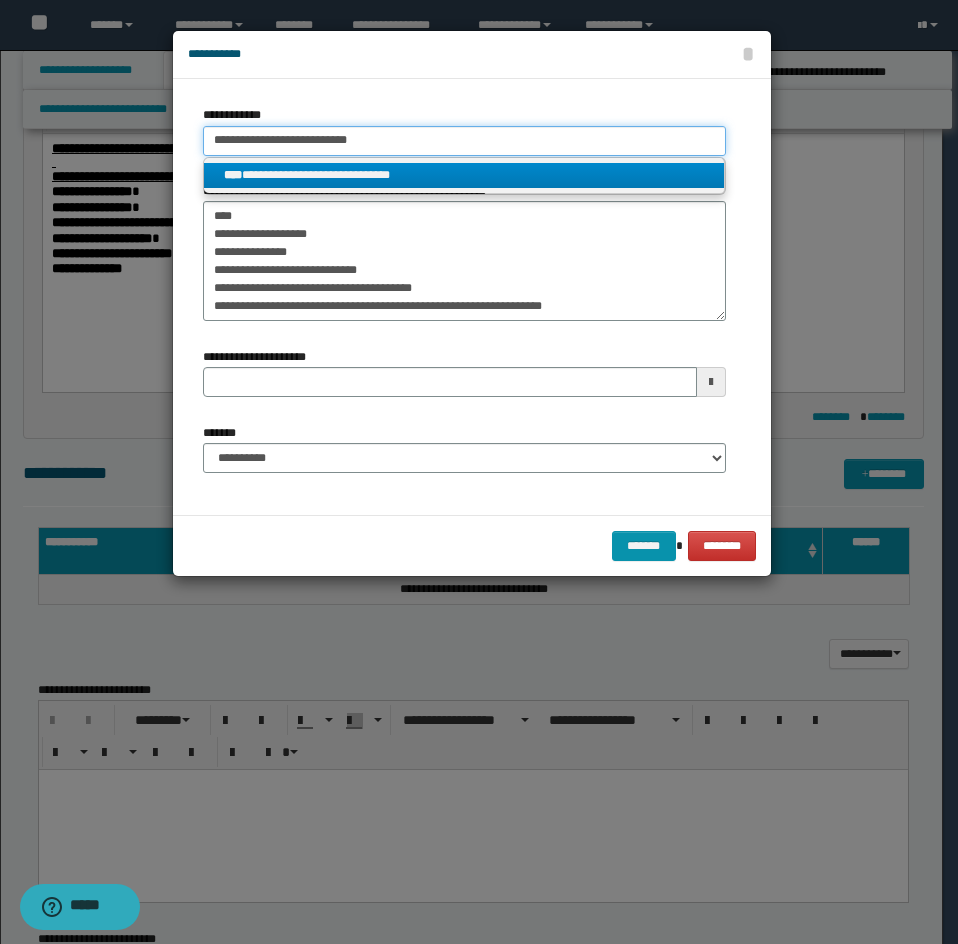 type 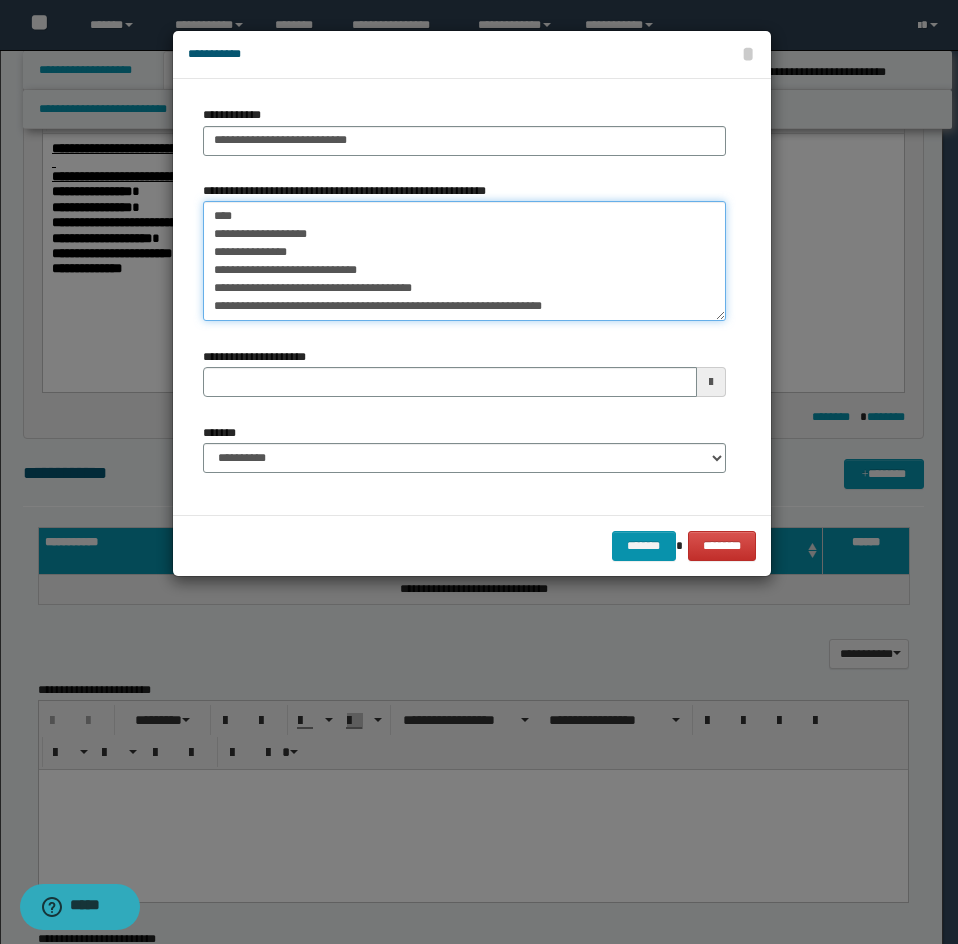drag, startPoint x: 237, startPoint y: 234, endPoint x: 193, endPoint y: 208, distance: 51.10773 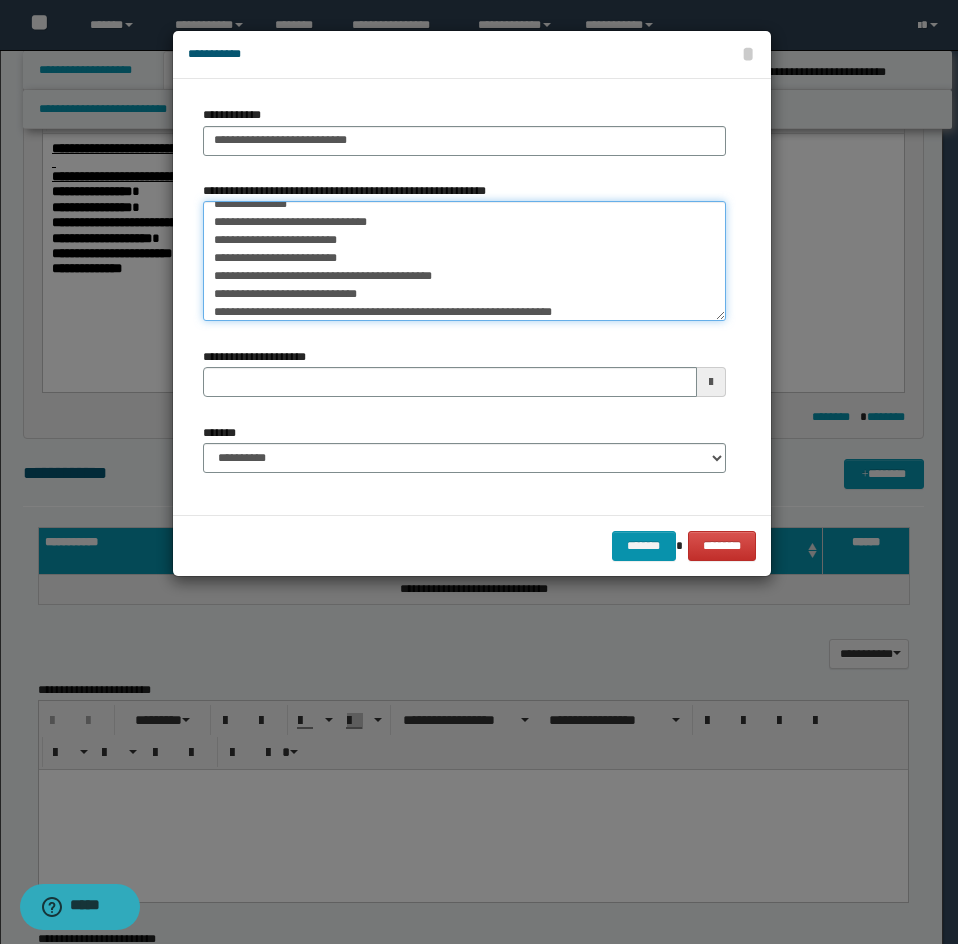 scroll, scrollTop: 162, scrollLeft: 0, axis: vertical 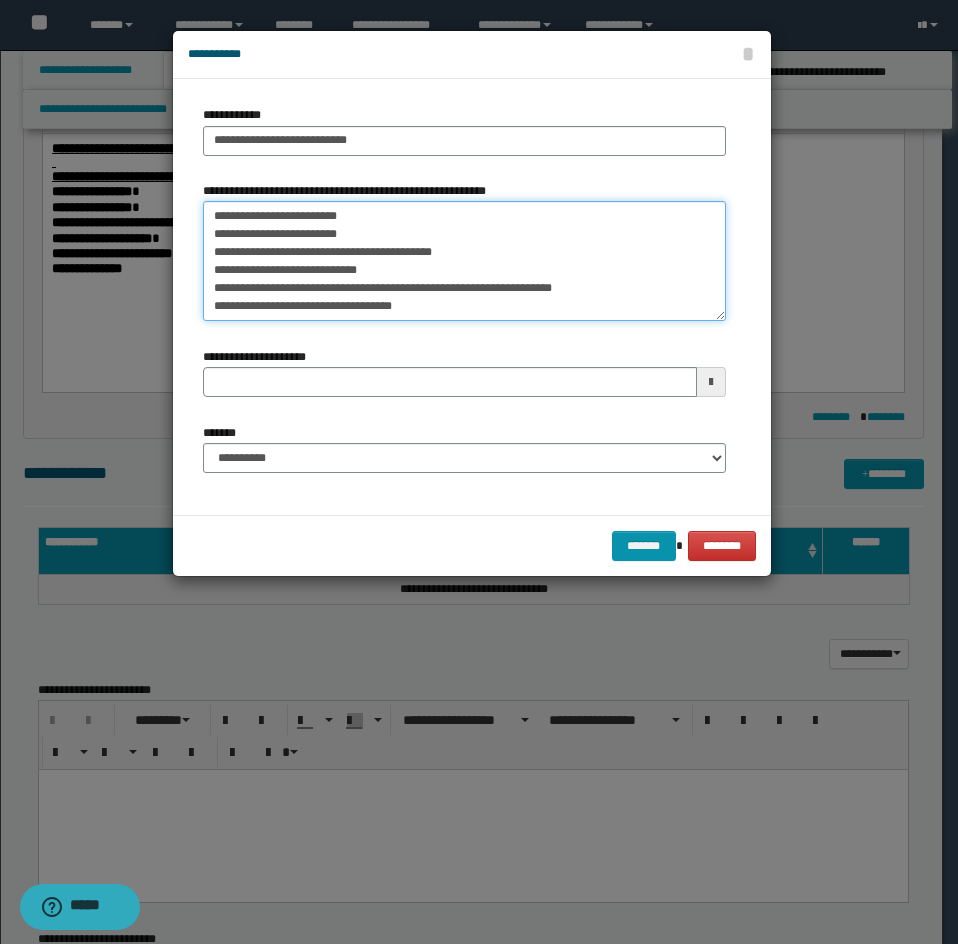 drag, startPoint x: 207, startPoint y: 208, endPoint x: 468, endPoint y: 318, distance: 283.23312 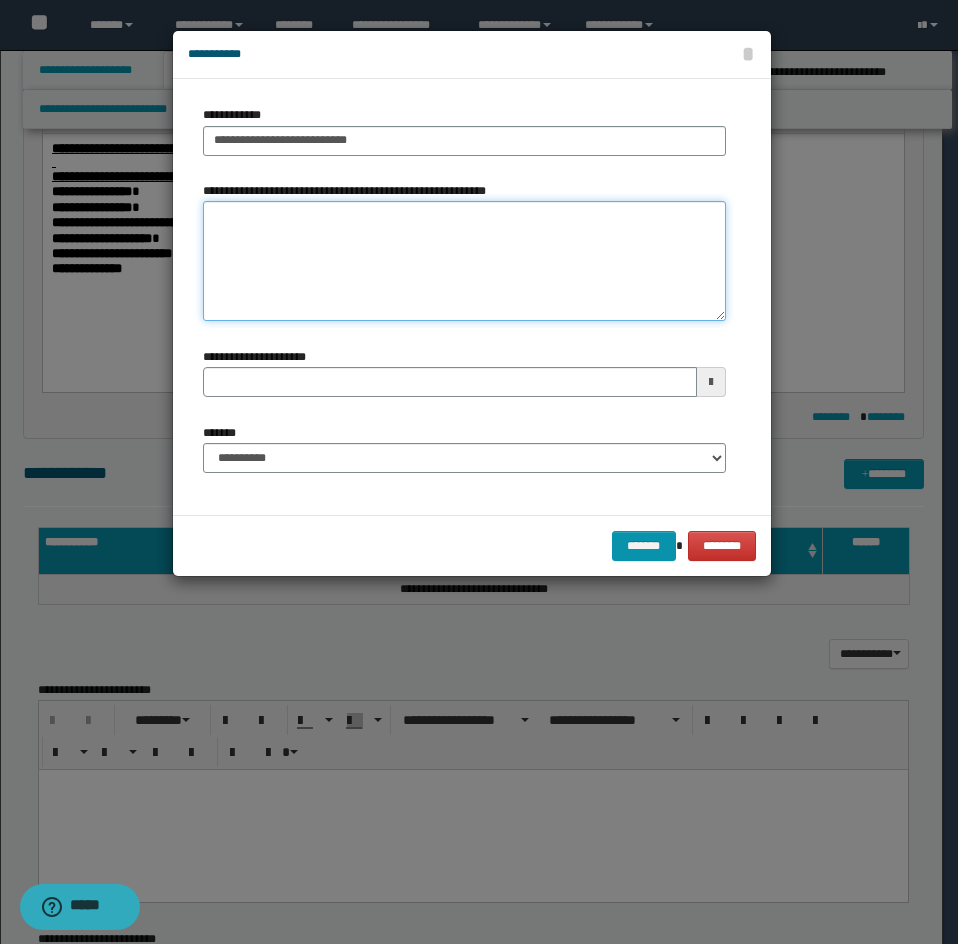 scroll, scrollTop: 0, scrollLeft: 0, axis: both 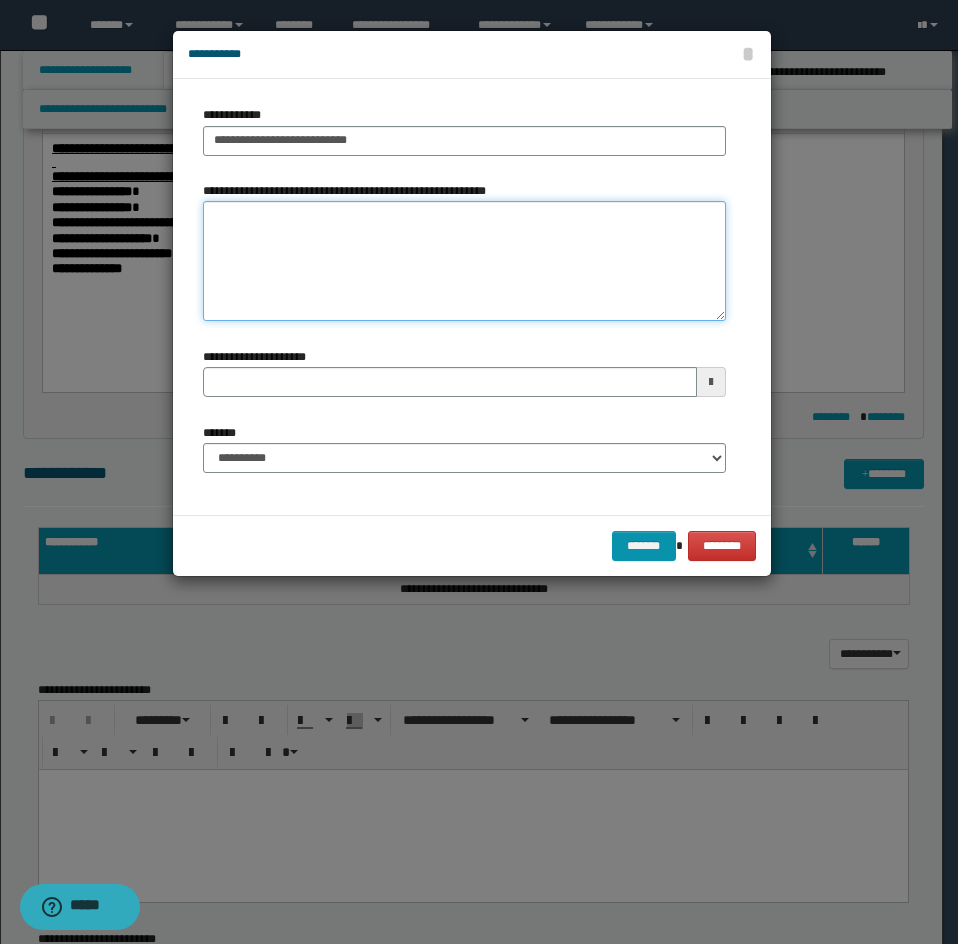 type 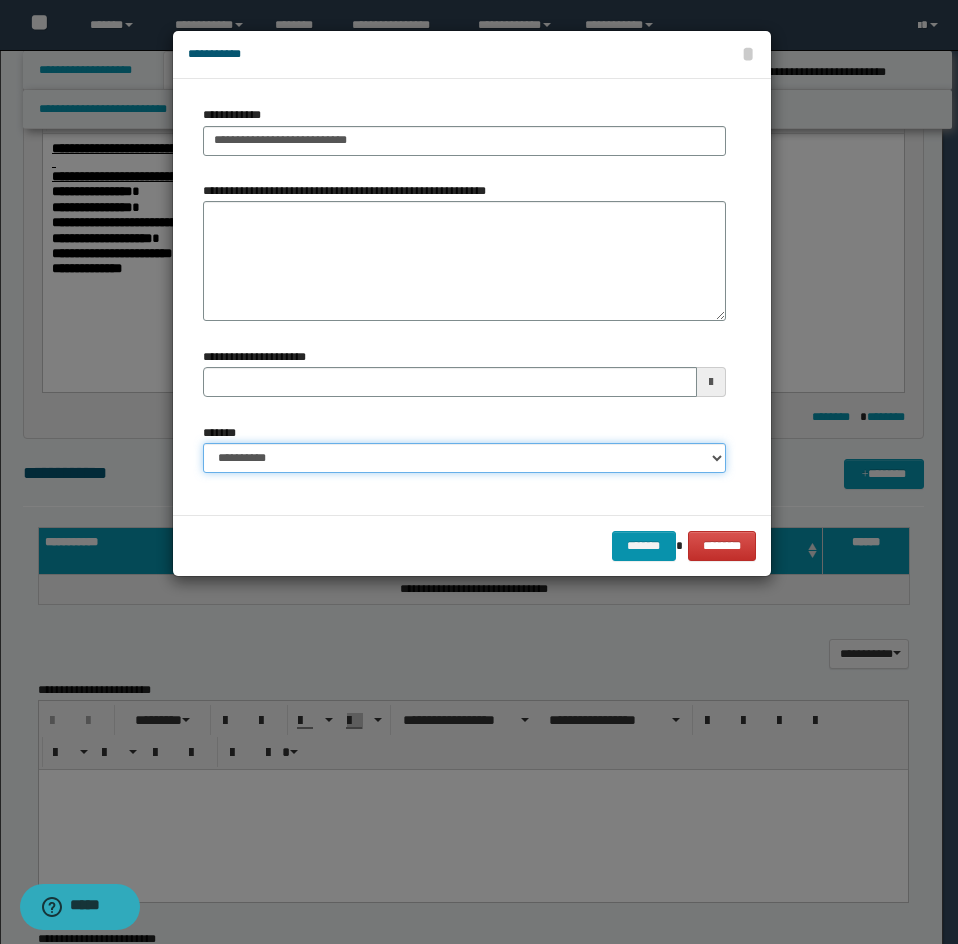 click on "**********" at bounding box center (464, 458) 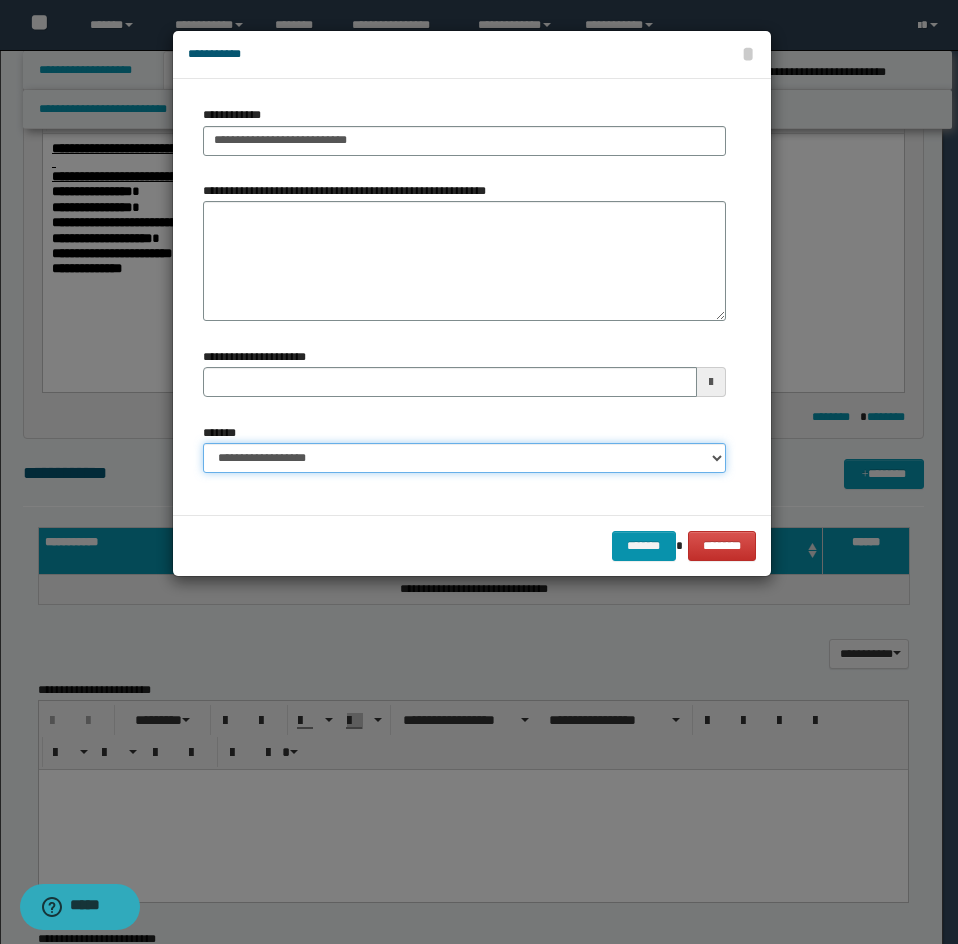 click on "**********" at bounding box center (464, 458) 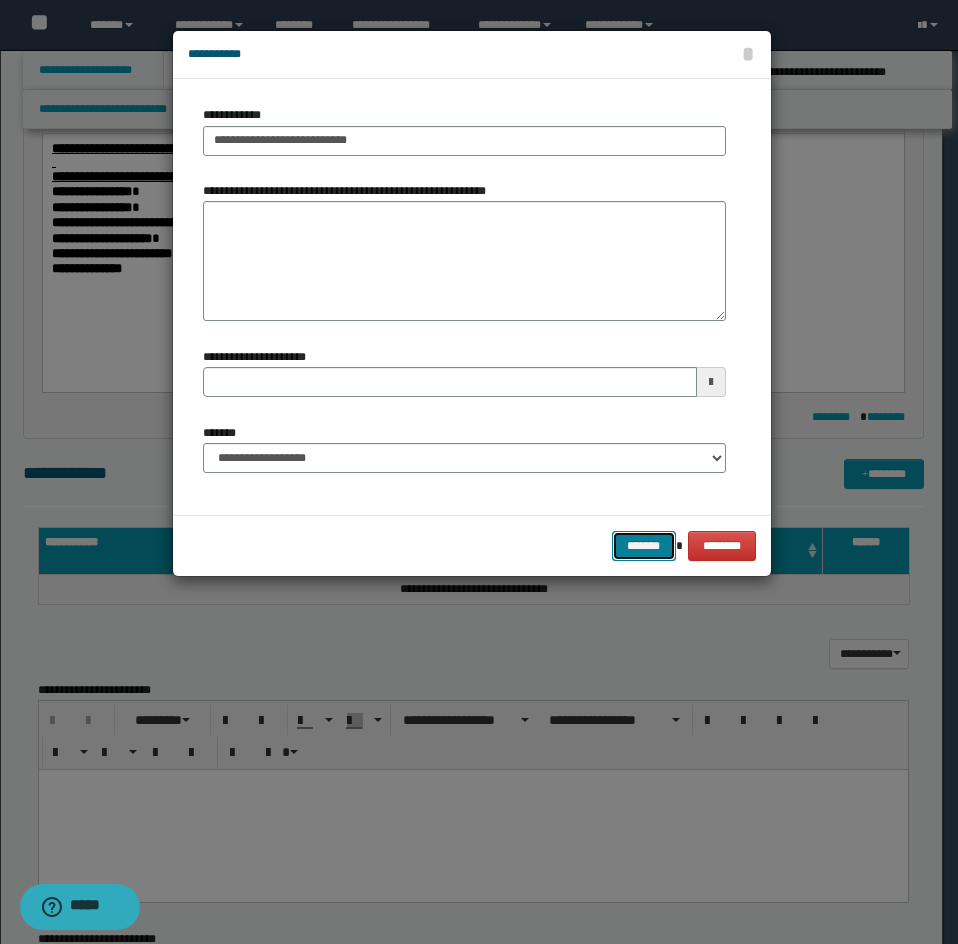 click on "*******" at bounding box center (644, 546) 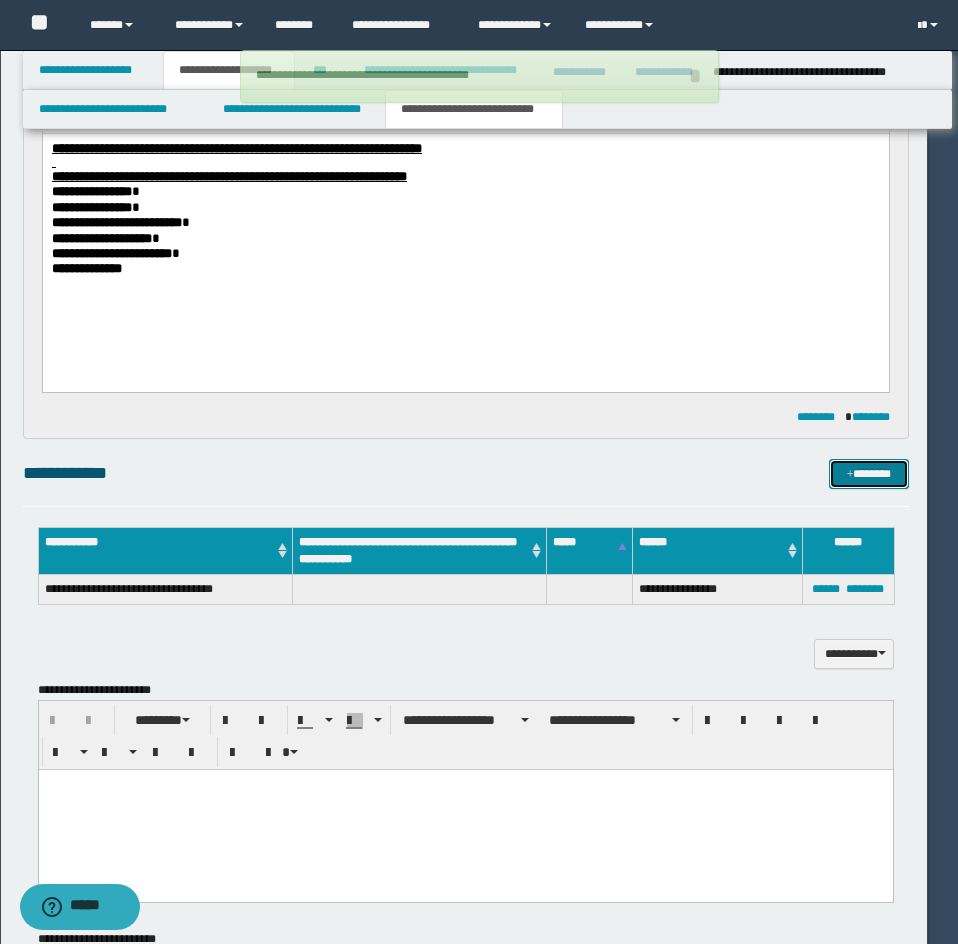 type 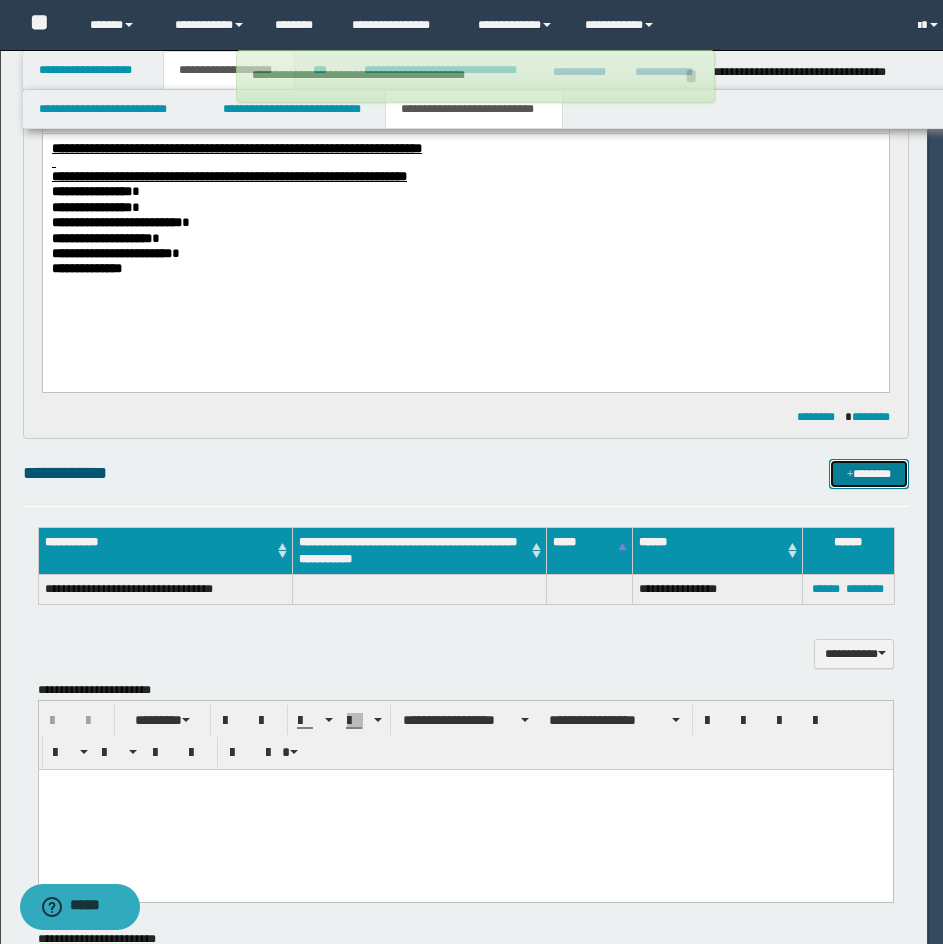 click at bounding box center [850, 475] 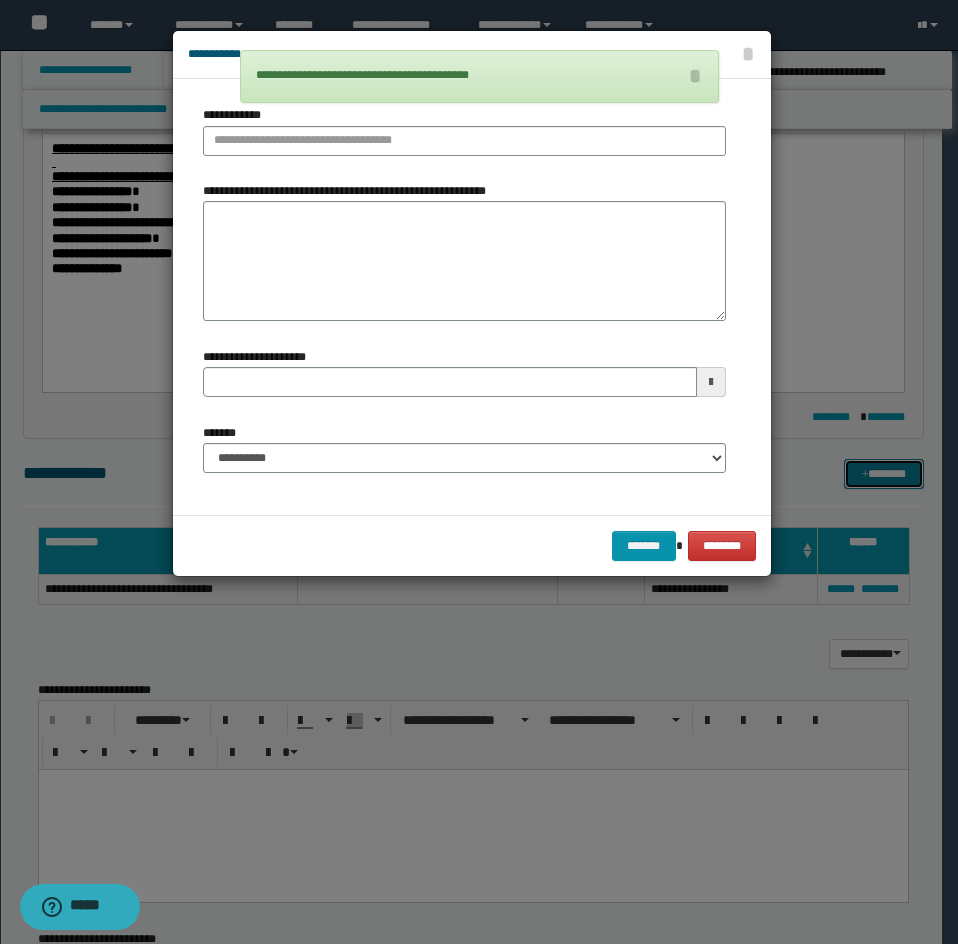 type 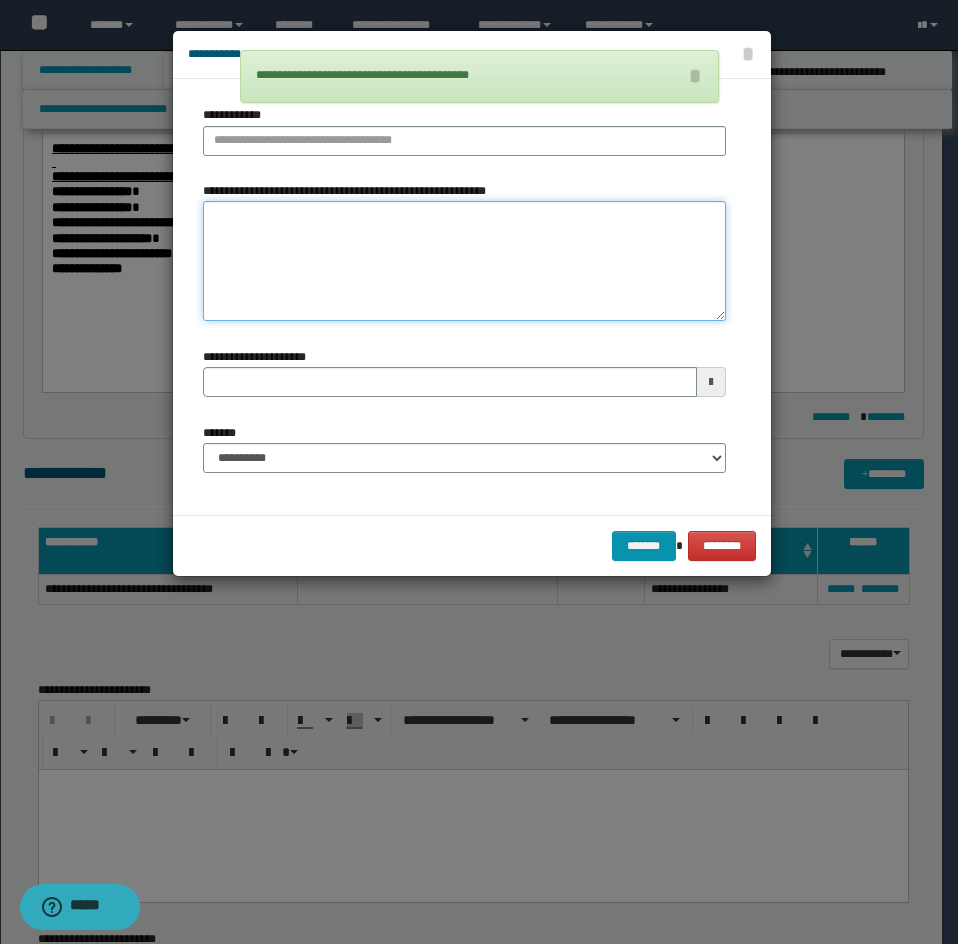 click on "**********" at bounding box center (464, 261) 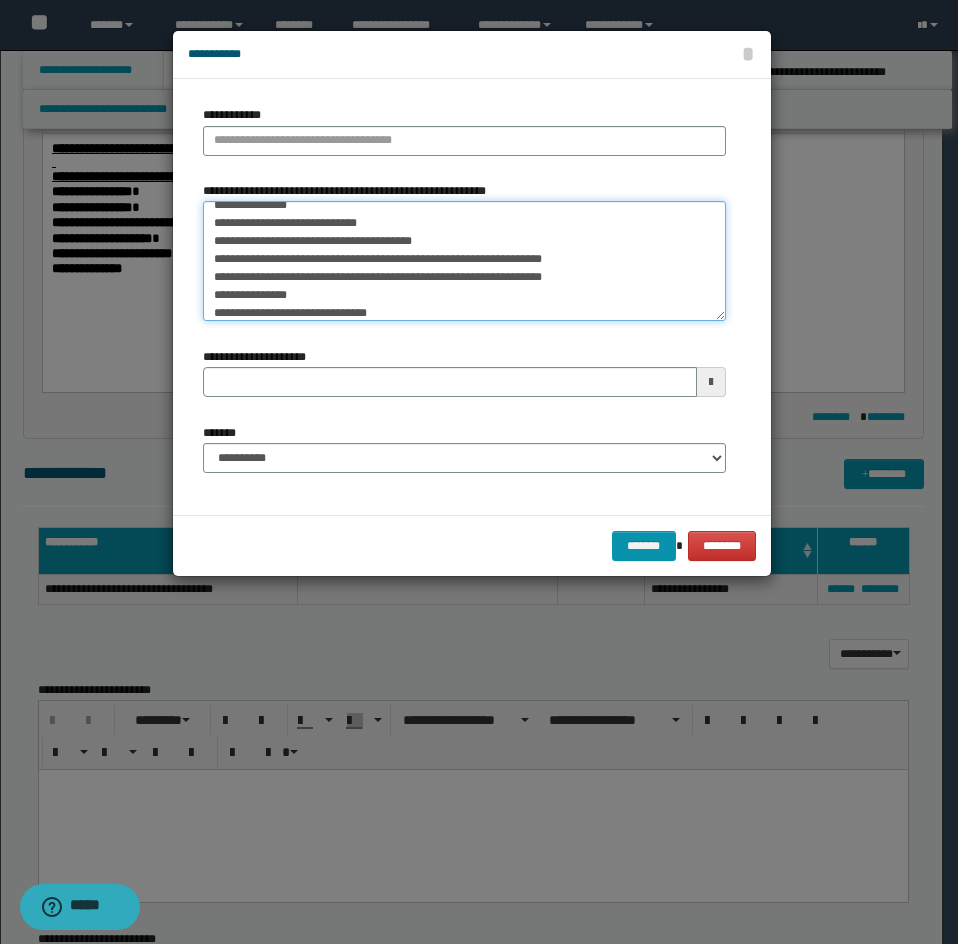 scroll, scrollTop: 0, scrollLeft: 0, axis: both 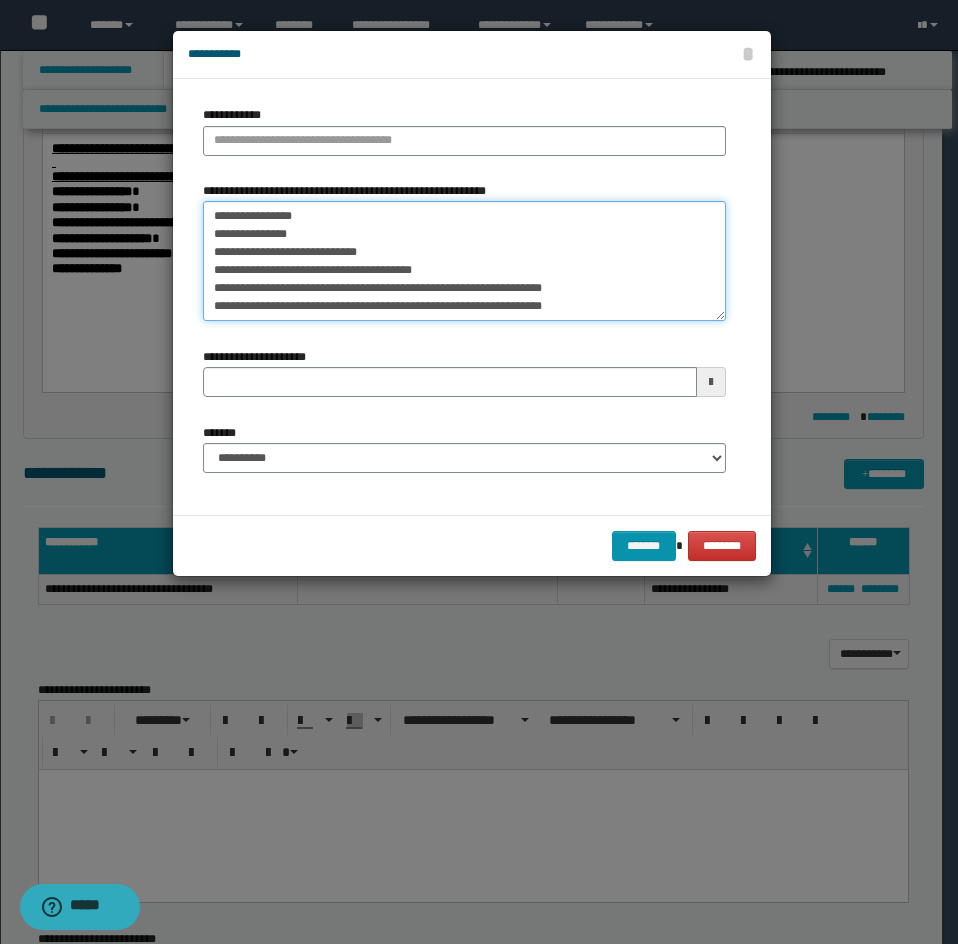 drag, startPoint x: 208, startPoint y: 207, endPoint x: 381, endPoint y: 199, distance: 173.18488 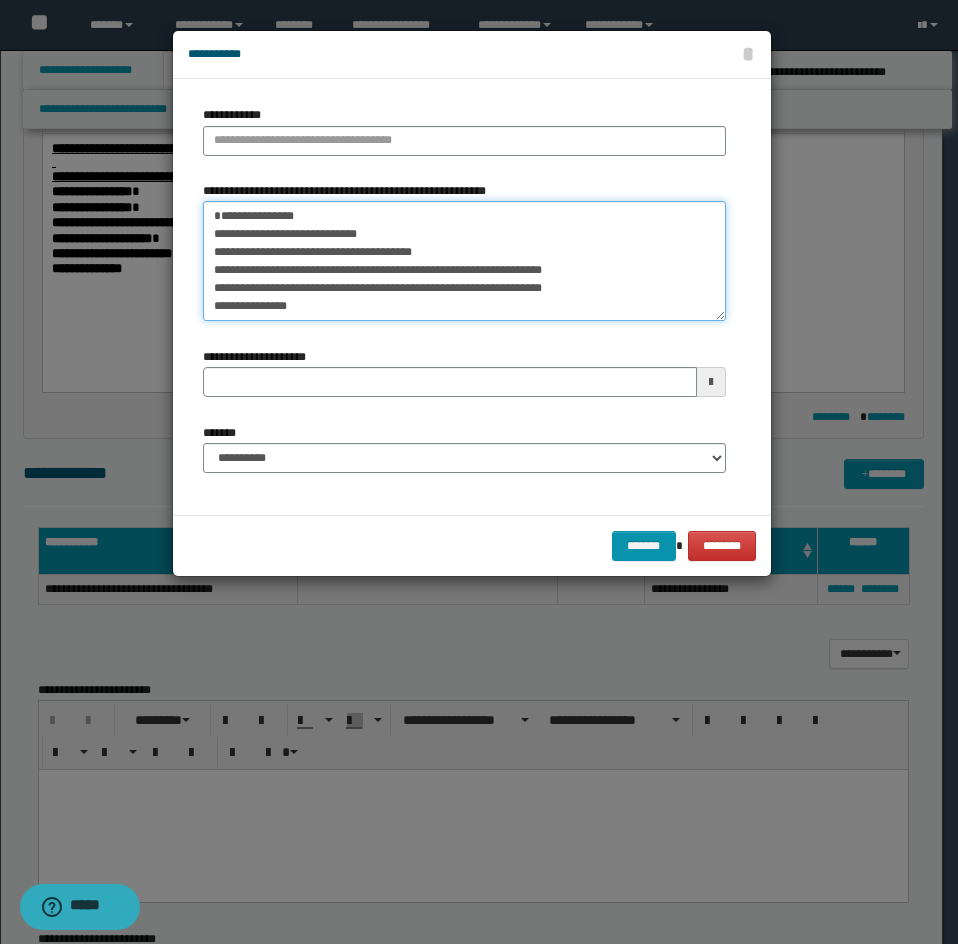 type on "**********" 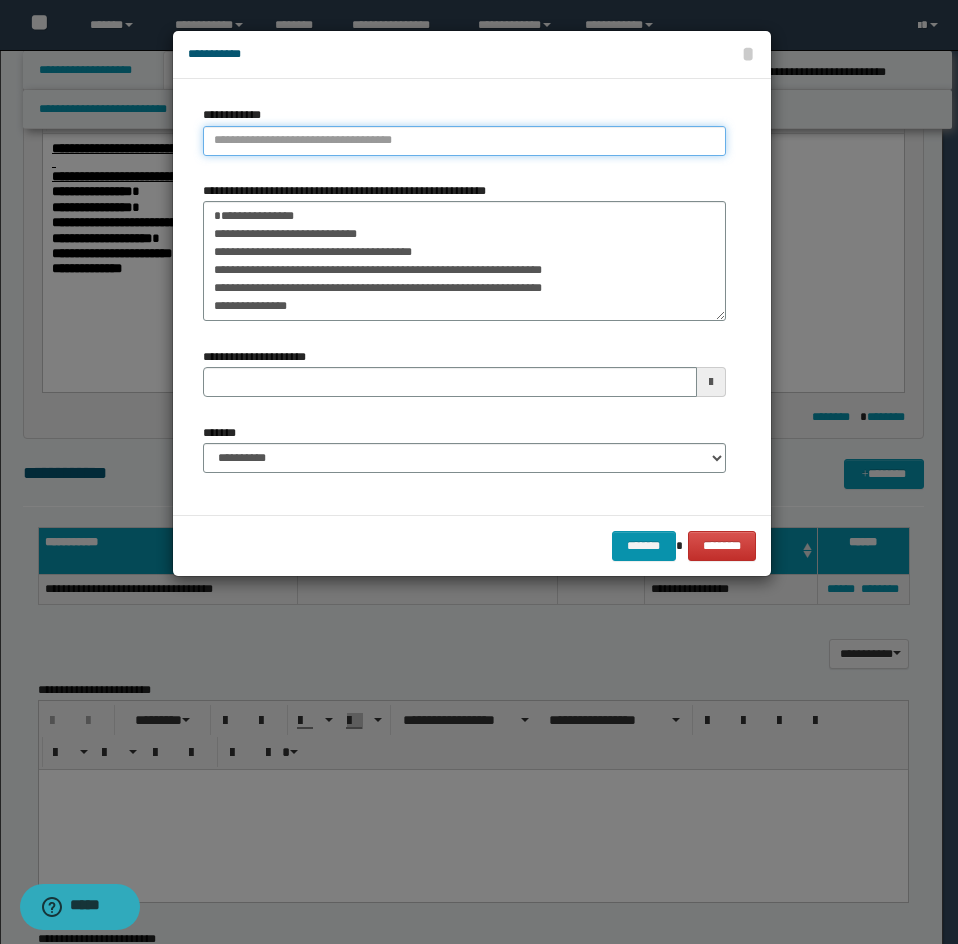 type on "**********" 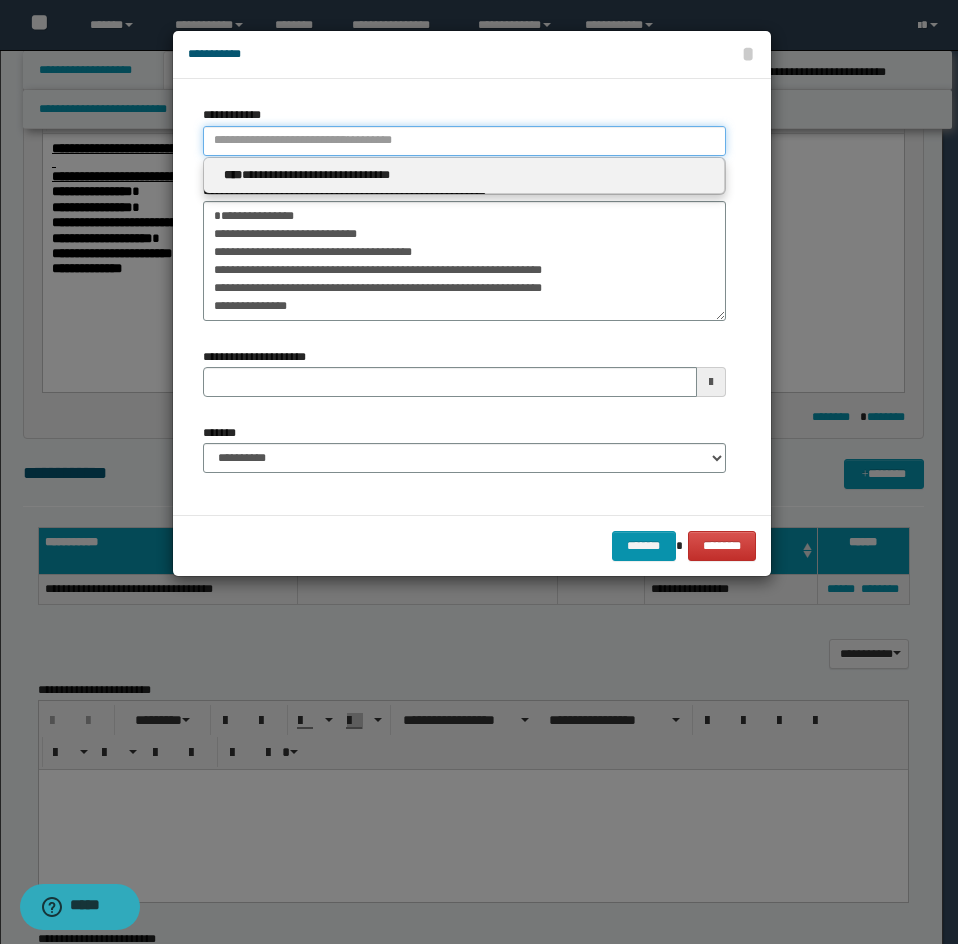 click on "**********" at bounding box center (464, 141) 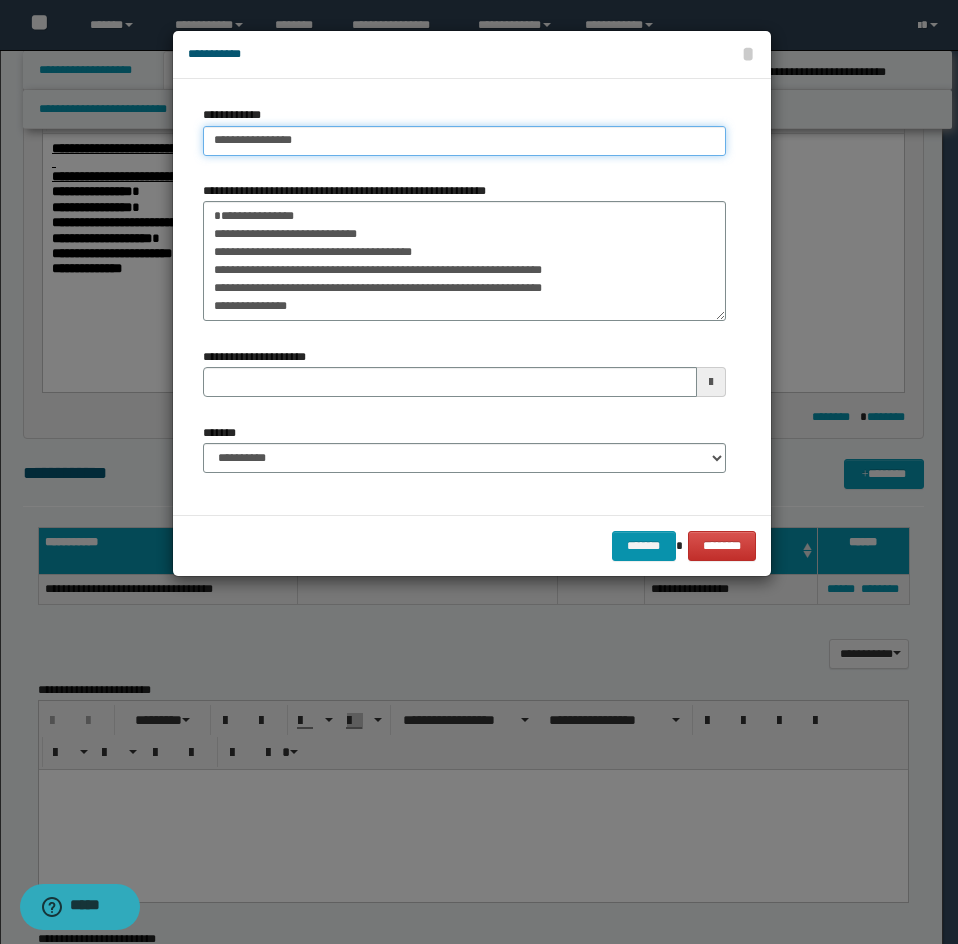 type on "**********" 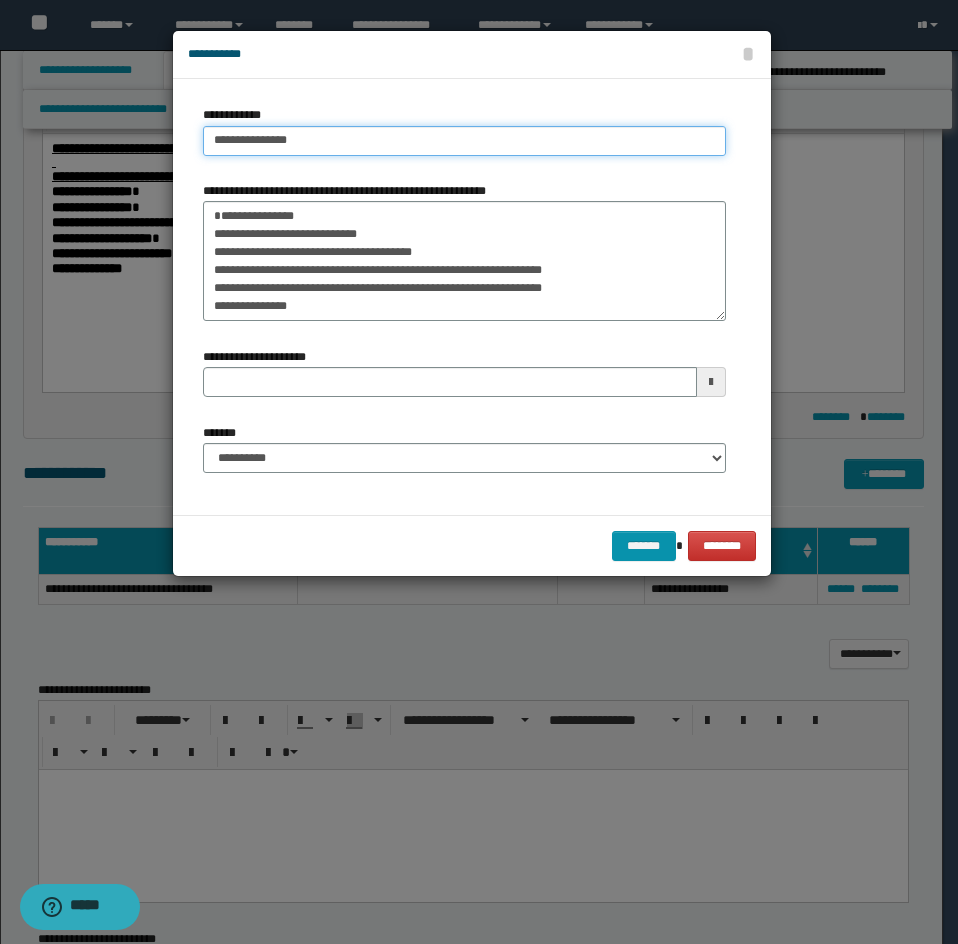 type on "**********" 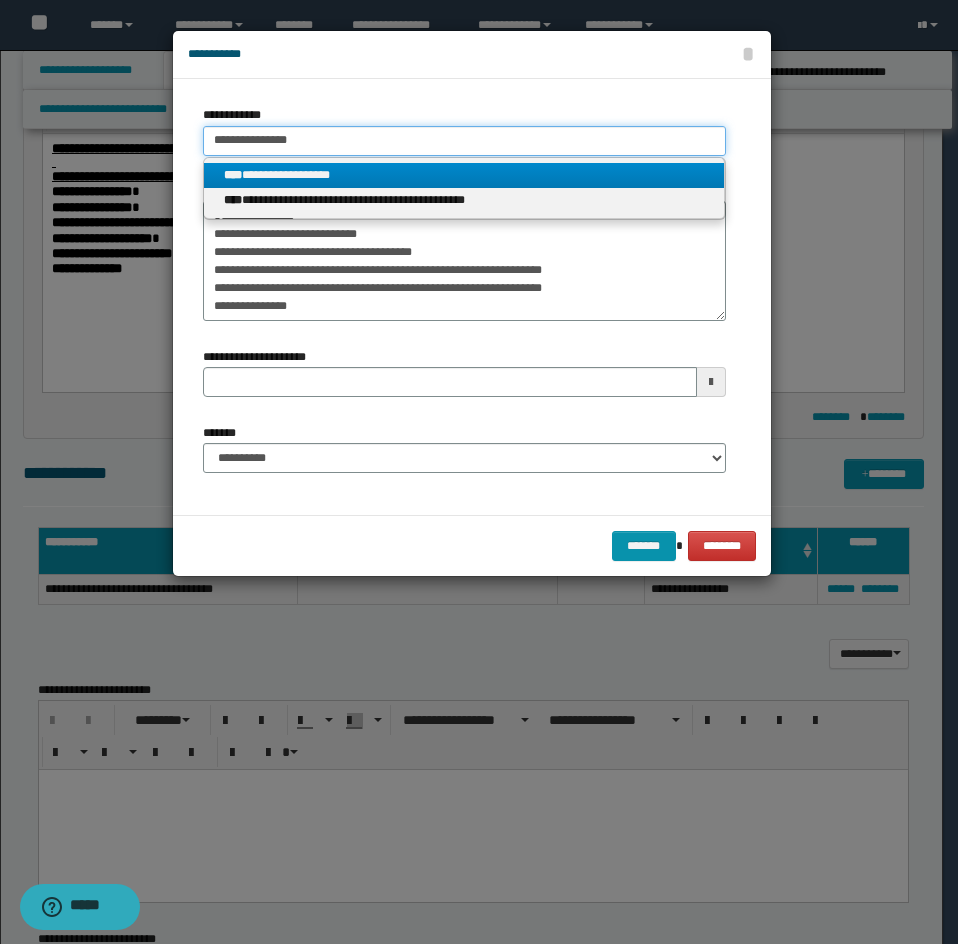 type on "**********" 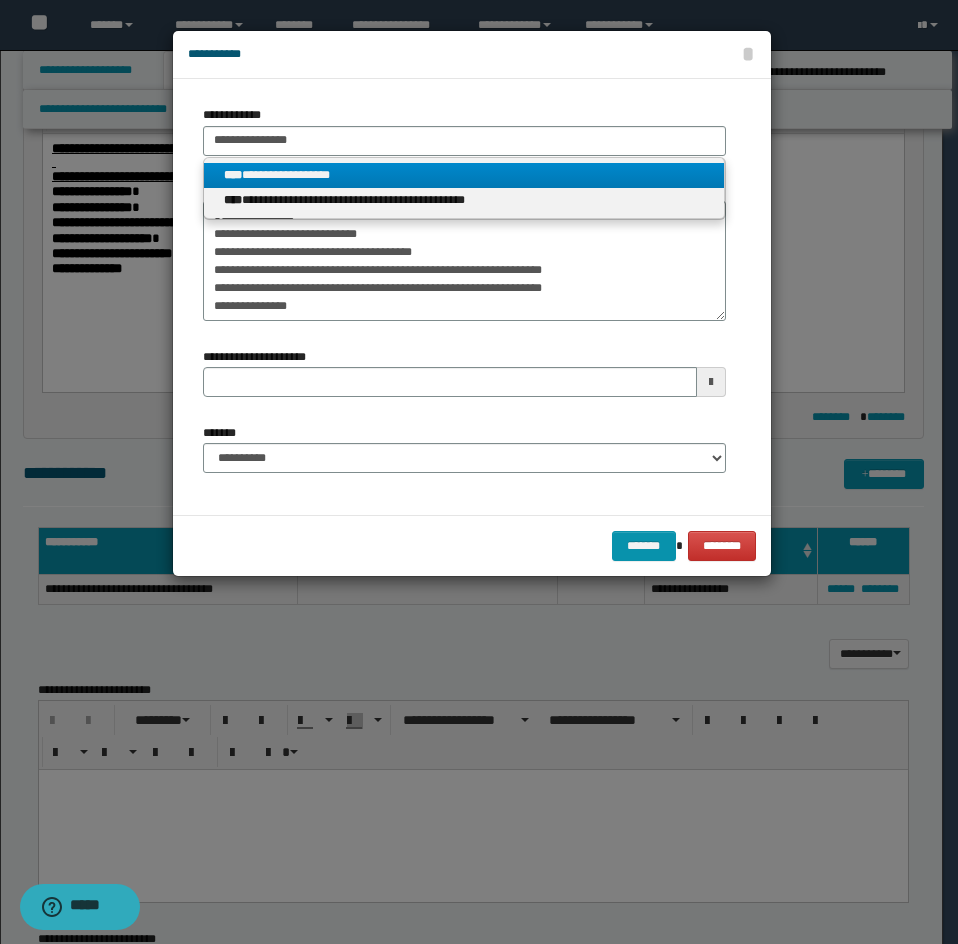 click on "****" at bounding box center [233, 175] 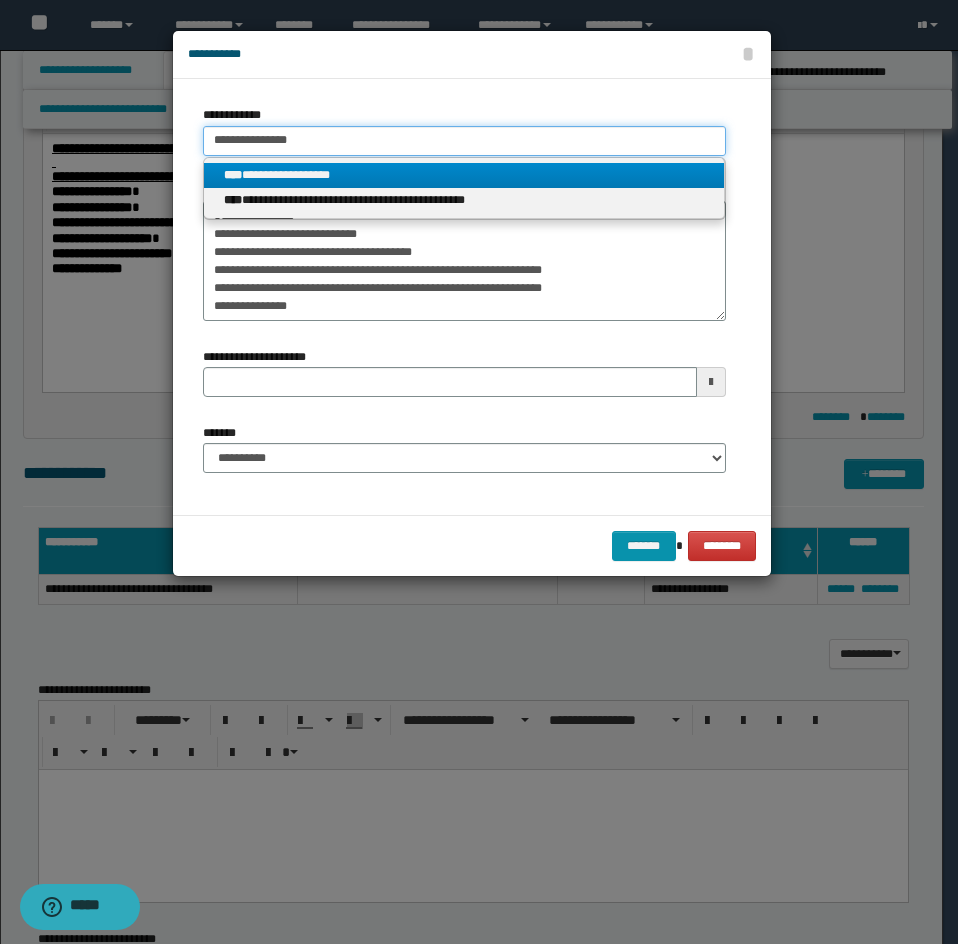 type 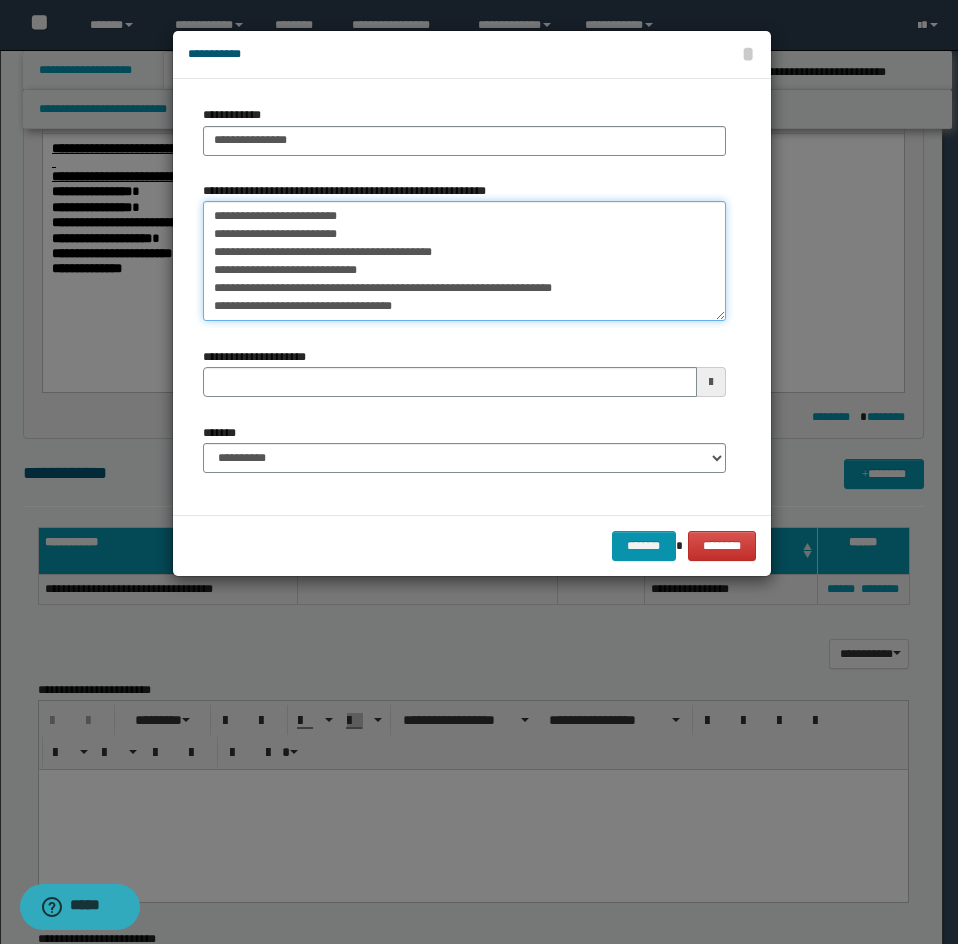 scroll, scrollTop: 162, scrollLeft: 0, axis: vertical 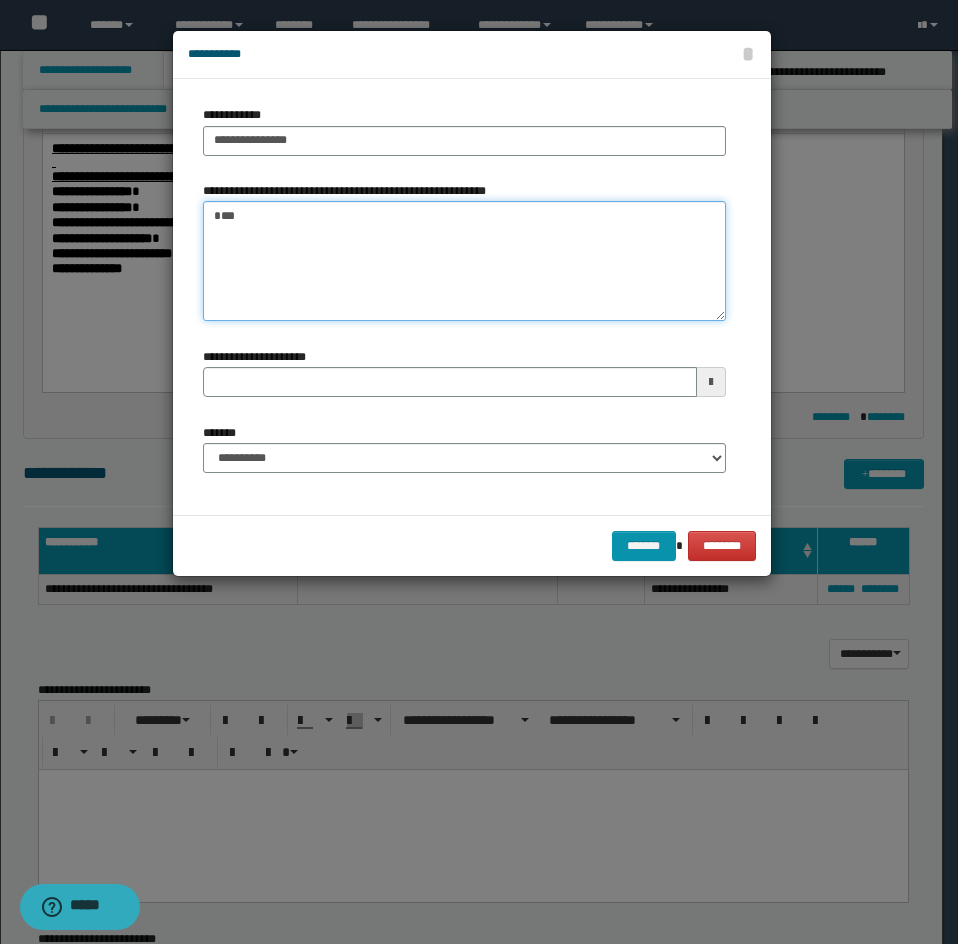 type on "**" 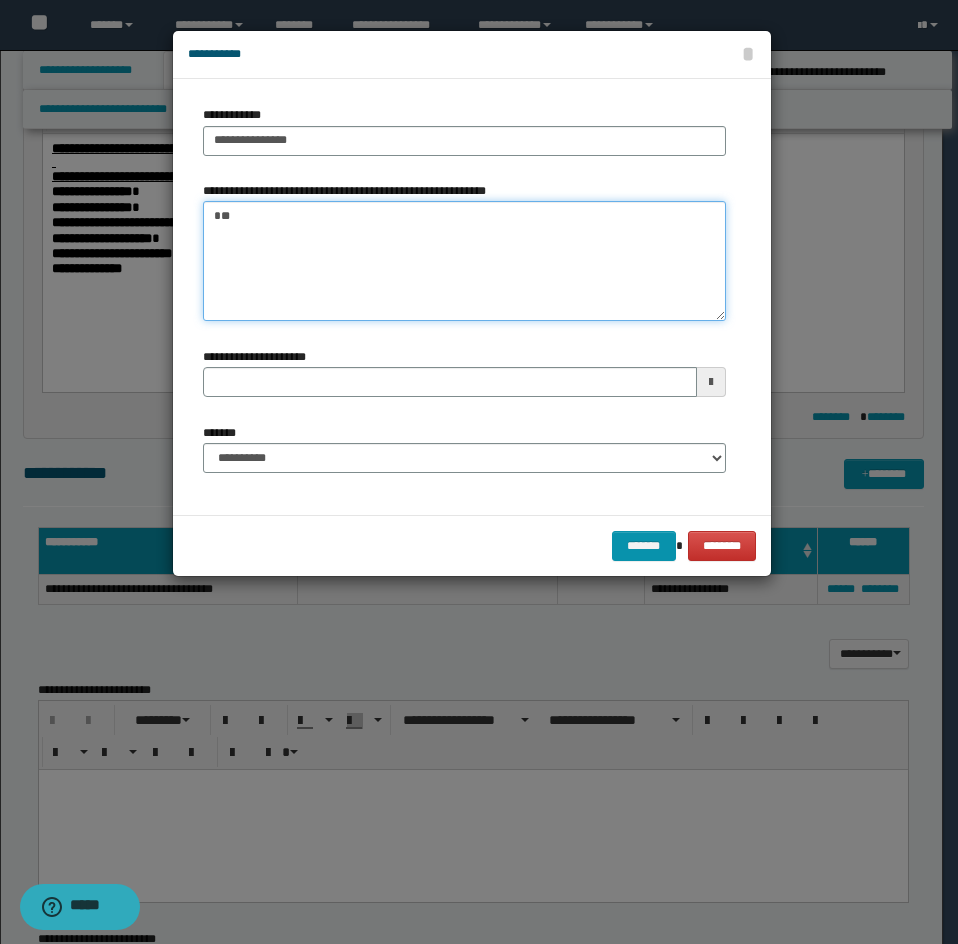 type 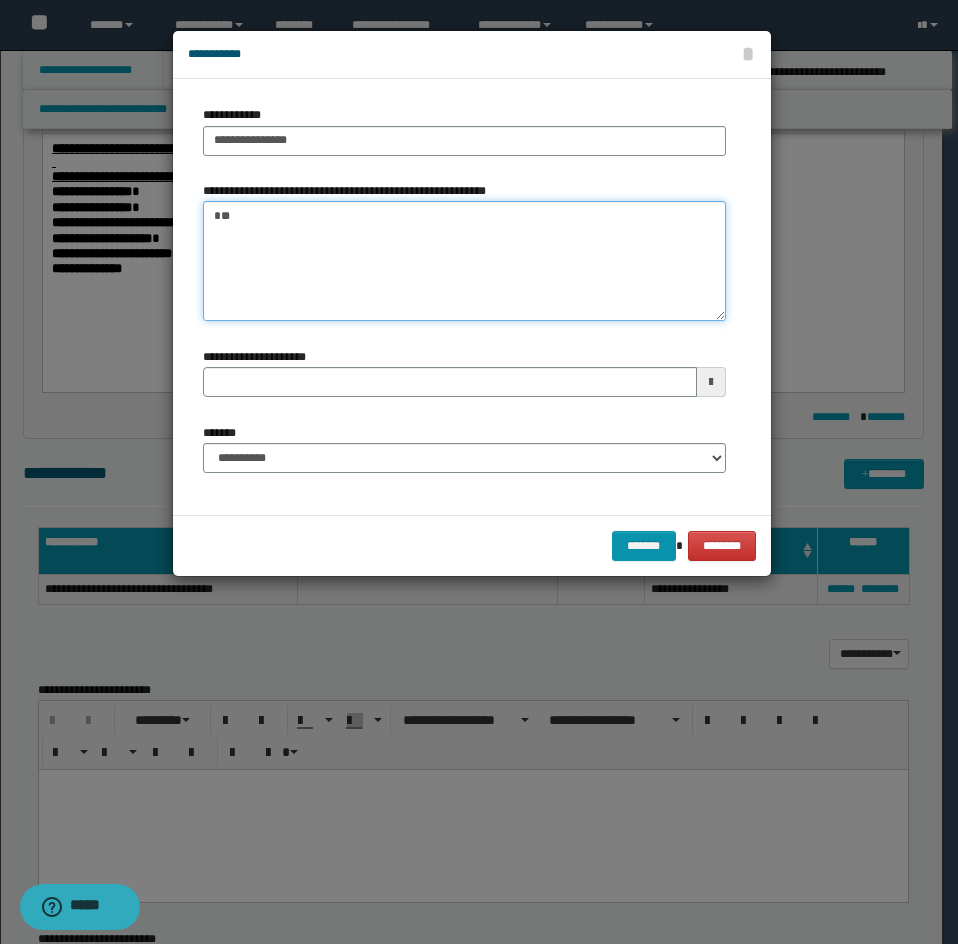 type 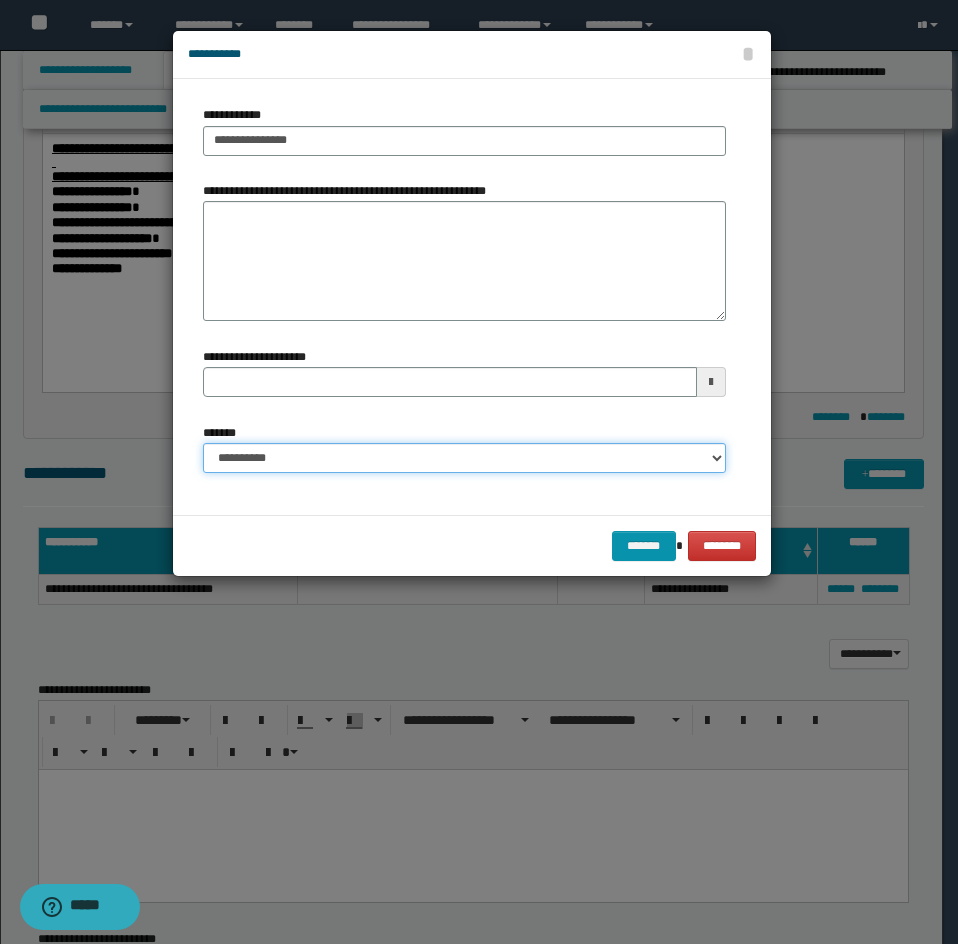 click on "**********" at bounding box center (464, 458) 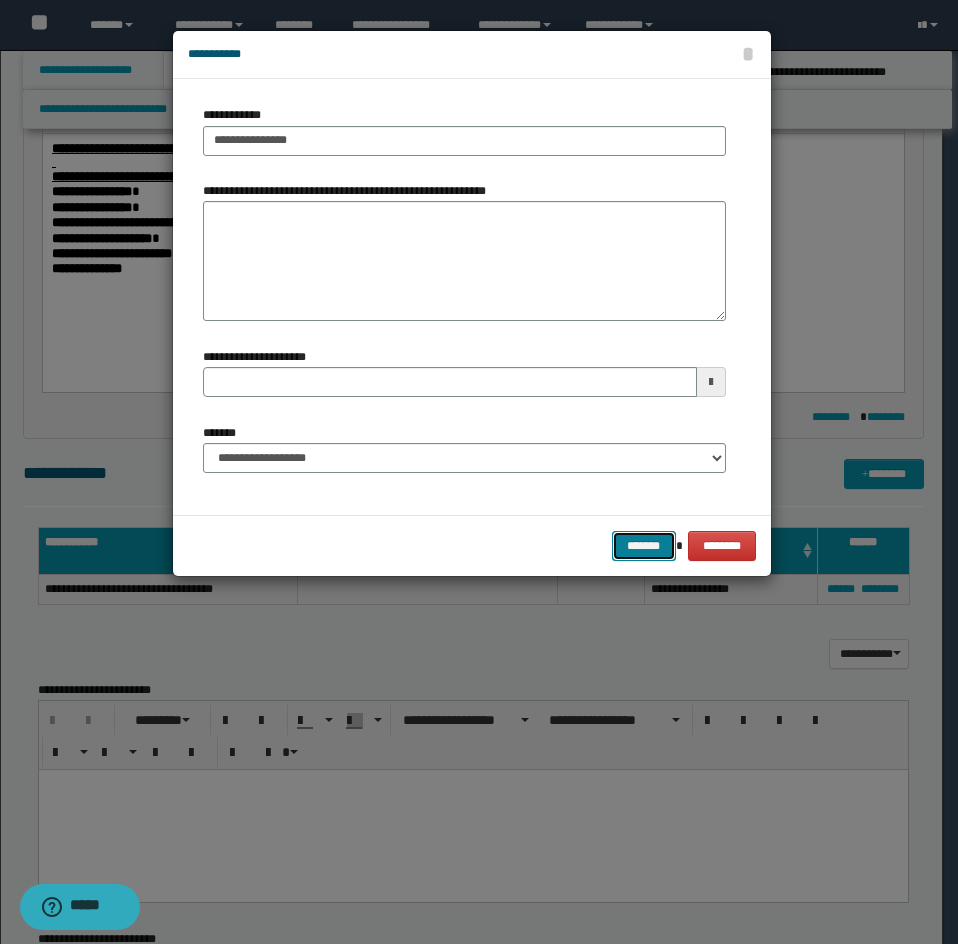 click on "*******" at bounding box center [644, 546] 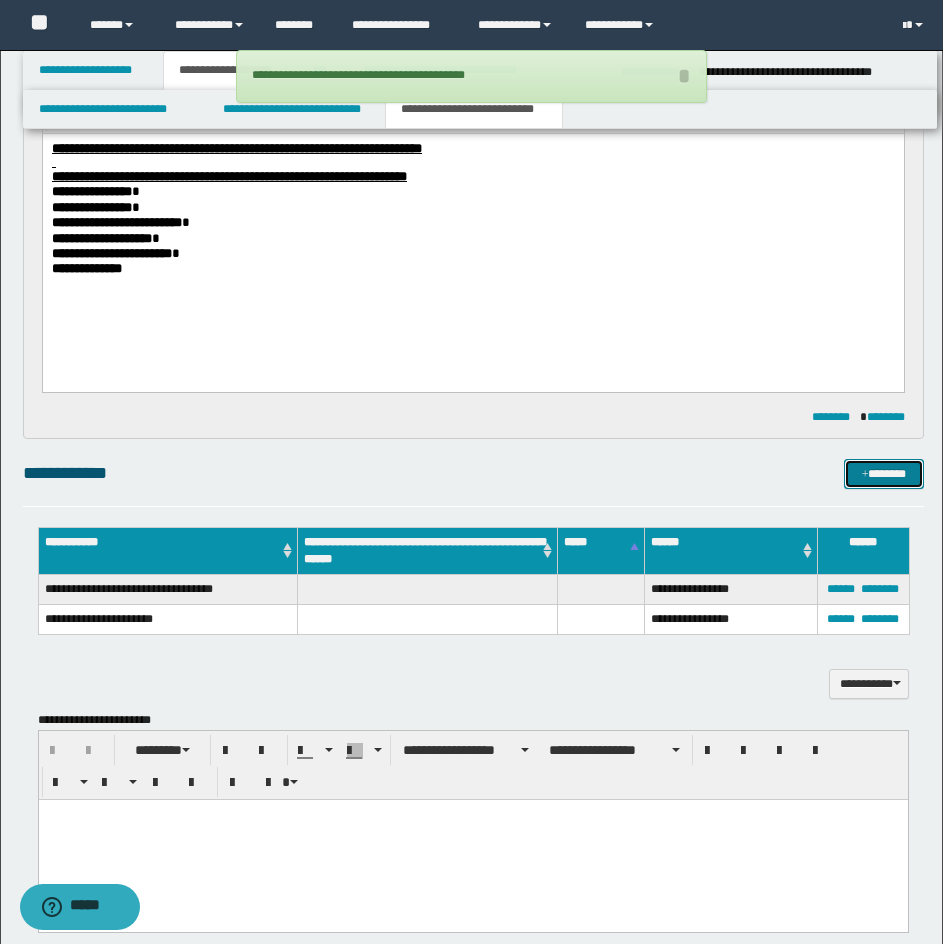 click on "*******" at bounding box center [884, 474] 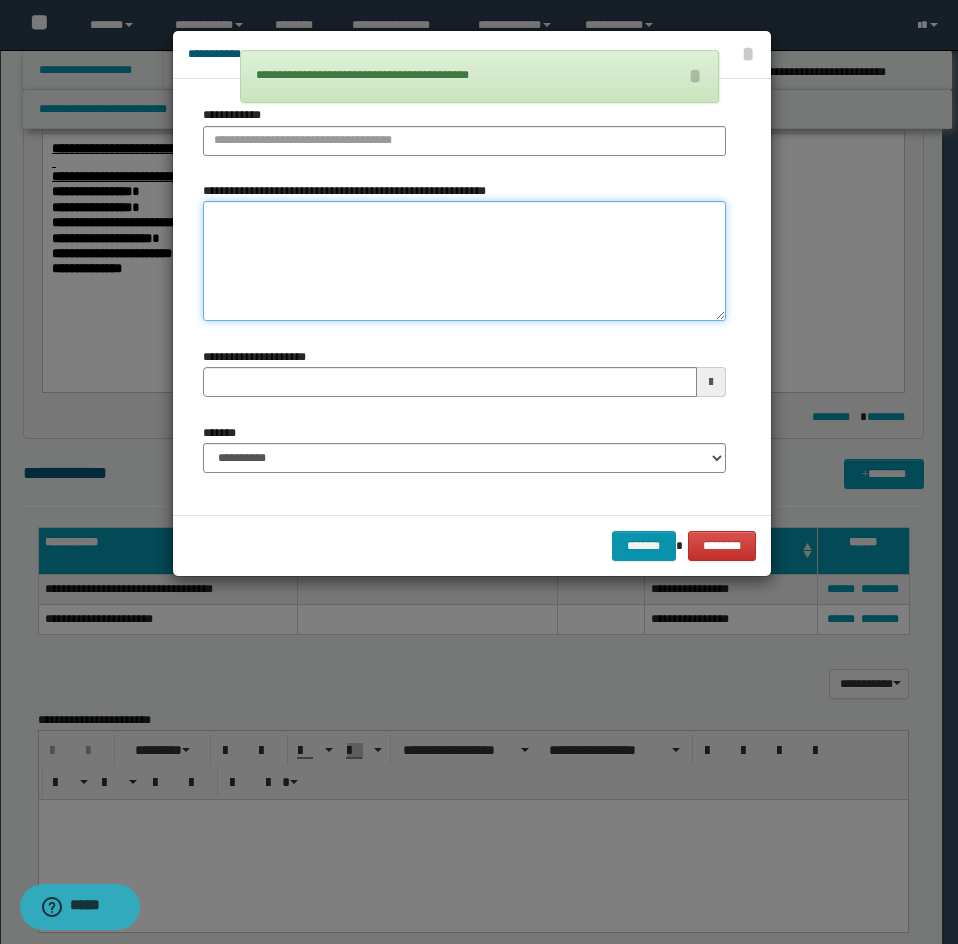 drag, startPoint x: 325, startPoint y: 244, endPoint x: 313, endPoint y: 230, distance: 18.439089 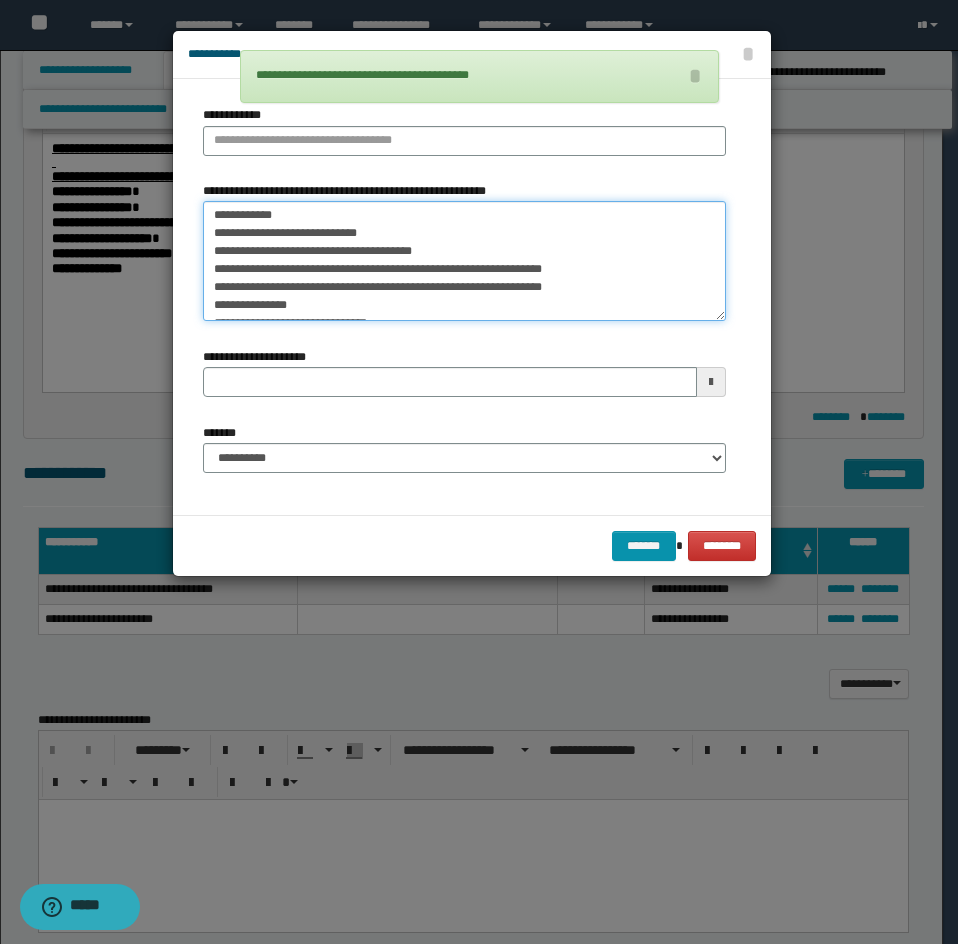scroll, scrollTop: 0, scrollLeft: 0, axis: both 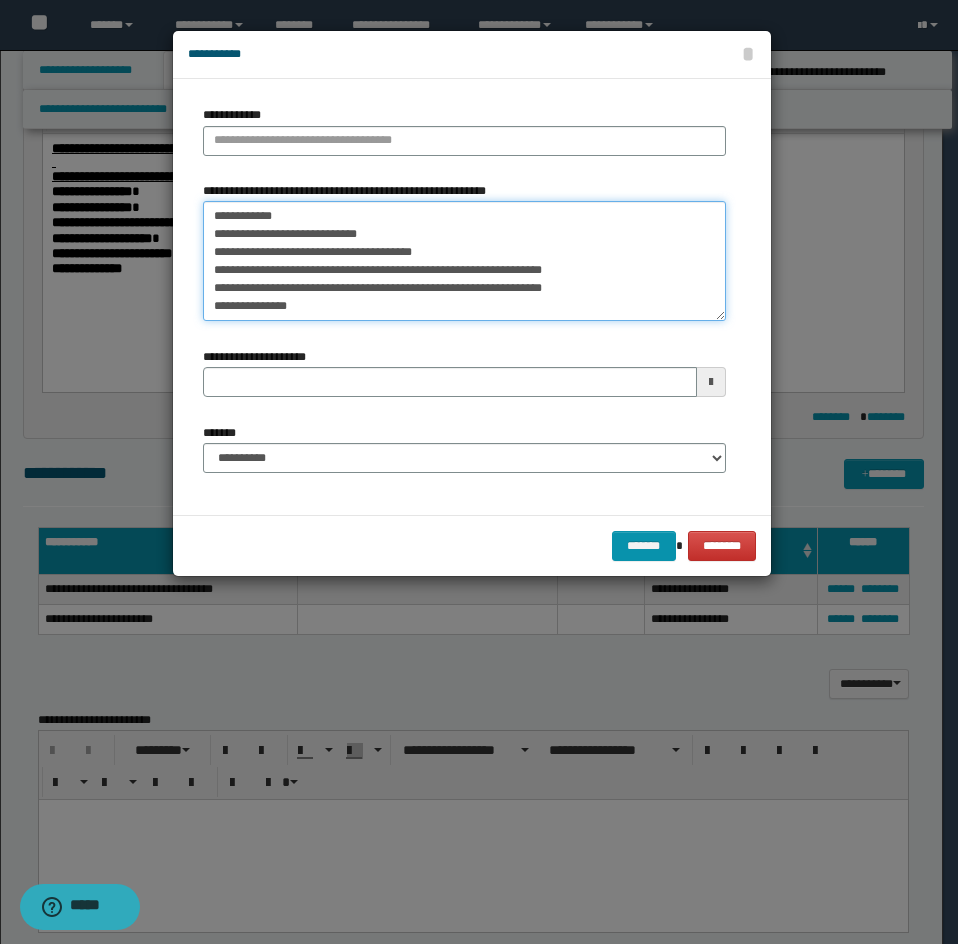 click on "**********" at bounding box center [464, 261] 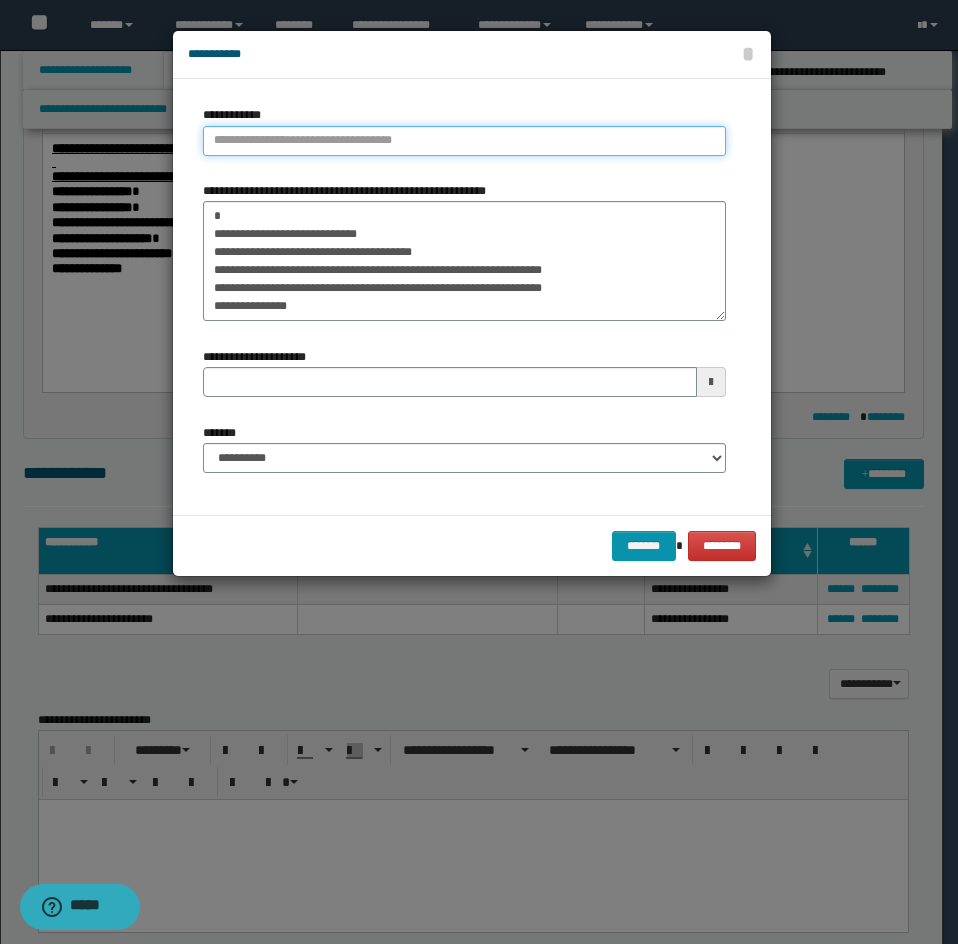 click on "**********" at bounding box center [464, 141] 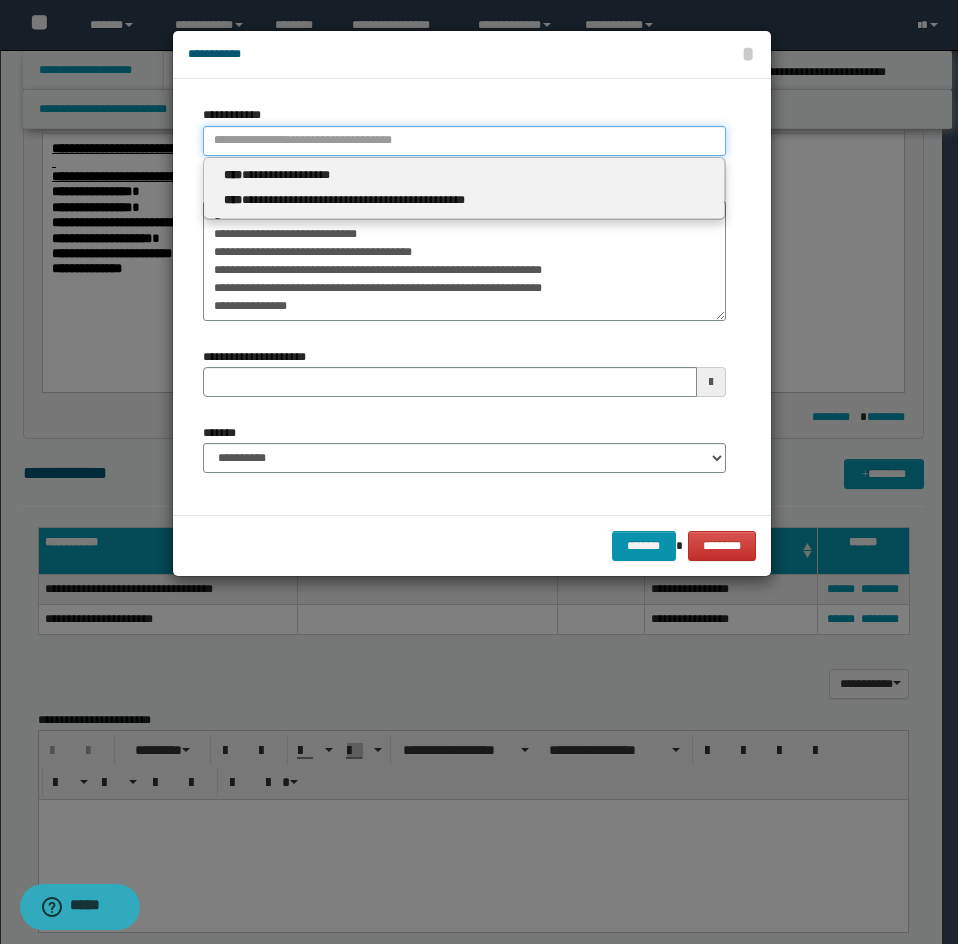 paste on "**********" 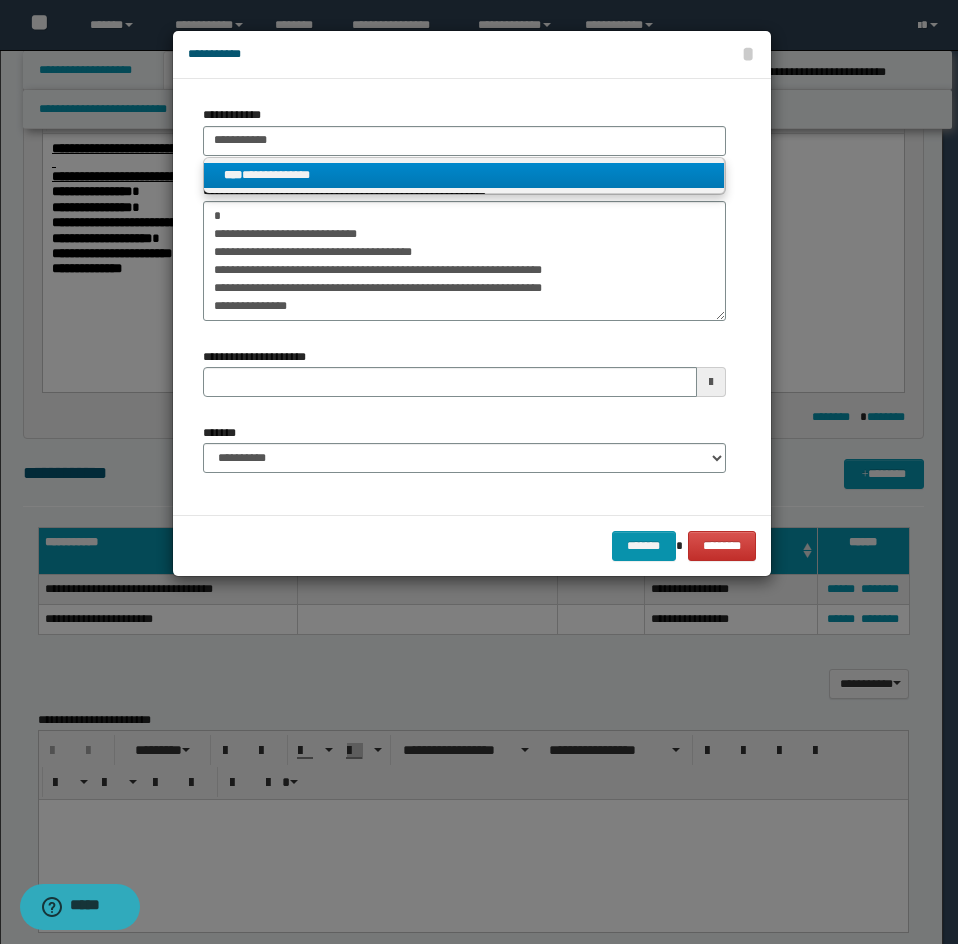 click on "****" at bounding box center [233, 175] 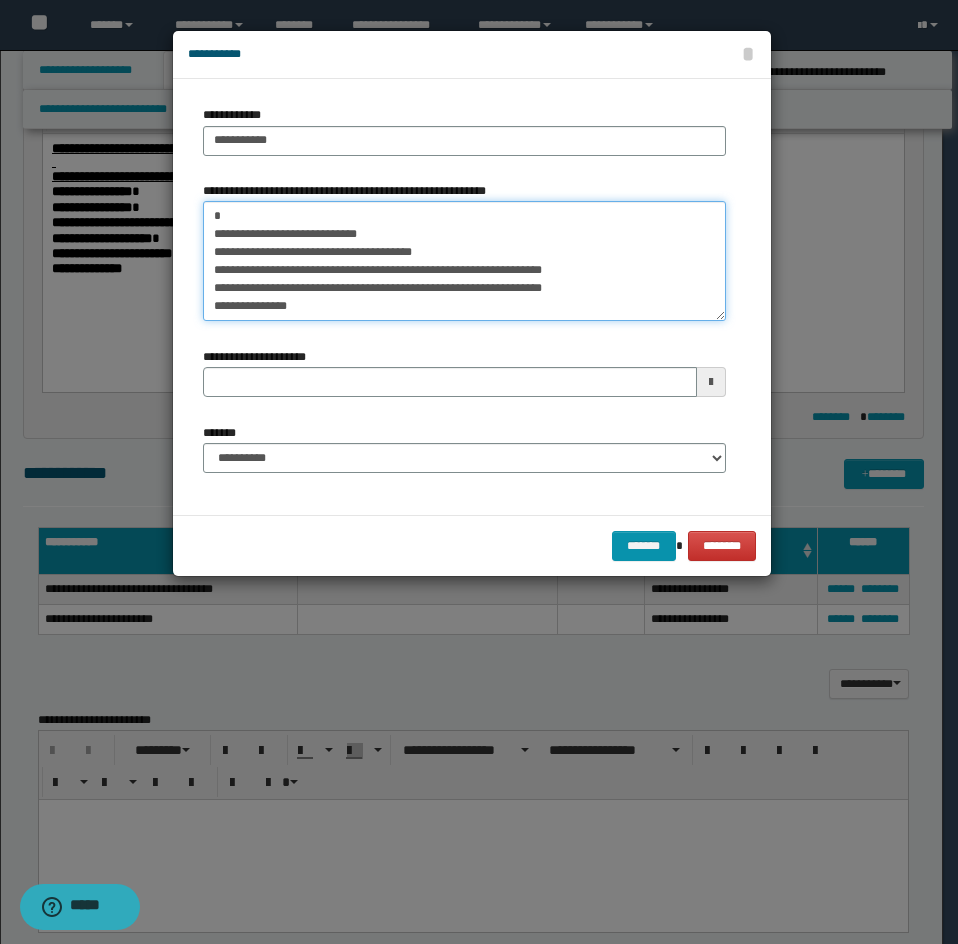 drag, startPoint x: 238, startPoint y: 234, endPoint x: 177, endPoint y: 200, distance: 69.83552 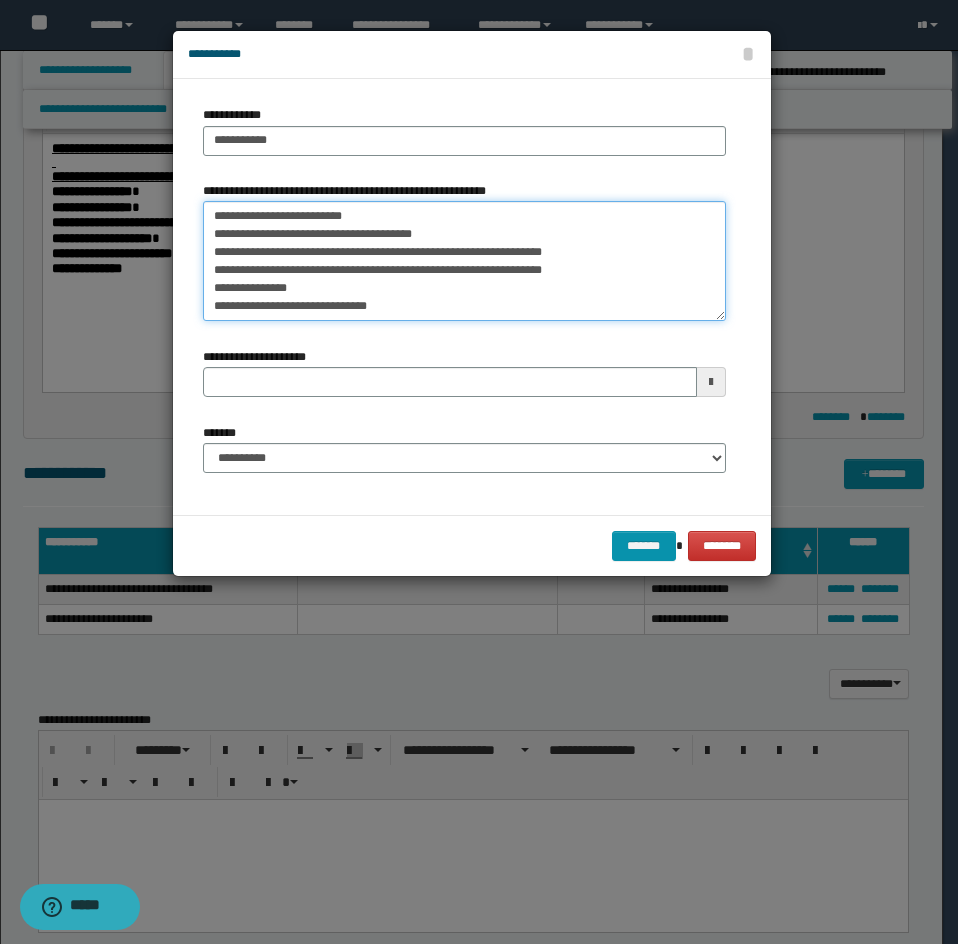 scroll, scrollTop: 126, scrollLeft: 0, axis: vertical 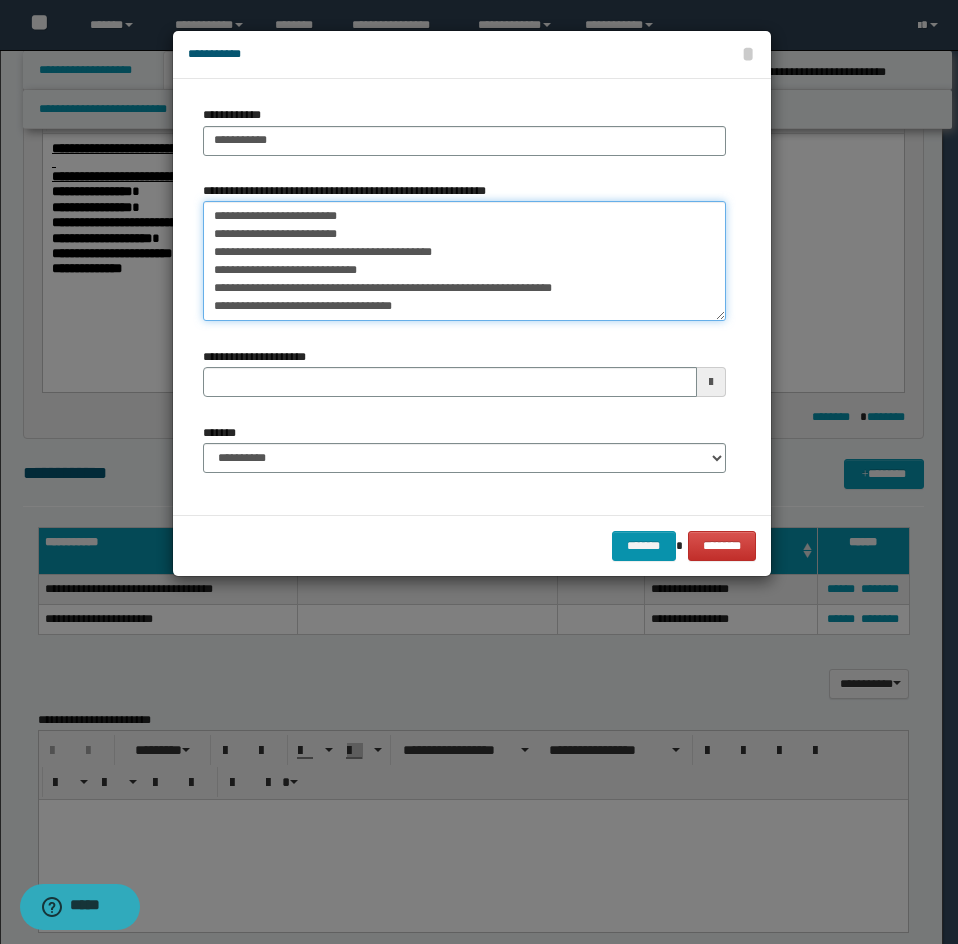 drag, startPoint x: 210, startPoint y: 212, endPoint x: 394, endPoint y: 329, distance: 218.04816 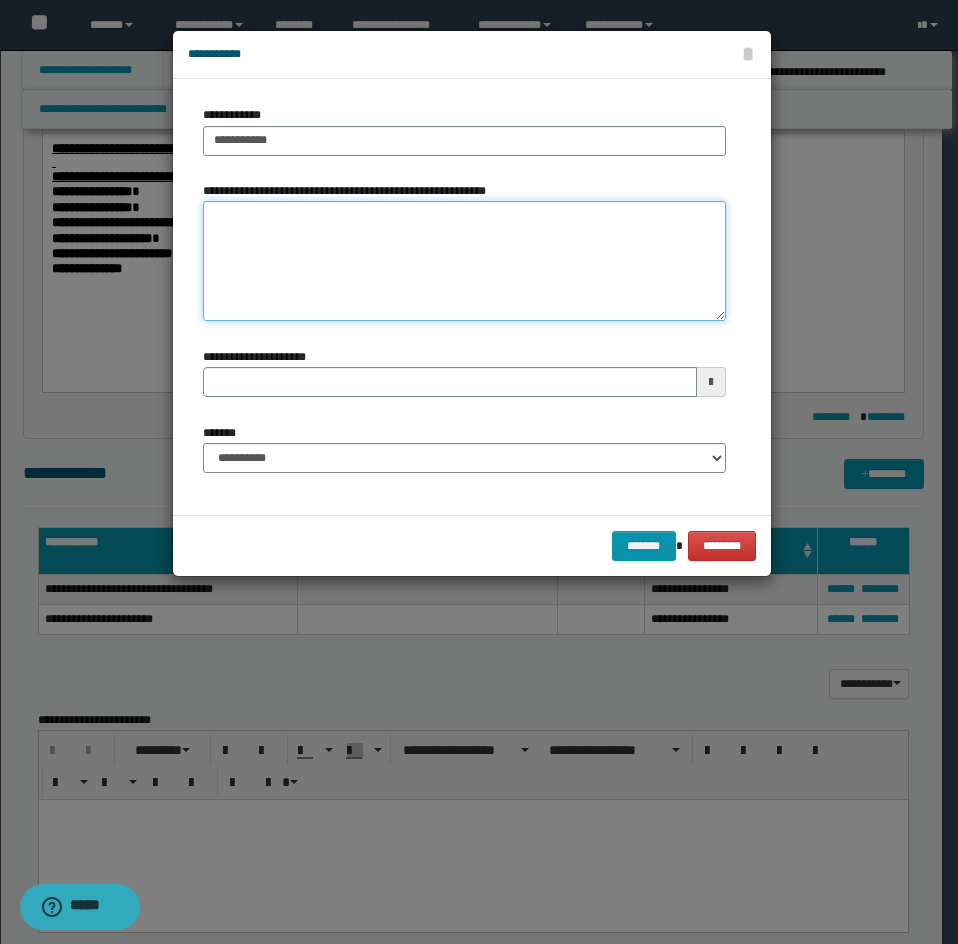 scroll, scrollTop: 0, scrollLeft: 0, axis: both 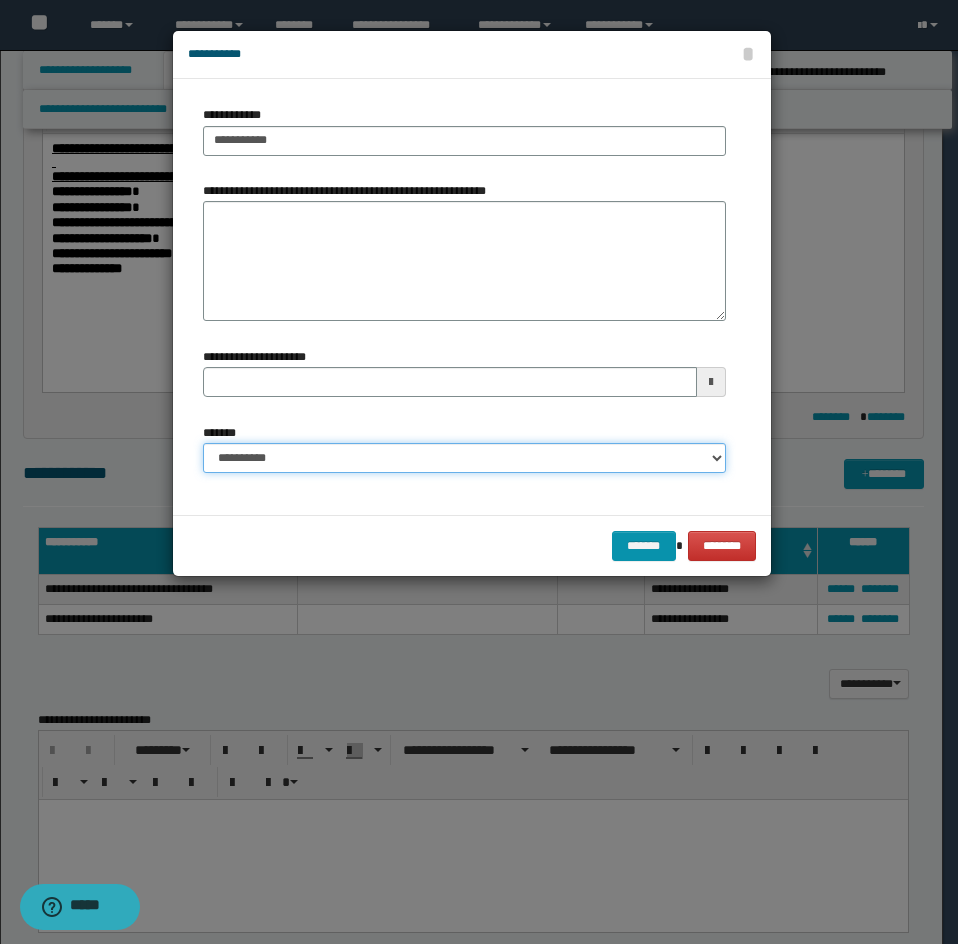 drag, startPoint x: 371, startPoint y: 445, endPoint x: 372, endPoint y: 462, distance: 17.029387 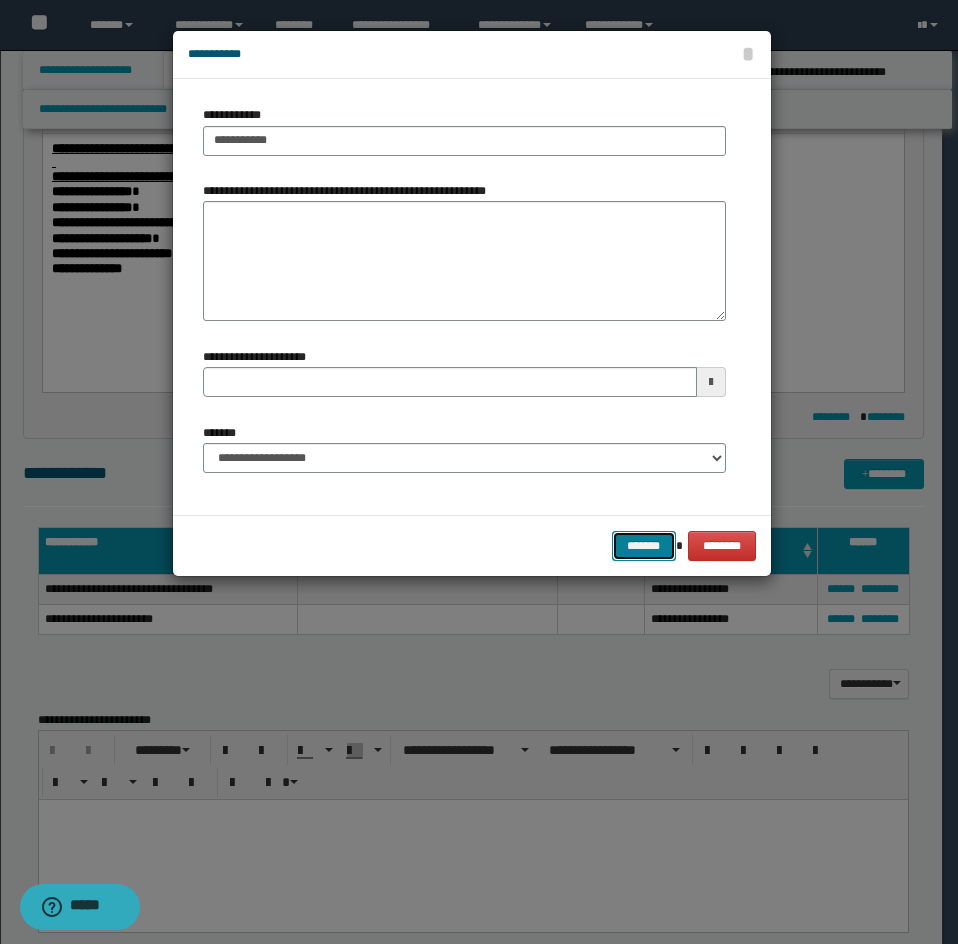 click on "*******" at bounding box center (644, 546) 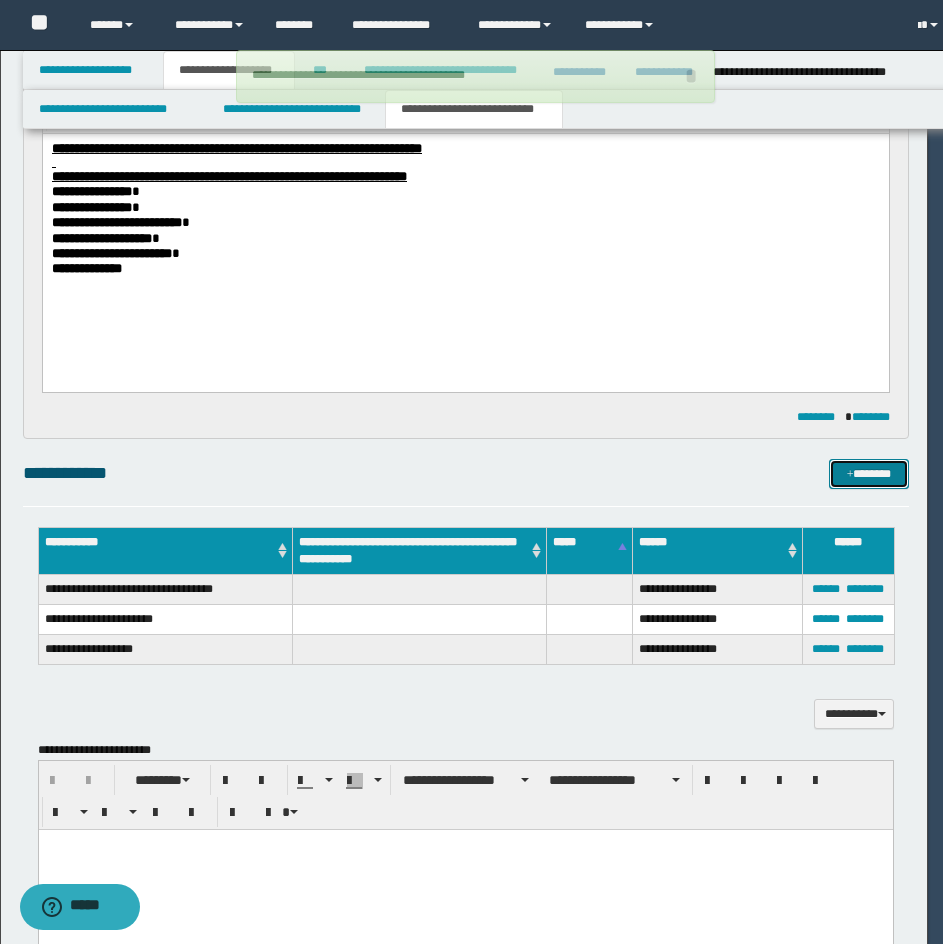click on "*******" at bounding box center (869, 474) 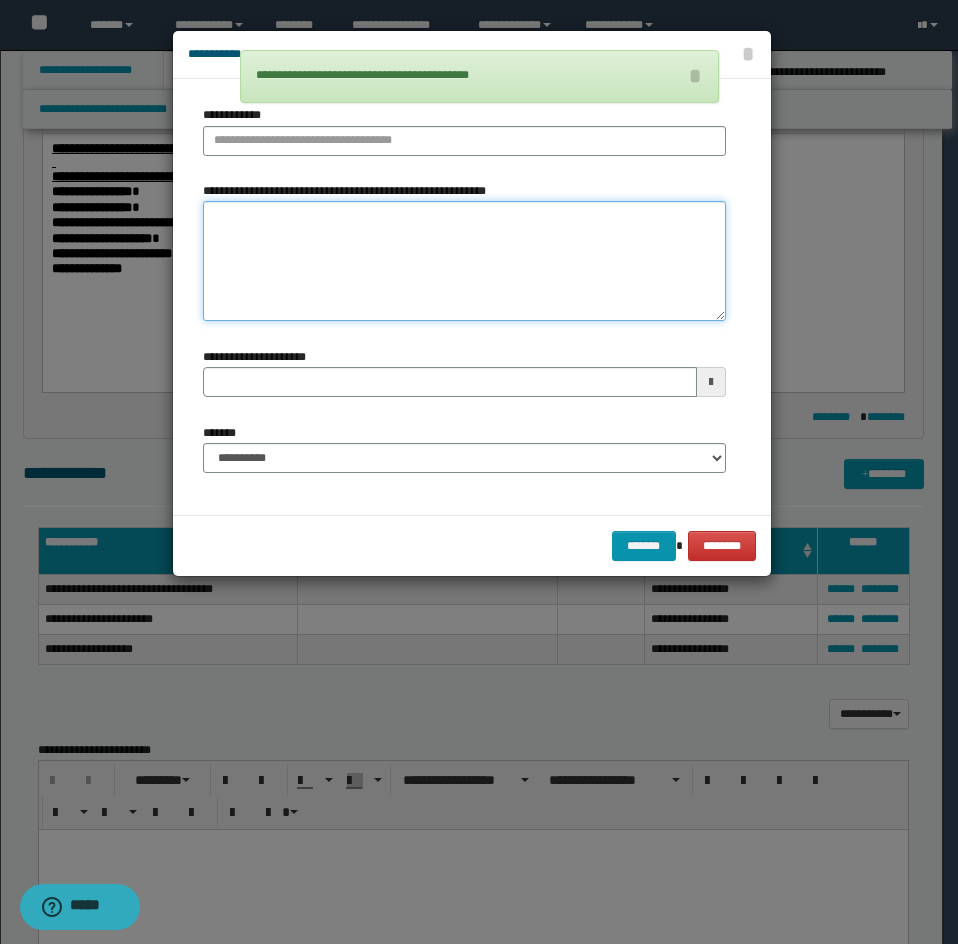 click on "**********" at bounding box center [464, 261] 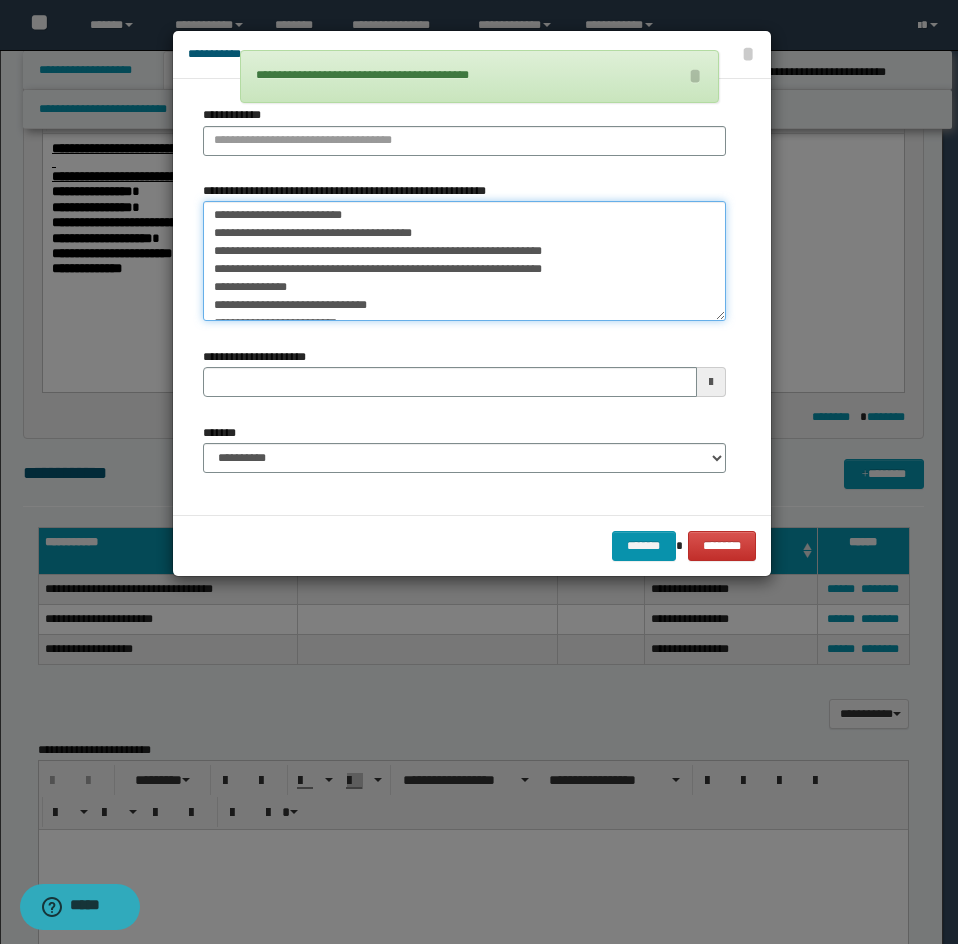scroll, scrollTop: 0, scrollLeft: 0, axis: both 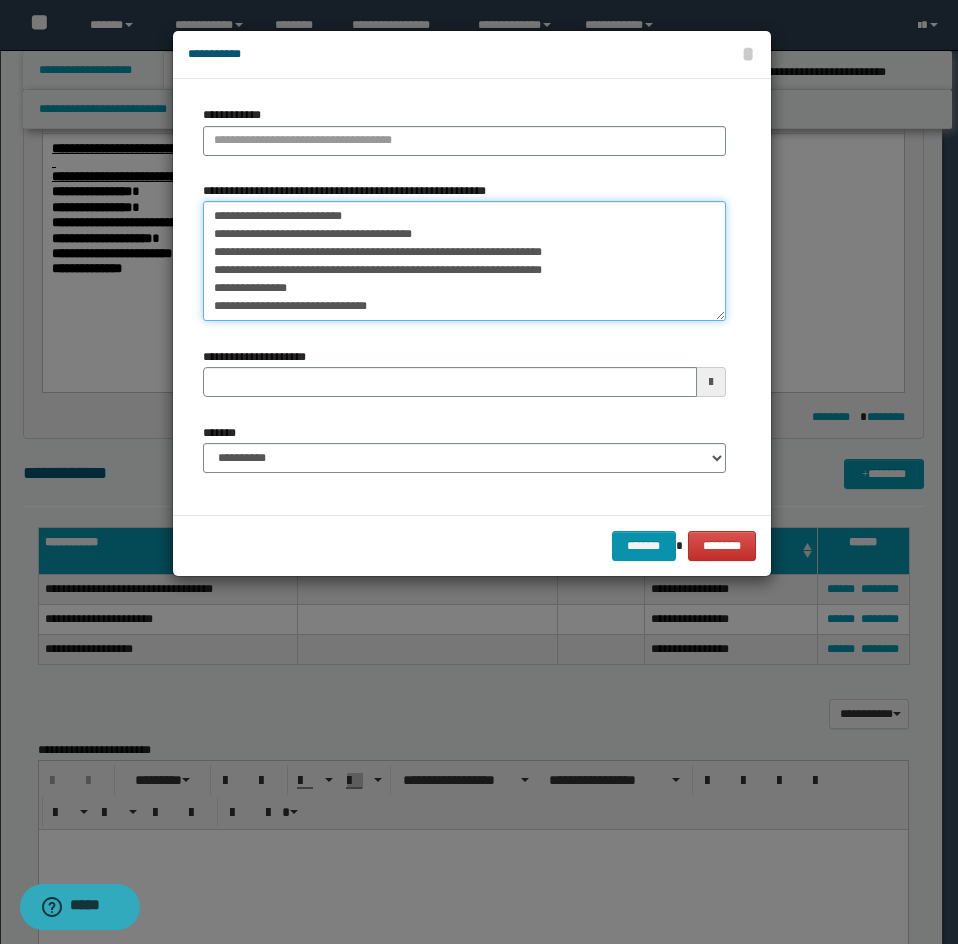 drag, startPoint x: 215, startPoint y: 209, endPoint x: 468, endPoint y: 194, distance: 253.44427 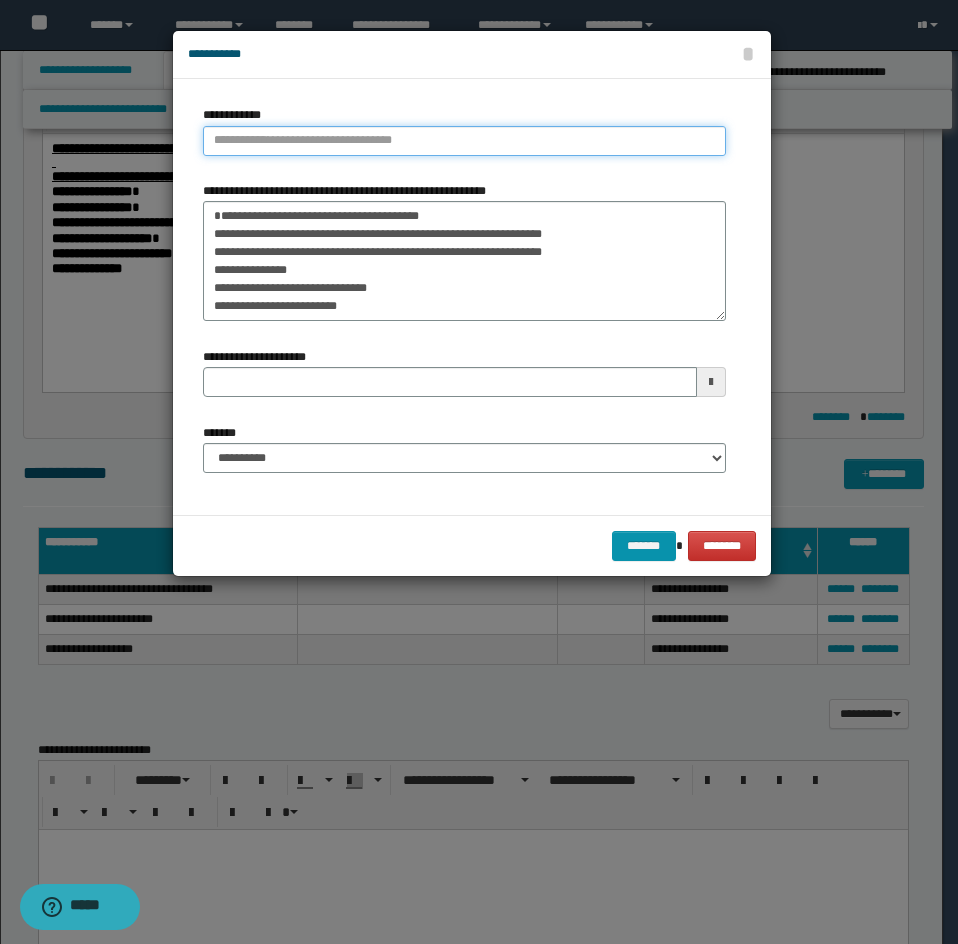 paste on "**********" 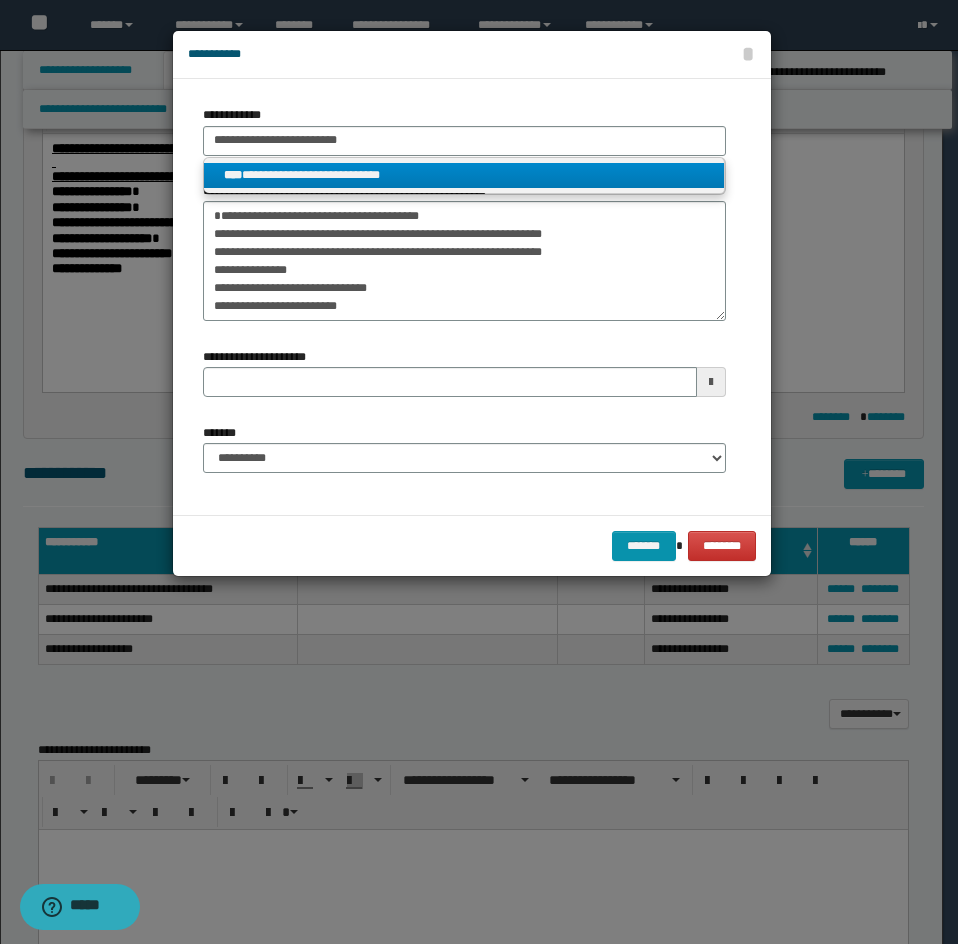 click on "****" at bounding box center (233, 175) 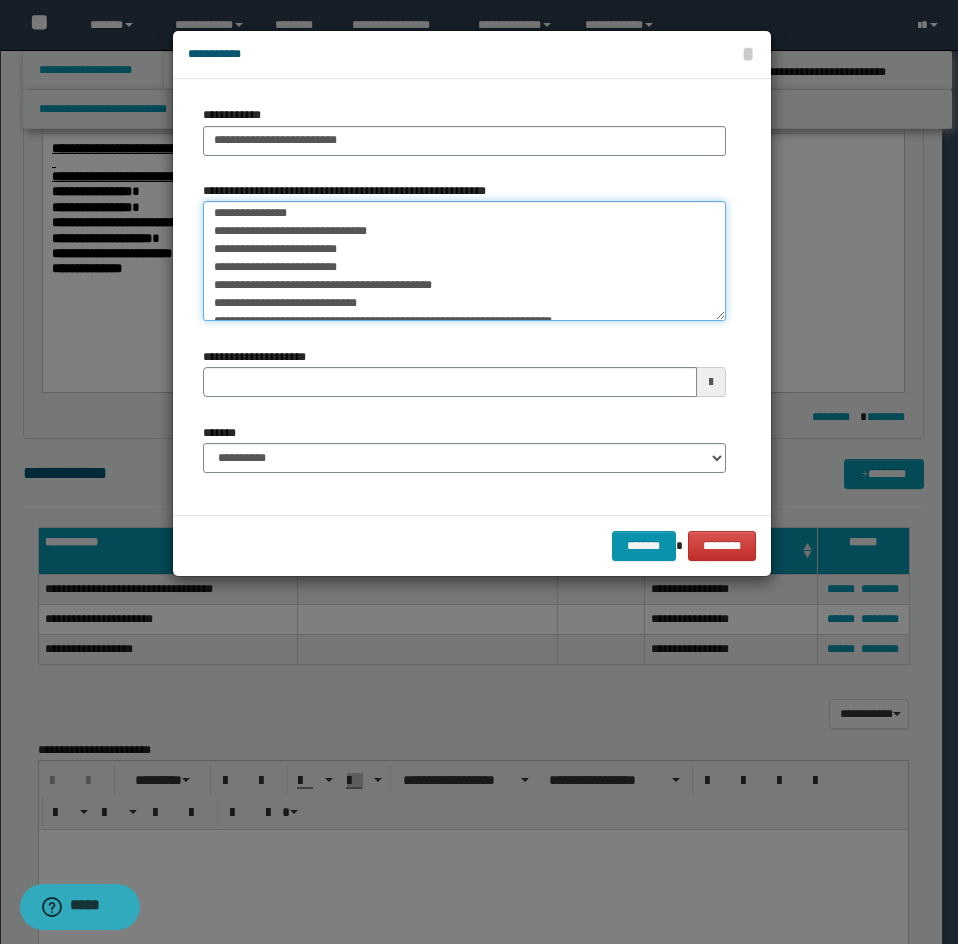 scroll, scrollTop: 126, scrollLeft: 0, axis: vertical 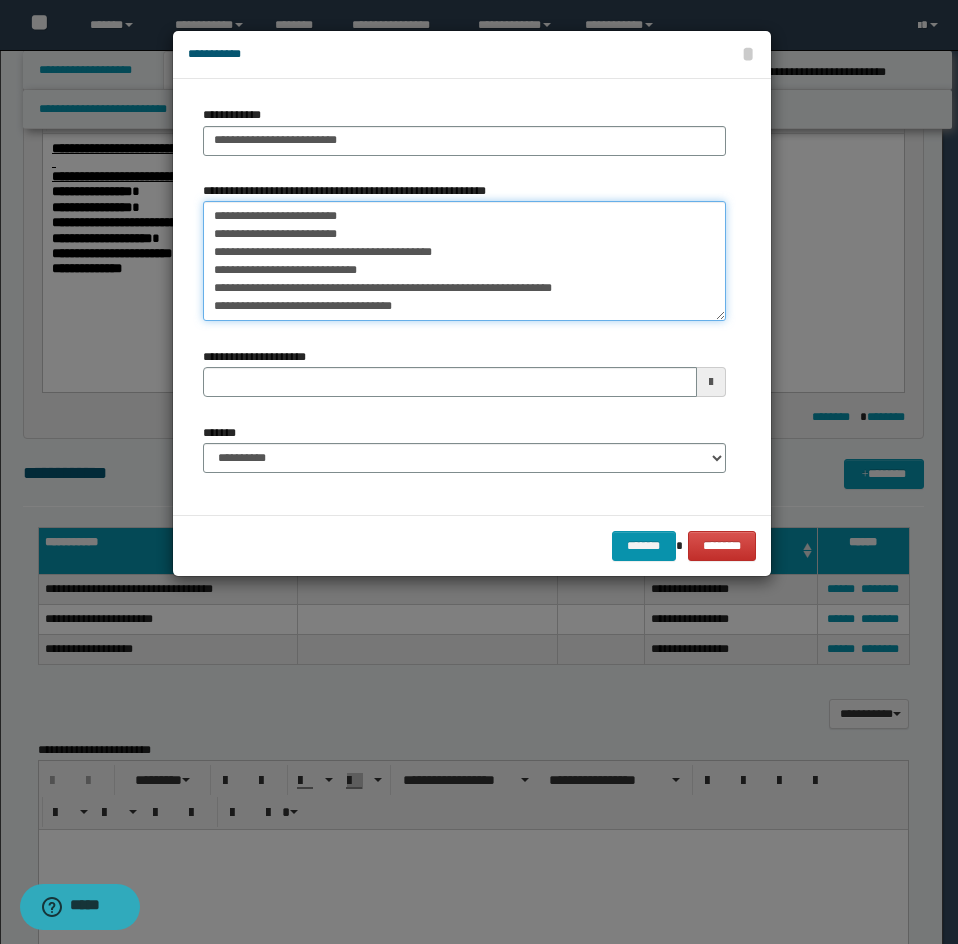 drag, startPoint x: 239, startPoint y: 234, endPoint x: 366, endPoint y: 316, distance: 151.17209 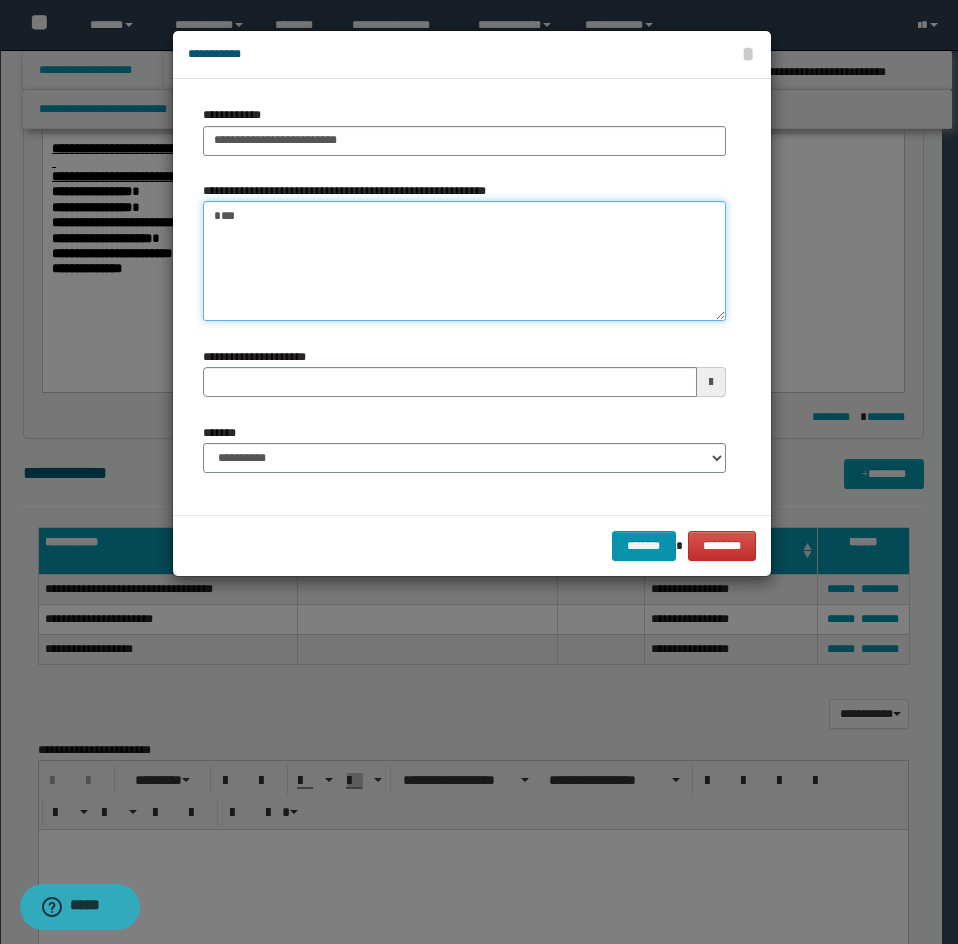 scroll, scrollTop: 0, scrollLeft: 0, axis: both 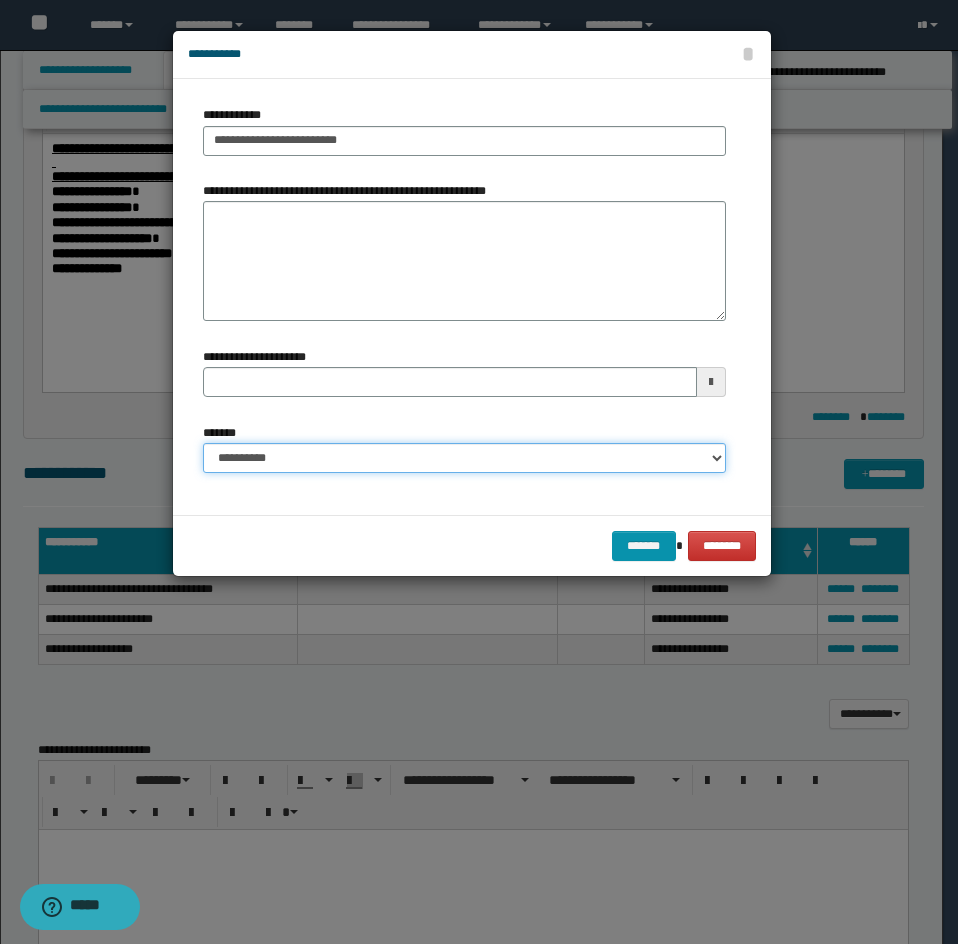 drag, startPoint x: 310, startPoint y: 451, endPoint x: 310, endPoint y: 471, distance: 20 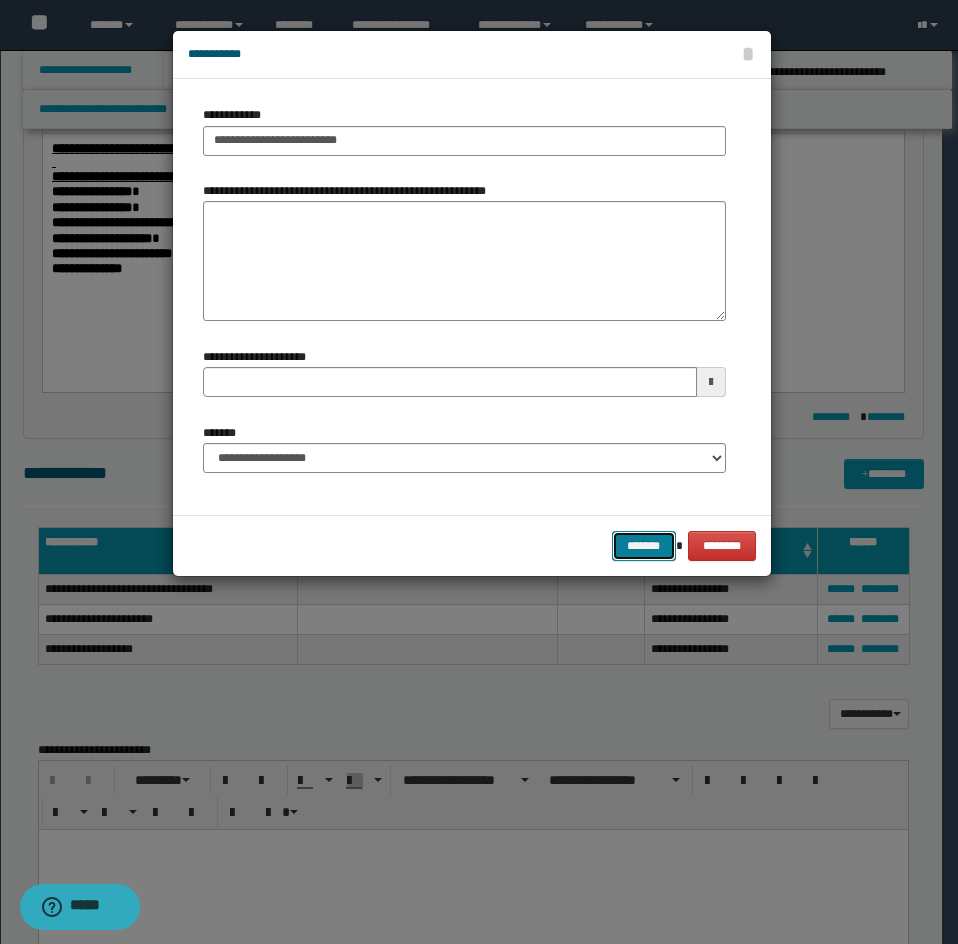 click on "*******" at bounding box center [644, 546] 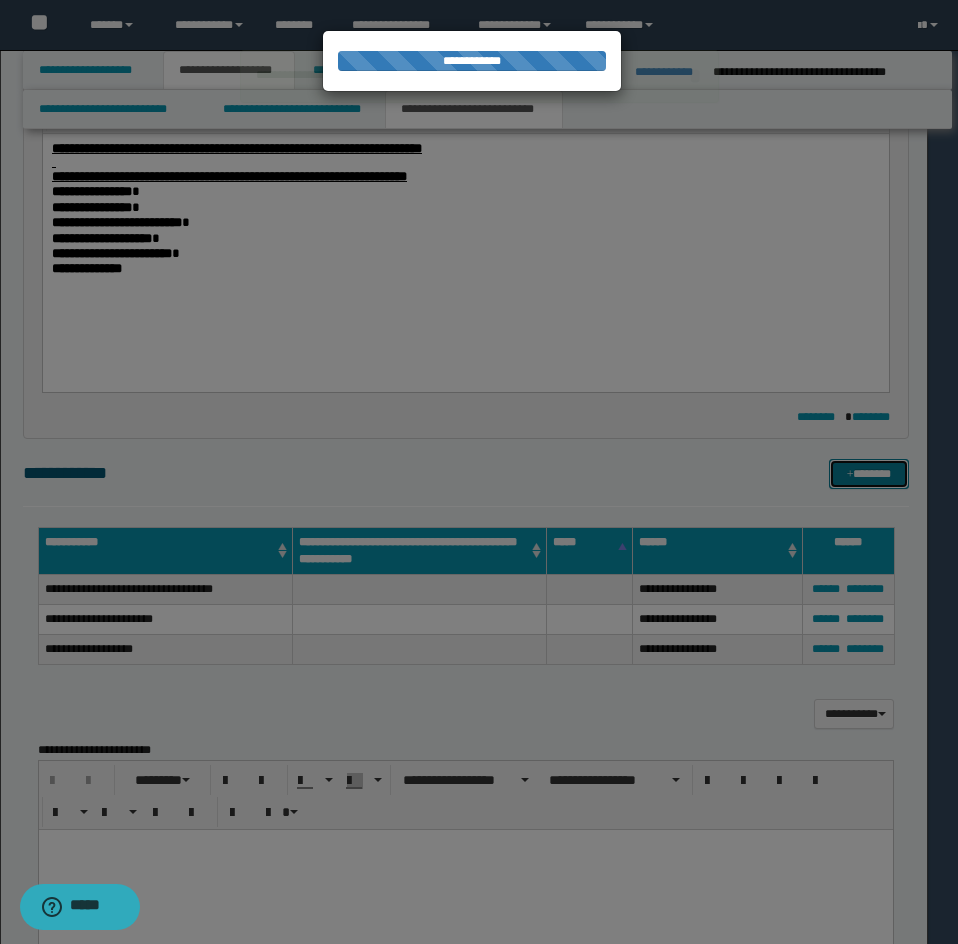 click on "*******" at bounding box center [869, 474] 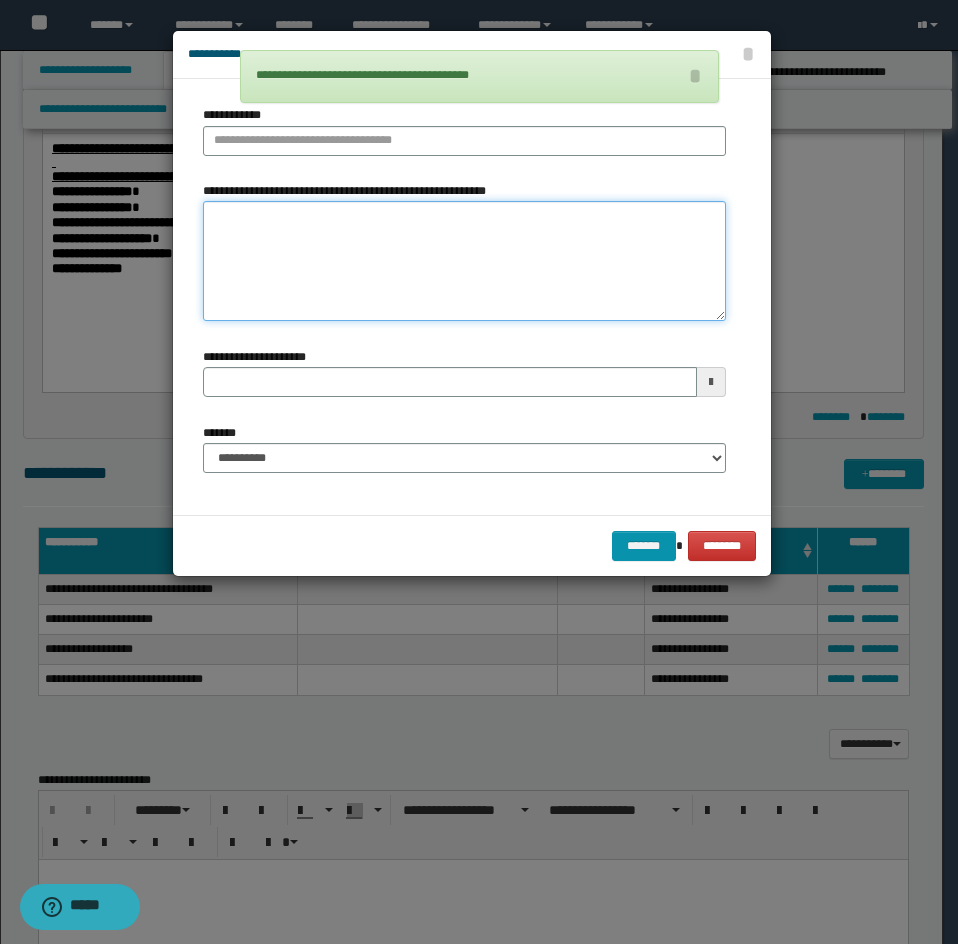 click on "**********" at bounding box center [464, 261] 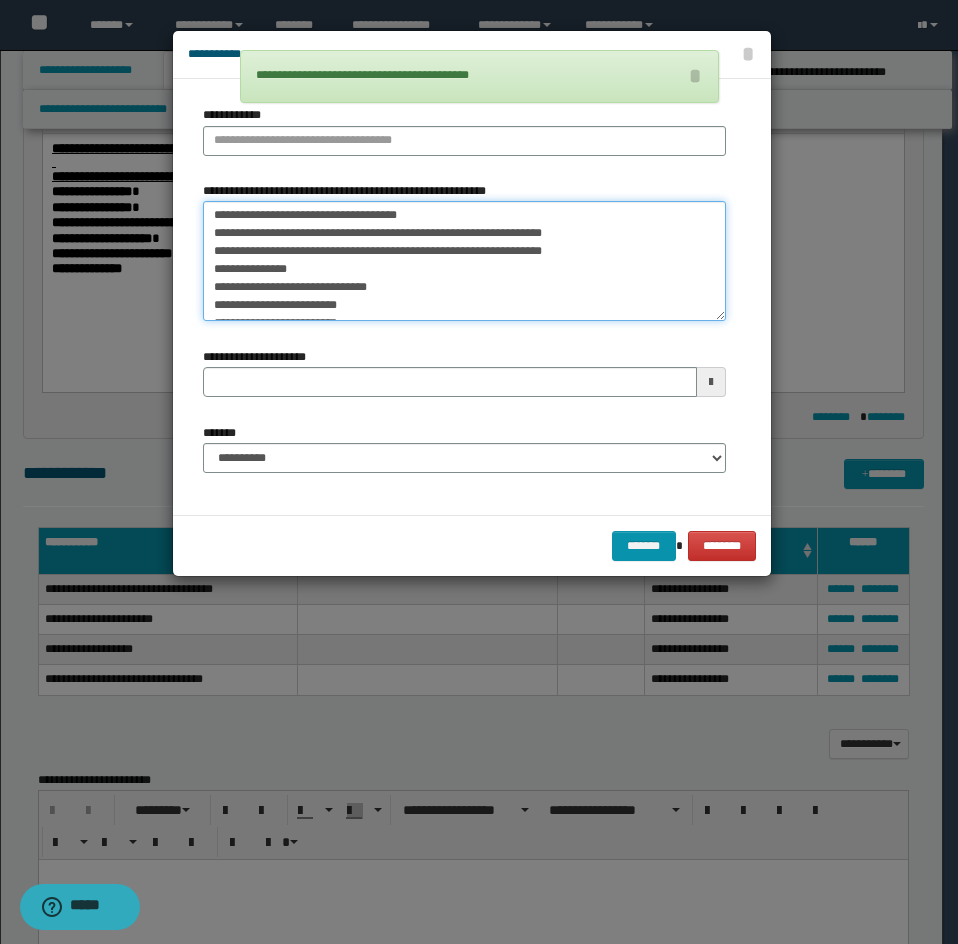 scroll, scrollTop: 0, scrollLeft: 0, axis: both 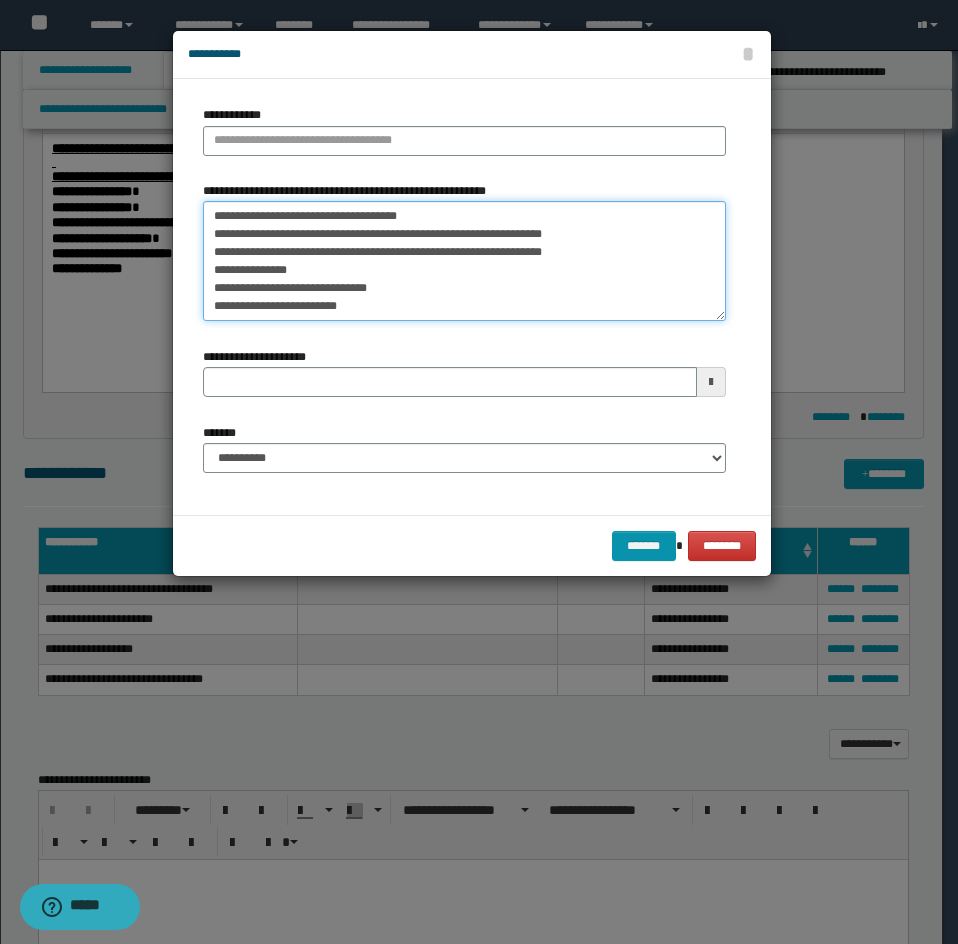 drag, startPoint x: 206, startPoint y: 209, endPoint x: 398, endPoint y: 179, distance: 194.32962 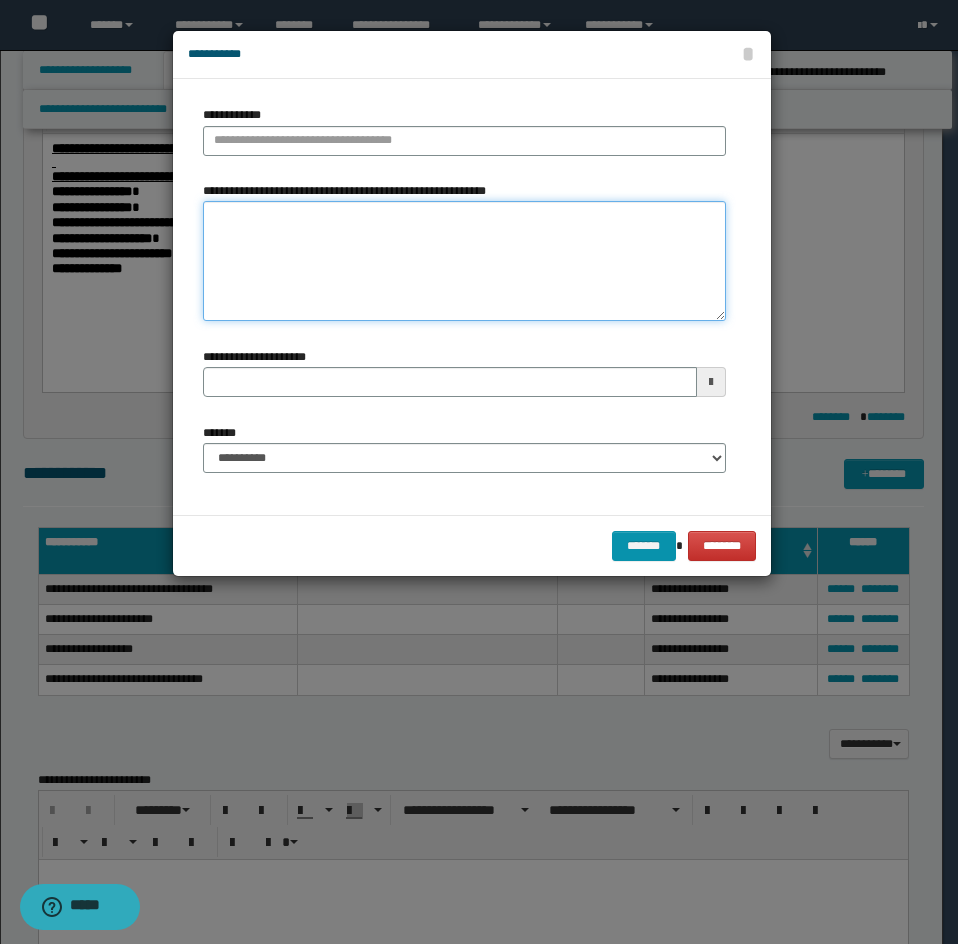 paste on "**********" 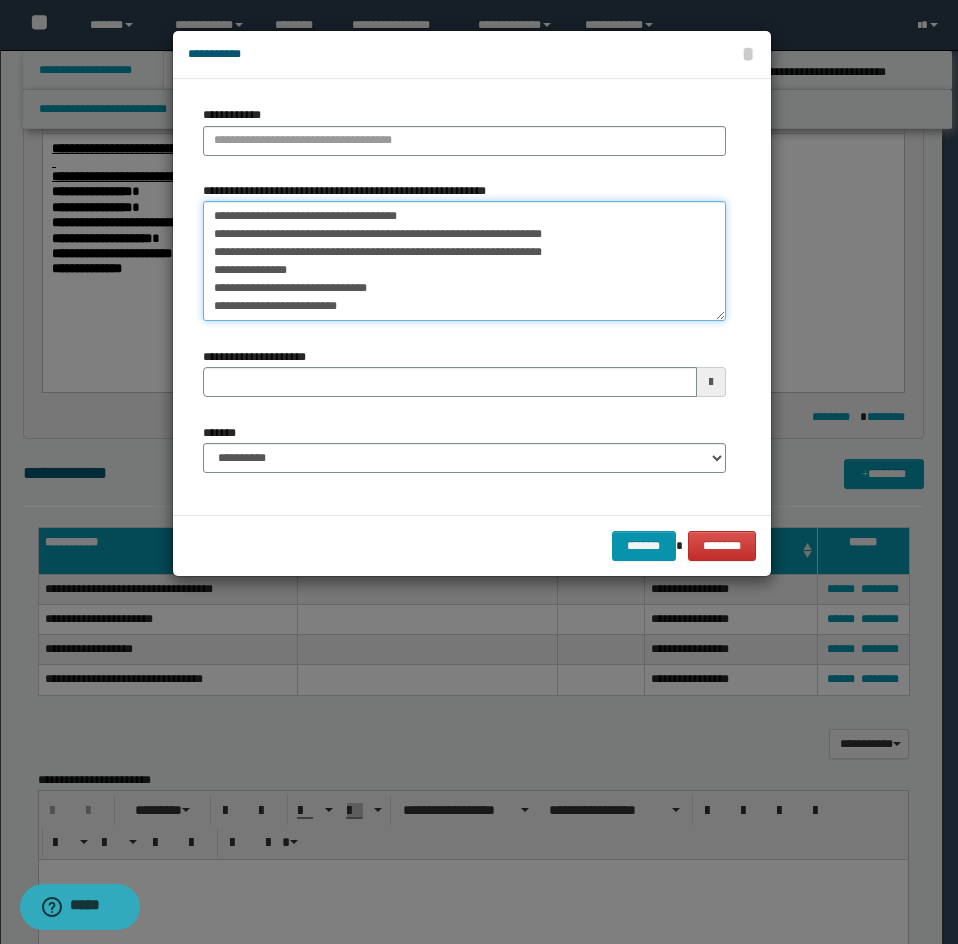 drag, startPoint x: 213, startPoint y: 217, endPoint x: 397, endPoint y: 212, distance: 184.06792 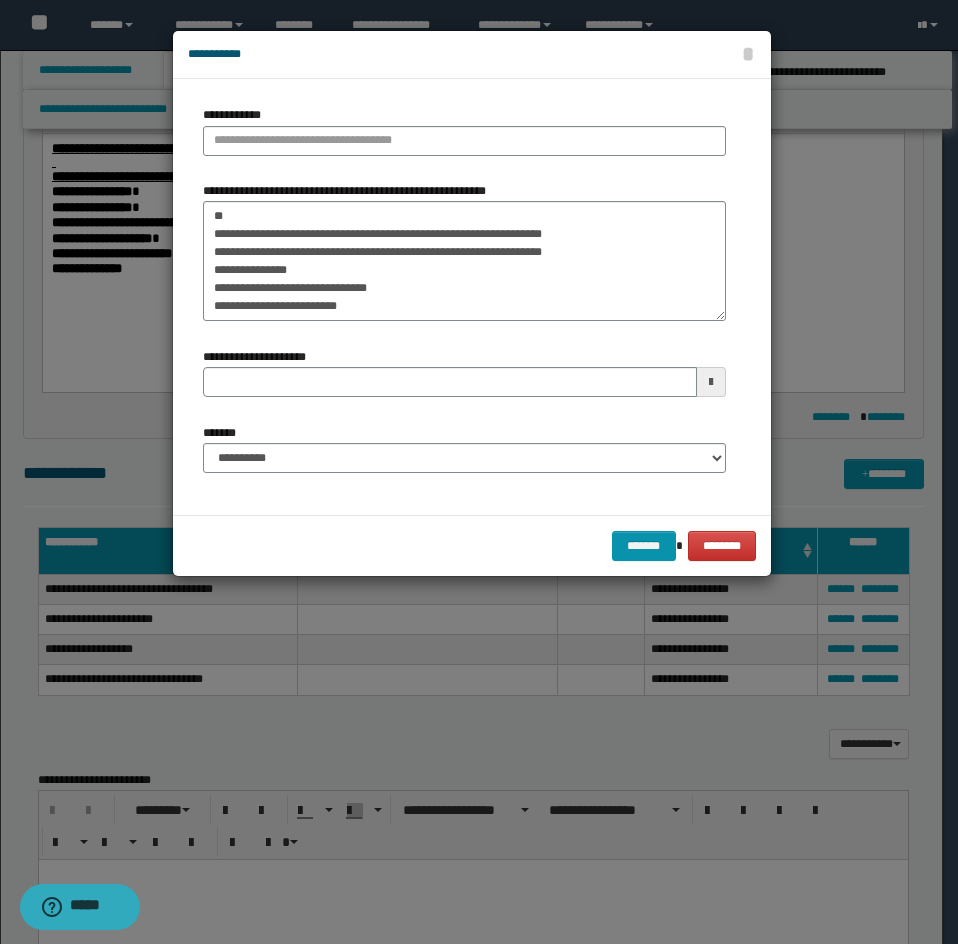 drag, startPoint x: 329, startPoint y: 169, endPoint x: 320, endPoint y: 163, distance: 10.816654 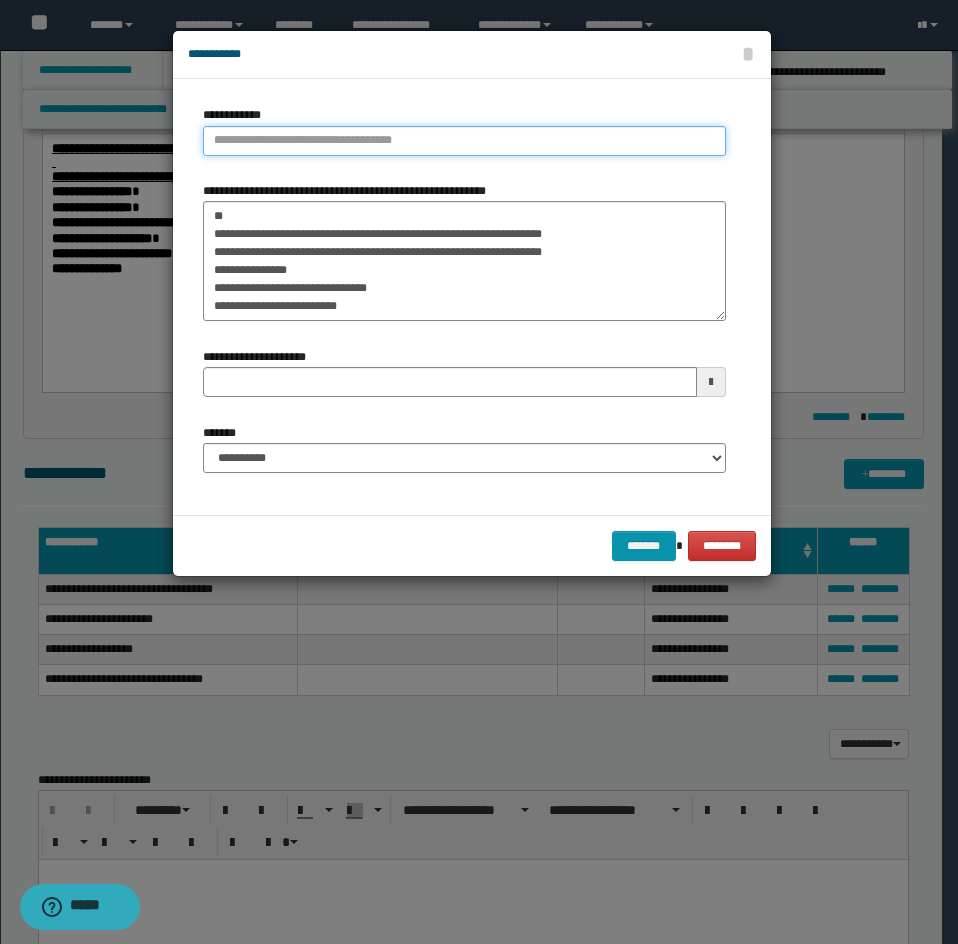 click on "**********" at bounding box center (464, 141) 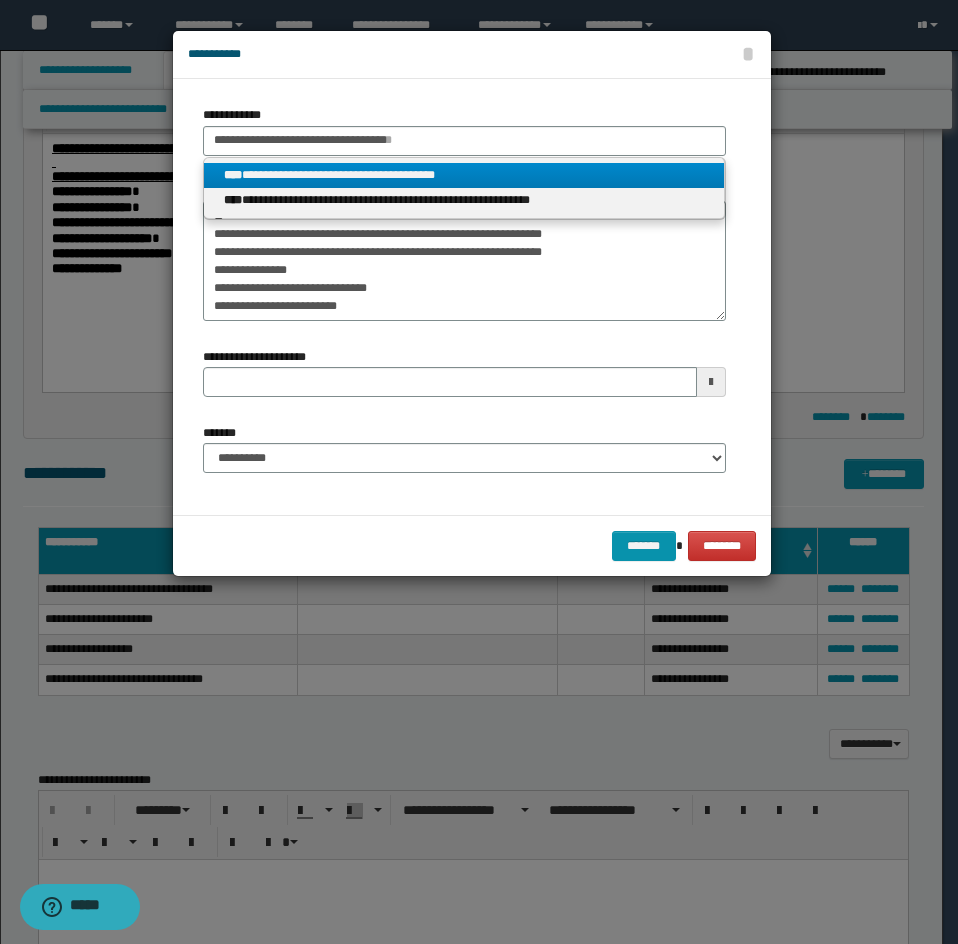 click on "**********" at bounding box center [464, 175] 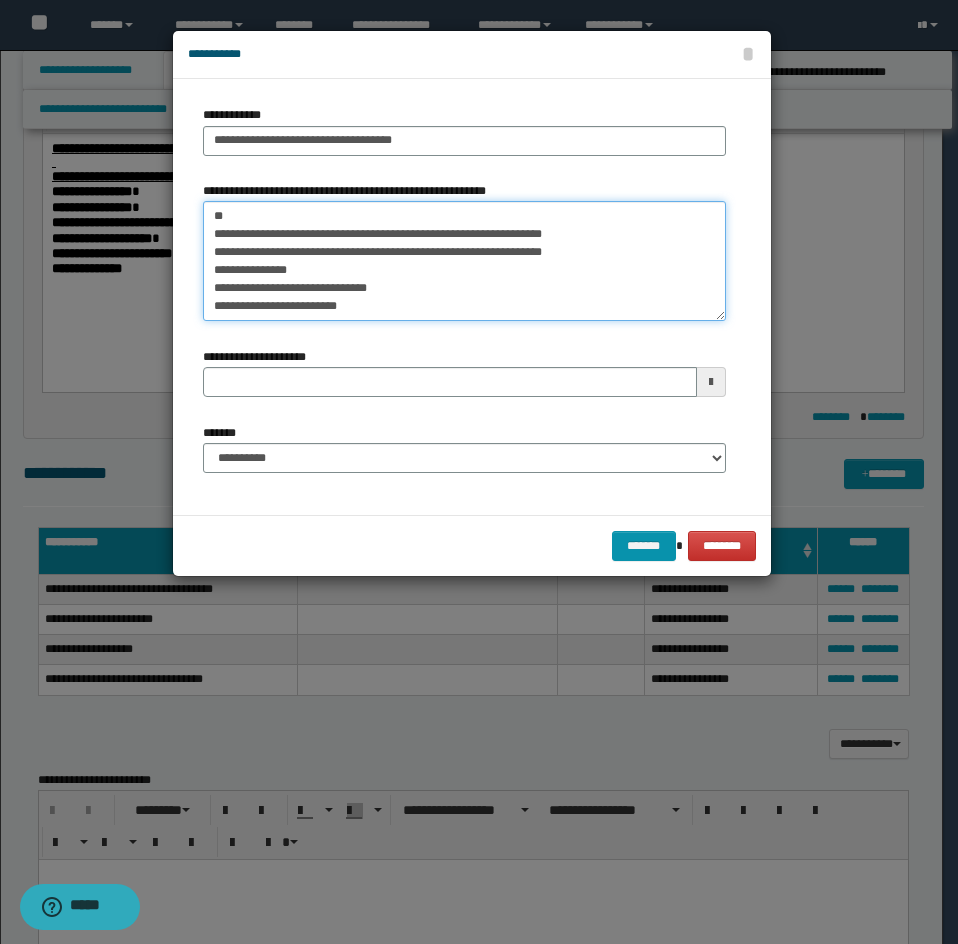 drag, startPoint x: 240, startPoint y: 231, endPoint x: 162, endPoint y: 193, distance: 86.764046 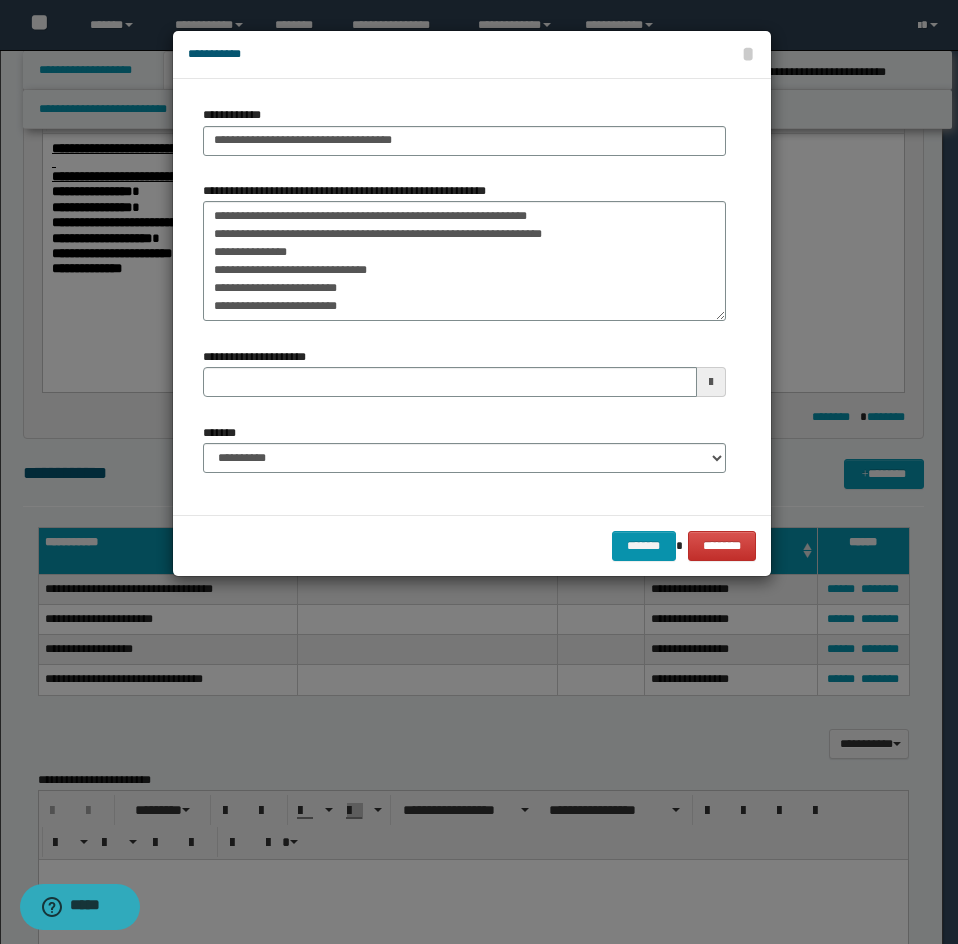 drag, startPoint x: 201, startPoint y: 215, endPoint x: 334, endPoint y: 301, distance: 158.38245 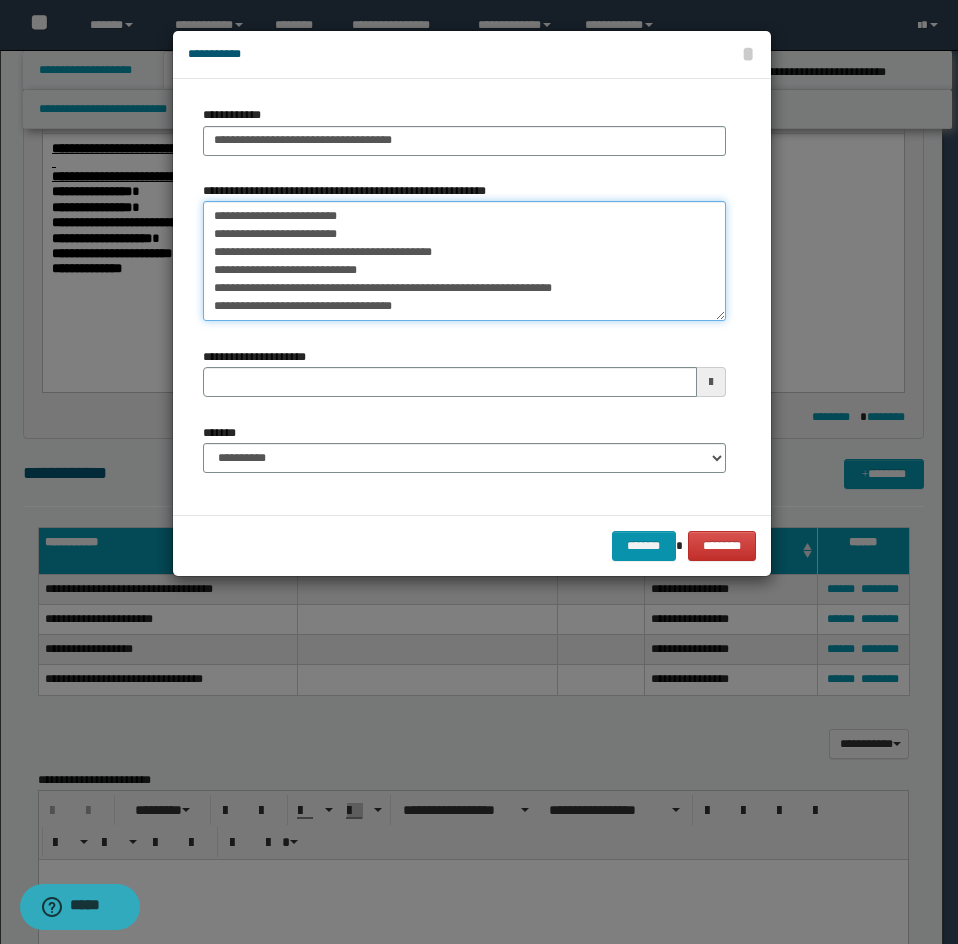 scroll, scrollTop: 90, scrollLeft: 0, axis: vertical 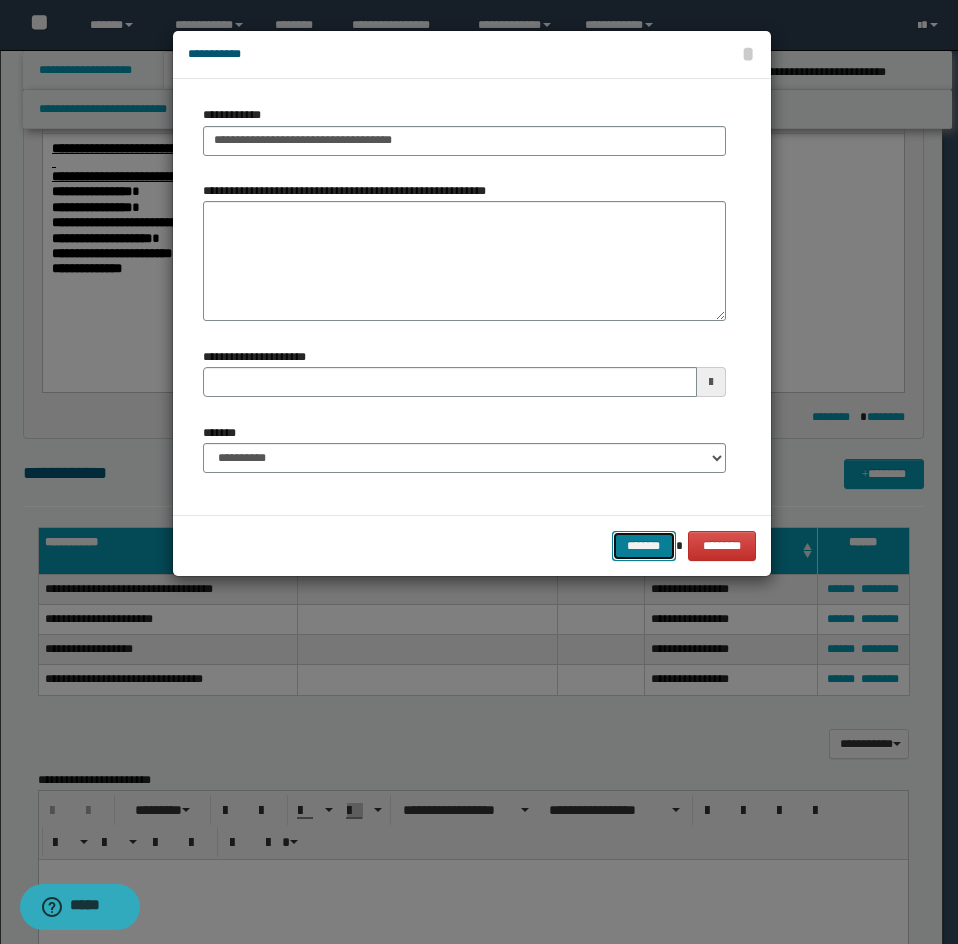 click on "*******" at bounding box center [644, 546] 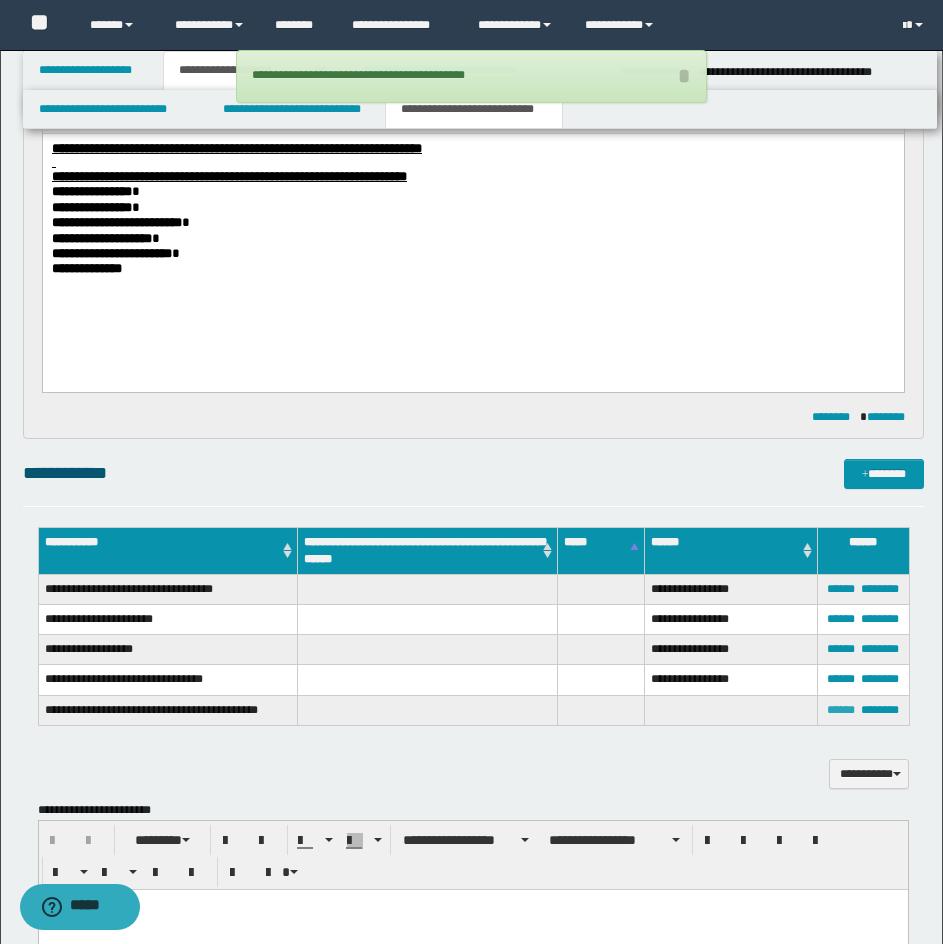 click on "******" at bounding box center [841, 710] 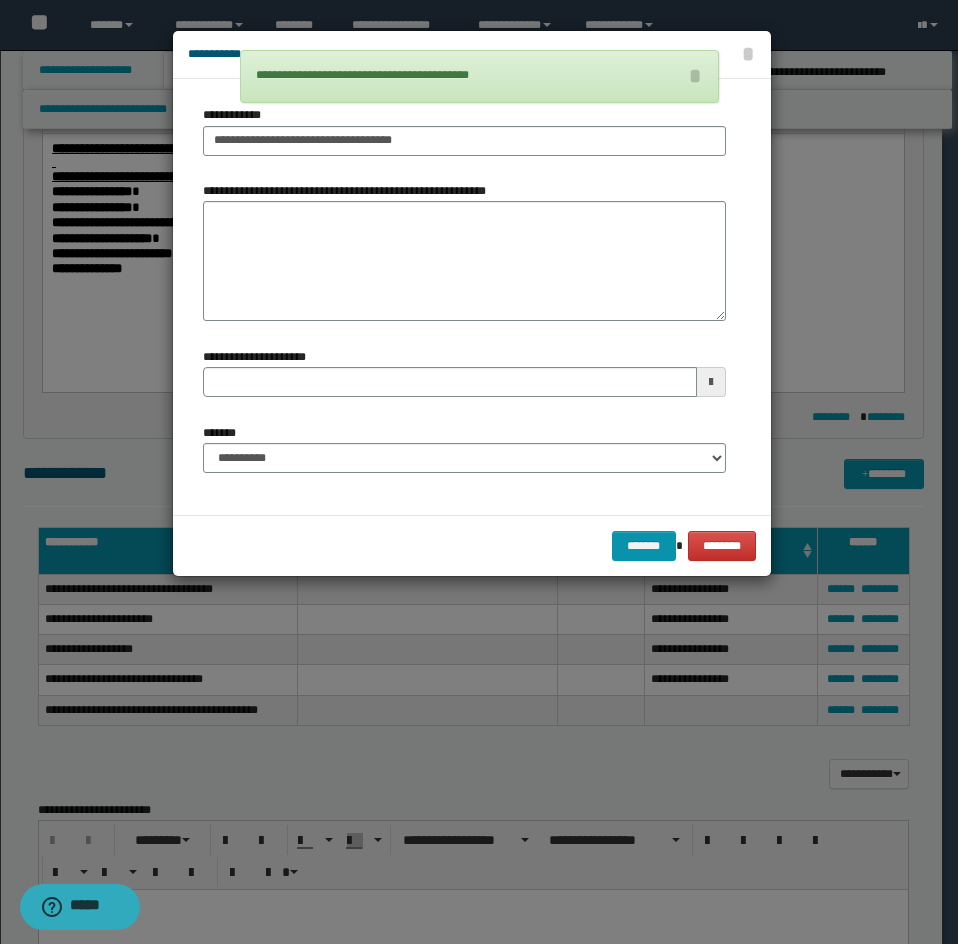 drag, startPoint x: 482, startPoint y: 476, endPoint x: 444, endPoint y: 450, distance: 46.043457 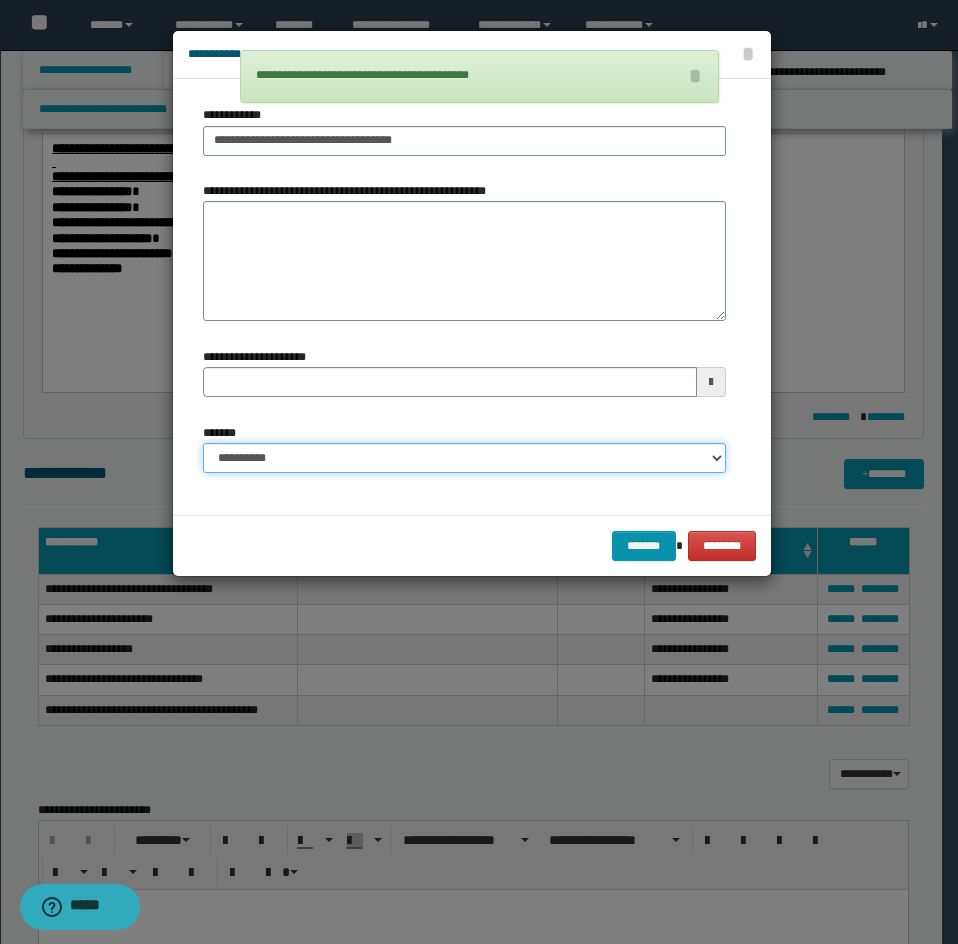 click on "**********" at bounding box center (464, 458) 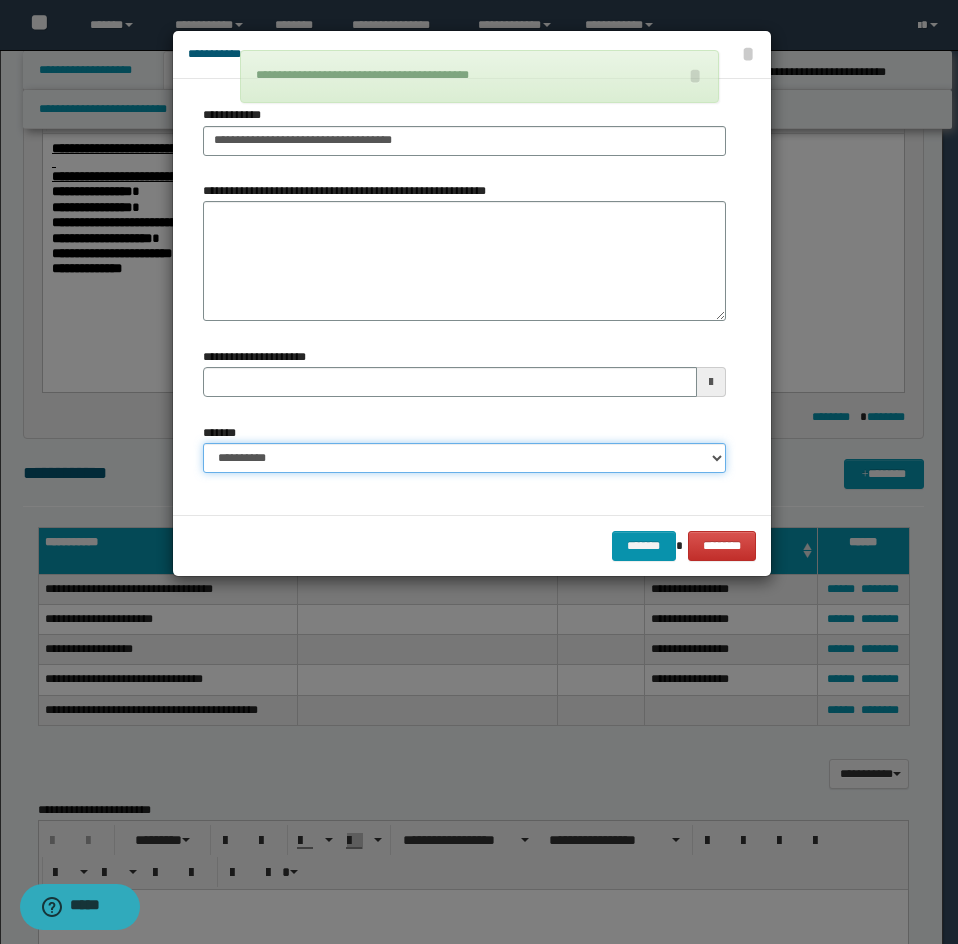 click on "**********" at bounding box center [464, 458] 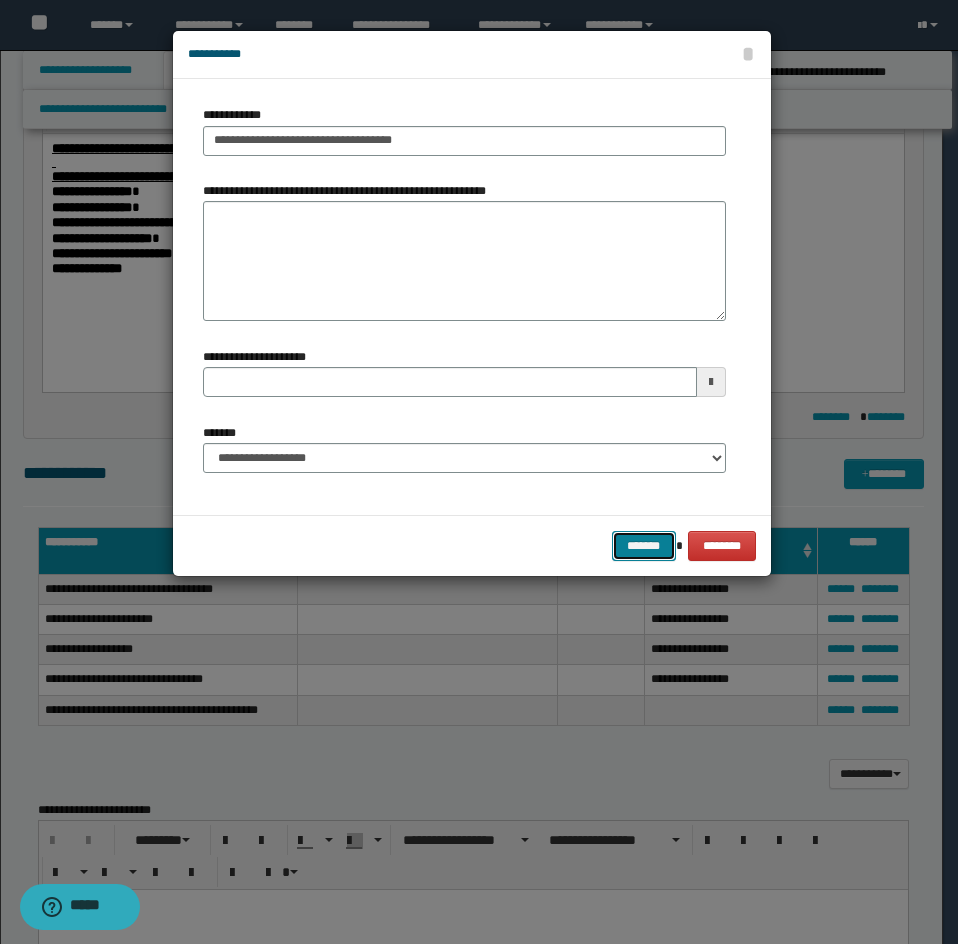 click on "*******" at bounding box center (644, 546) 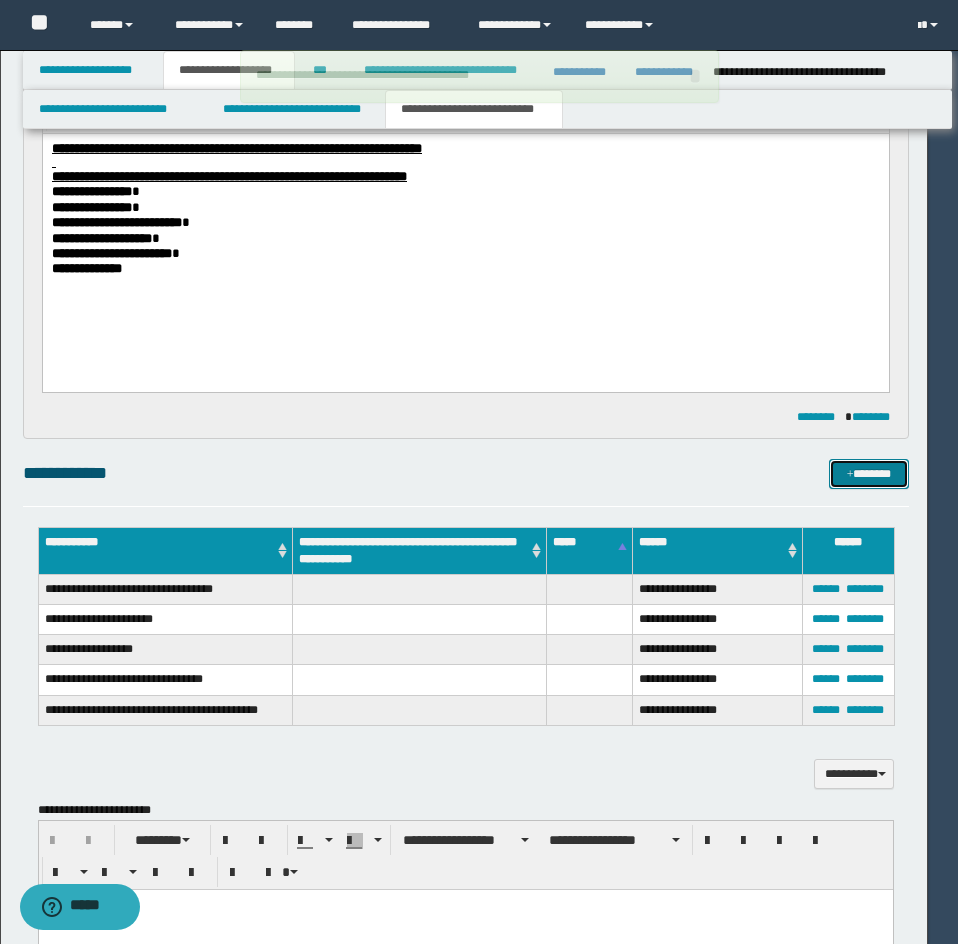 click on "*******" at bounding box center [869, 474] 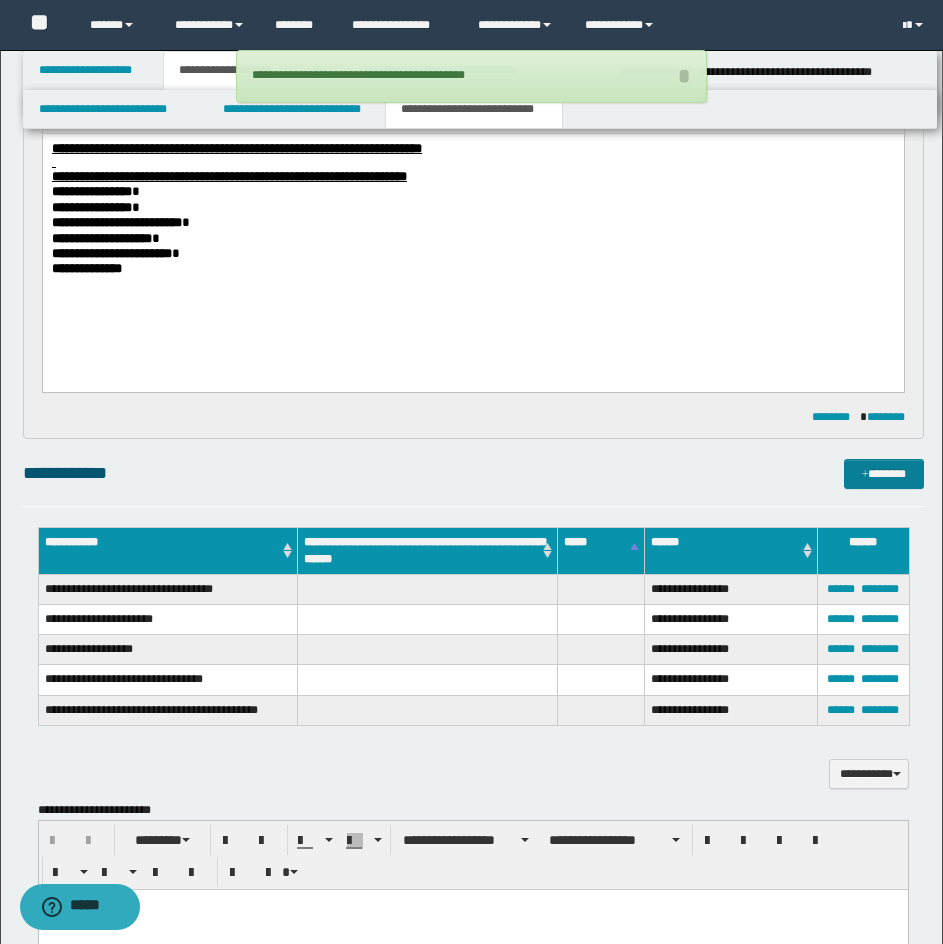 click on "**********" at bounding box center [473, 754] 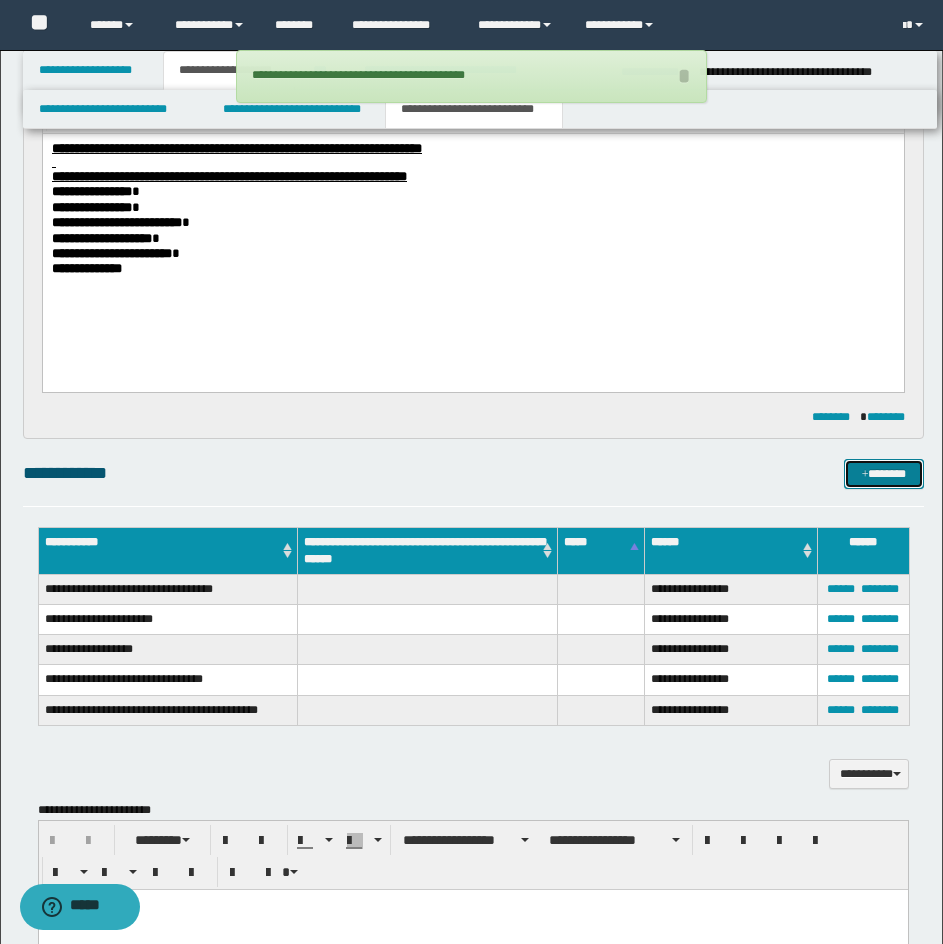 click on "*******" at bounding box center (884, 474) 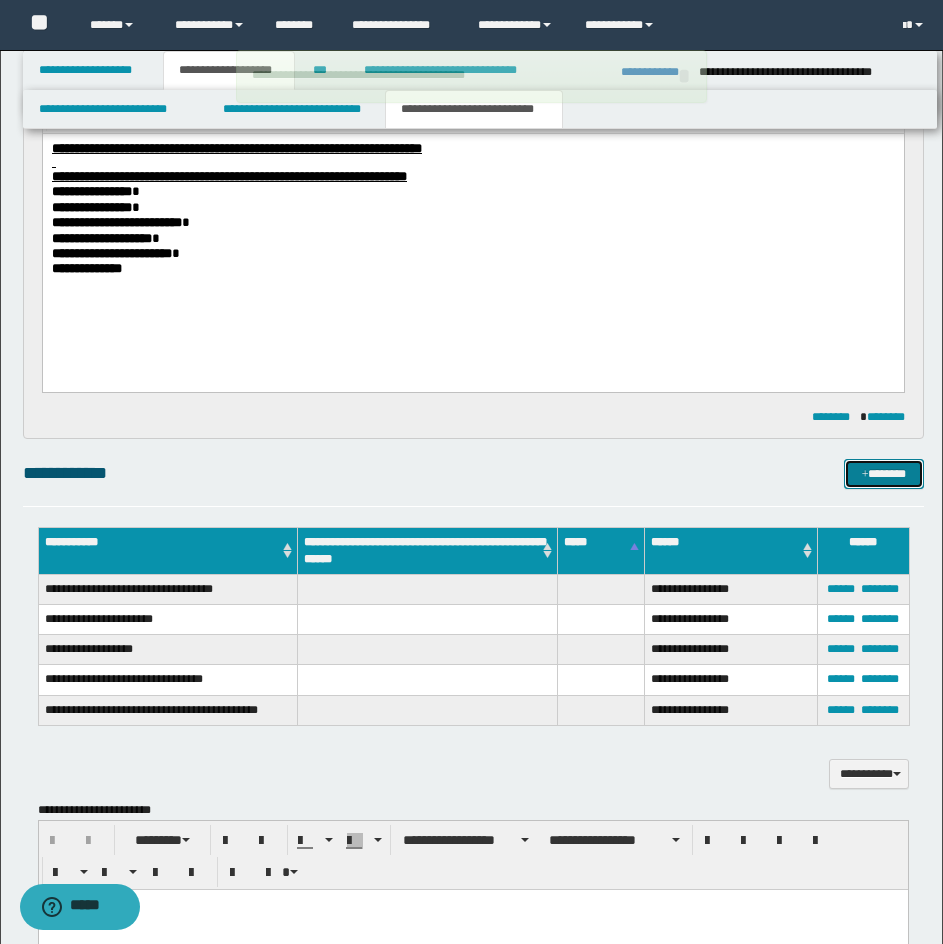 click on "*******" at bounding box center (884, 474) 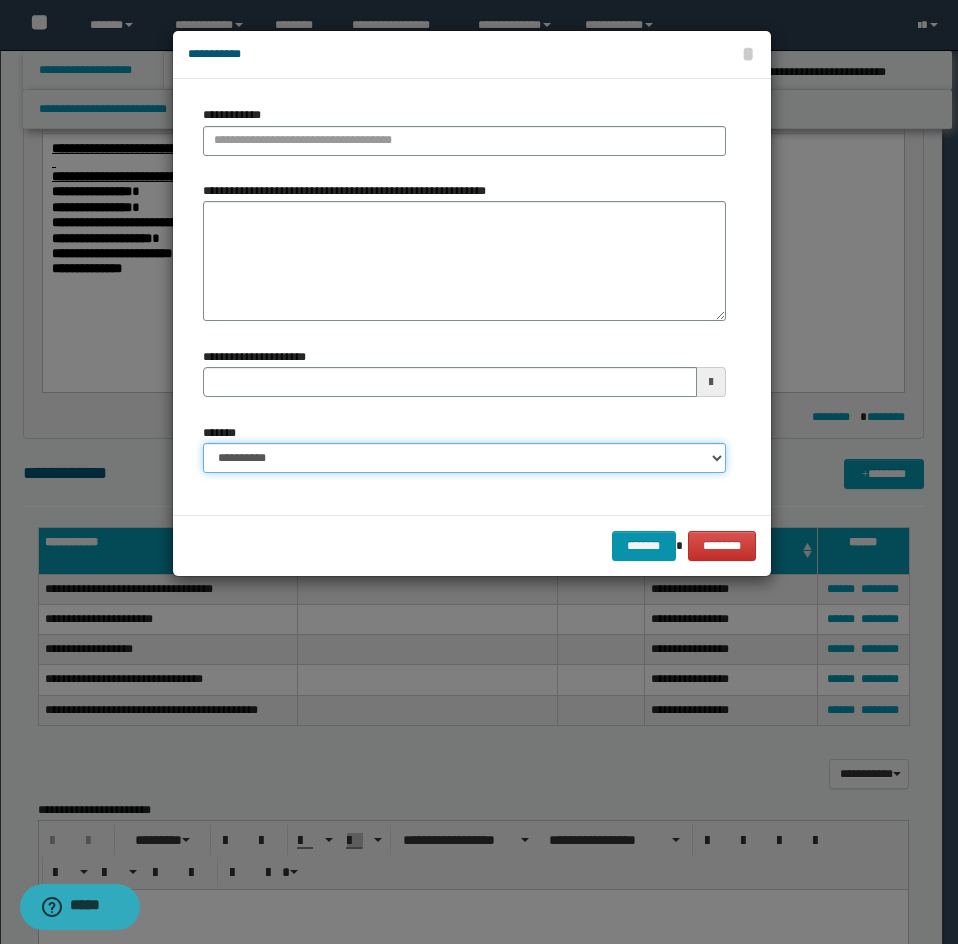 drag, startPoint x: 381, startPoint y: 450, endPoint x: 384, endPoint y: 469, distance: 19.235384 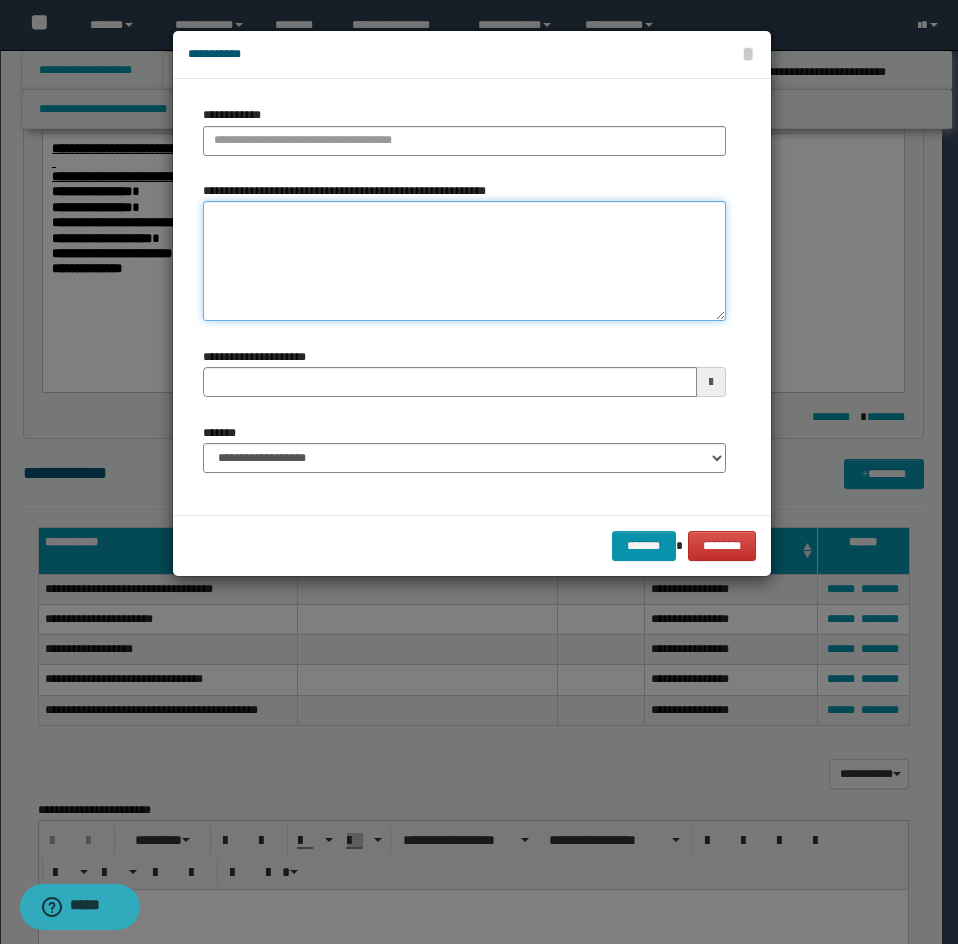 click on "**********" at bounding box center [464, 261] 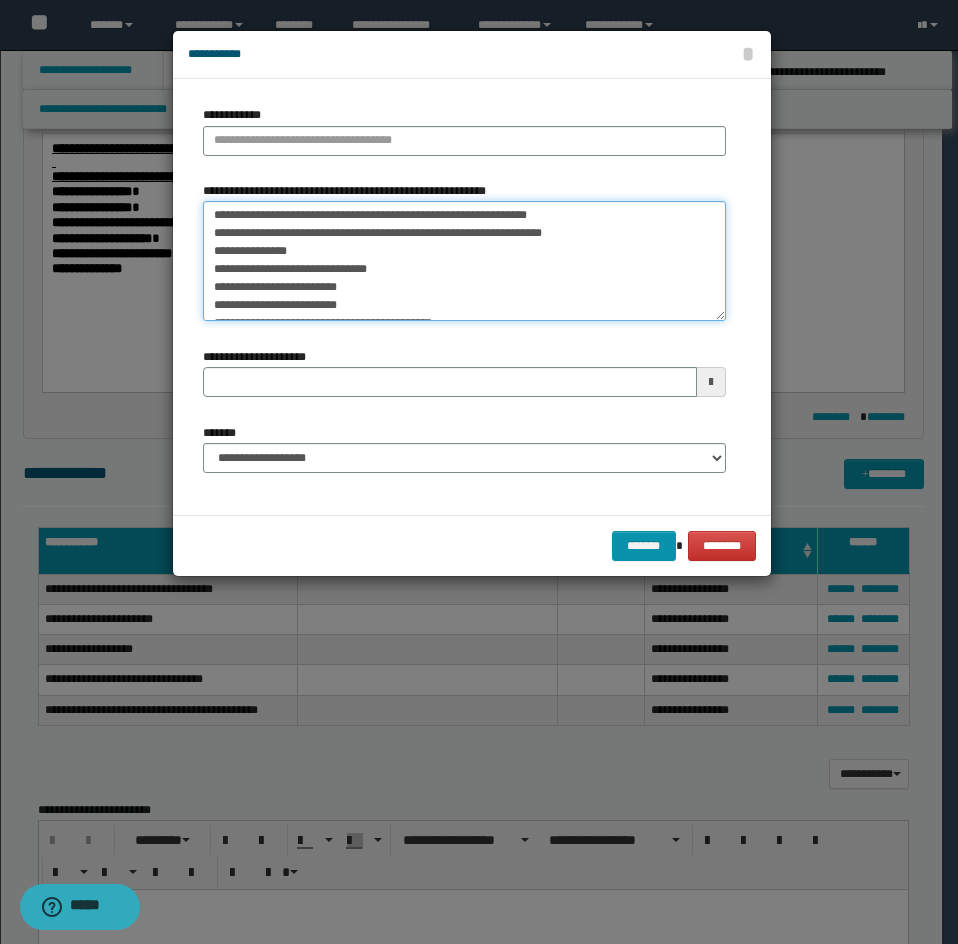 scroll, scrollTop: 0, scrollLeft: 0, axis: both 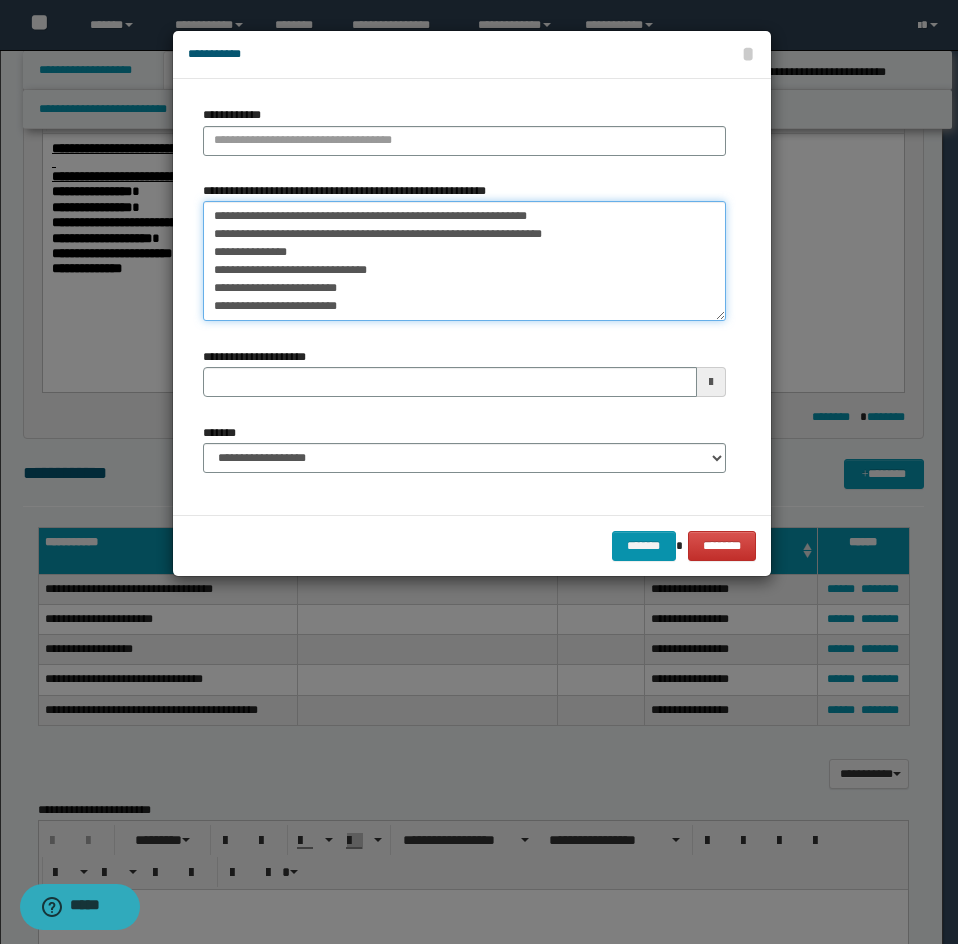 drag, startPoint x: 216, startPoint y: 209, endPoint x: 507, endPoint y: 208, distance: 291.0017 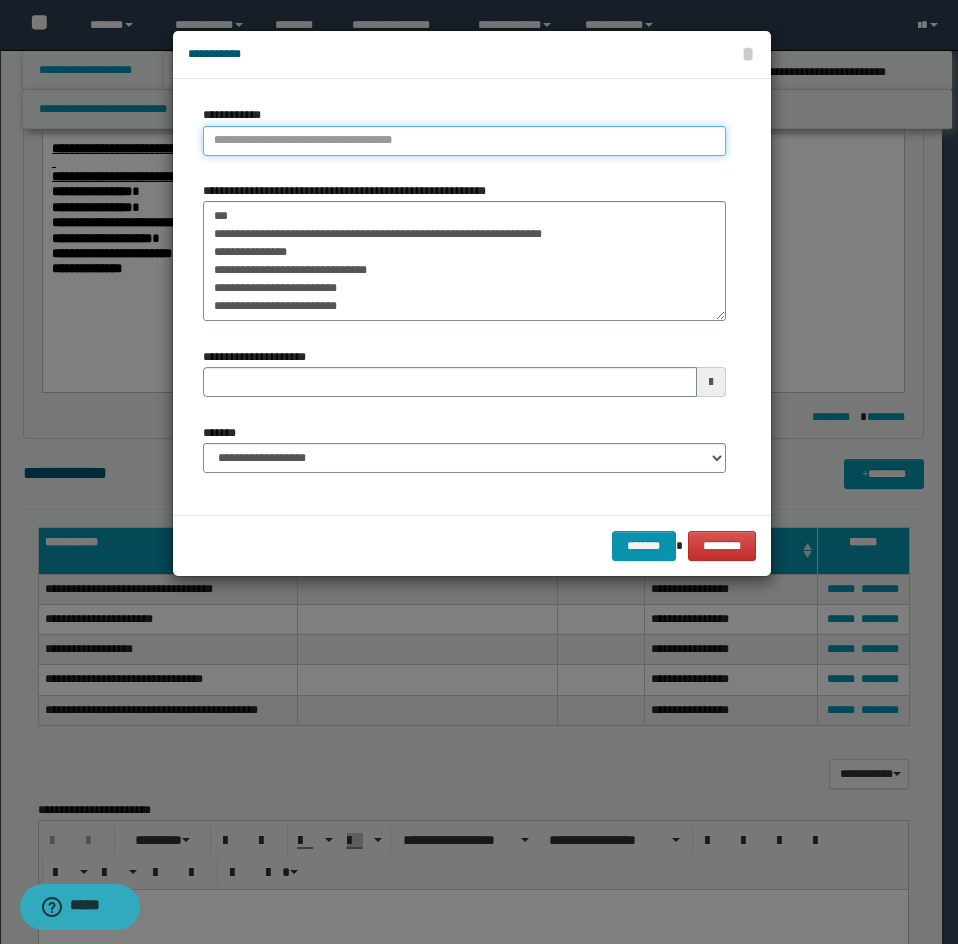 paste on "**********" 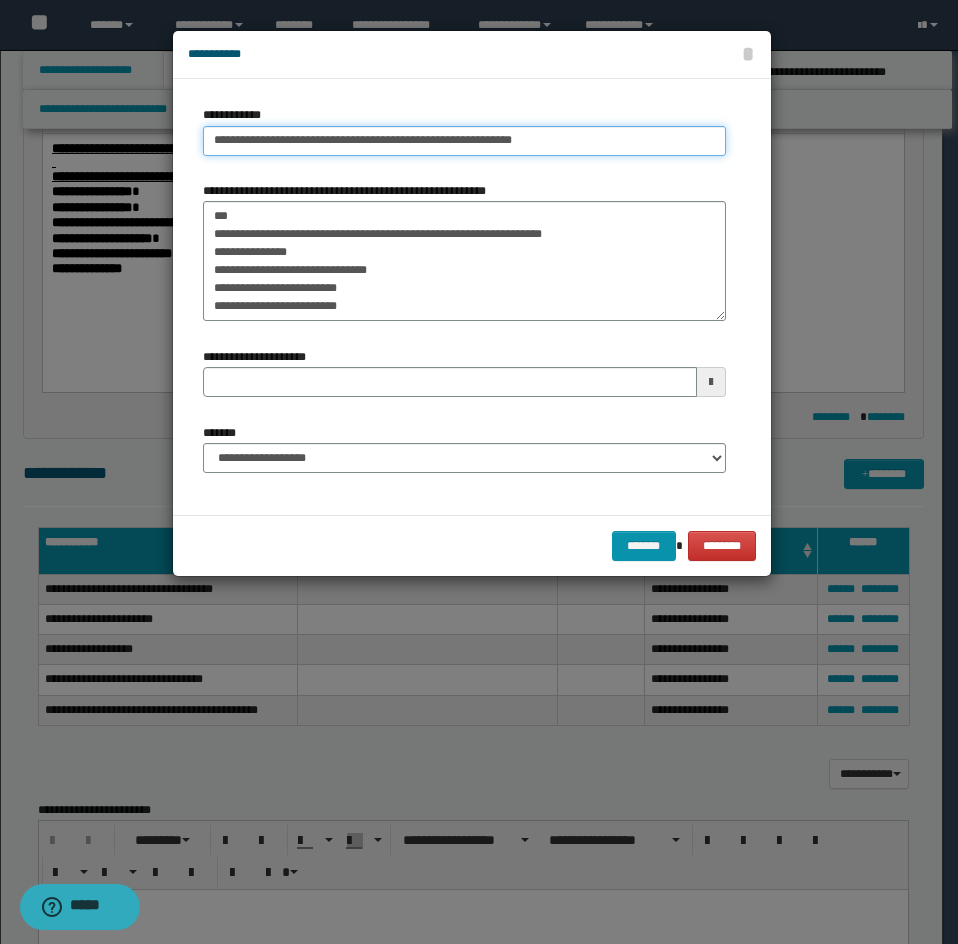 click on "**********" at bounding box center [464, 141] 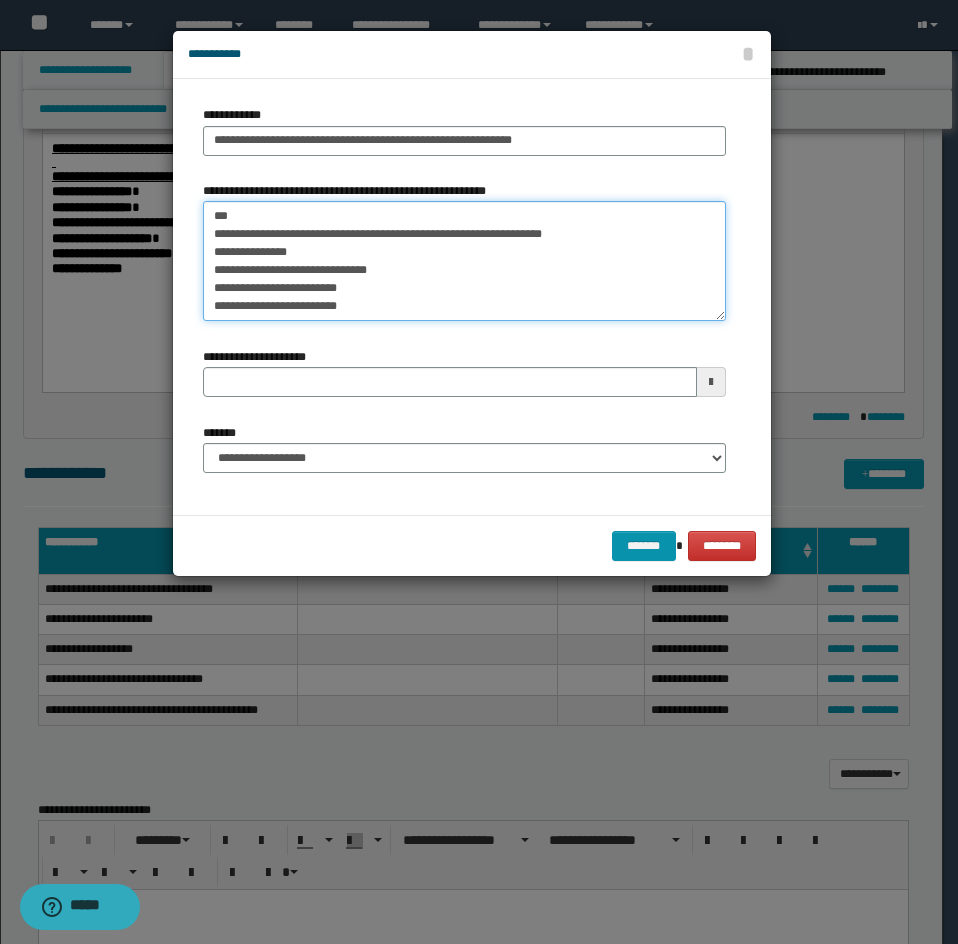 drag, startPoint x: 234, startPoint y: 234, endPoint x: 209, endPoint y: 224, distance: 26.925823 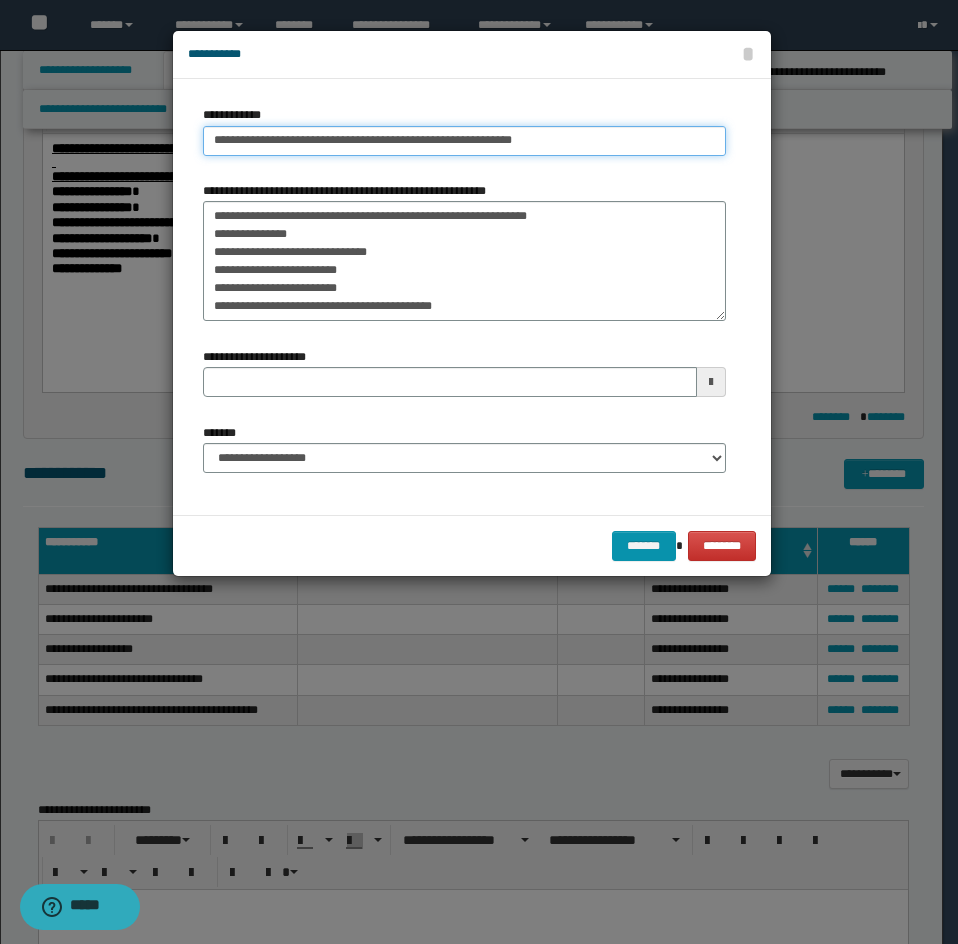 click on "**********" at bounding box center [464, 141] 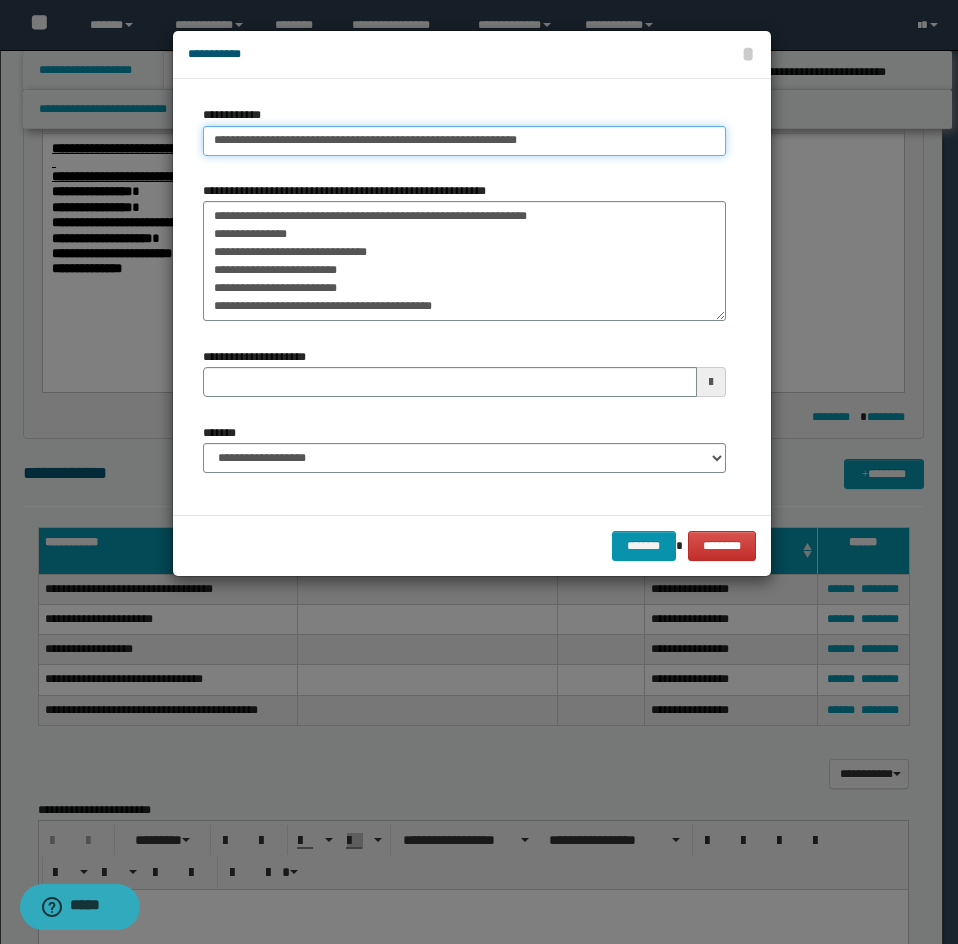 drag, startPoint x: 518, startPoint y: 142, endPoint x: 295, endPoint y: 152, distance: 223.2241 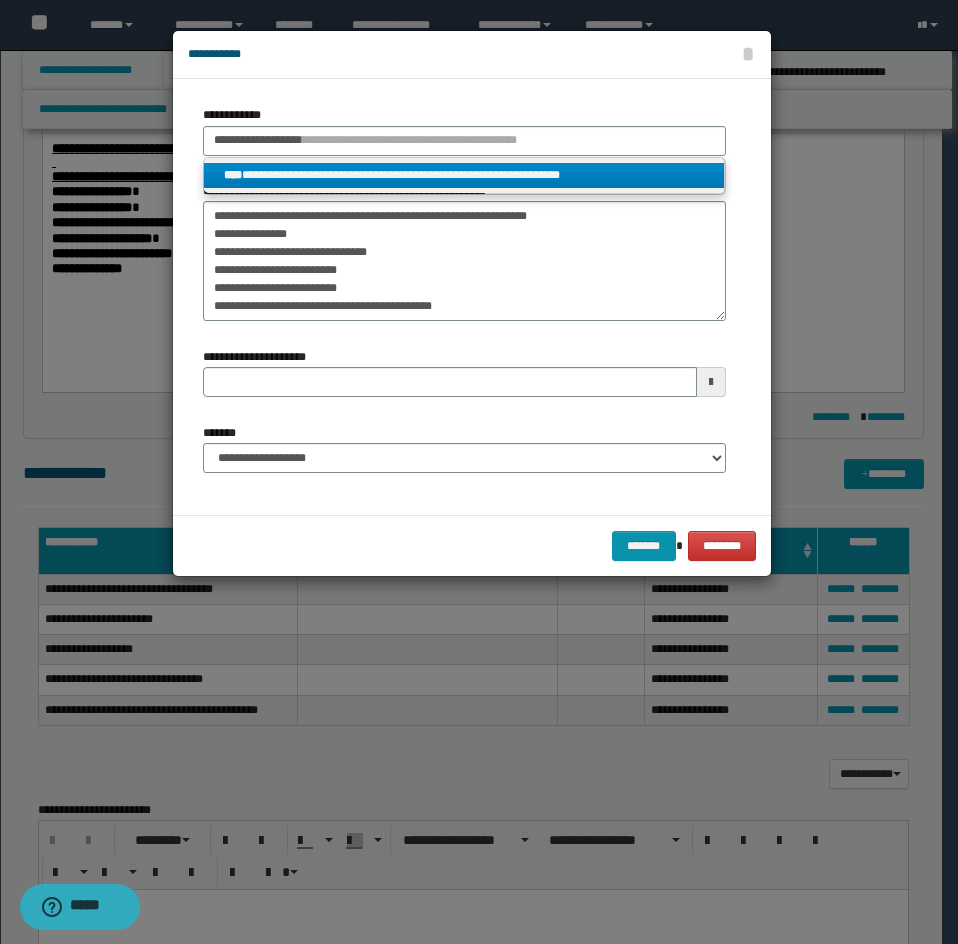 click on "**********" at bounding box center [464, 175] 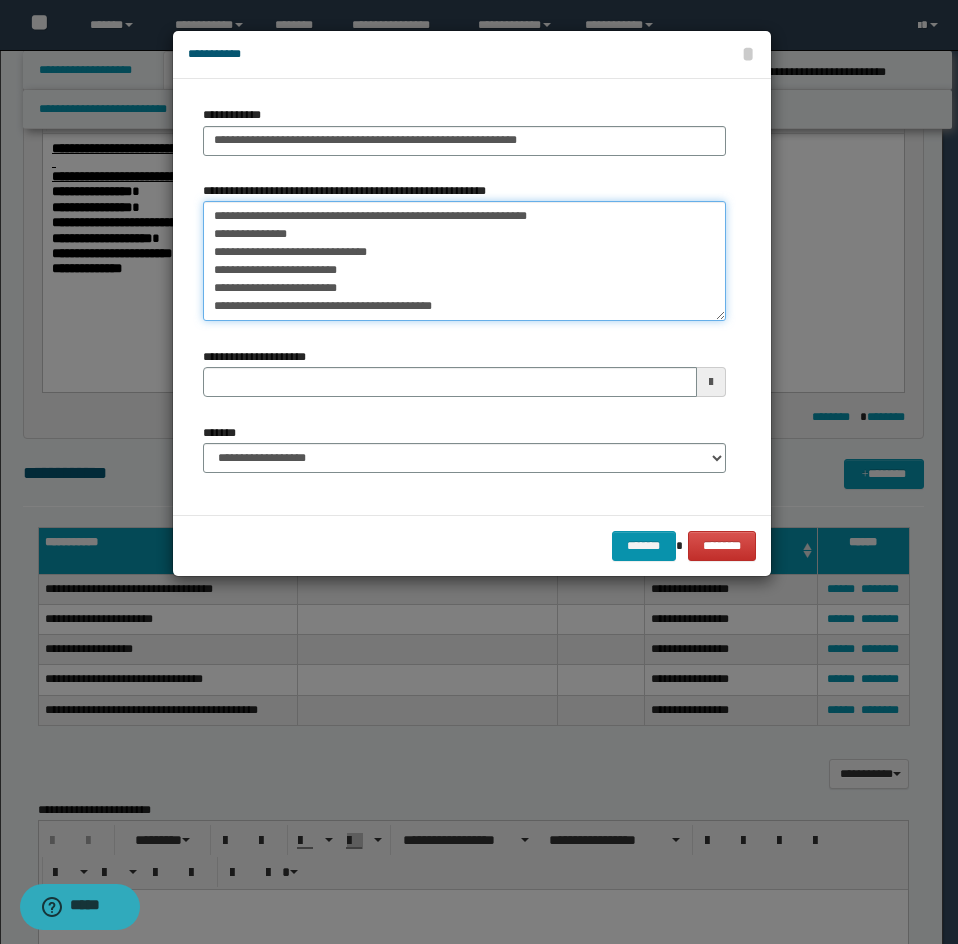 drag, startPoint x: 504, startPoint y: 308, endPoint x: 98, endPoint y: 185, distance: 424.2228 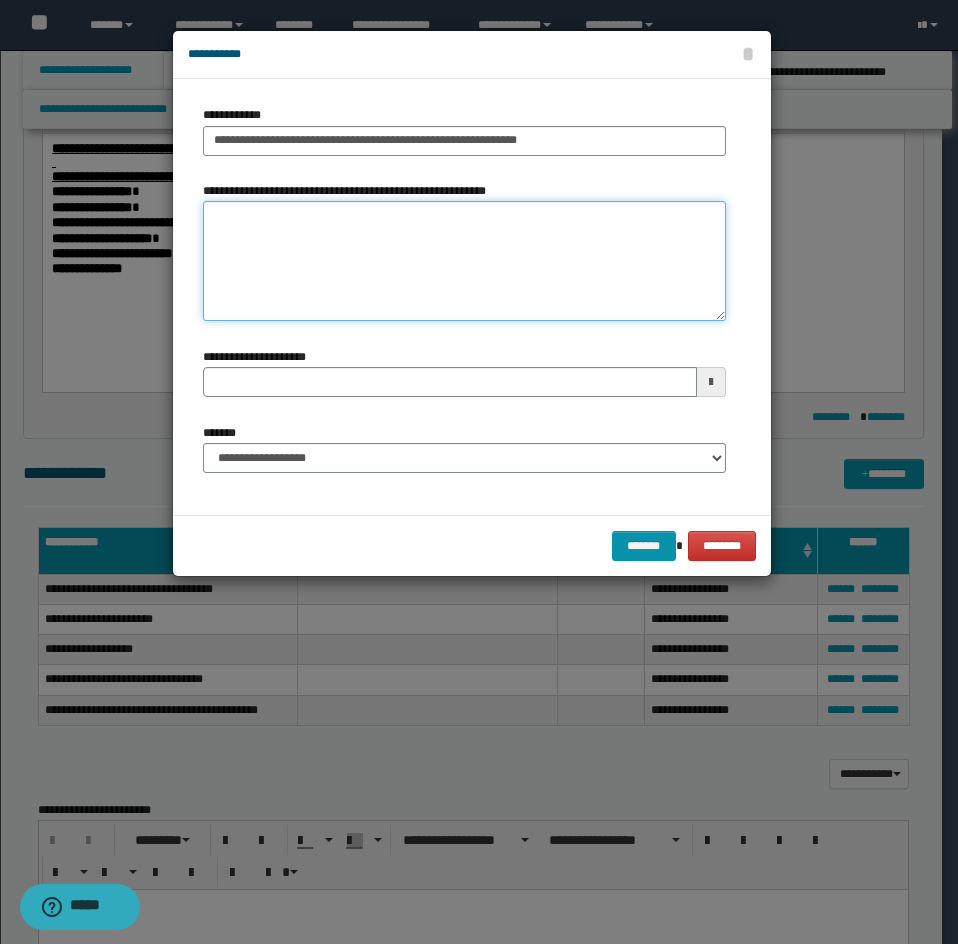 drag, startPoint x: 356, startPoint y: 275, endPoint x: 64, endPoint y: 200, distance: 301.47803 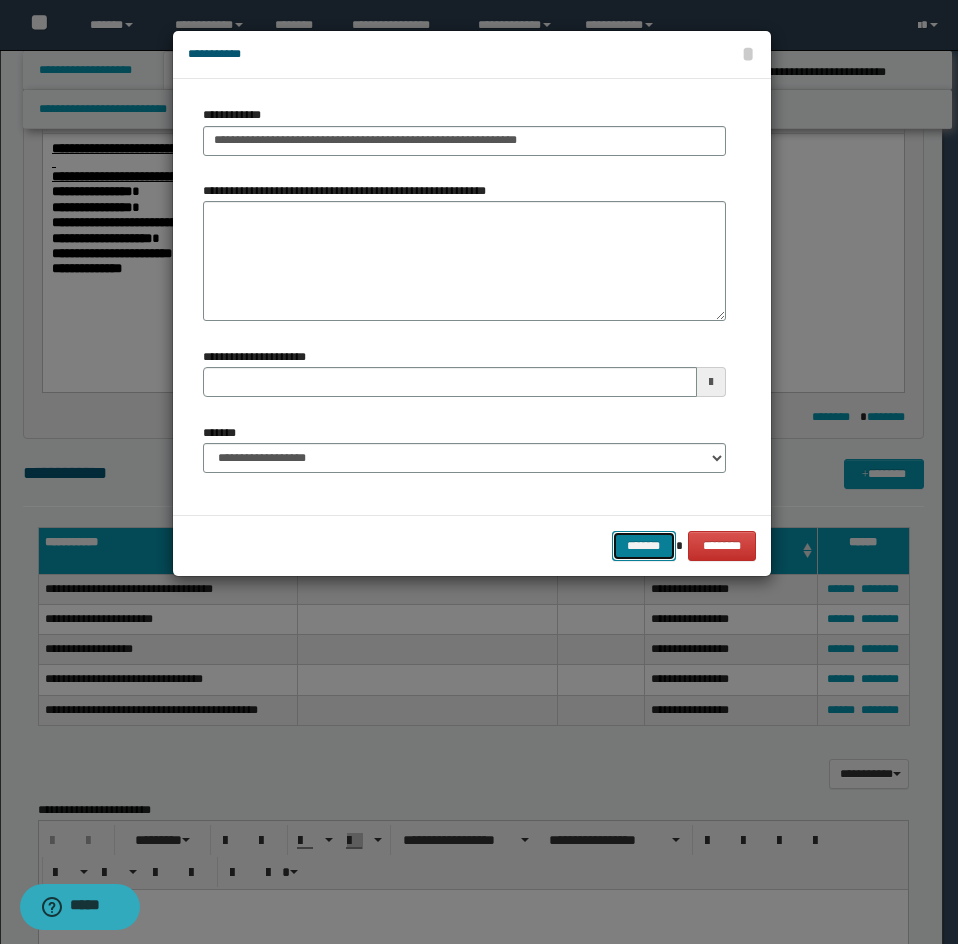 click on "*******" at bounding box center [644, 546] 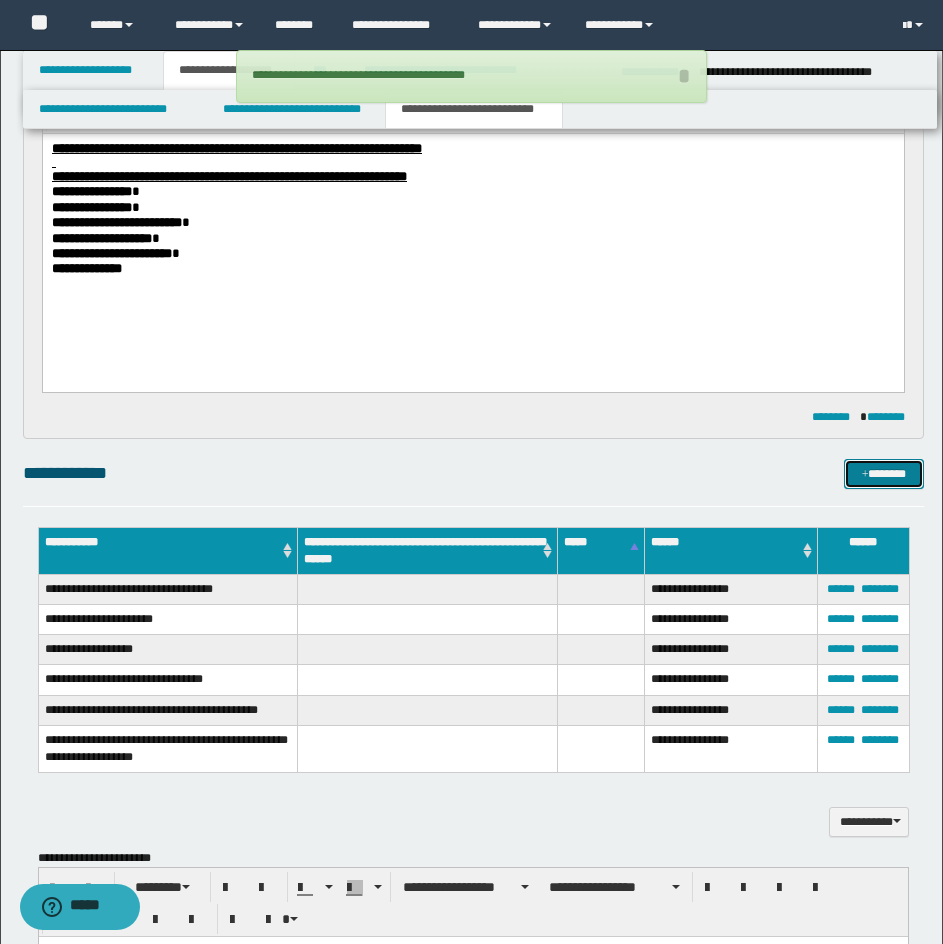 click on "*******" at bounding box center (884, 474) 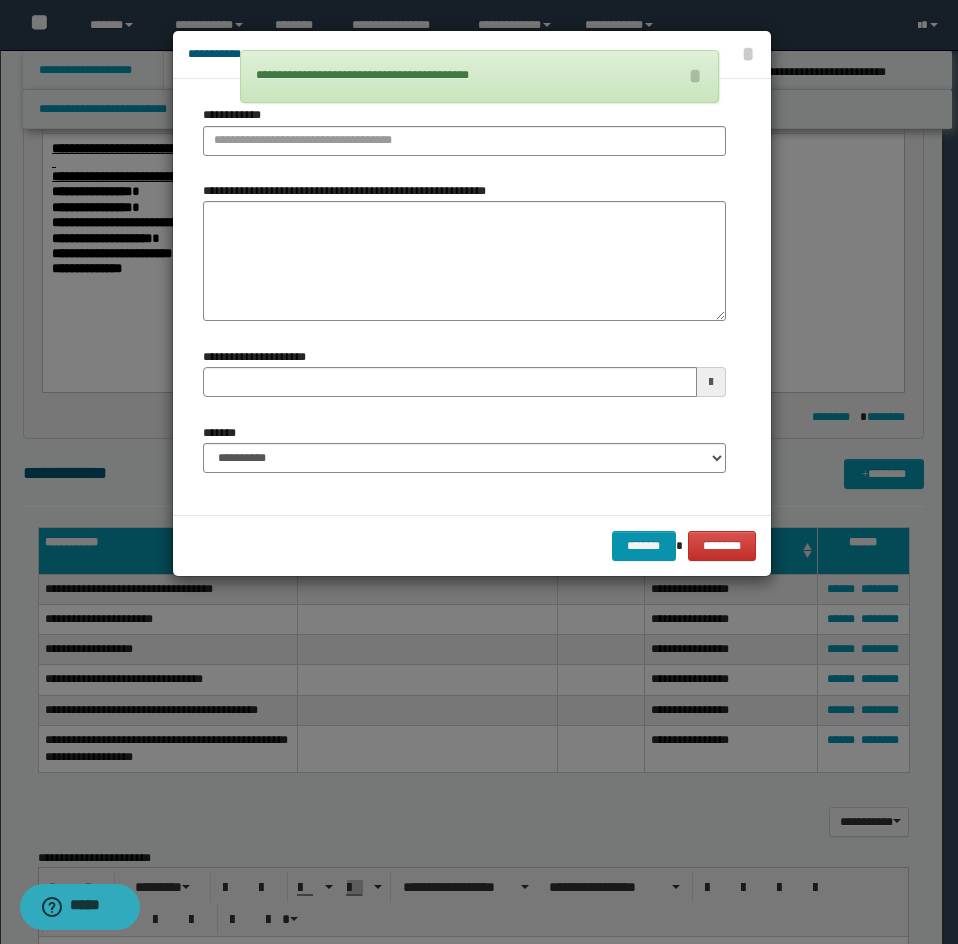 drag, startPoint x: 479, startPoint y: 323, endPoint x: 424, endPoint y: 288, distance: 65.192024 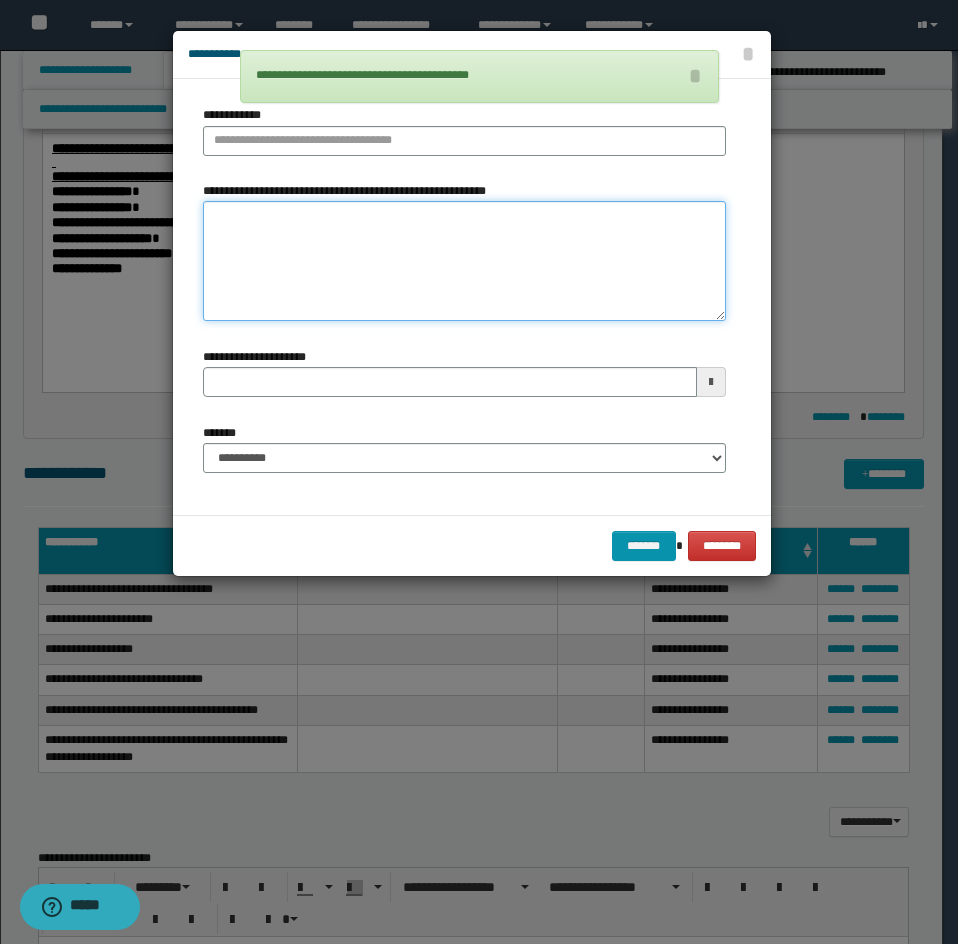 paste on "**********" 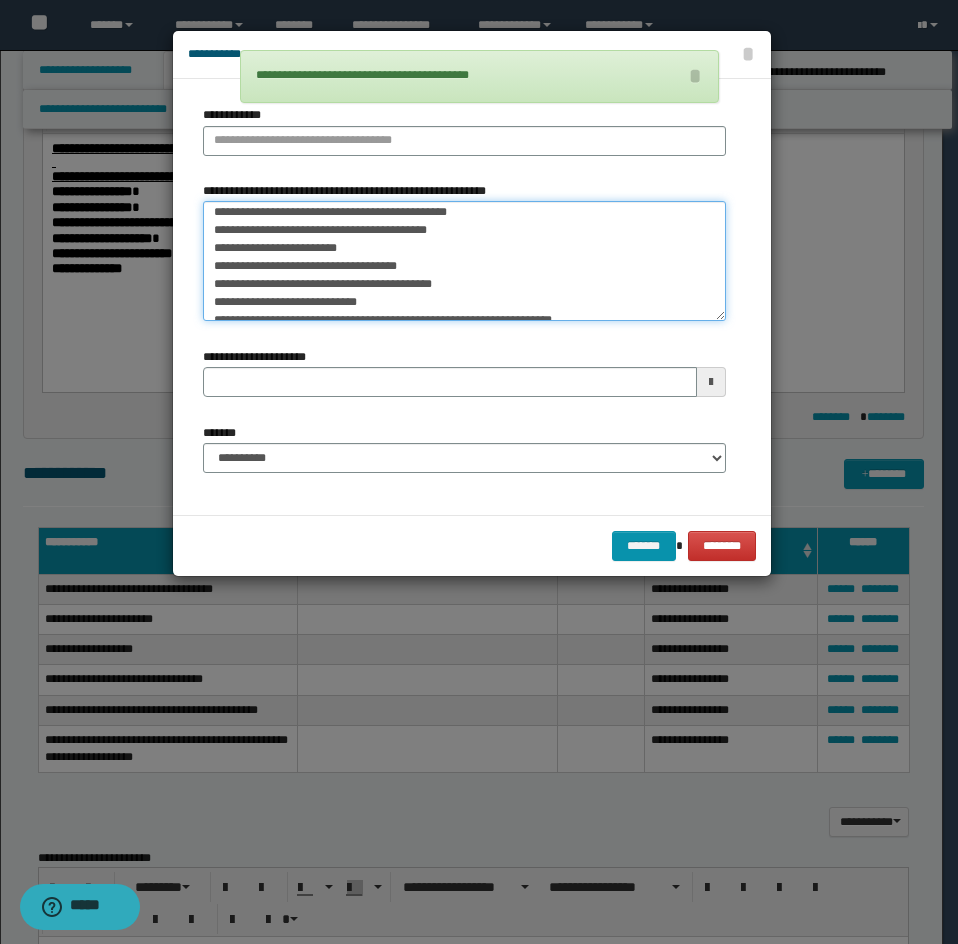 scroll, scrollTop: 0, scrollLeft: 0, axis: both 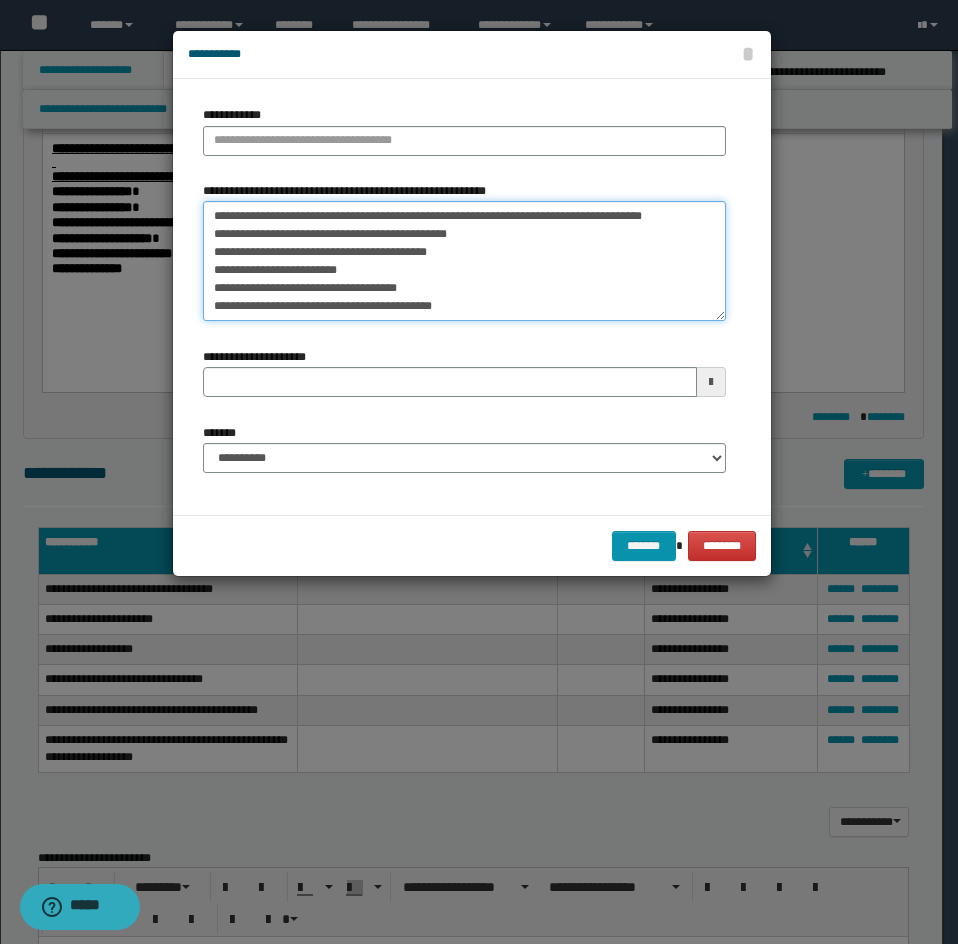 drag, startPoint x: 235, startPoint y: 206, endPoint x: 508, endPoint y: 184, distance: 273.885 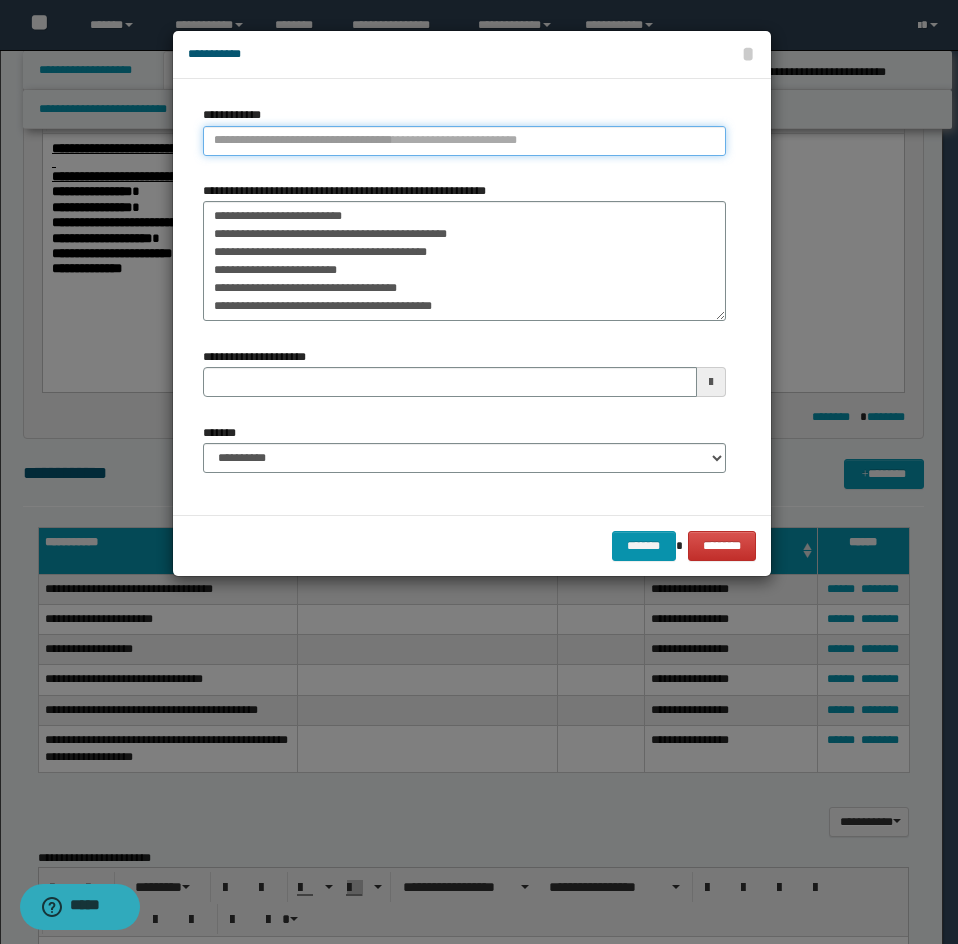 paste on "**********" 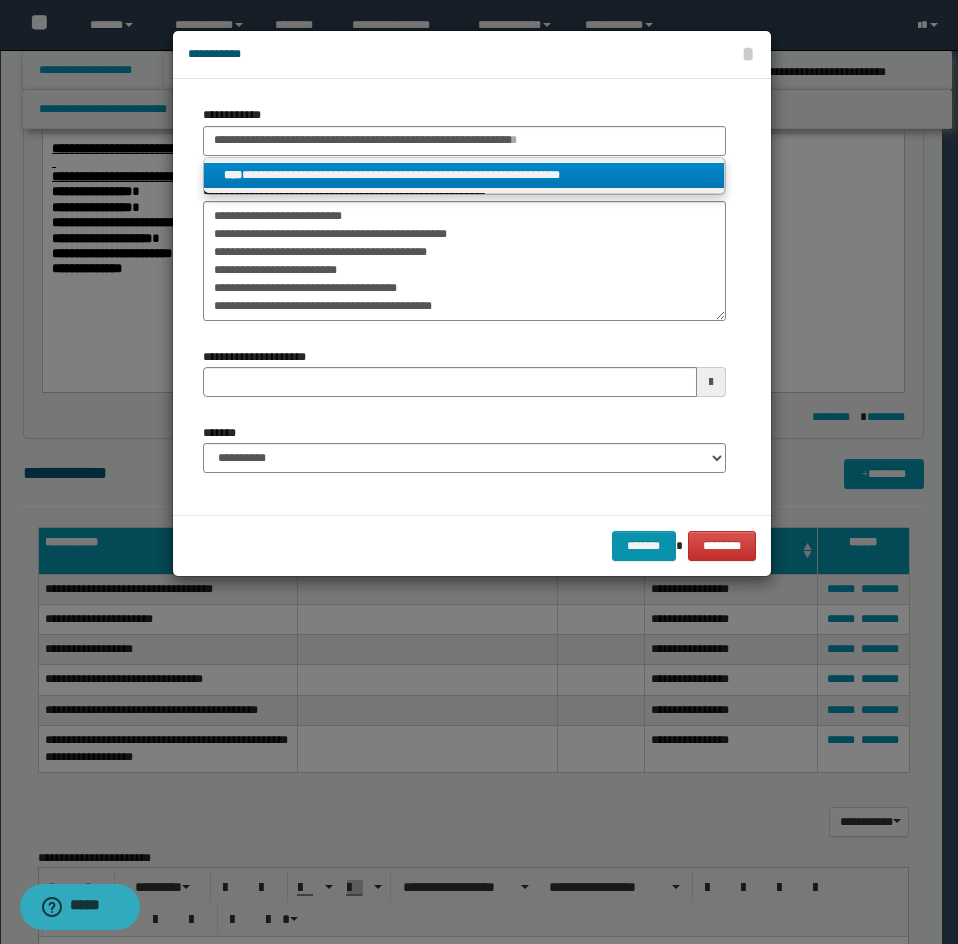 click on "****" at bounding box center [233, 175] 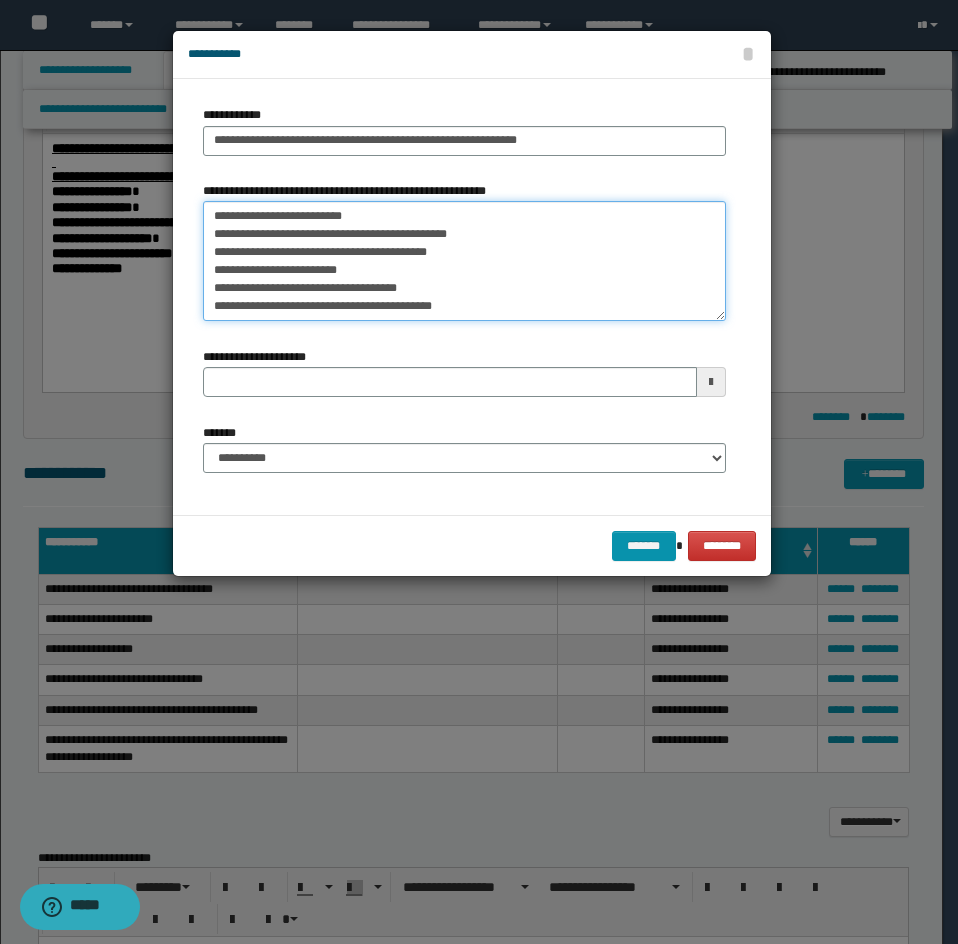 drag, startPoint x: 250, startPoint y: 219, endPoint x: 143, endPoint y: 197, distance: 109.23827 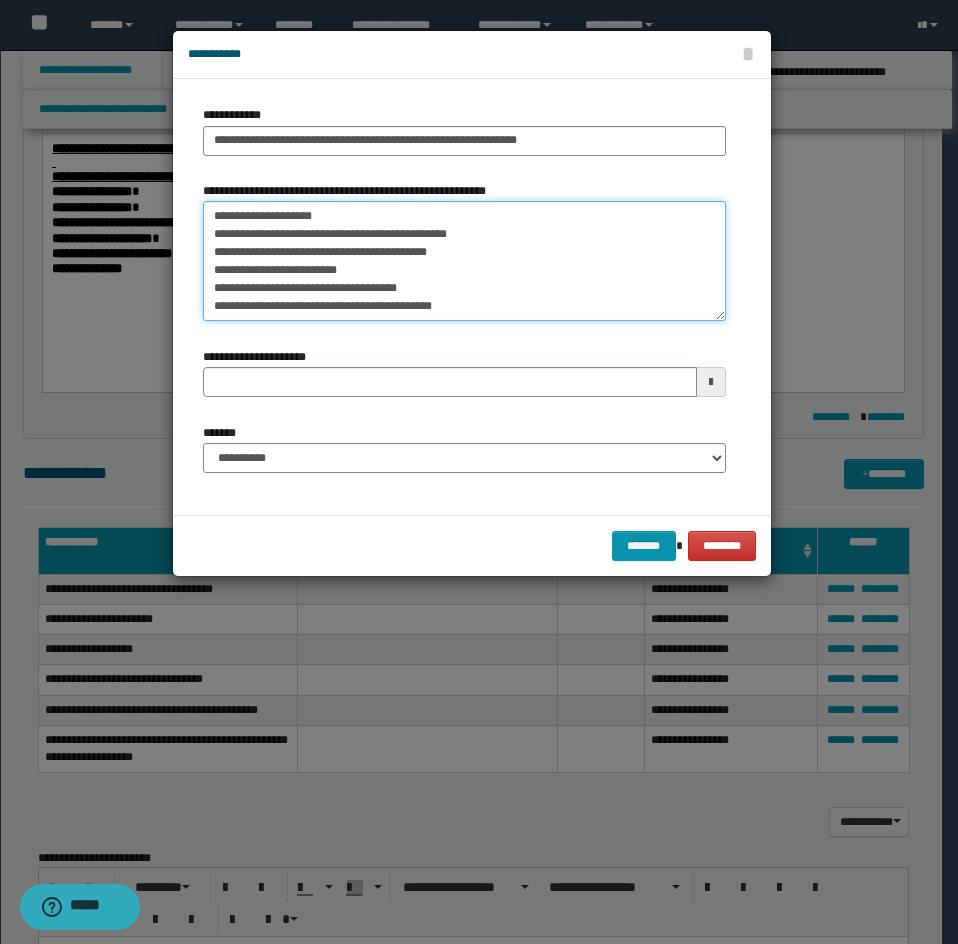 scroll, scrollTop: 72, scrollLeft: 0, axis: vertical 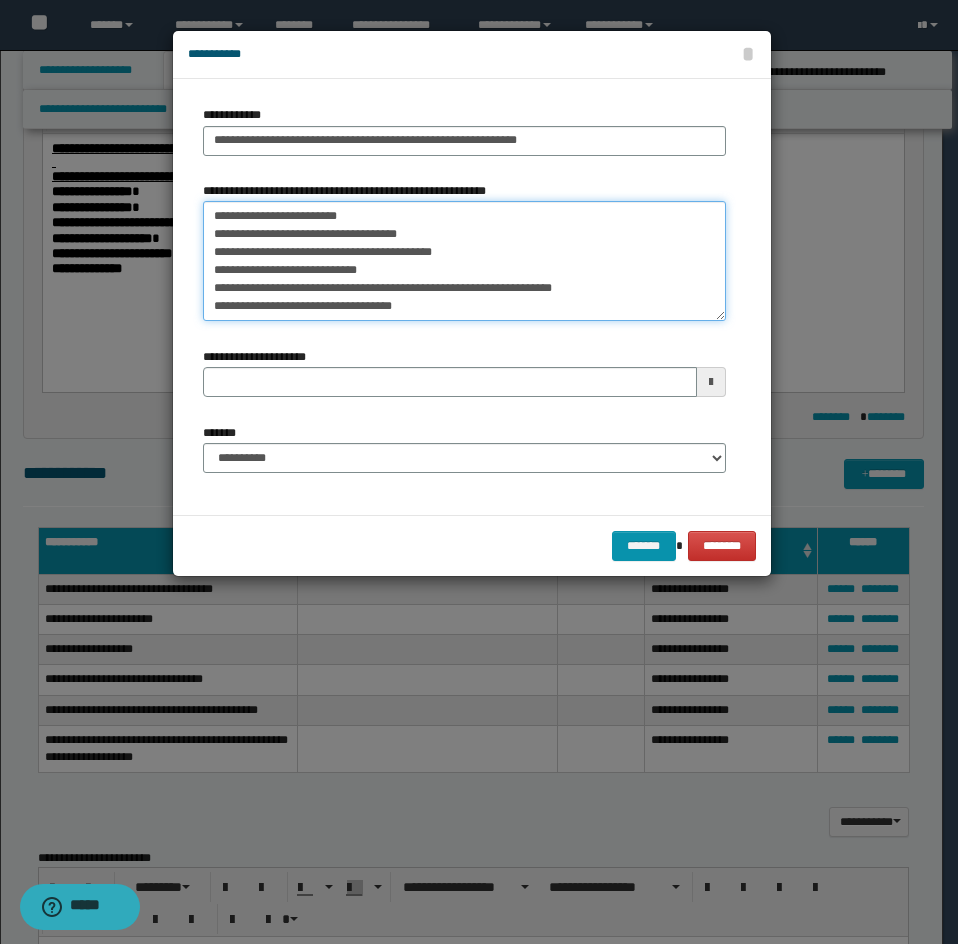 drag, startPoint x: 202, startPoint y: 228, endPoint x: 397, endPoint y: 326, distance: 218.24069 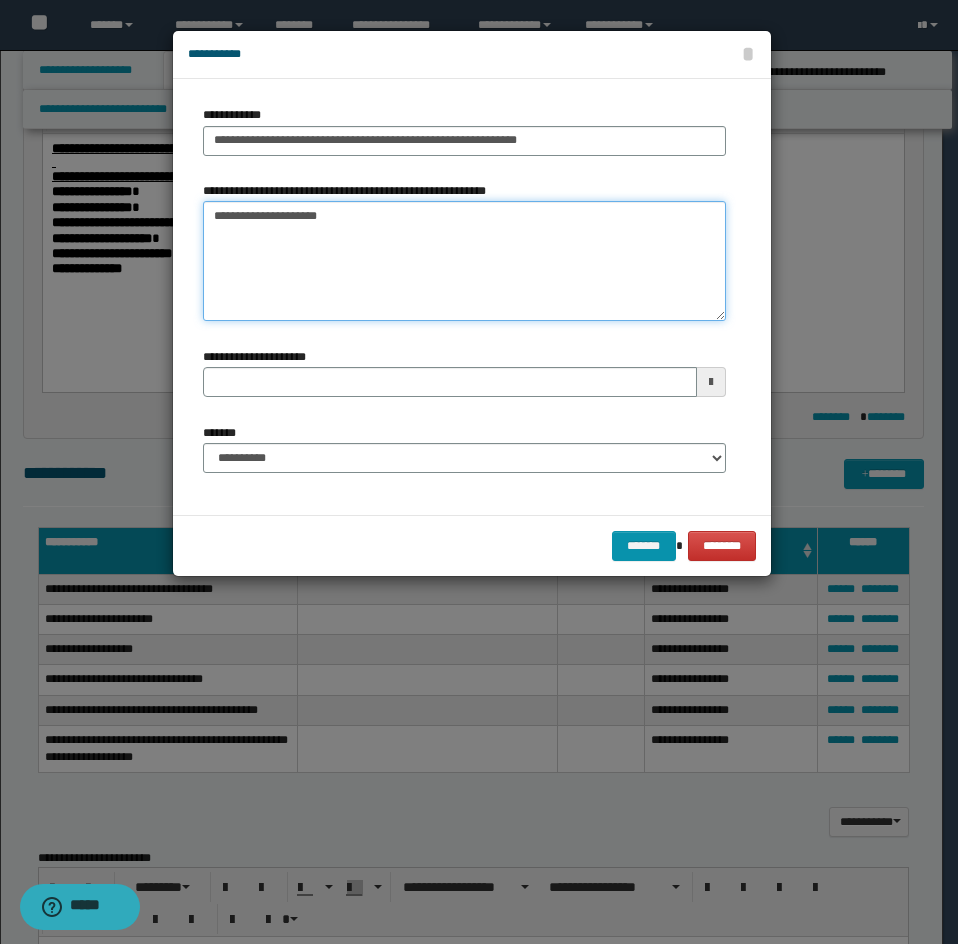 scroll, scrollTop: 0, scrollLeft: 0, axis: both 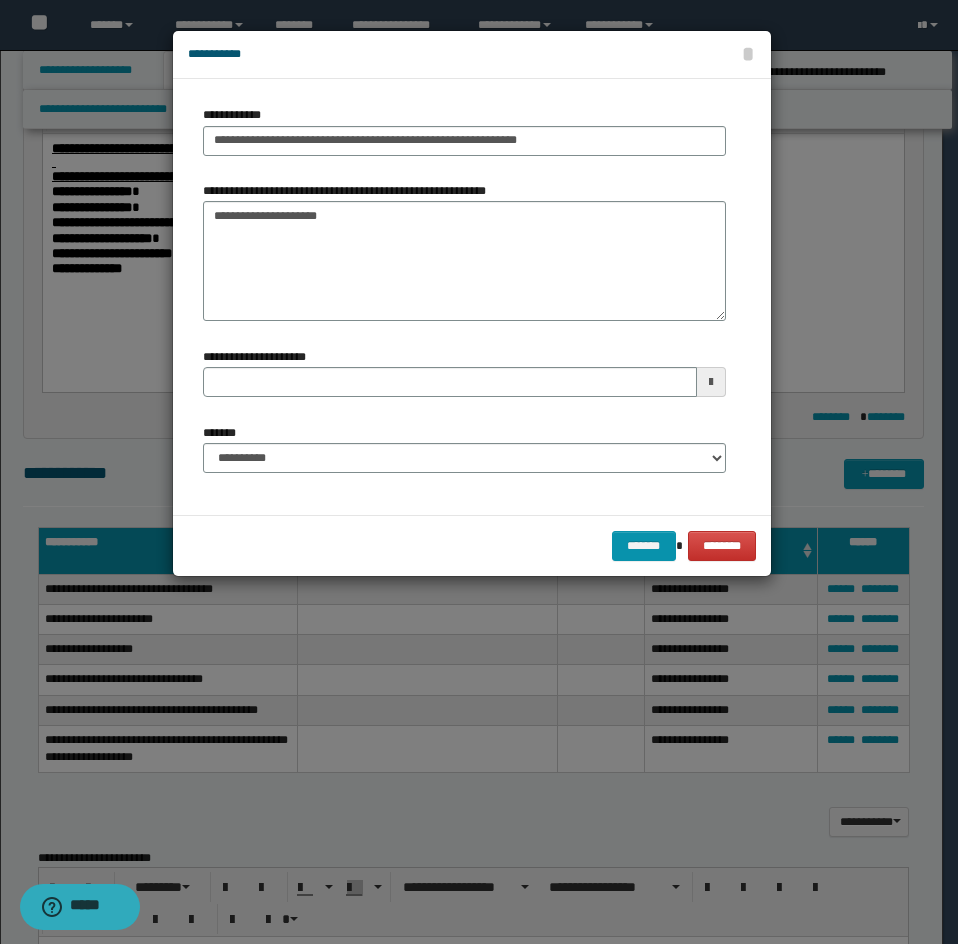 click on "**********" at bounding box center [464, 296] 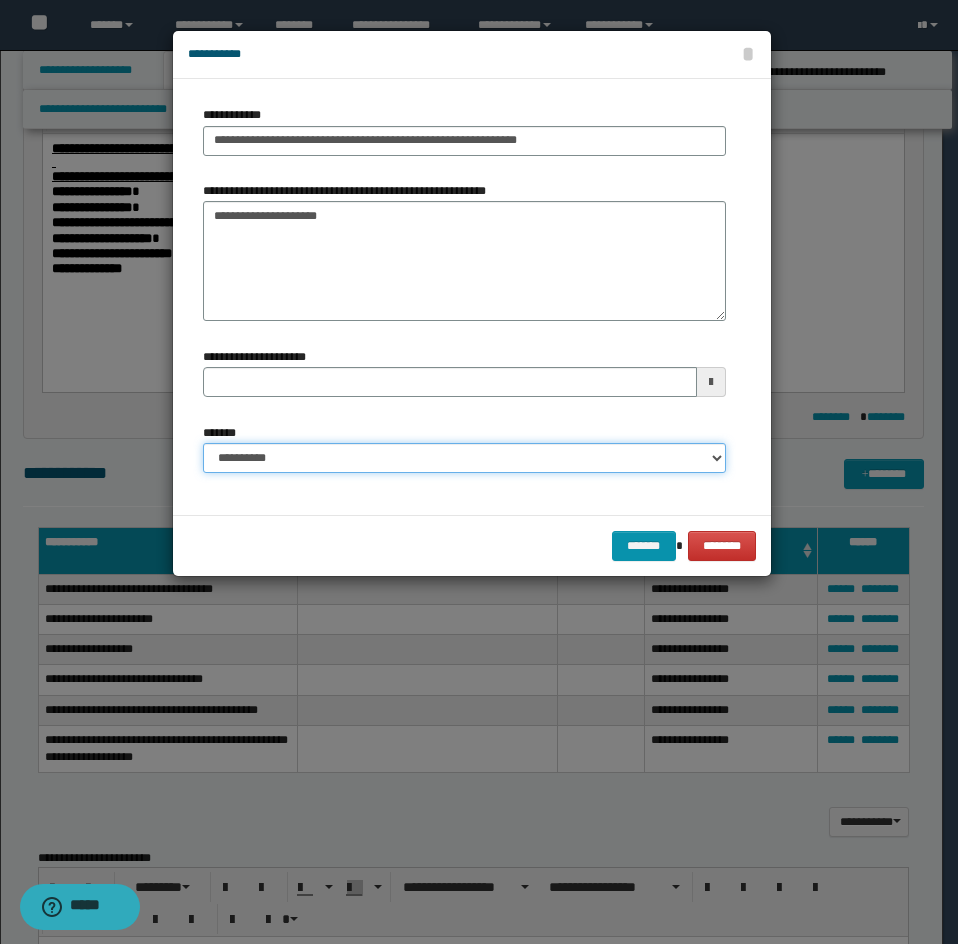 click on "**********" at bounding box center (464, 458) 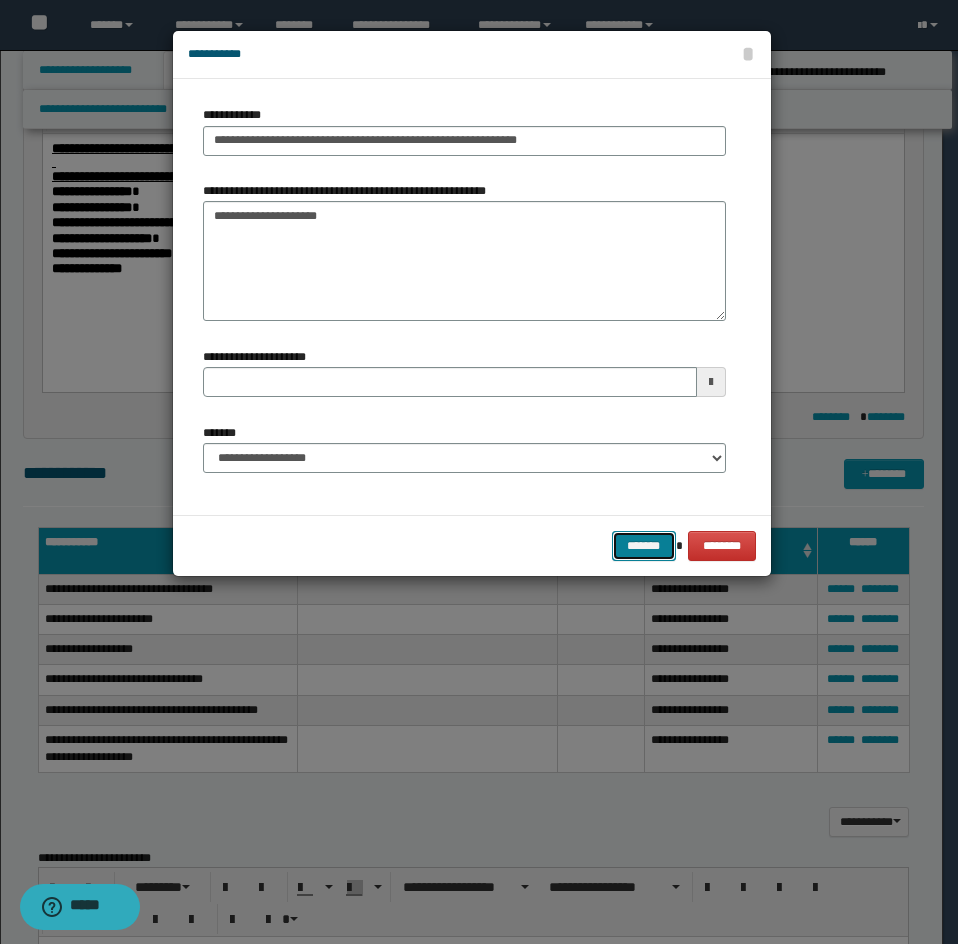click on "*******" at bounding box center (644, 546) 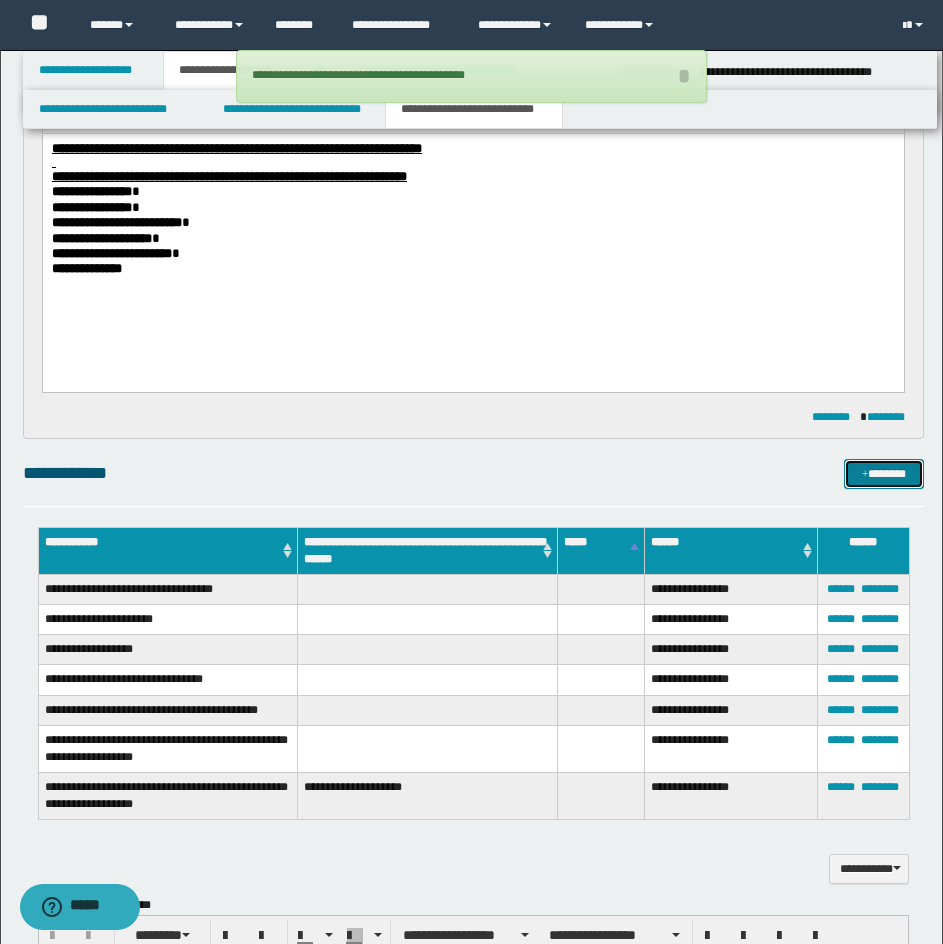 click on "*******" at bounding box center [884, 474] 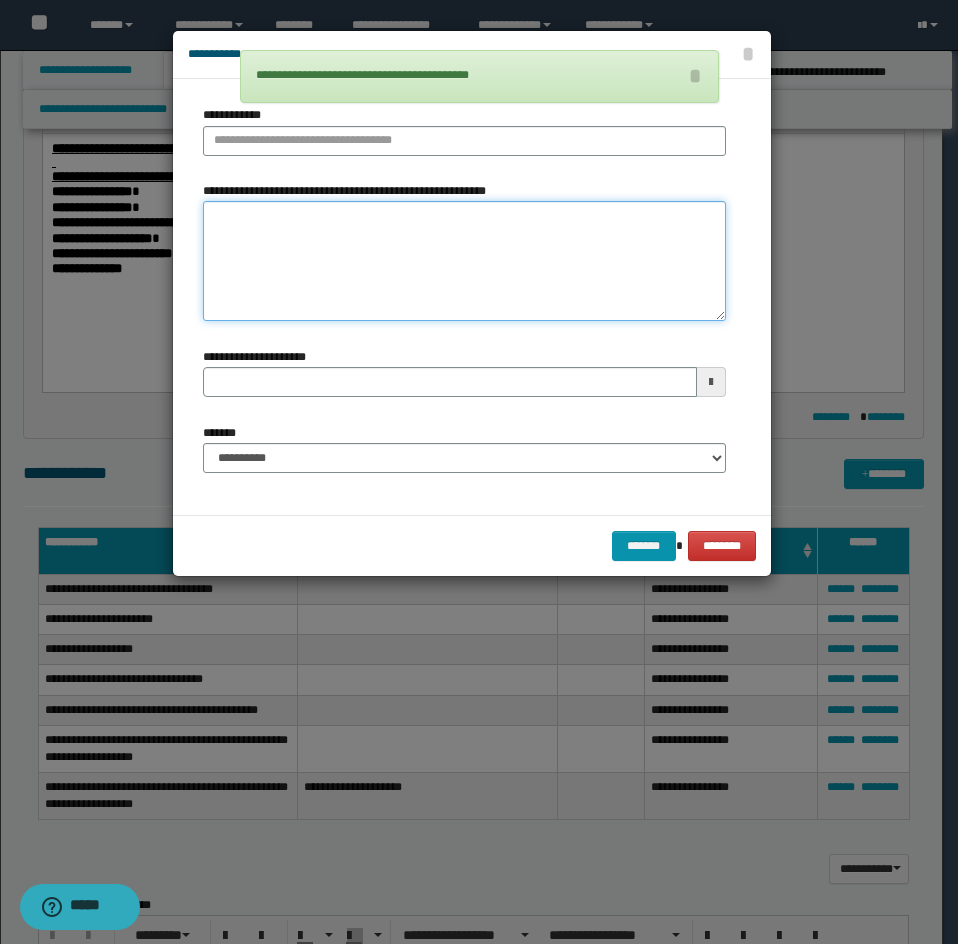 click on "**********" at bounding box center [464, 261] 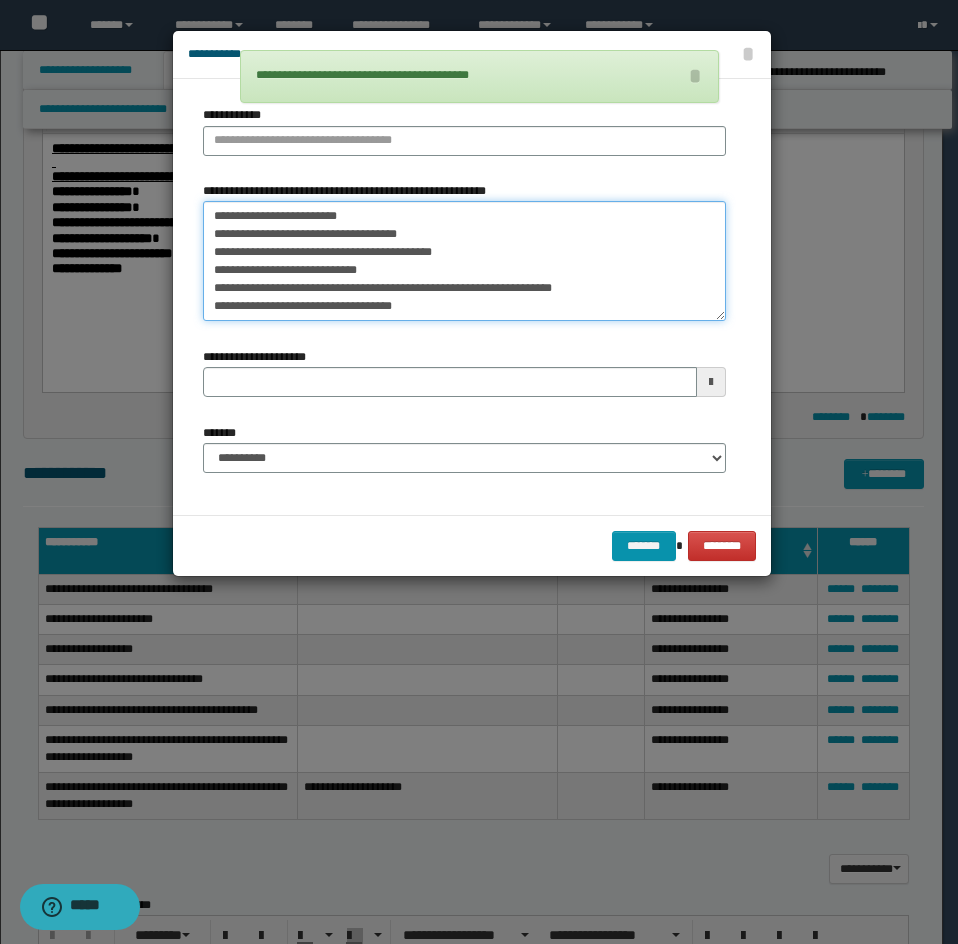 scroll, scrollTop: 0, scrollLeft: 0, axis: both 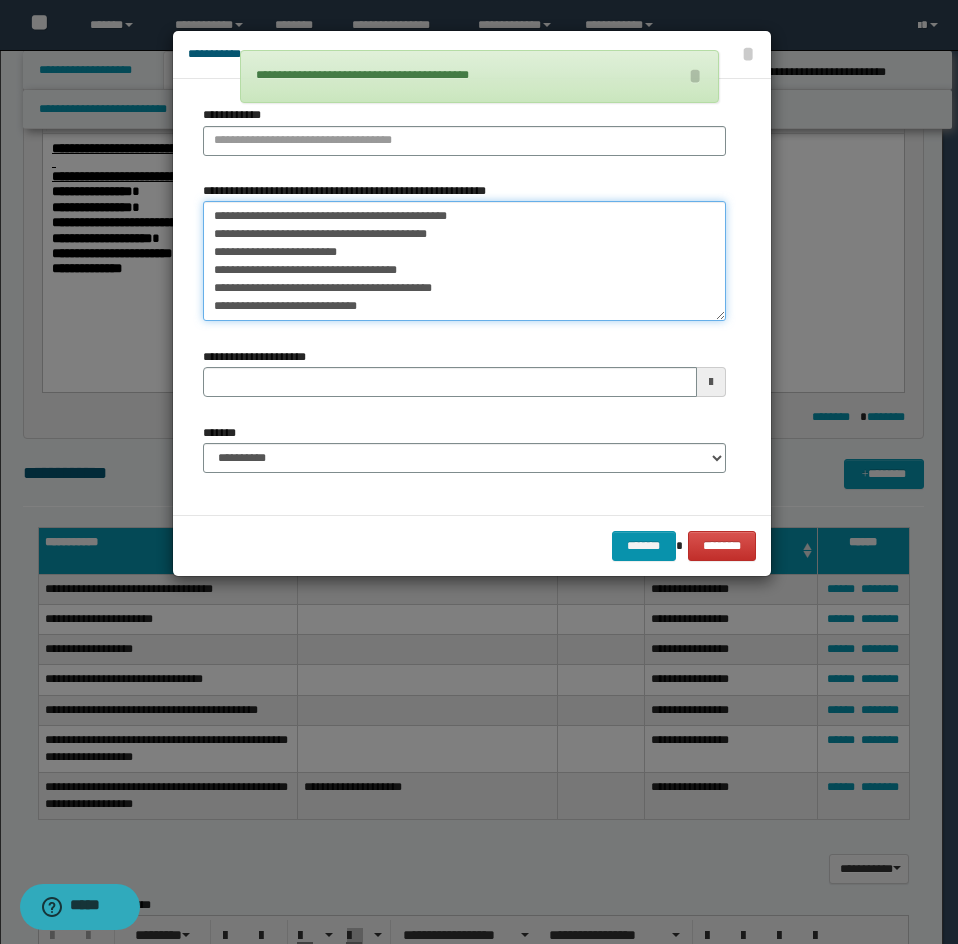 drag, startPoint x: 246, startPoint y: 214, endPoint x: 262, endPoint y: 219, distance: 16.763054 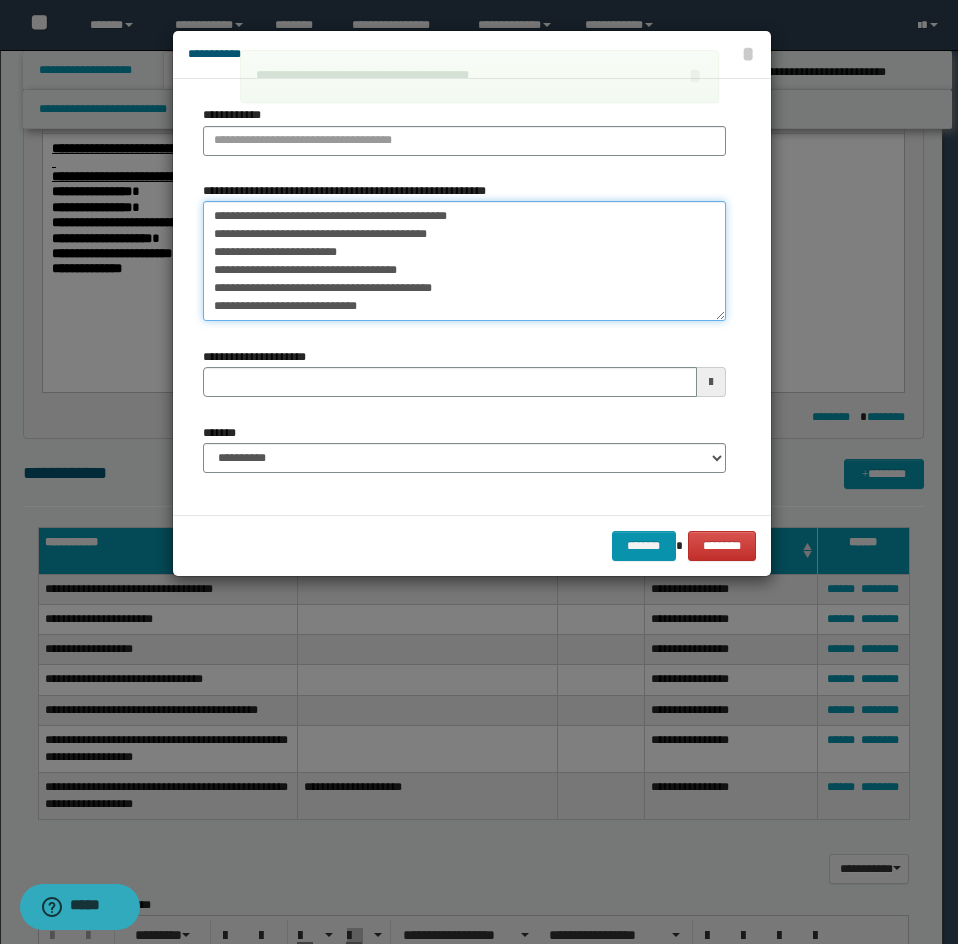 click on "**********" at bounding box center [464, 261] 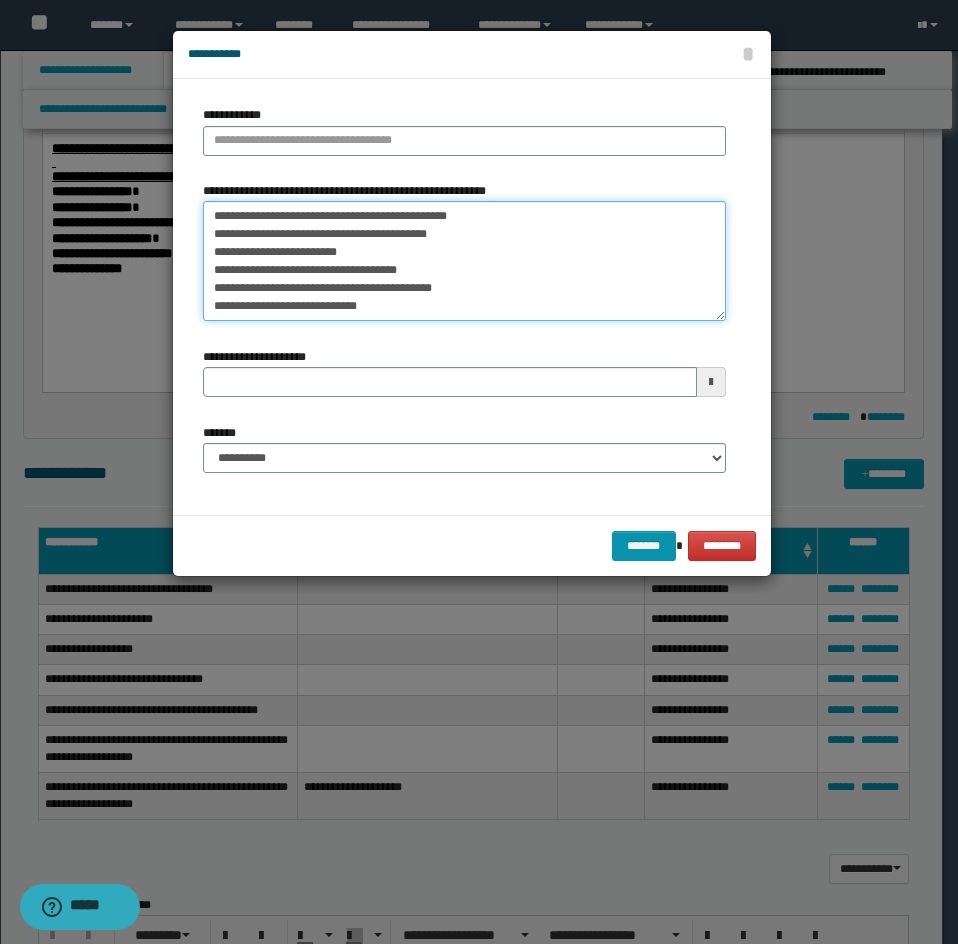 click on "**********" at bounding box center [464, 261] 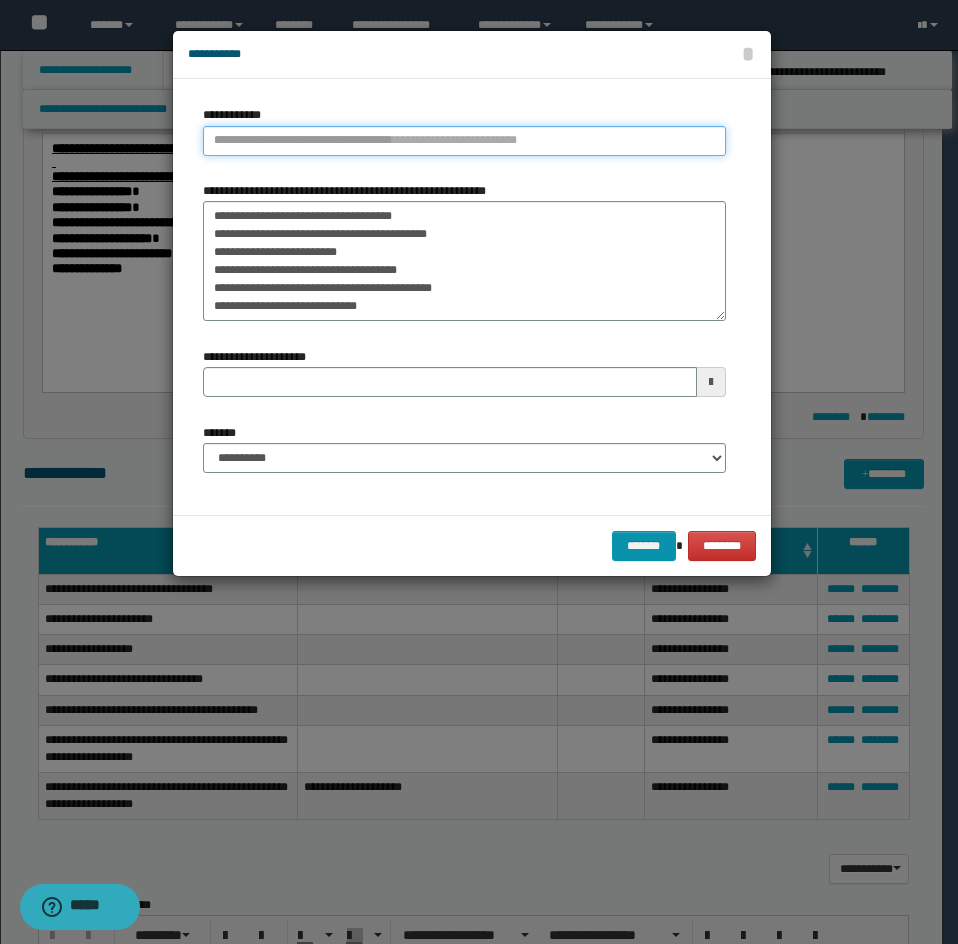 click on "**********" at bounding box center (464, 141) 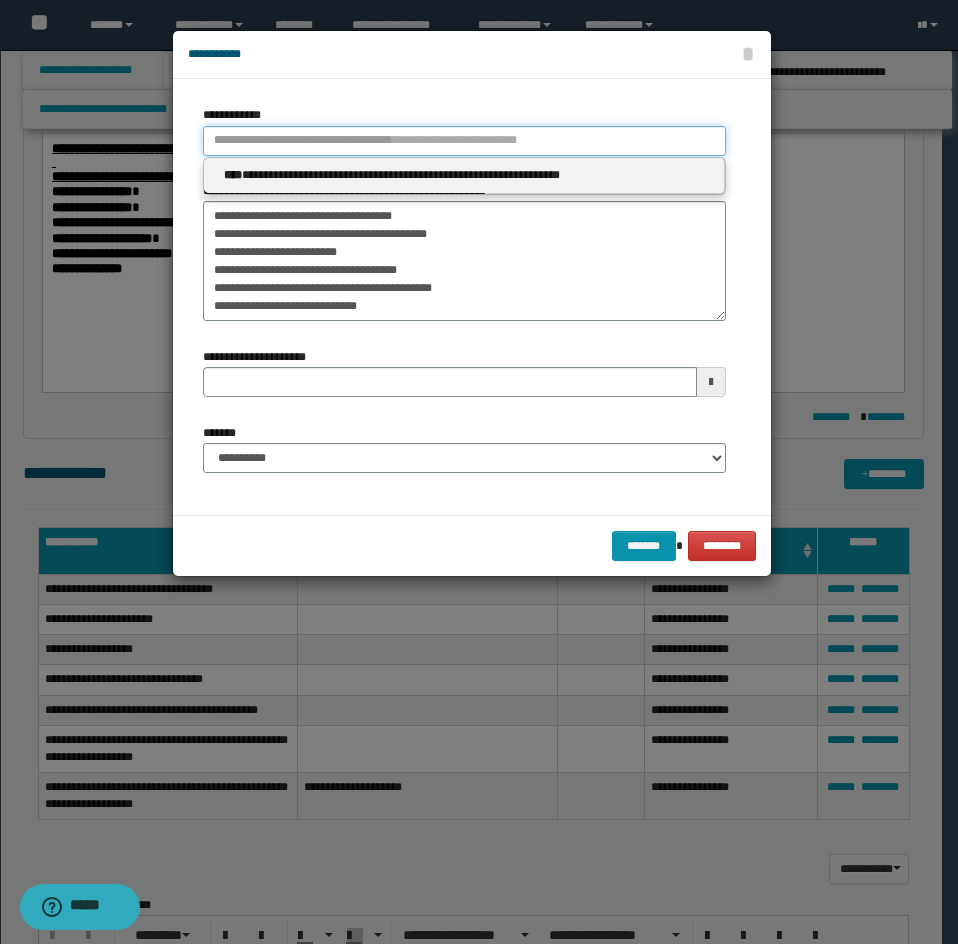 paste on "**********" 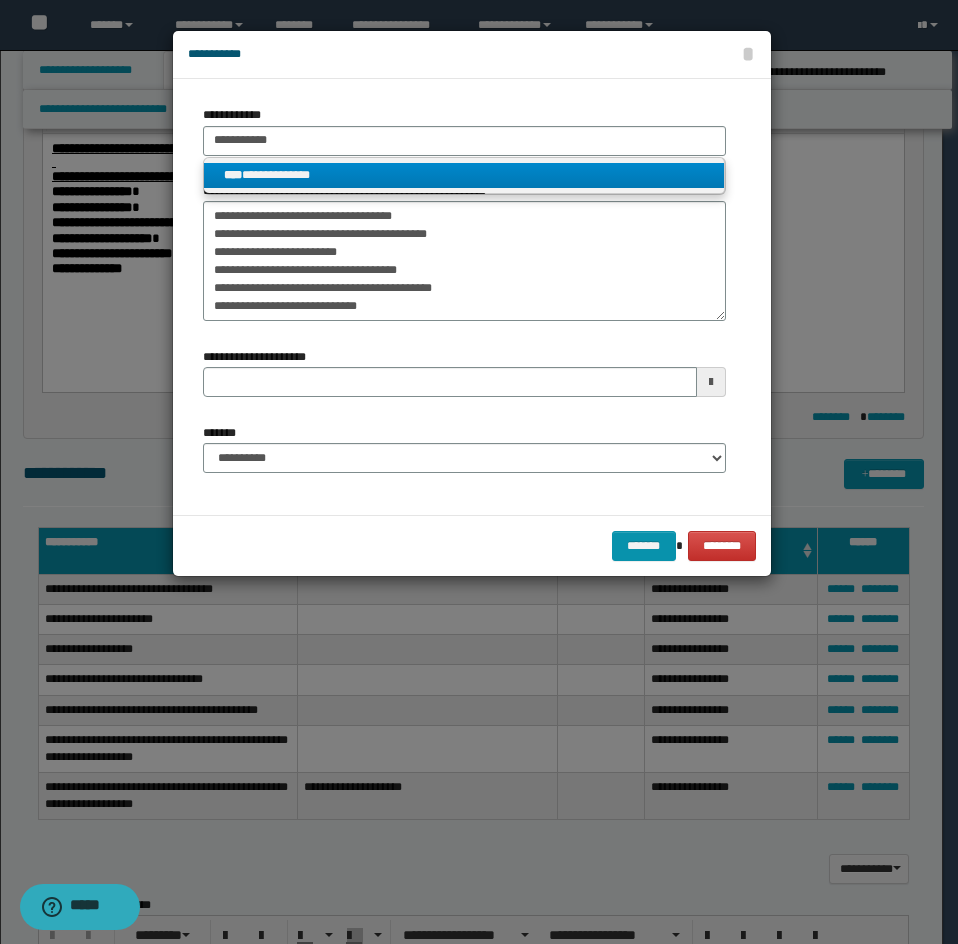 drag, startPoint x: 233, startPoint y: 180, endPoint x: 249, endPoint y: 200, distance: 25.612497 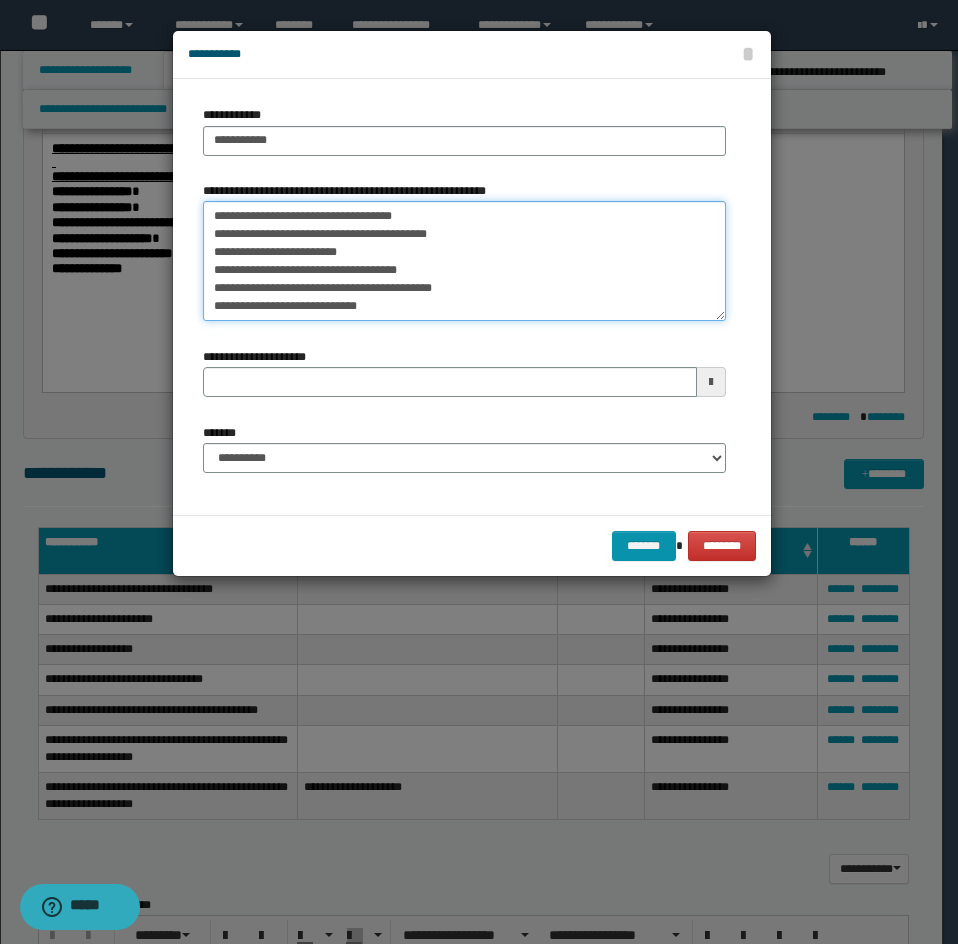 drag, startPoint x: 248, startPoint y: 210, endPoint x: 155, endPoint y: 206, distance: 93.08598 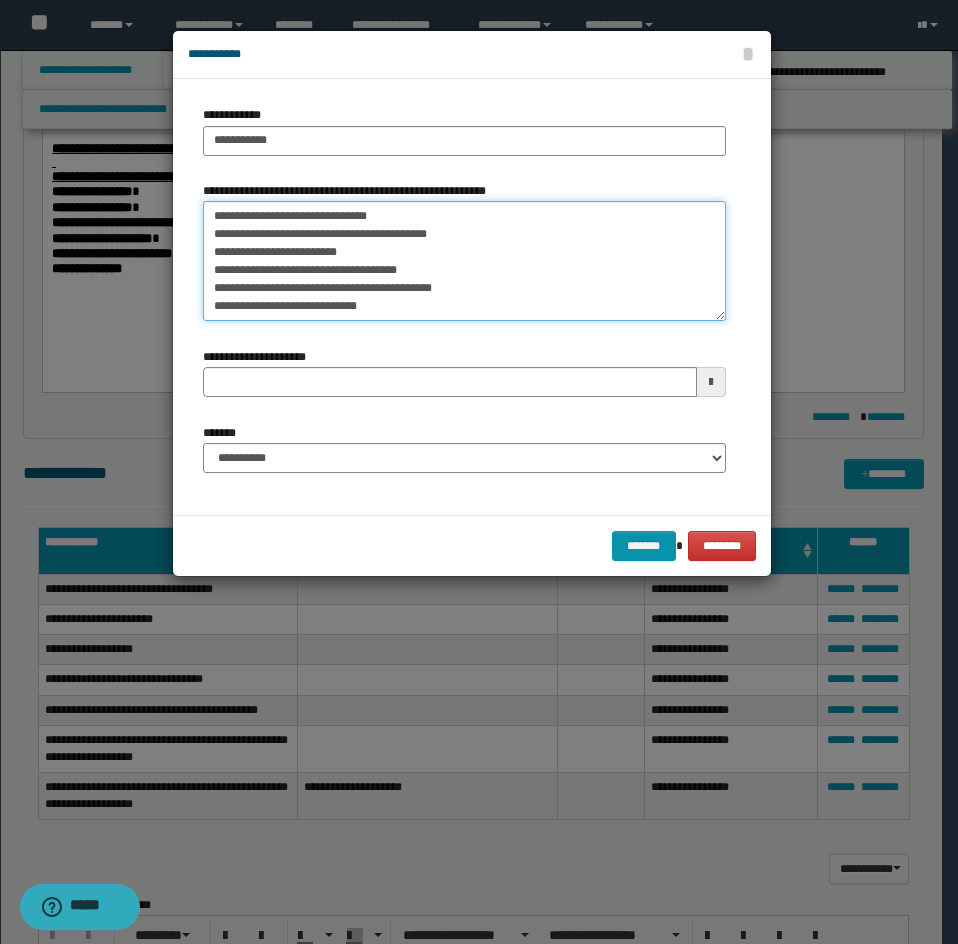 scroll, scrollTop: 54, scrollLeft: 0, axis: vertical 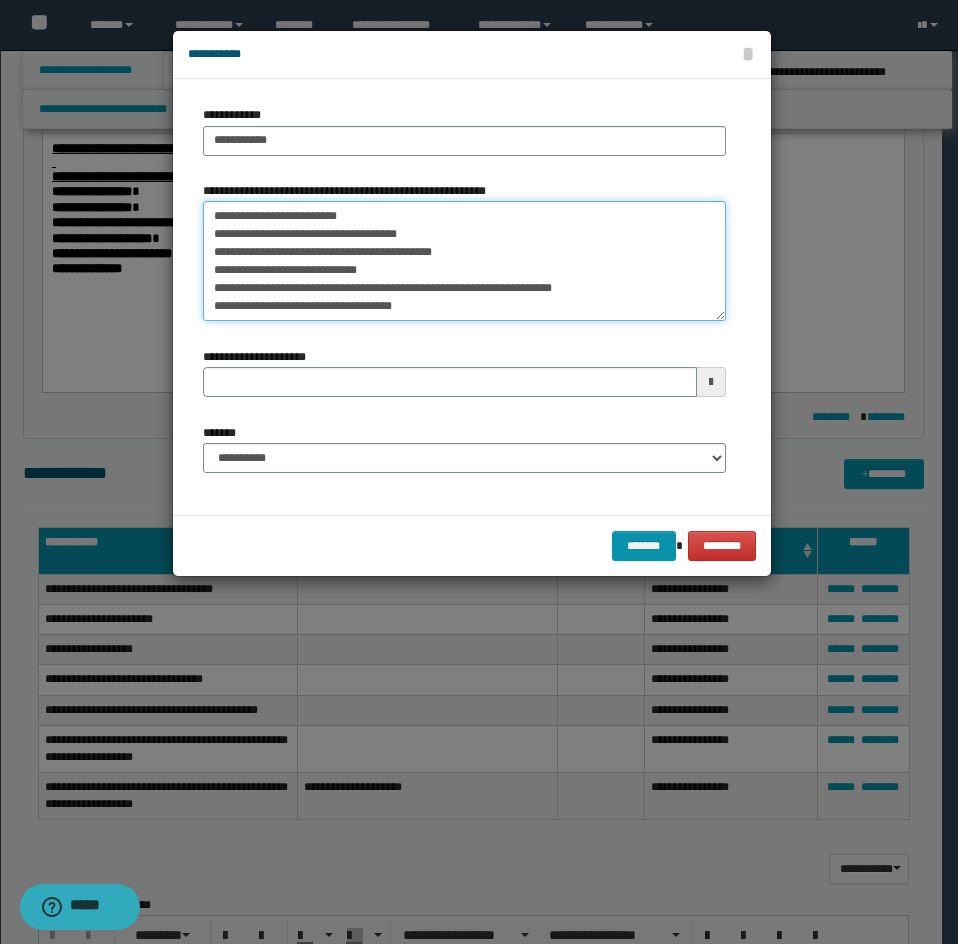drag, startPoint x: 207, startPoint y: 234, endPoint x: 414, endPoint y: 309, distance: 220.16812 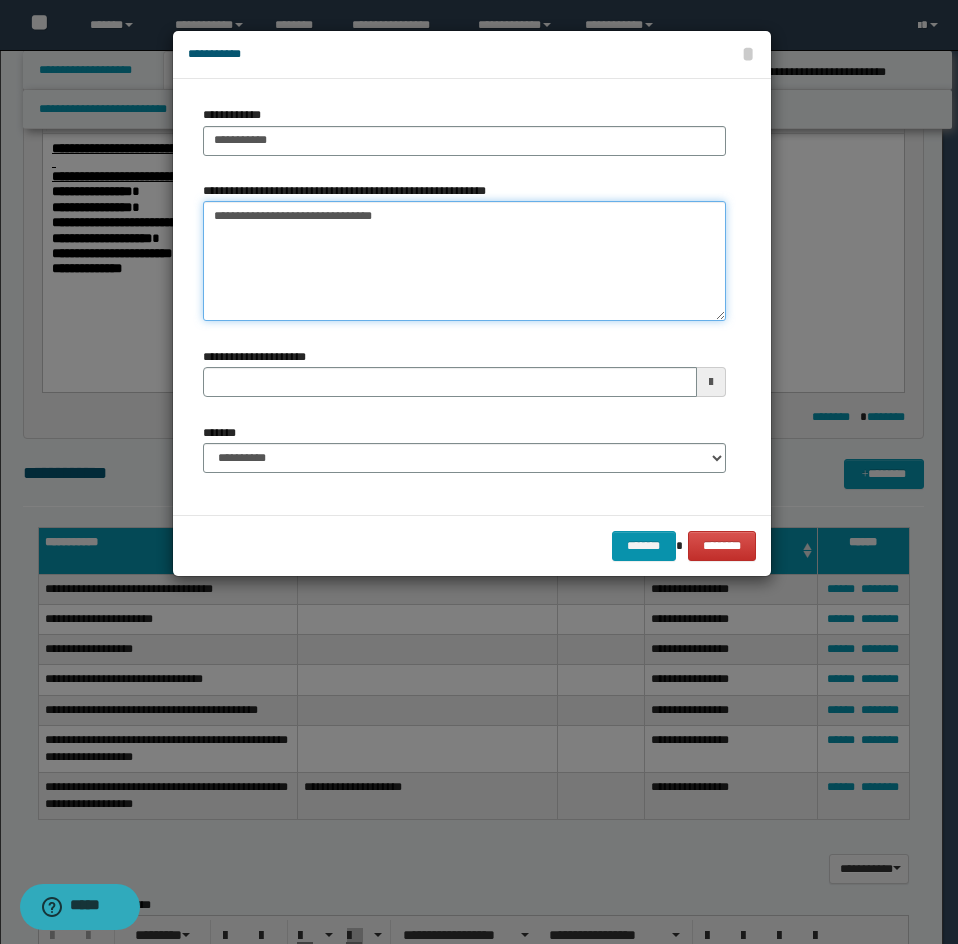 scroll, scrollTop: 0, scrollLeft: 0, axis: both 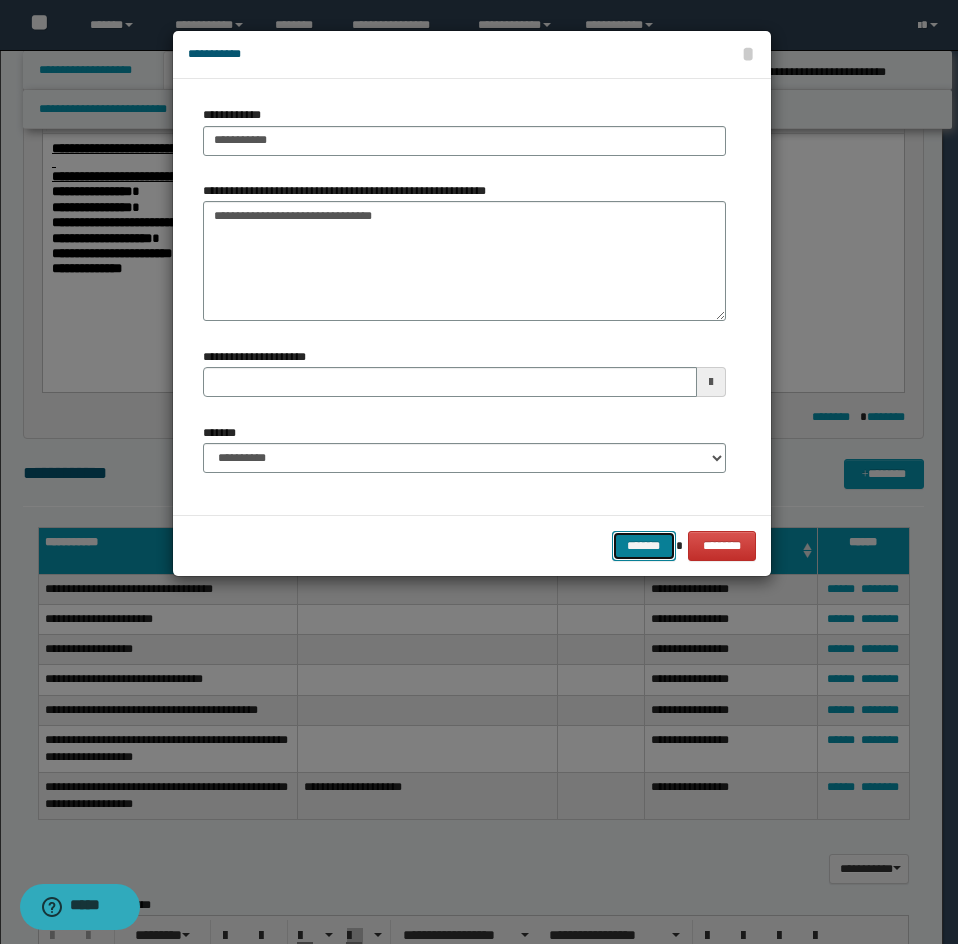 click on "*******" at bounding box center (644, 546) 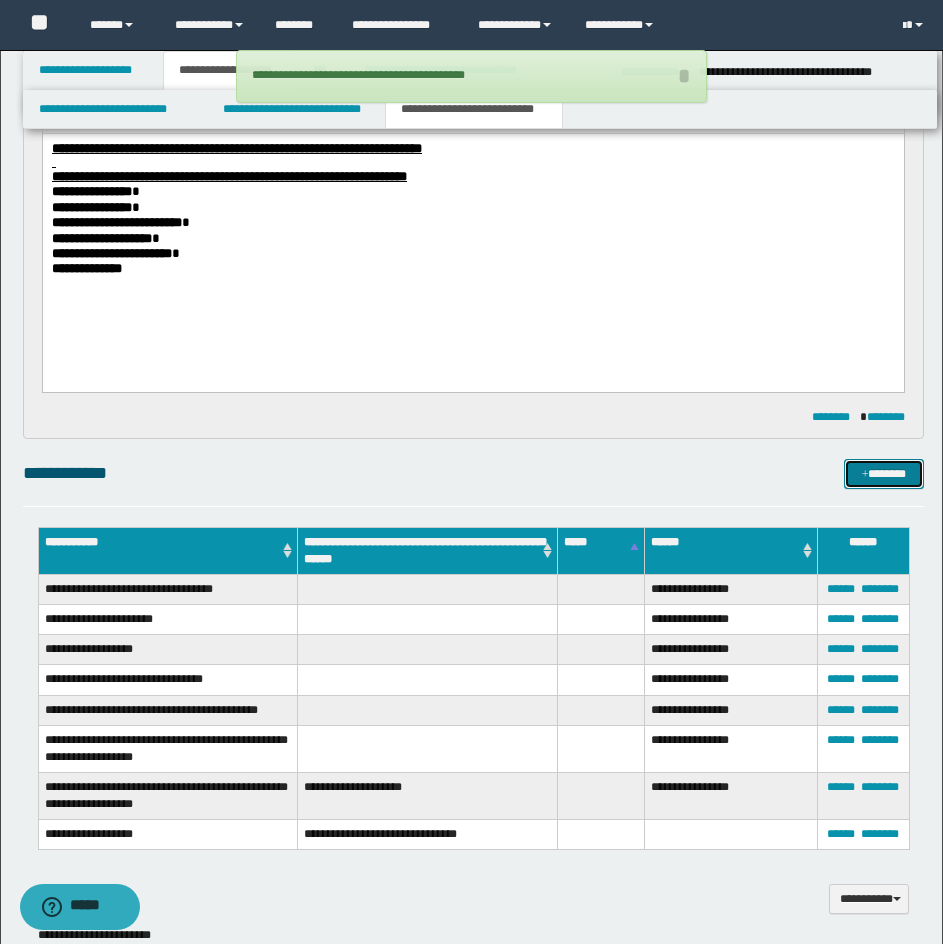 click on "*******" at bounding box center (884, 474) 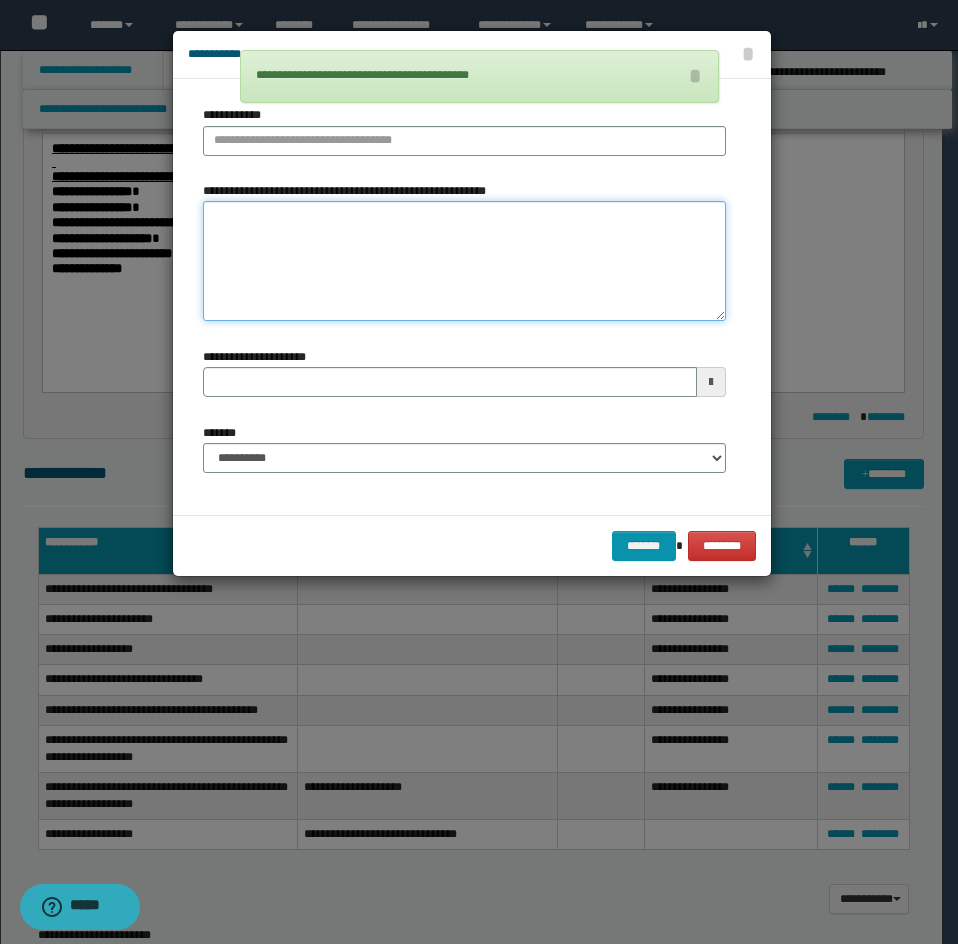 click on "**********" at bounding box center (464, 261) 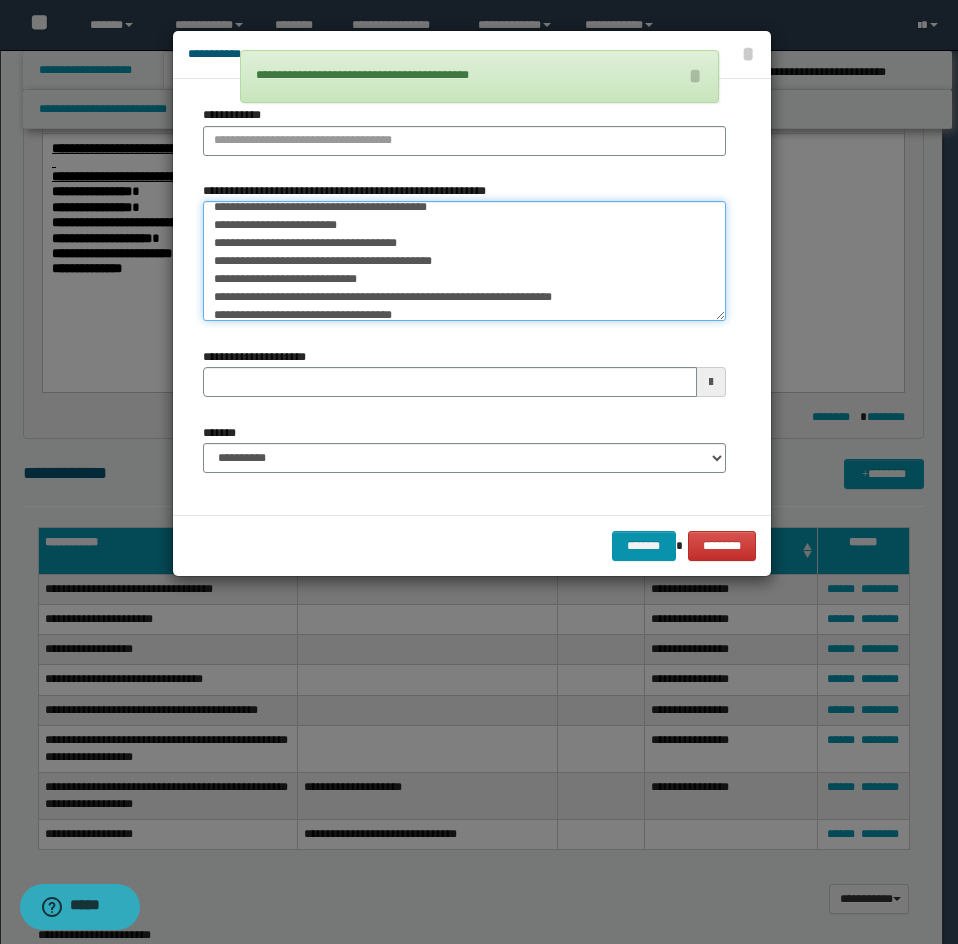scroll, scrollTop: 0, scrollLeft: 0, axis: both 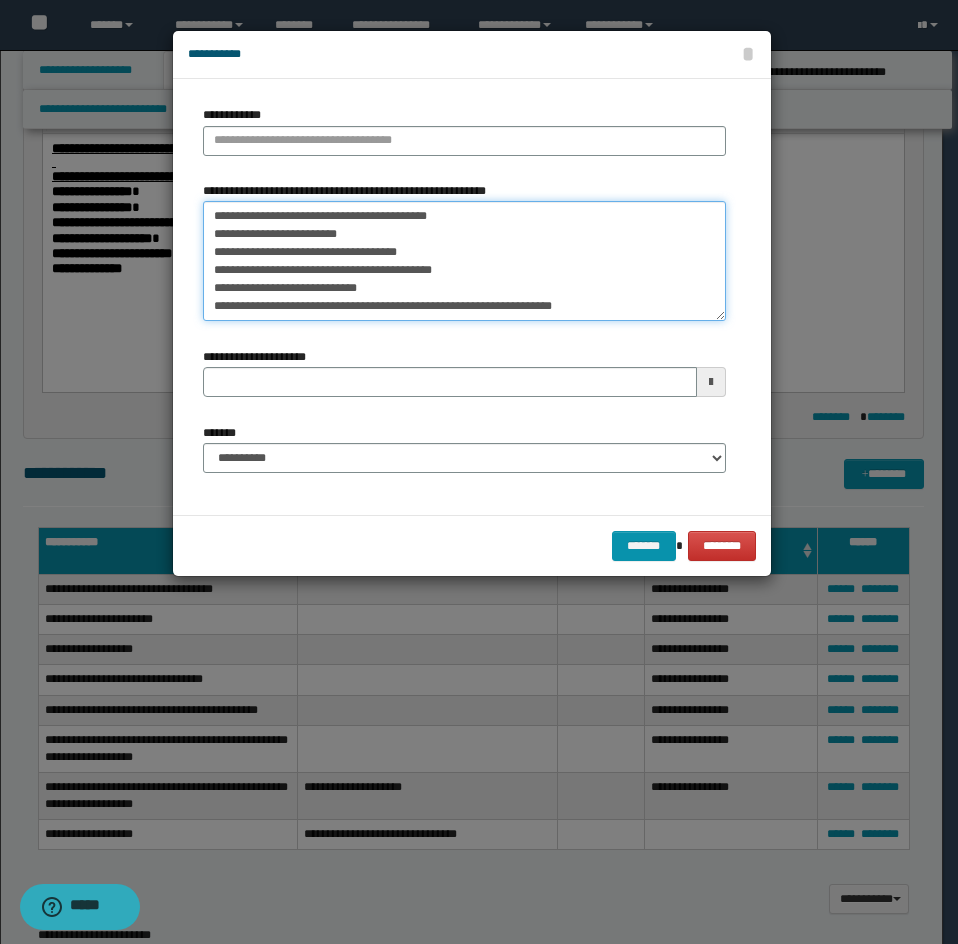 drag, startPoint x: 236, startPoint y: 205, endPoint x: 385, endPoint y: 175, distance: 151.99013 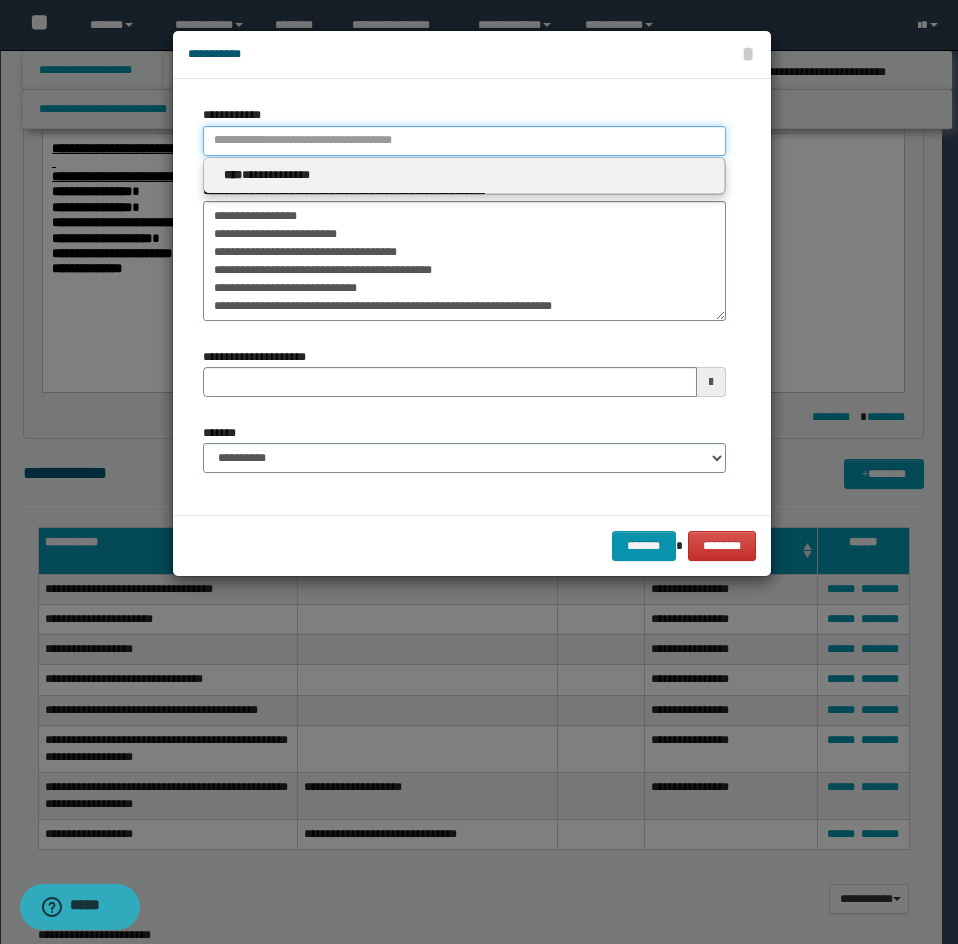 click on "**********" at bounding box center (464, 141) 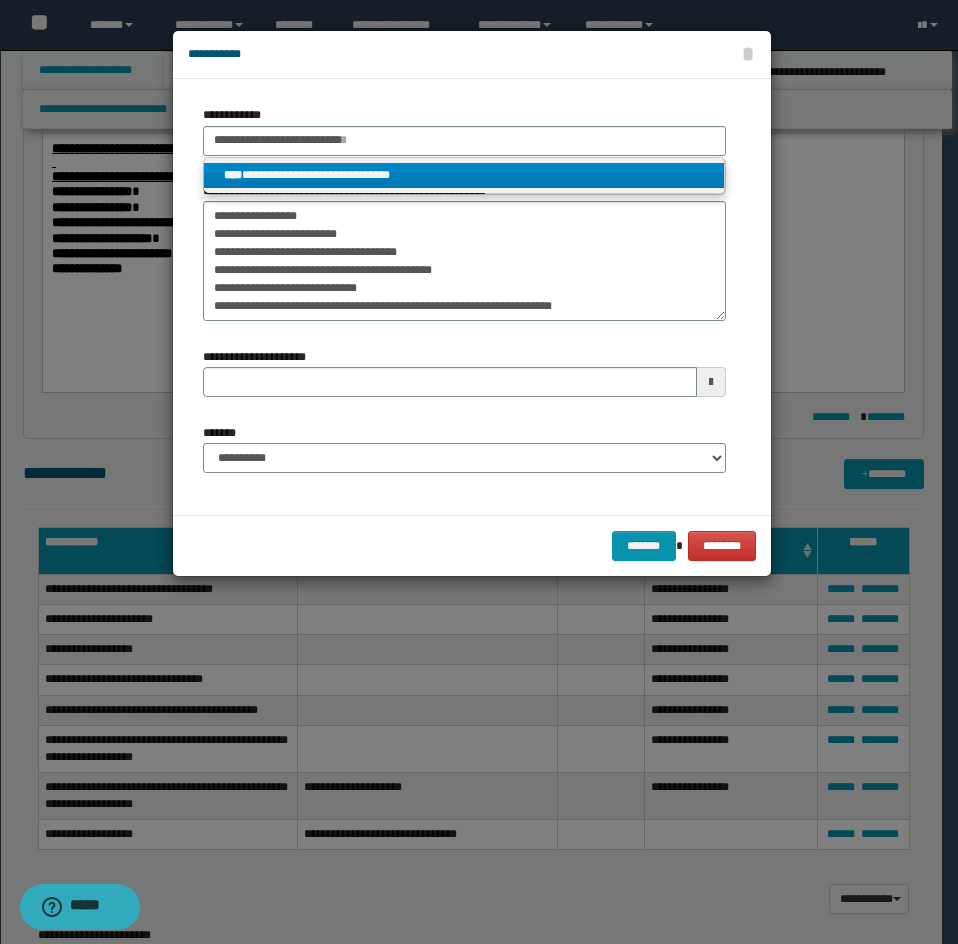 click on "**********" at bounding box center [464, 175] 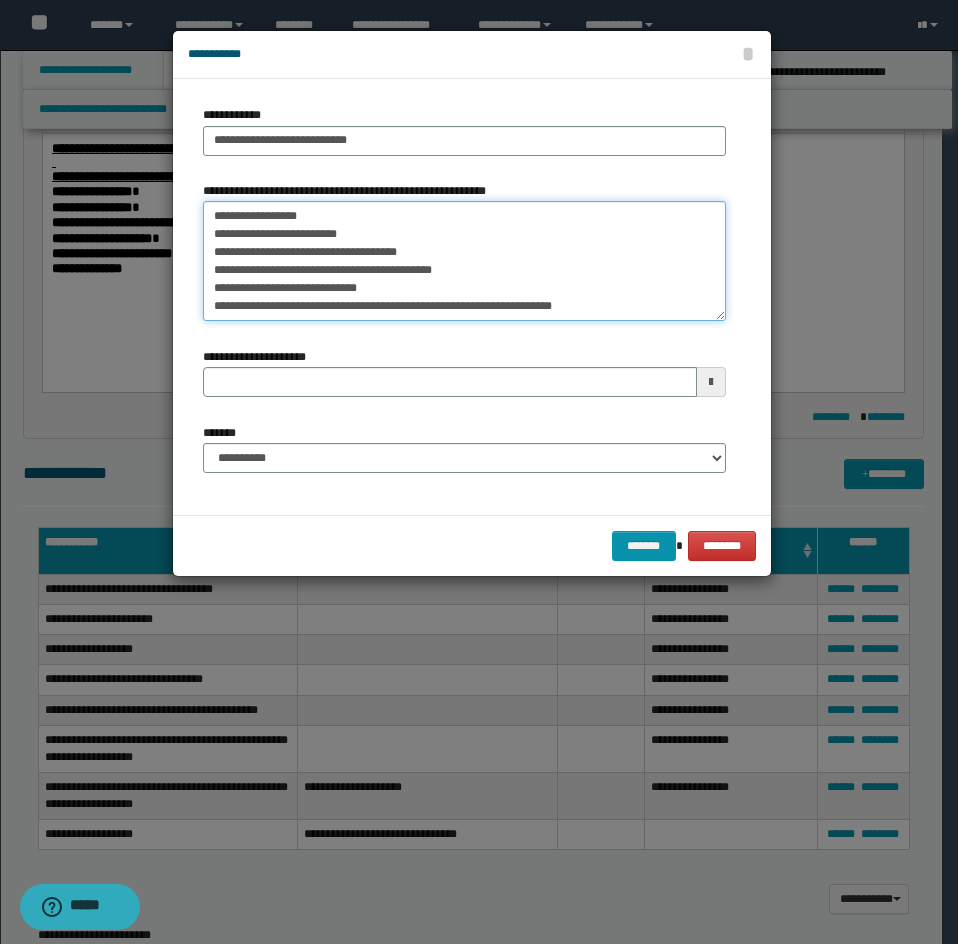 drag, startPoint x: 251, startPoint y: 216, endPoint x: 155, endPoint y: 189, distance: 99.724625 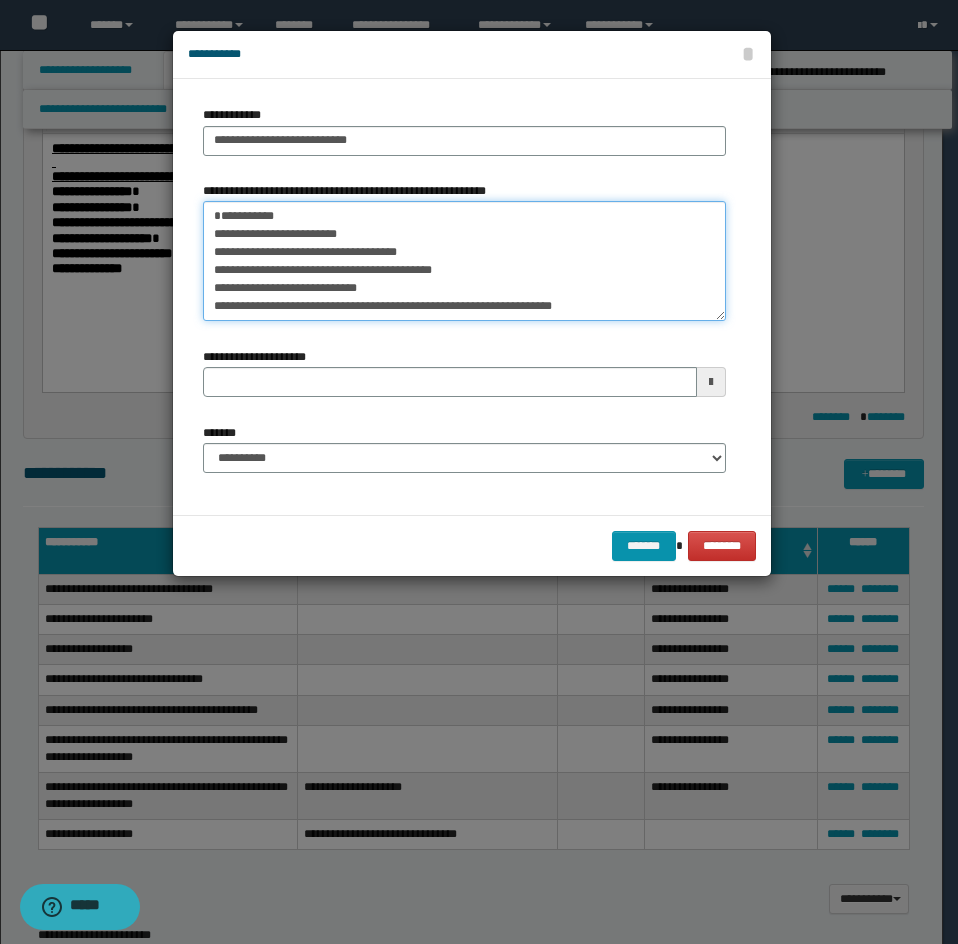scroll, scrollTop: 36, scrollLeft: 0, axis: vertical 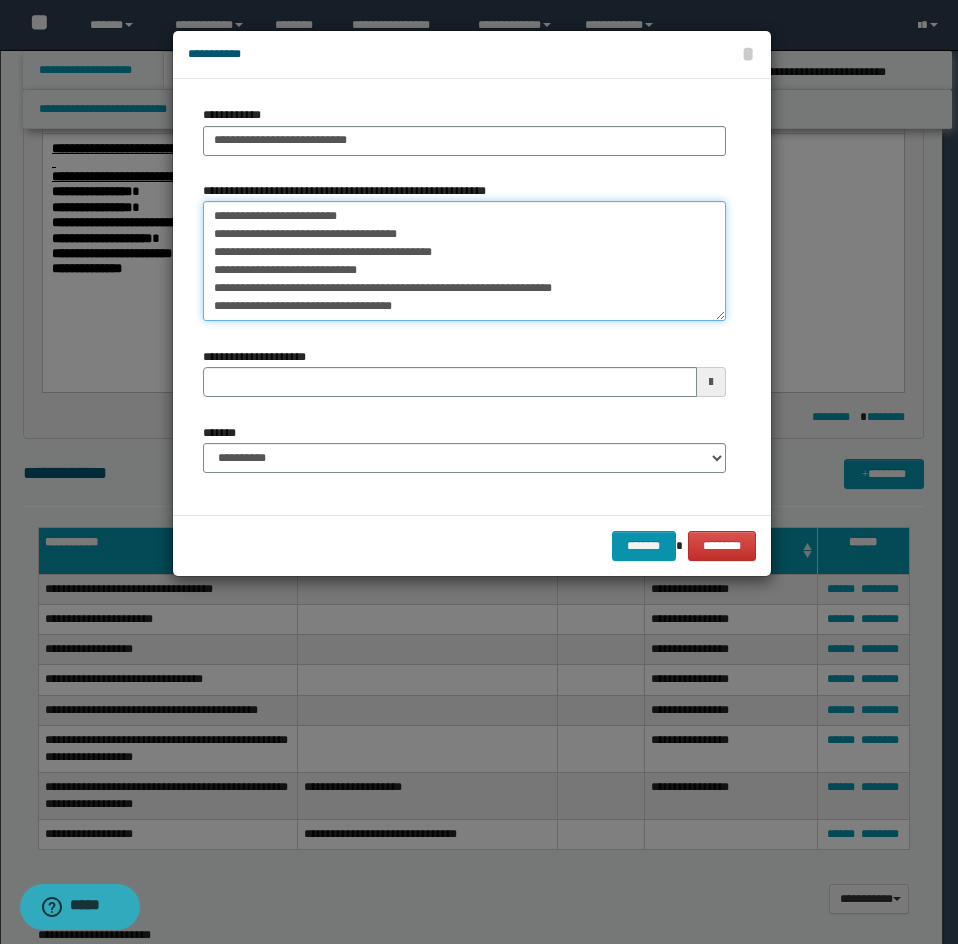 drag, startPoint x: 214, startPoint y: 236, endPoint x: 467, endPoint y: 322, distance: 267.21713 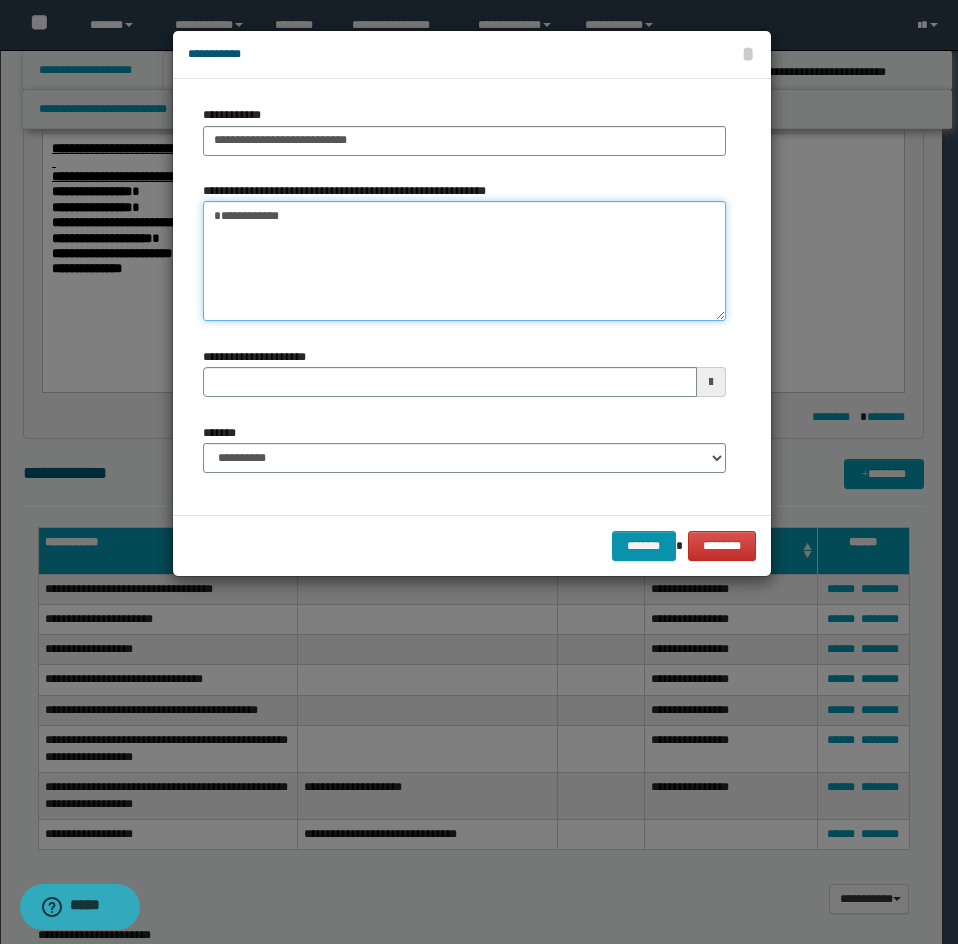 scroll, scrollTop: 0, scrollLeft: 0, axis: both 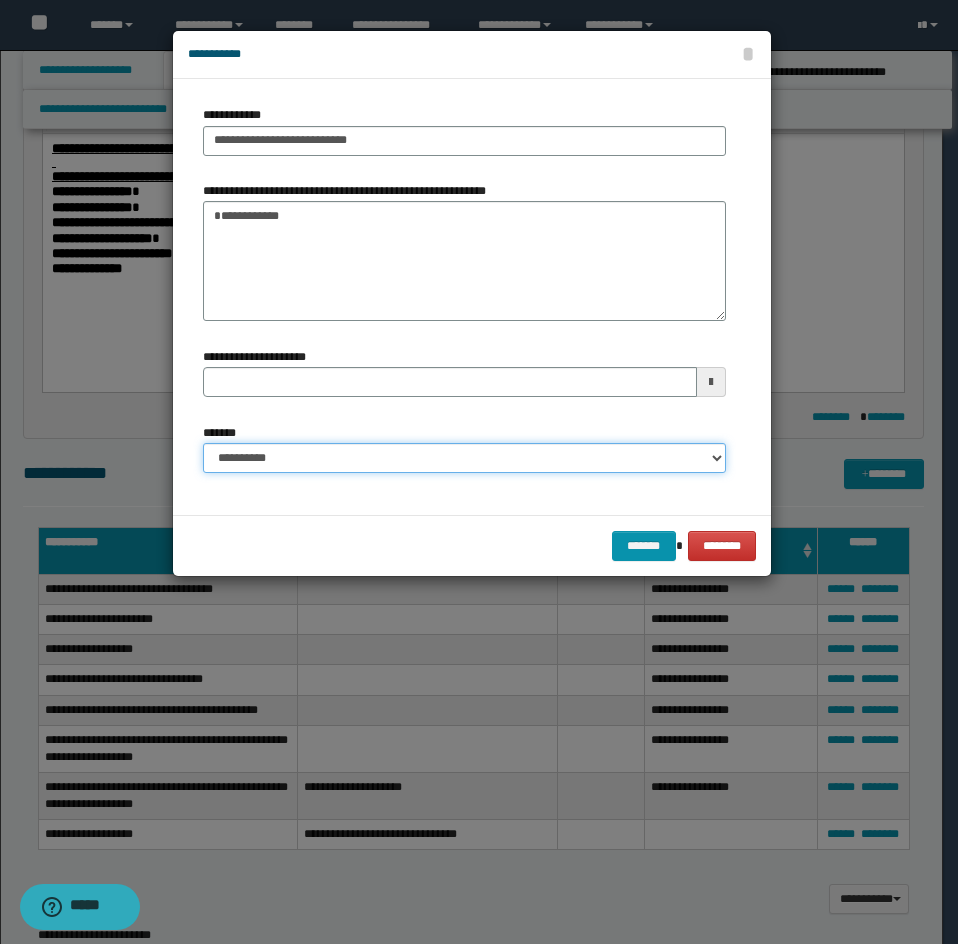drag, startPoint x: 354, startPoint y: 461, endPoint x: 356, endPoint y: 472, distance: 11.18034 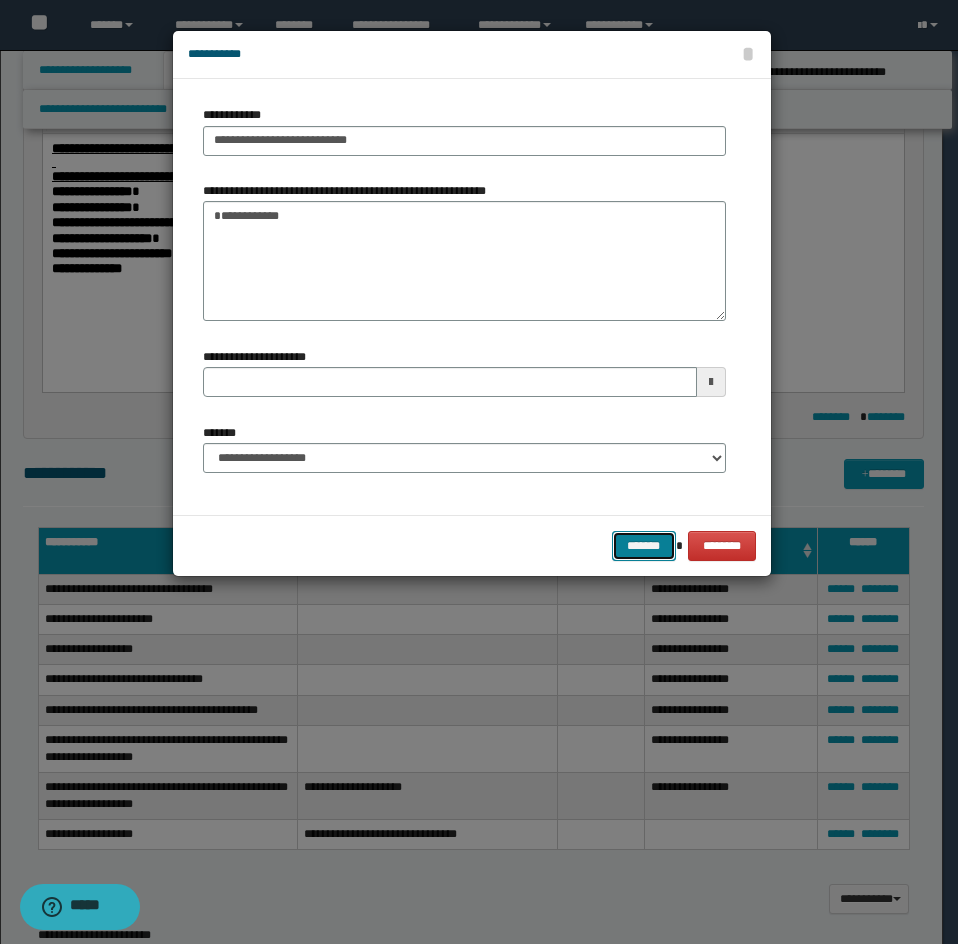 click on "*******" at bounding box center [644, 546] 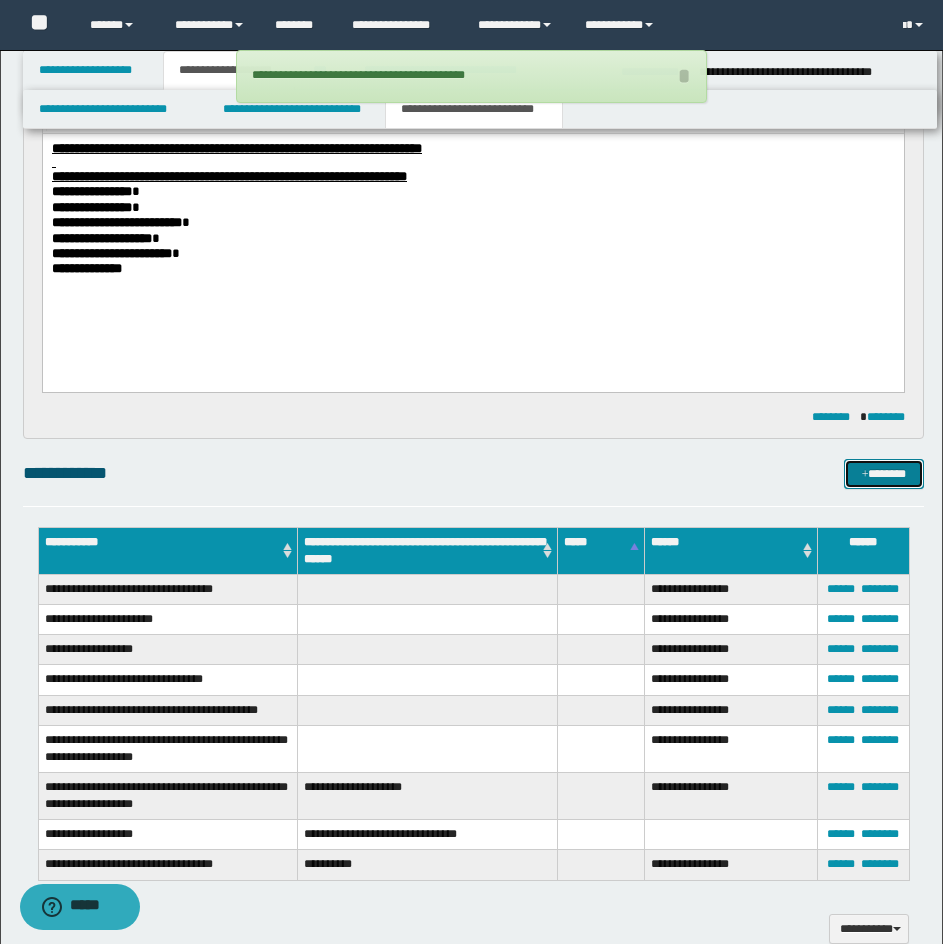 click on "*******" at bounding box center [884, 474] 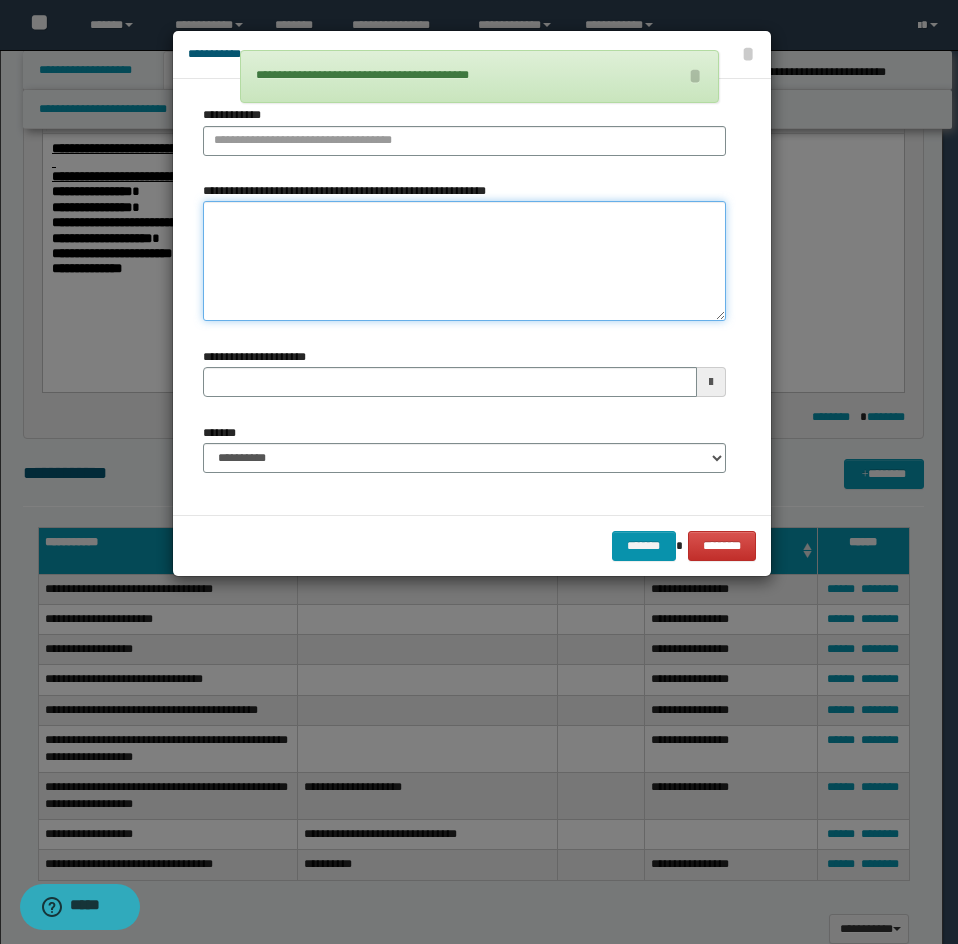 drag, startPoint x: 307, startPoint y: 281, endPoint x: 263, endPoint y: 258, distance: 49.648766 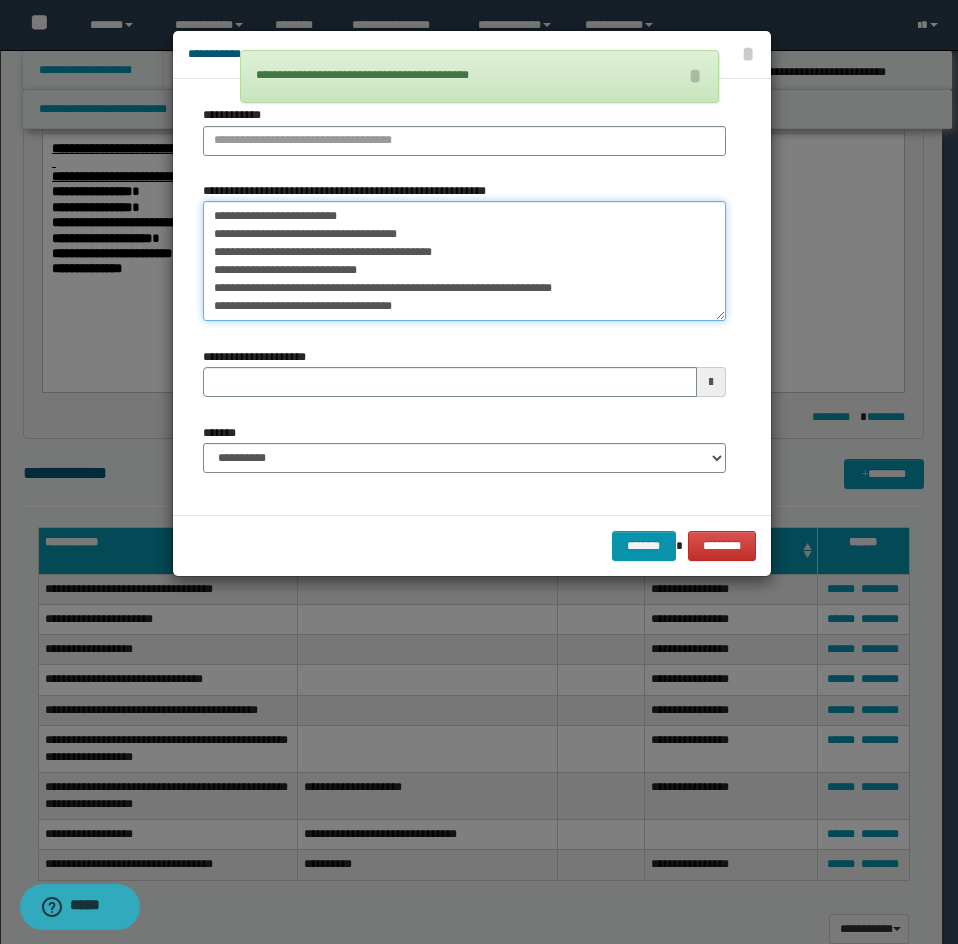 scroll, scrollTop: 0, scrollLeft: 0, axis: both 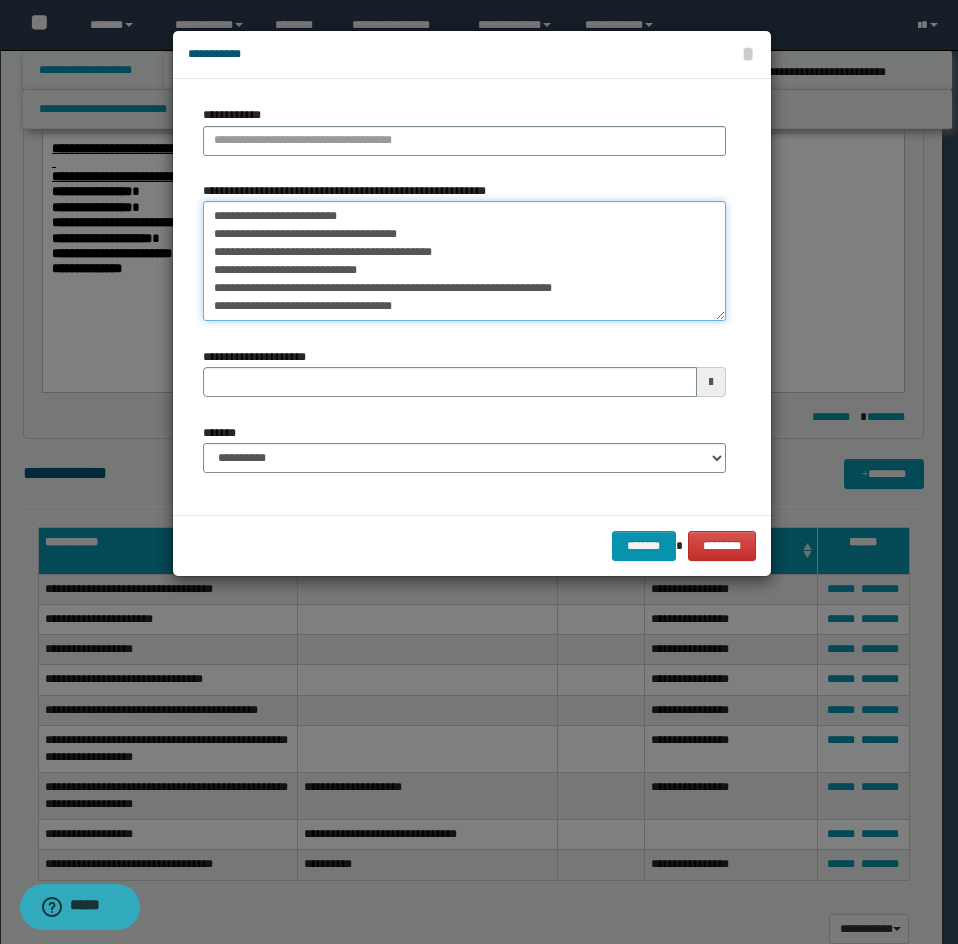 drag, startPoint x: 240, startPoint y: 205, endPoint x: 358, endPoint y: 199, distance: 118.15244 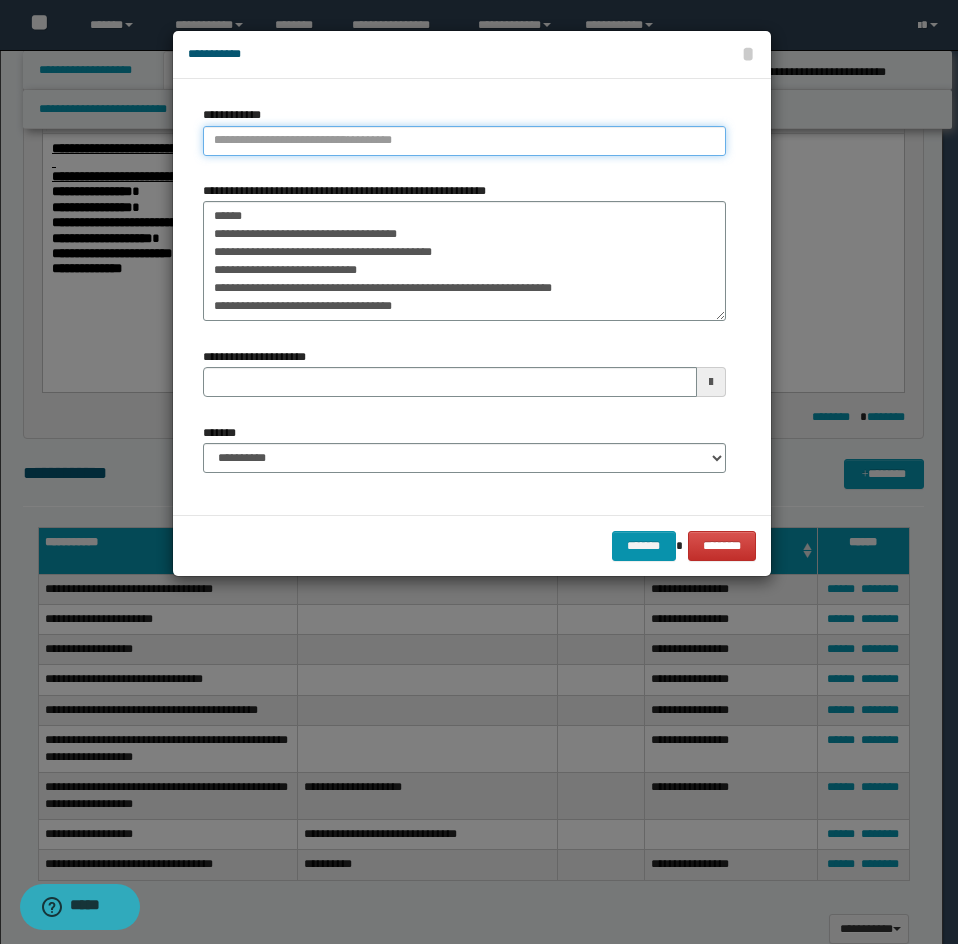 click on "**********" at bounding box center (464, 141) 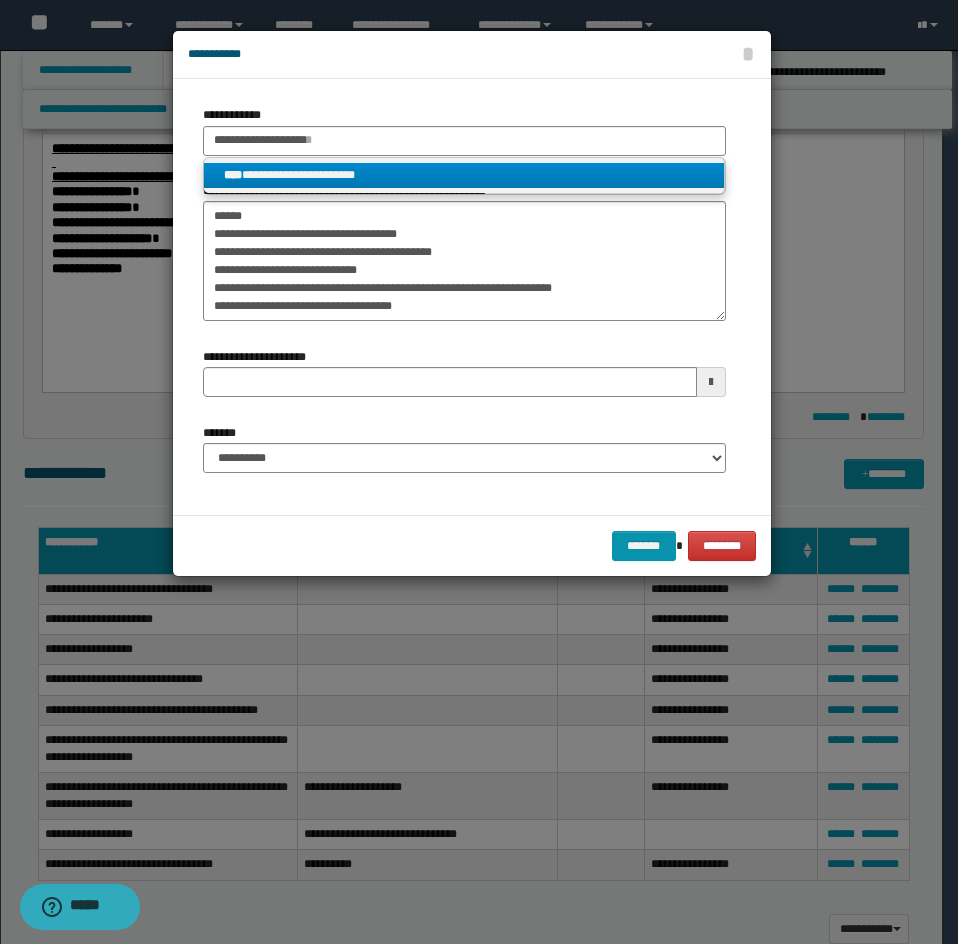 click on "****" at bounding box center [233, 175] 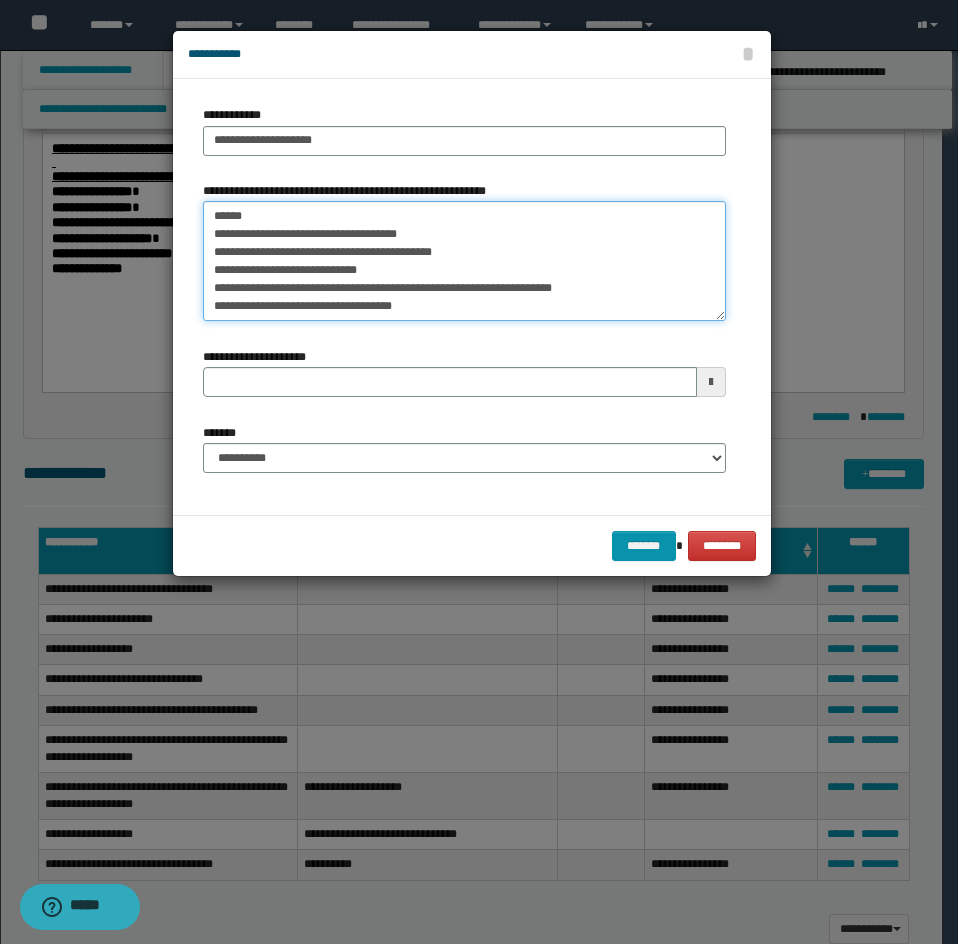 drag, startPoint x: 242, startPoint y: 231, endPoint x: 175, endPoint y: 210, distance: 70.21396 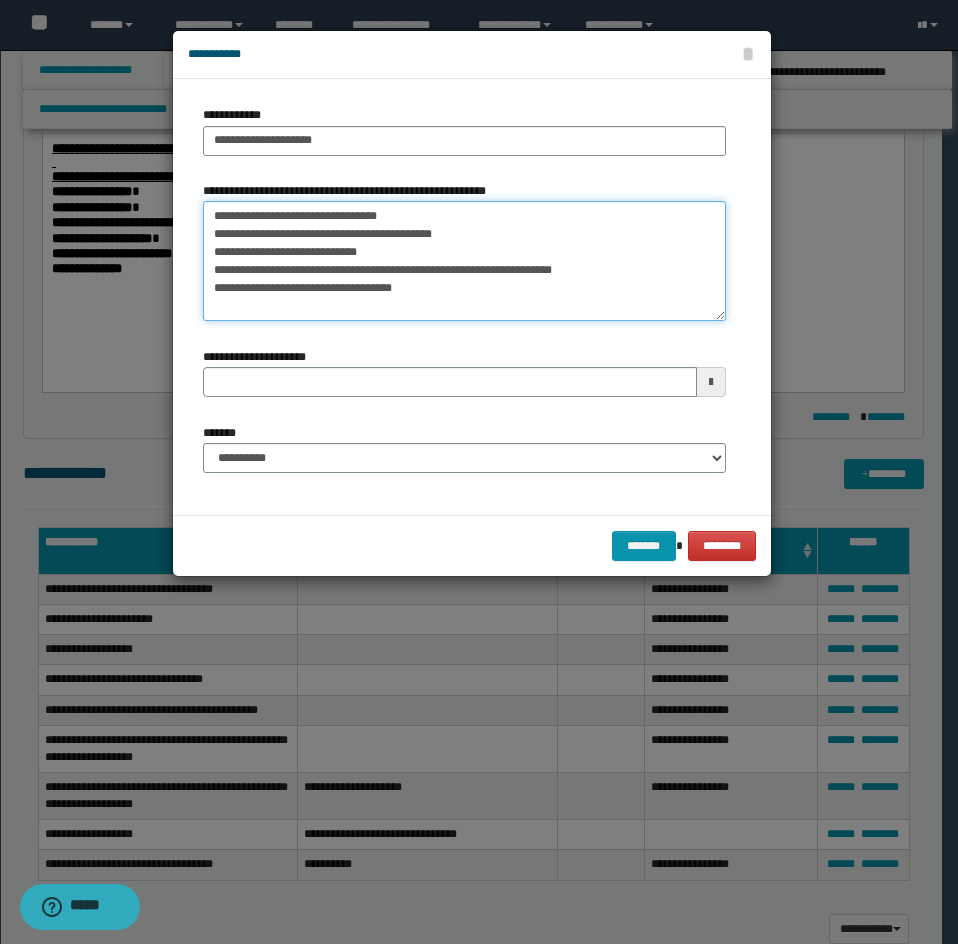 drag, startPoint x: 220, startPoint y: 214, endPoint x: 454, endPoint y: 277, distance: 242.33241 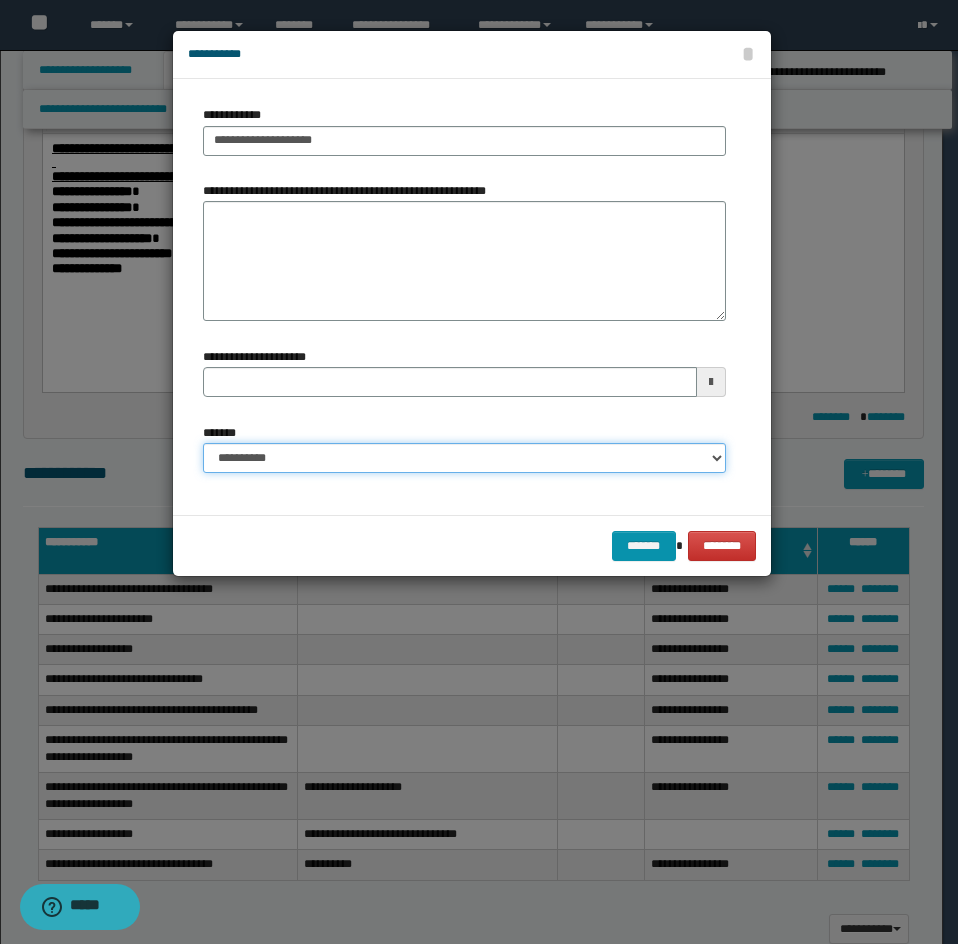 click on "**********" at bounding box center (464, 458) 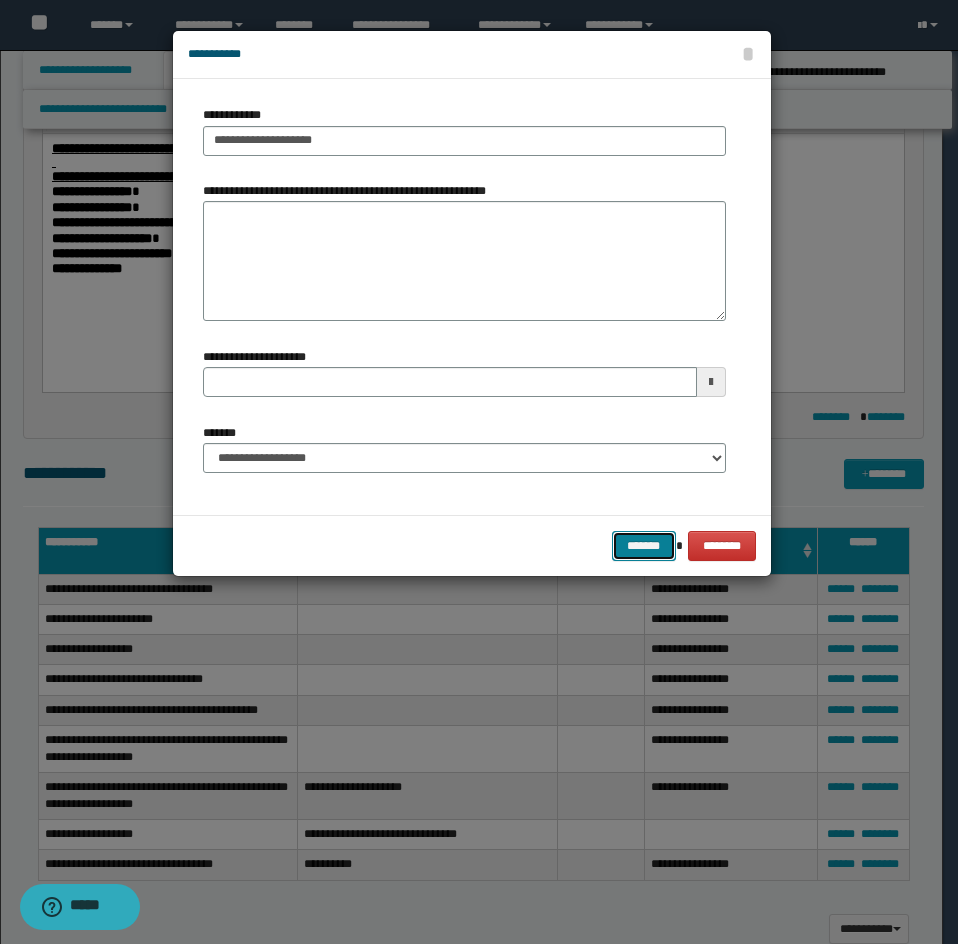 click on "*******" at bounding box center [644, 546] 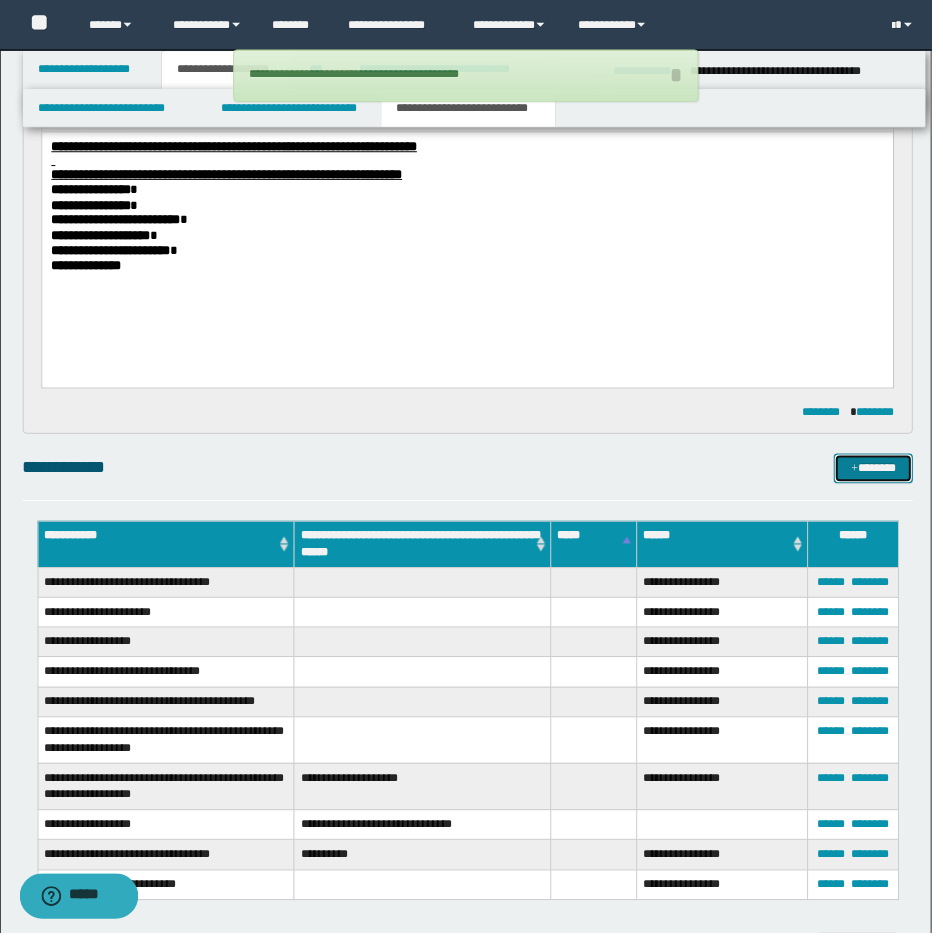 click on "*******" at bounding box center (884, 474) 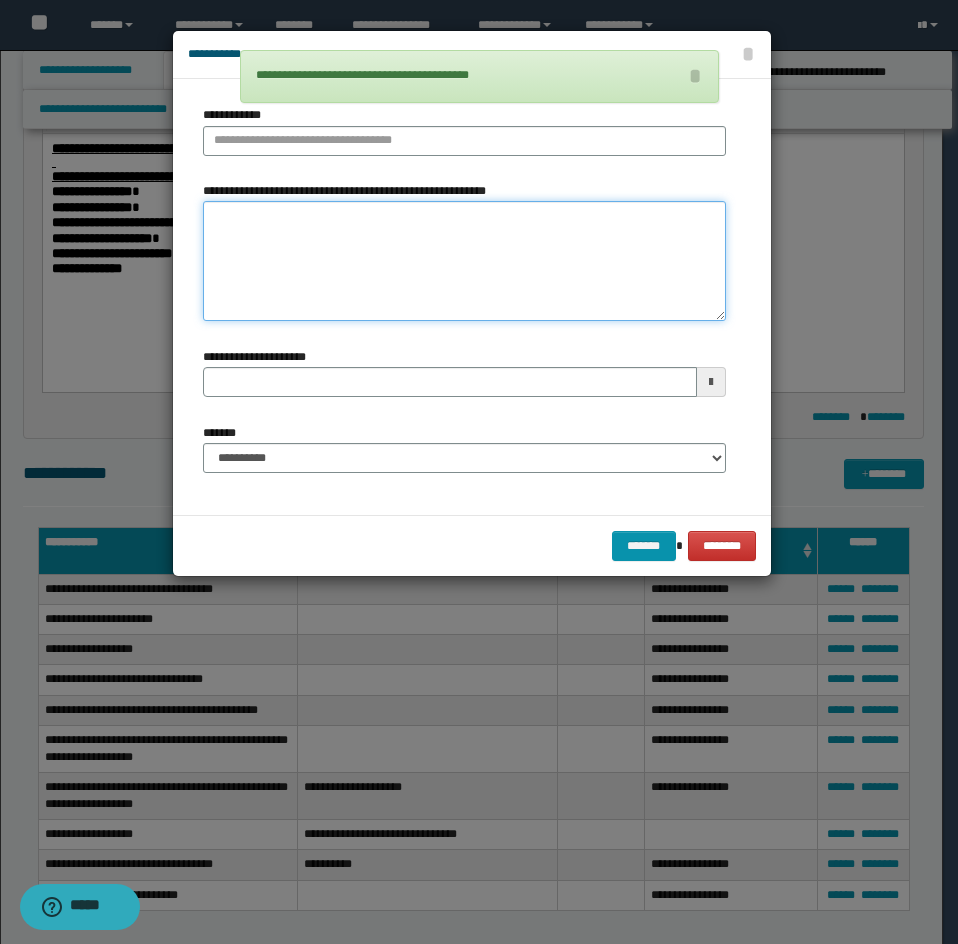 click on "**********" at bounding box center [464, 261] 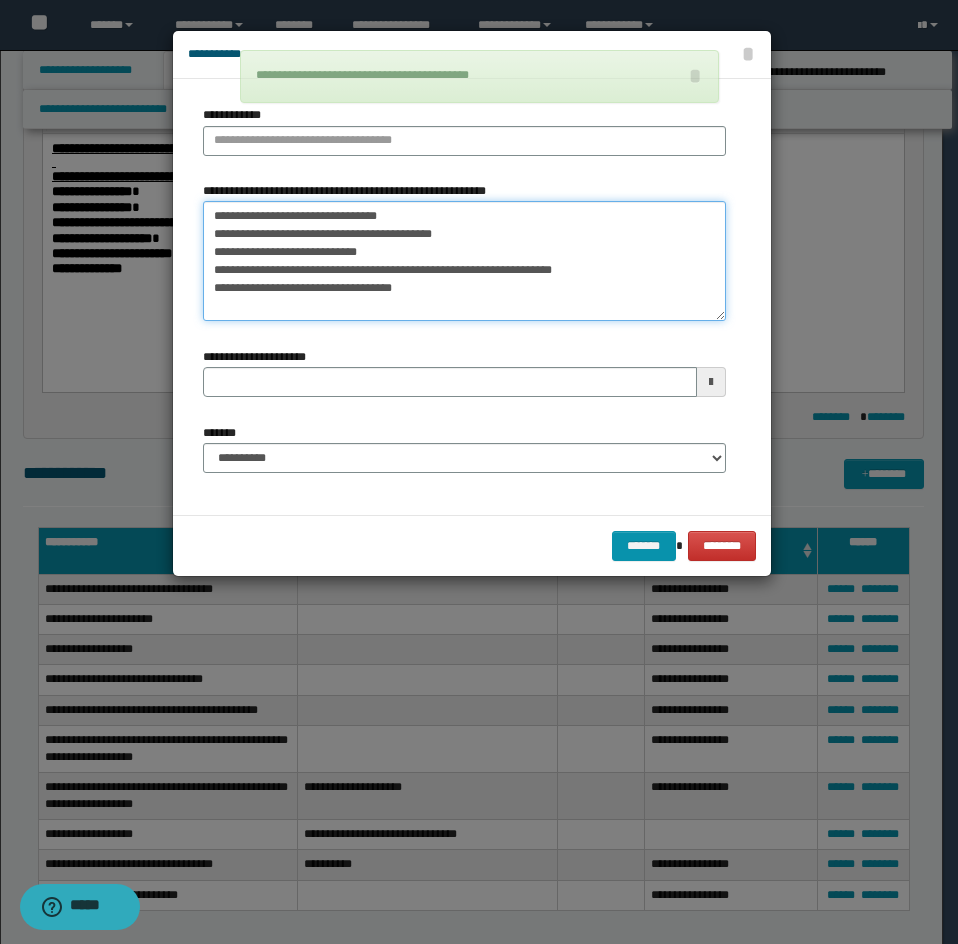 drag, startPoint x: 215, startPoint y: 224, endPoint x: 321, endPoint y: 223, distance: 106.004715 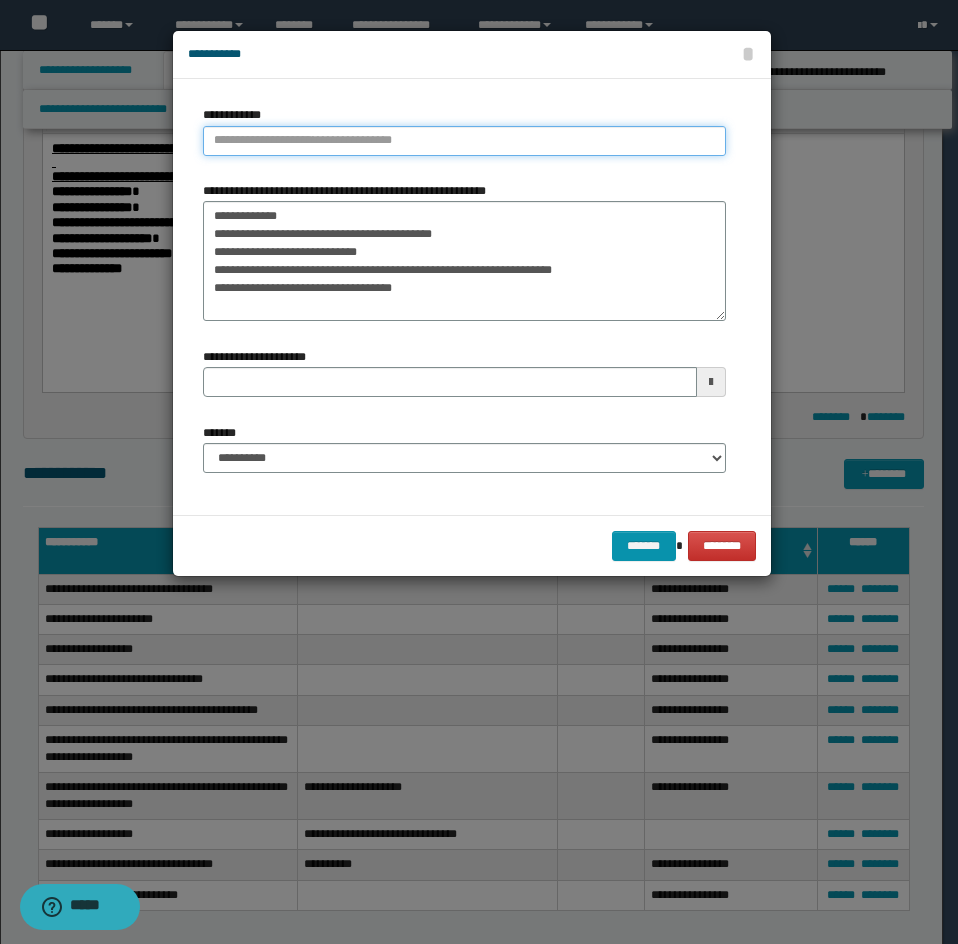 click on "**********" at bounding box center [464, 141] 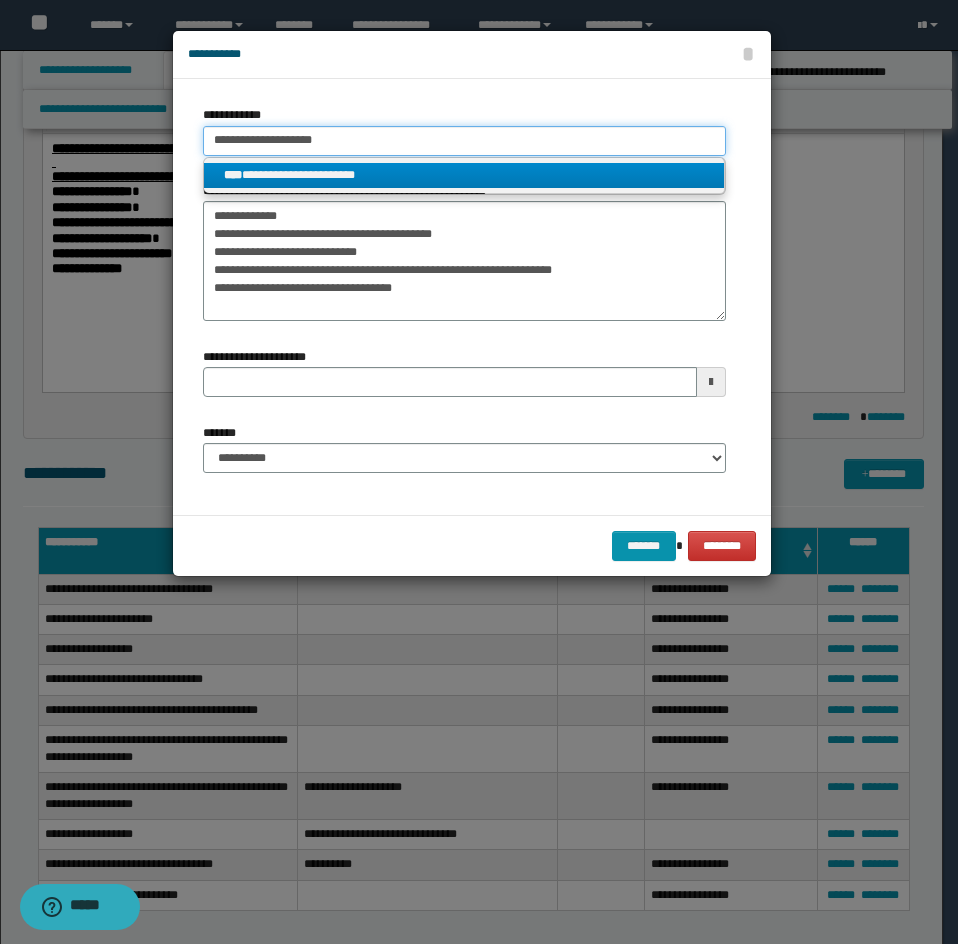 click on "**********" at bounding box center (464, 141) 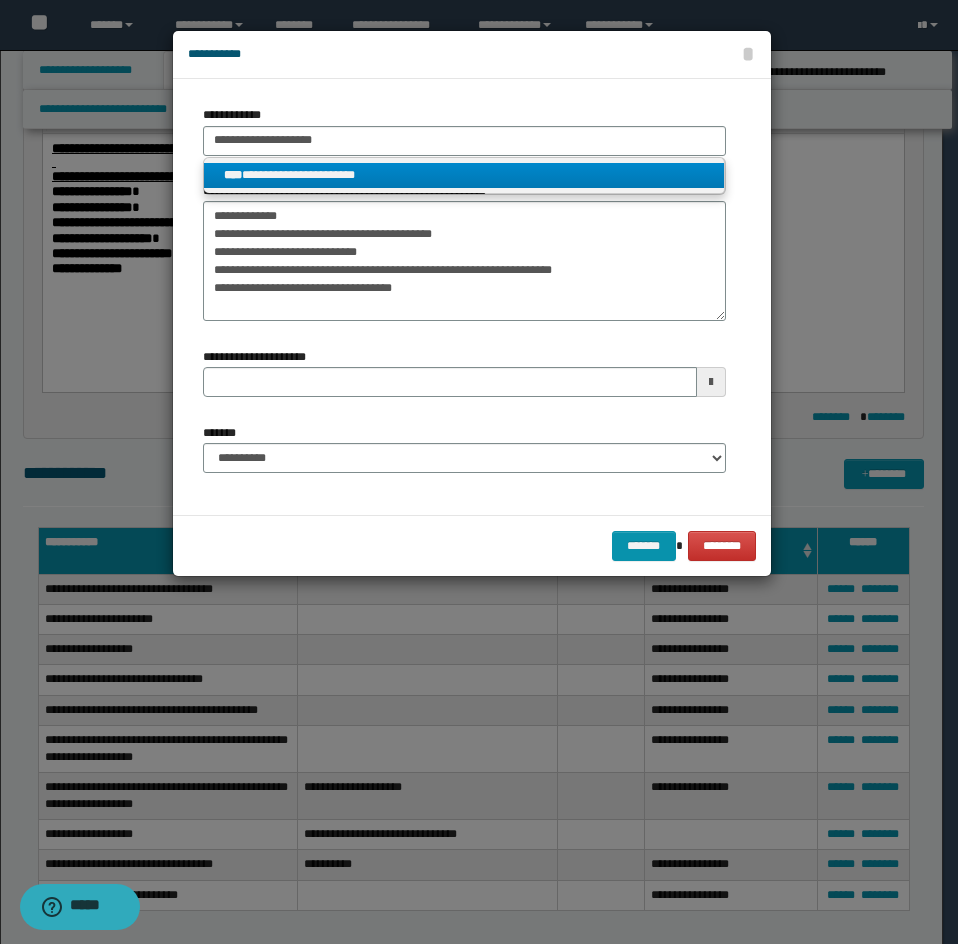 click on "**********" at bounding box center (464, 175) 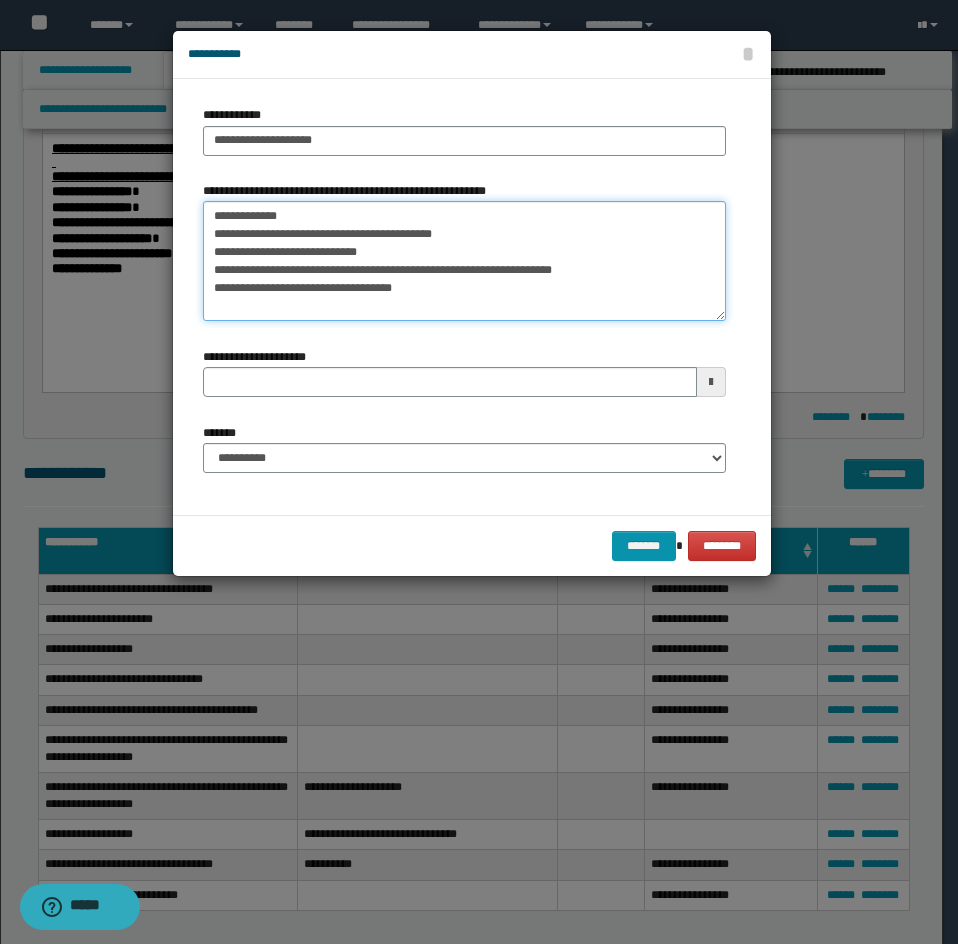 click on "**********" at bounding box center [464, 261] 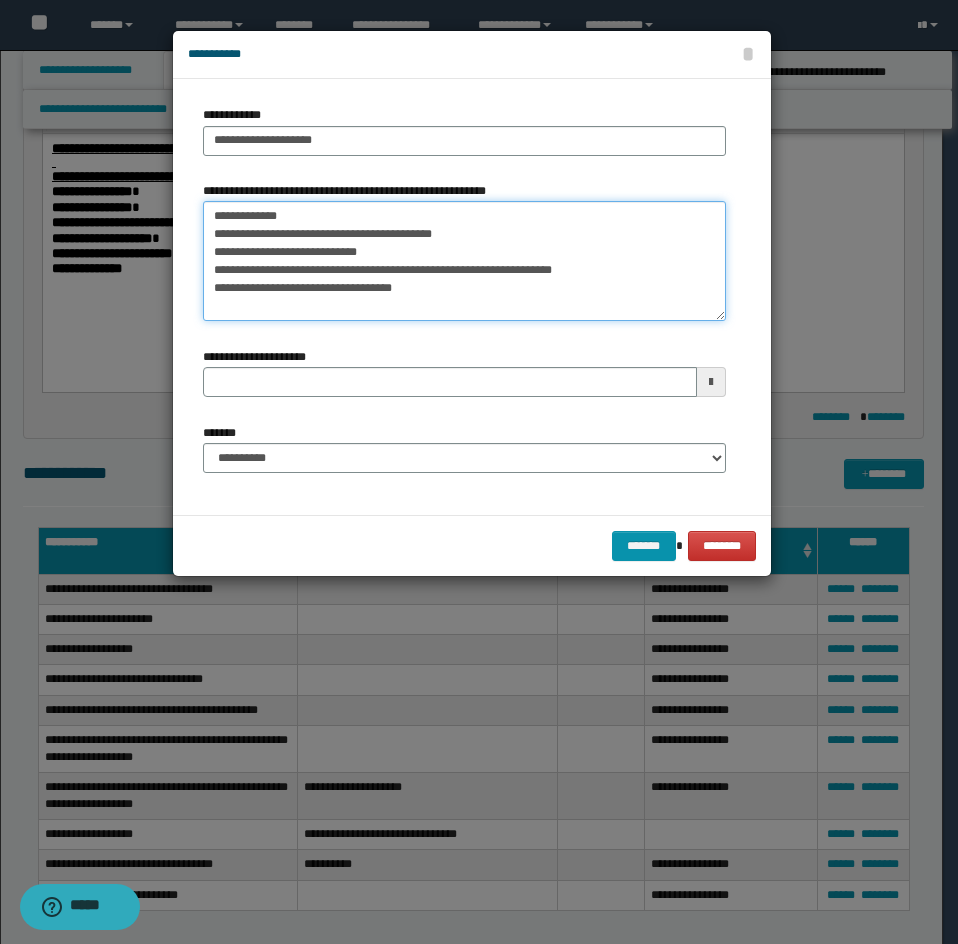 drag, startPoint x: 222, startPoint y: 217, endPoint x: 165, endPoint y: 207, distance: 57.870544 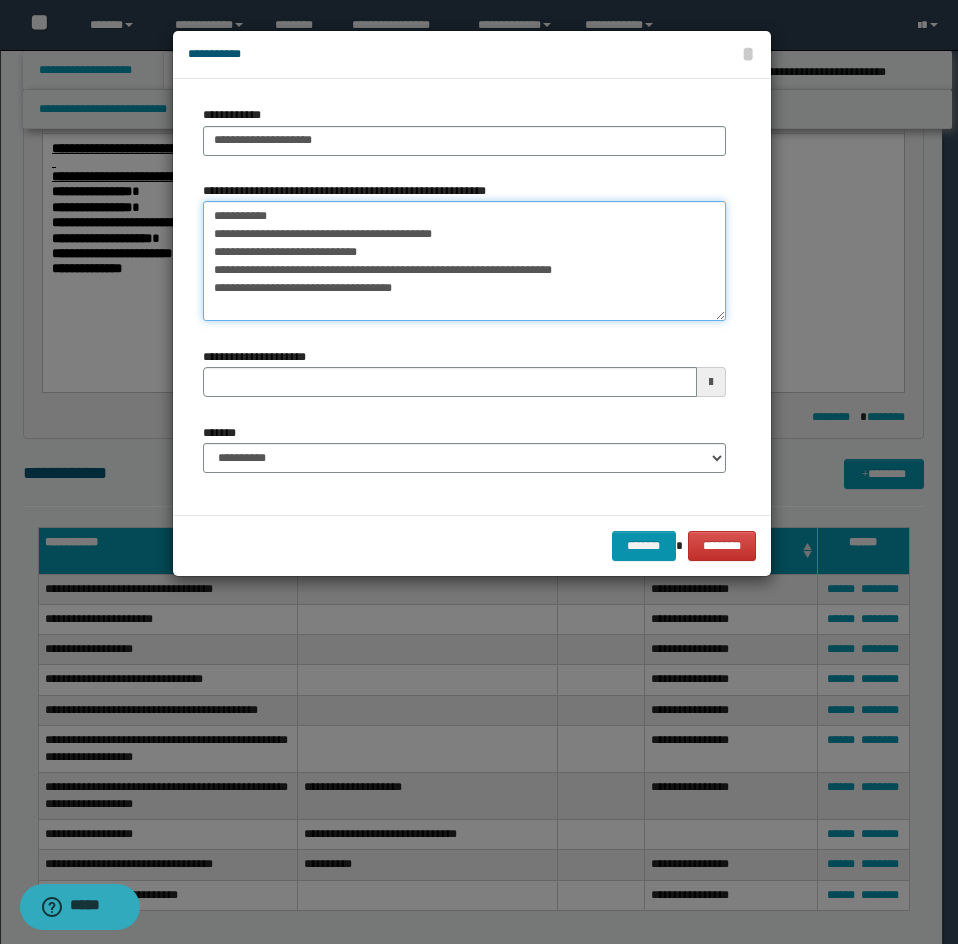 drag, startPoint x: 210, startPoint y: 233, endPoint x: 412, endPoint y: 300, distance: 212.82152 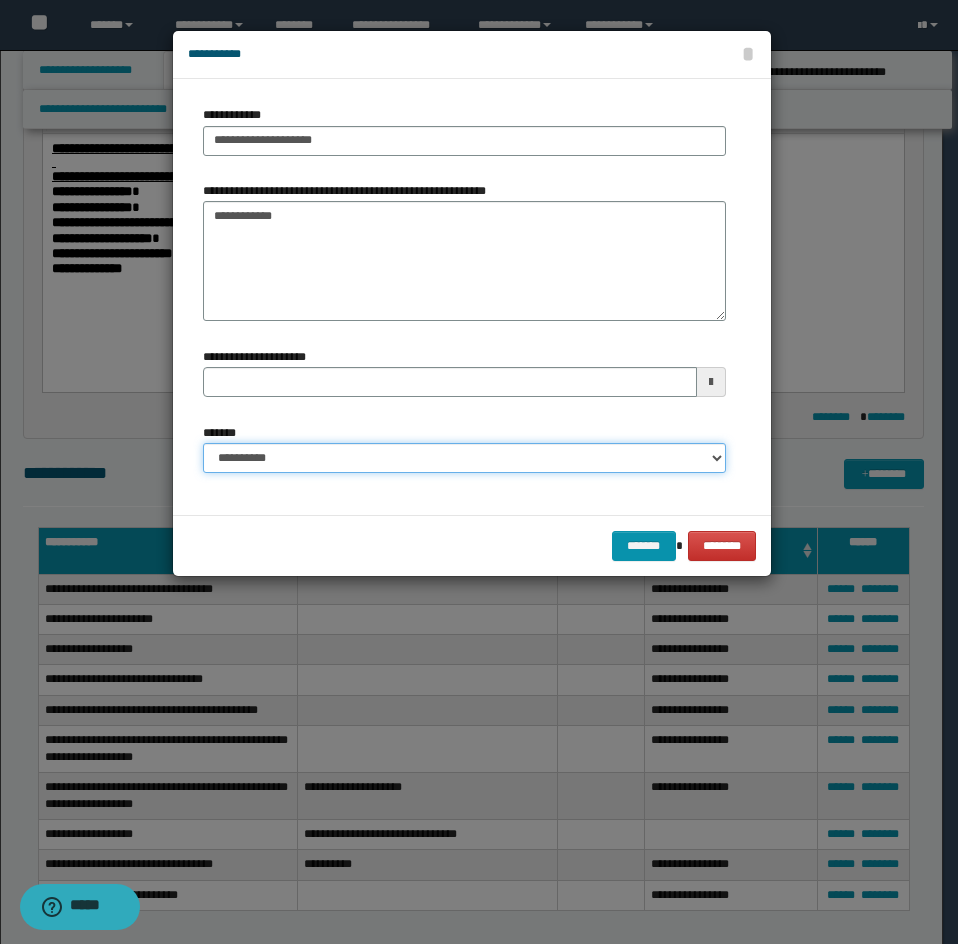 drag, startPoint x: 301, startPoint y: 454, endPoint x: 302, endPoint y: 472, distance: 18.027756 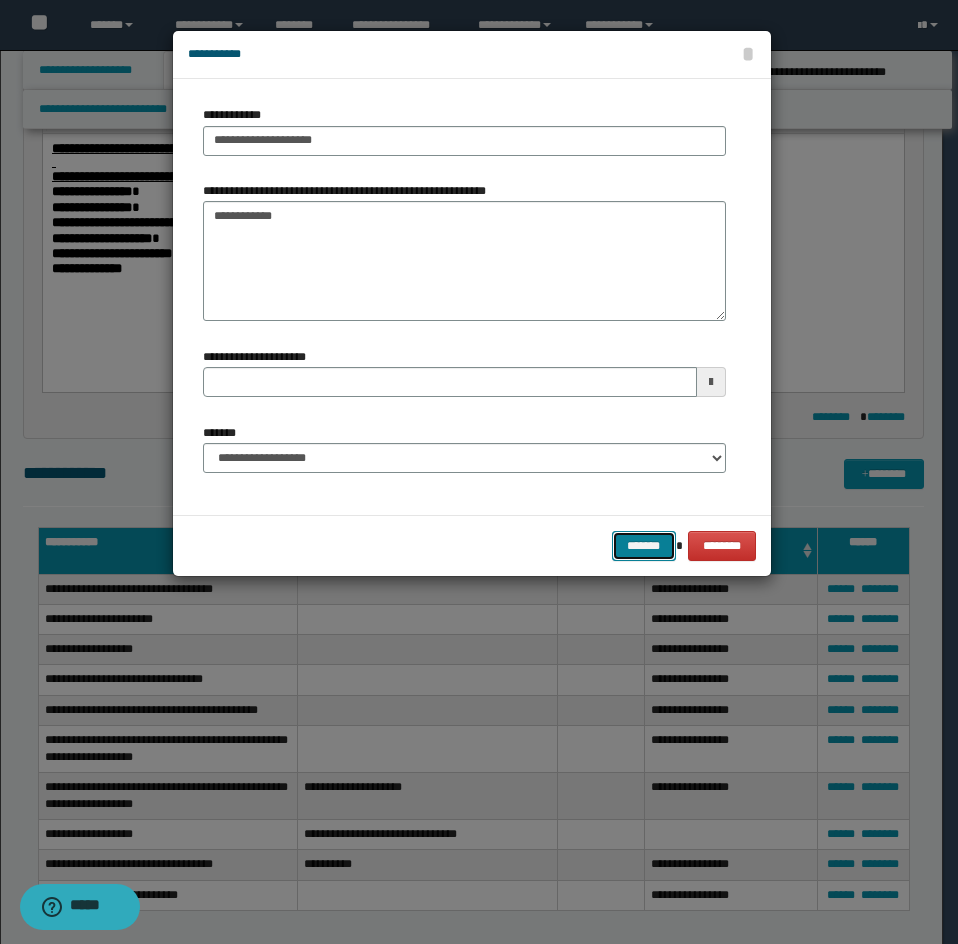 click on "*******" at bounding box center (644, 546) 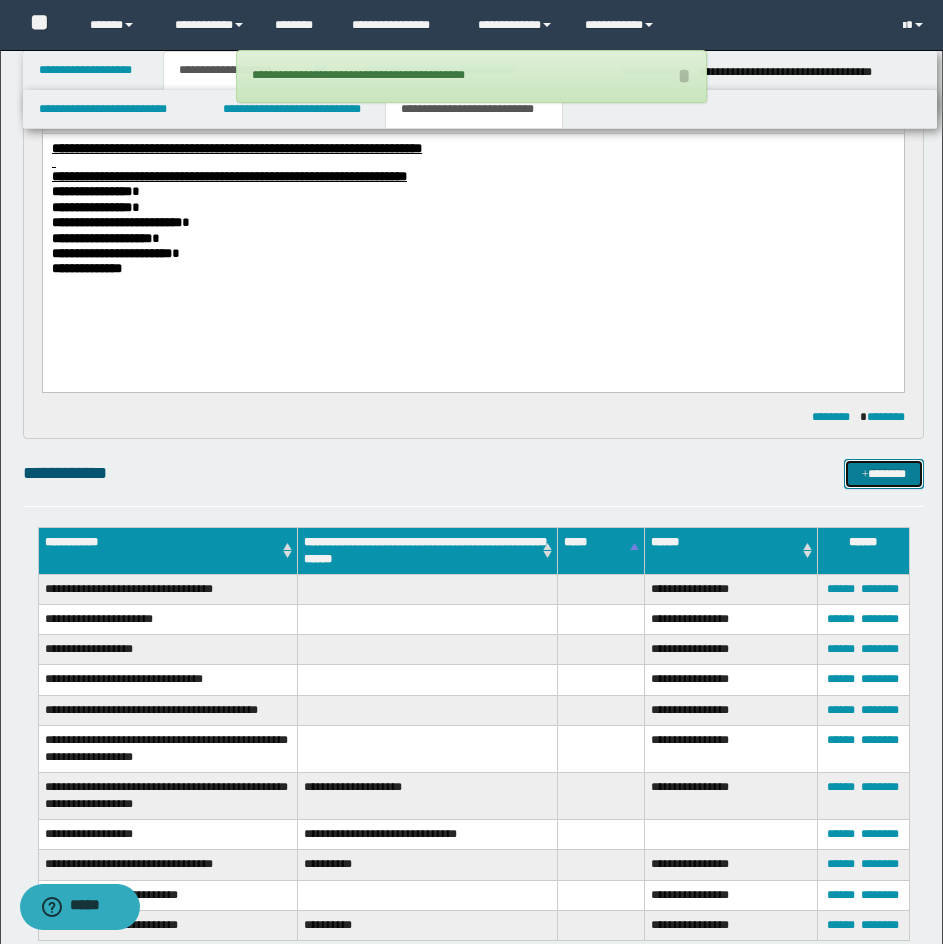 click on "*******" at bounding box center [884, 474] 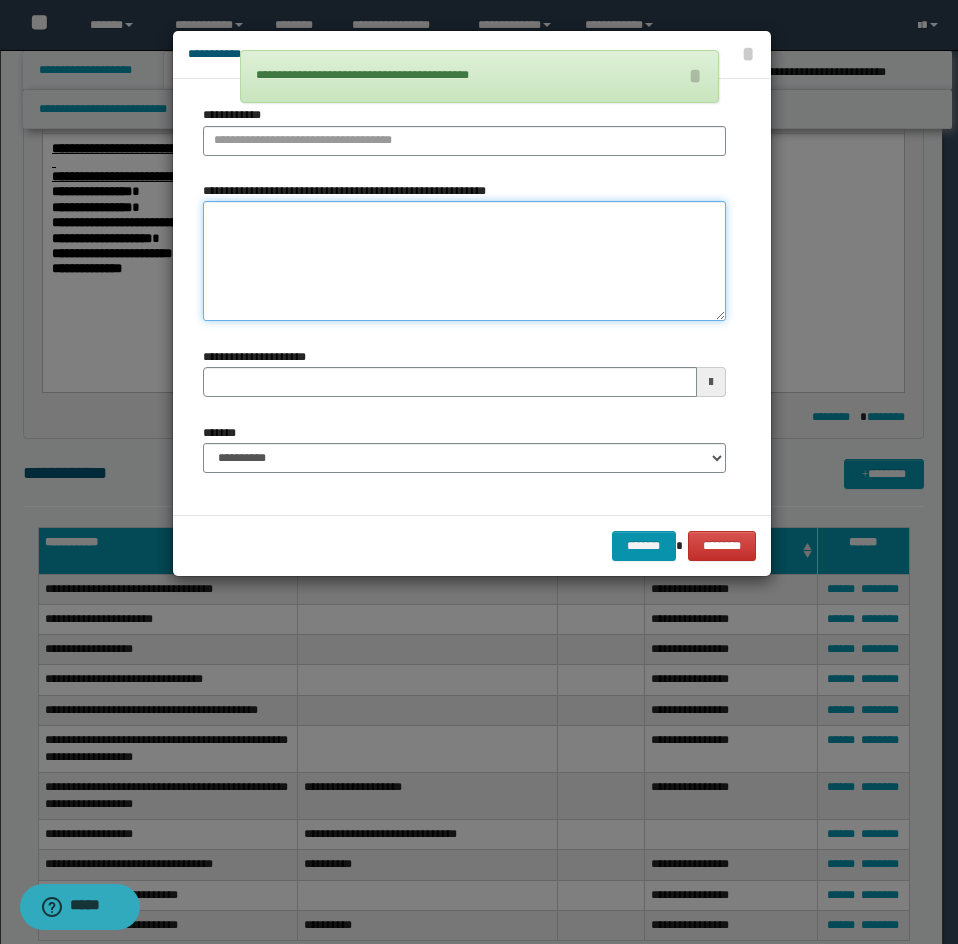 drag, startPoint x: 346, startPoint y: 242, endPoint x: 318, endPoint y: 224, distance: 33.286633 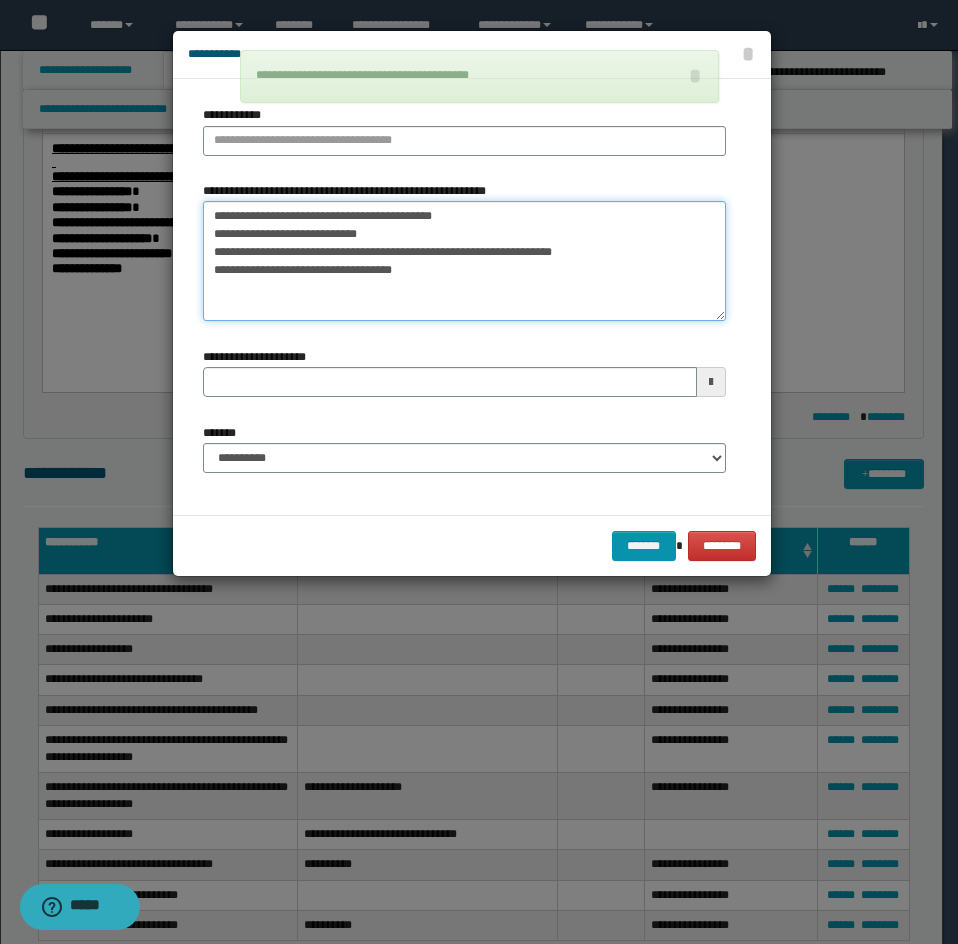 drag, startPoint x: 234, startPoint y: 215, endPoint x: 407, endPoint y: 214, distance: 173.00288 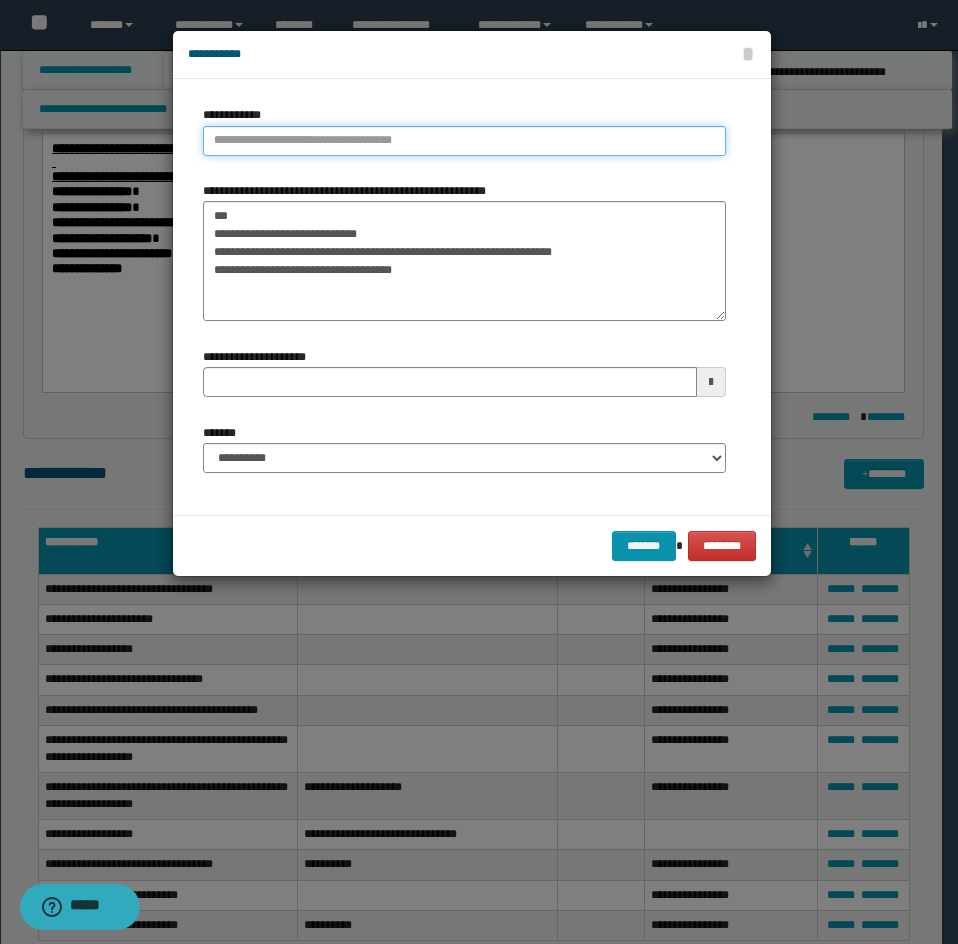 paste on "**********" 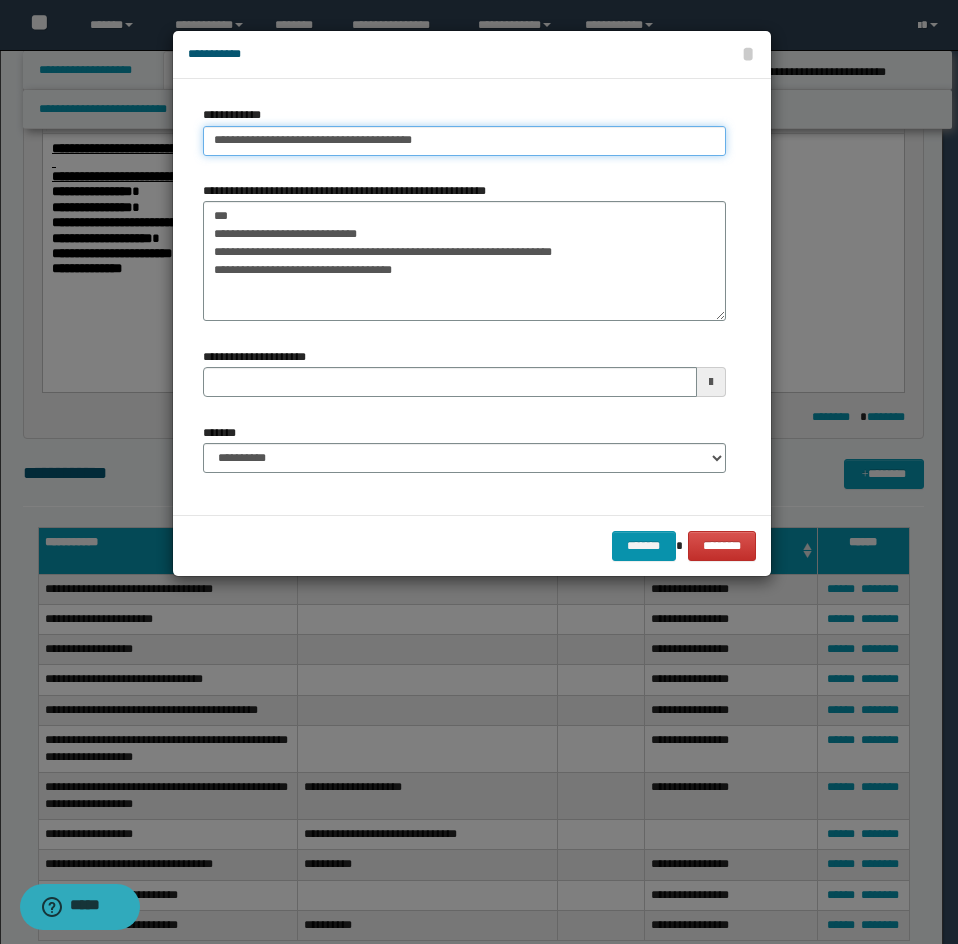 click on "**********" at bounding box center (464, 141) 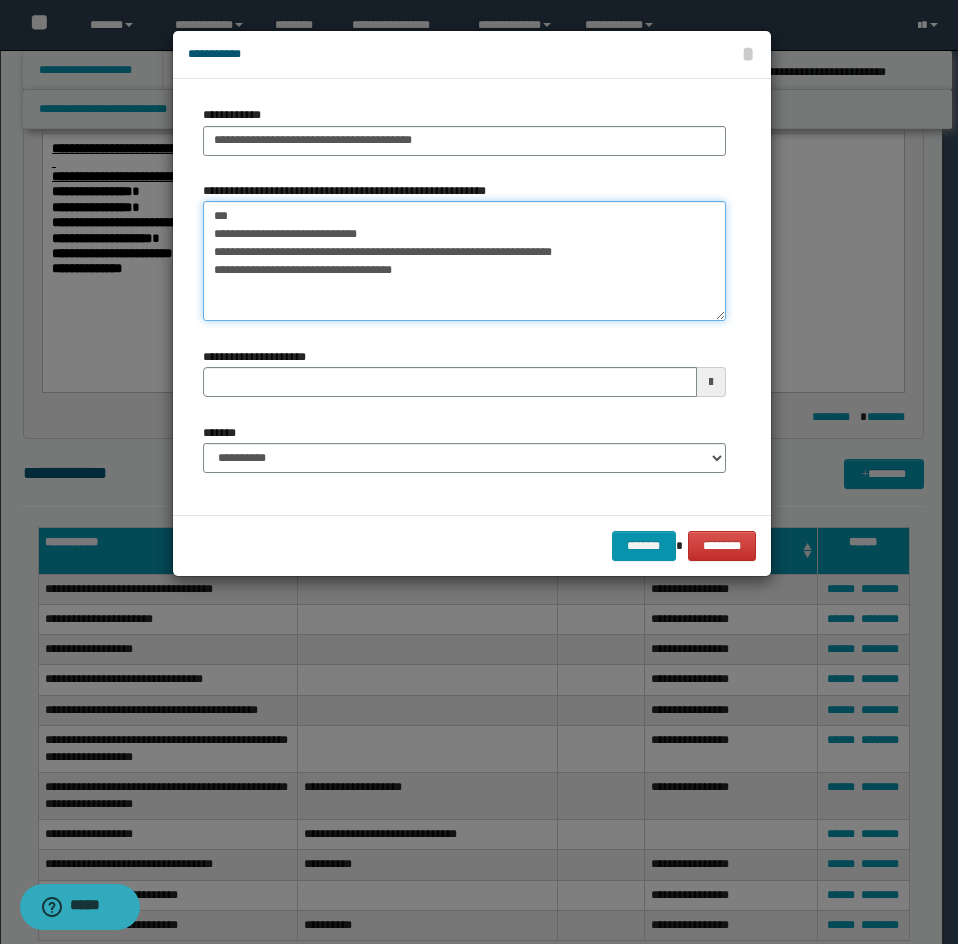 drag, startPoint x: 240, startPoint y: 232, endPoint x: 213, endPoint y: 217, distance: 30.88689 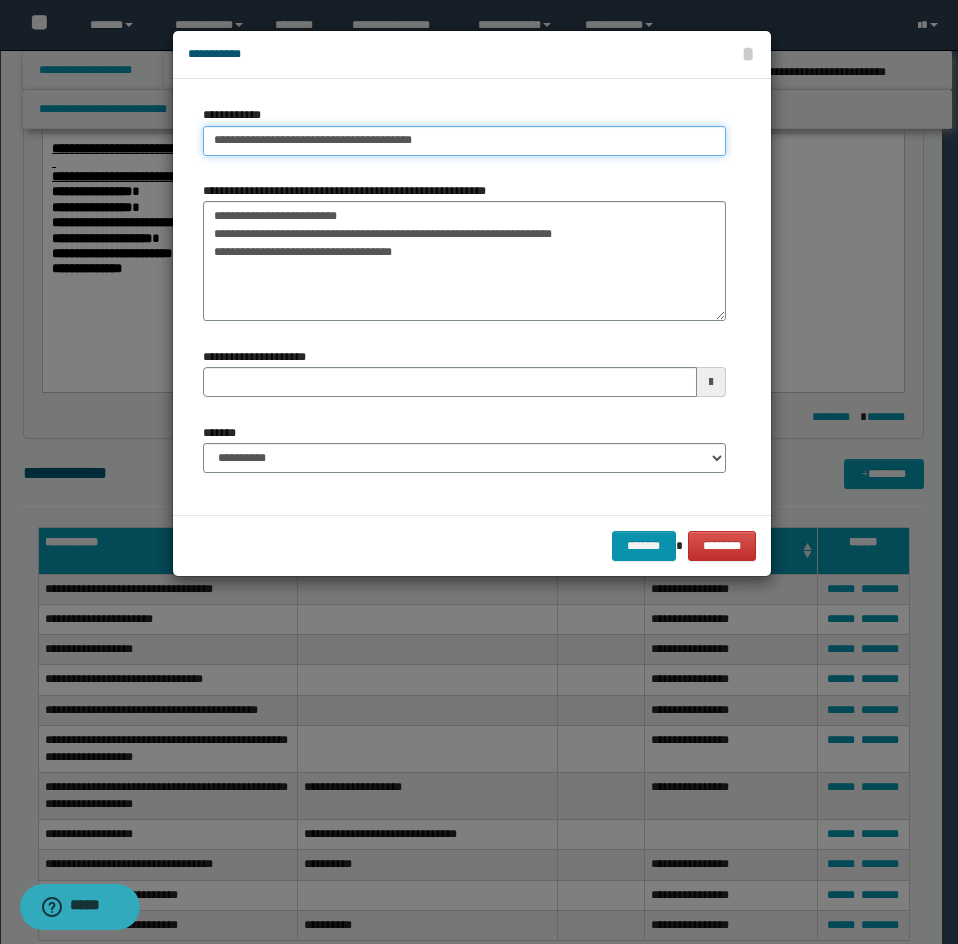 click on "**********" at bounding box center [464, 141] 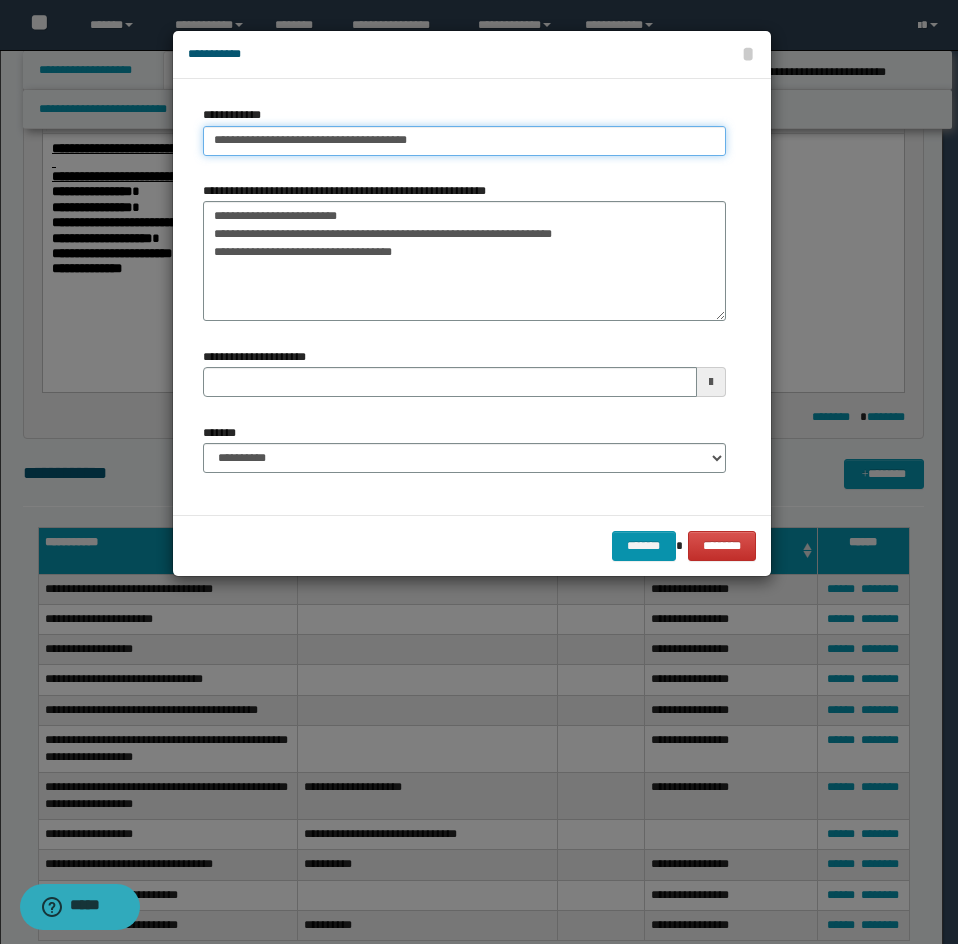 click on "**********" at bounding box center [464, 141] 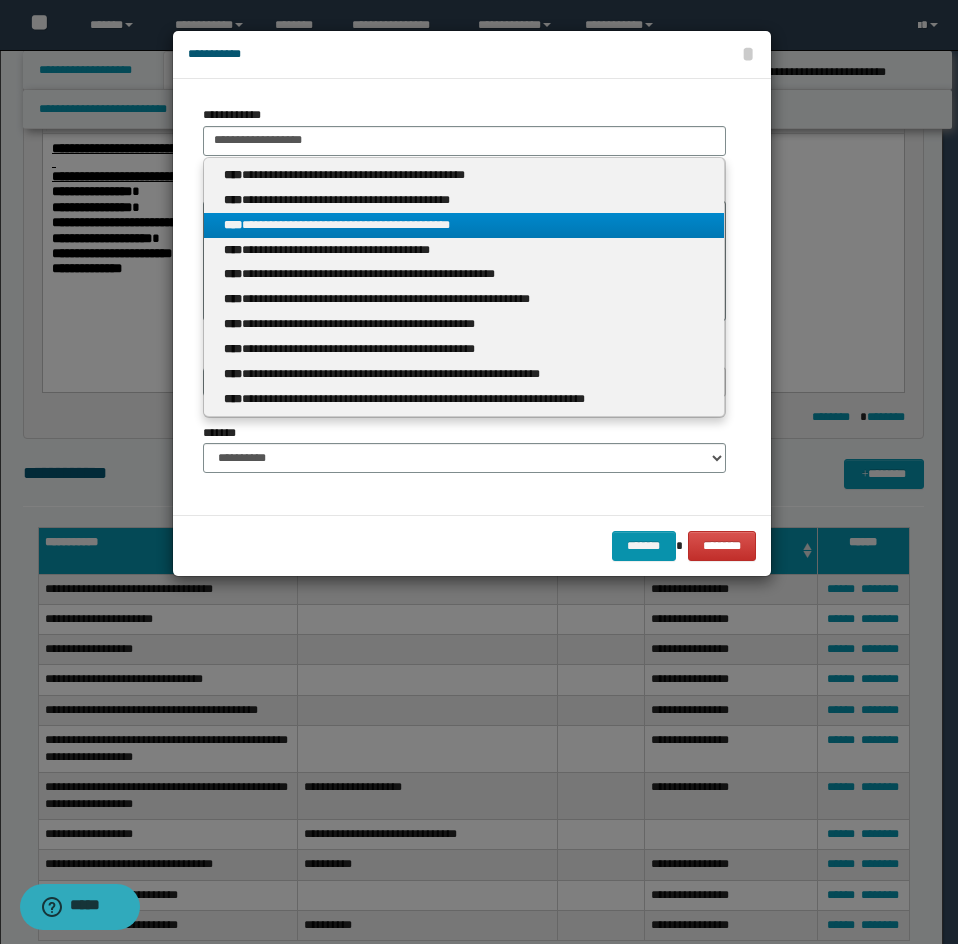 click on "**********" at bounding box center (464, 225) 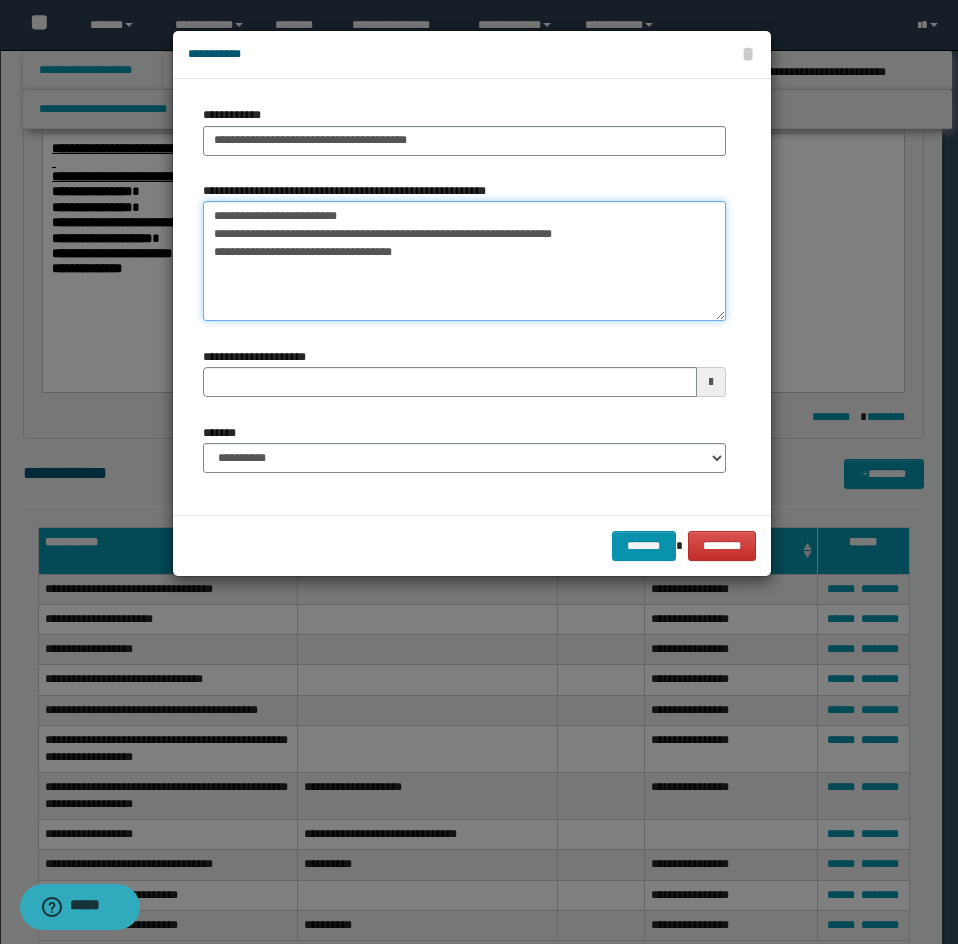 drag, startPoint x: 214, startPoint y: 210, endPoint x: 441, endPoint y: 259, distance: 232.22833 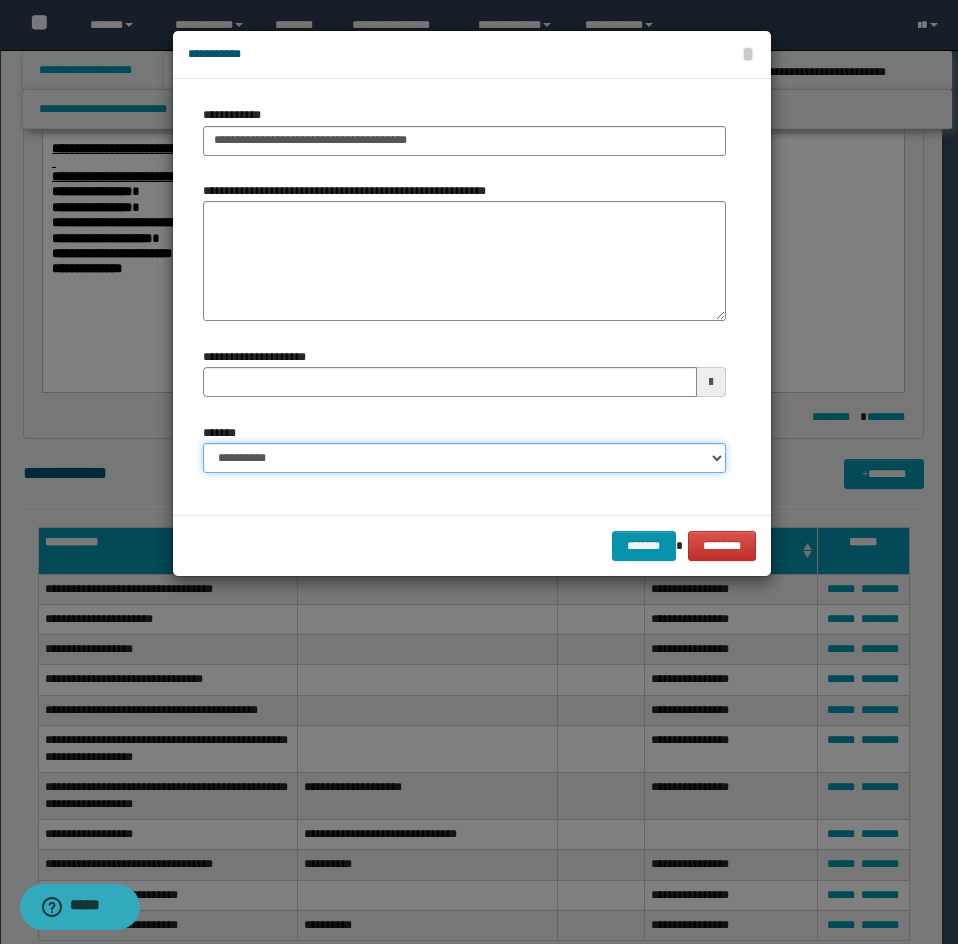 click on "**********" at bounding box center (464, 458) 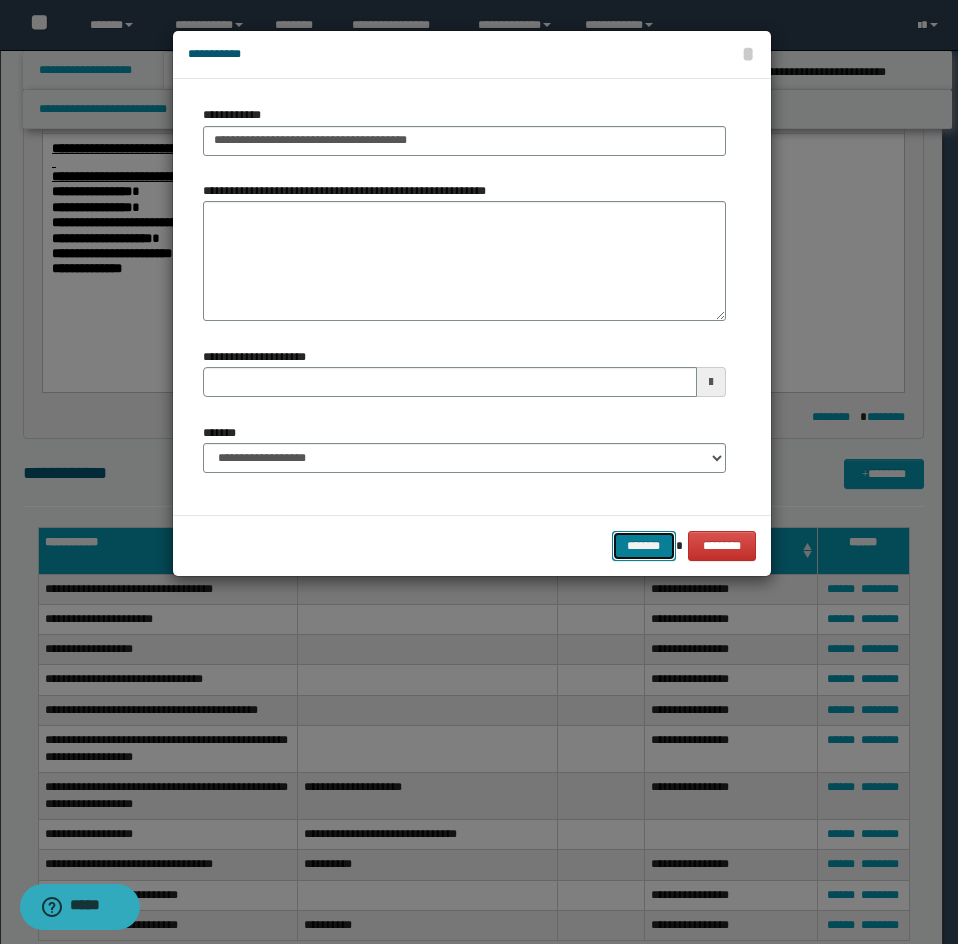 click on "*******" at bounding box center (644, 546) 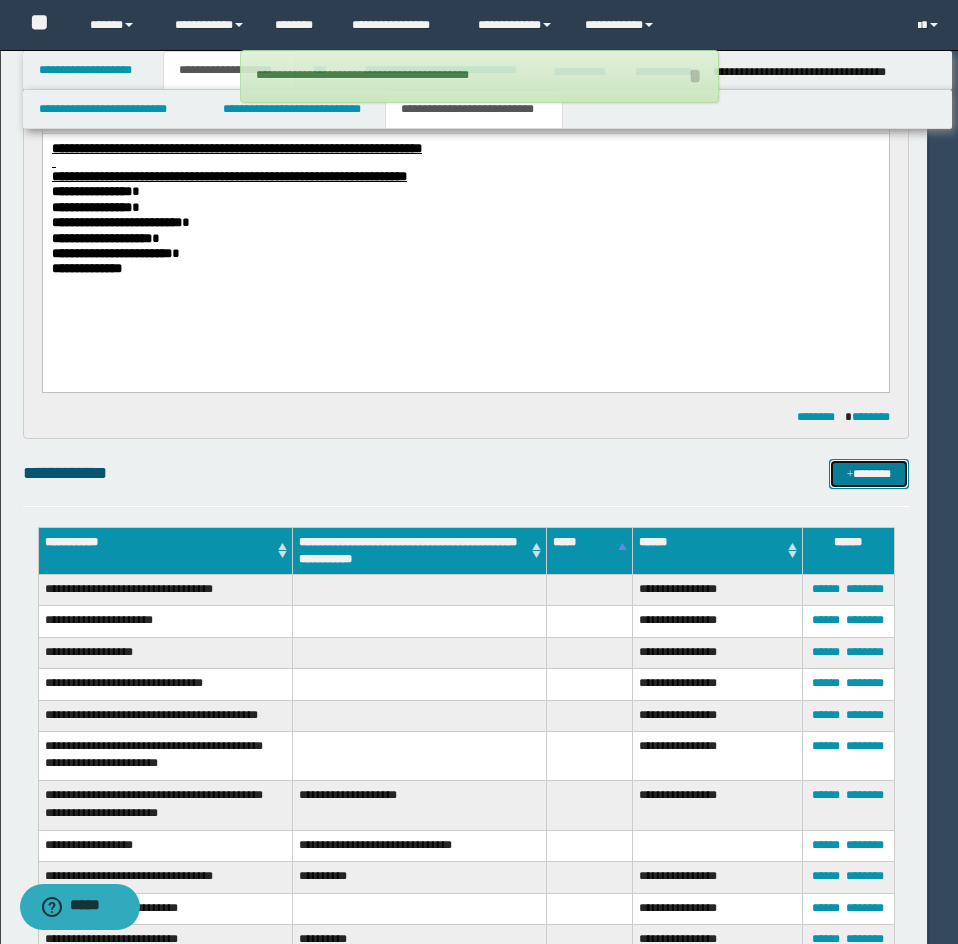 click on "*******" at bounding box center [869, 474] 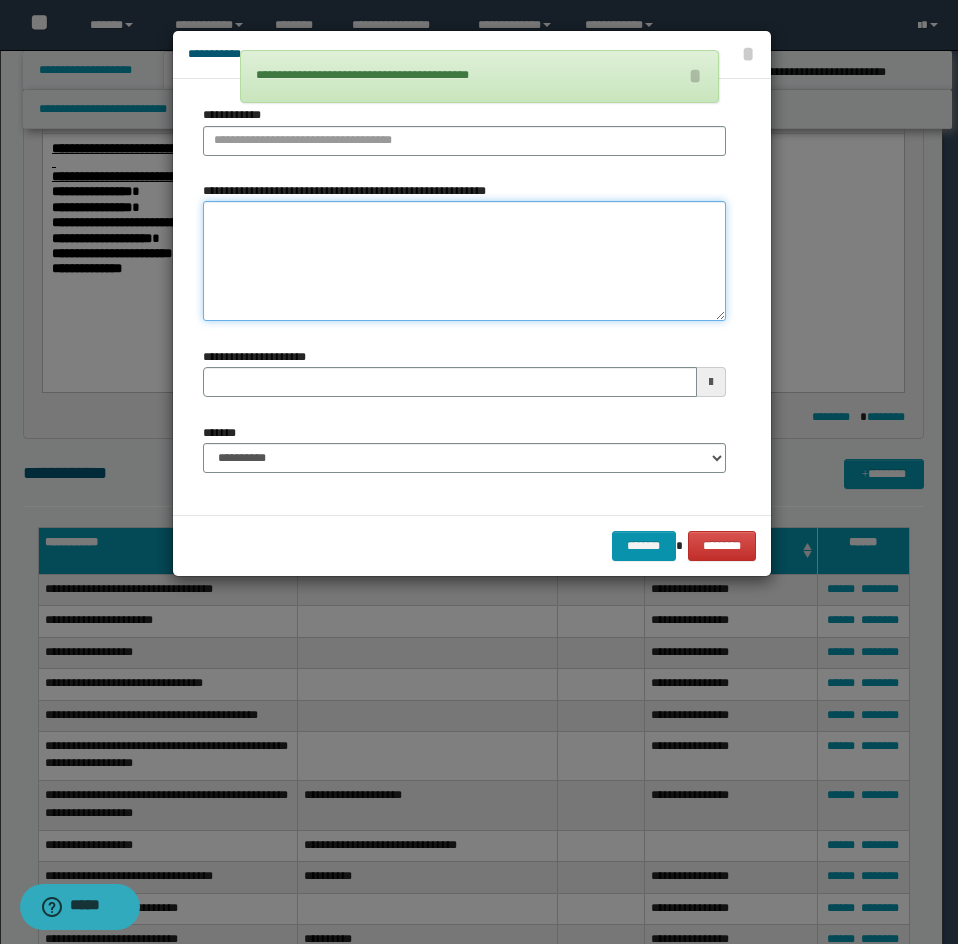 drag, startPoint x: 408, startPoint y: 241, endPoint x: 320, endPoint y: 261, distance: 90.24411 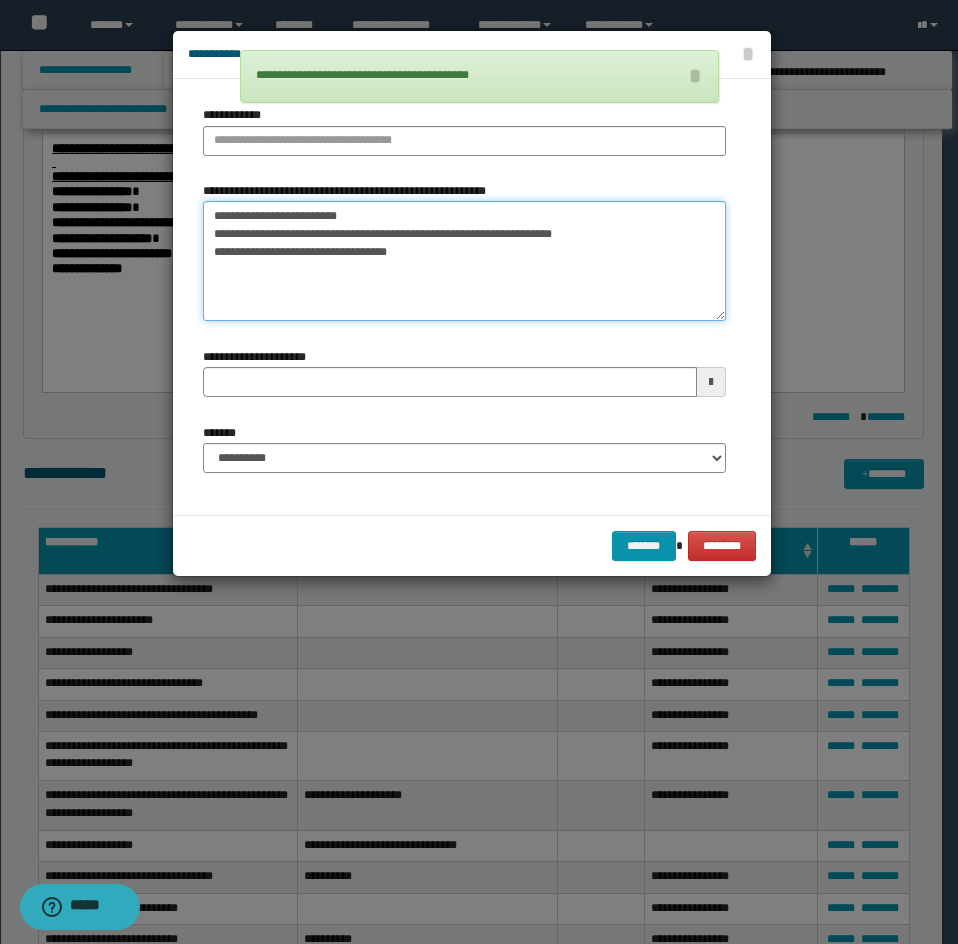 drag, startPoint x: 213, startPoint y: 214, endPoint x: 344, endPoint y: 213, distance: 131.00381 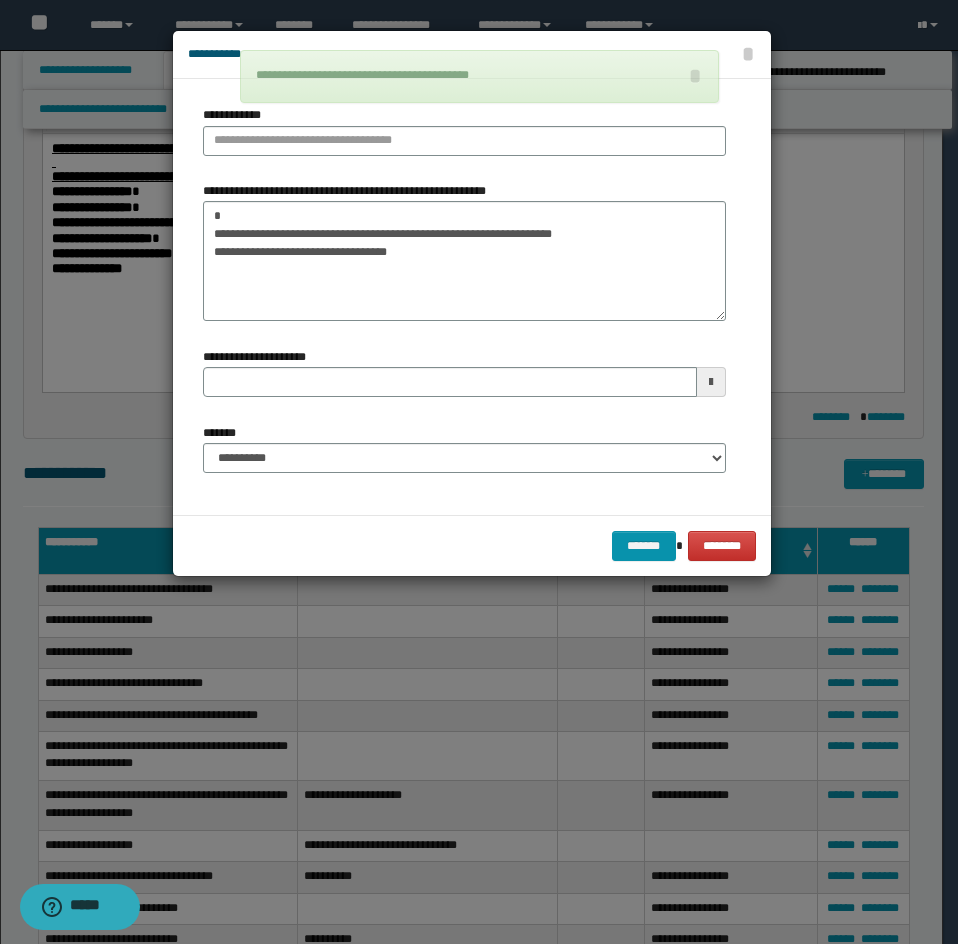 click on "**********" at bounding box center [464, 138] 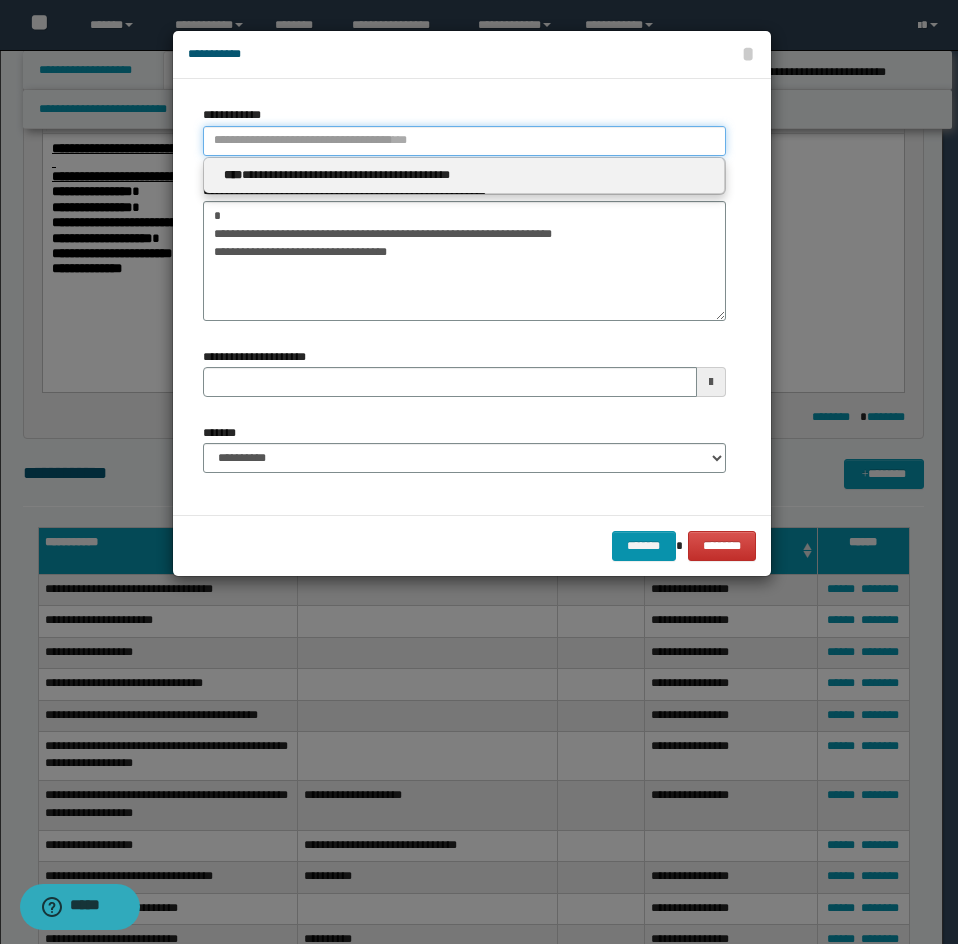 paste on "**********" 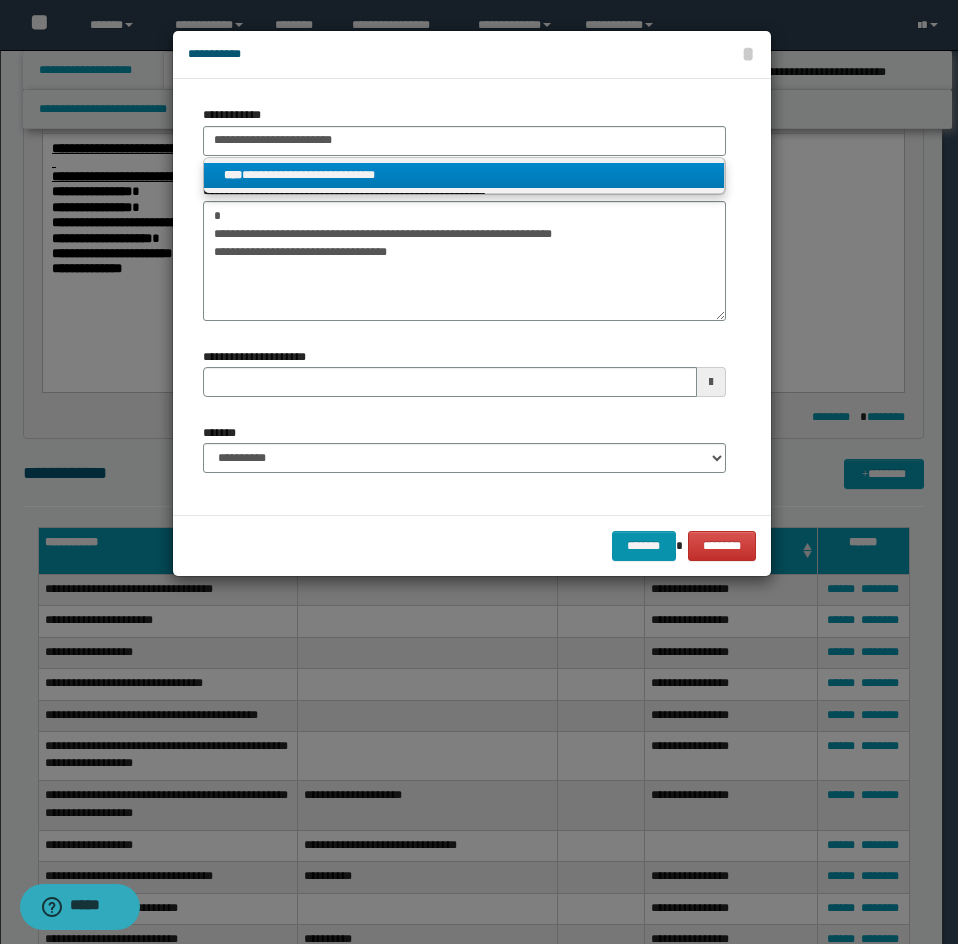 click on "****" at bounding box center [233, 175] 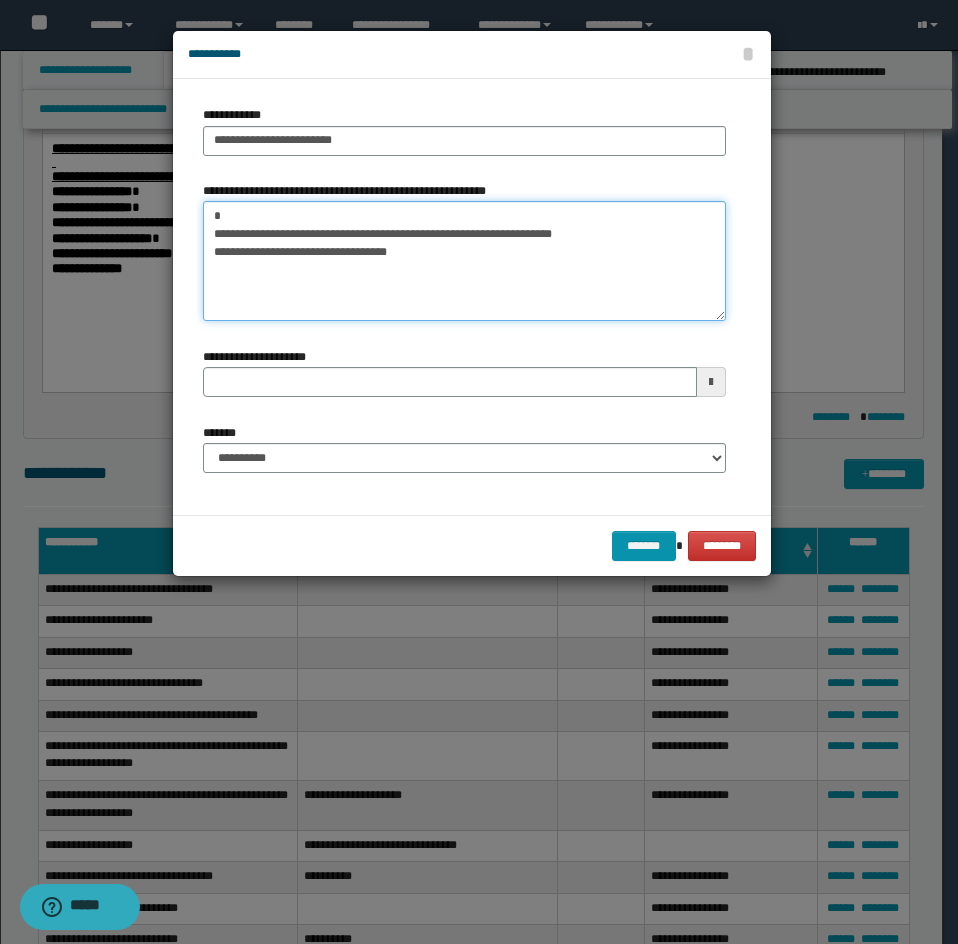 drag, startPoint x: 234, startPoint y: 237, endPoint x: 162, endPoint y: 195, distance: 83.35467 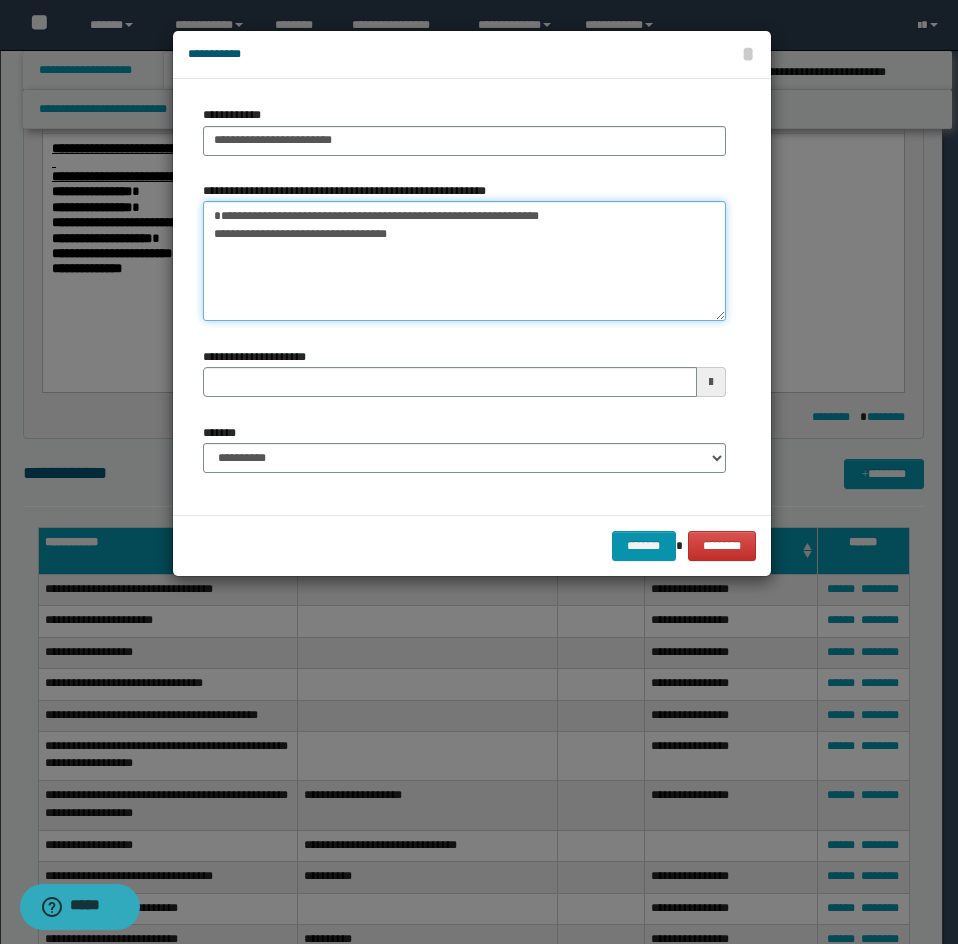 drag, startPoint x: 234, startPoint y: 217, endPoint x: 447, endPoint y: 257, distance: 216.72333 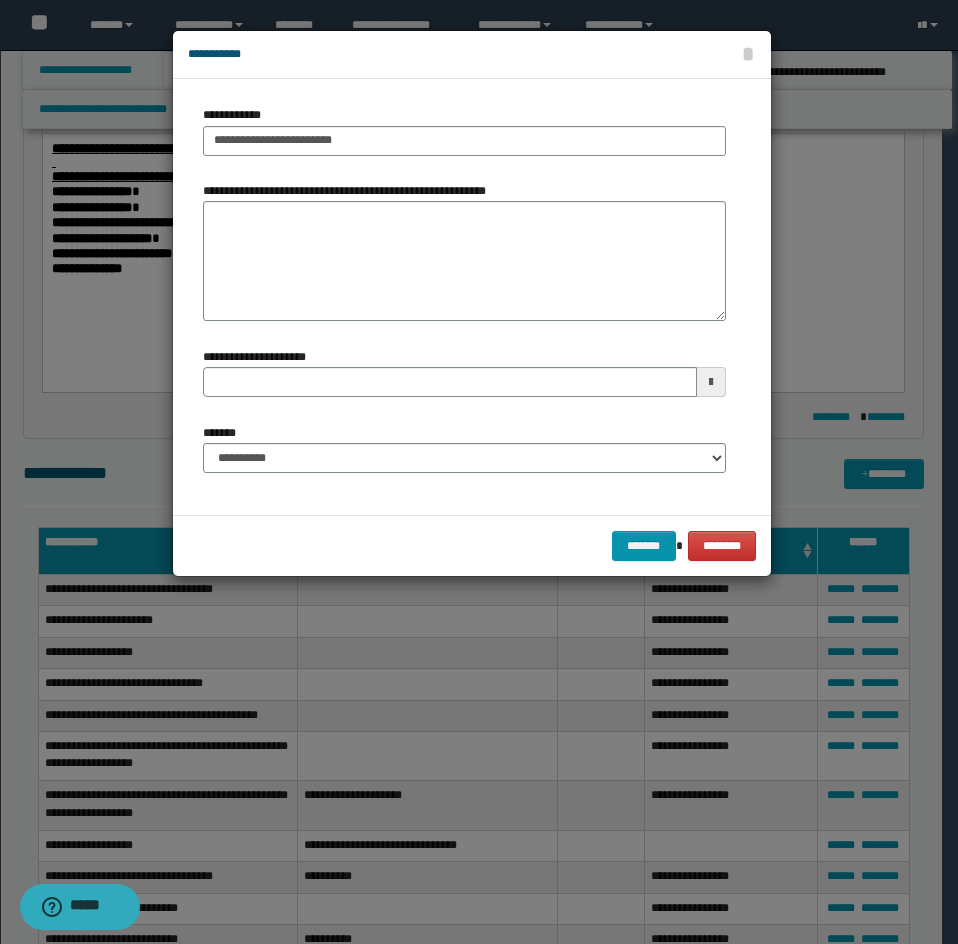 click on "**********" at bounding box center [464, 456] 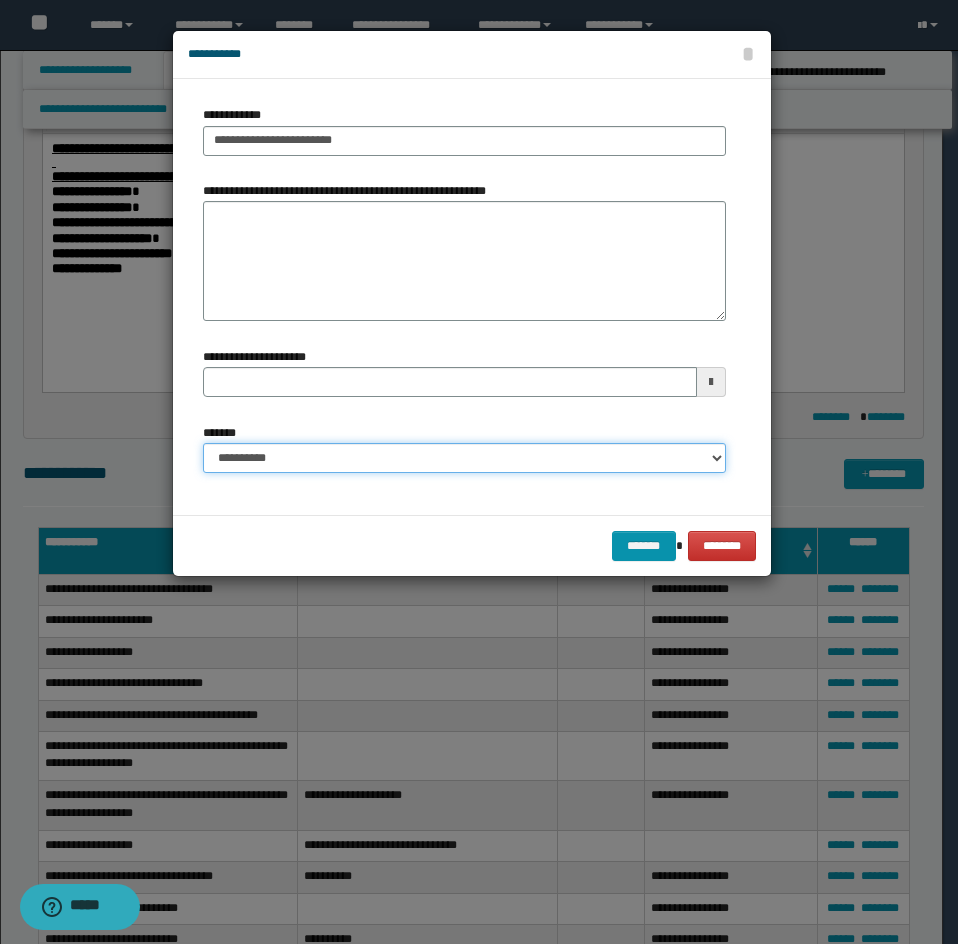 drag, startPoint x: 285, startPoint y: 461, endPoint x: 294, endPoint y: 472, distance: 14.21267 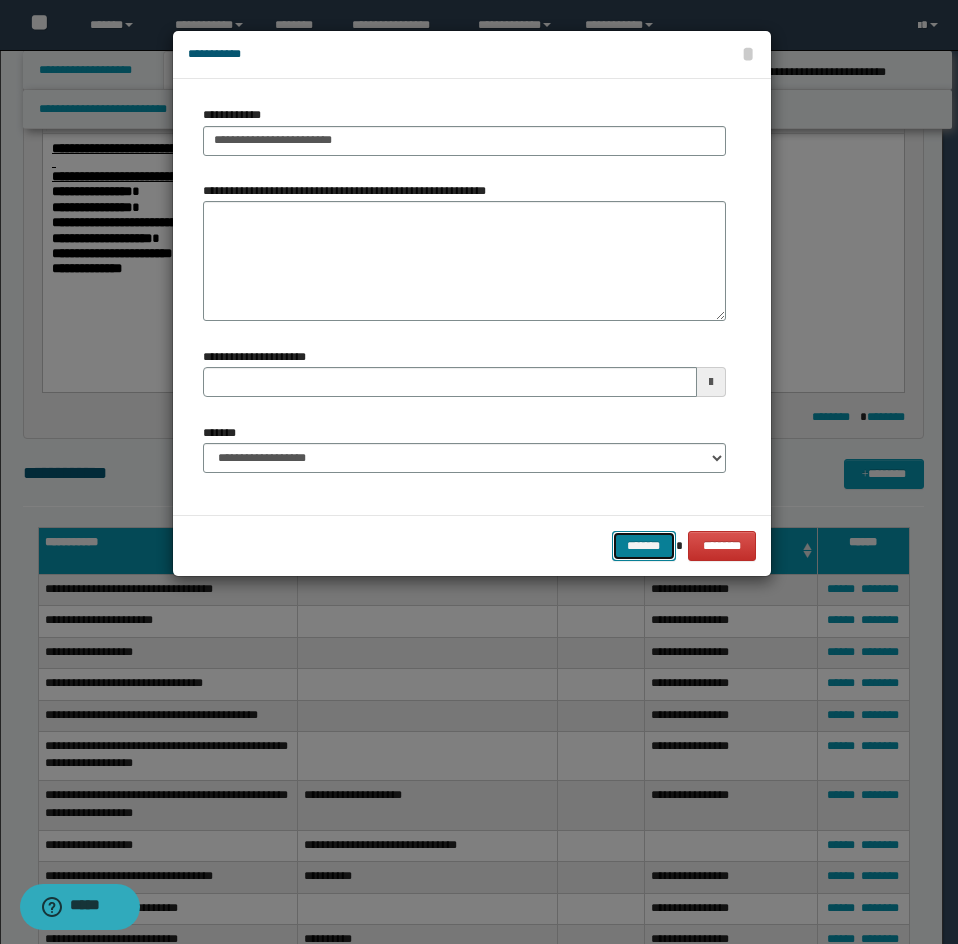 click on "*******" at bounding box center (644, 546) 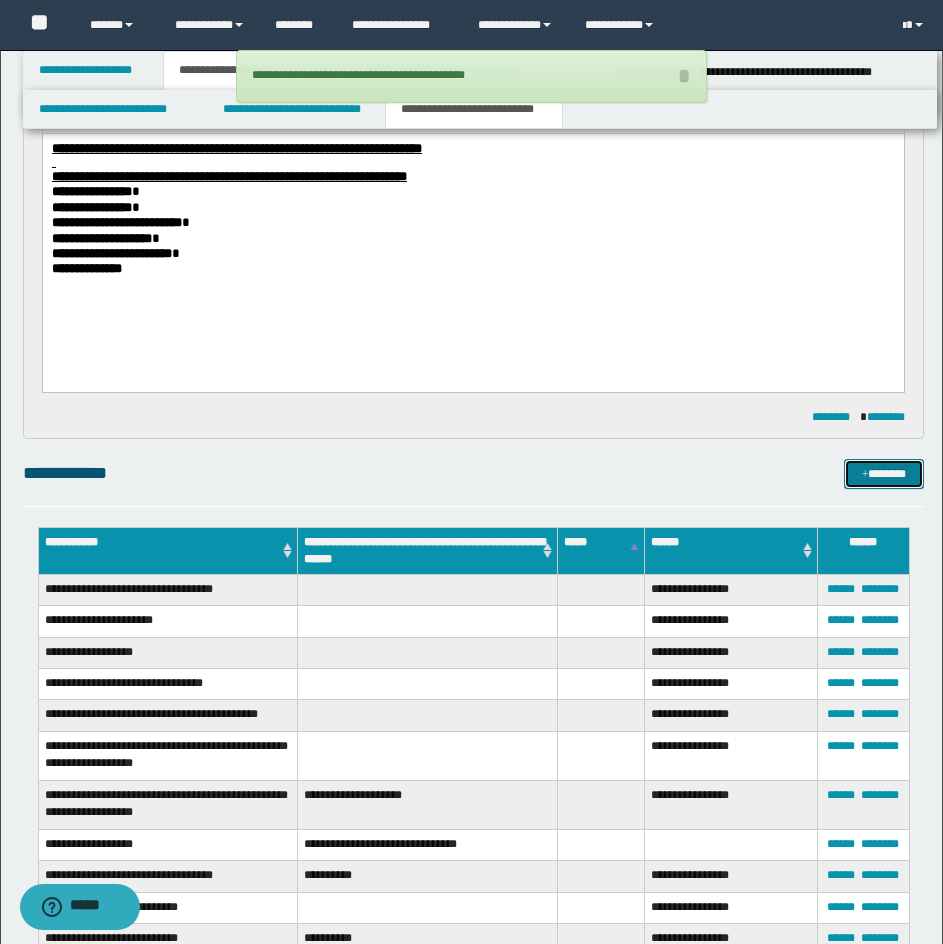 click on "*******" at bounding box center (884, 474) 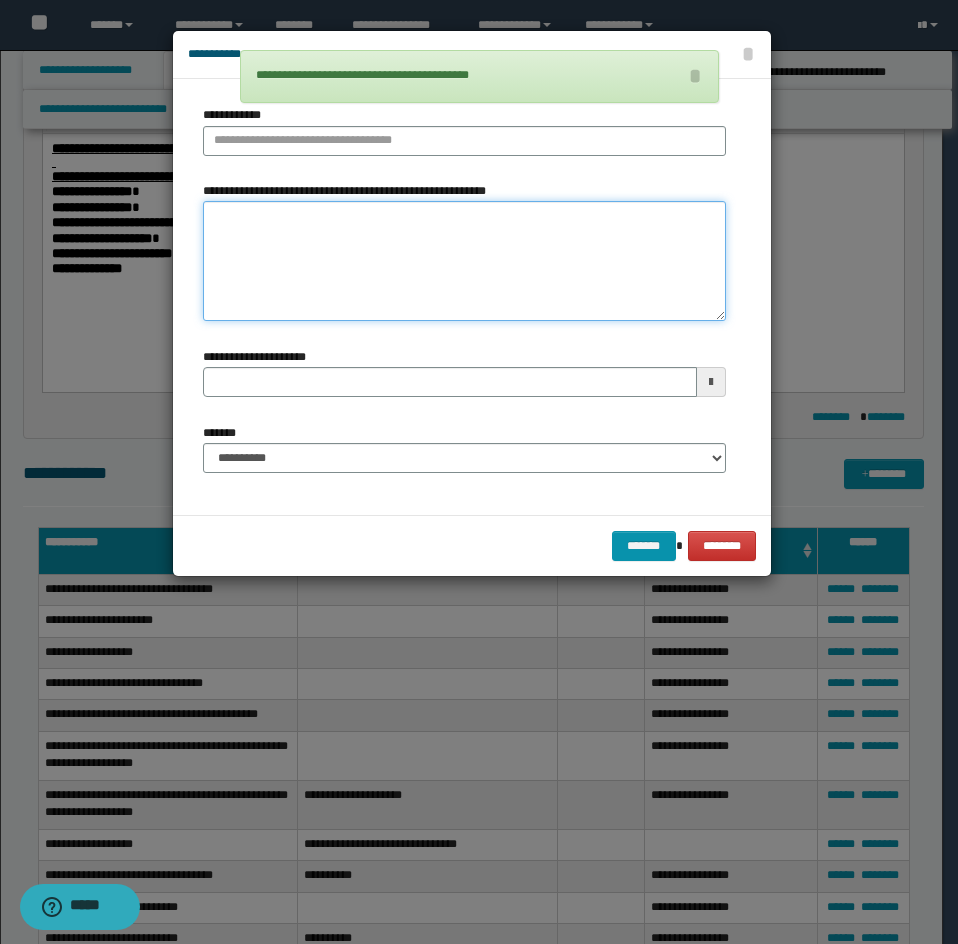 click on "**********" at bounding box center [464, 261] 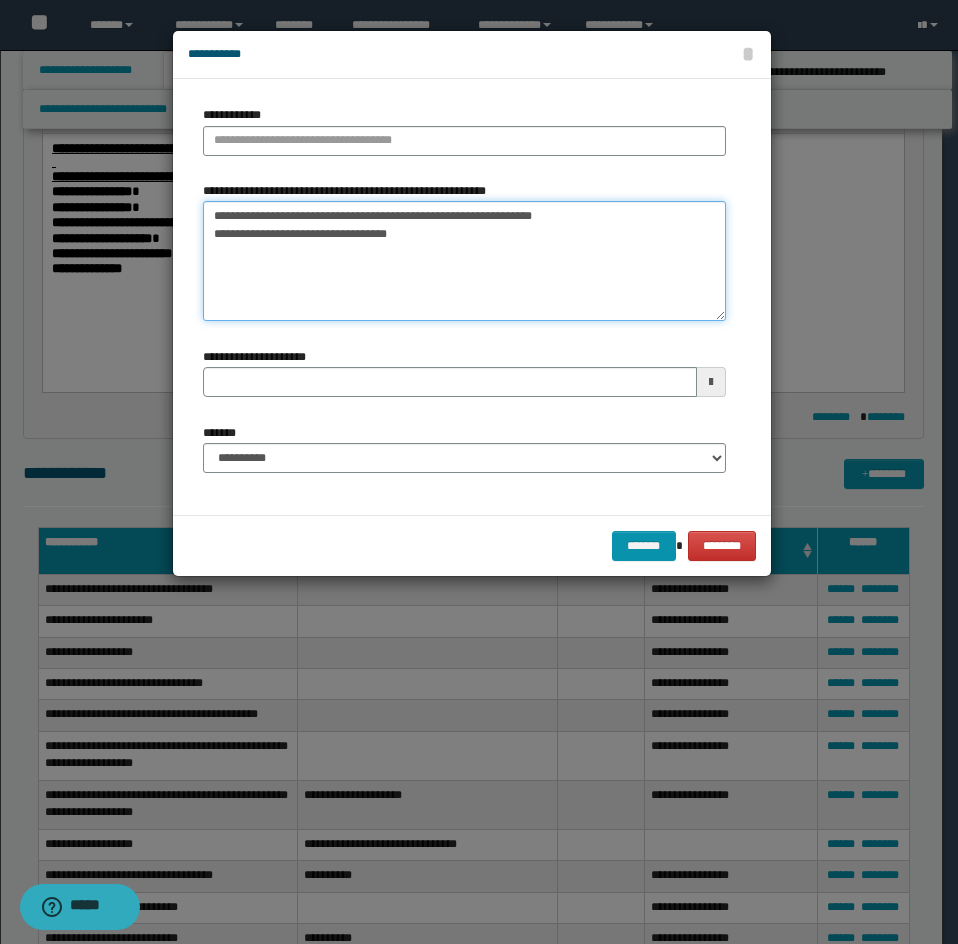 drag, startPoint x: 212, startPoint y: 214, endPoint x: 536, endPoint y: 217, distance: 324.0139 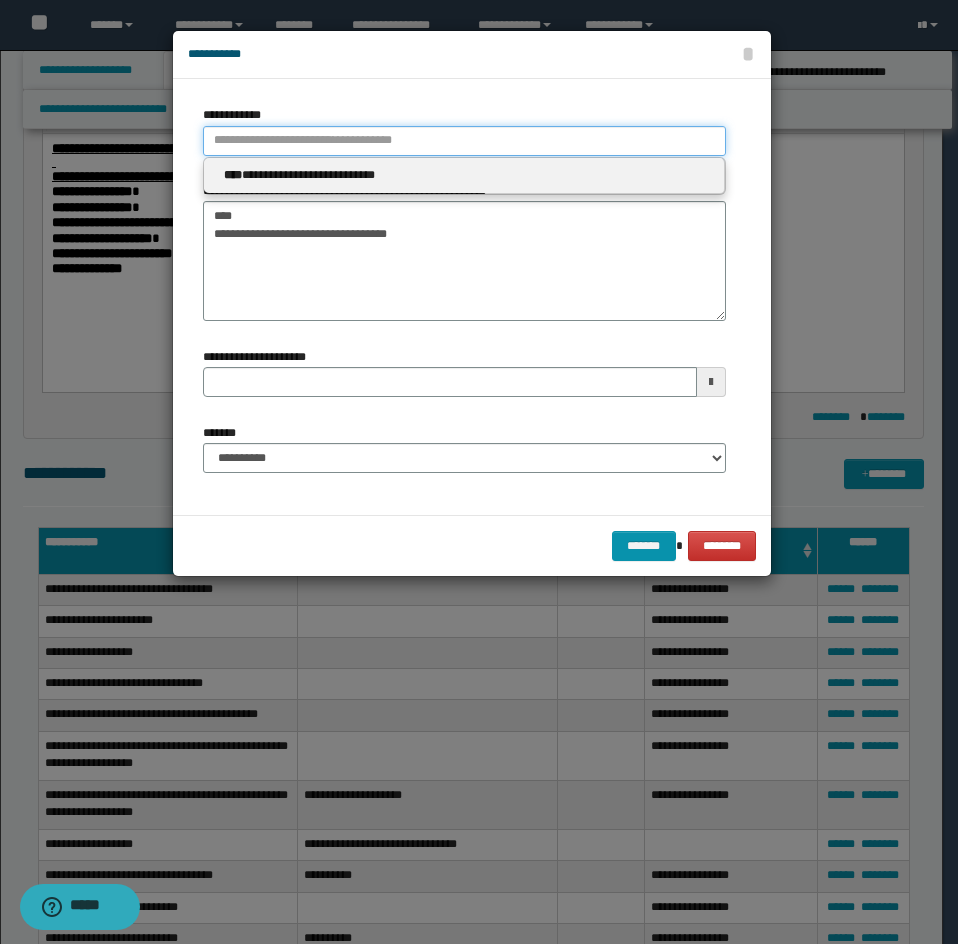 click on "**********" at bounding box center [464, 141] 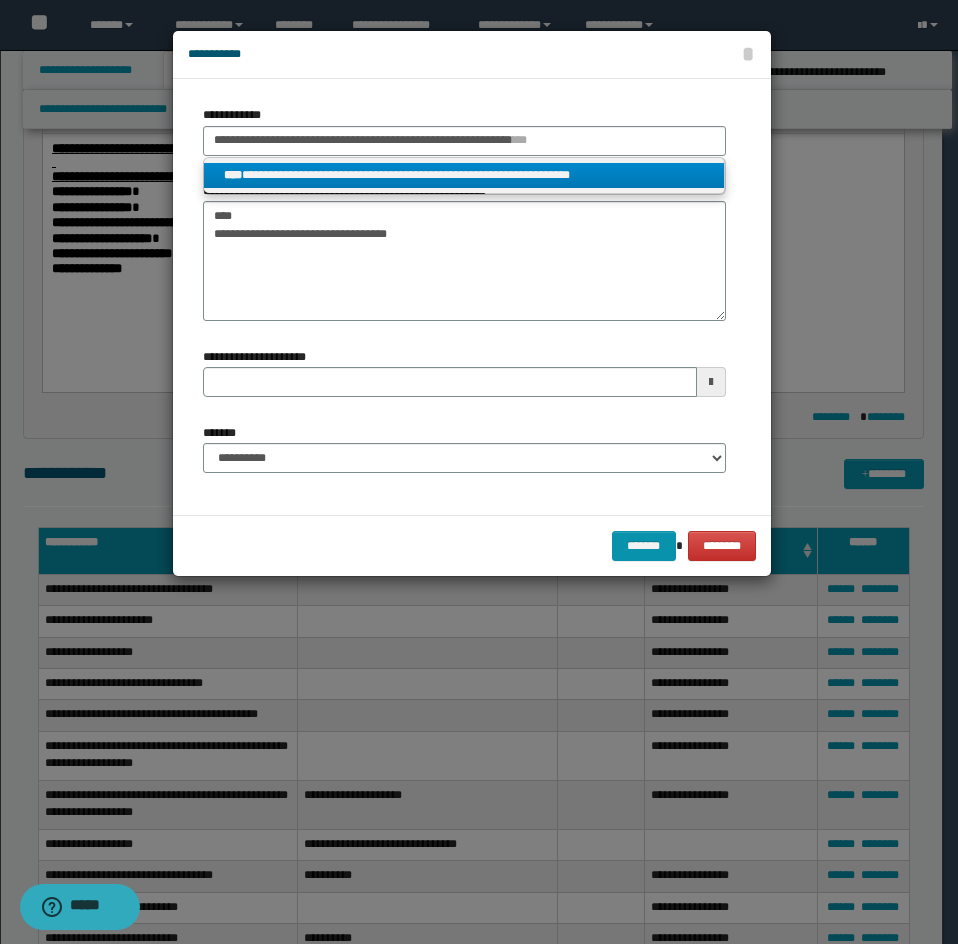 click on "**********" at bounding box center (464, 175) 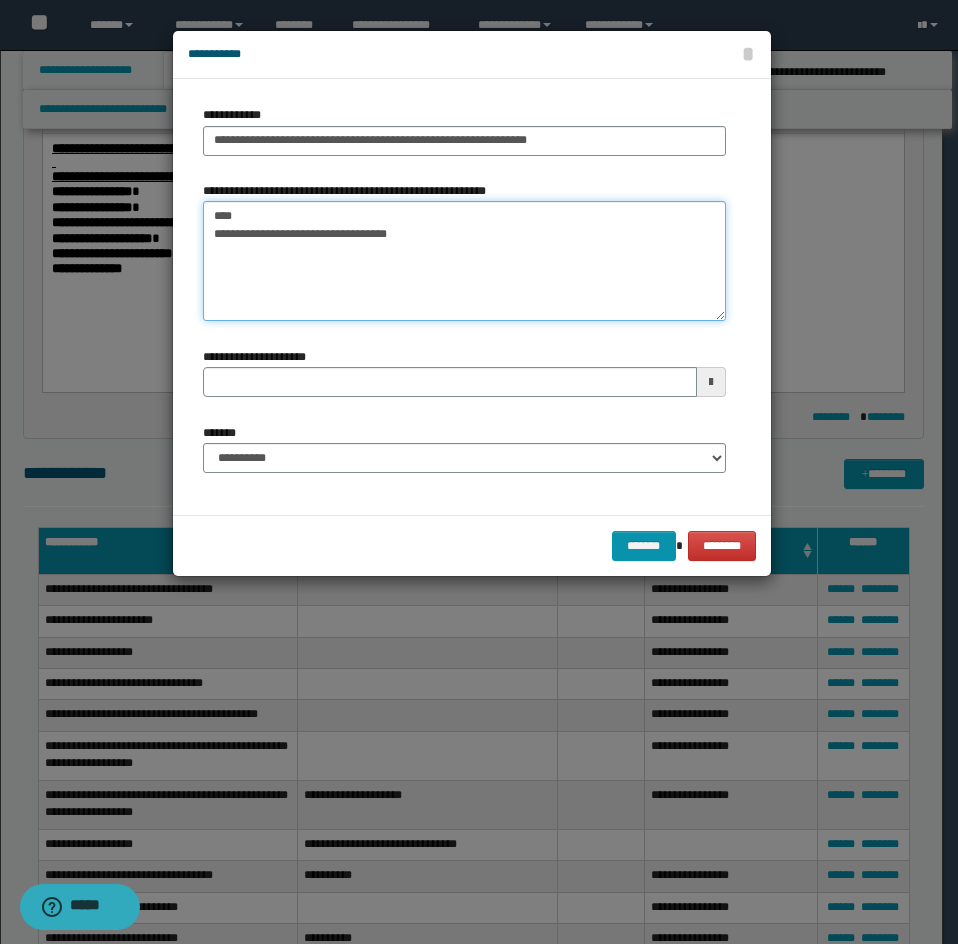 drag, startPoint x: 235, startPoint y: 233, endPoint x: 188, endPoint y: 210, distance: 52.3259 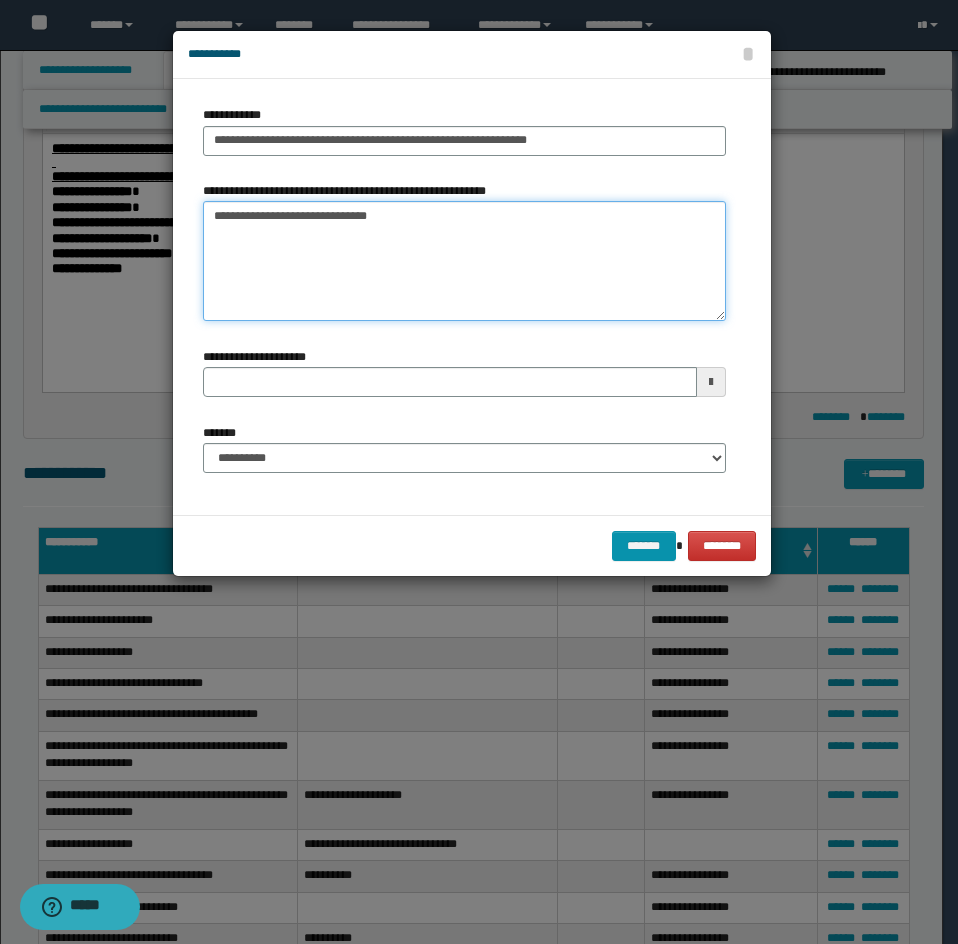 drag, startPoint x: 215, startPoint y: 224, endPoint x: 444, endPoint y: 211, distance: 229.3687 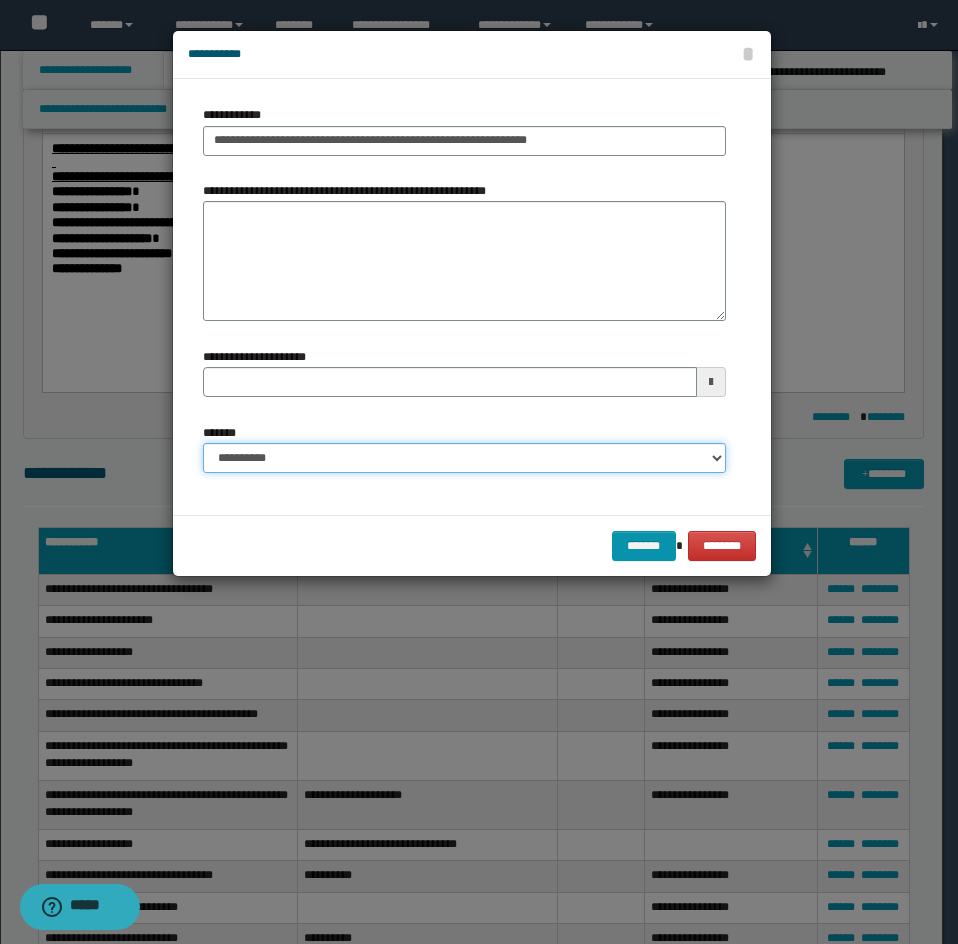 click on "**********" at bounding box center [464, 458] 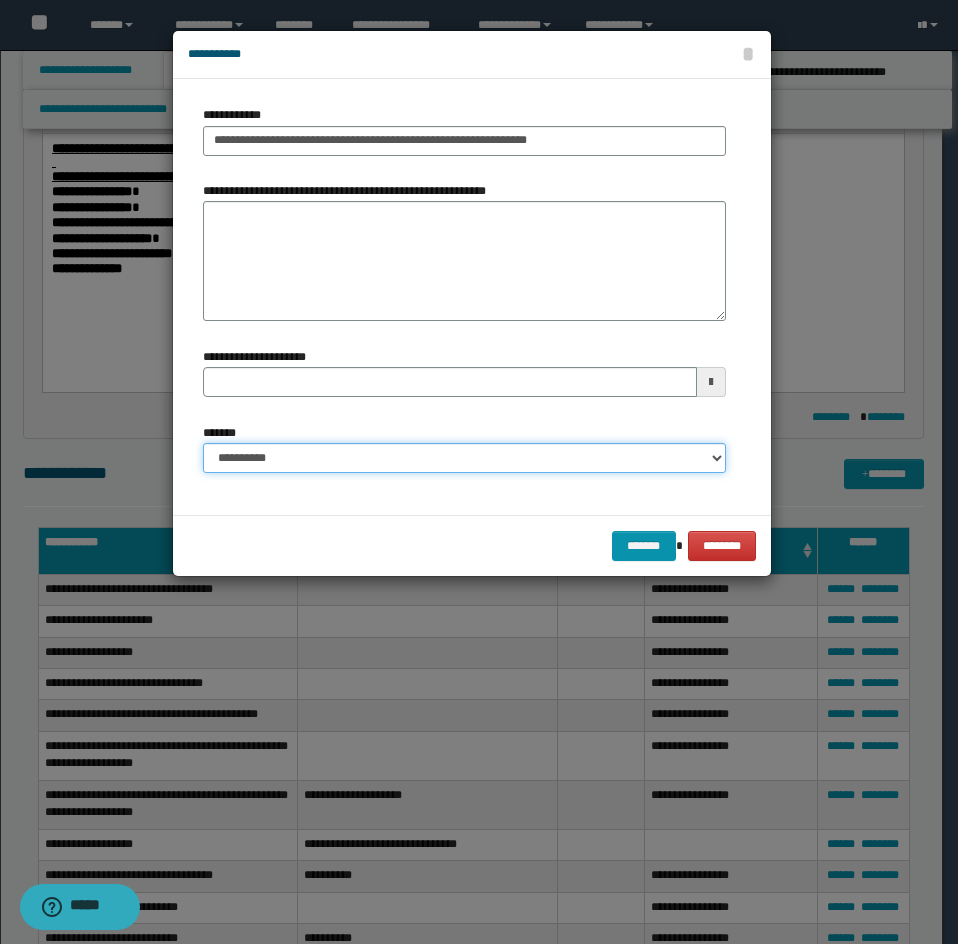 click on "**********" at bounding box center (464, 458) 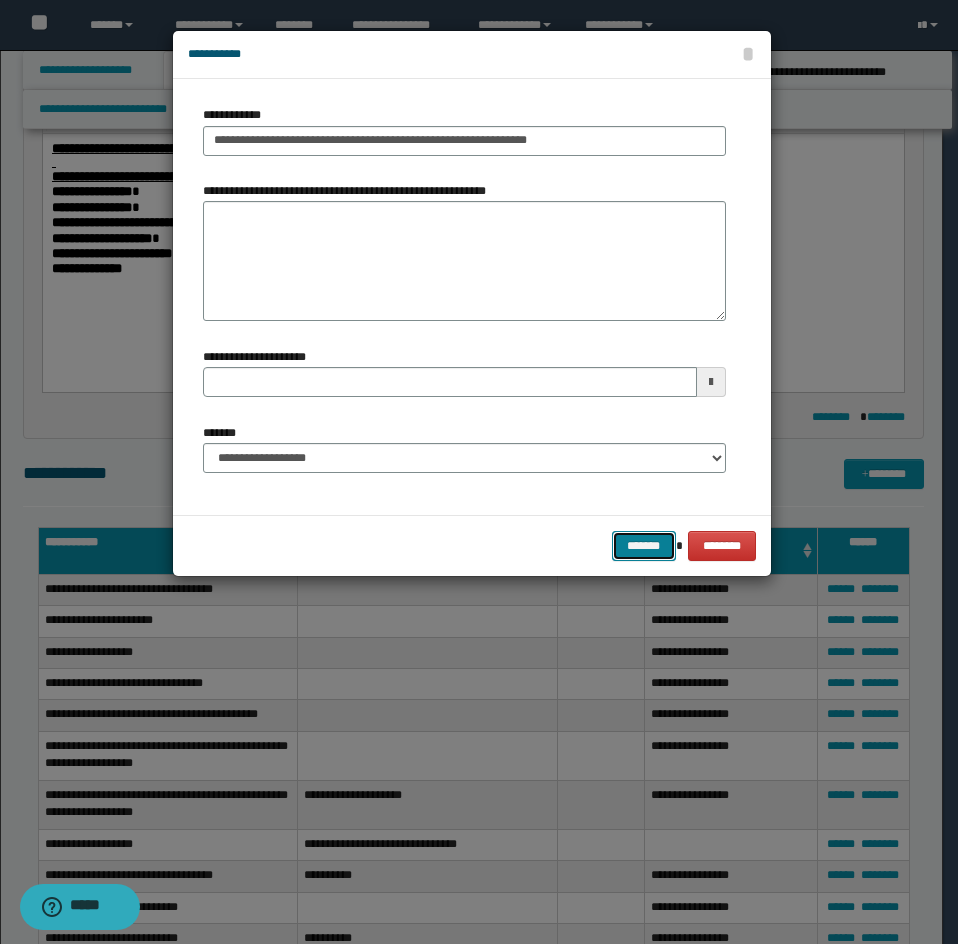 click on "*******" at bounding box center [644, 546] 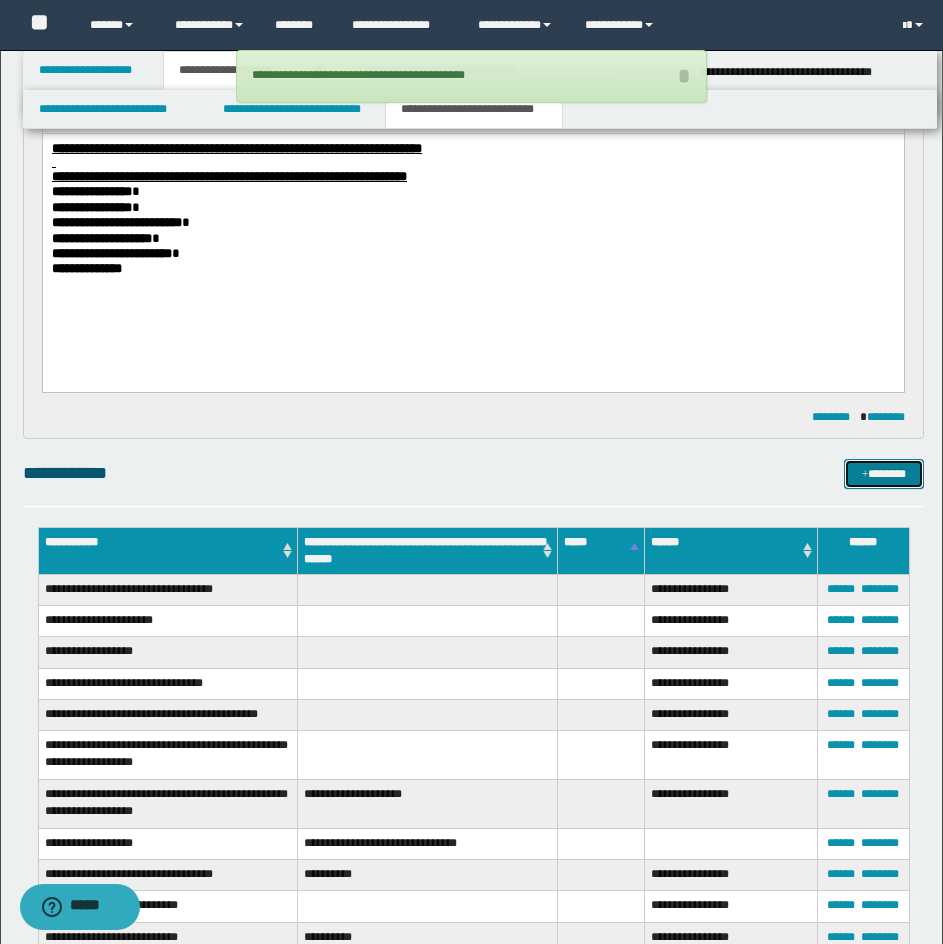 click on "*******" at bounding box center (884, 474) 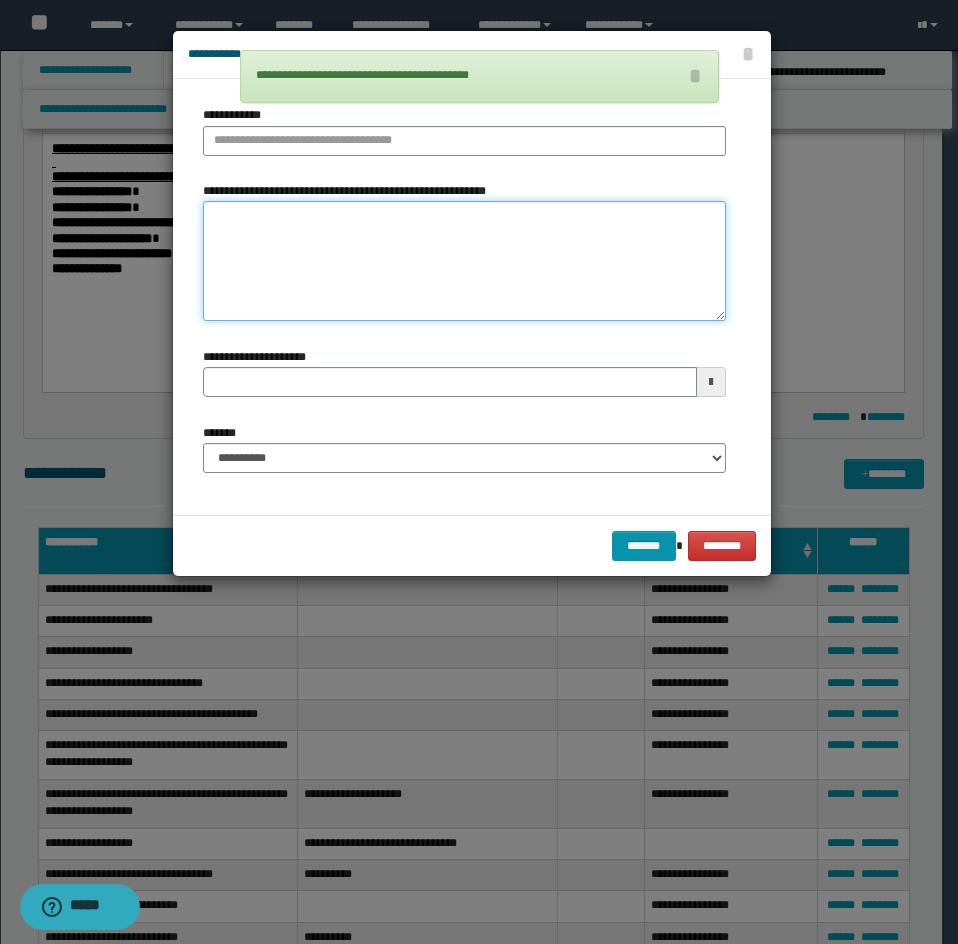 click on "**********" at bounding box center (464, 261) 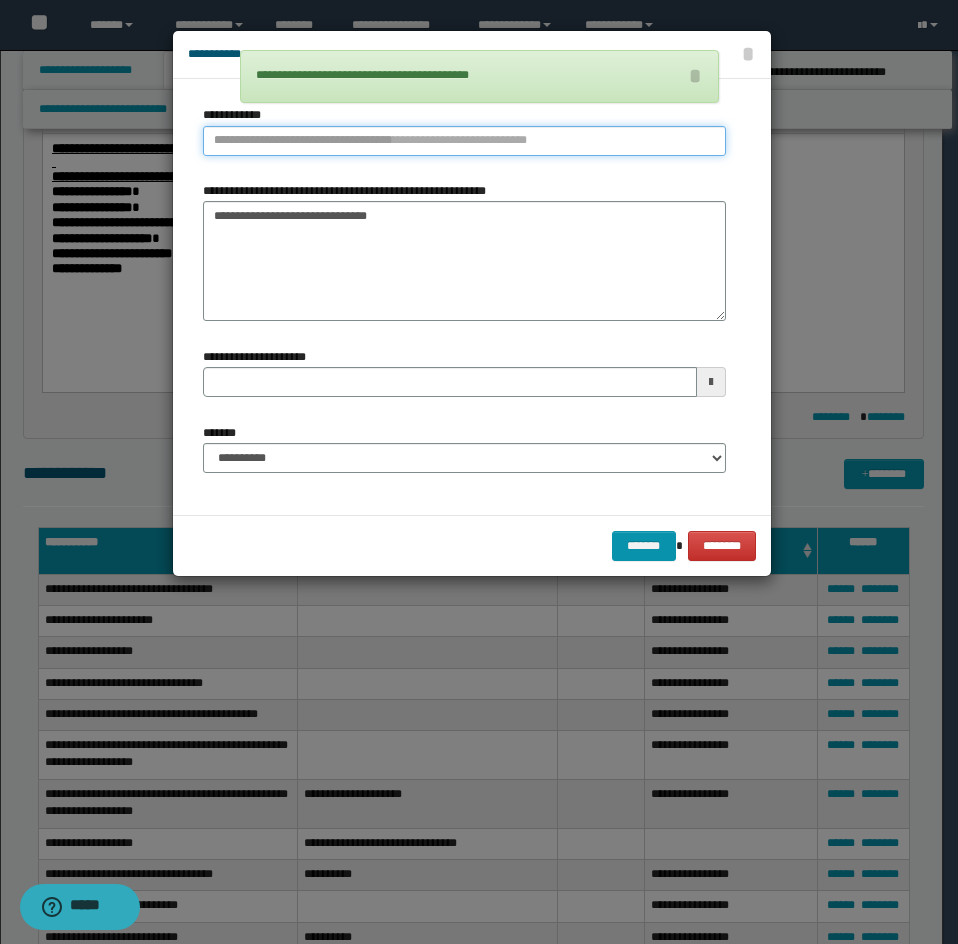 click on "**********" at bounding box center (464, 141) 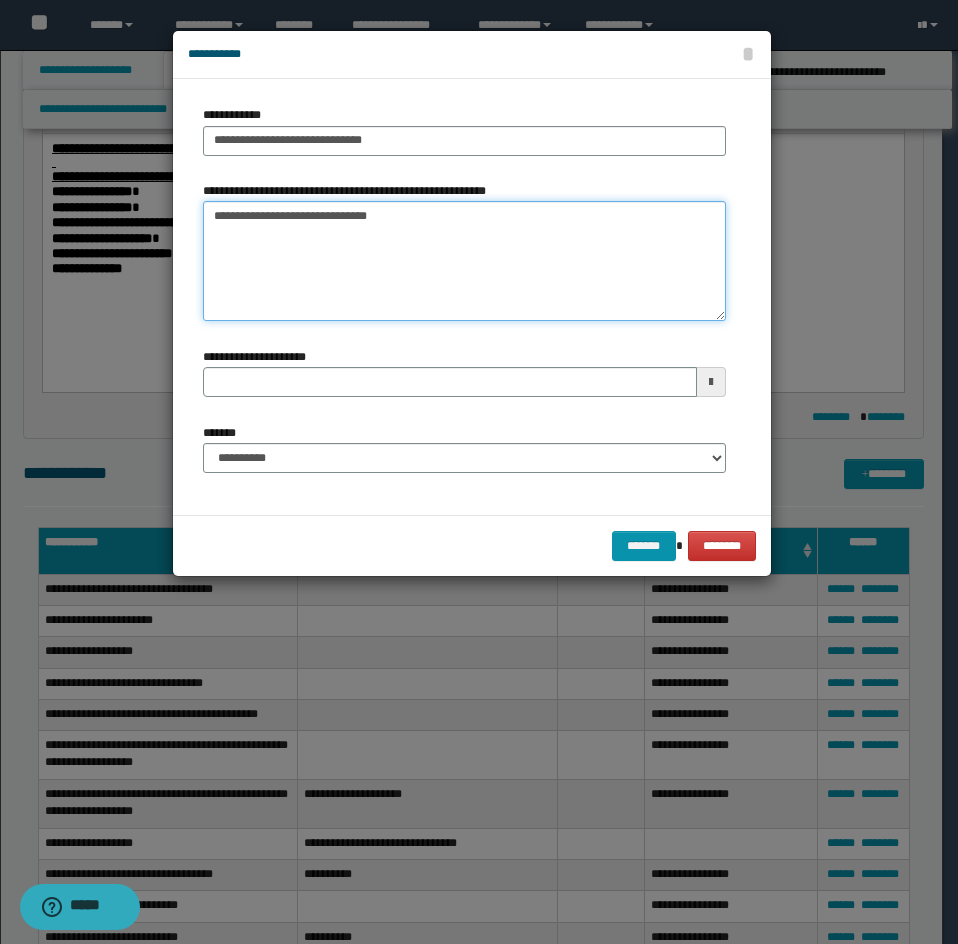 click on "**********" at bounding box center [464, 261] 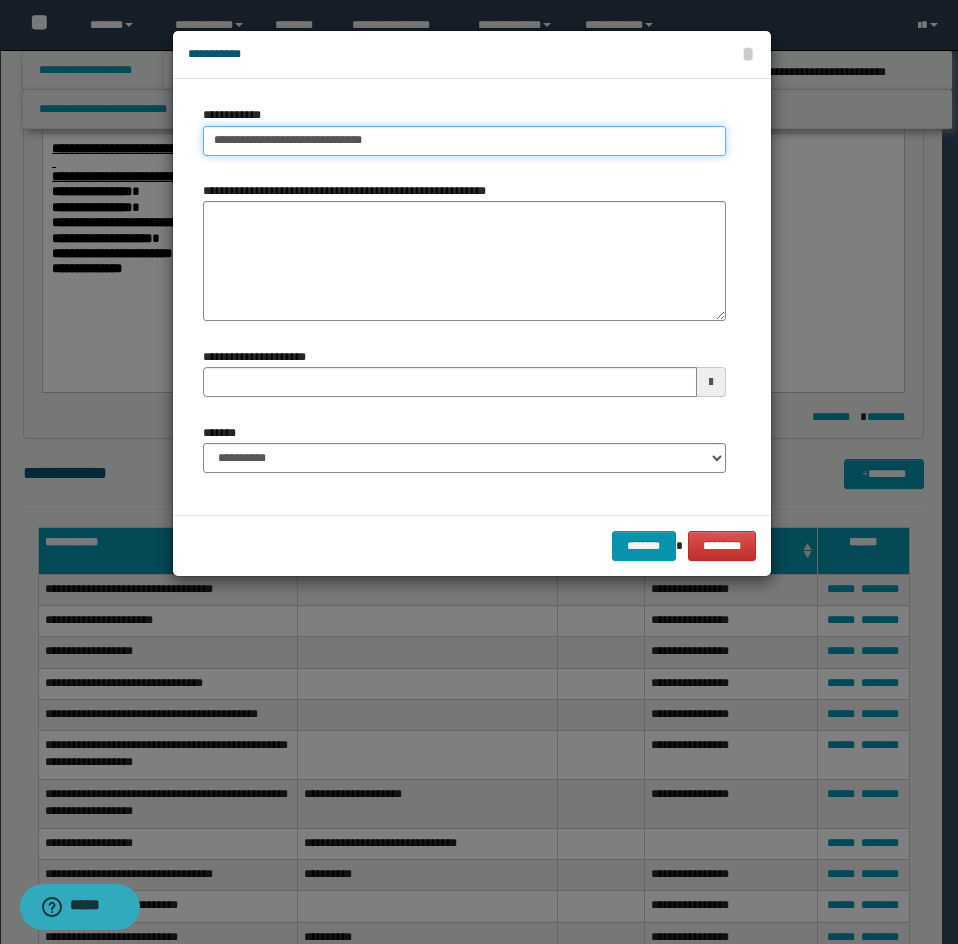 click on "**********" at bounding box center (464, 141) 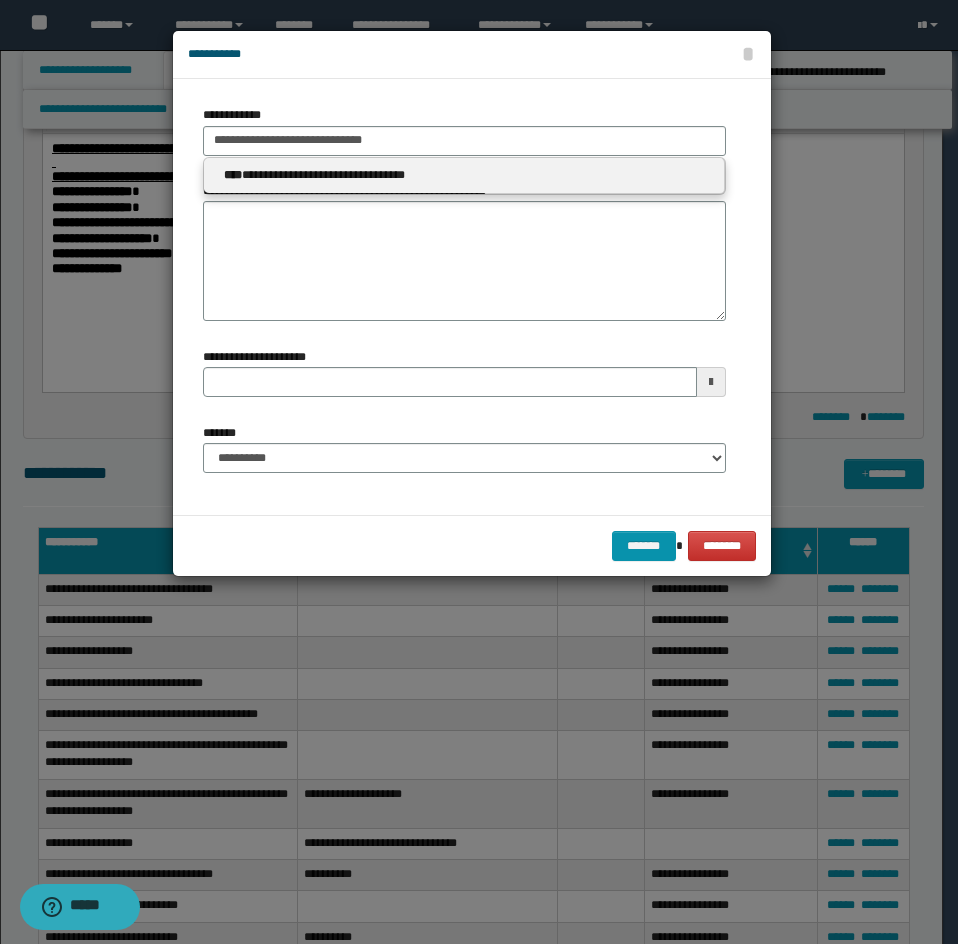 click on "**********" at bounding box center (464, 175) 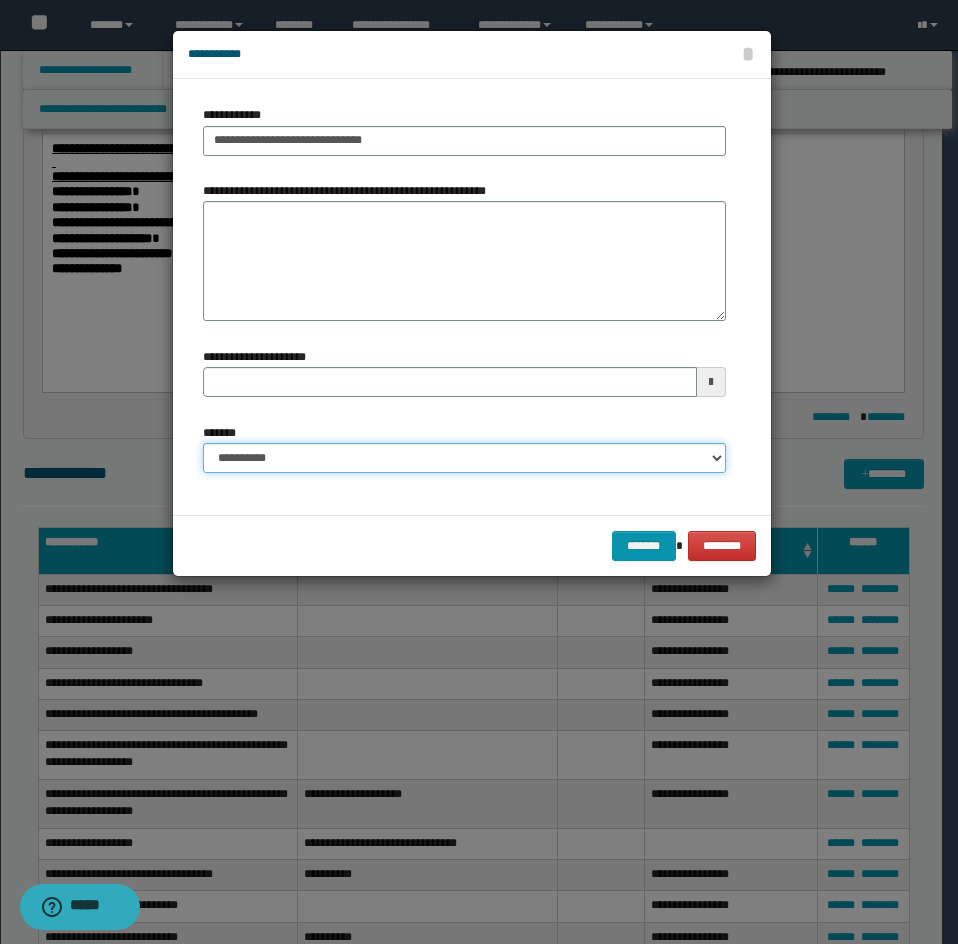 click on "**********" at bounding box center (464, 458) 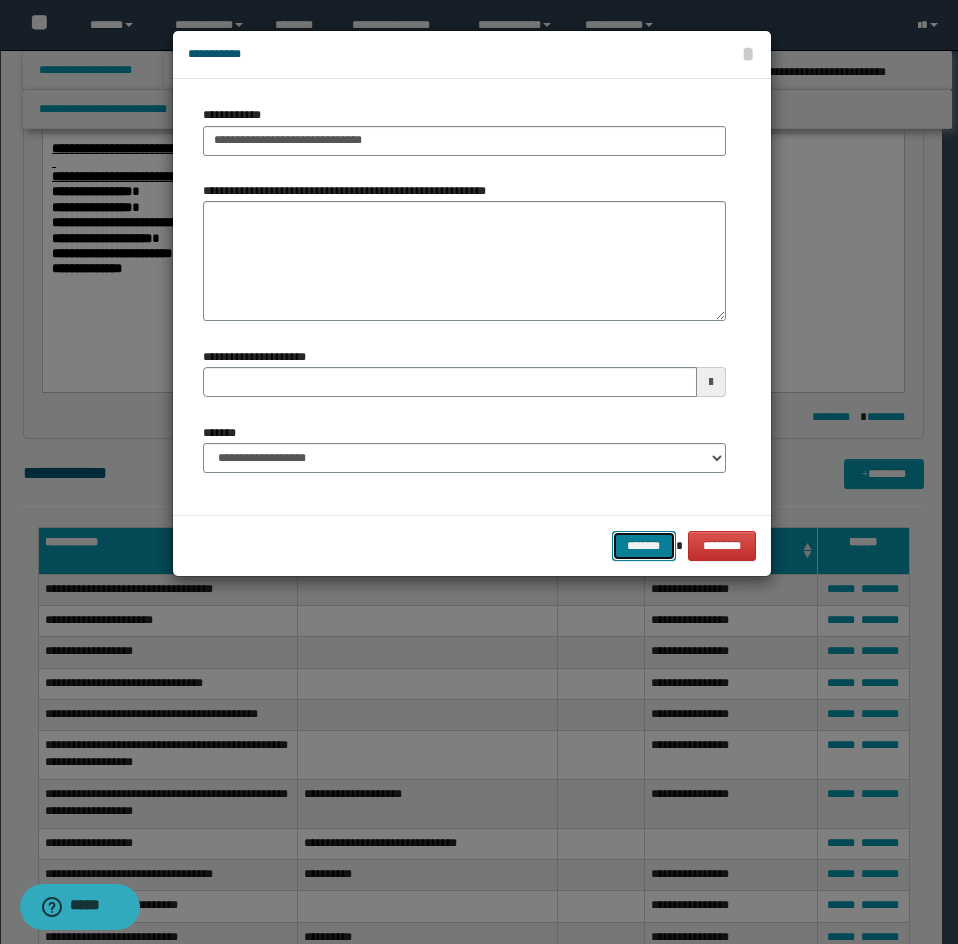 click on "*******" at bounding box center (644, 546) 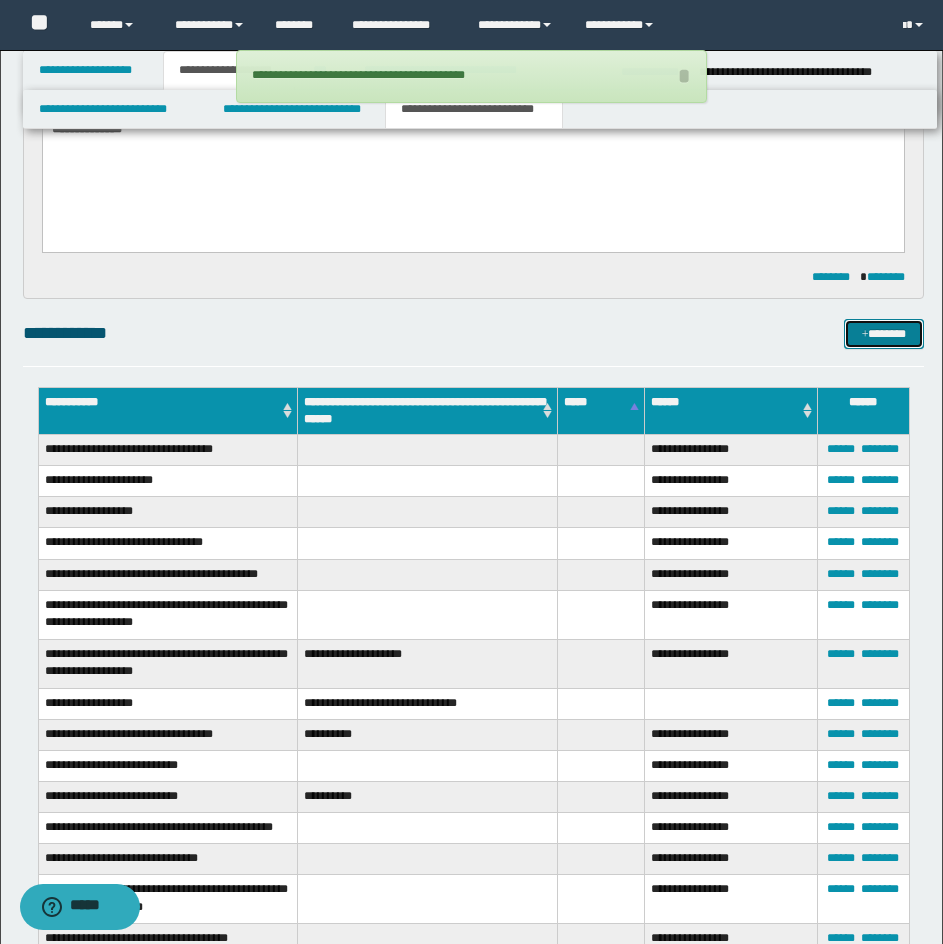 scroll, scrollTop: 1300, scrollLeft: 0, axis: vertical 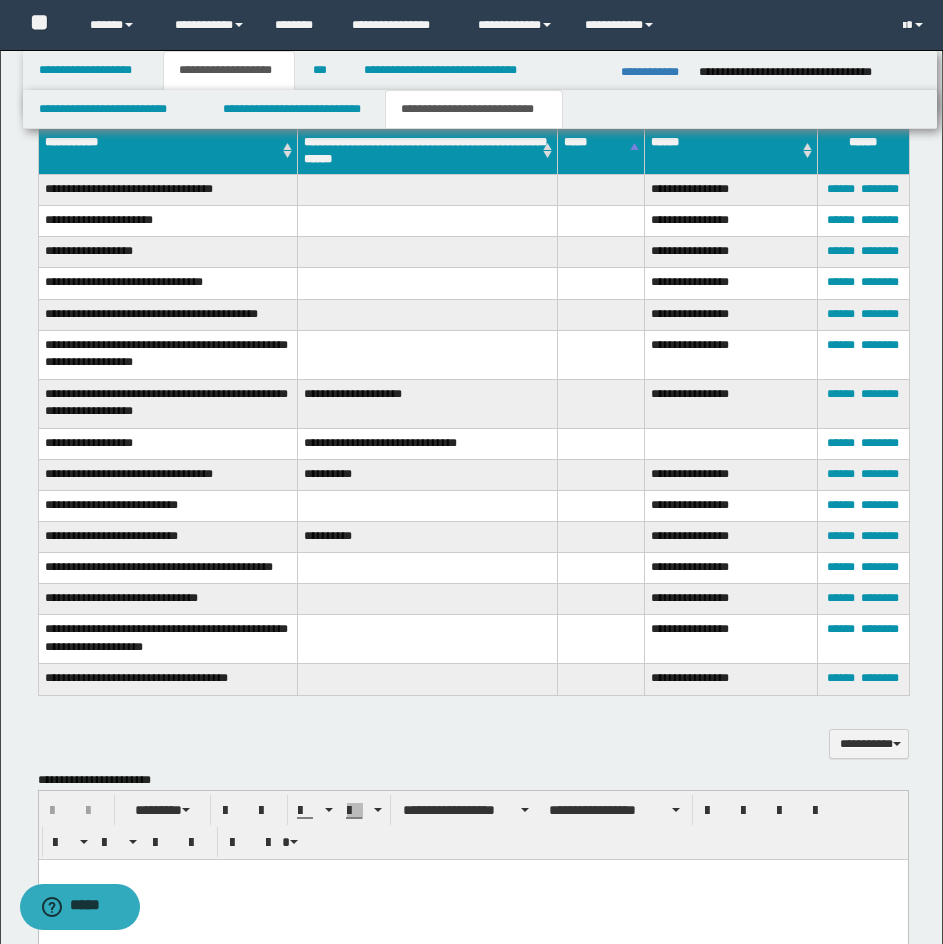 click on "**********" at bounding box center [168, 252] 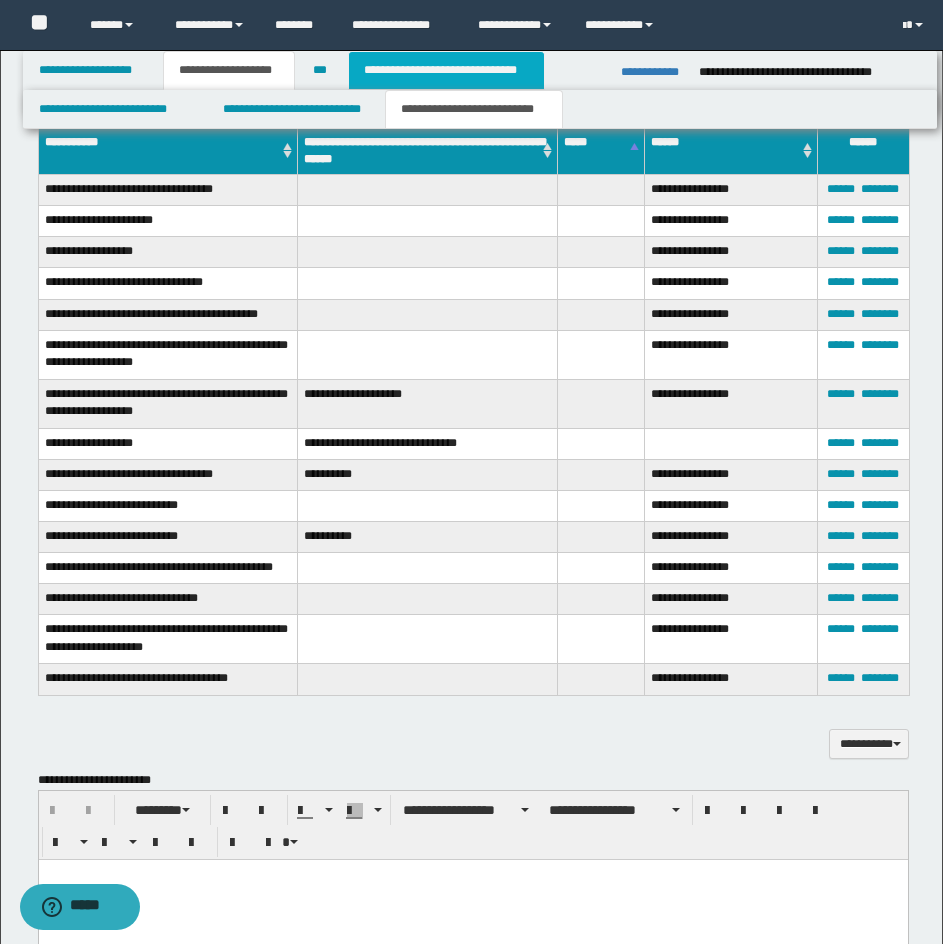 click on "**********" at bounding box center (446, 70) 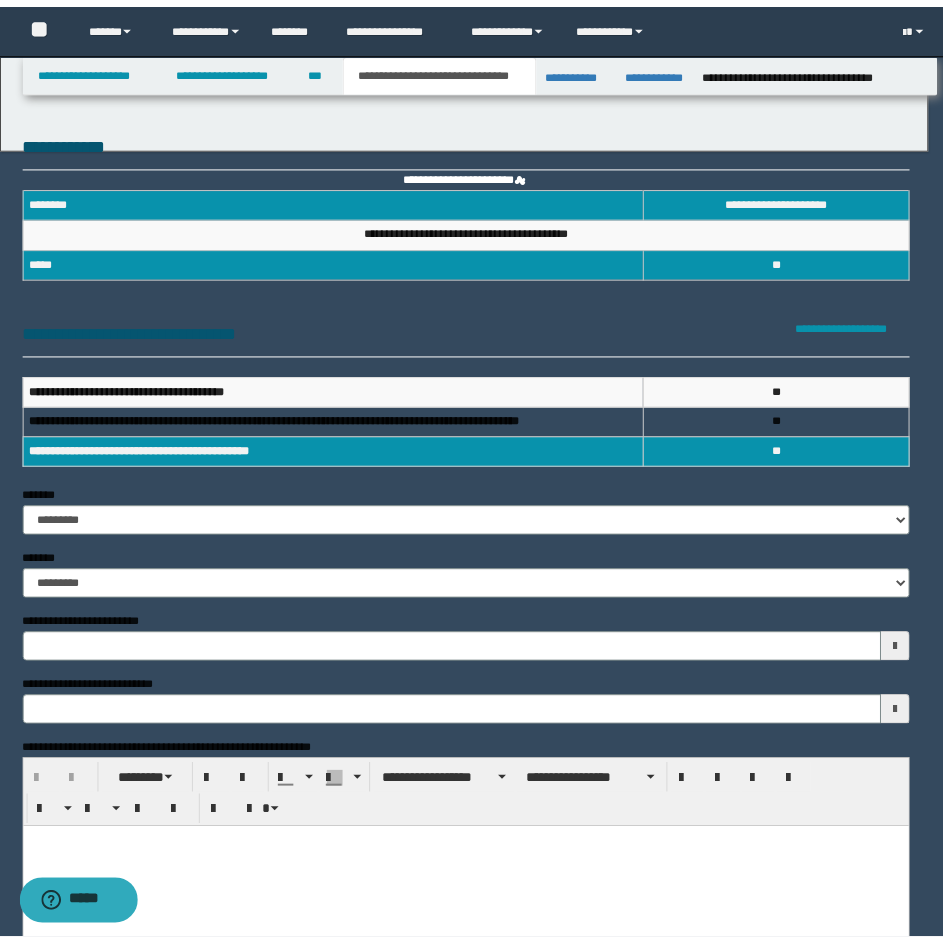 scroll, scrollTop: 0, scrollLeft: 0, axis: both 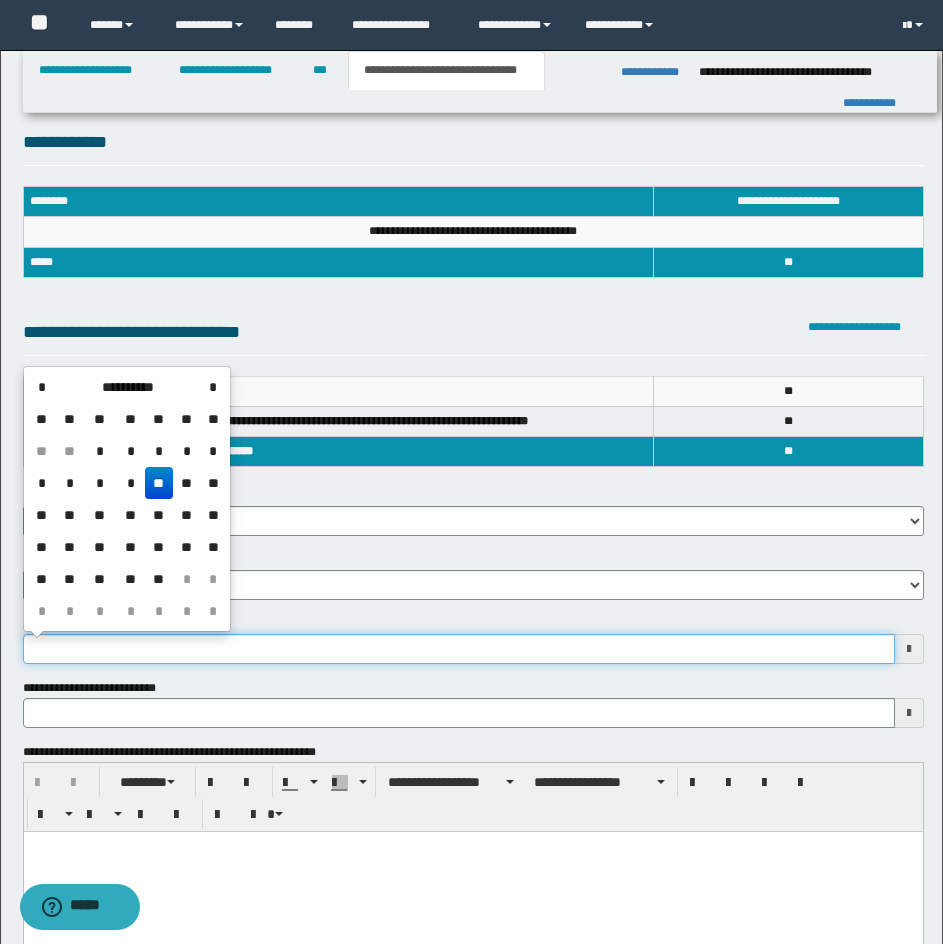 click on "**********" at bounding box center [459, 649] 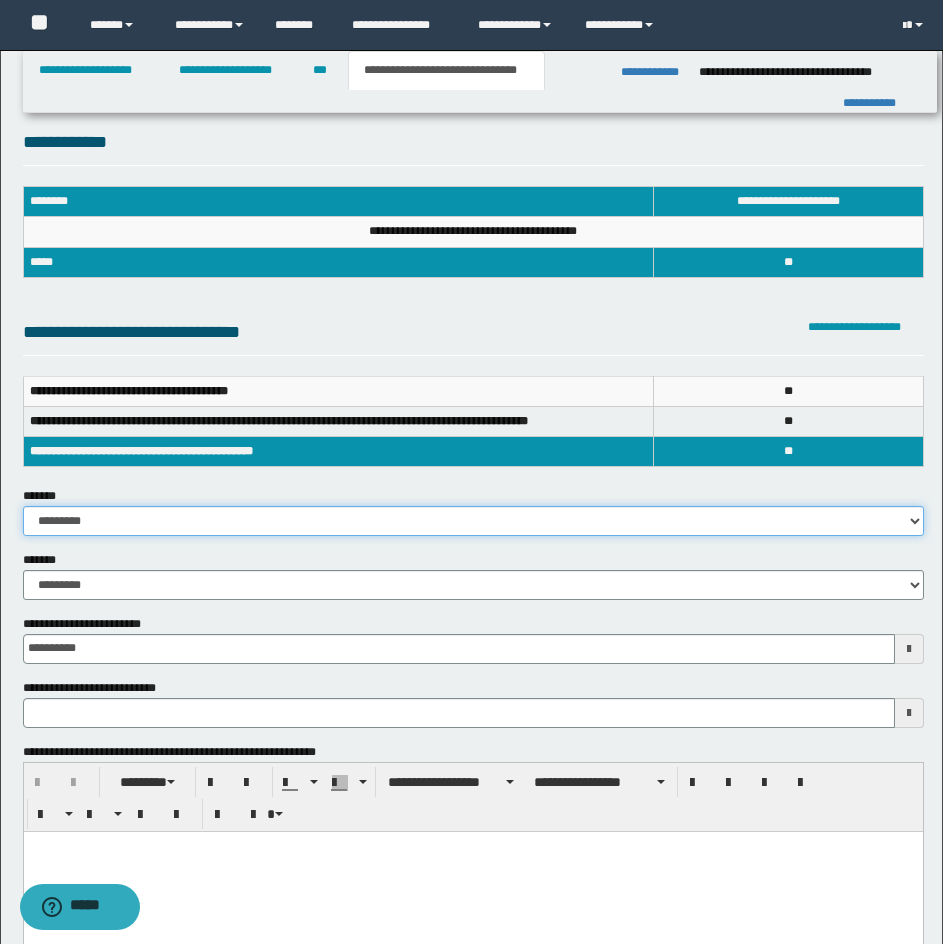 click on "**********" at bounding box center (473, 521) 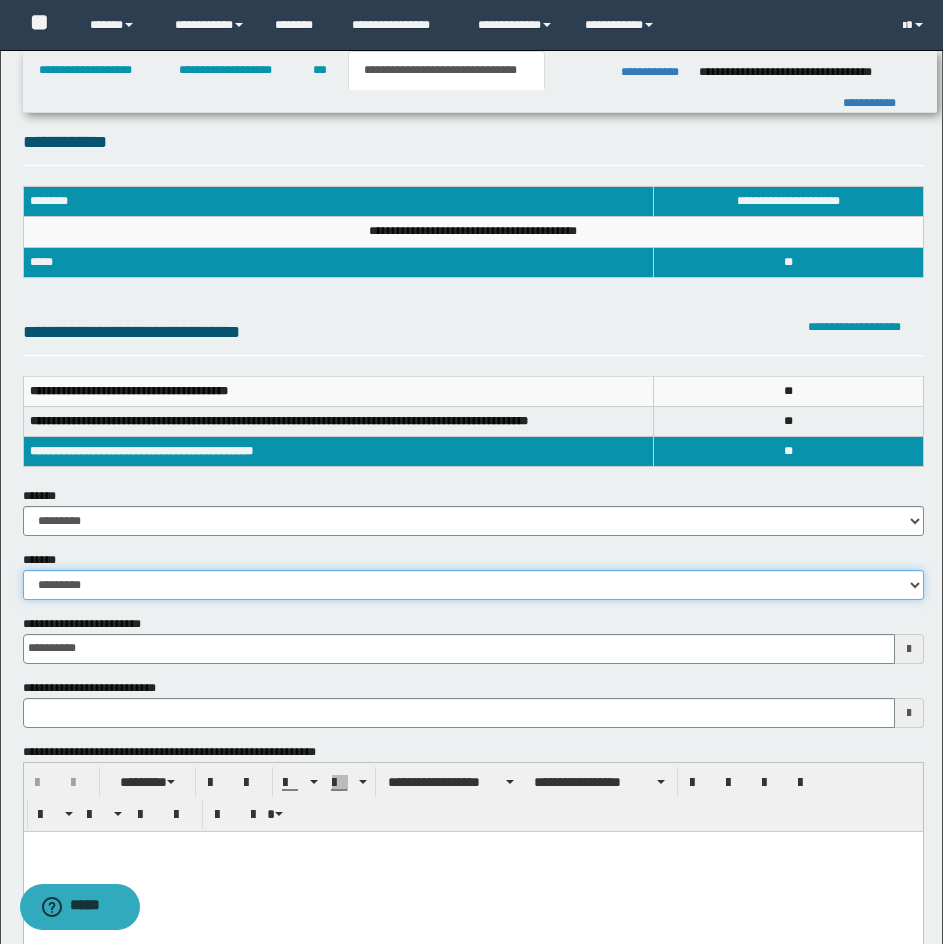 click on "**********" at bounding box center (473, 585) 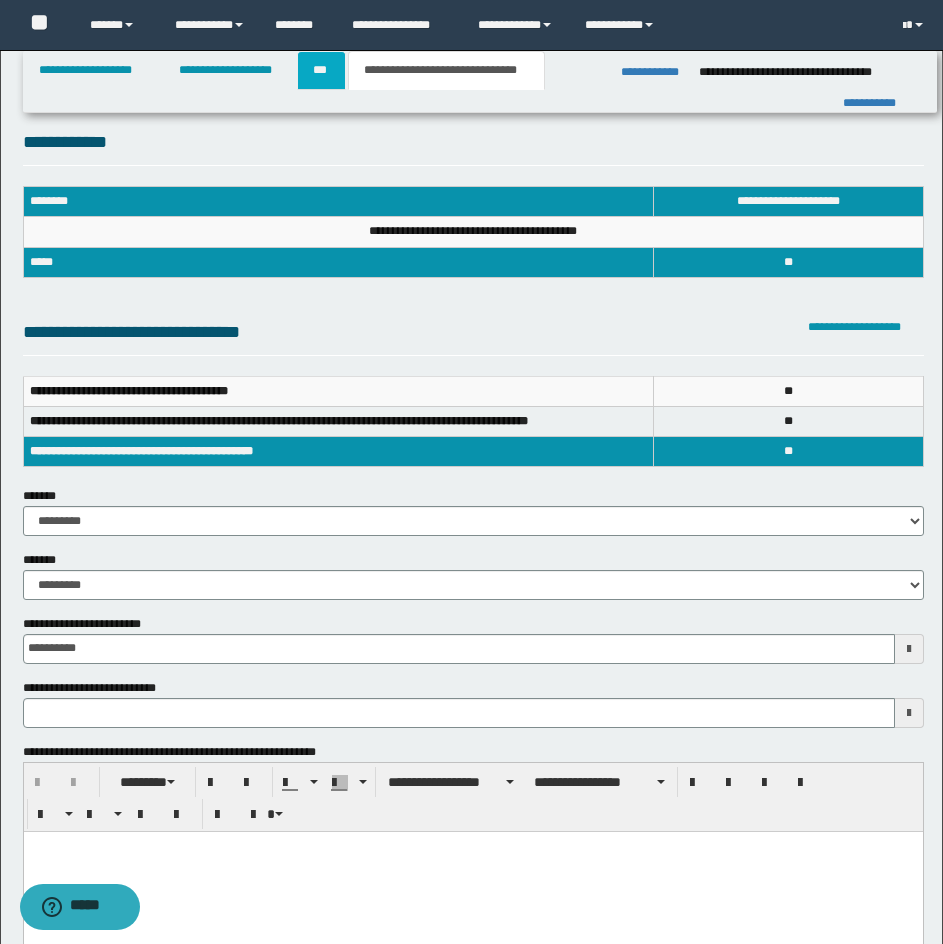 click on "***" at bounding box center [321, 70] 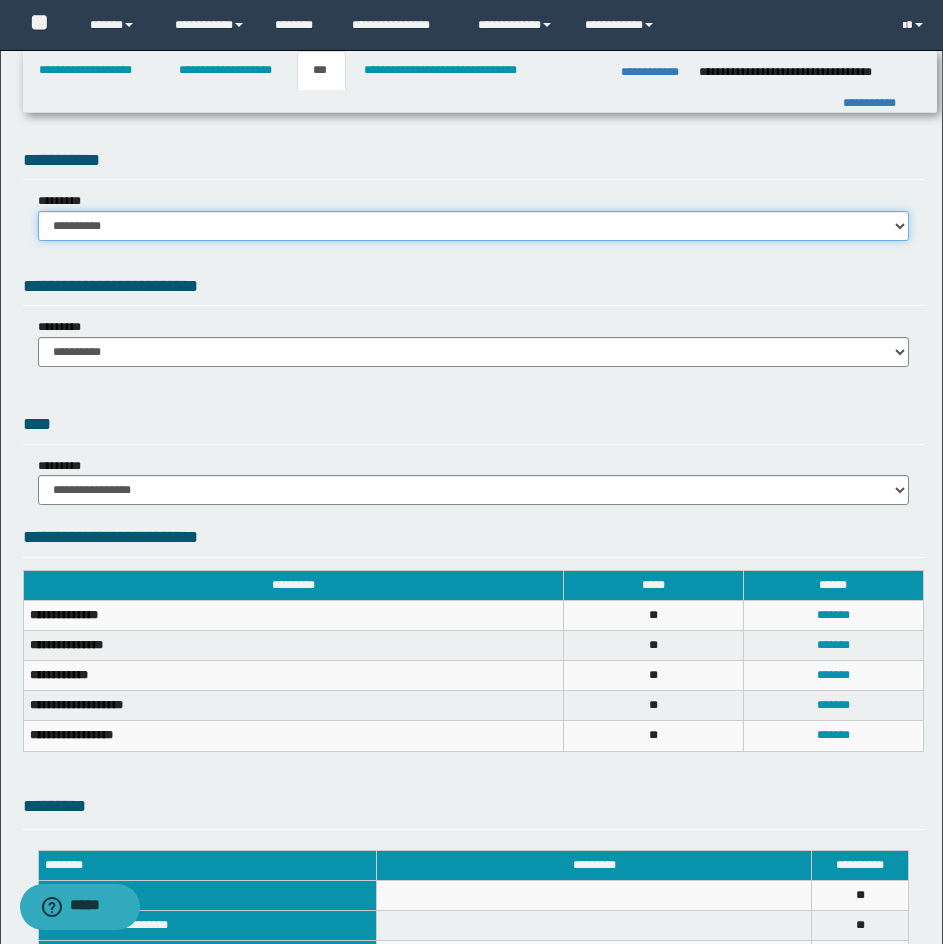 click on "**********" at bounding box center [473, 226] 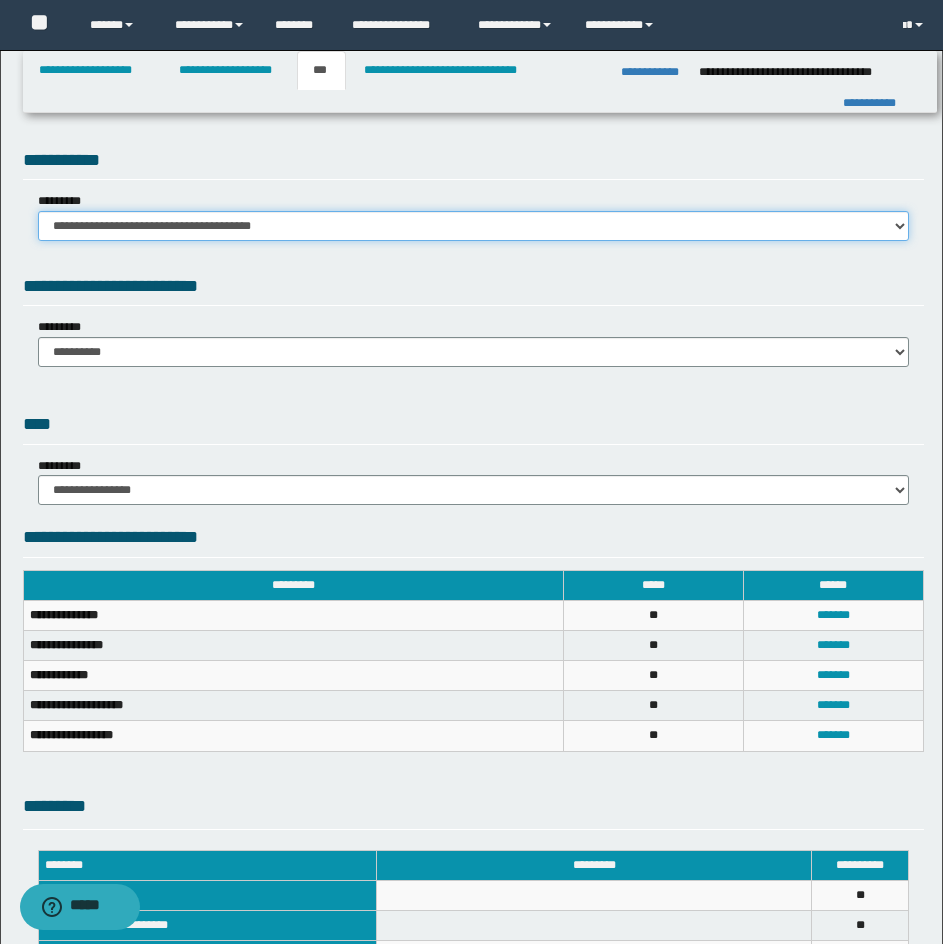 click on "**********" at bounding box center (473, 226) 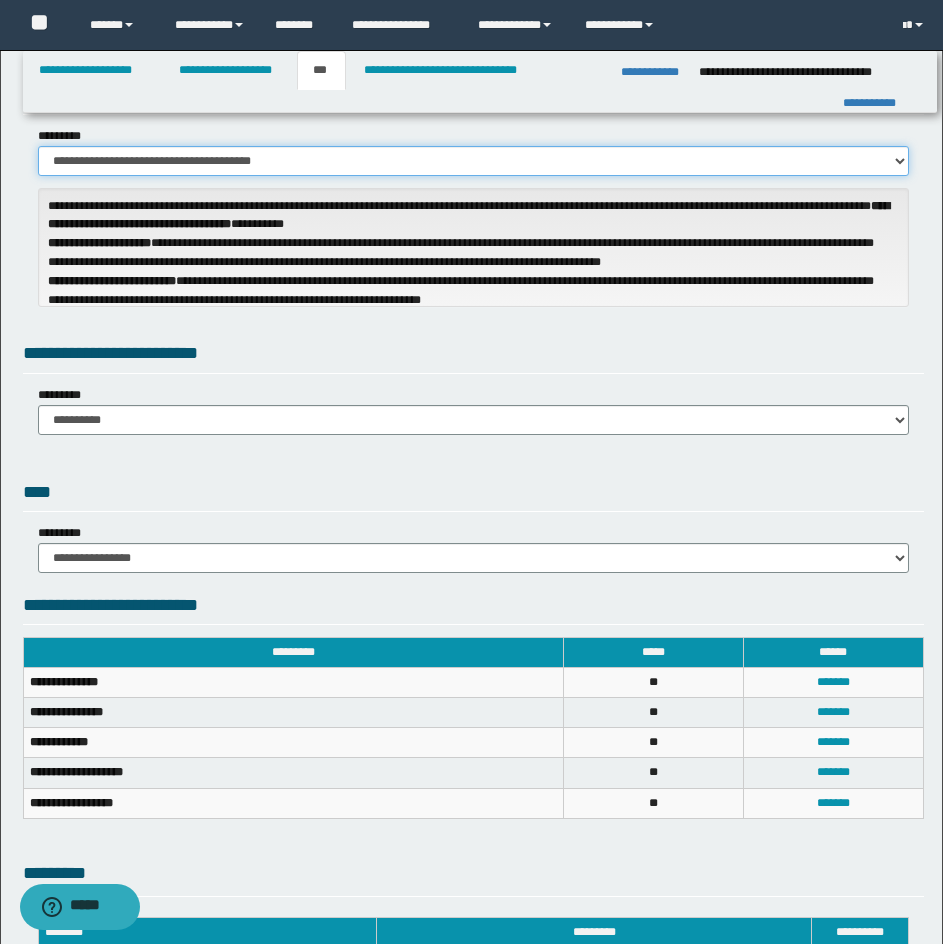 scroll, scrollTop: 100, scrollLeft: 0, axis: vertical 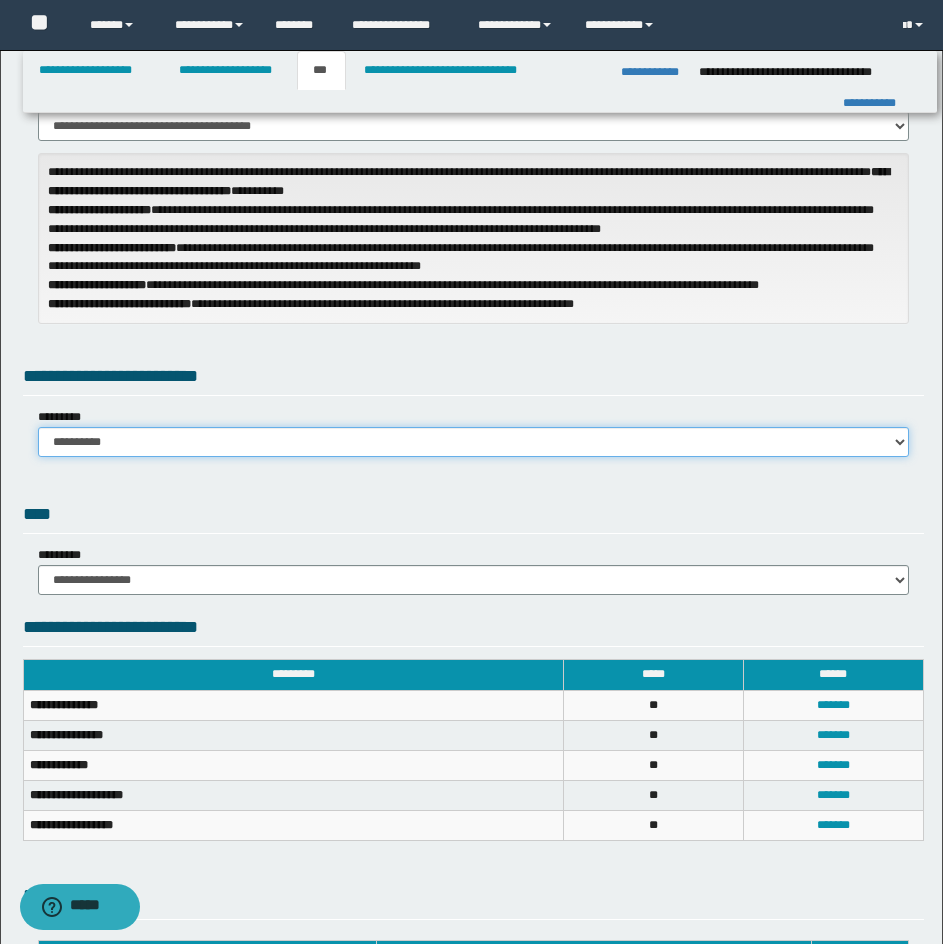 click on "**********" at bounding box center (473, 442) 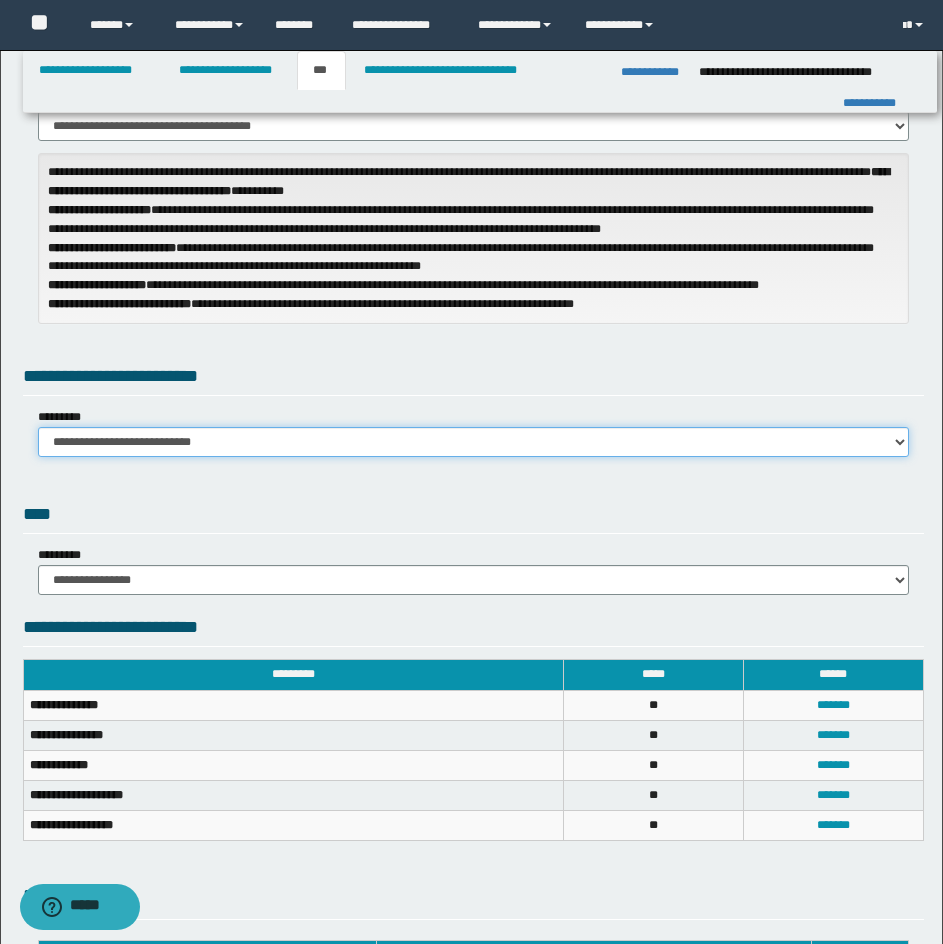 click on "**********" at bounding box center [473, 442] 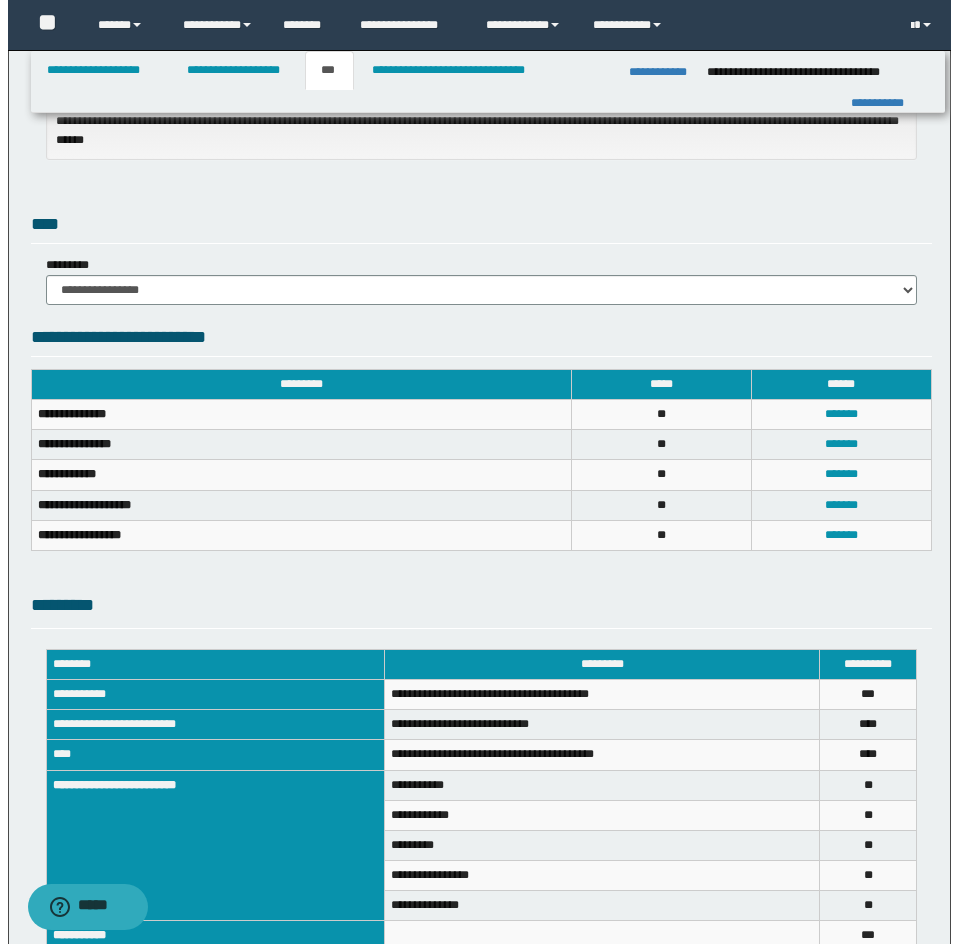 scroll, scrollTop: 600, scrollLeft: 0, axis: vertical 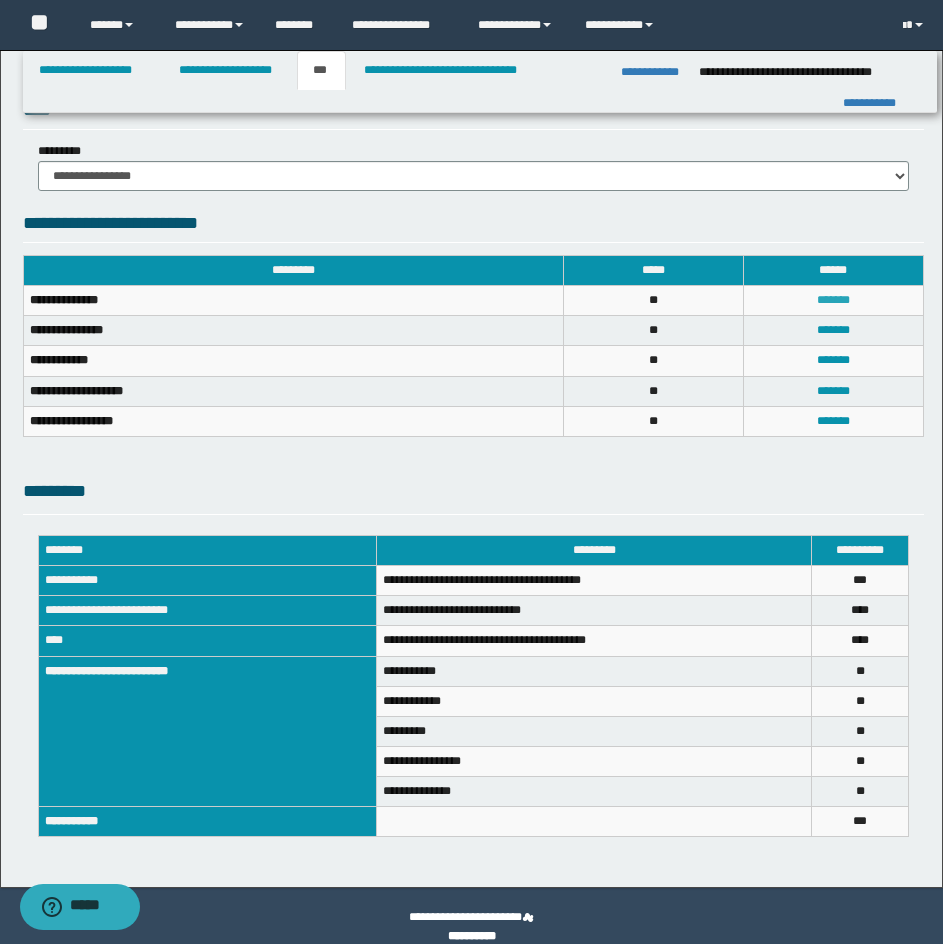 click on "*******" at bounding box center (833, 300) 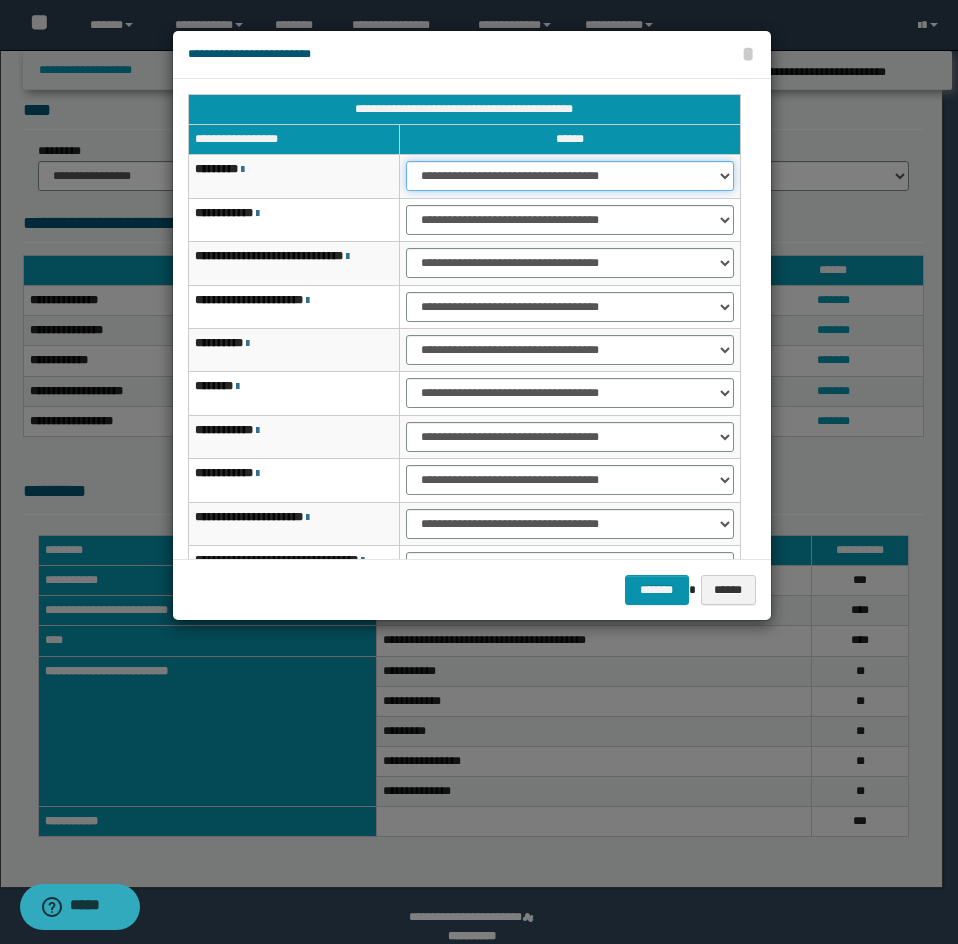 drag, startPoint x: 461, startPoint y: 164, endPoint x: 458, endPoint y: 190, distance: 26.172504 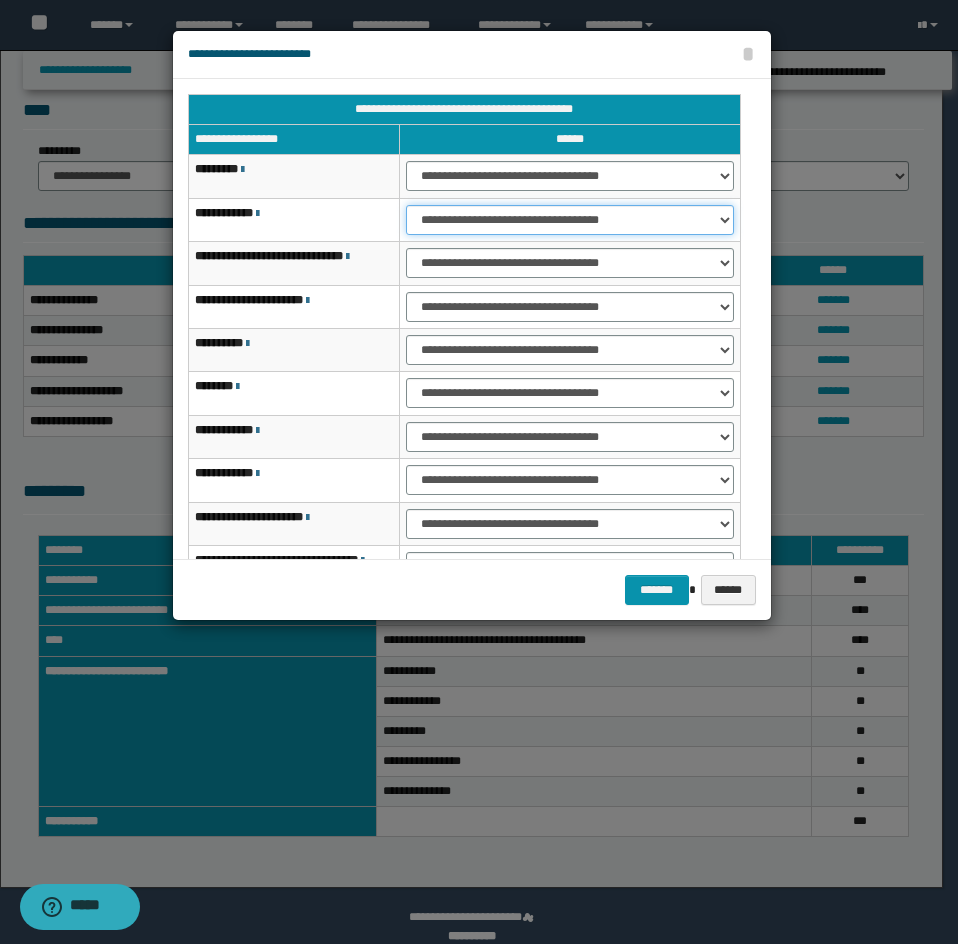 click on "**********" at bounding box center [569, 220] 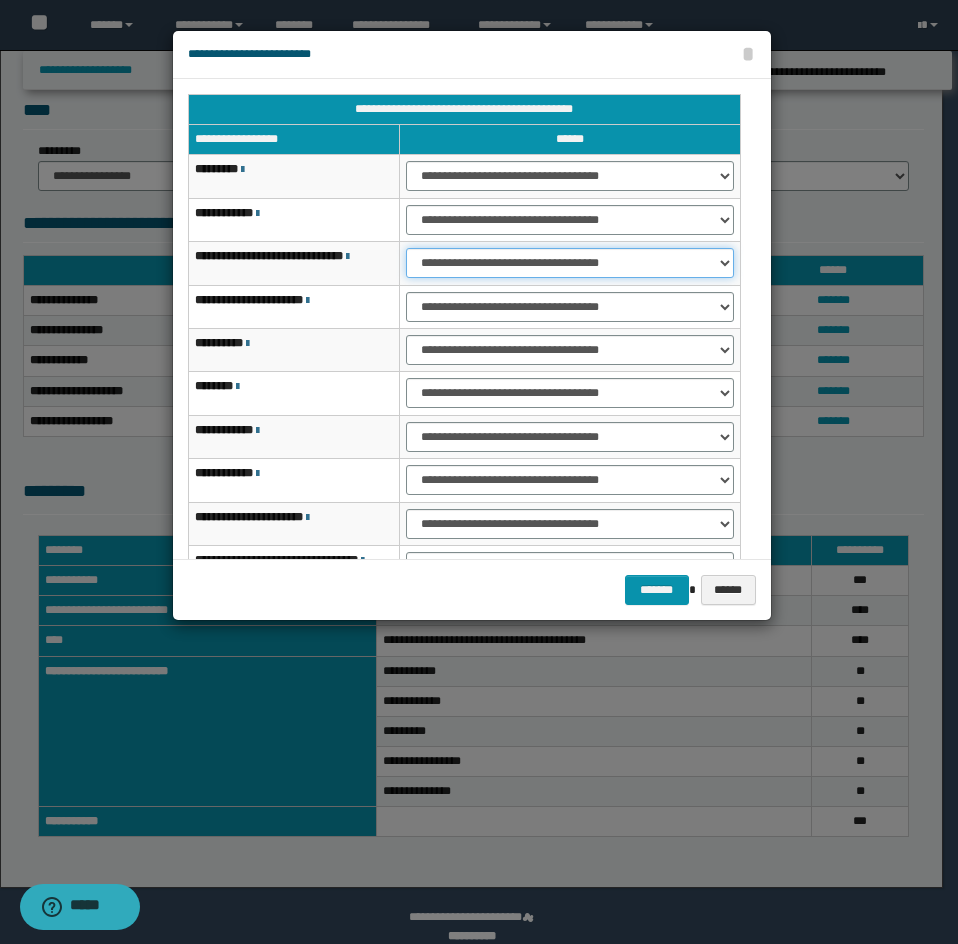 click on "**********" at bounding box center (569, 263) 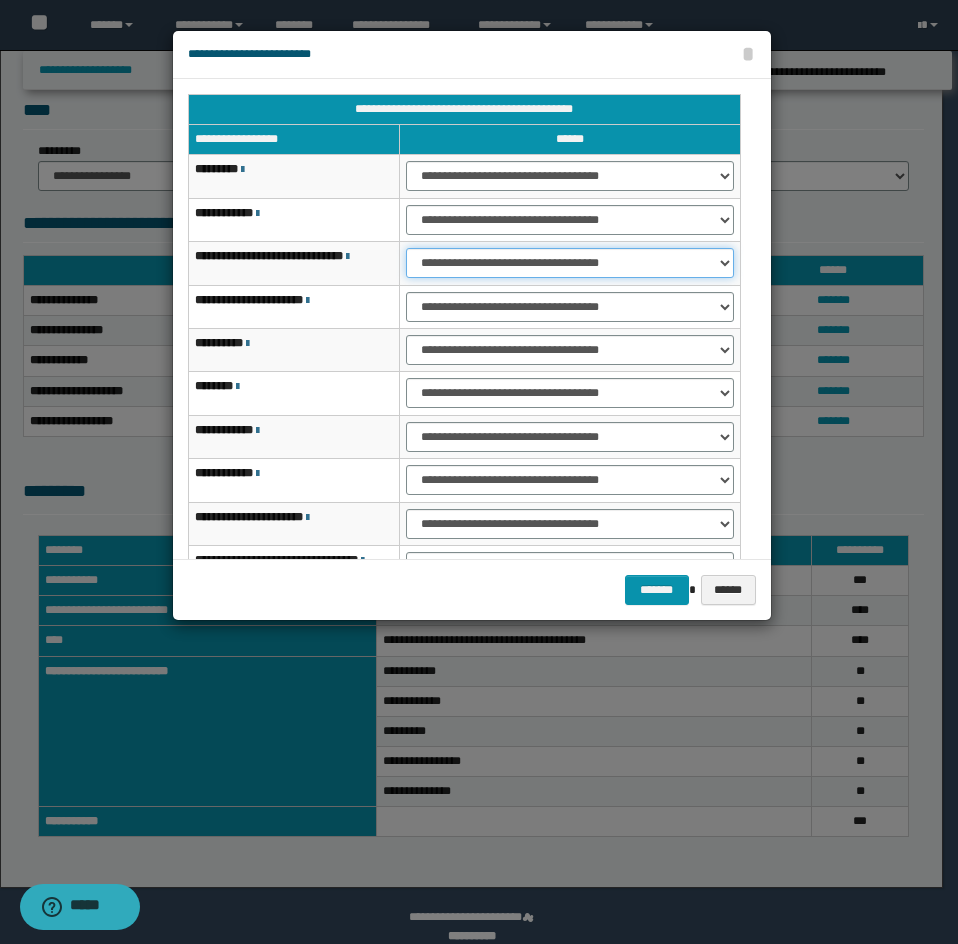 click on "**********" at bounding box center [569, 263] 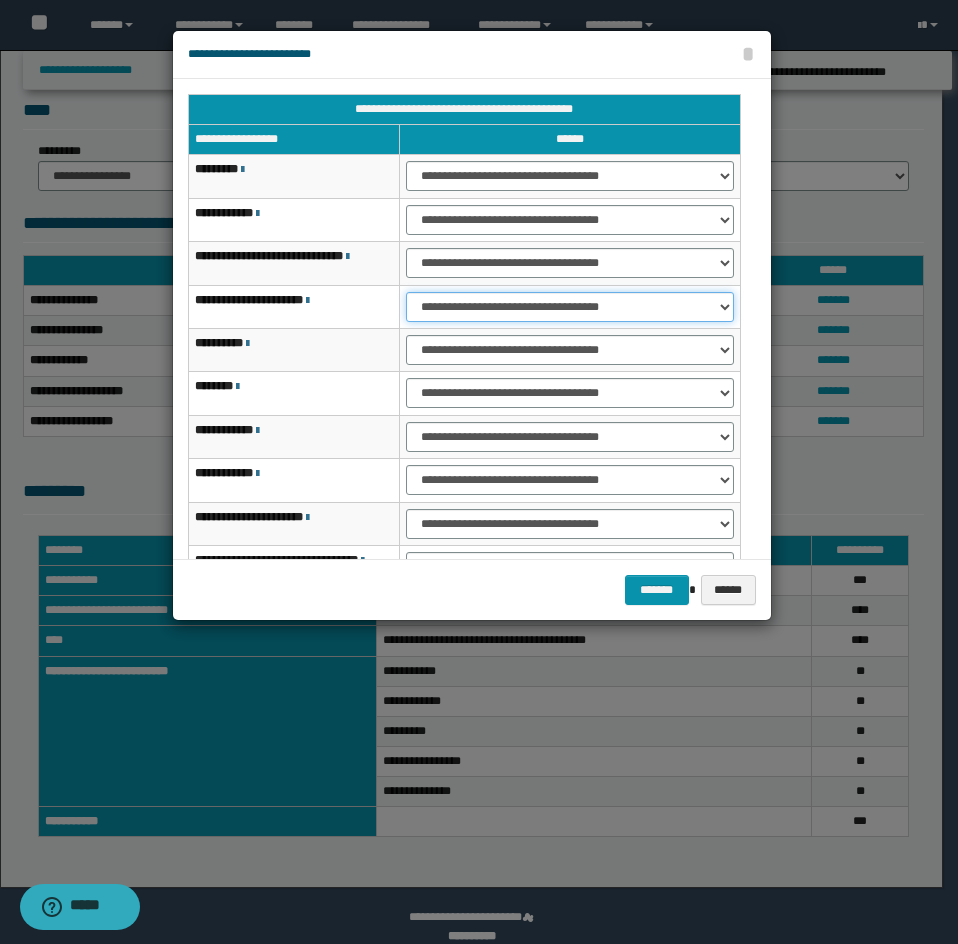 click on "**********" at bounding box center [569, 307] 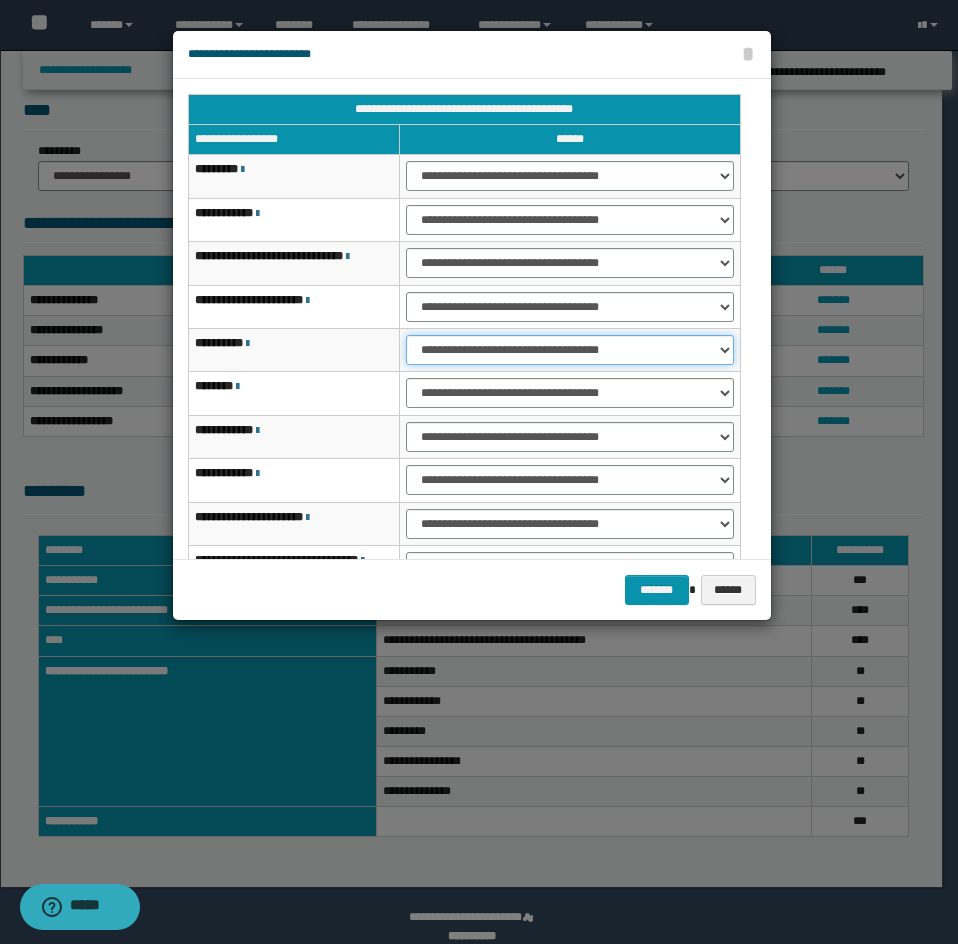 click on "**********" at bounding box center (569, 350) 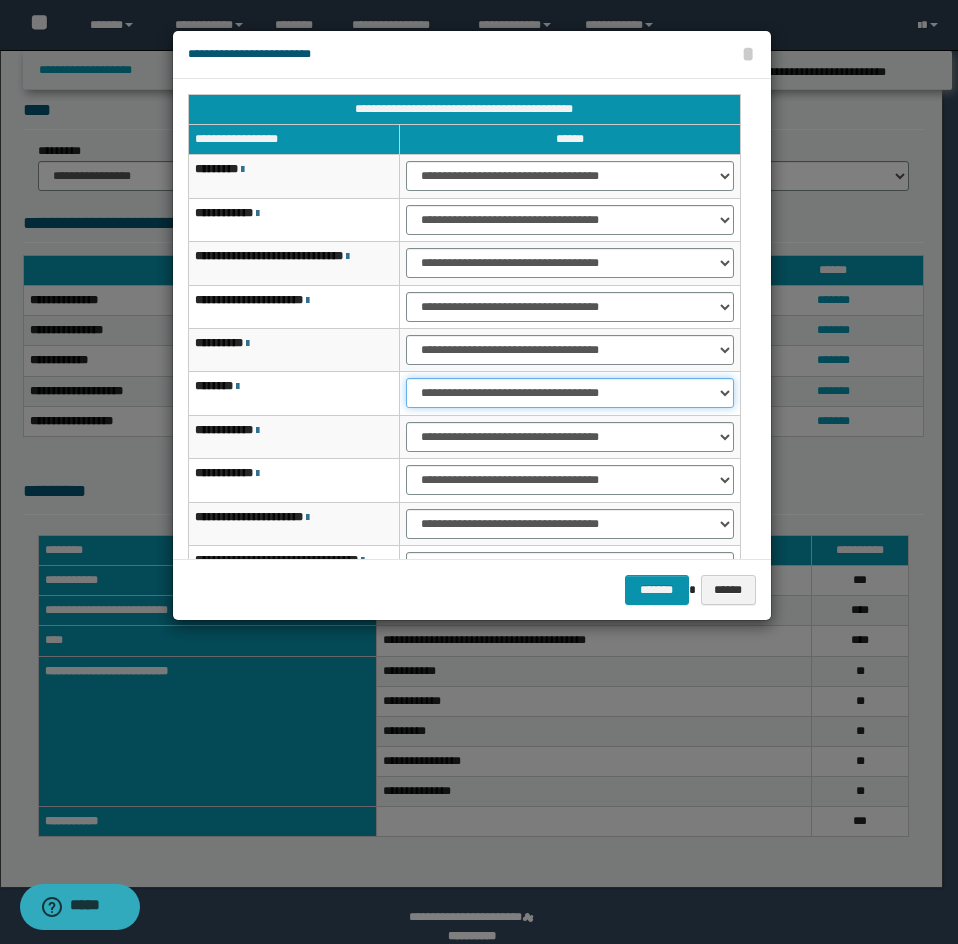 click on "**********" at bounding box center [569, 393] 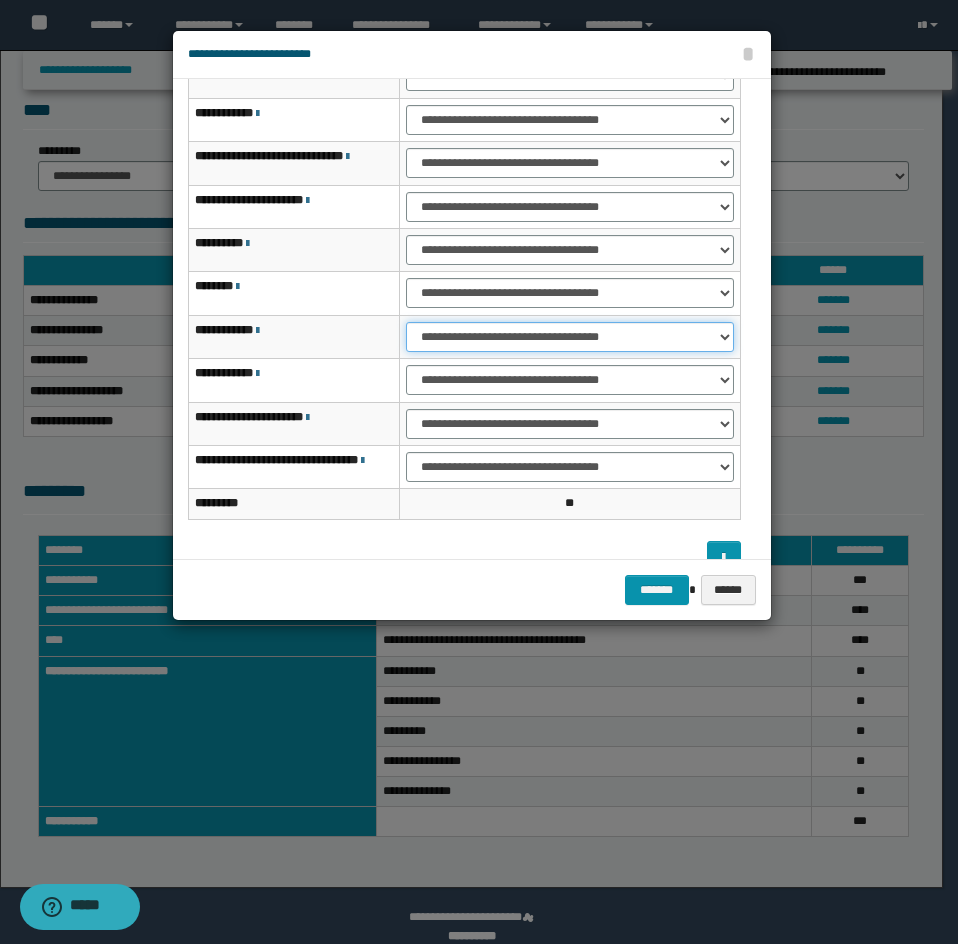 click on "**********" at bounding box center (569, 337) 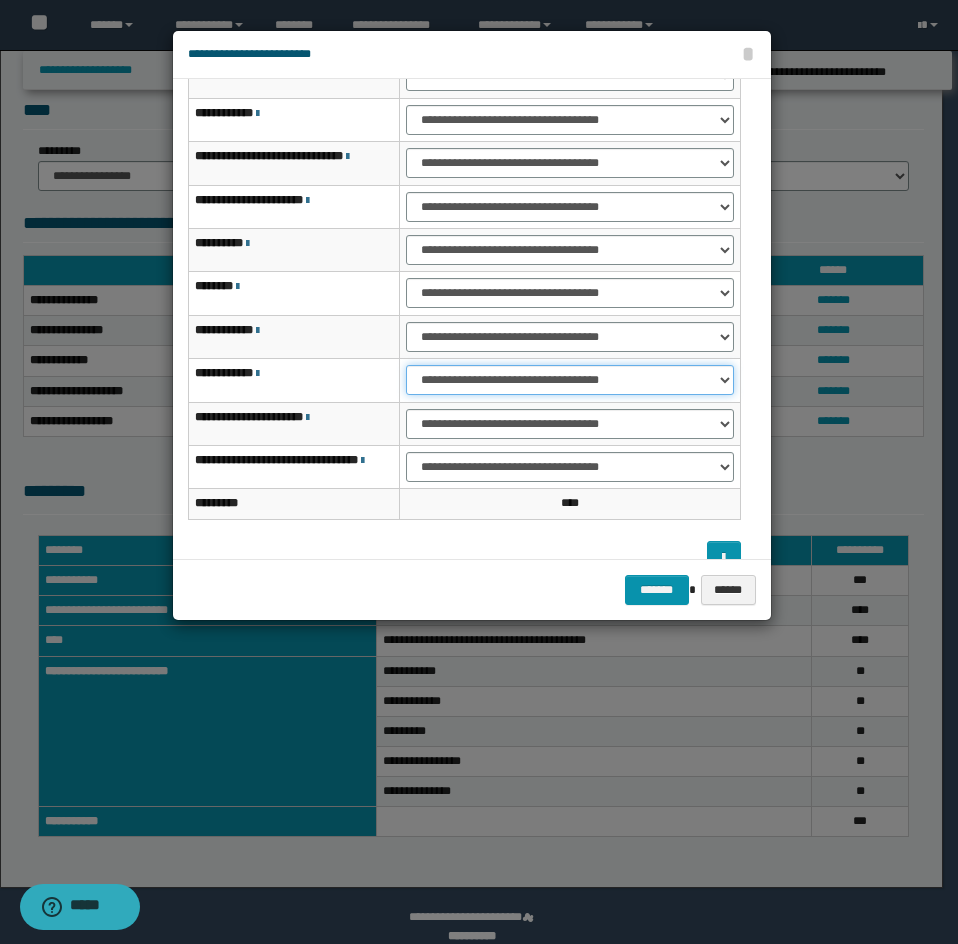 click on "**********" at bounding box center [569, 380] 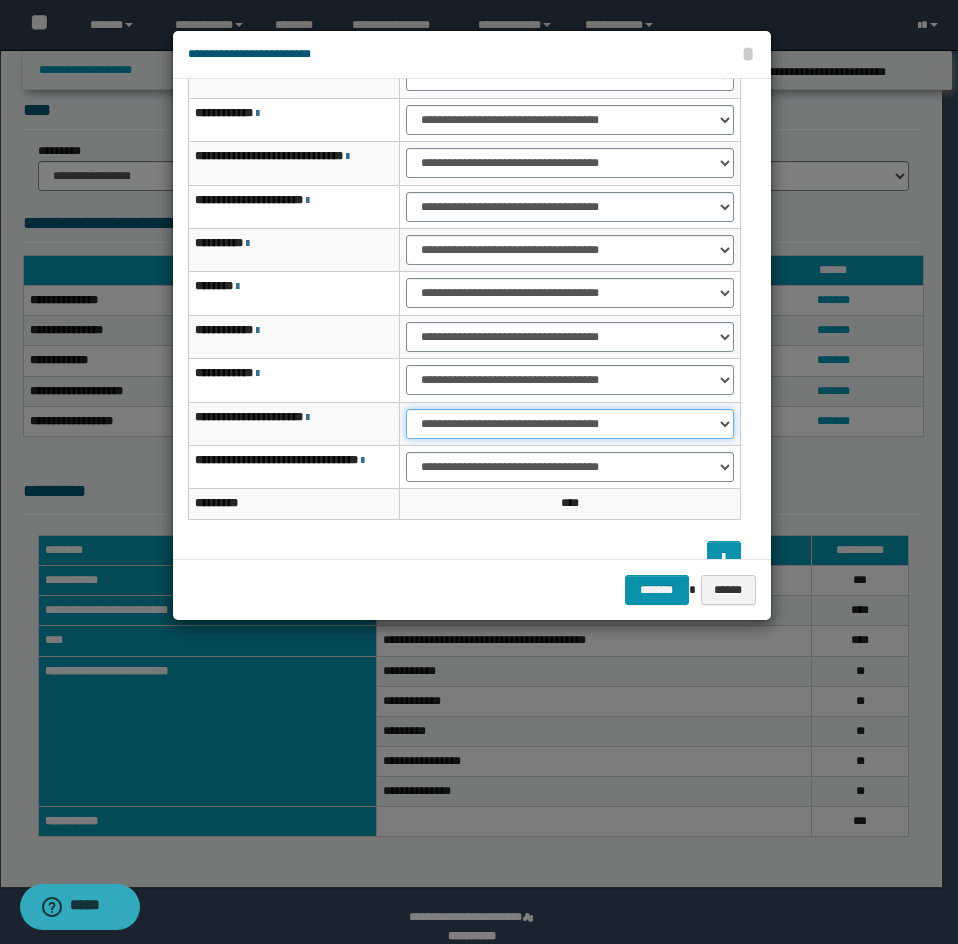 click on "**********" at bounding box center (569, 424) 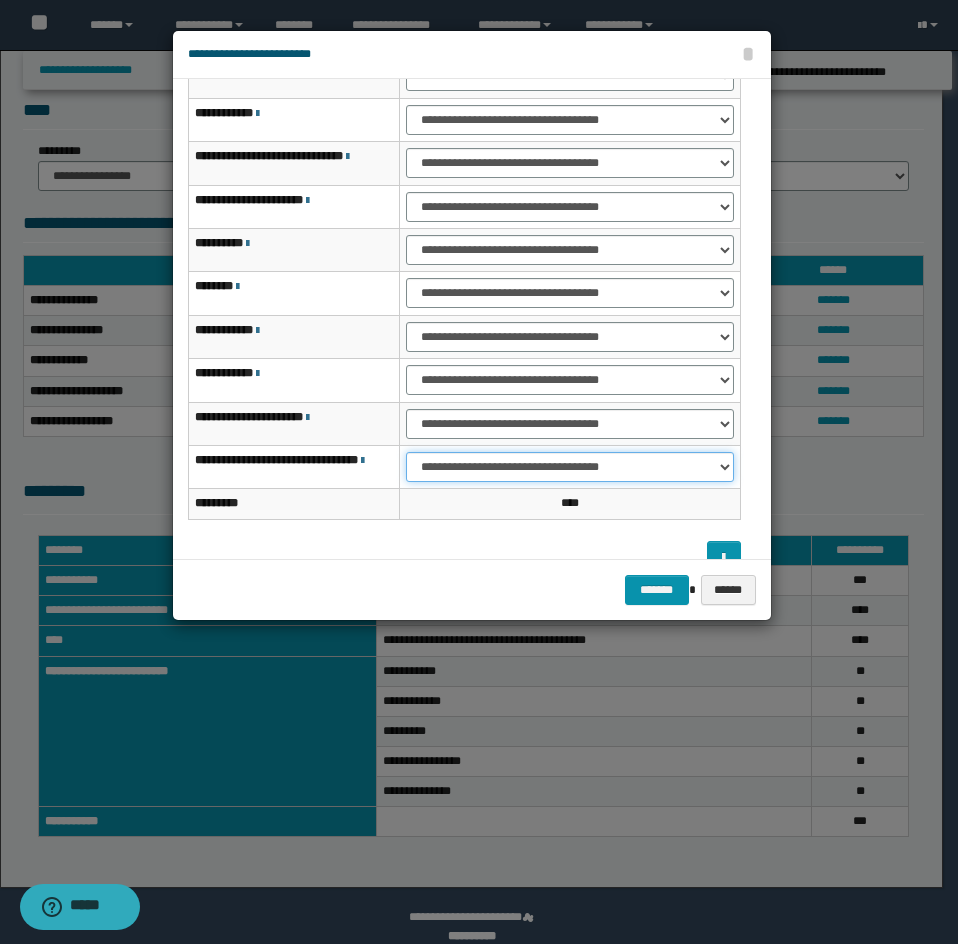 drag, startPoint x: 420, startPoint y: 465, endPoint x: 425, endPoint y: 475, distance: 11.18034 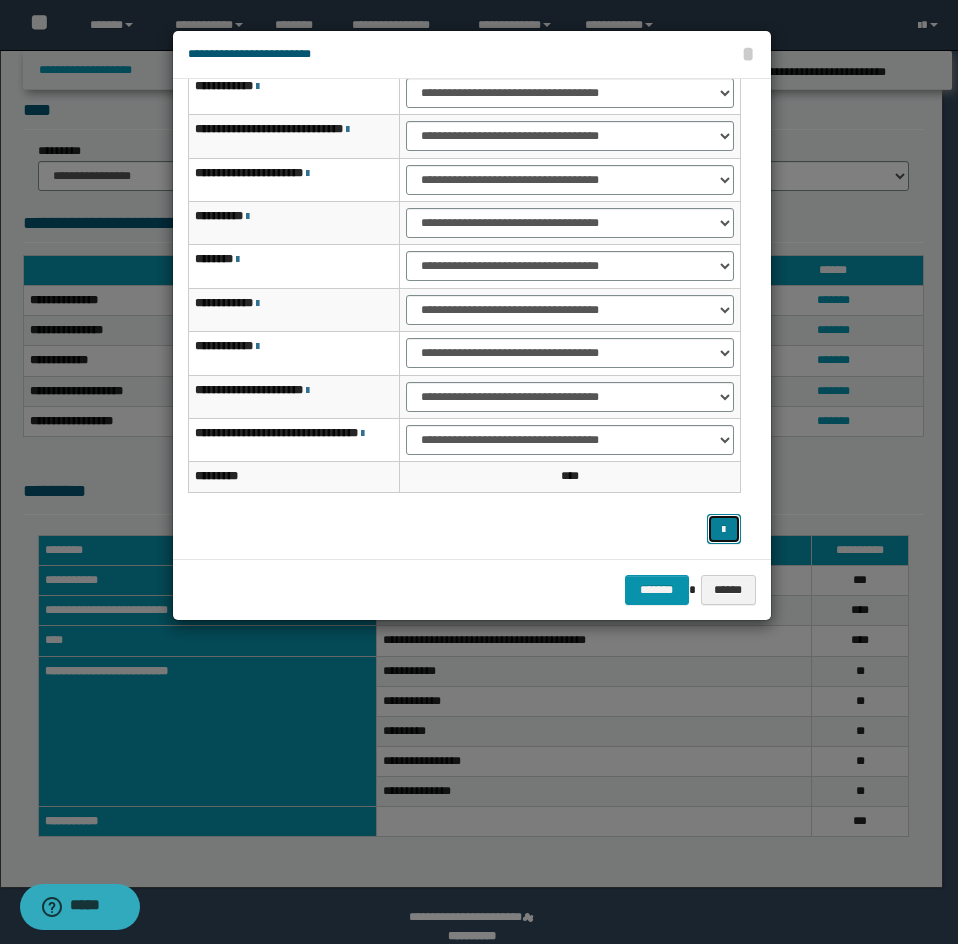 click at bounding box center [724, 529] 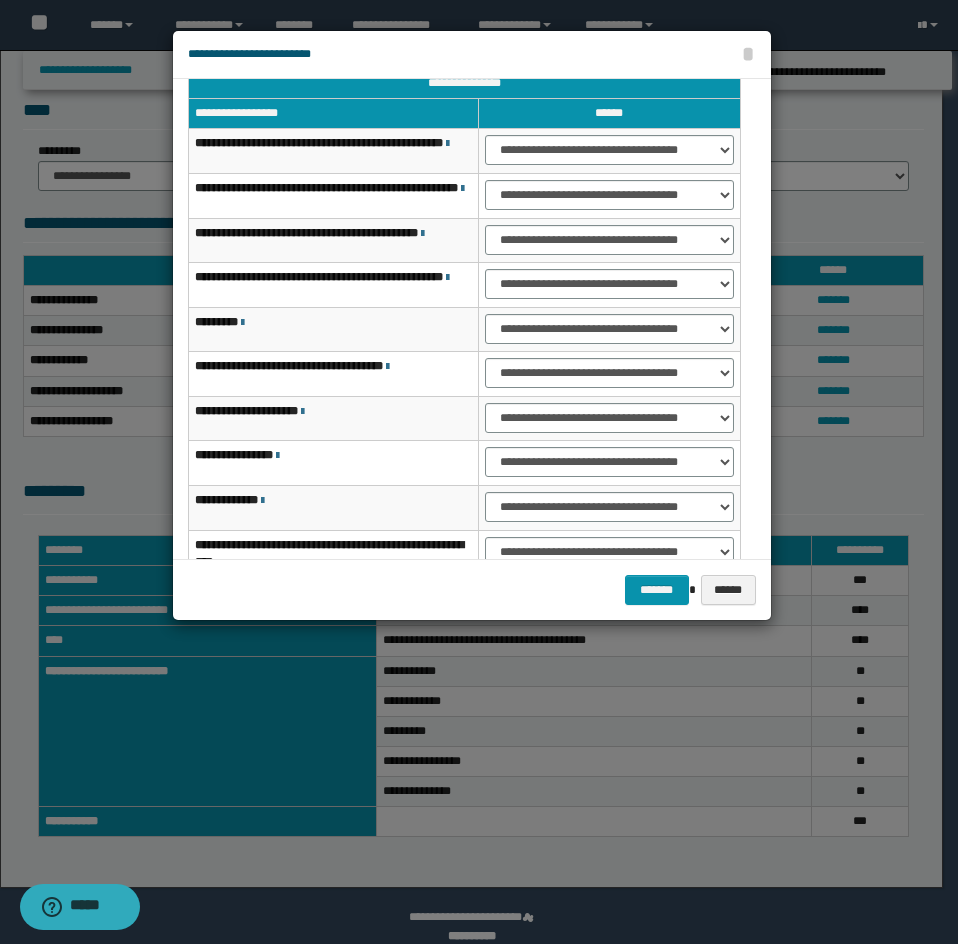 scroll, scrollTop: 0, scrollLeft: 0, axis: both 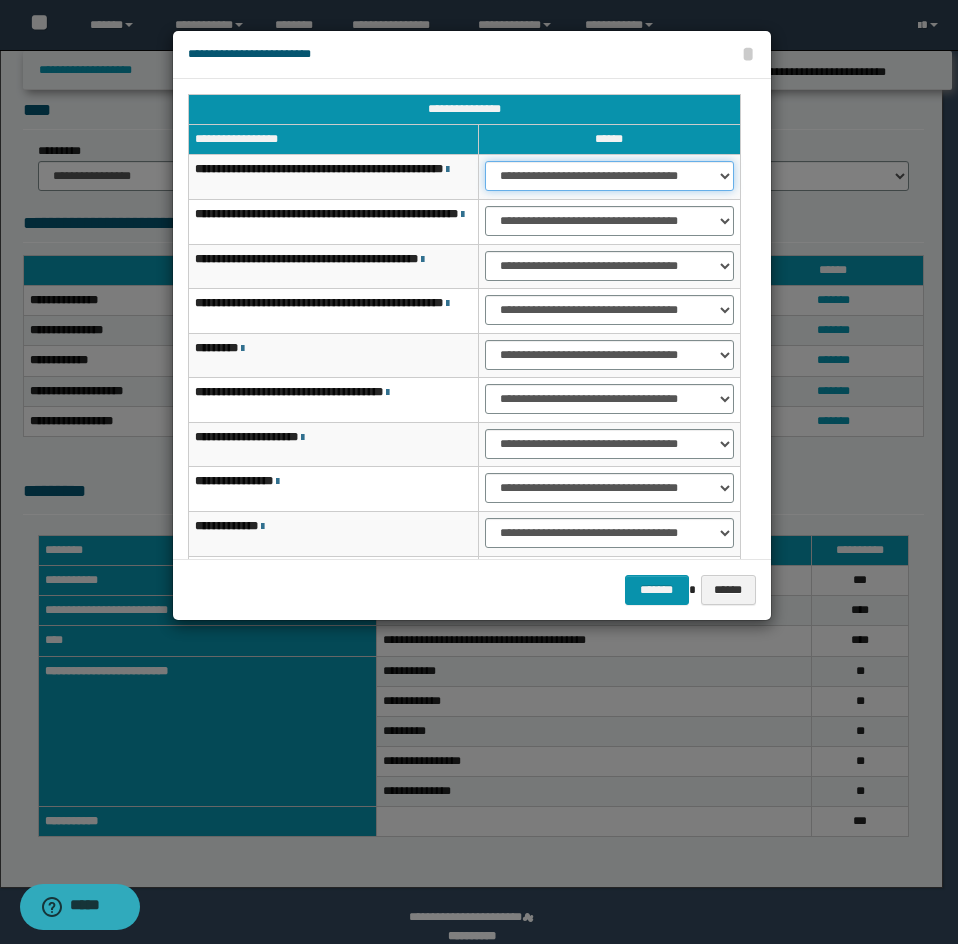 click on "**********" at bounding box center (609, 176) 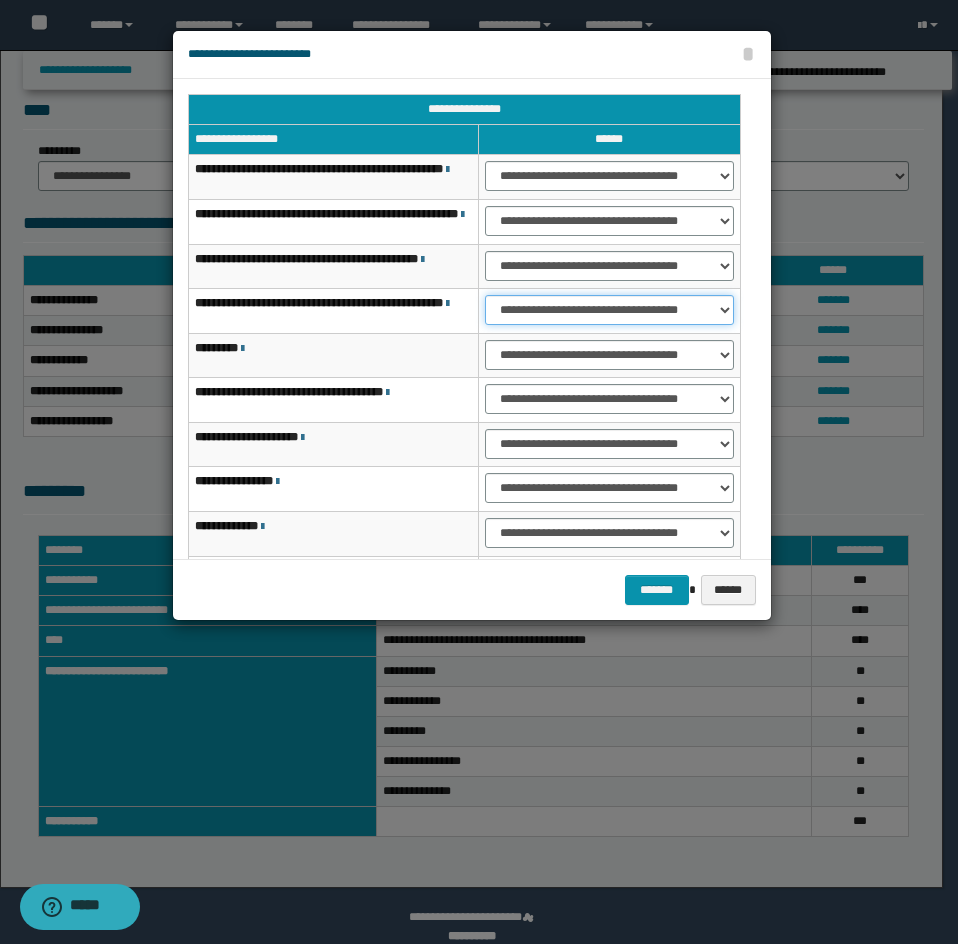 click on "**********" at bounding box center (609, 310) 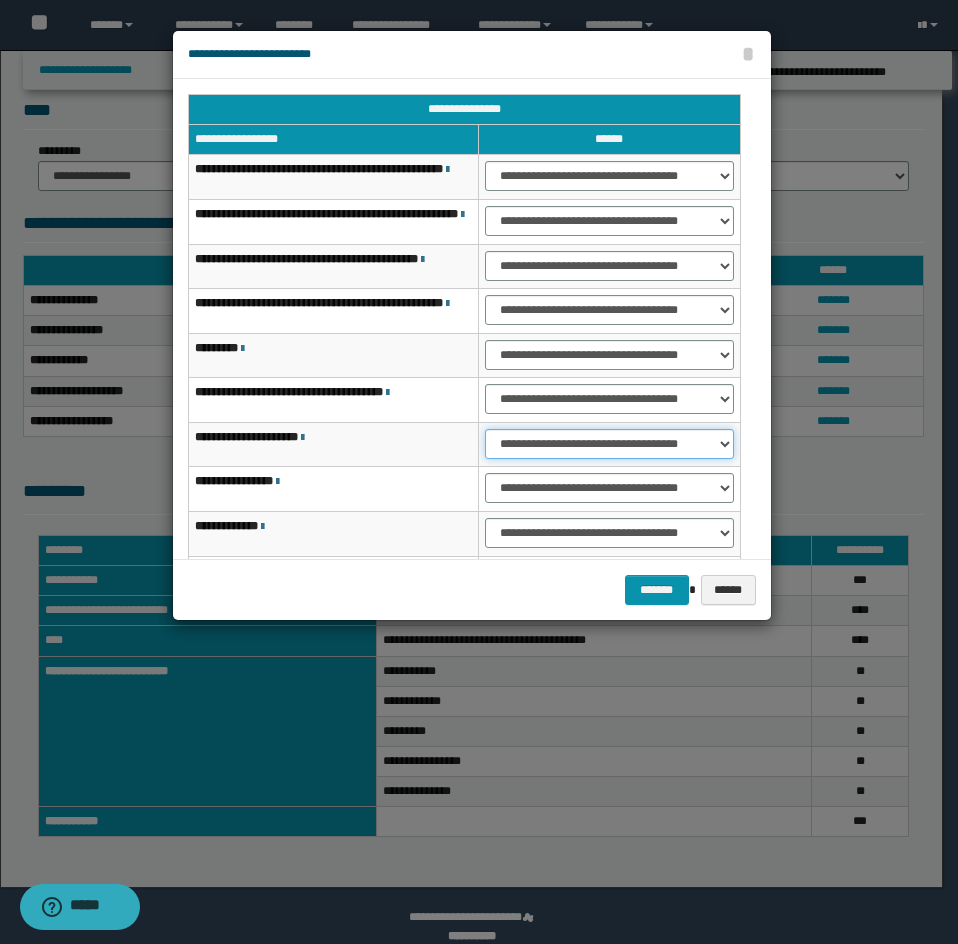 click on "**********" at bounding box center [609, 444] 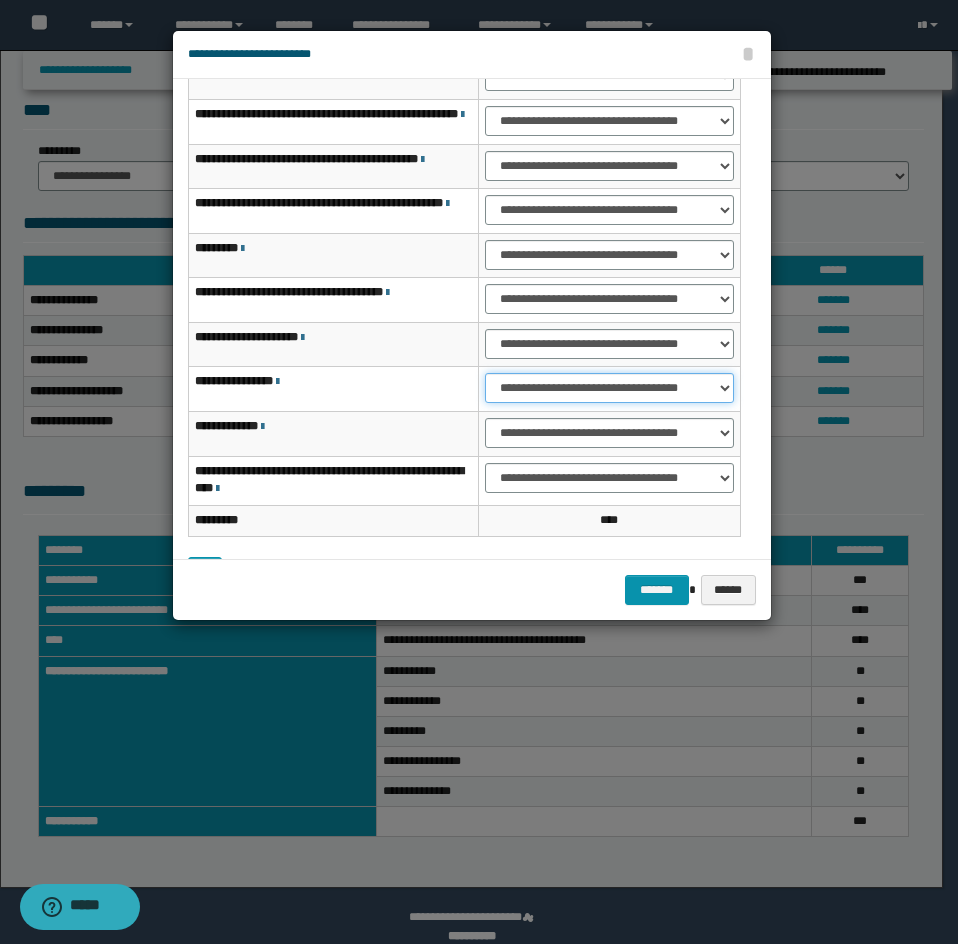 click on "**********" at bounding box center (609, 388) 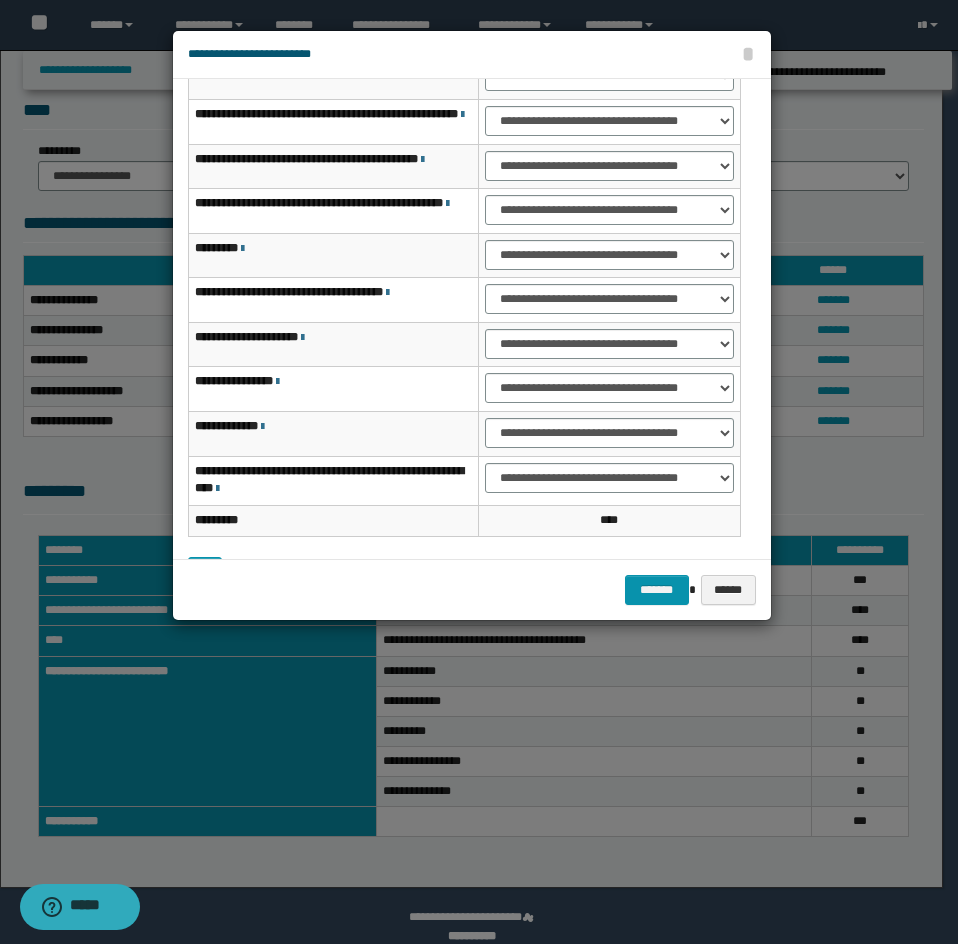 click on "**********" at bounding box center (609, 389) 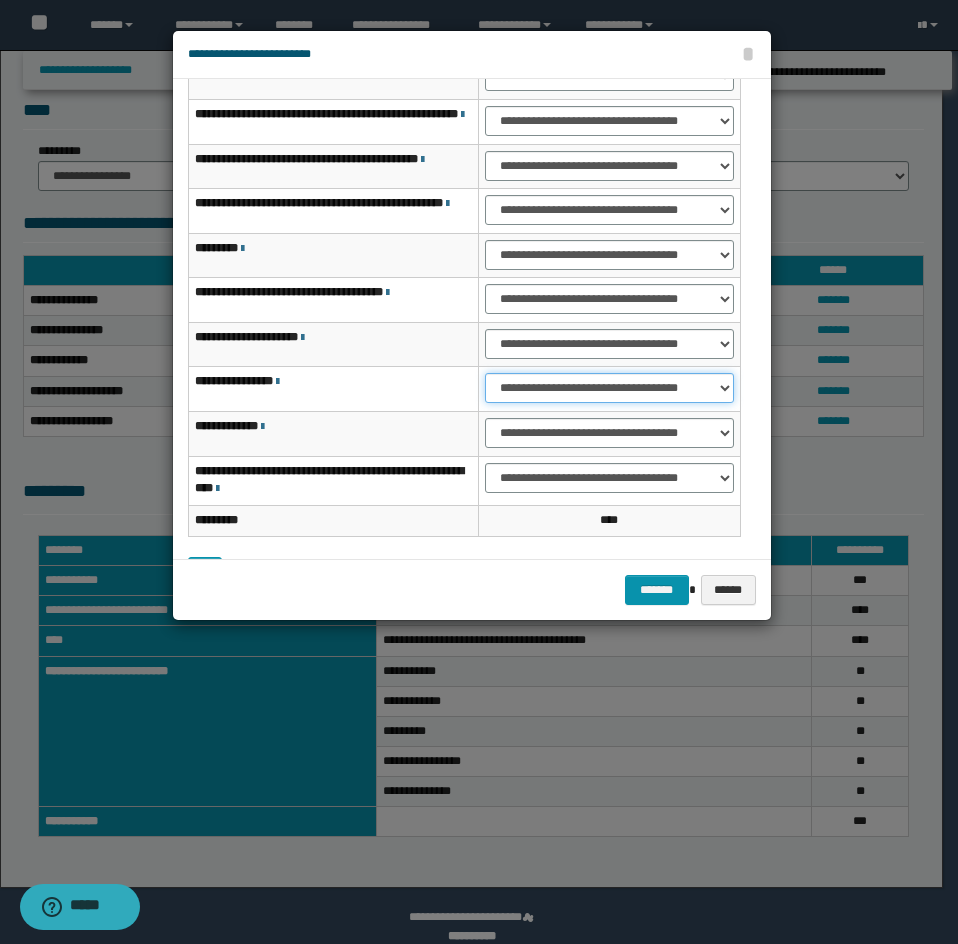 click on "**********" at bounding box center (609, 388) 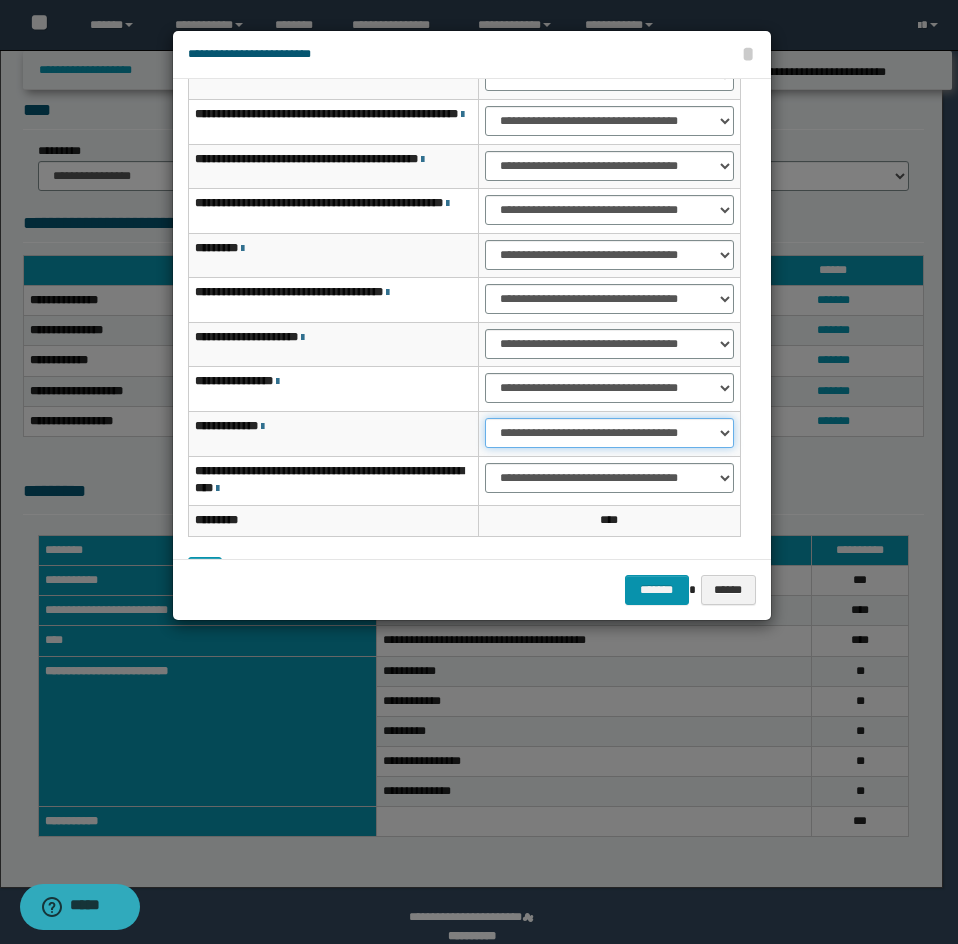 drag, startPoint x: 496, startPoint y: 430, endPoint x: 503, endPoint y: 449, distance: 20.248457 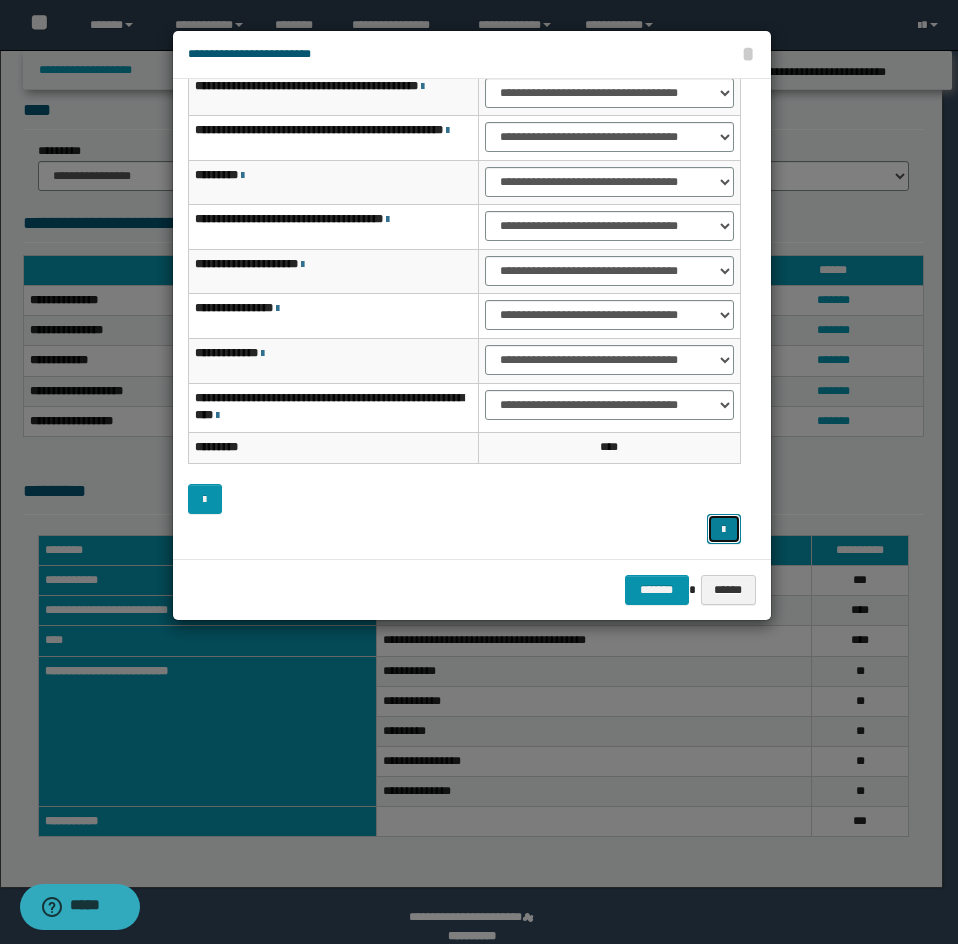 click at bounding box center (724, 529) 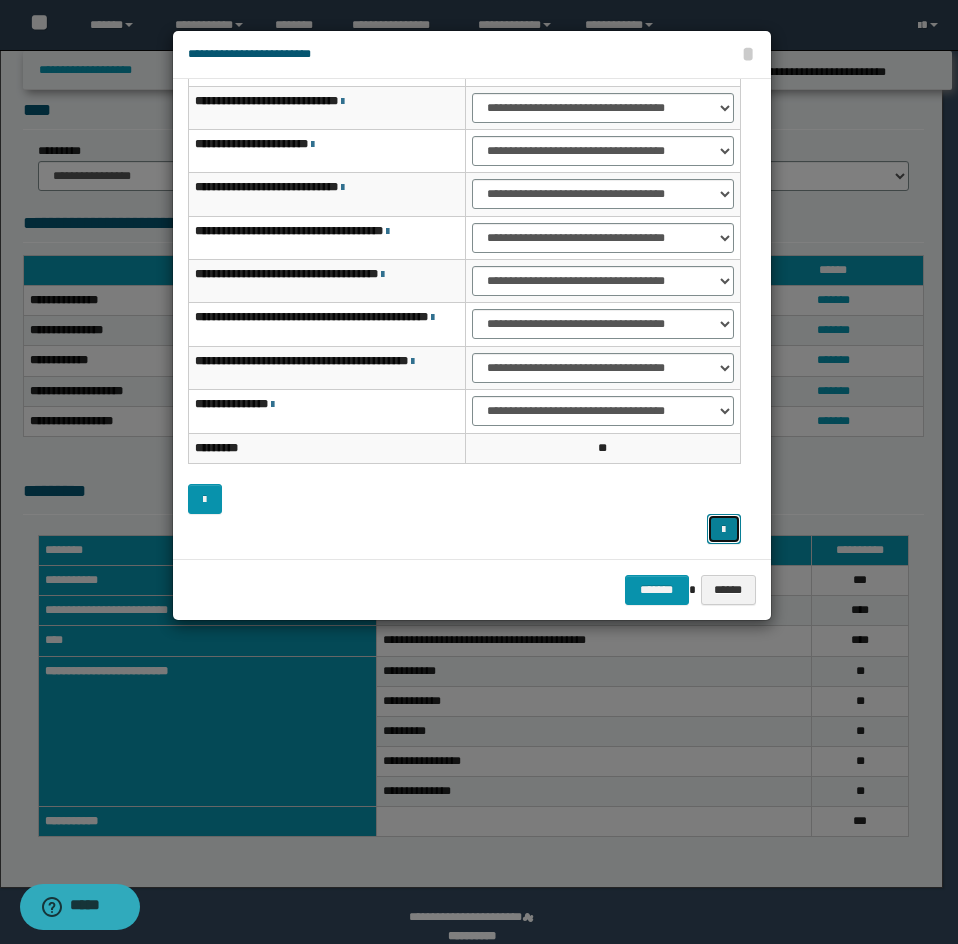 scroll, scrollTop: 0, scrollLeft: 0, axis: both 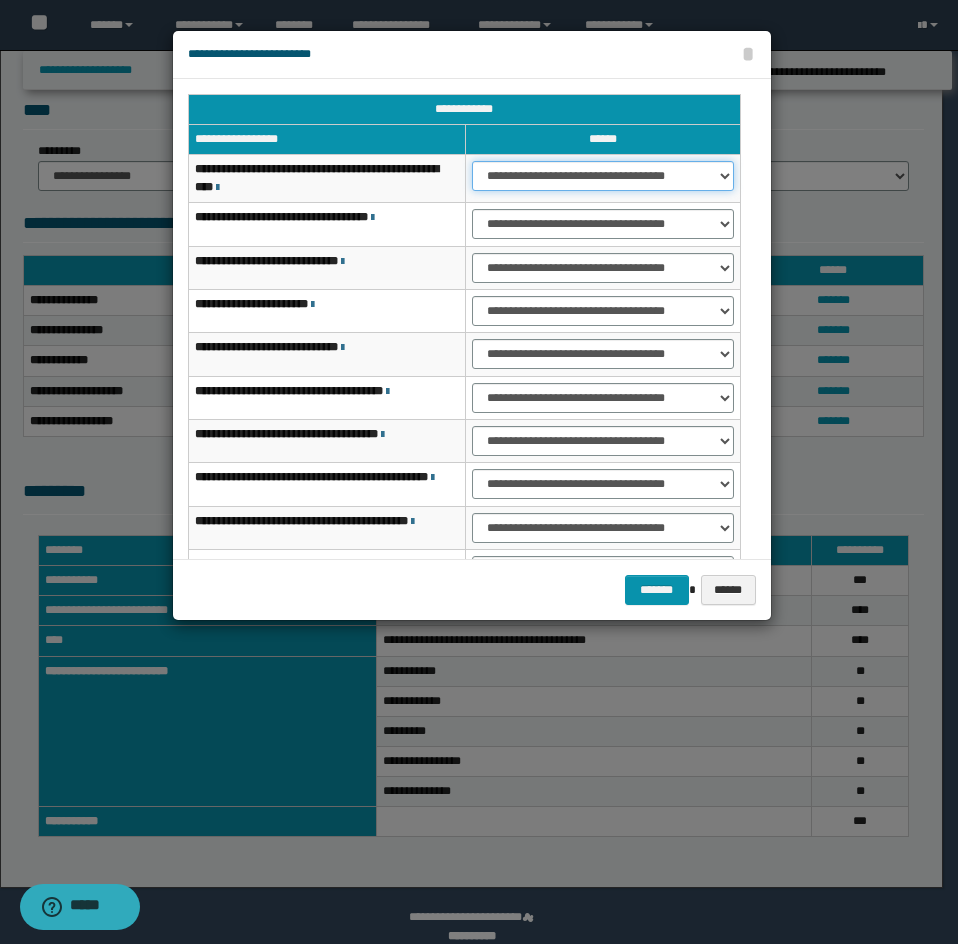 drag, startPoint x: 492, startPoint y: 167, endPoint x: 493, endPoint y: 178, distance: 11.045361 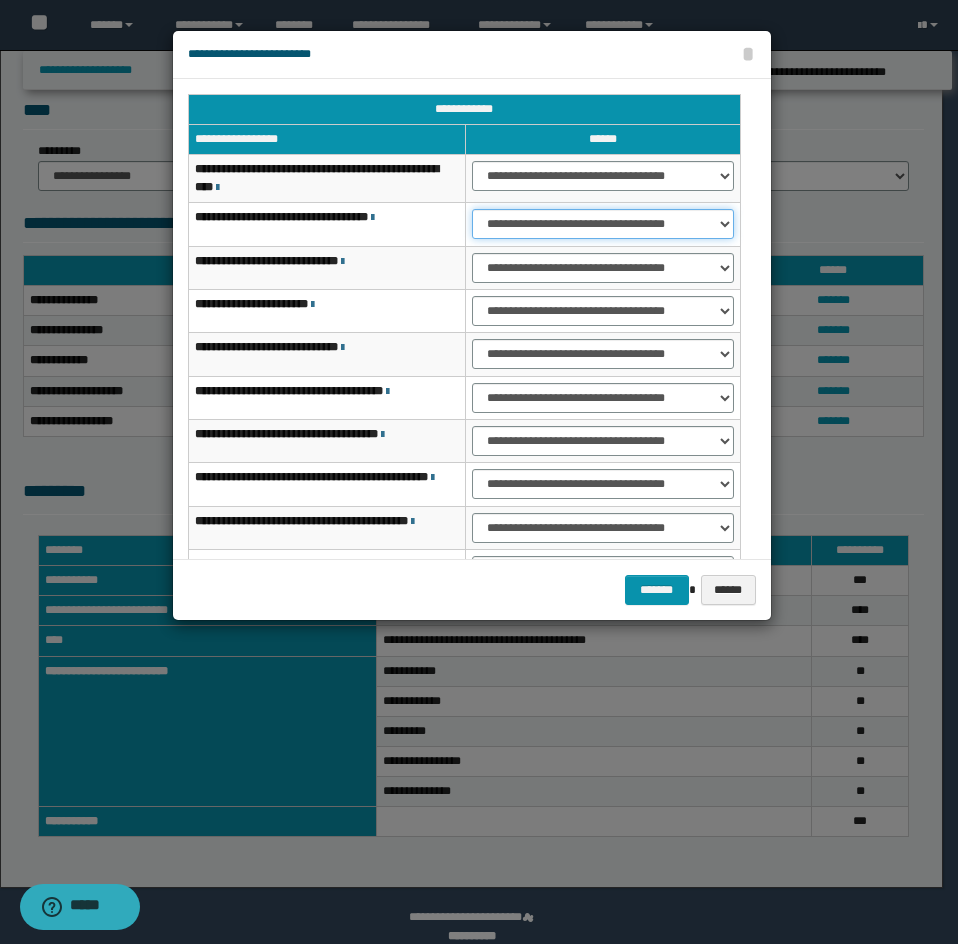 drag, startPoint x: 490, startPoint y: 223, endPoint x: 491, endPoint y: 235, distance: 12.0415945 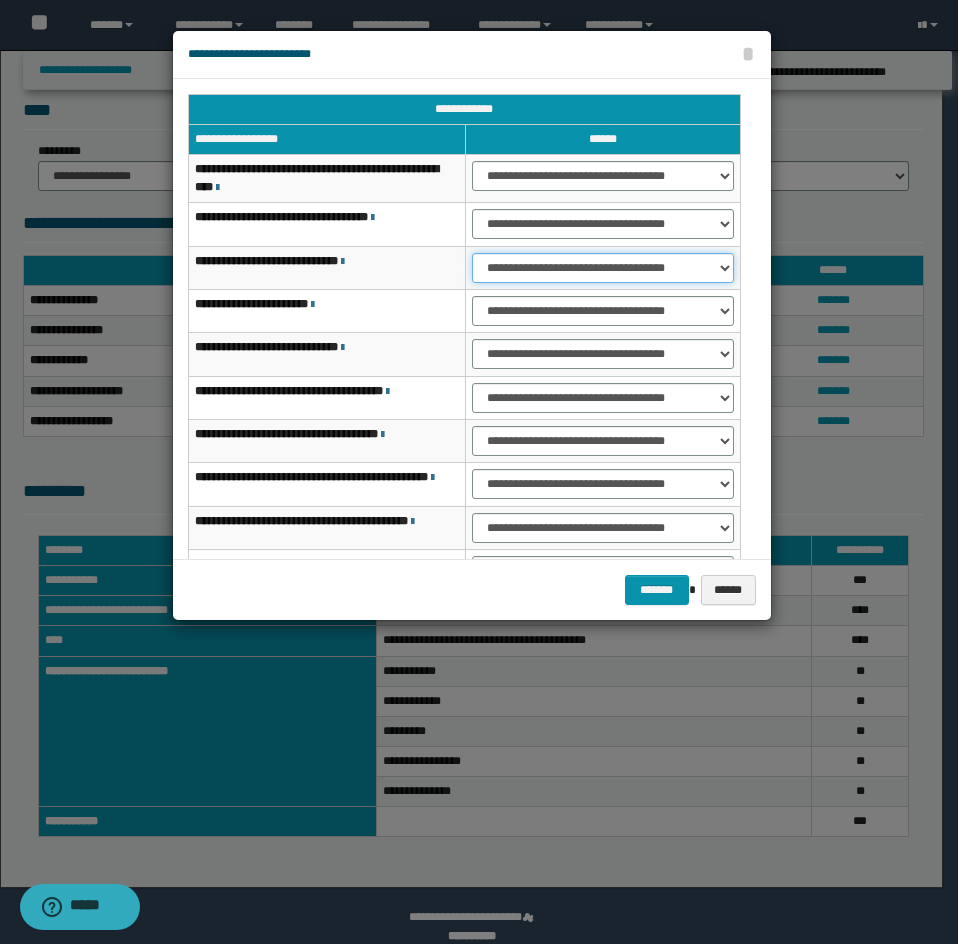 click on "**********" at bounding box center (603, 268) 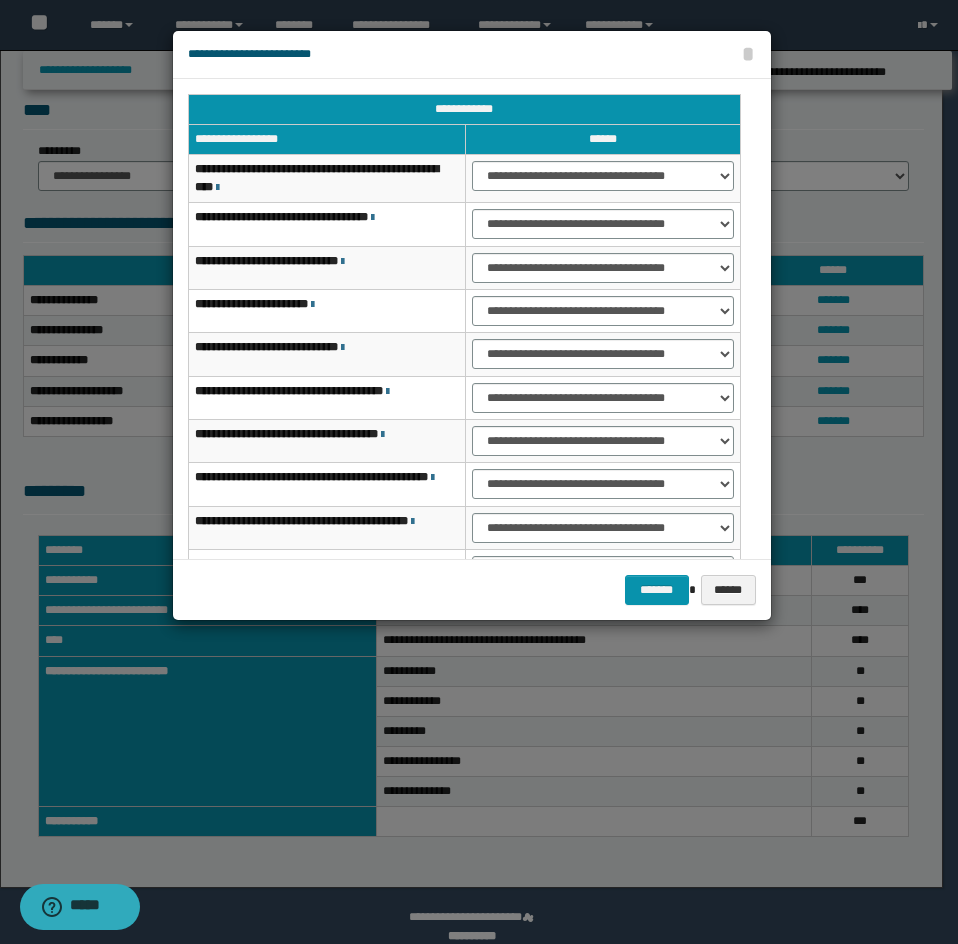drag, startPoint x: 504, startPoint y: 333, endPoint x: 501, endPoint y: 322, distance: 11.401754 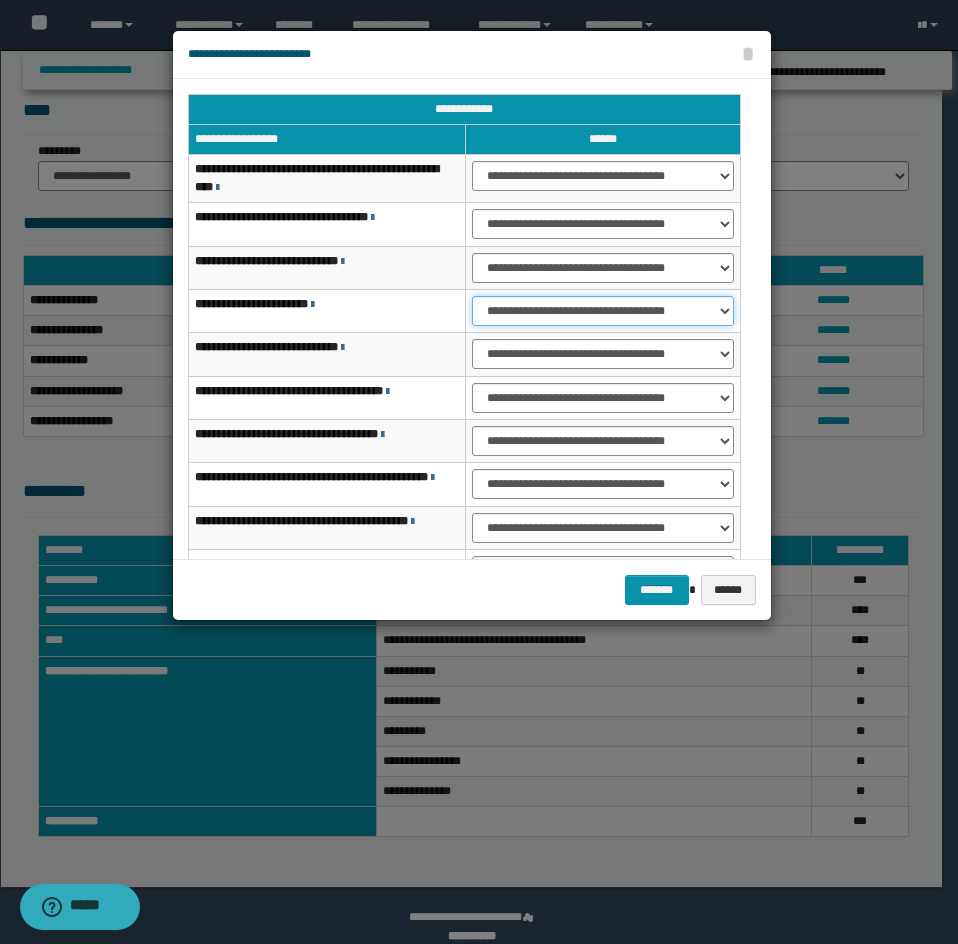 click on "**********" at bounding box center (603, 311) 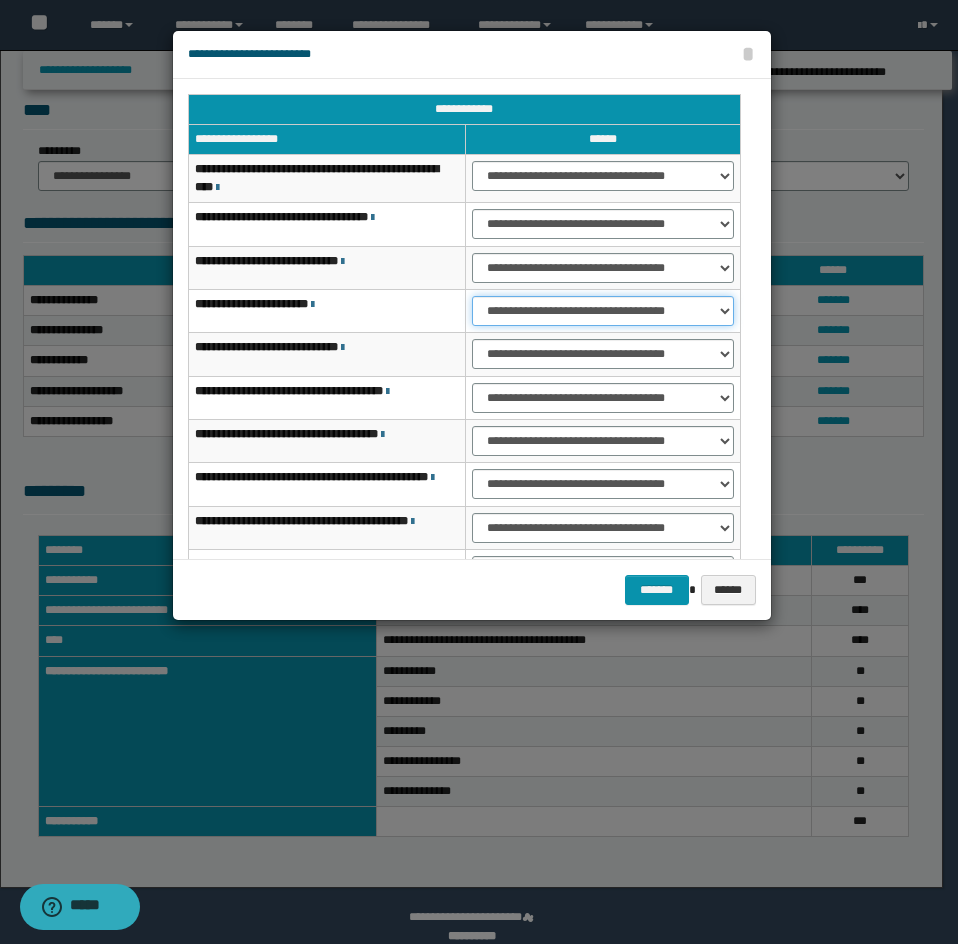 click on "**********" at bounding box center (603, 311) 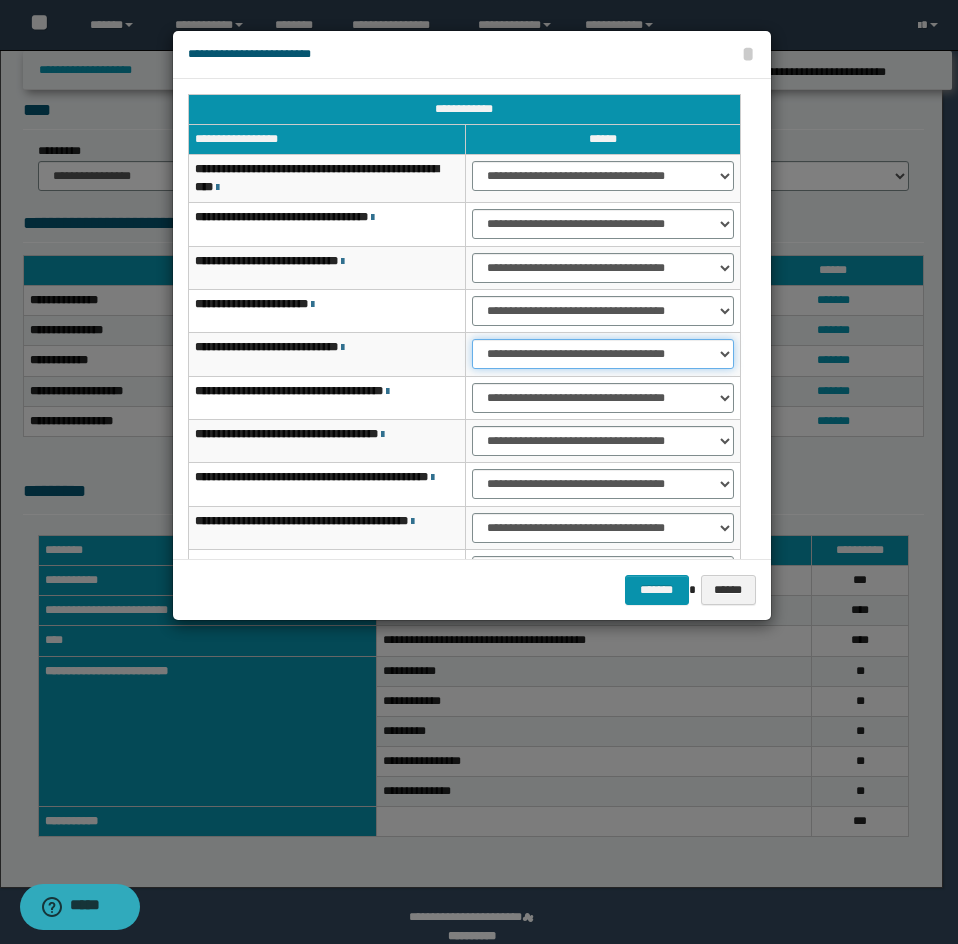 click on "**********" at bounding box center (603, 354) 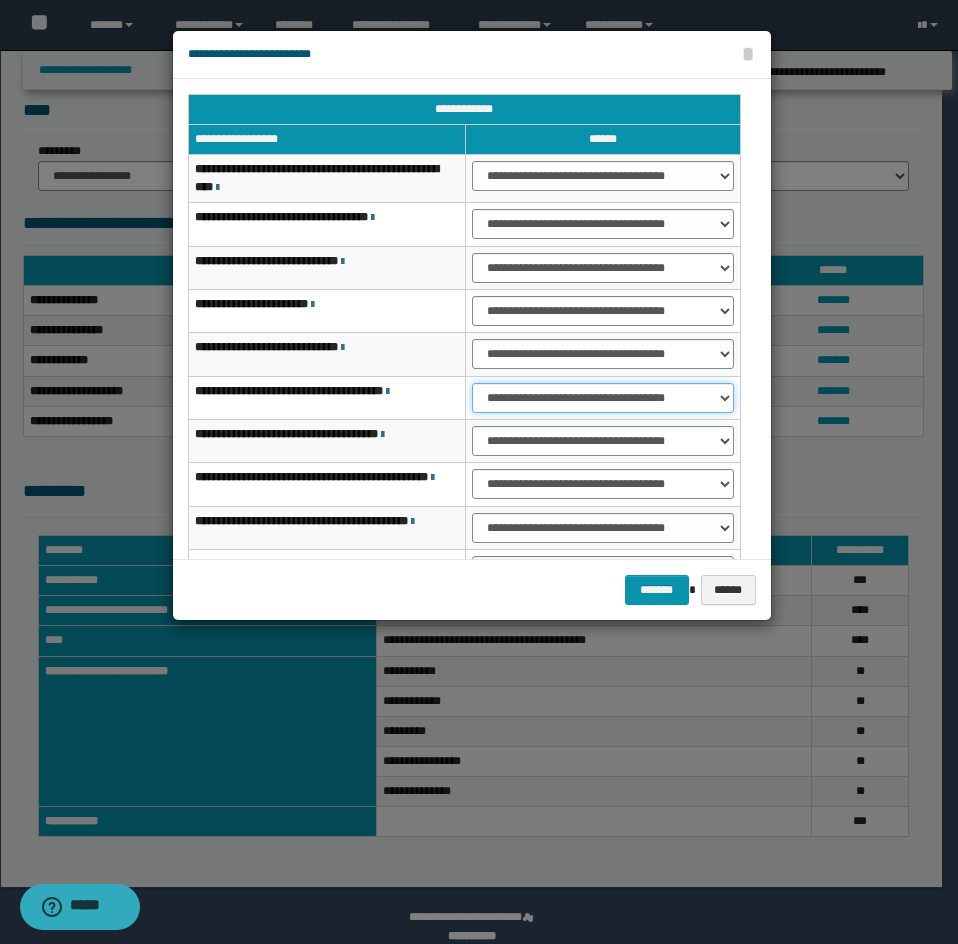 click on "**********" at bounding box center [603, 398] 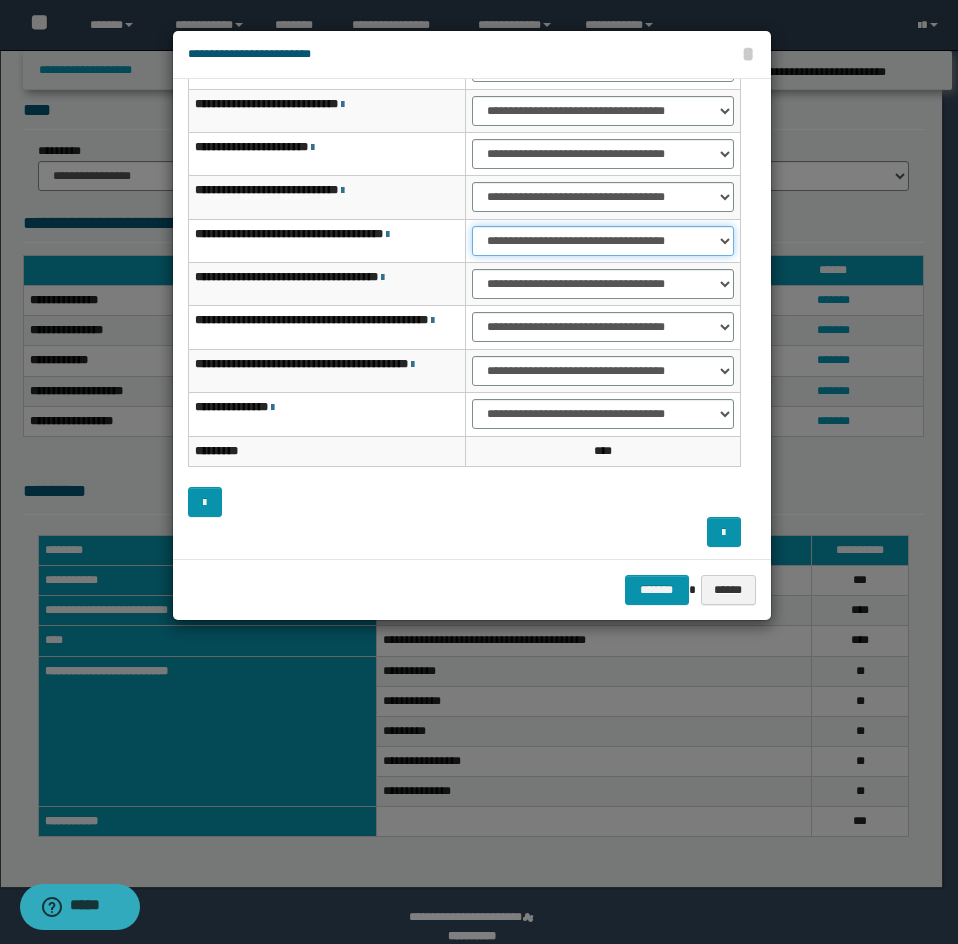 scroll, scrollTop: 160, scrollLeft: 0, axis: vertical 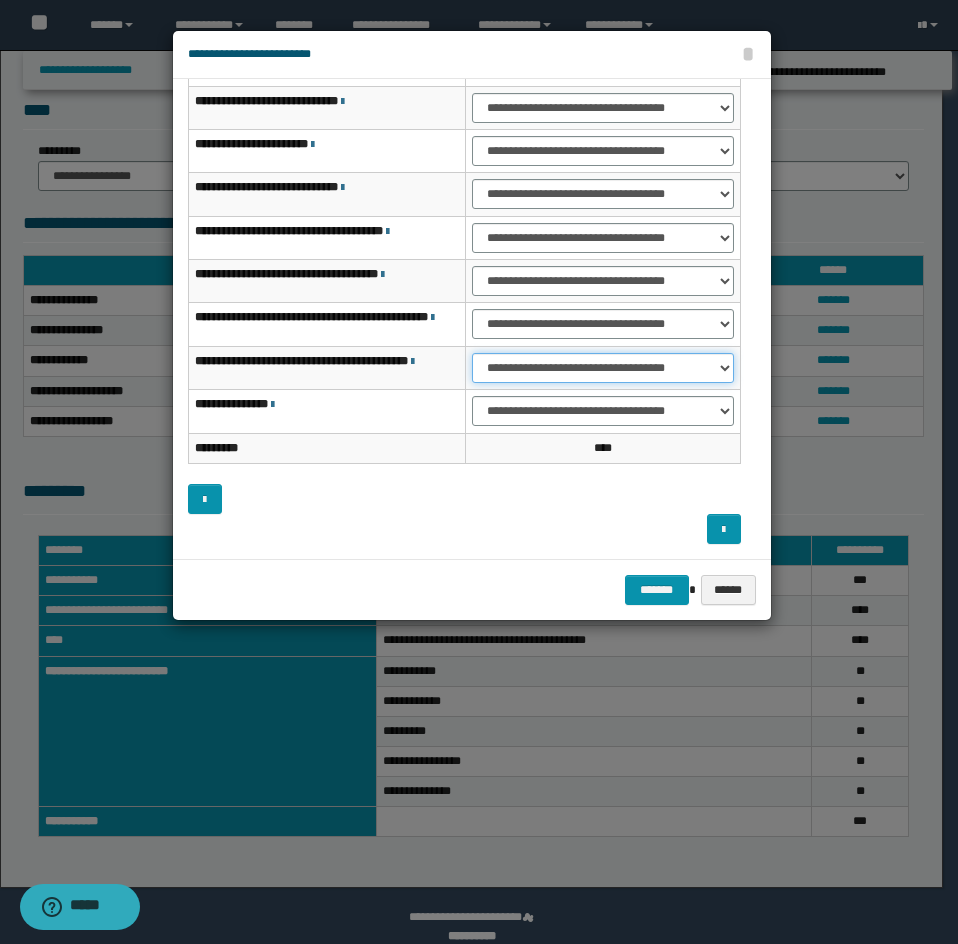 click on "**********" at bounding box center (603, 368) 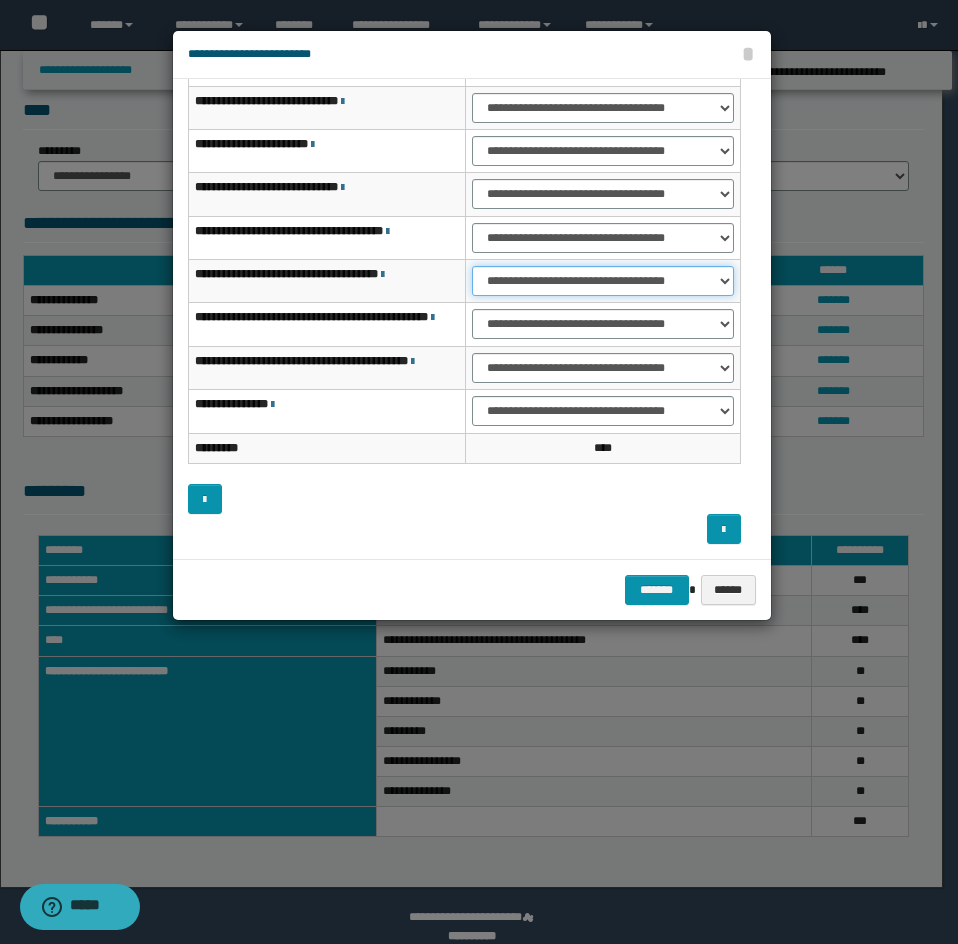 click on "**********" at bounding box center (603, 281) 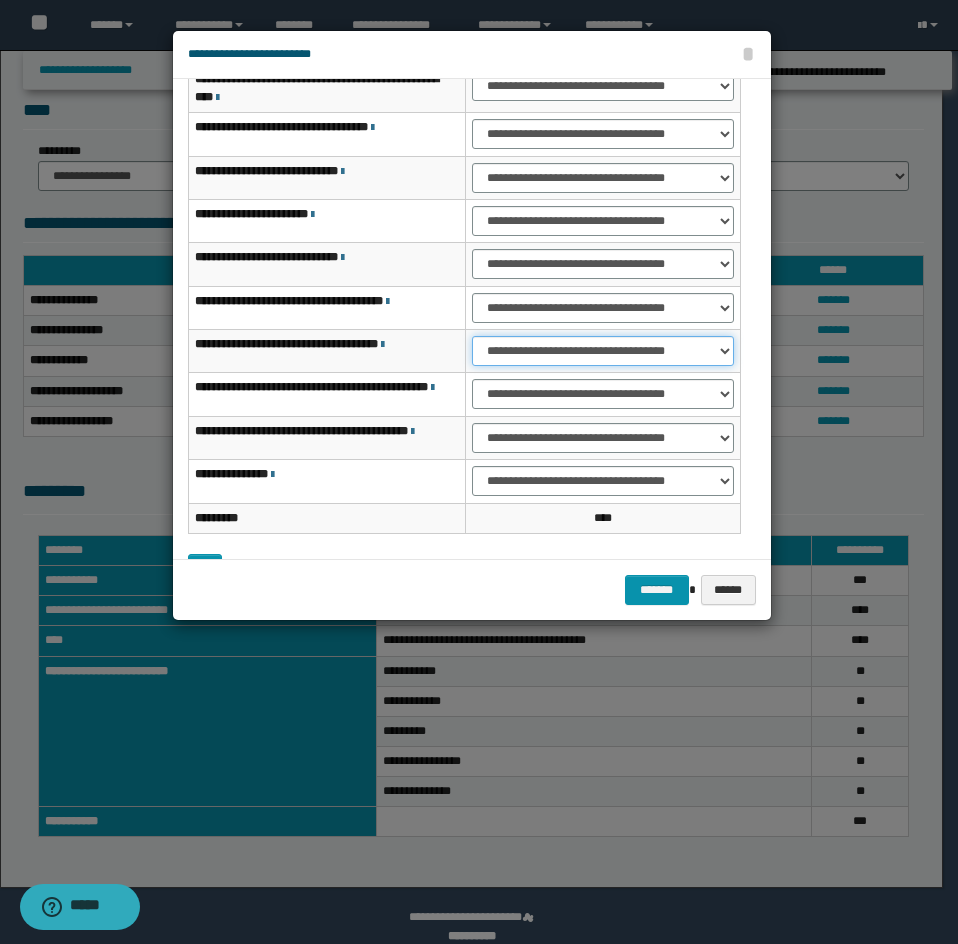 scroll, scrollTop: 0, scrollLeft: 0, axis: both 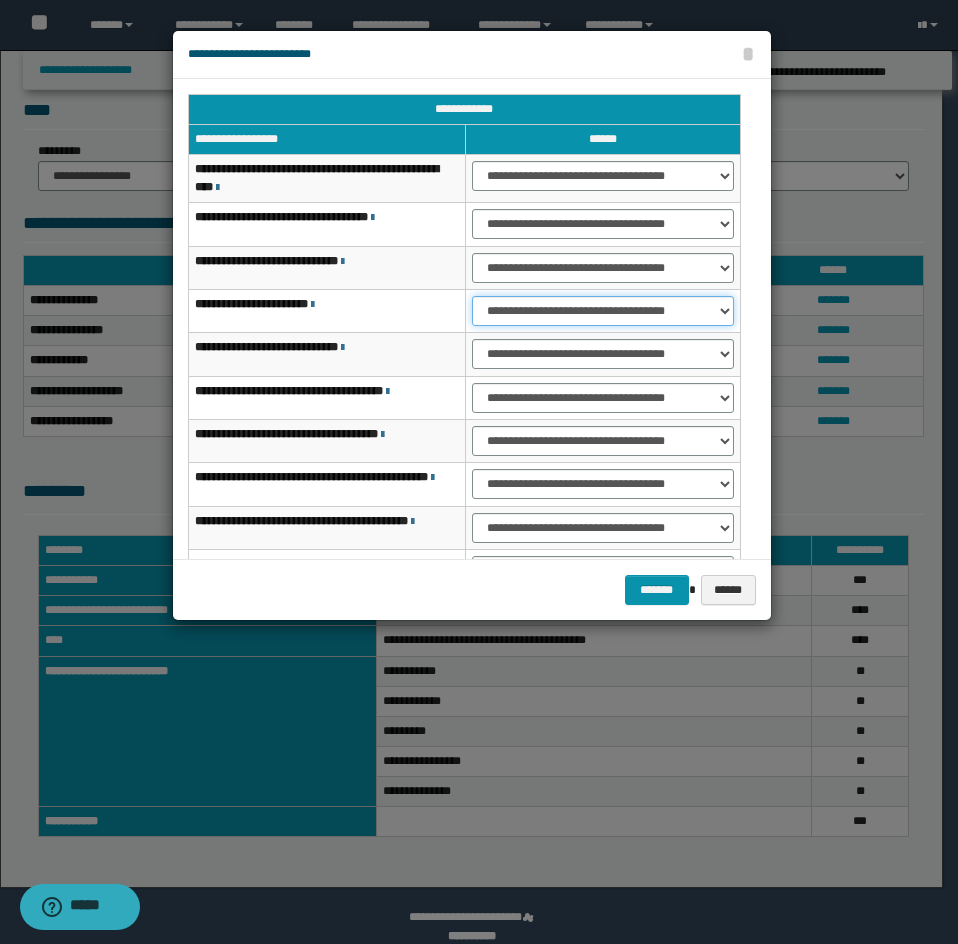 drag, startPoint x: 489, startPoint y: 306, endPoint x: 494, endPoint y: 321, distance: 15.811388 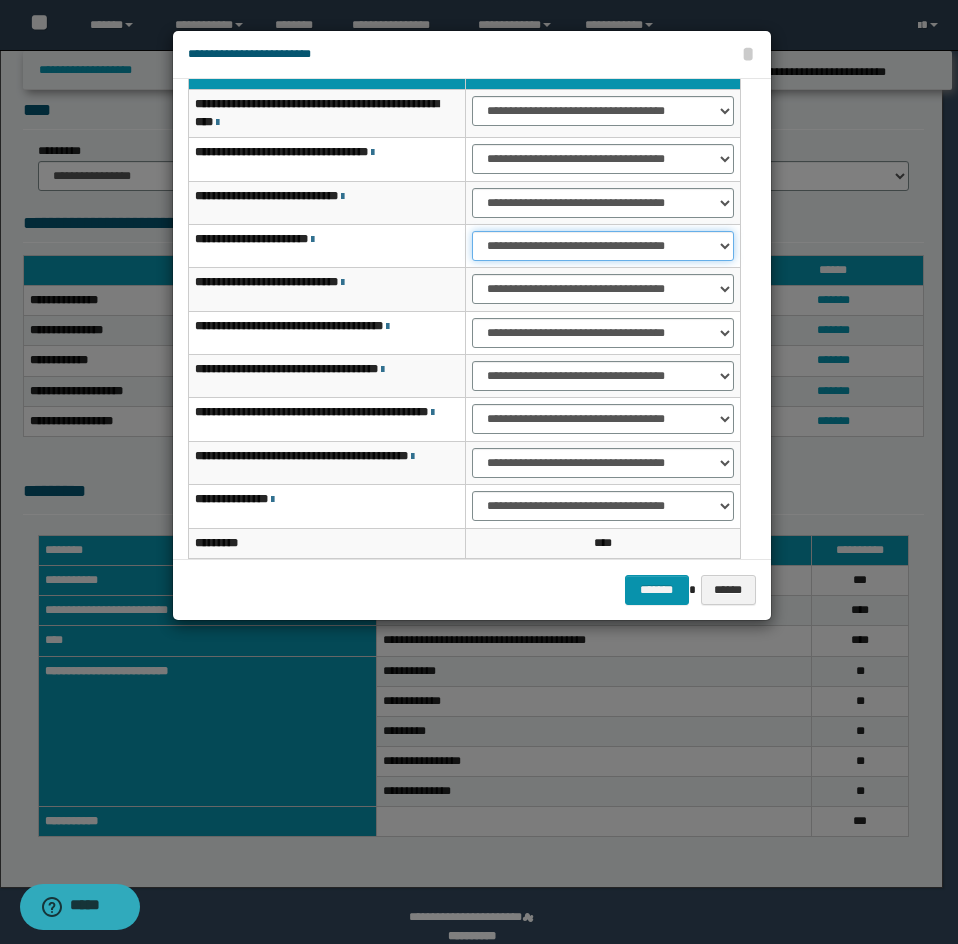 scroll, scrollTop: 100, scrollLeft: 0, axis: vertical 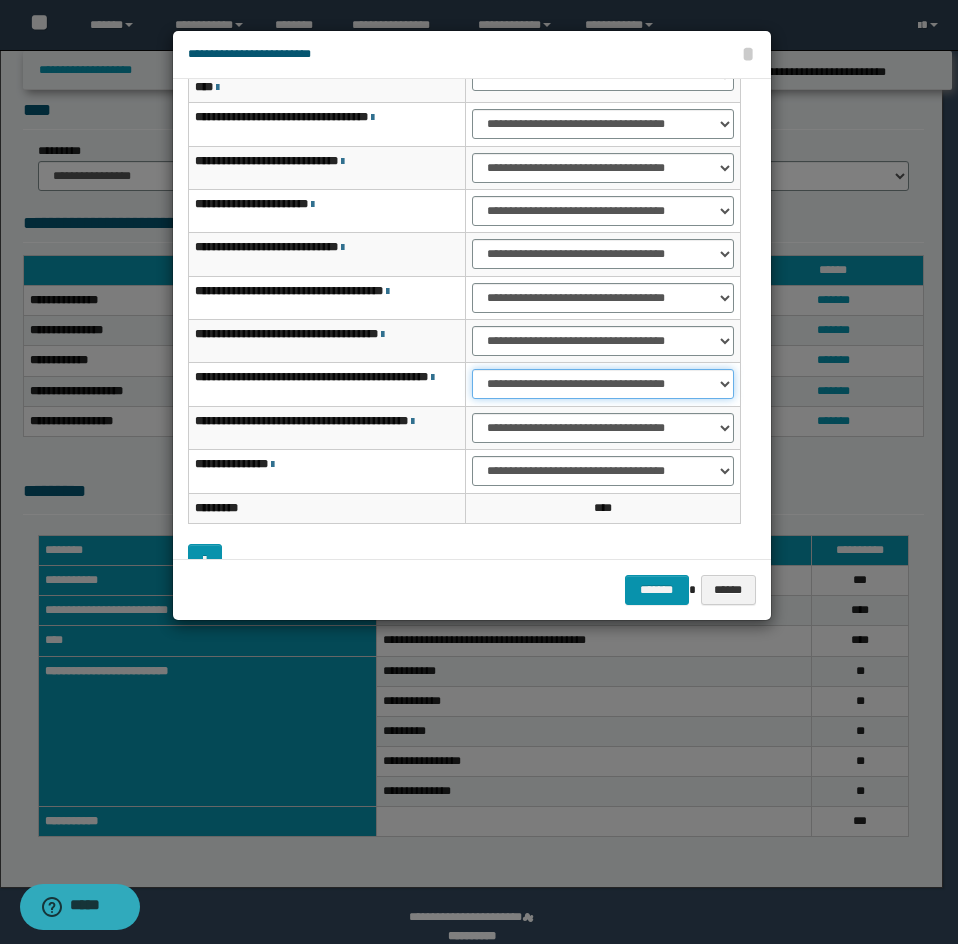 click on "**********" at bounding box center [603, 384] 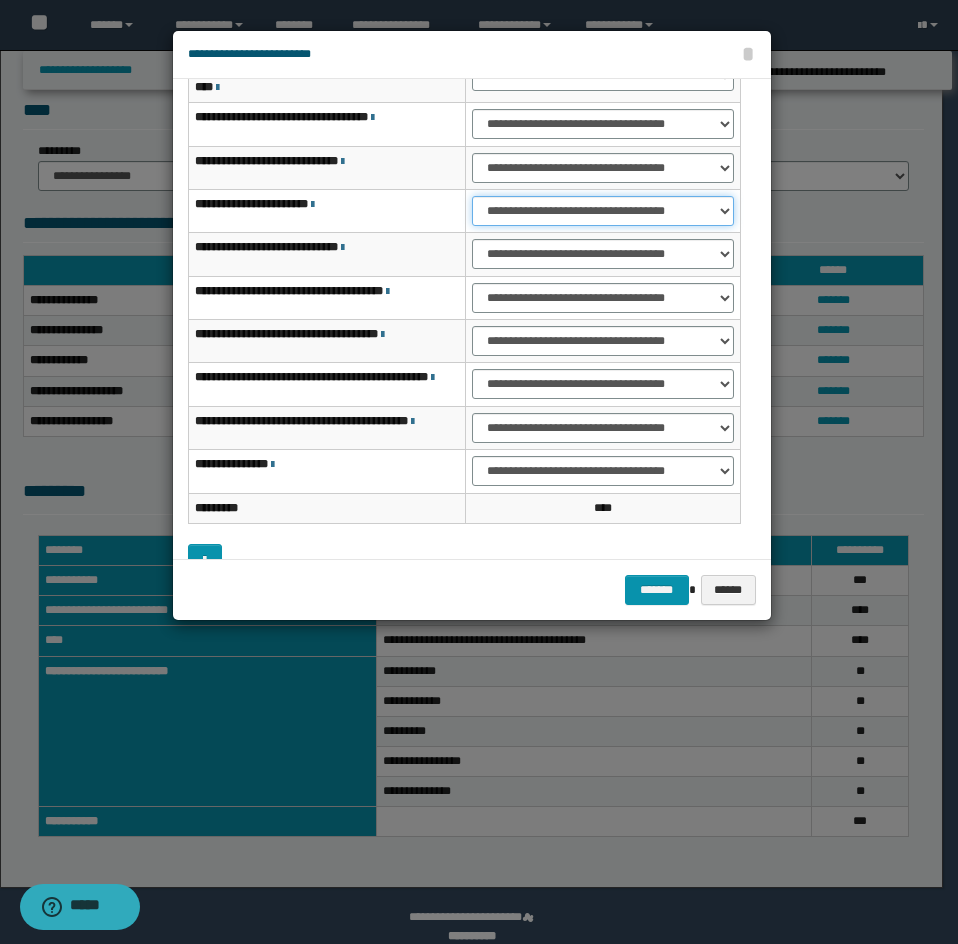 click on "**********" at bounding box center (603, 211) 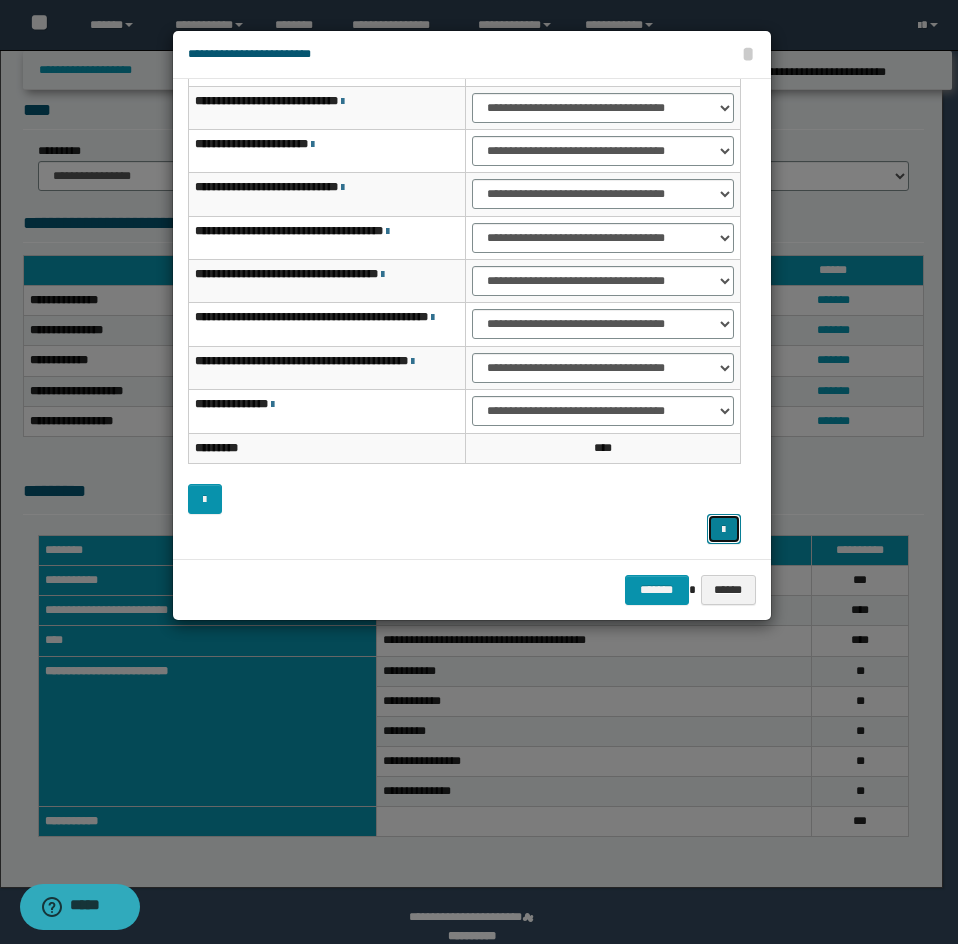 click at bounding box center (723, 530) 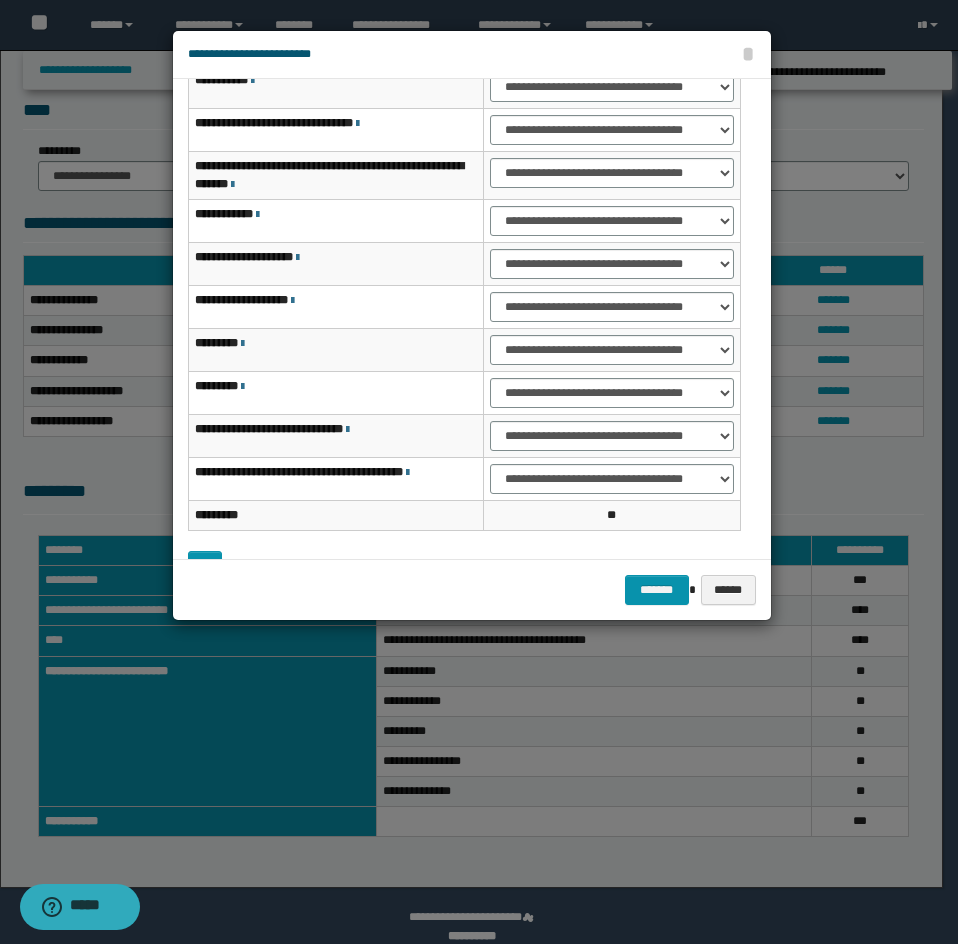 scroll, scrollTop: 0, scrollLeft: 0, axis: both 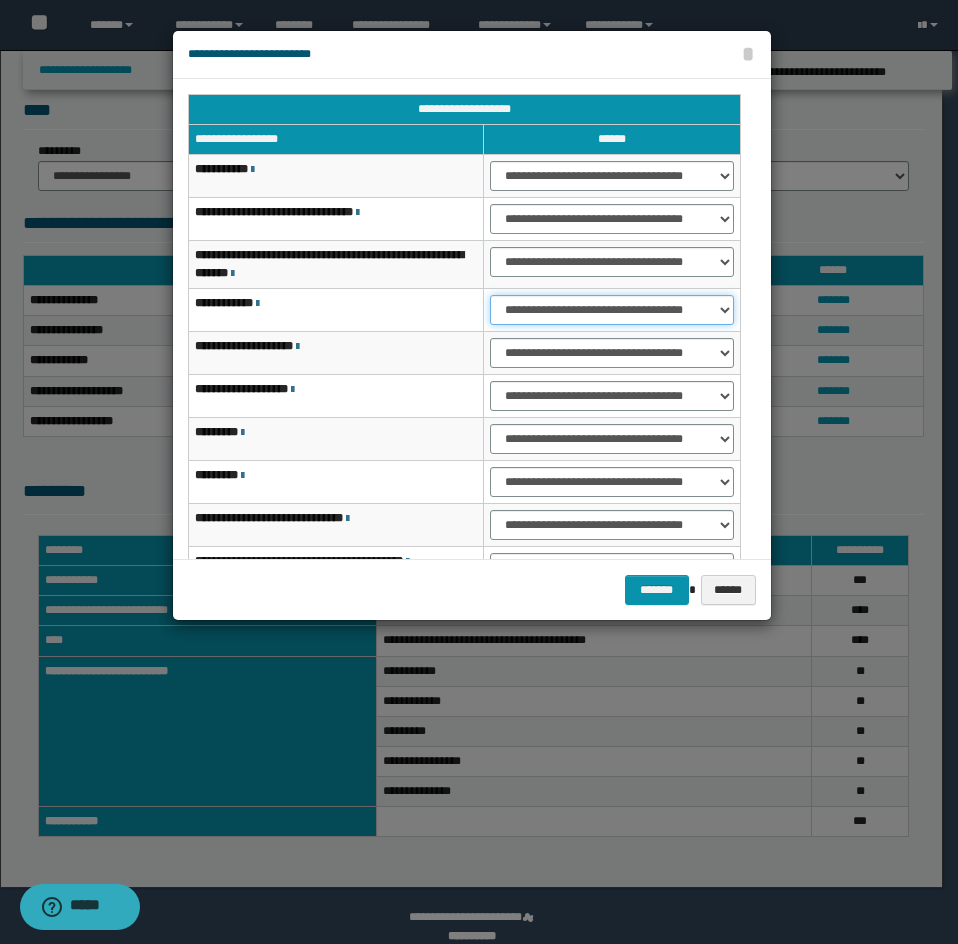 click on "**********" at bounding box center [611, 310] 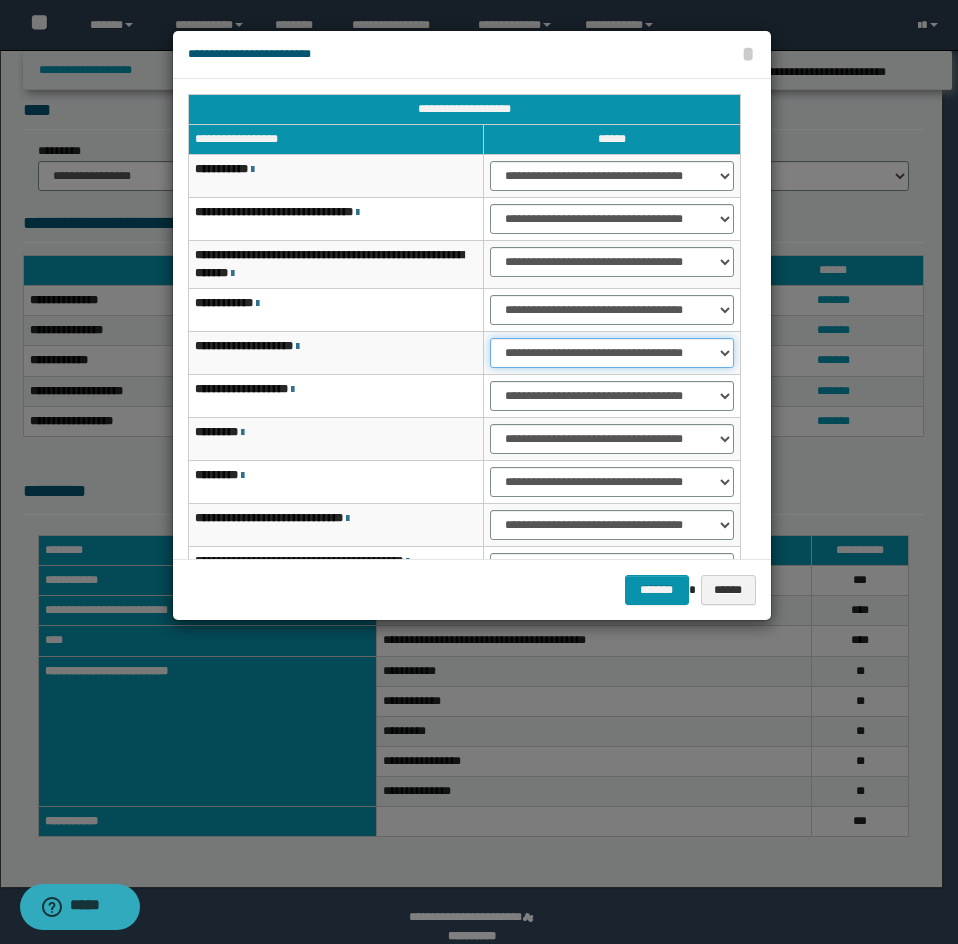 click on "**********" at bounding box center (611, 353) 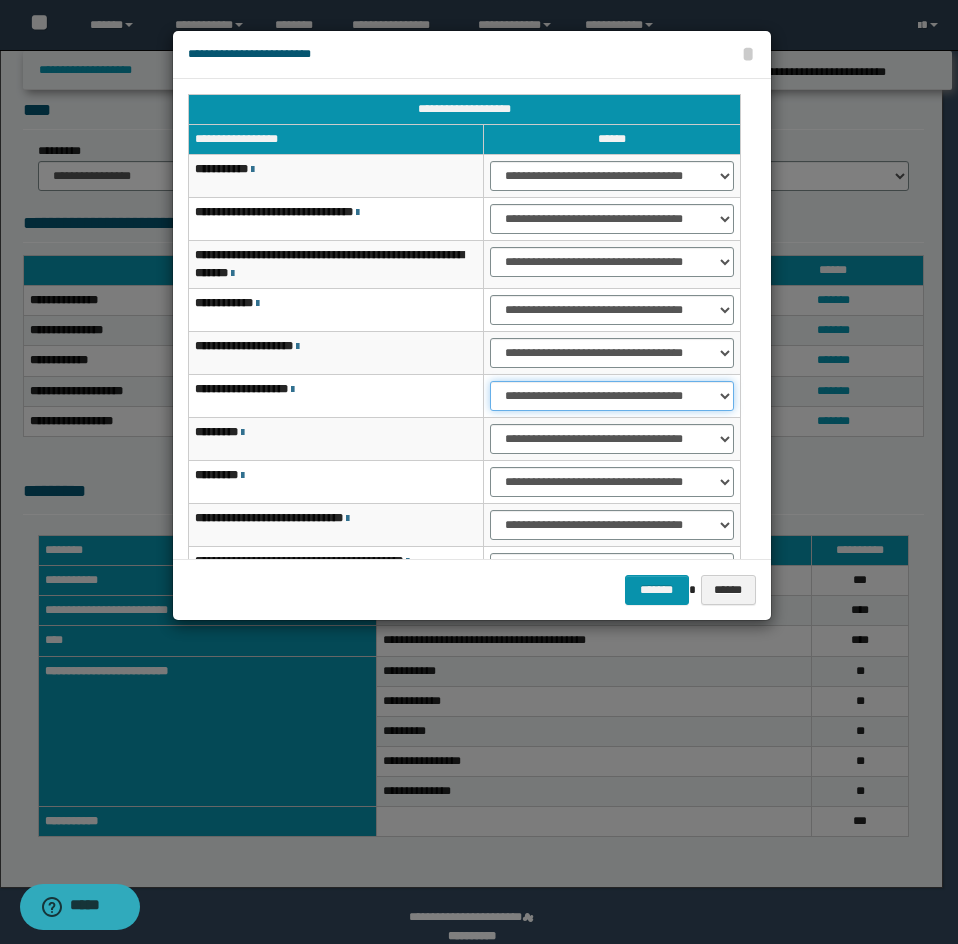 drag, startPoint x: 513, startPoint y: 385, endPoint x: 521, endPoint y: 408, distance: 24.351591 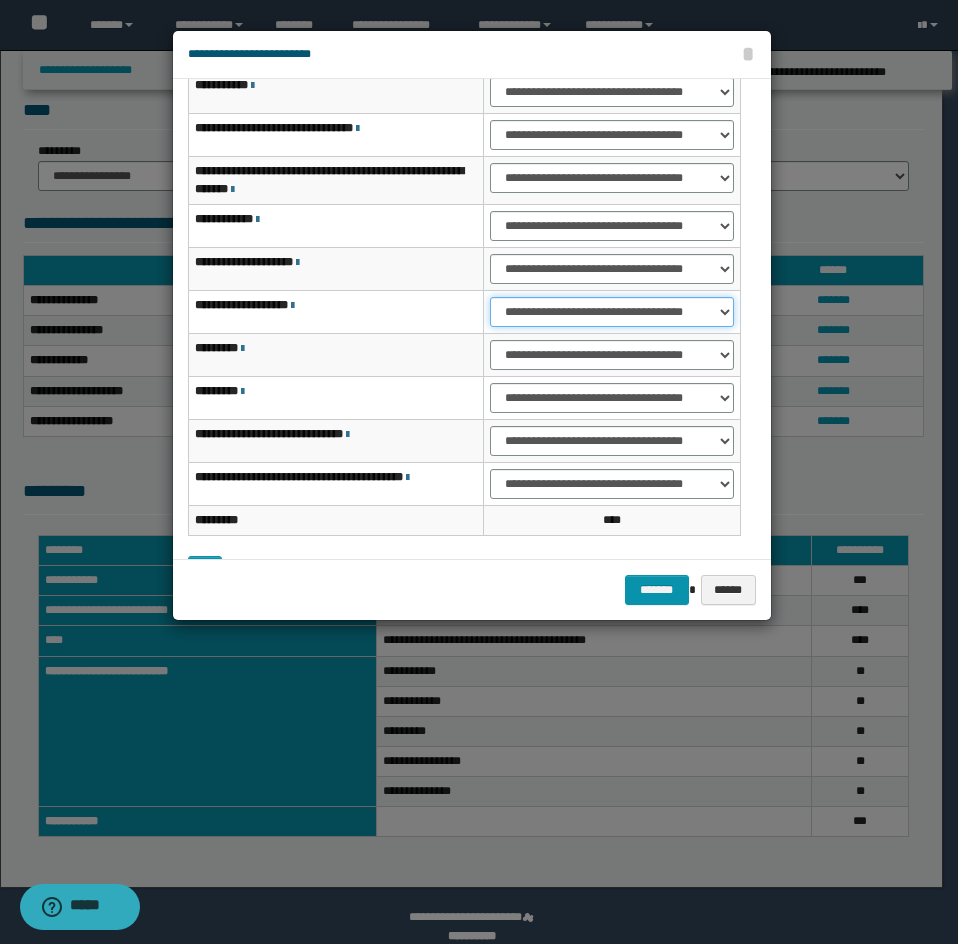 scroll, scrollTop: 156, scrollLeft: 0, axis: vertical 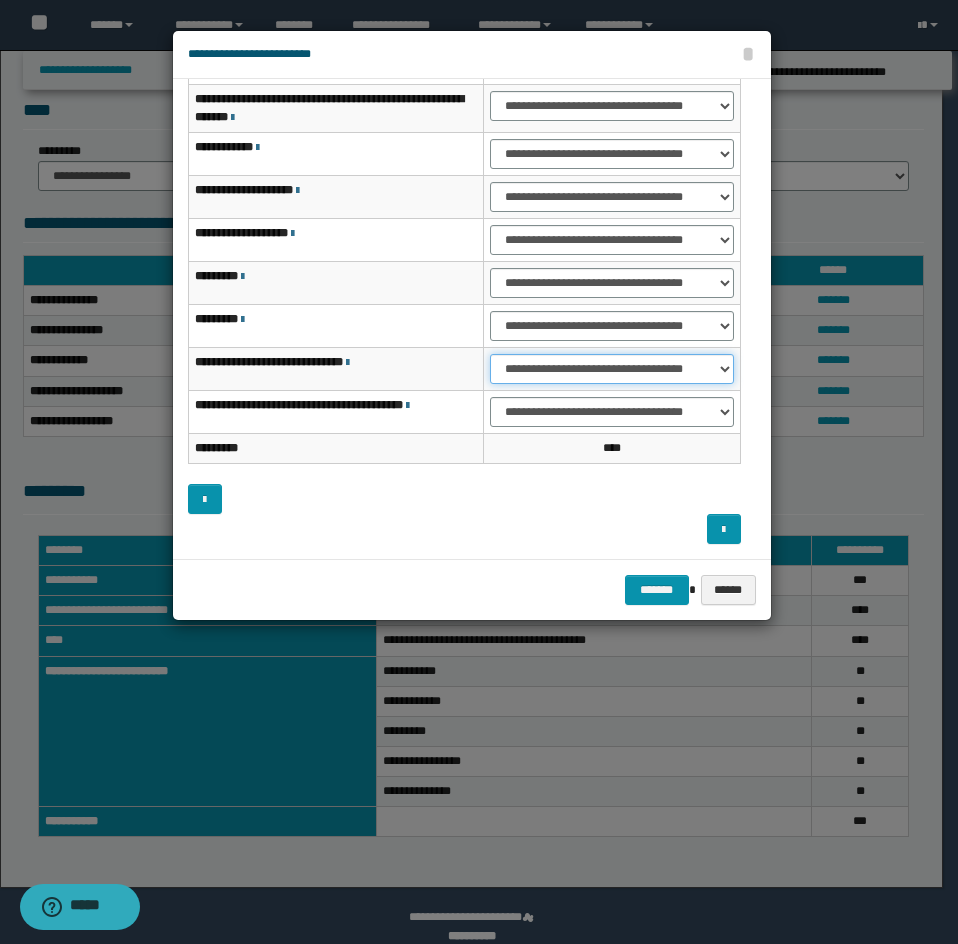 click on "**********" at bounding box center (611, 369) 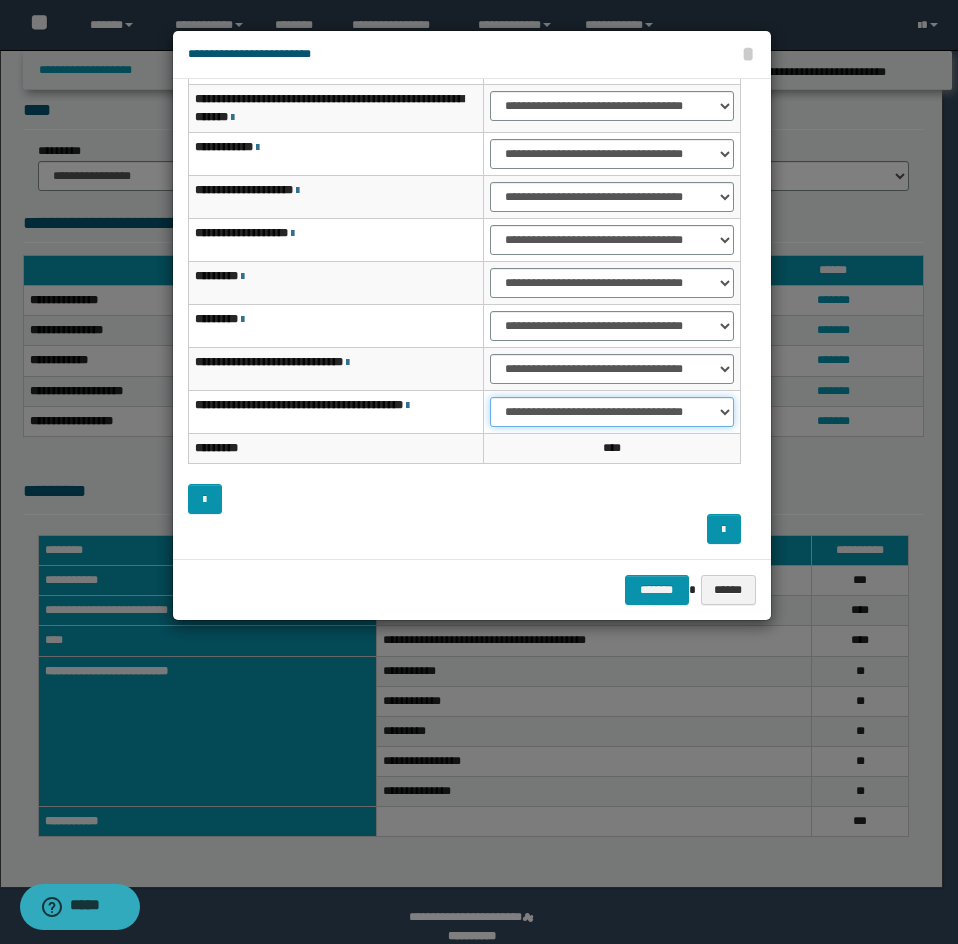 drag, startPoint x: 509, startPoint y: 412, endPoint x: 515, endPoint y: 422, distance: 11.661903 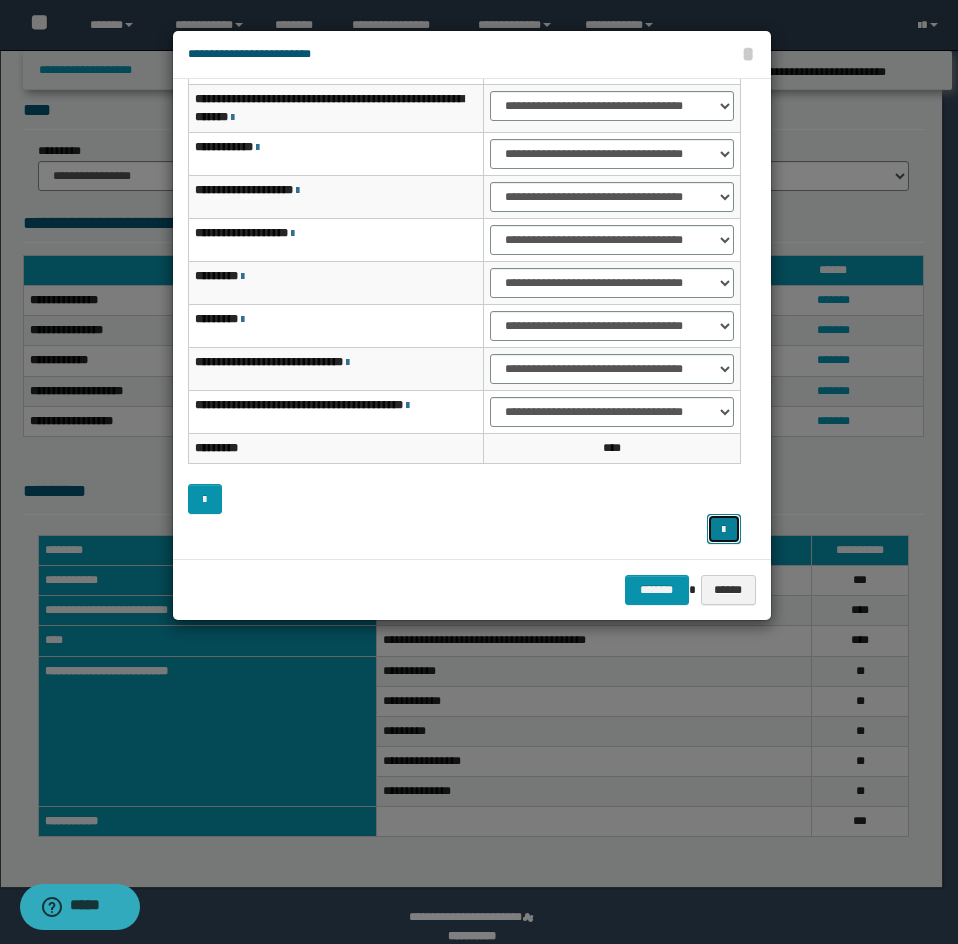 click at bounding box center [724, 529] 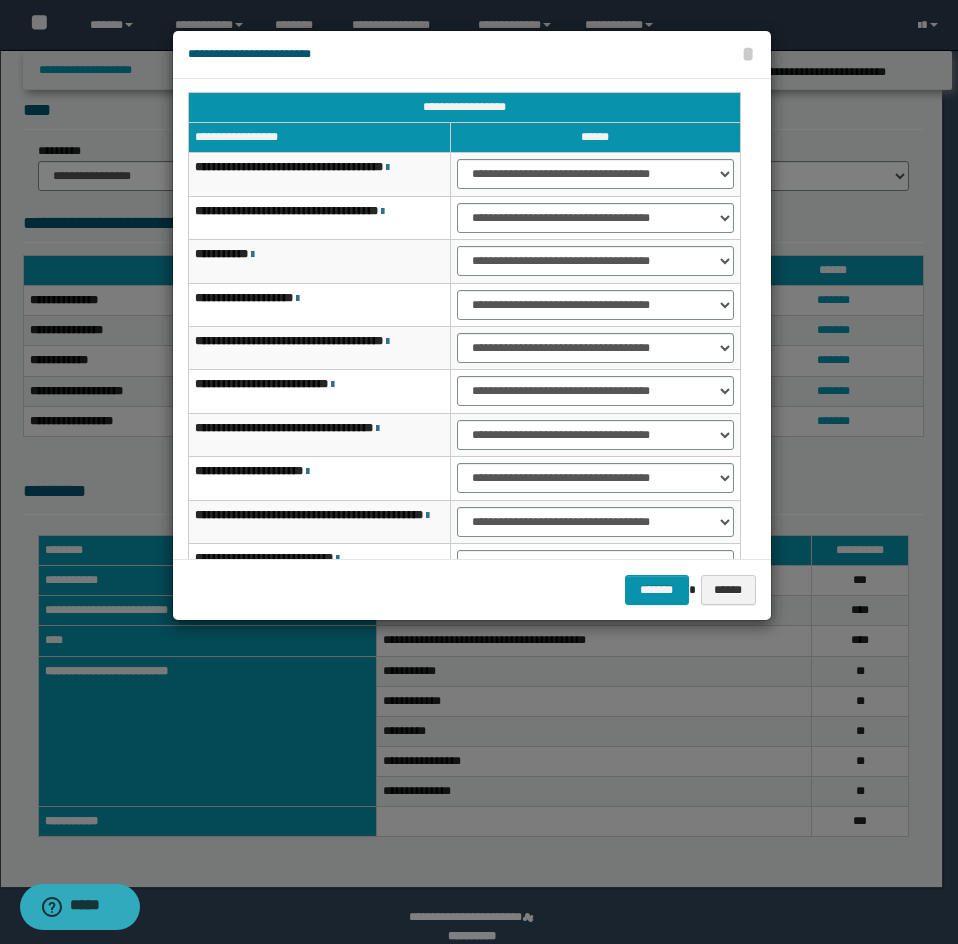scroll, scrollTop: 0, scrollLeft: 0, axis: both 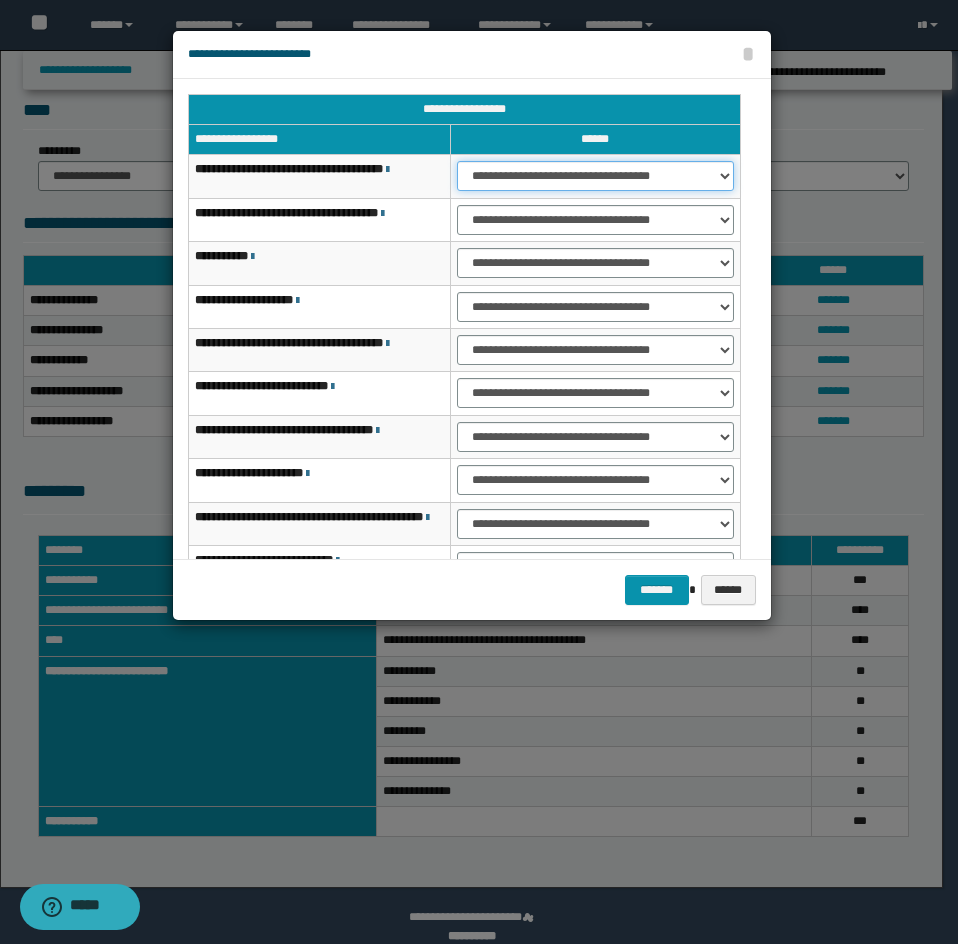 drag, startPoint x: 479, startPoint y: 166, endPoint x: 488, endPoint y: 190, distance: 25.632011 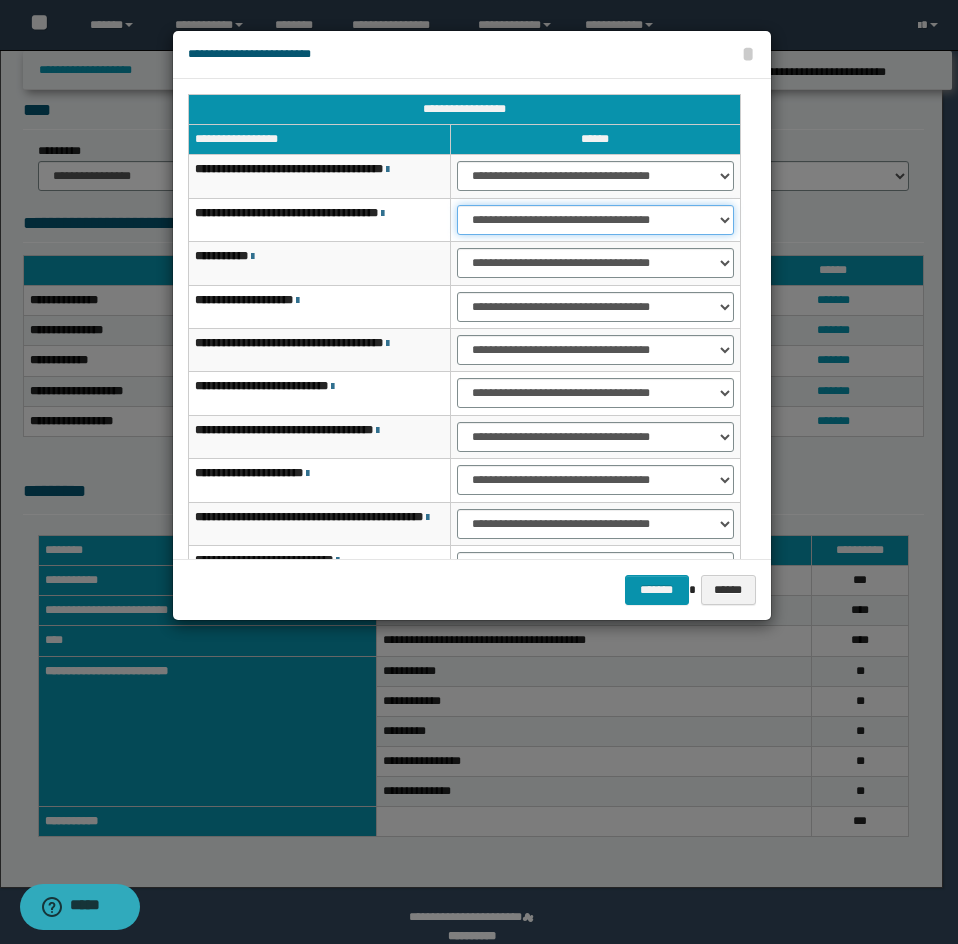click on "**********" at bounding box center [595, 220] 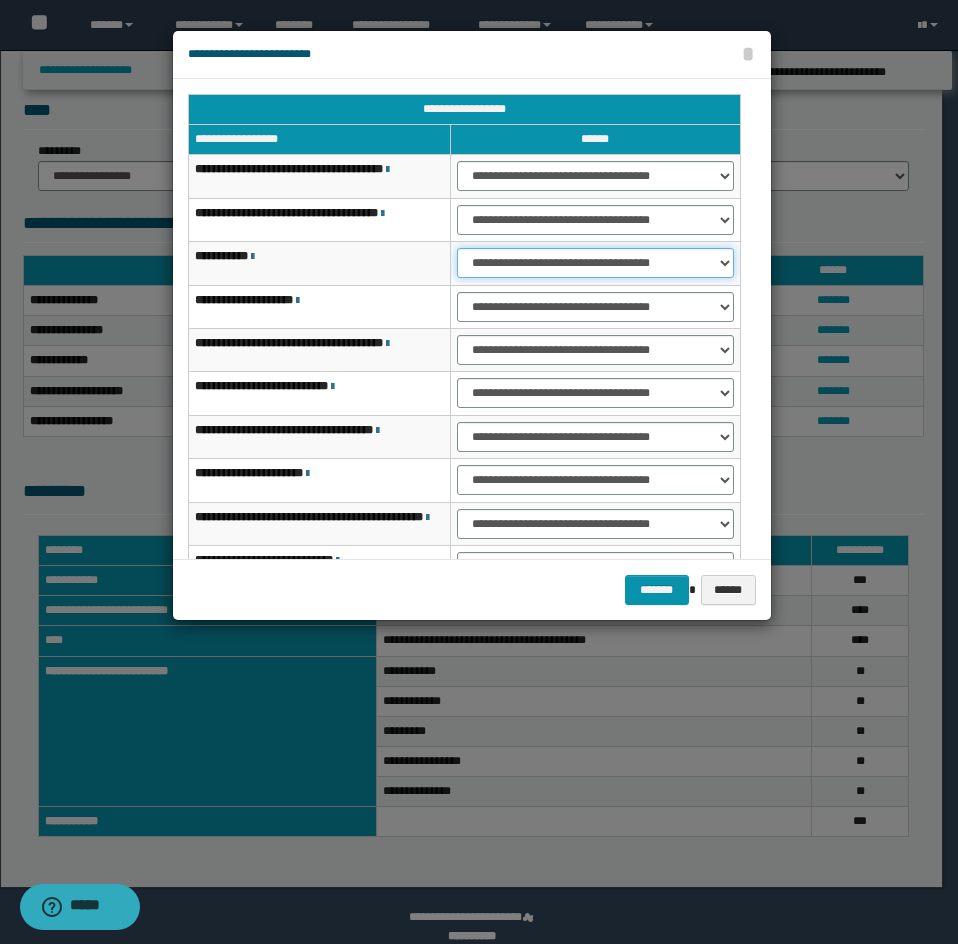 click on "**********" at bounding box center [595, 263] 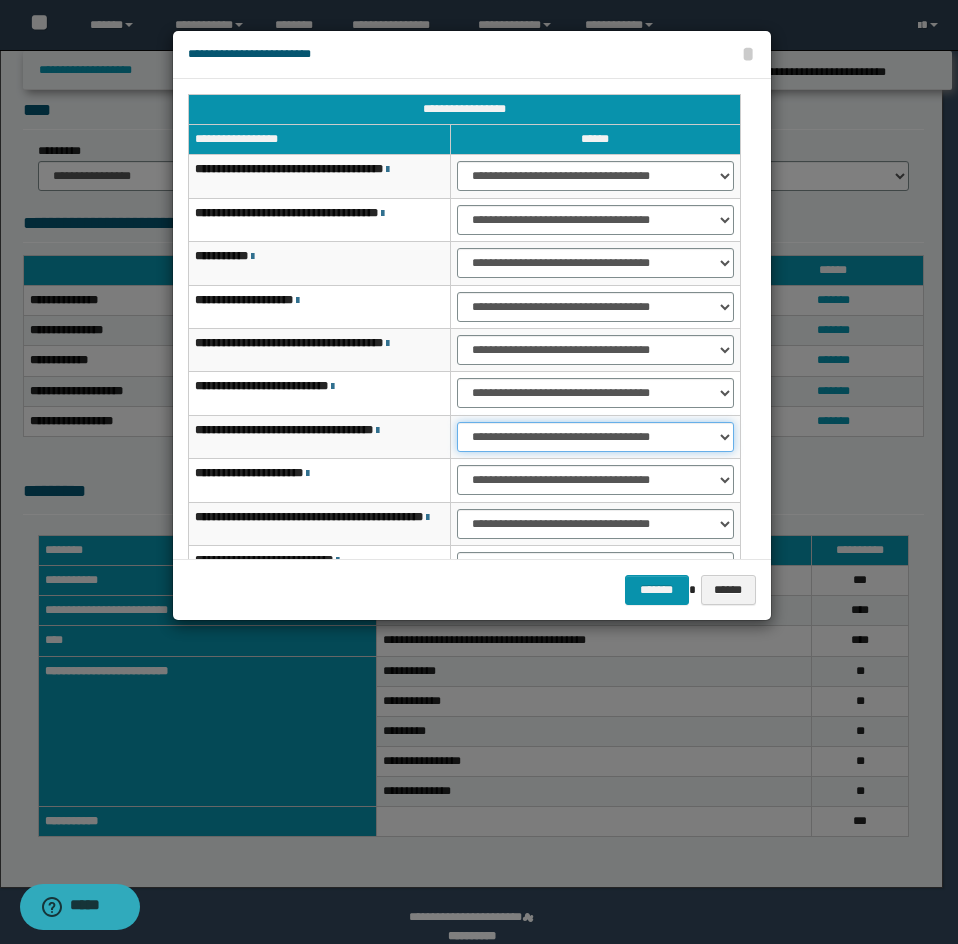 click on "**********" at bounding box center [595, 437] 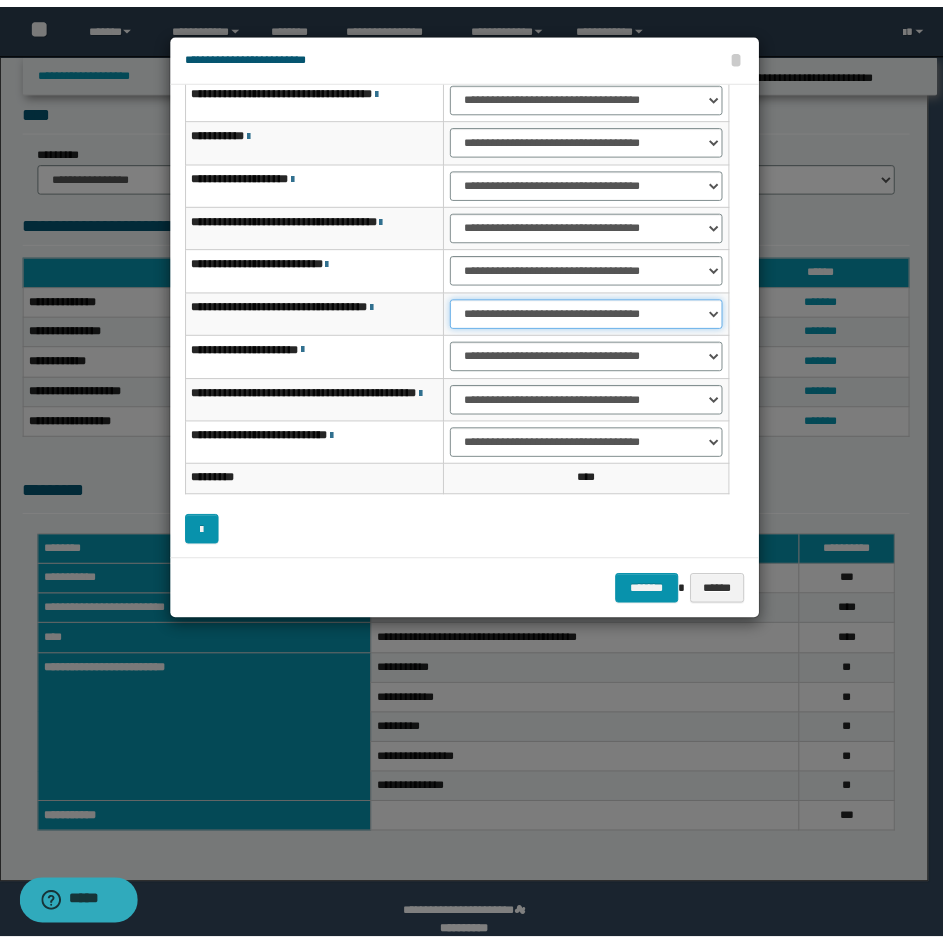 scroll, scrollTop: 127, scrollLeft: 0, axis: vertical 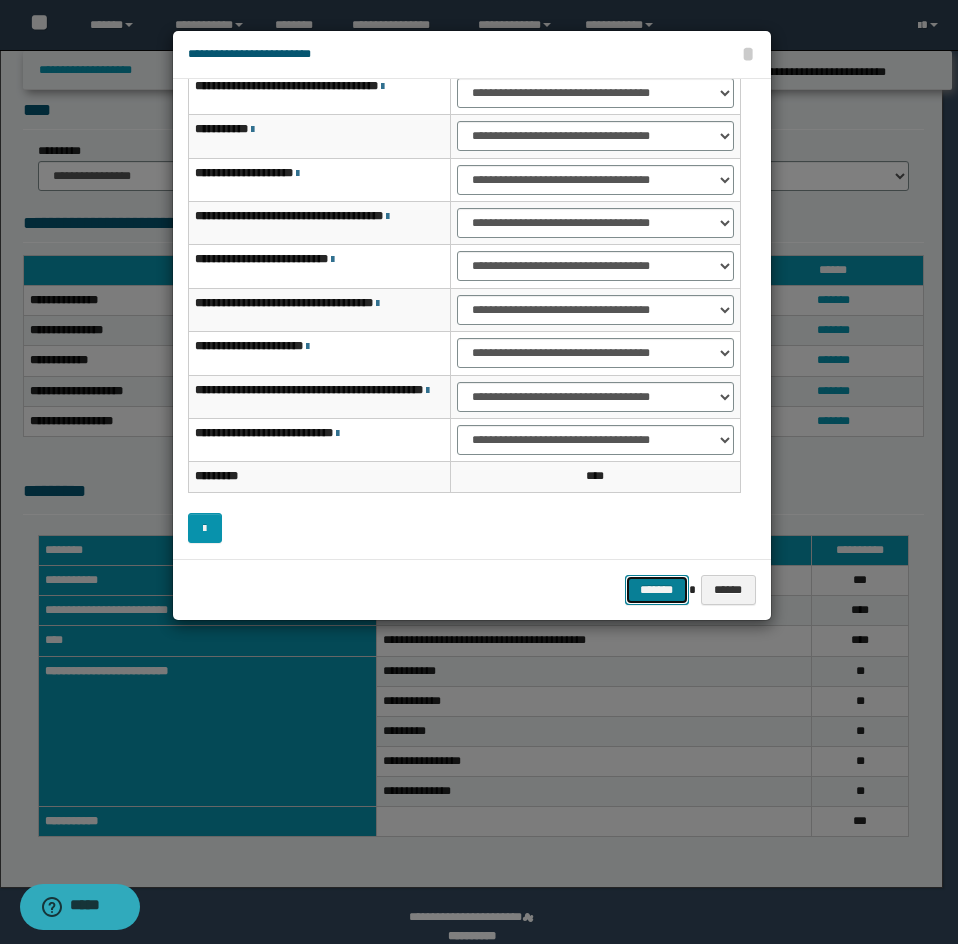 click on "*******" at bounding box center [657, 590] 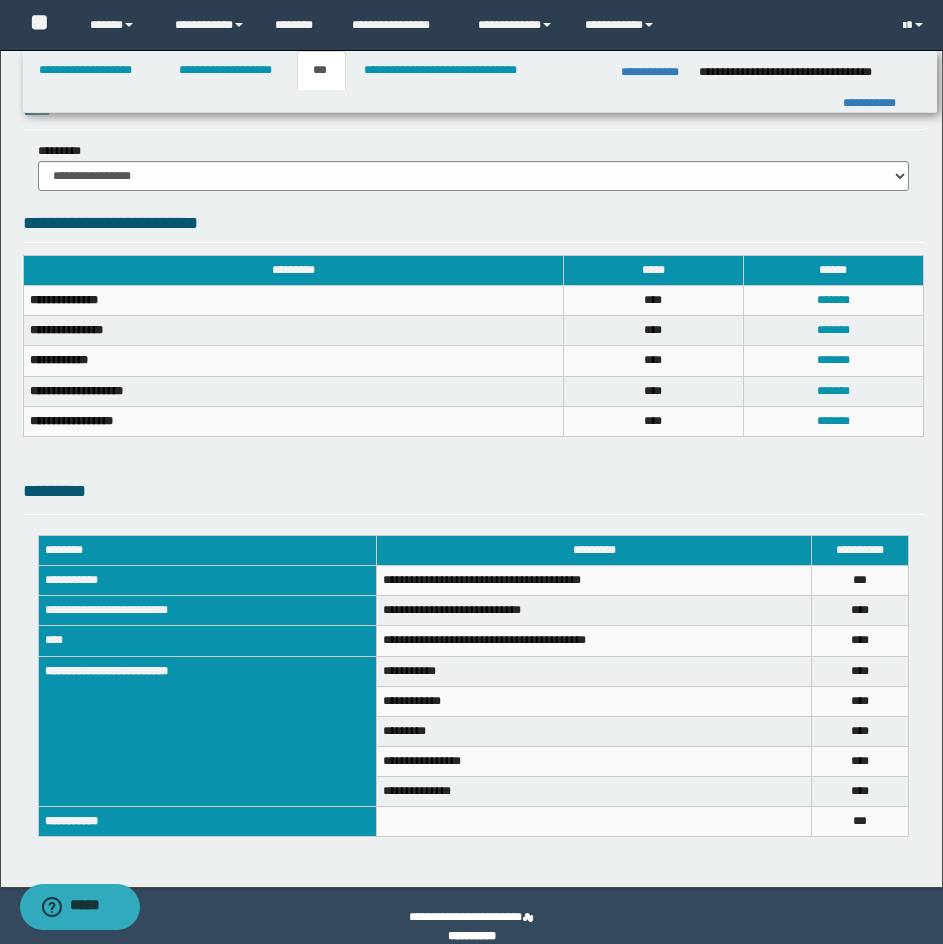 scroll, scrollTop: 622, scrollLeft: 0, axis: vertical 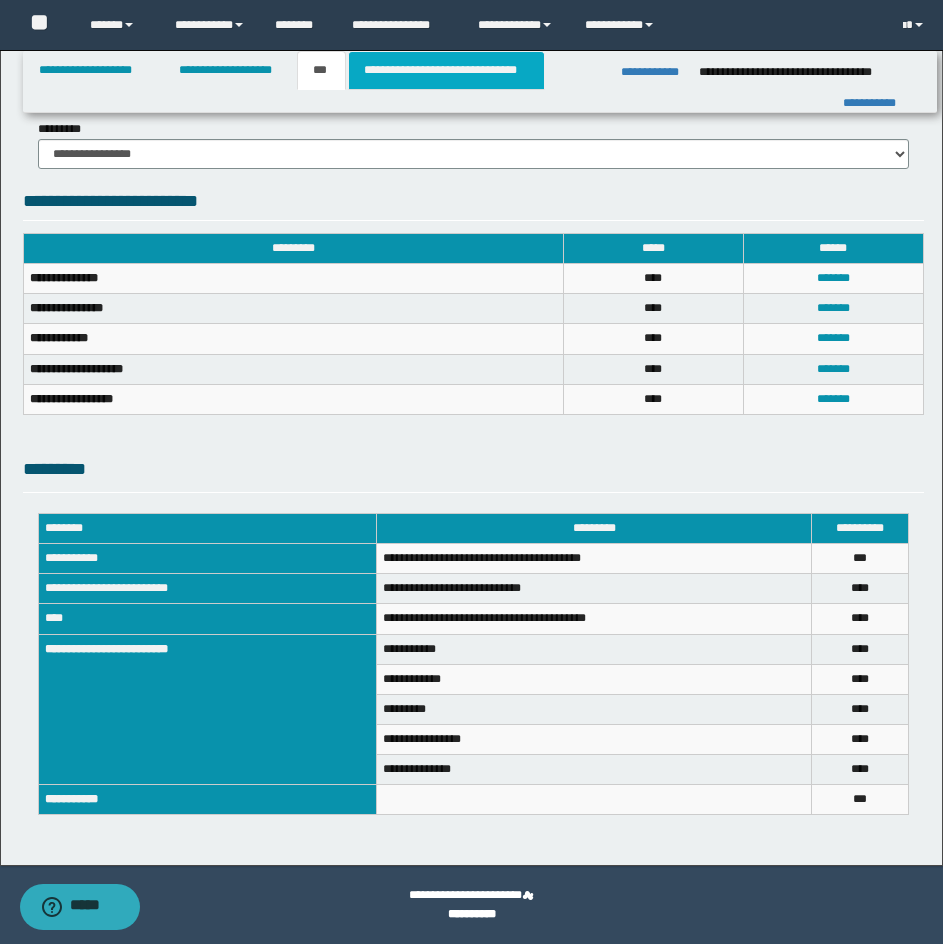 click on "**********" at bounding box center (446, 70) 